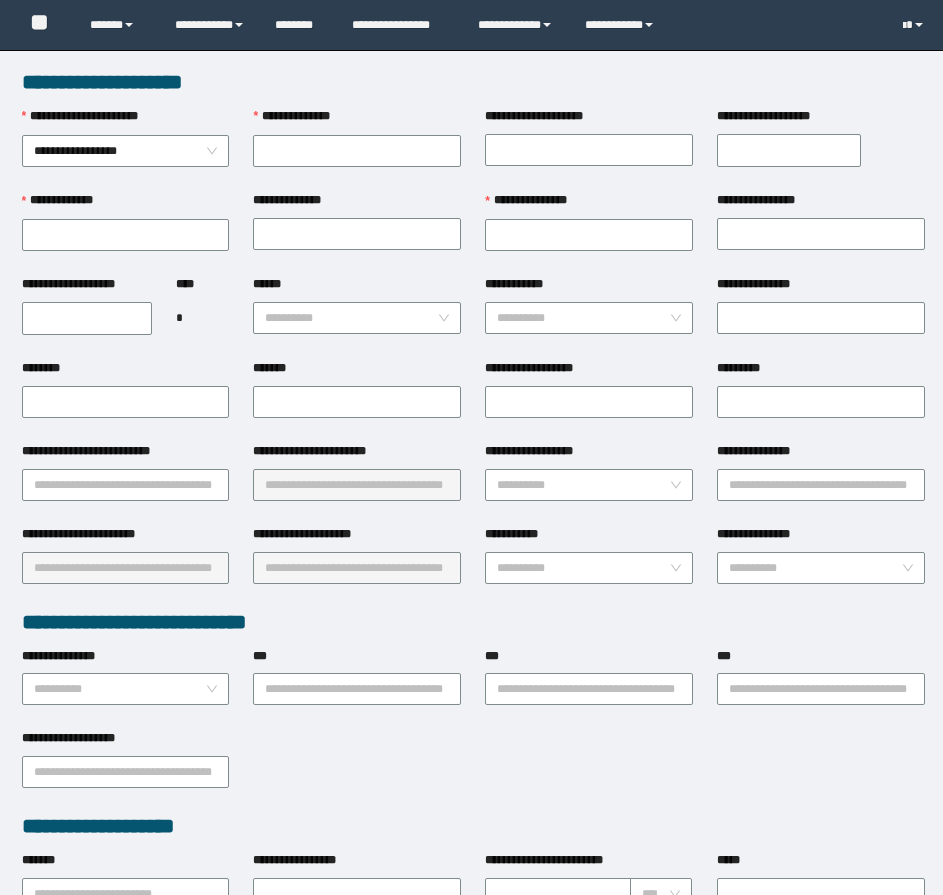 scroll, scrollTop: 0, scrollLeft: 0, axis: both 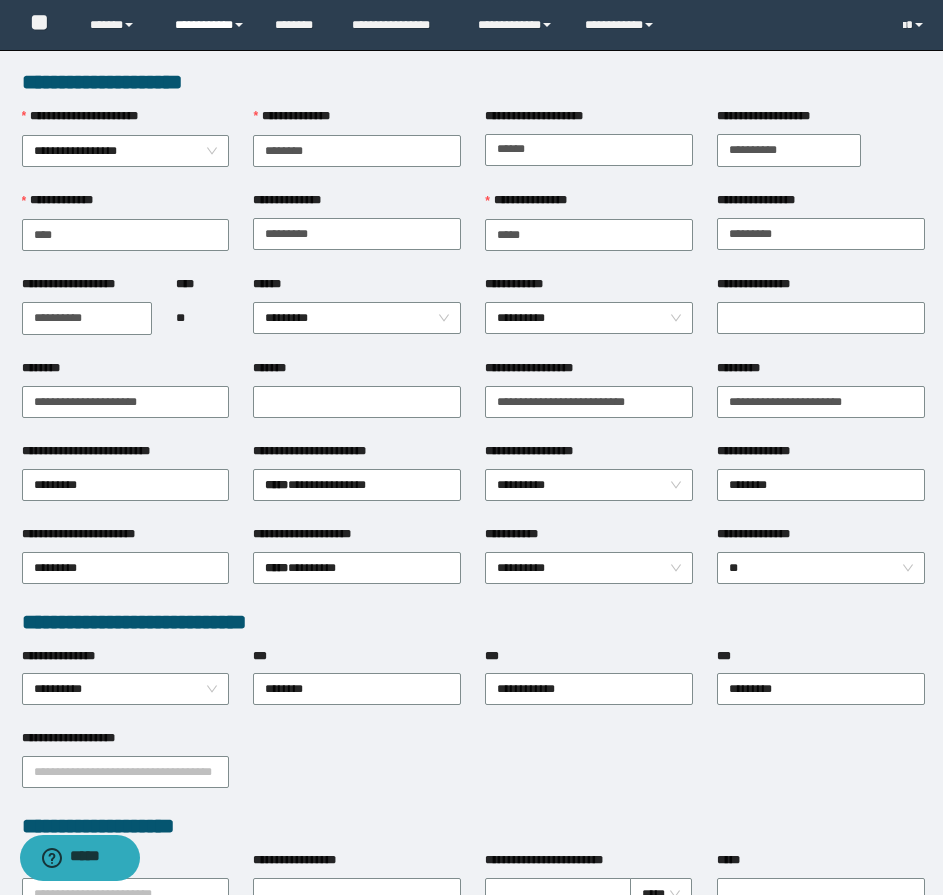 click on "**********" at bounding box center (210, 25) 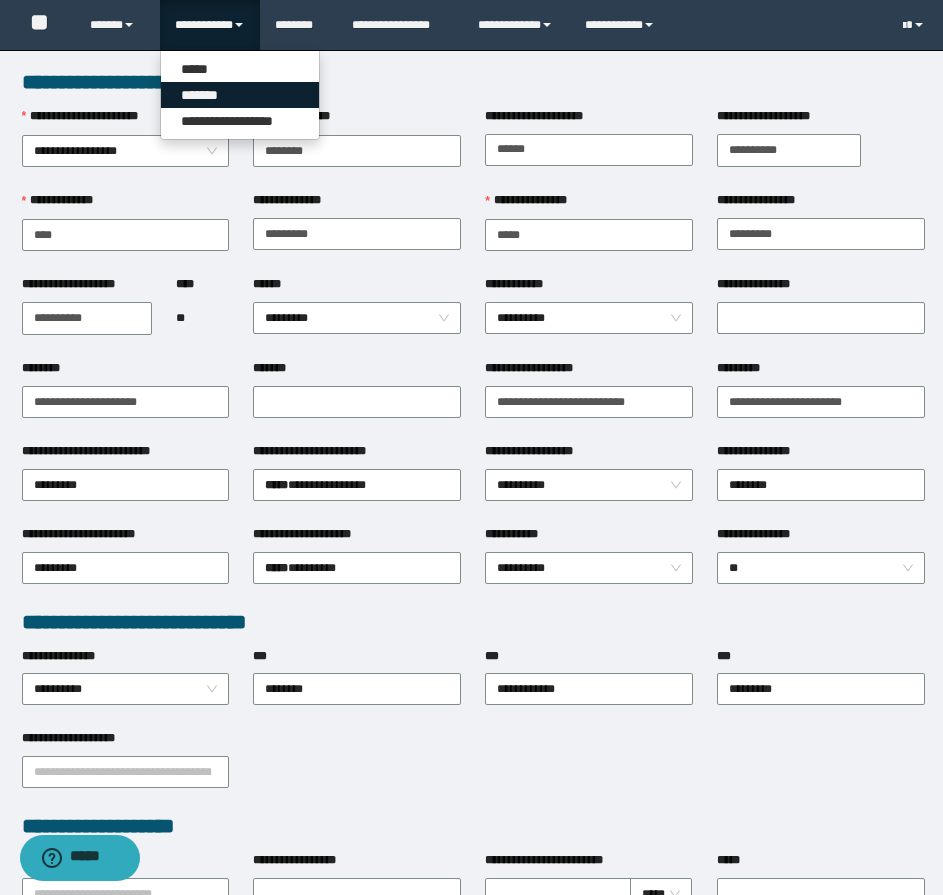 click on "*******" at bounding box center [240, 95] 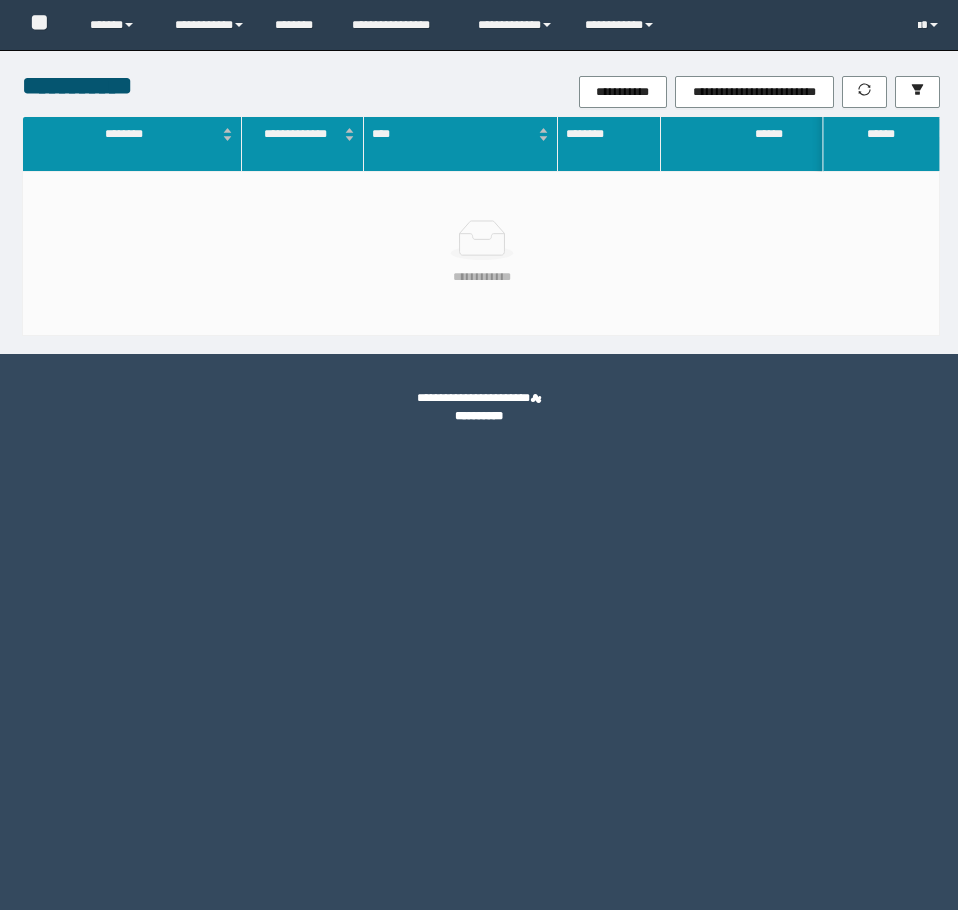 scroll, scrollTop: 0, scrollLeft: 0, axis: both 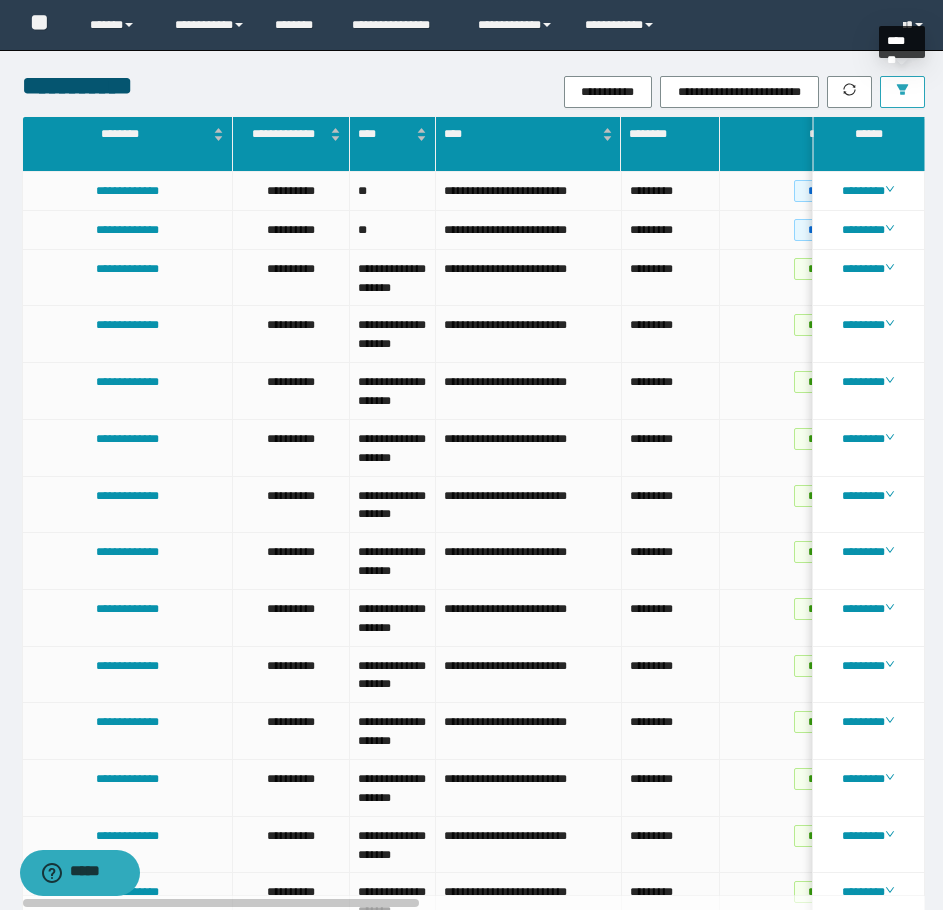 click 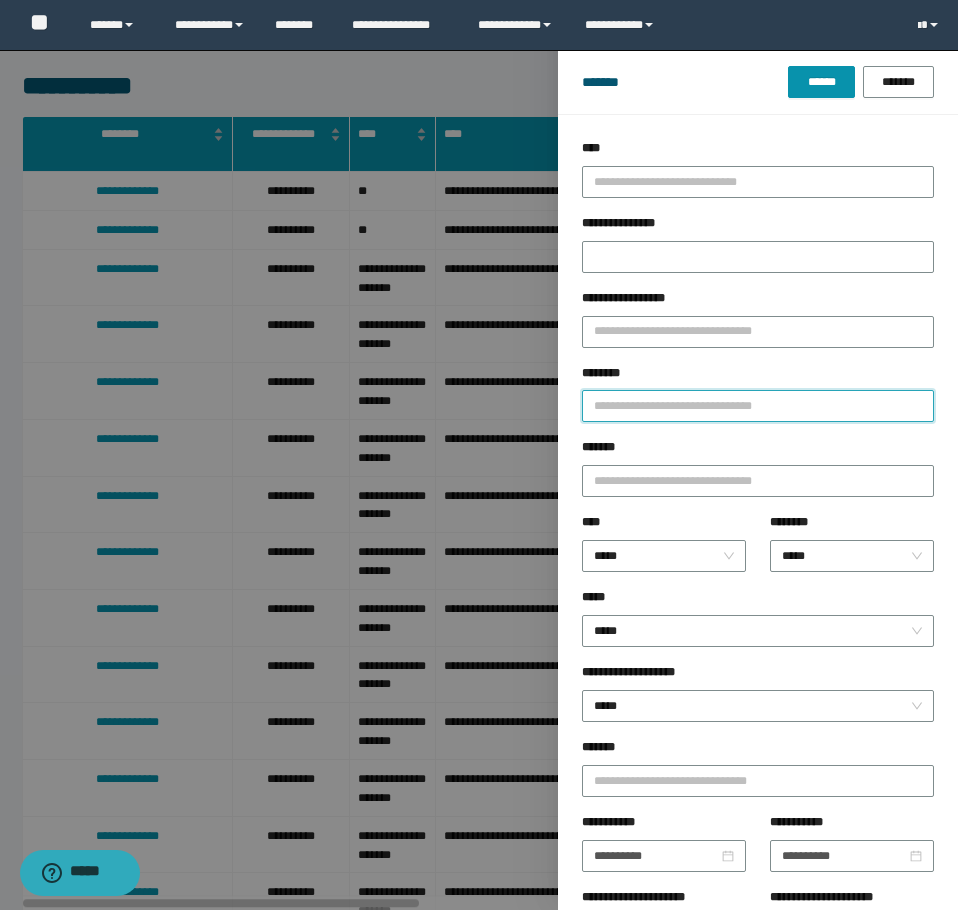 click on "********" at bounding box center [758, 406] 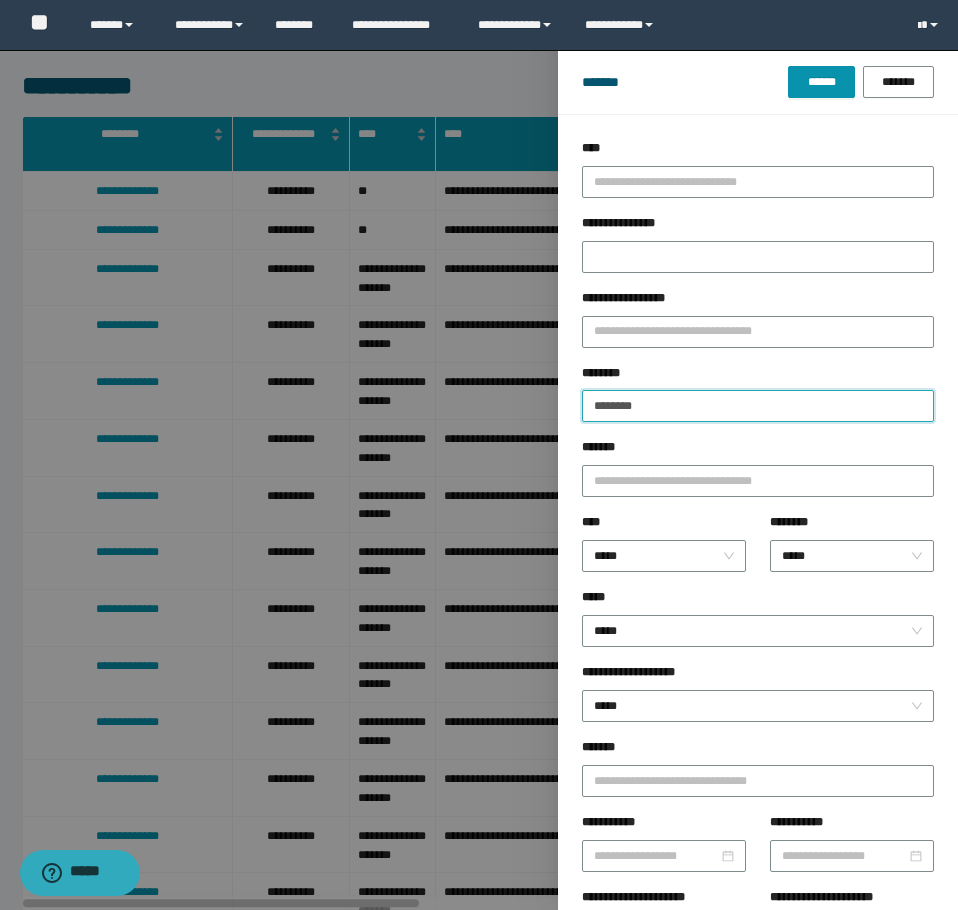 type on "********" 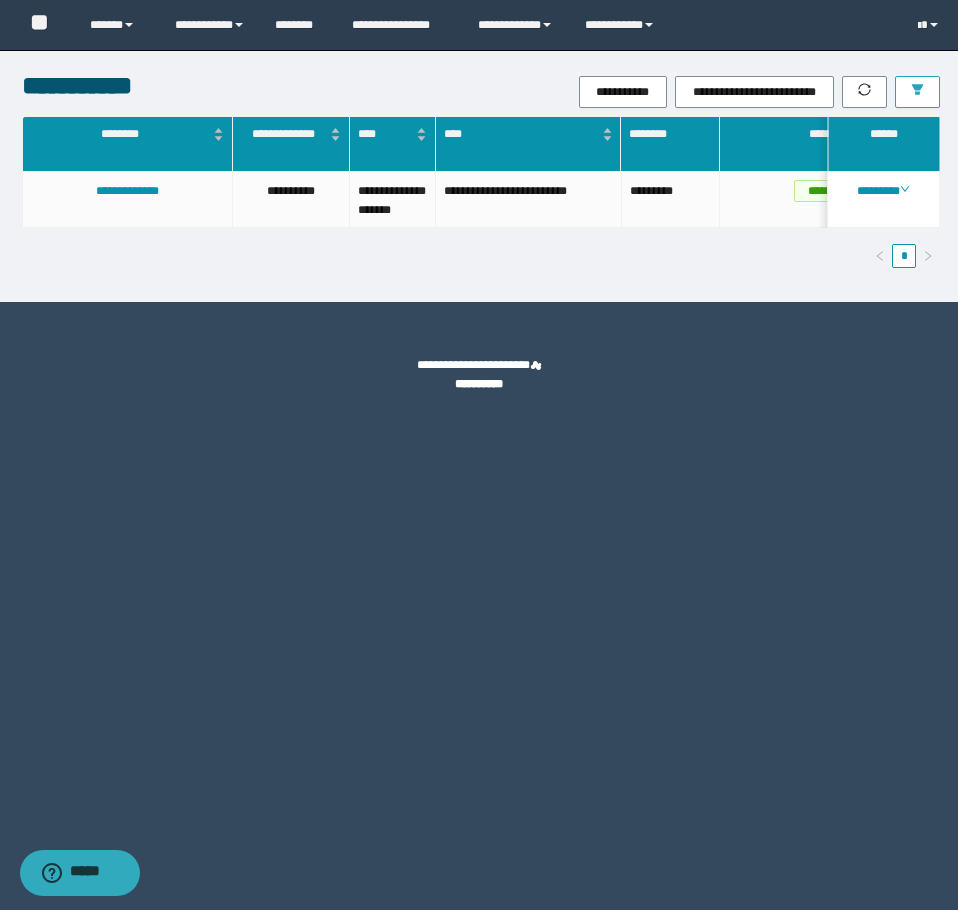 scroll, scrollTop: 0, scrollLeft: 133, axis: horizontal 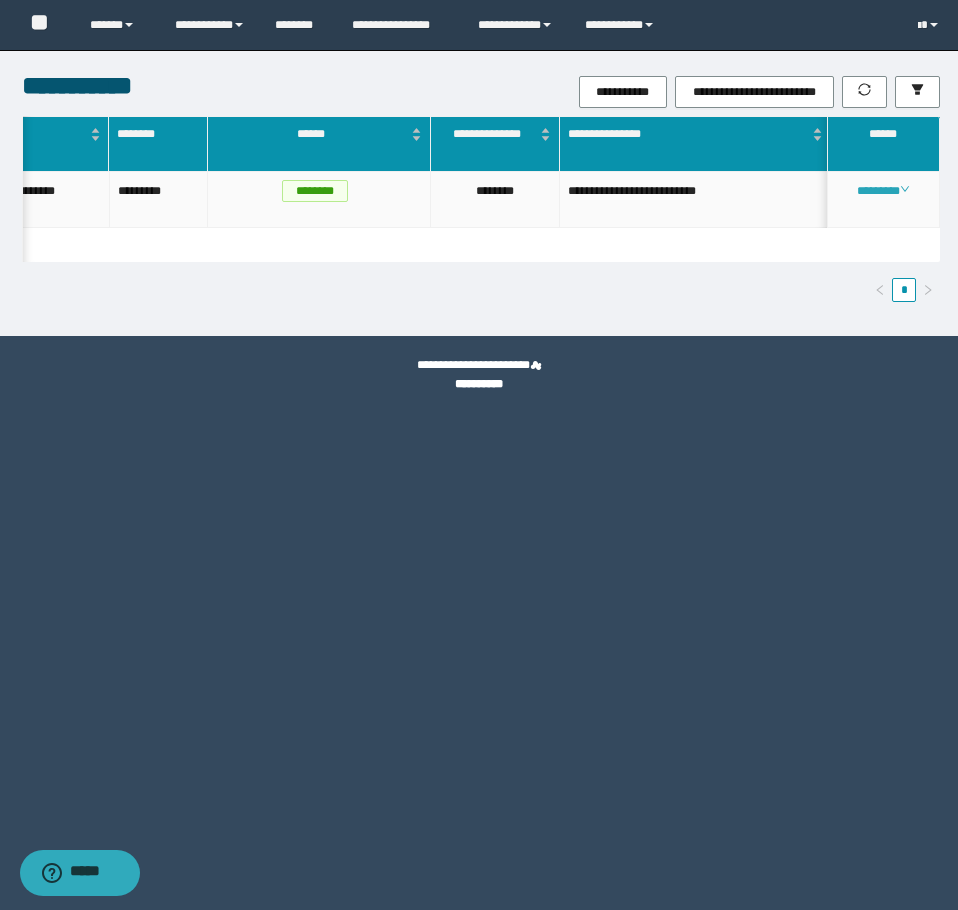 click on "********" at bounding box center [883, 191] 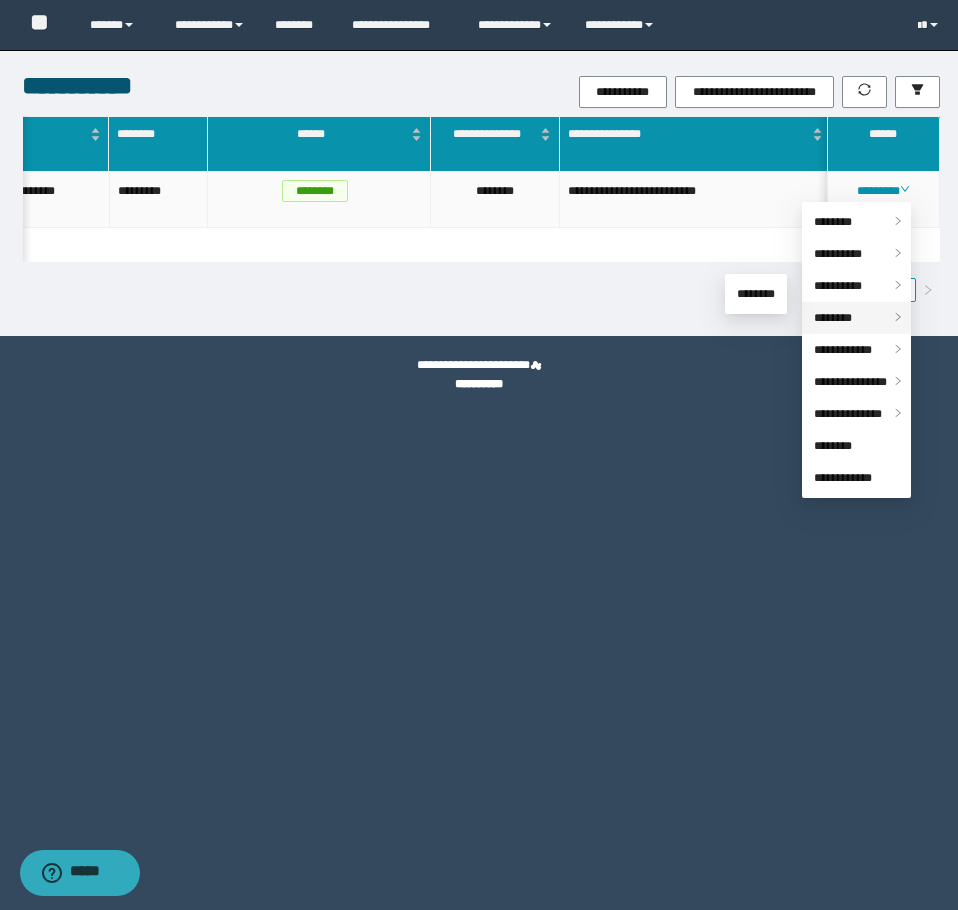 click on "********" at bounding box center (833, 318) 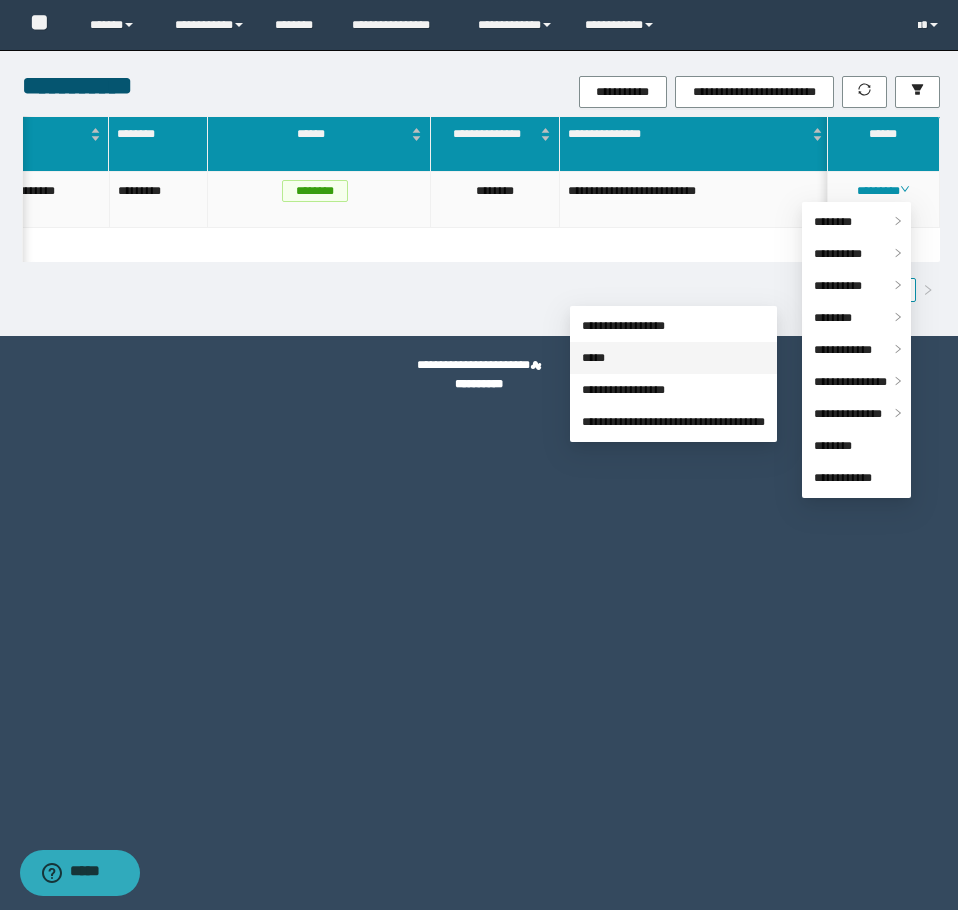 click on "*****" at bounding box center [593, 358] 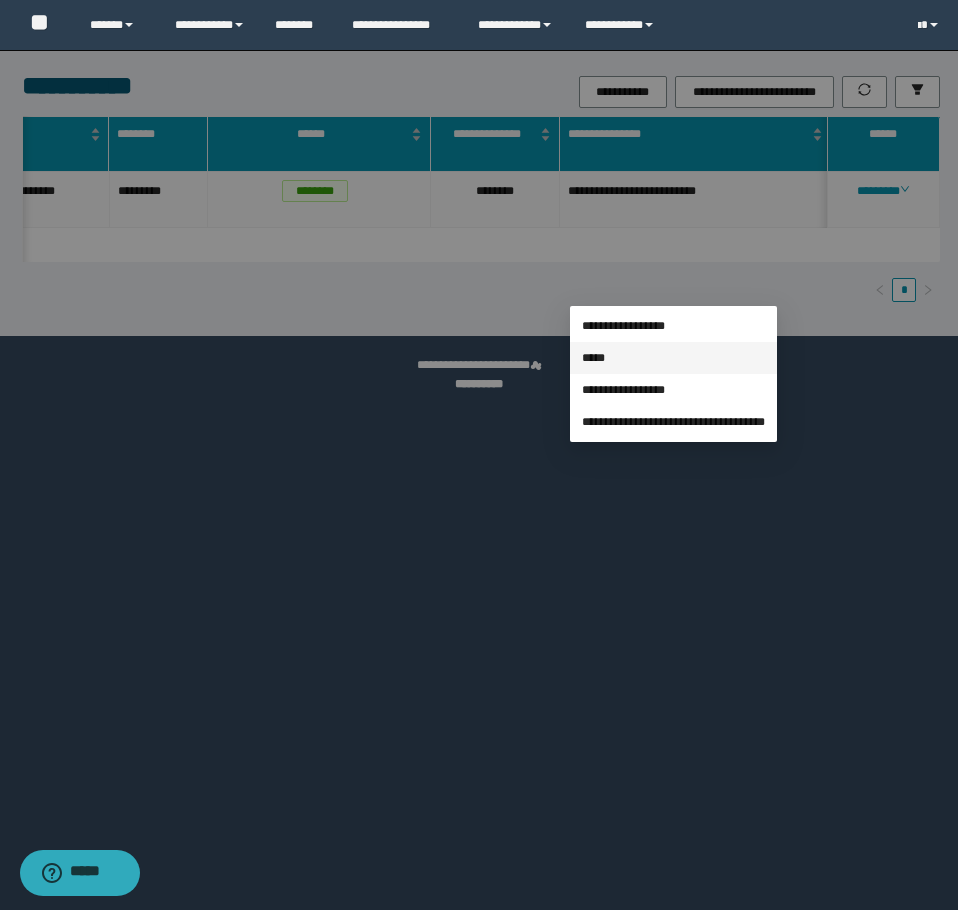 type on "**********" 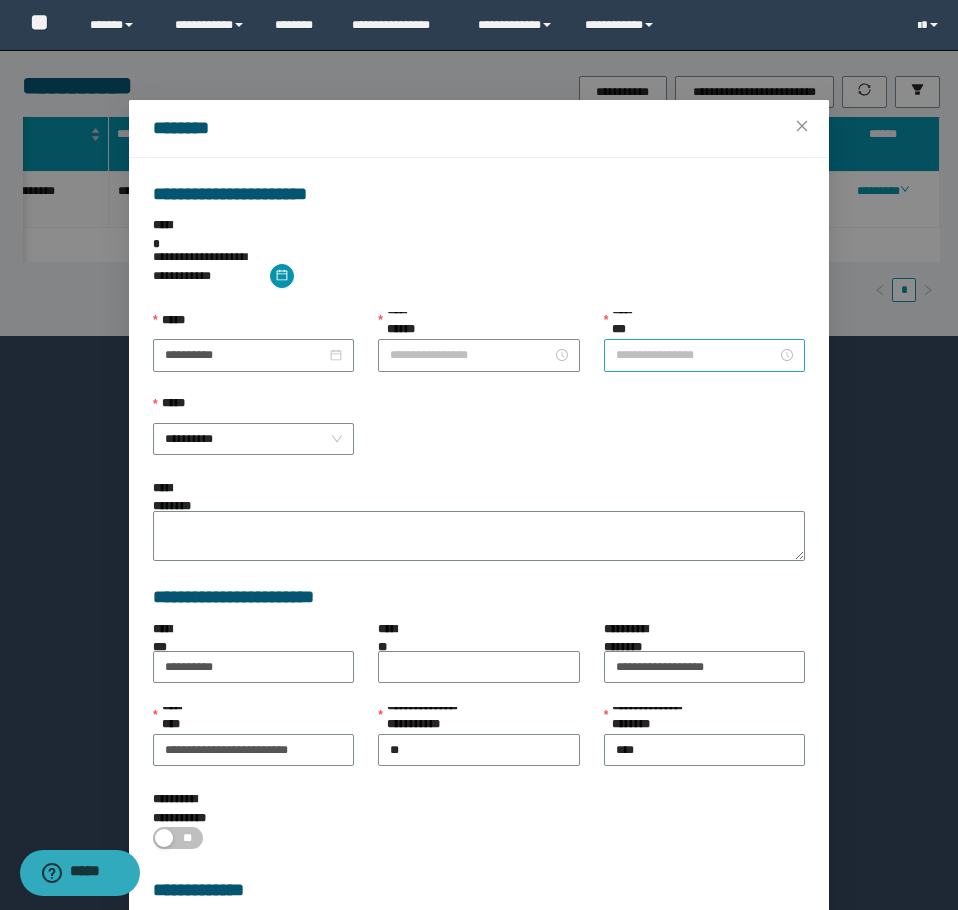 type on "*******" 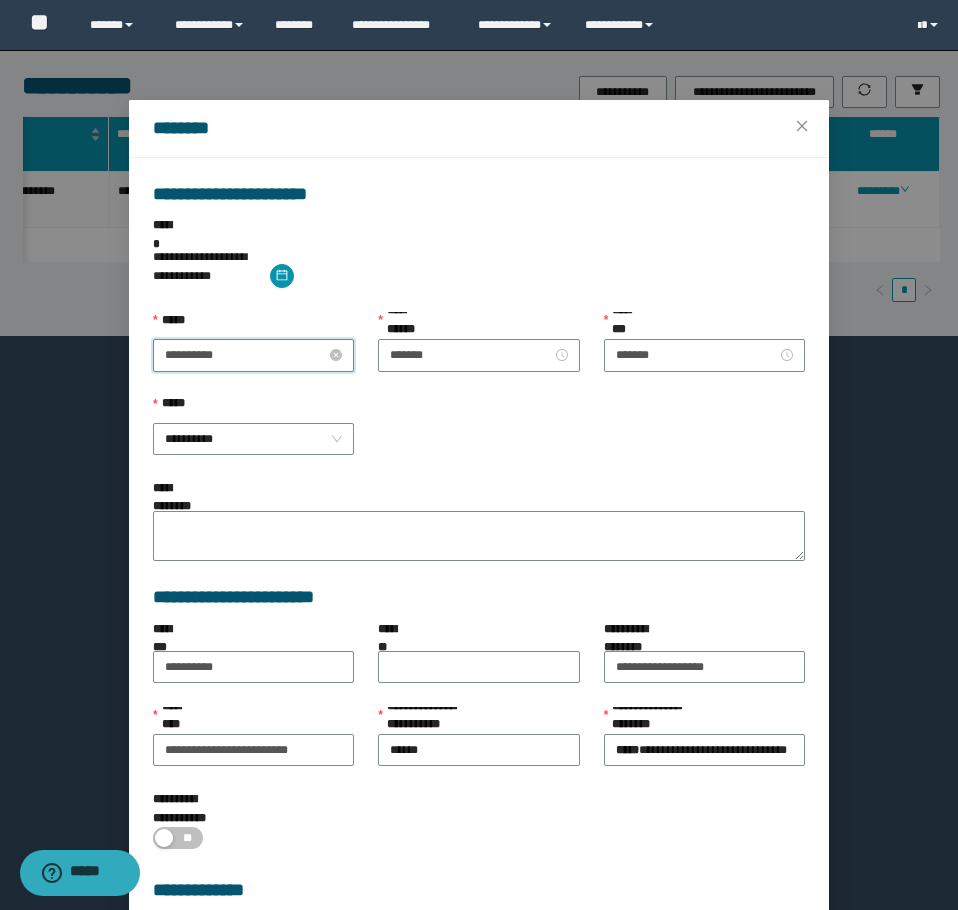 click on "**********" at bounding box center [245, 355] 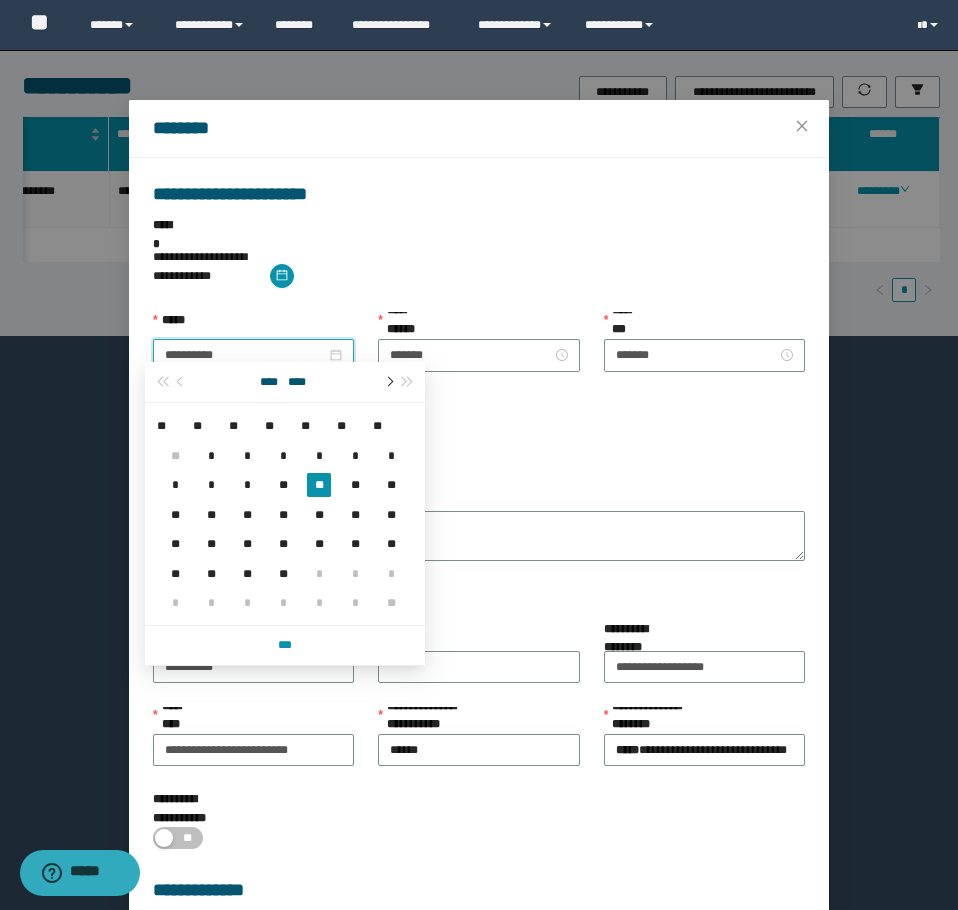 click at bounding box center [388, 382] 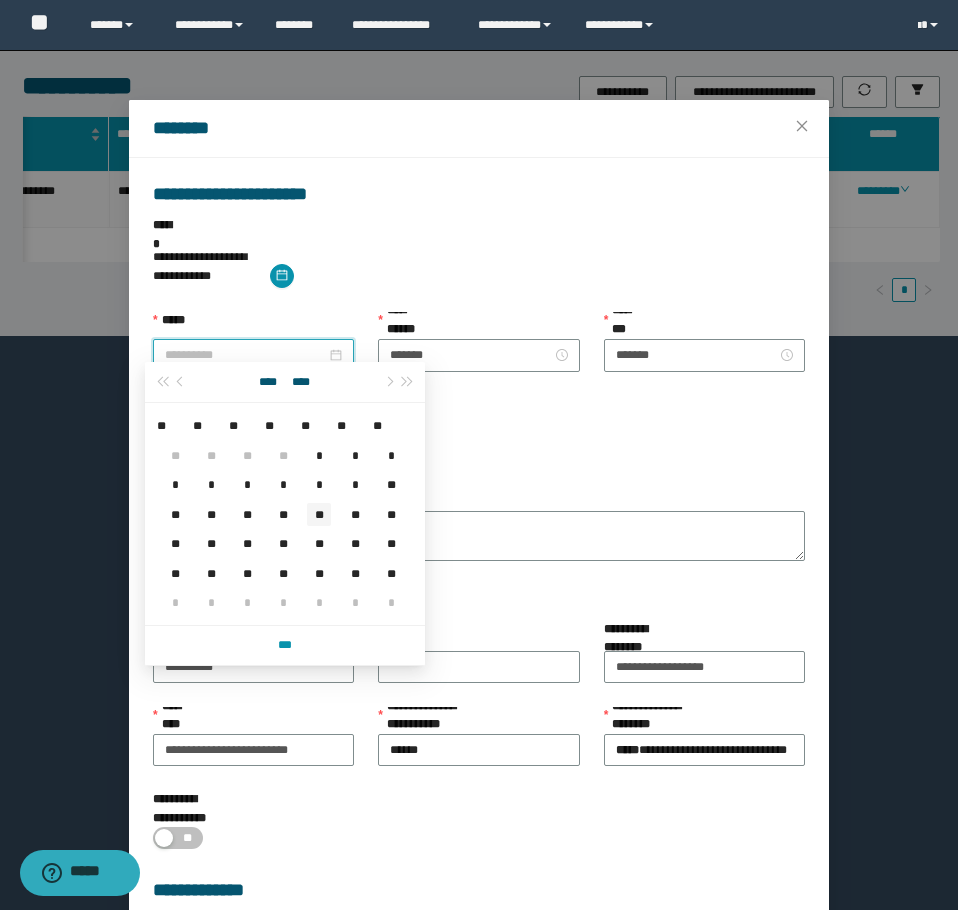 type on "**********" 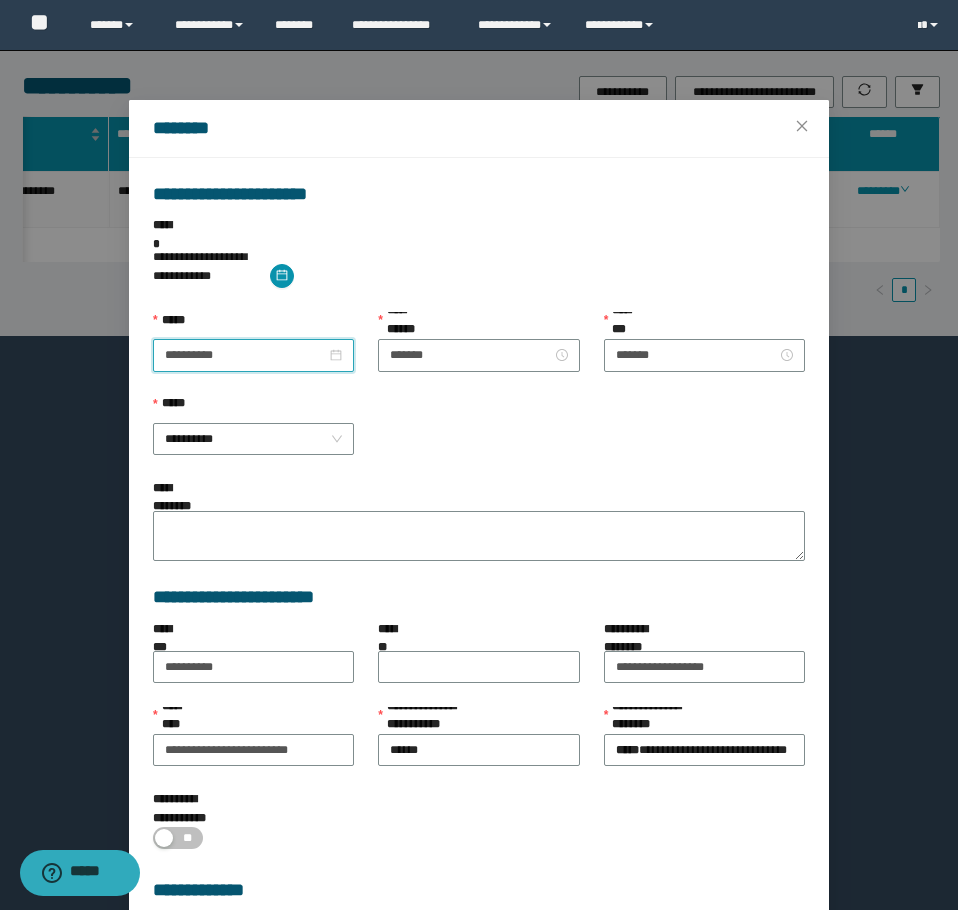 click on "**********" at bounding box center (478, 354) 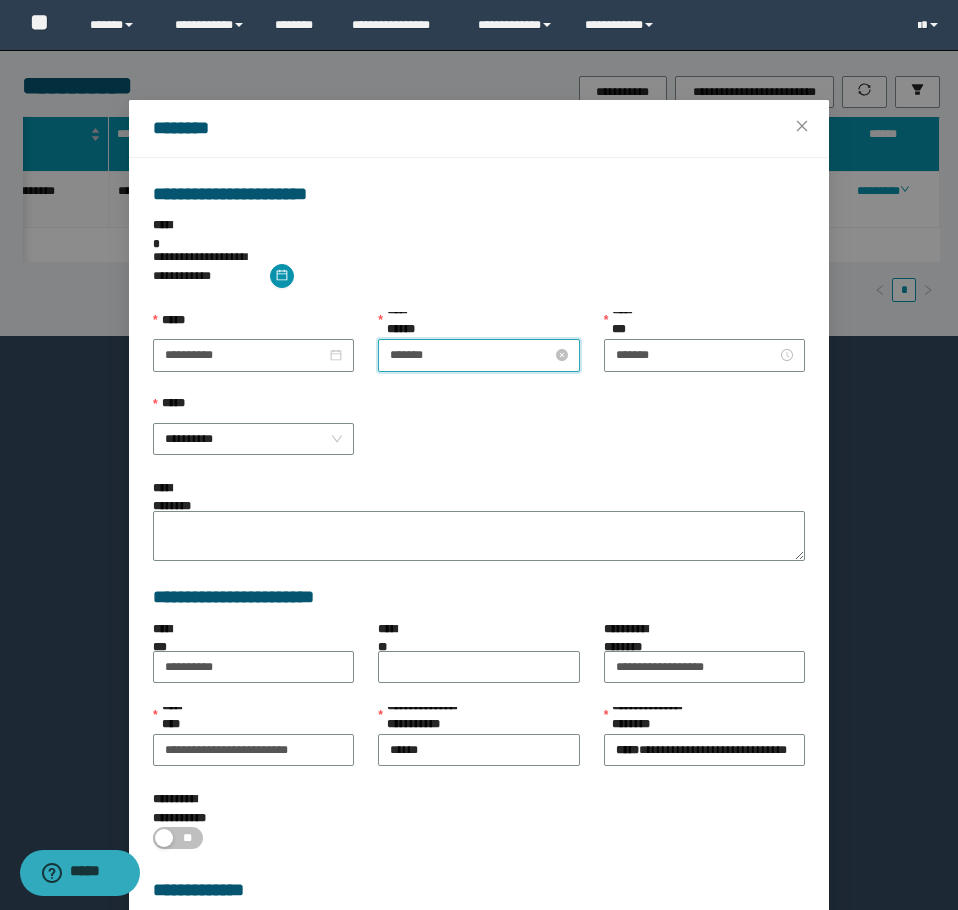 click on "*******" at bounding box center [470, 355] 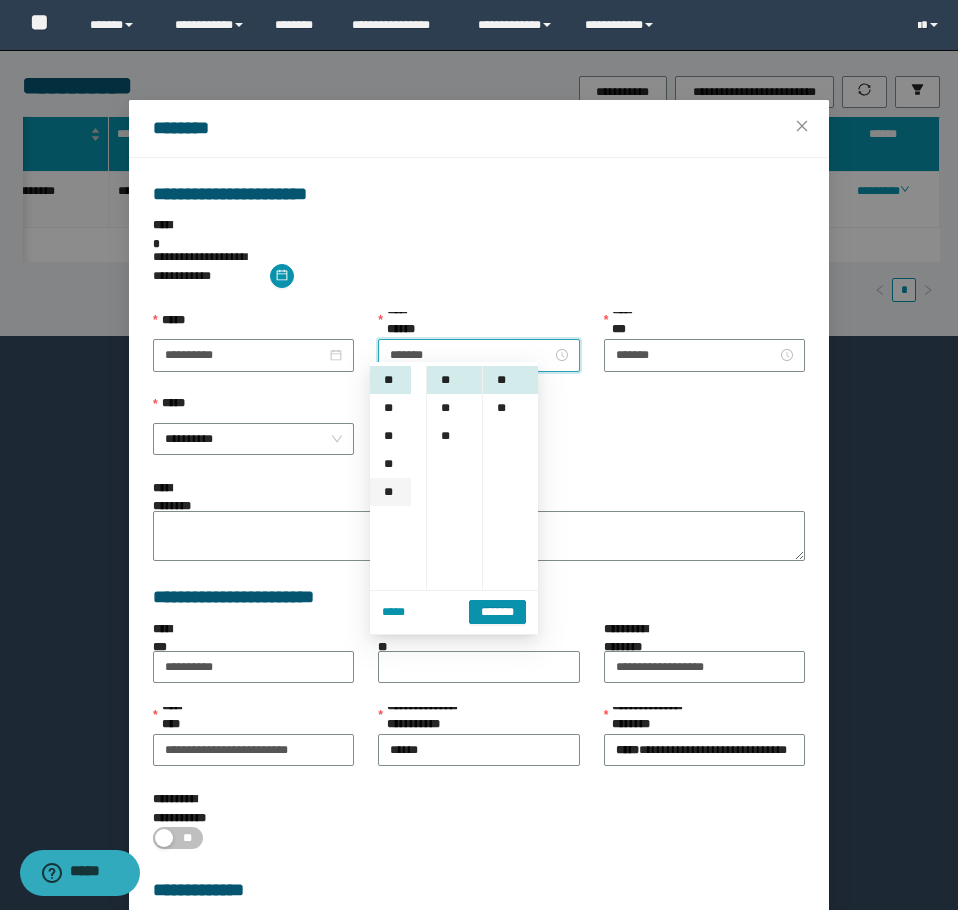 click on "**" at bounding box center (390, 492) 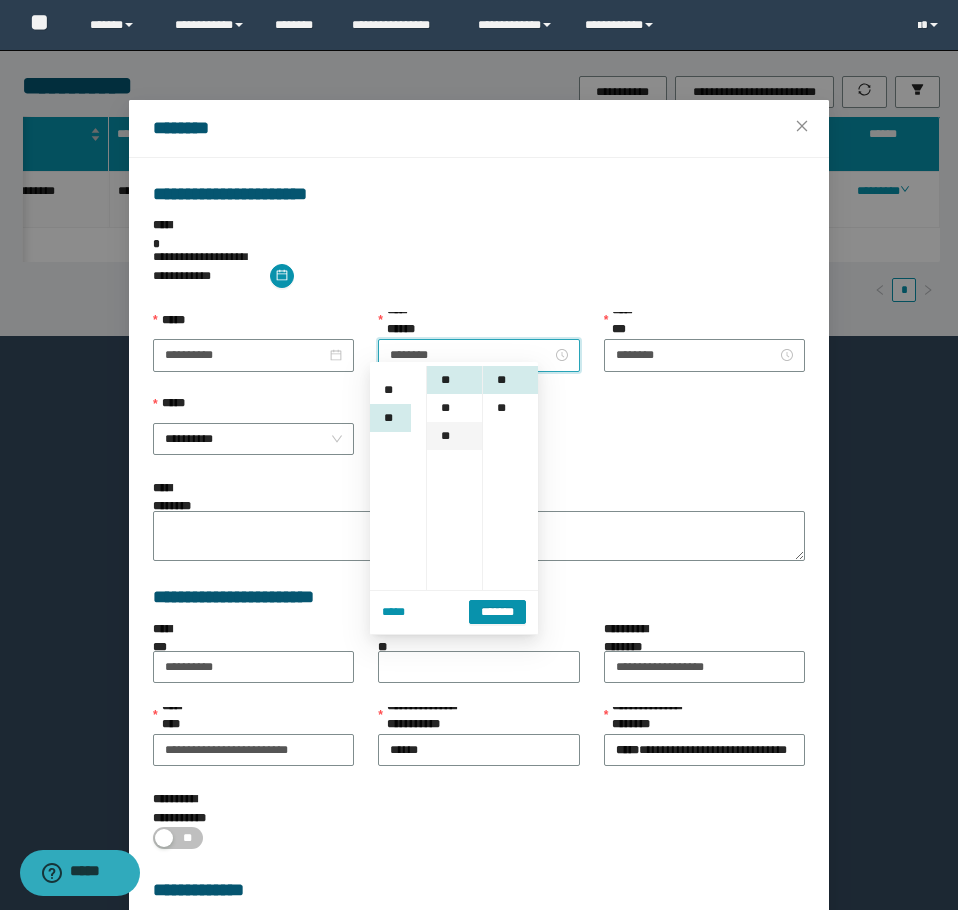 scroll, scrollTop: 308, scrollLeft: 0, axis: vertical 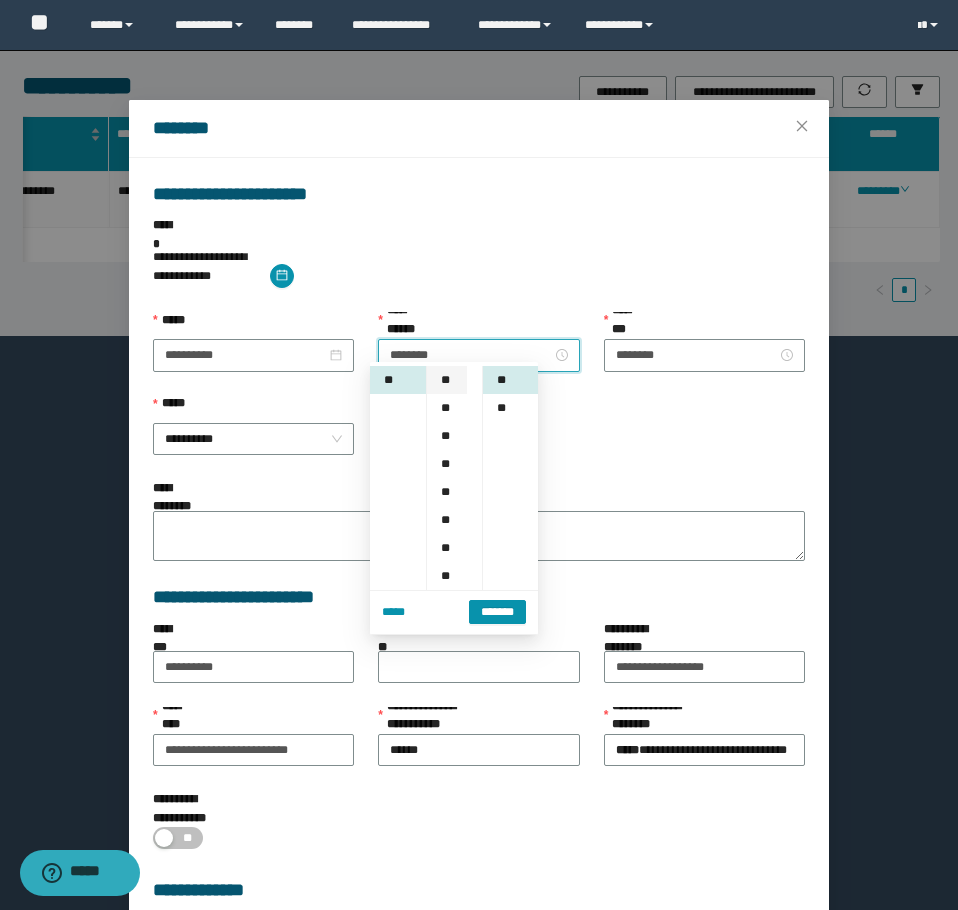 click on "**" at bounding box center (447, 380) 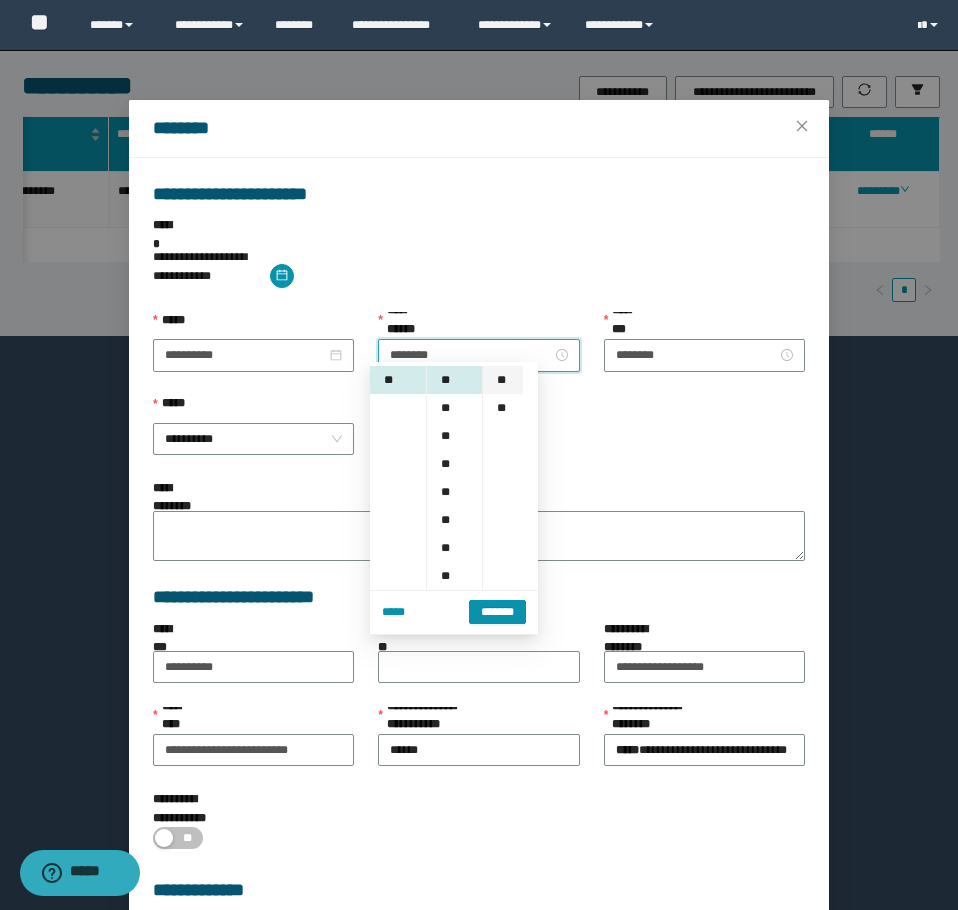 click on "**" at bounding box center [503, 380] 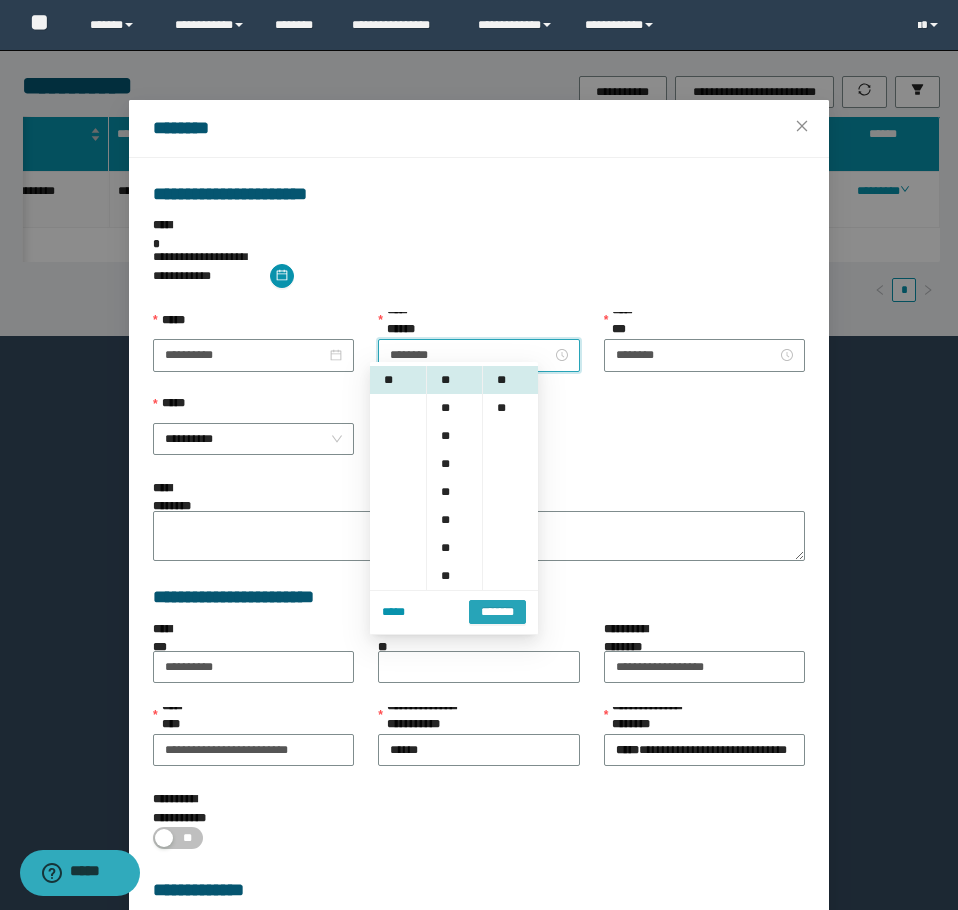 click on "*******" at bounding box center (497, 611) 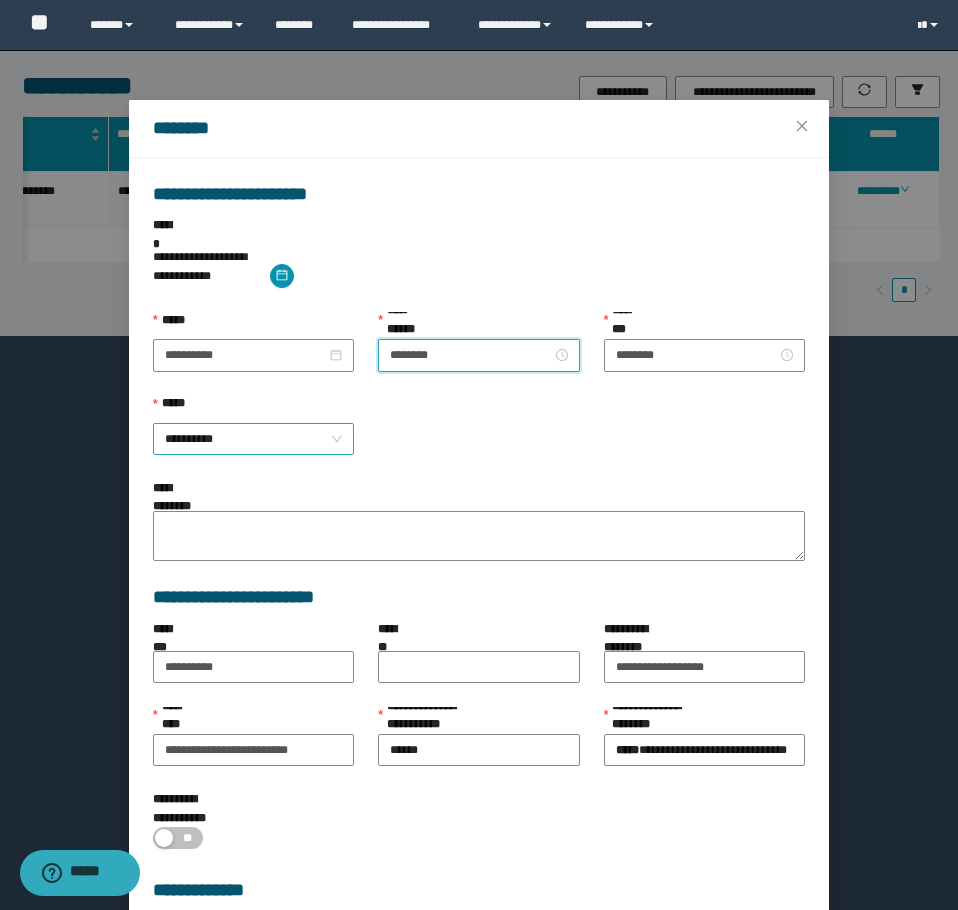 click on "**********" at bounding box center (253, 439) 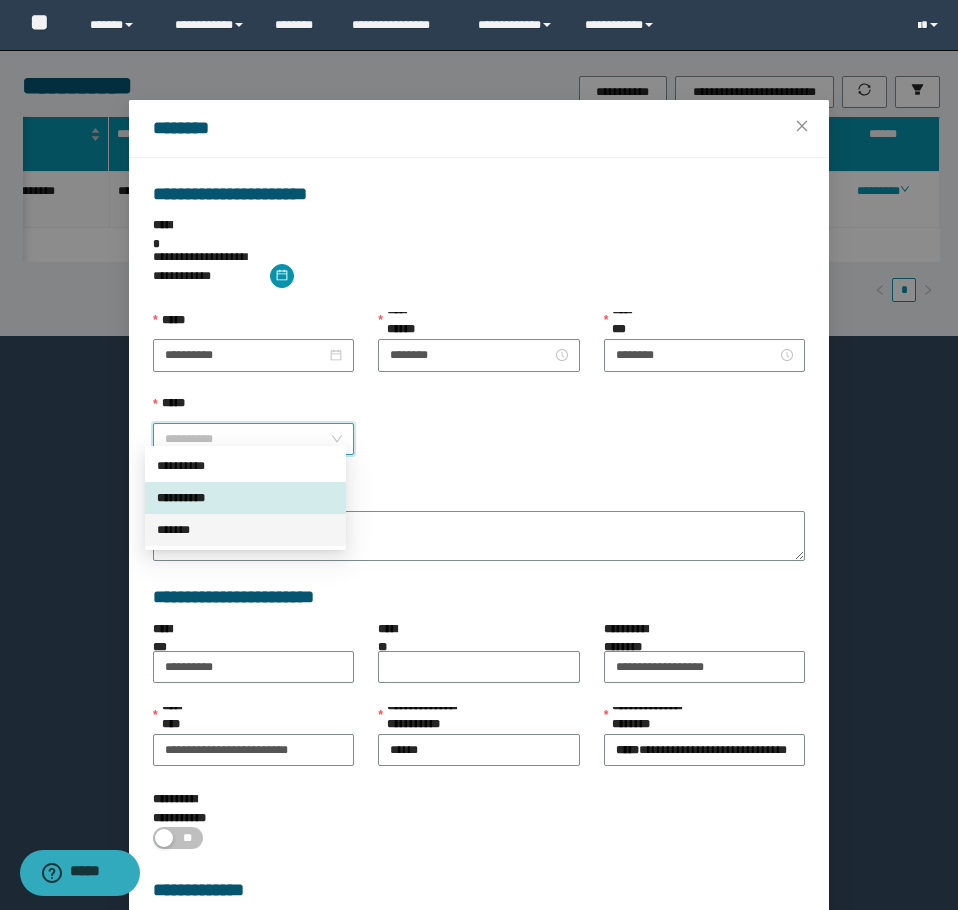 click on "*******" at bounding box center [245, 530] 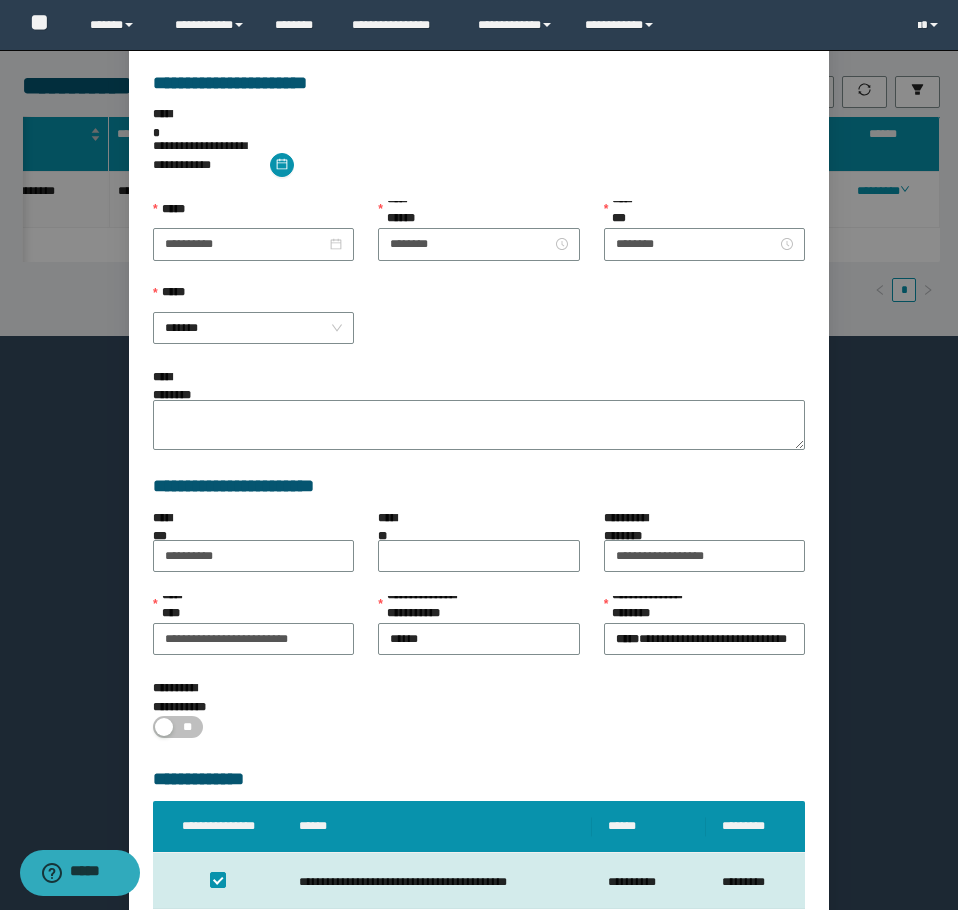 scroll, scrollTop: 207, scrollLeft: 0, axis: vertical 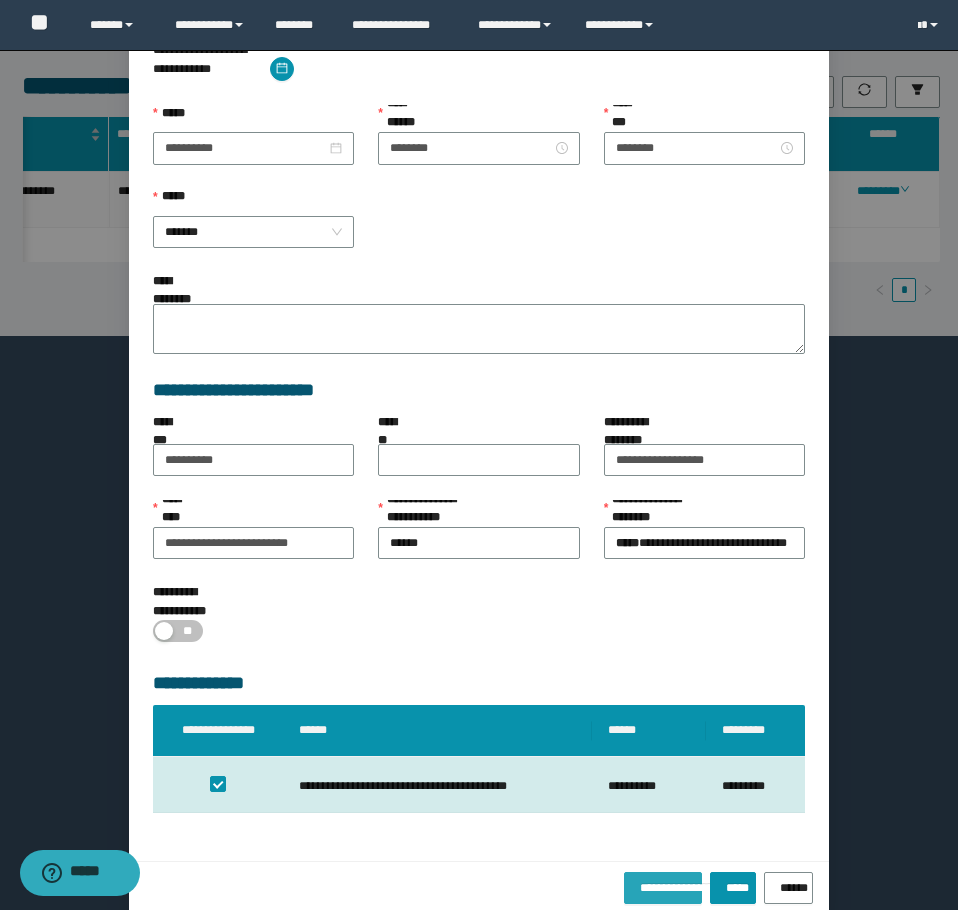 click on "**********" at bounding box center (663, 884) 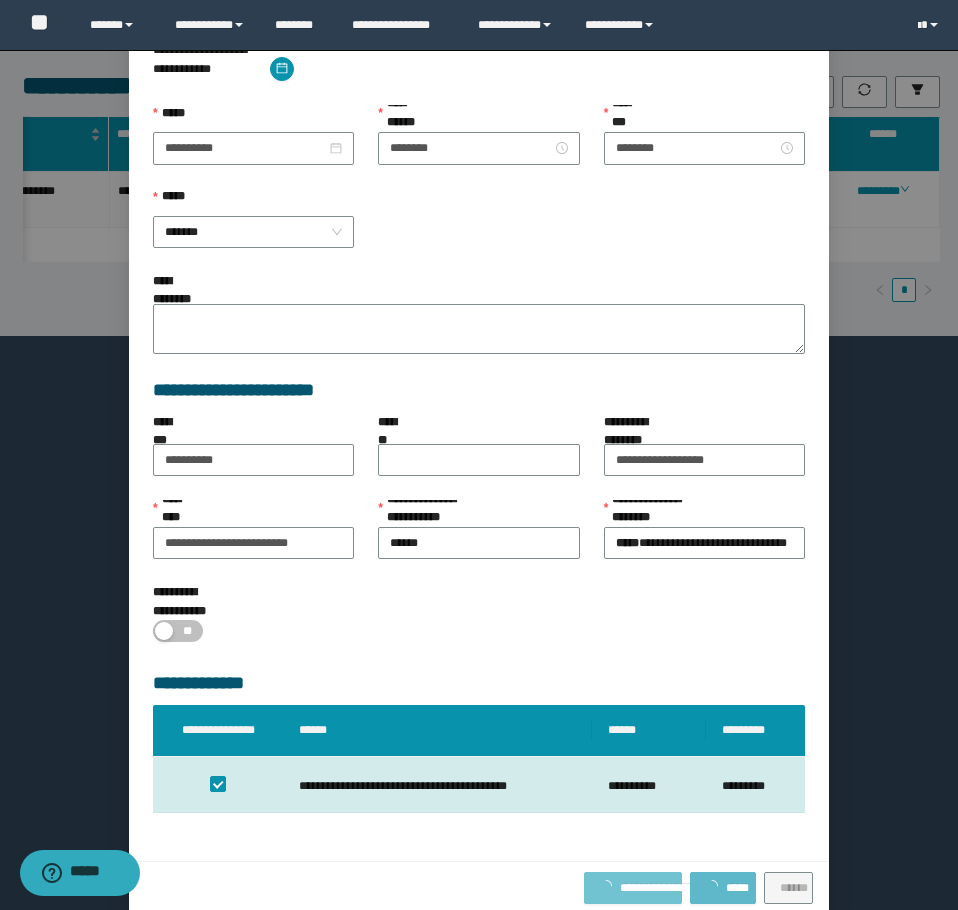 type 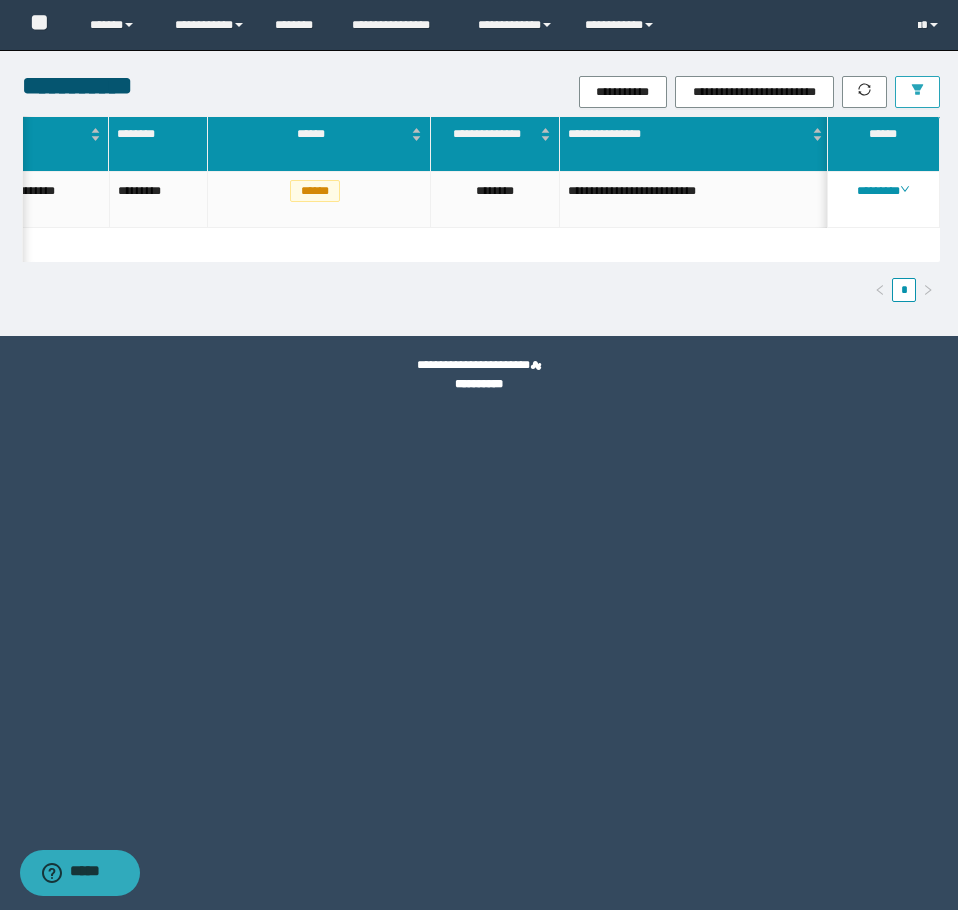 click 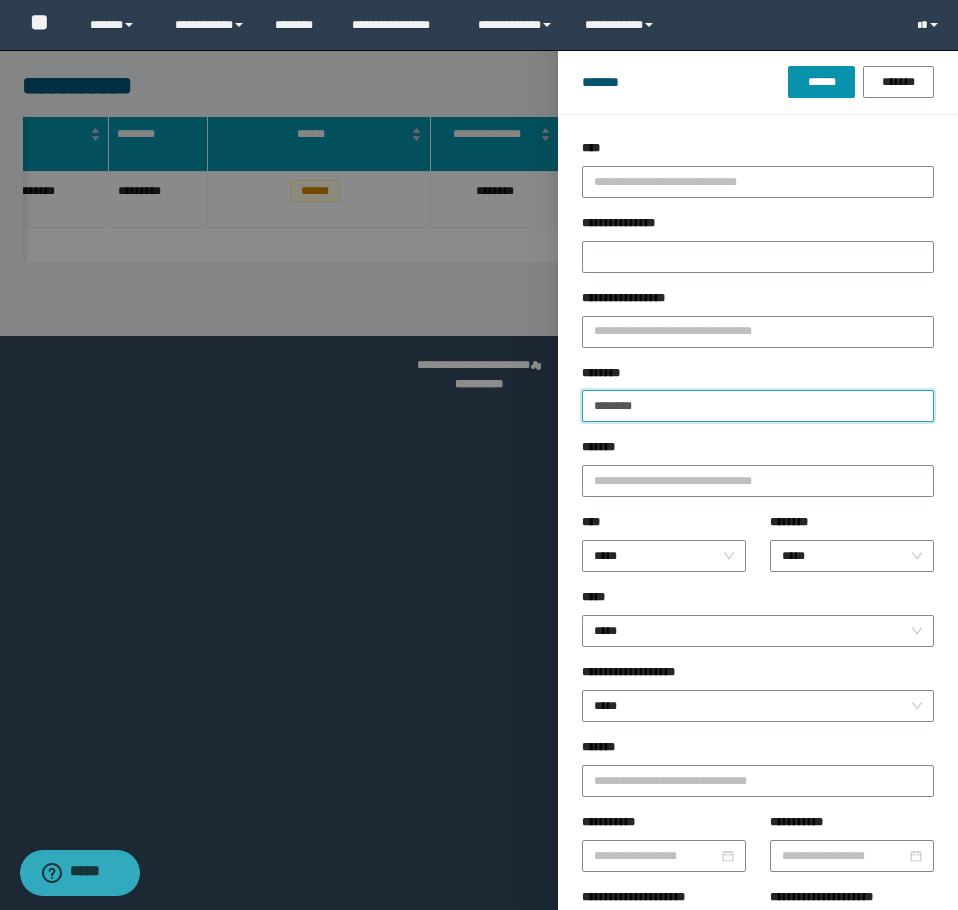 drag, startPoint x: 649, startPoint y: 413, endPoint x: 393, endPoint y: 412, distance: 256.00195 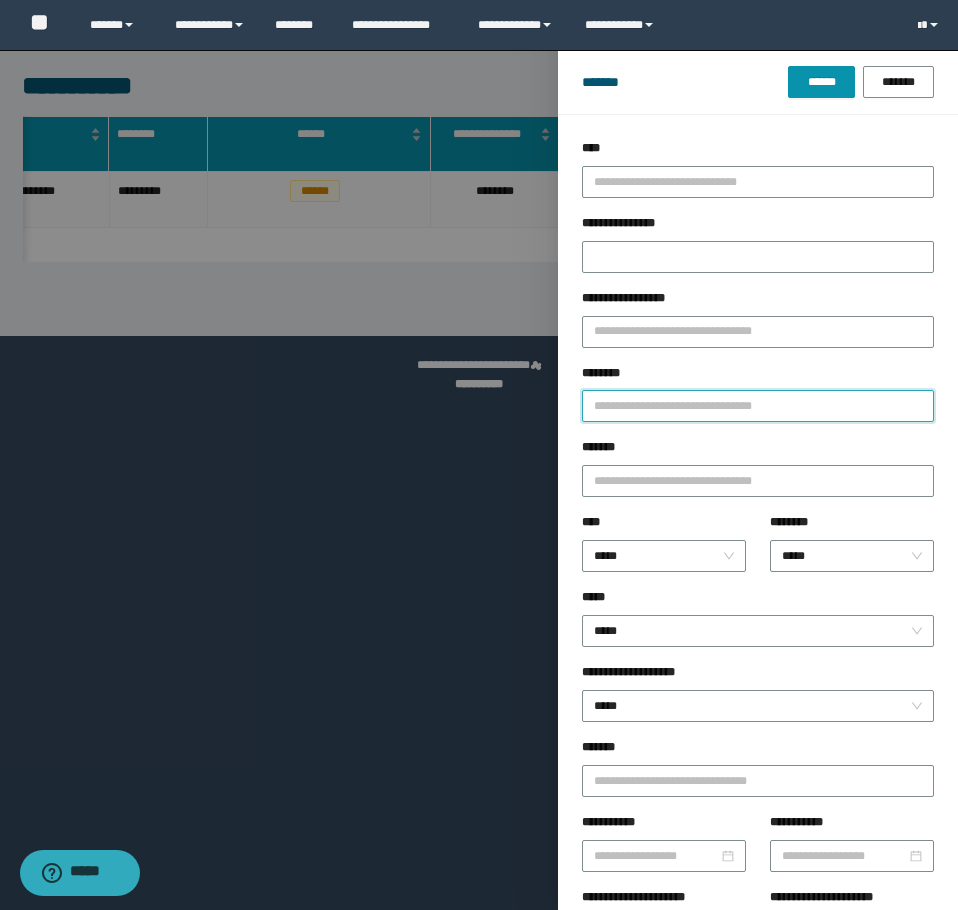 paste on "********" 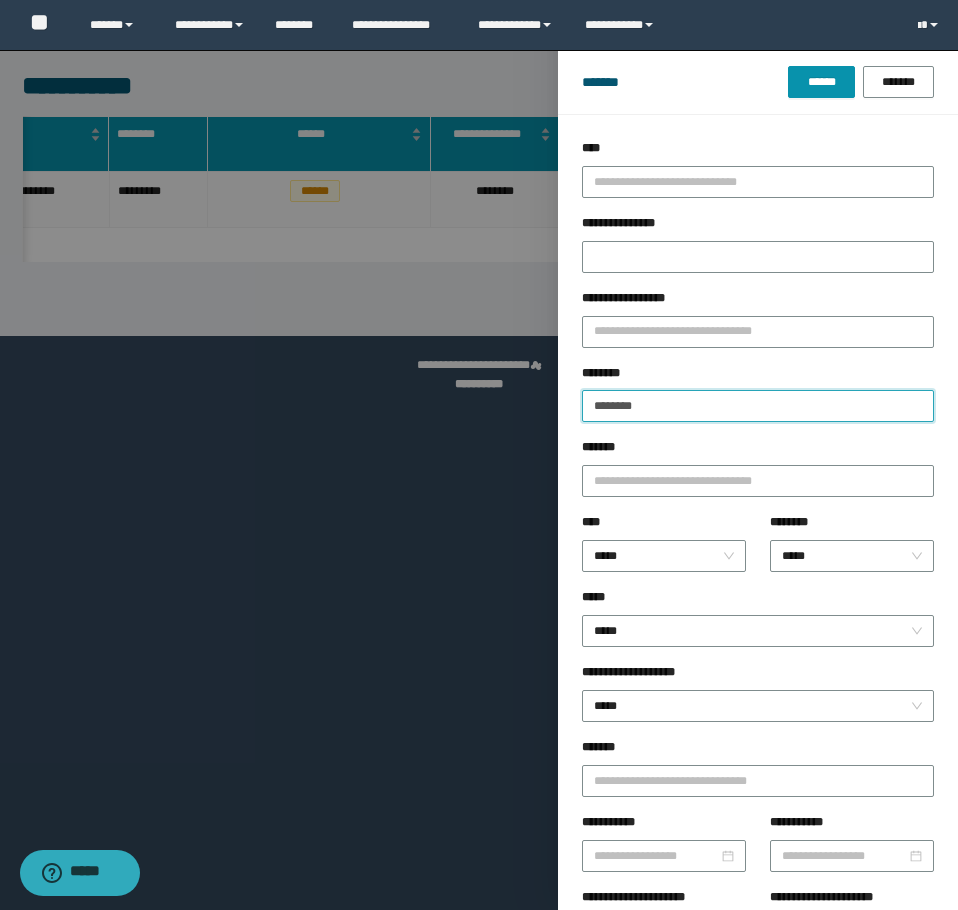 type on "********" 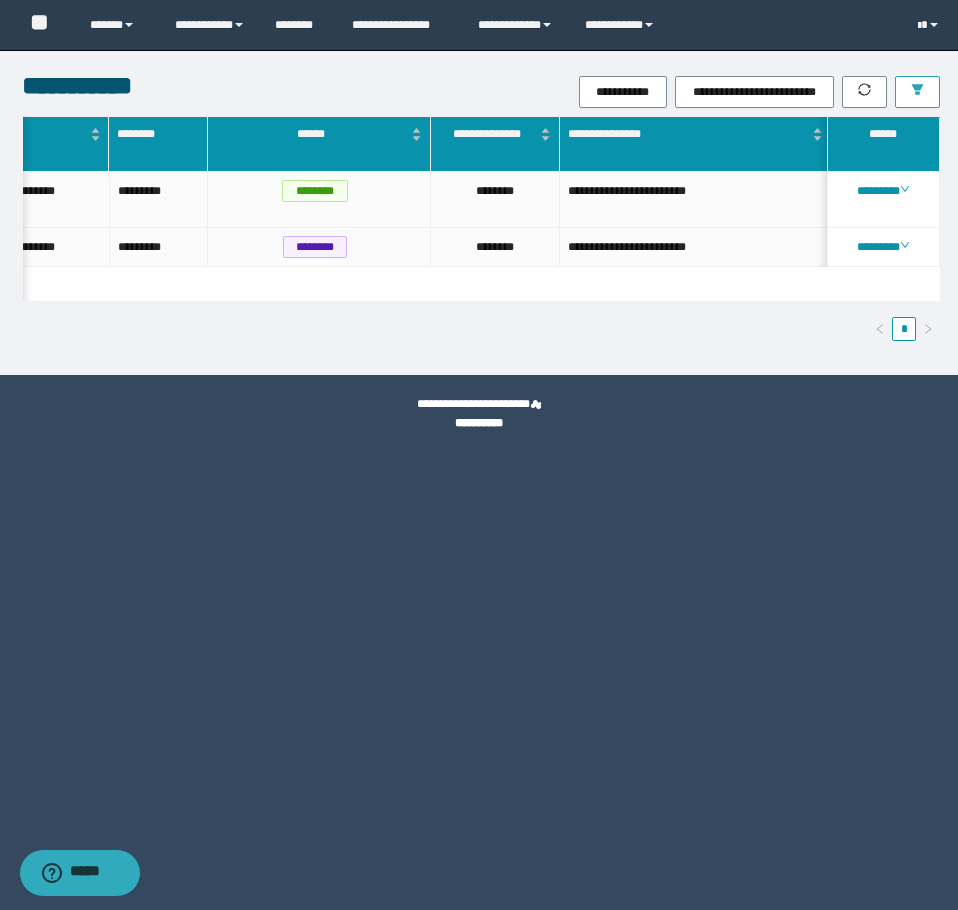 scroll, scrollTop: 0, scrollLeft: 293, axis: horizontal 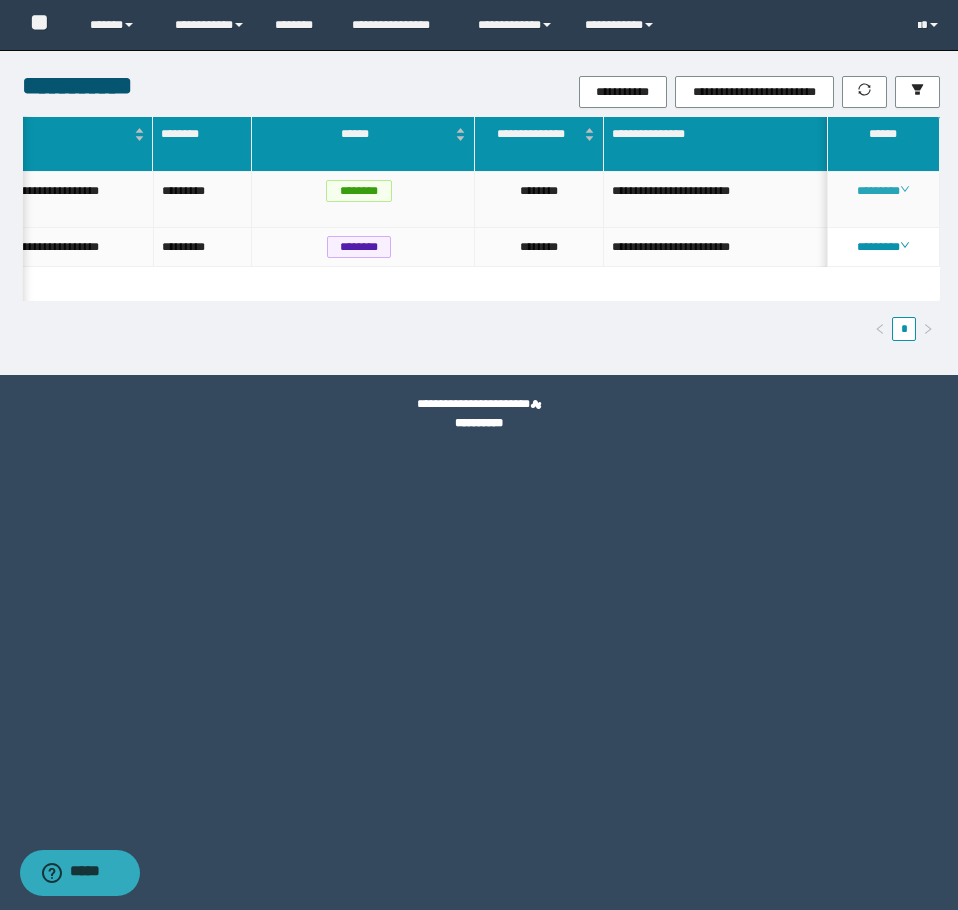 click on "********" at bounding box center (883, 191) 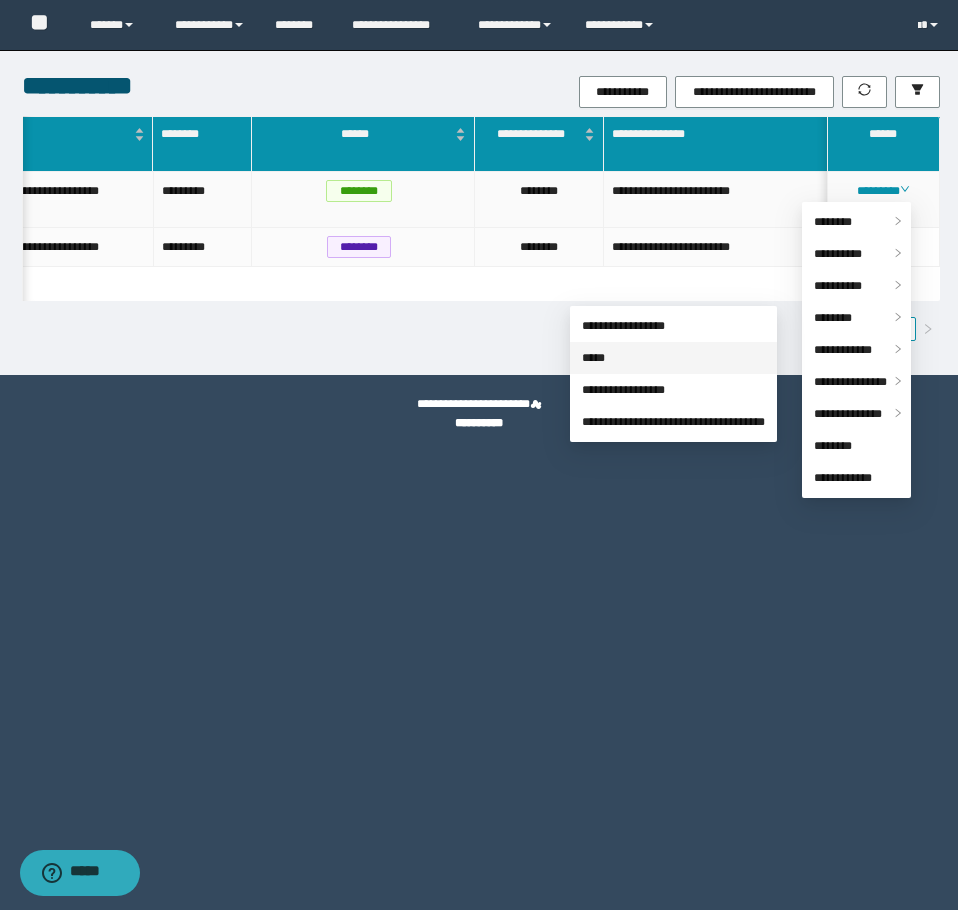 click on "*****" at bounding box center (593, 358) 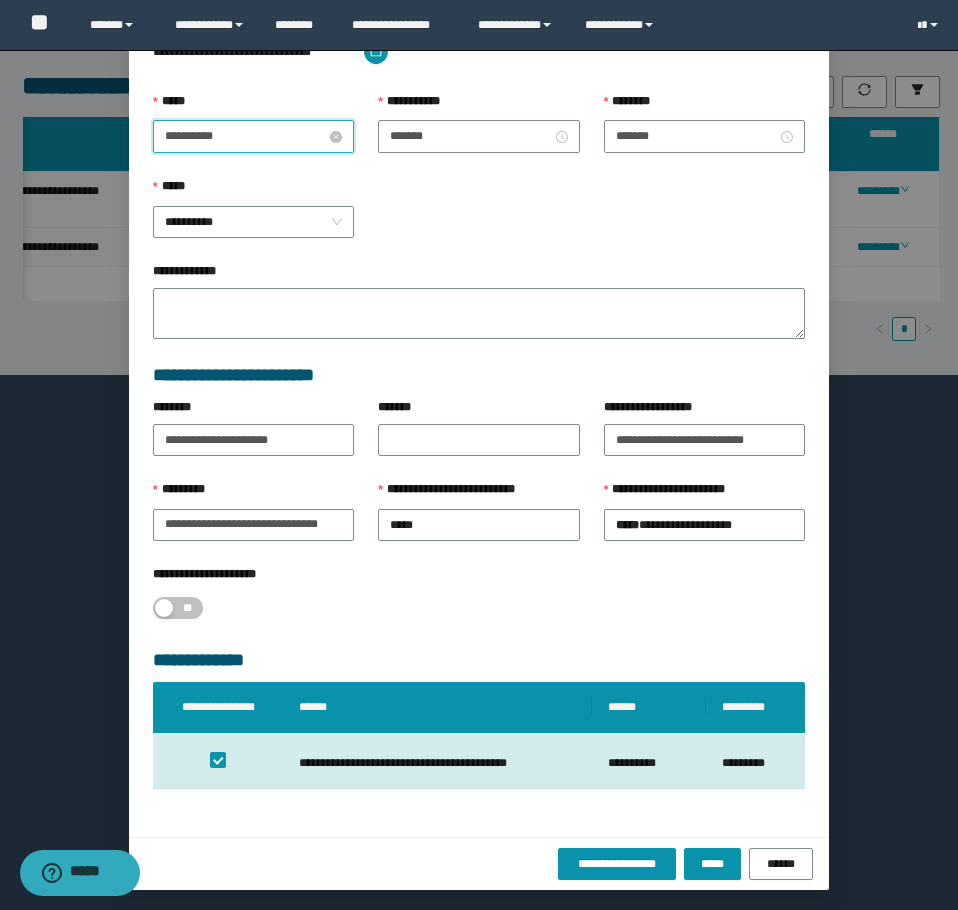 click on "**********" at bounding box center [245, 136] 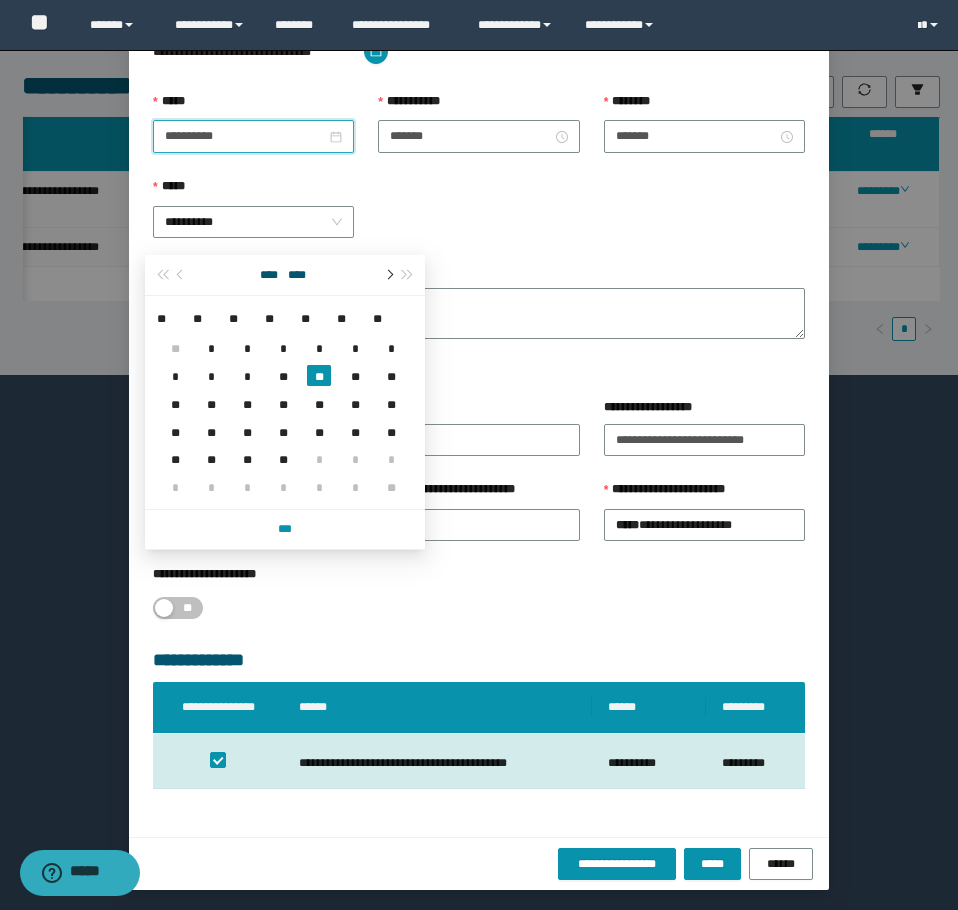 click at bounding box center [388, 275] 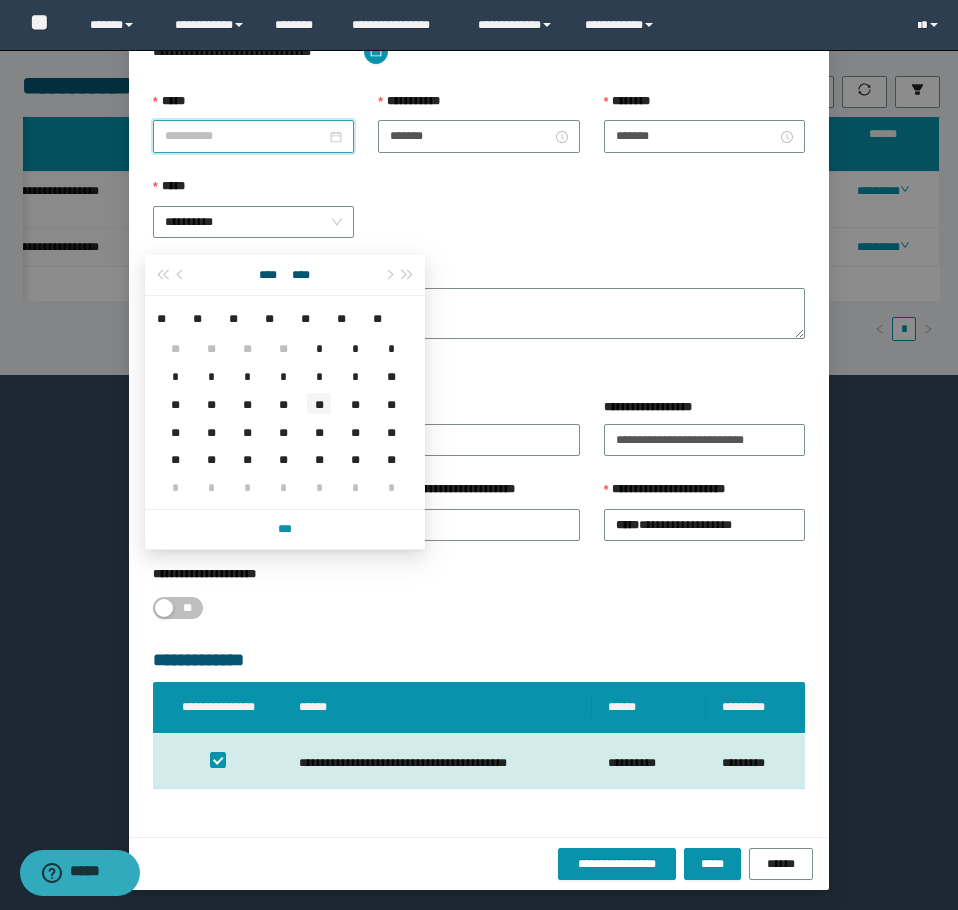 type on "**********" 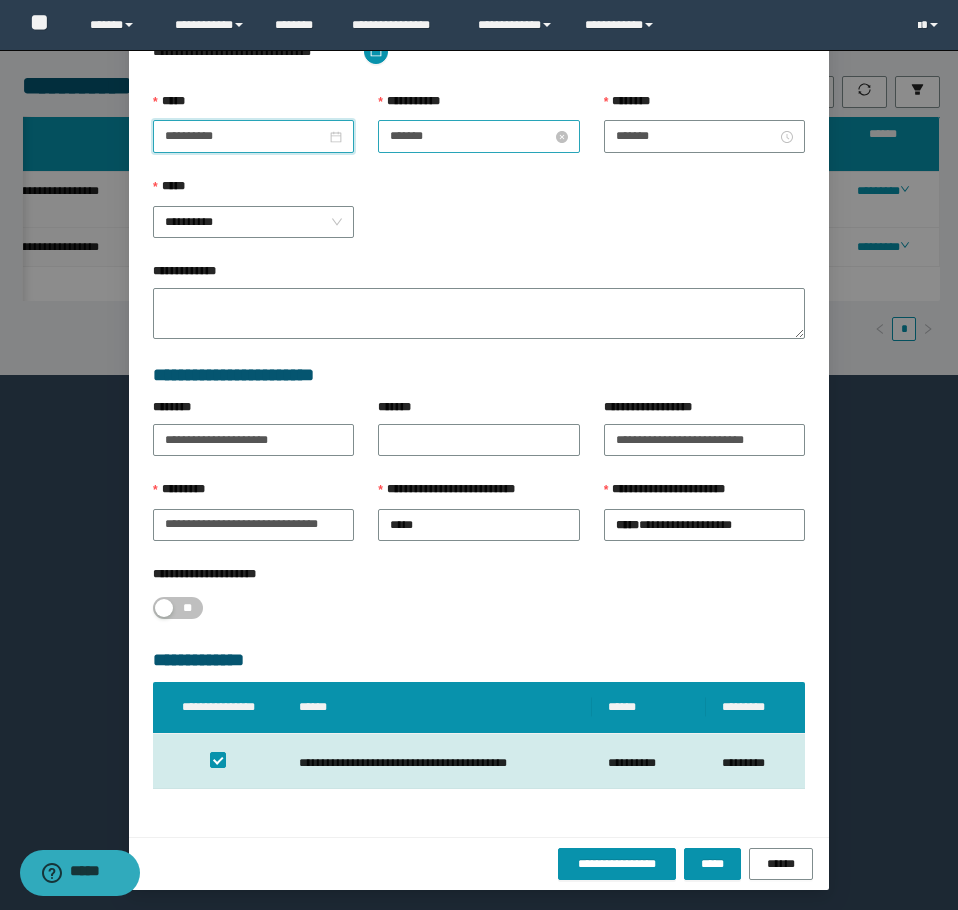 click on "*******" at bounding box center [470, 136] 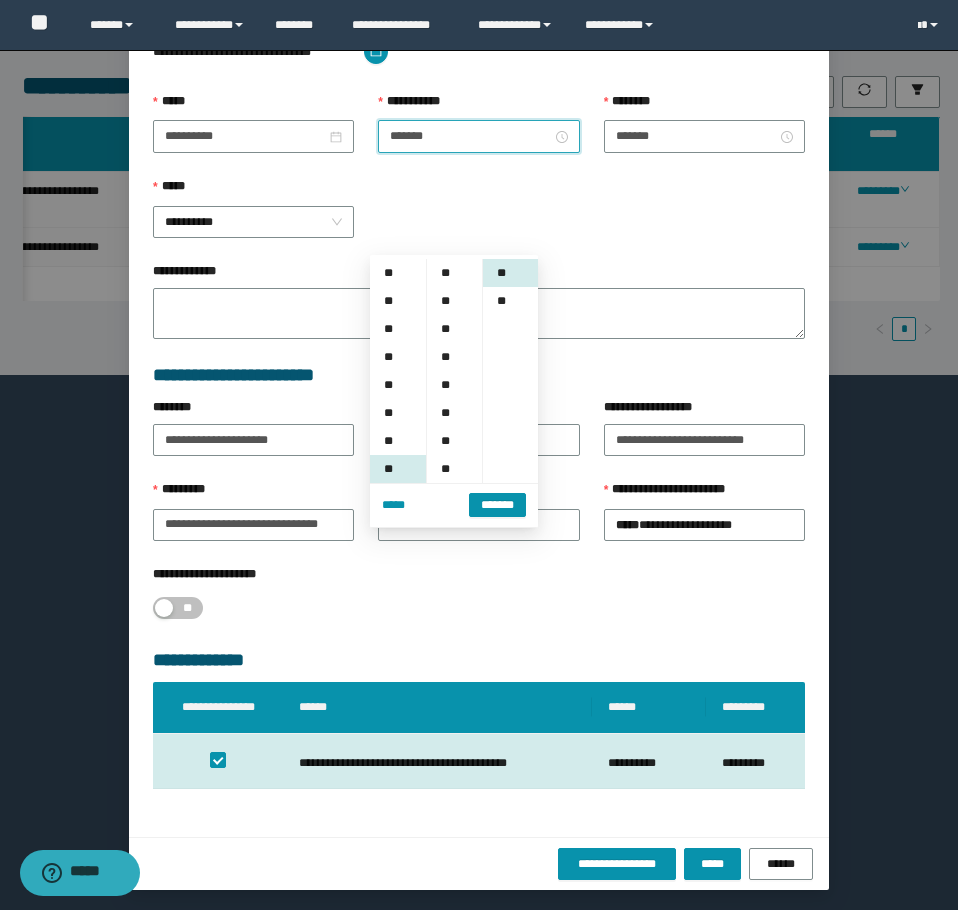scroll, scrollTop: 196, scrollLeft: 0, axis: vertical 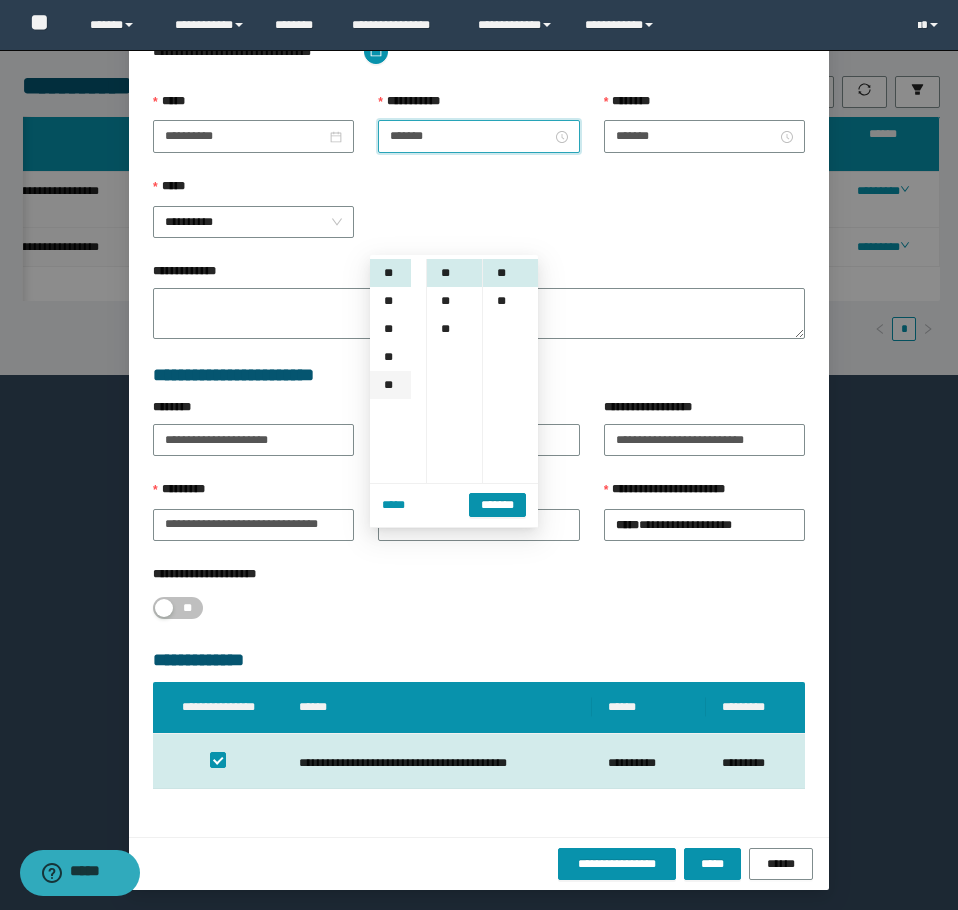 click on "**" at bounding box center [390, 385] 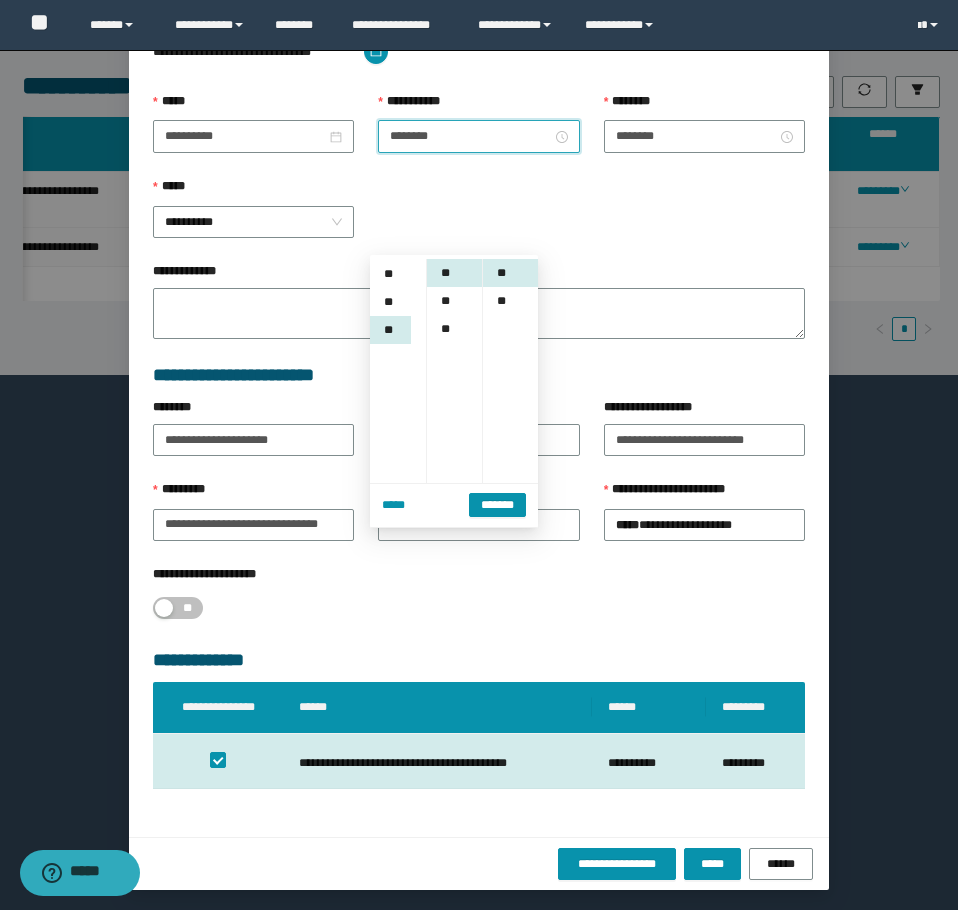 scroll, scrollTop: 308, scrollLeft: 0, axis: vertical 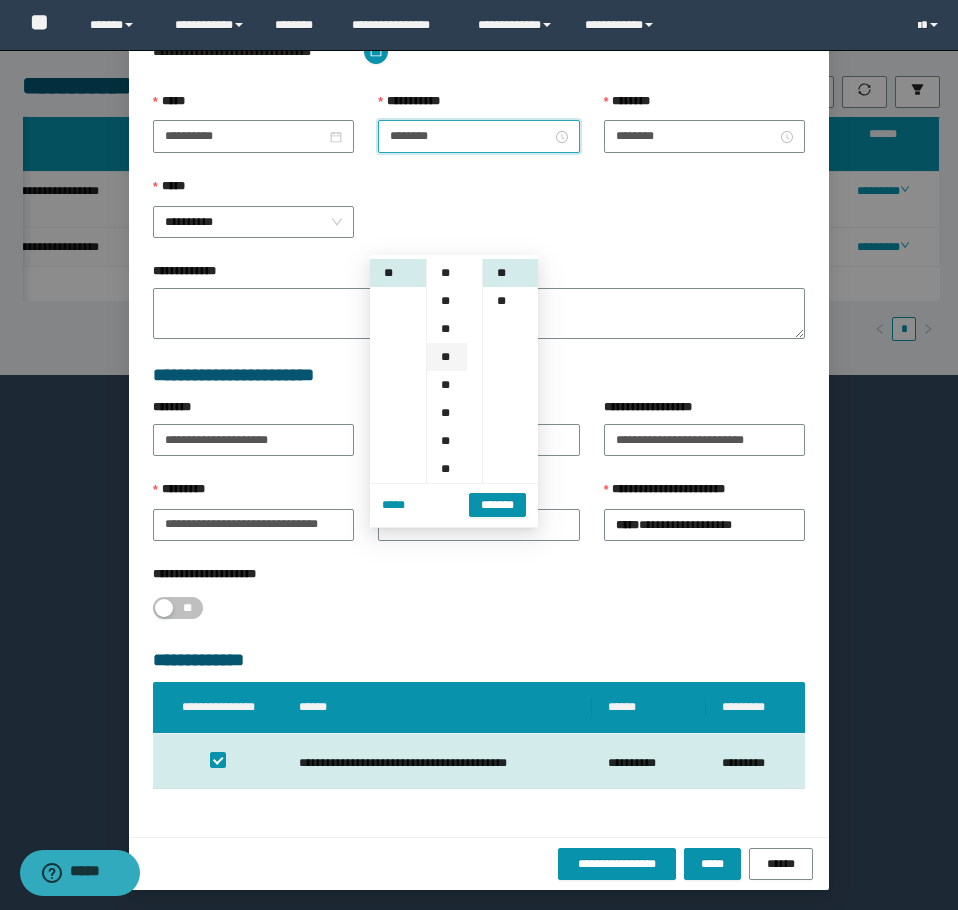 click on "**" at bounding box center (447, 357) 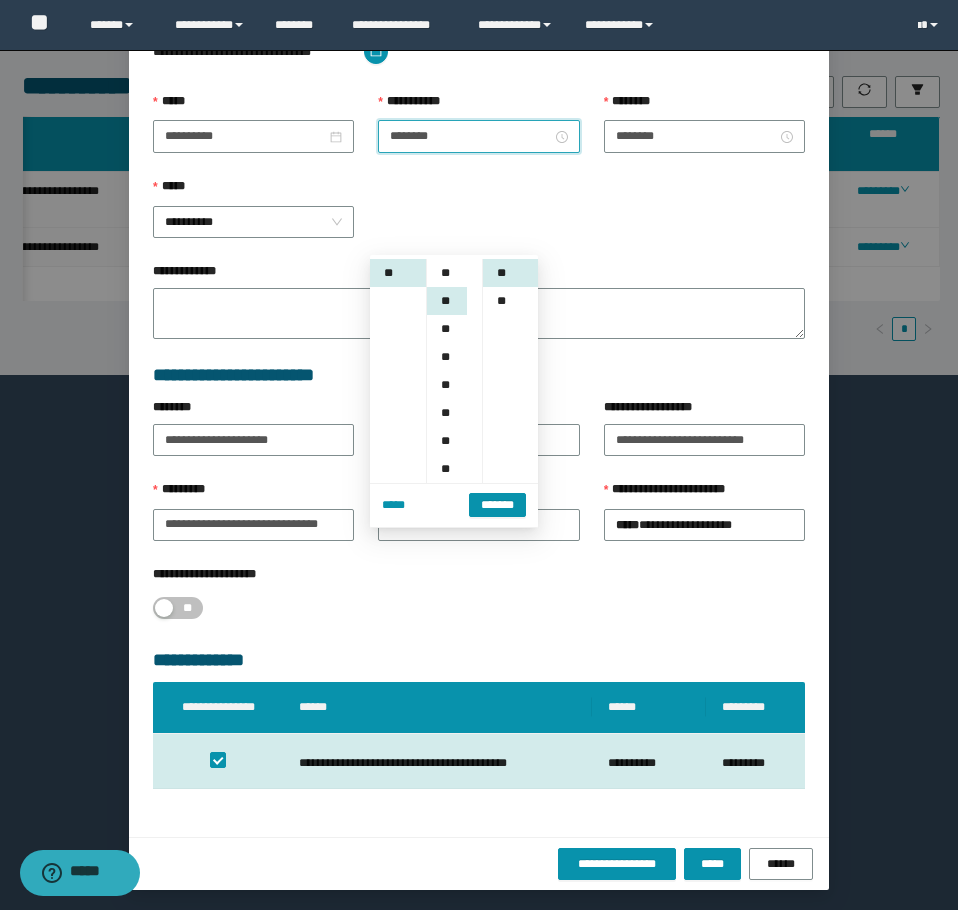 scroll, scrollTop: 84, scrollLeft: 0, axis: vertical 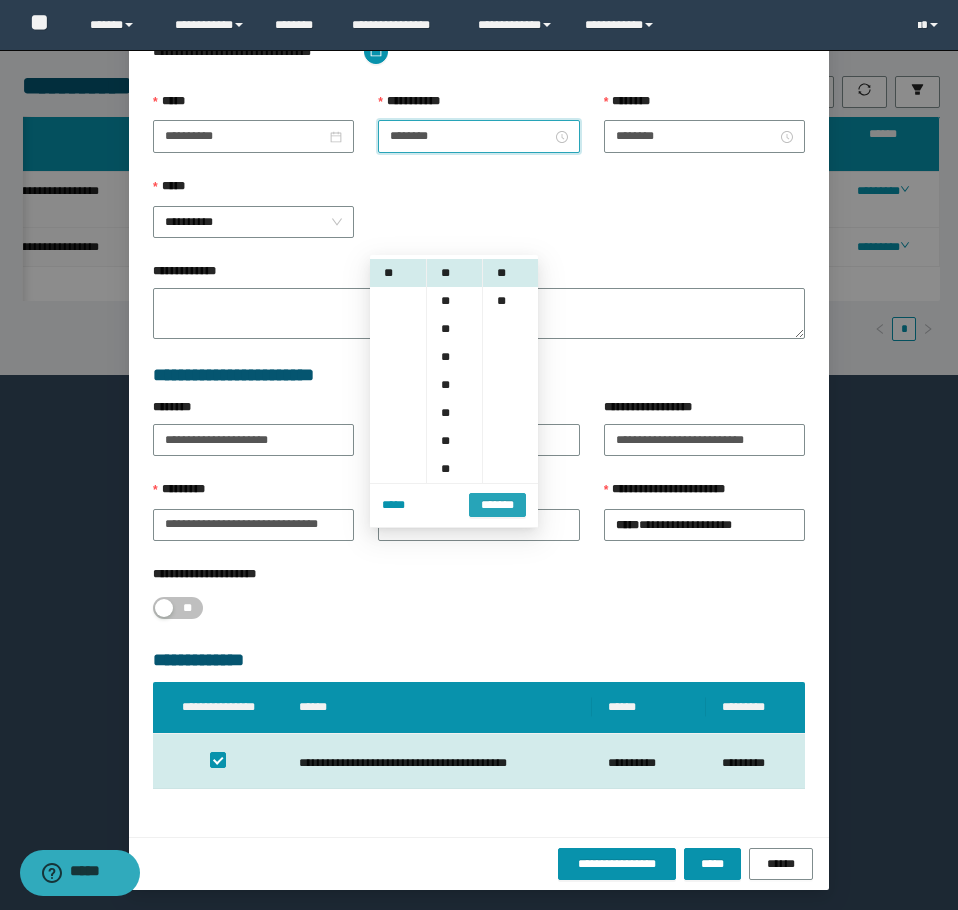 click on "*******" at bounding box center [497, 505] 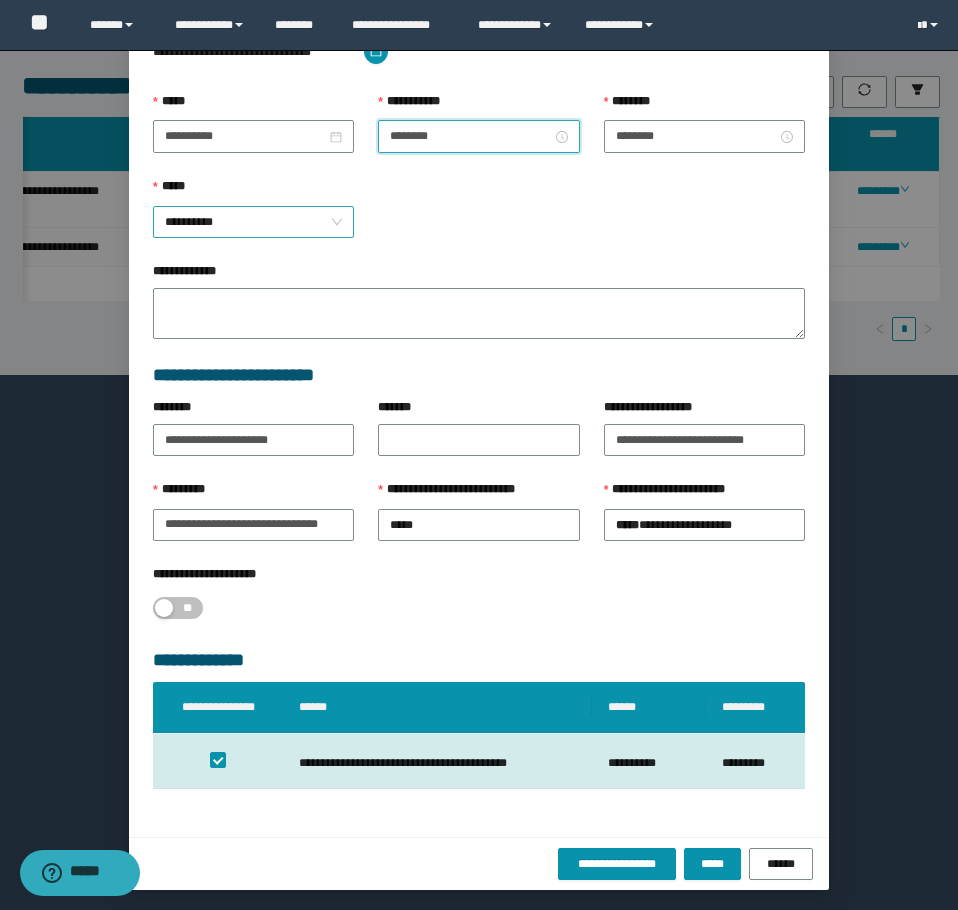 click on "**********" at bounding box center [253, 222] 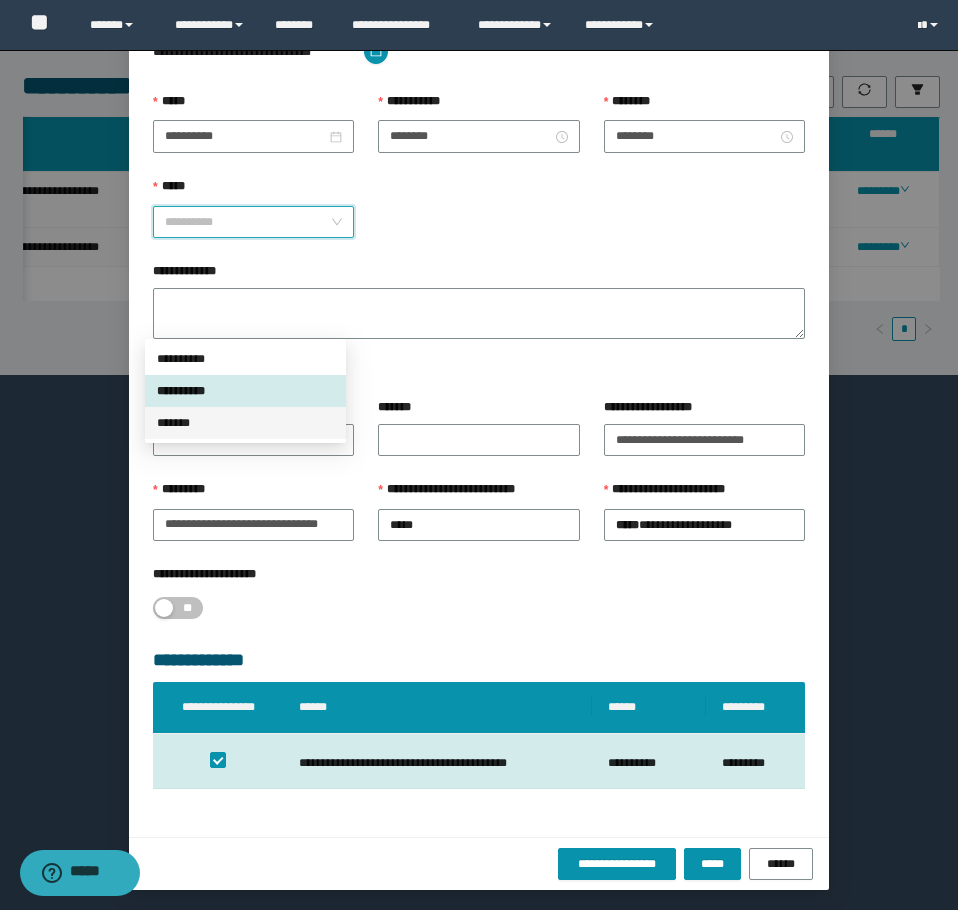 click on "*******" at bounding box center [245, 423] 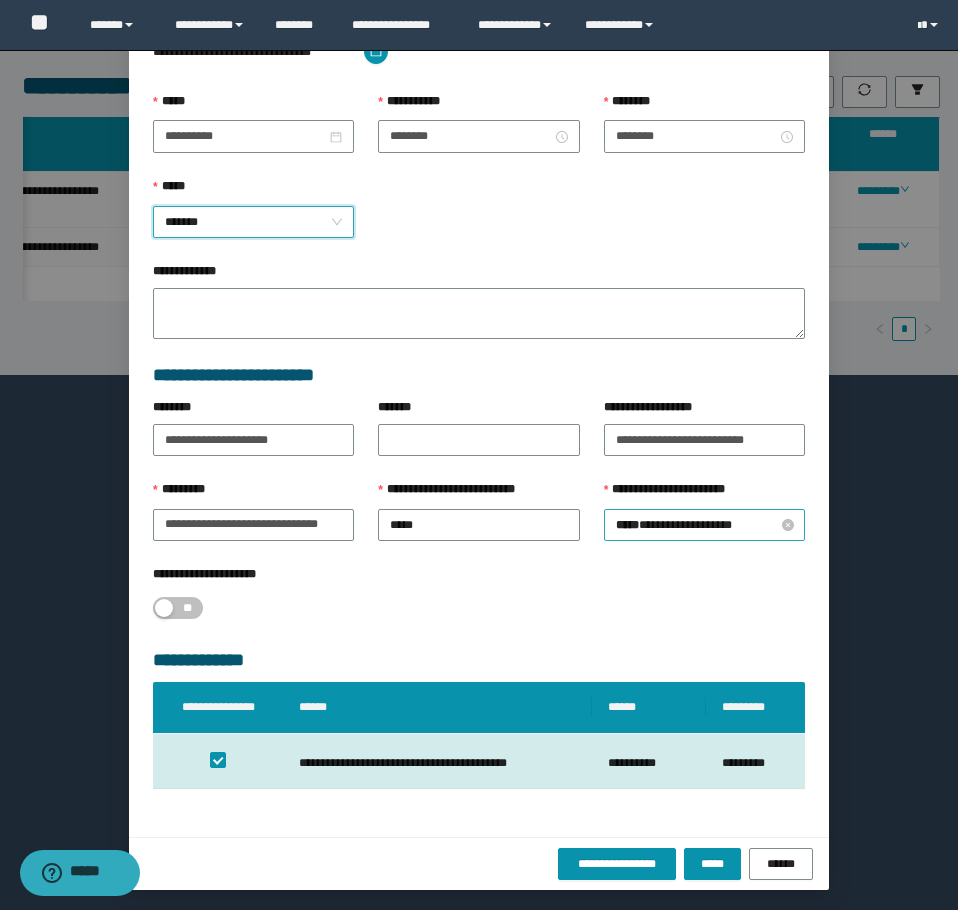 scroll, scrollTop: 207, scrollLeft: 0, axis: vertical 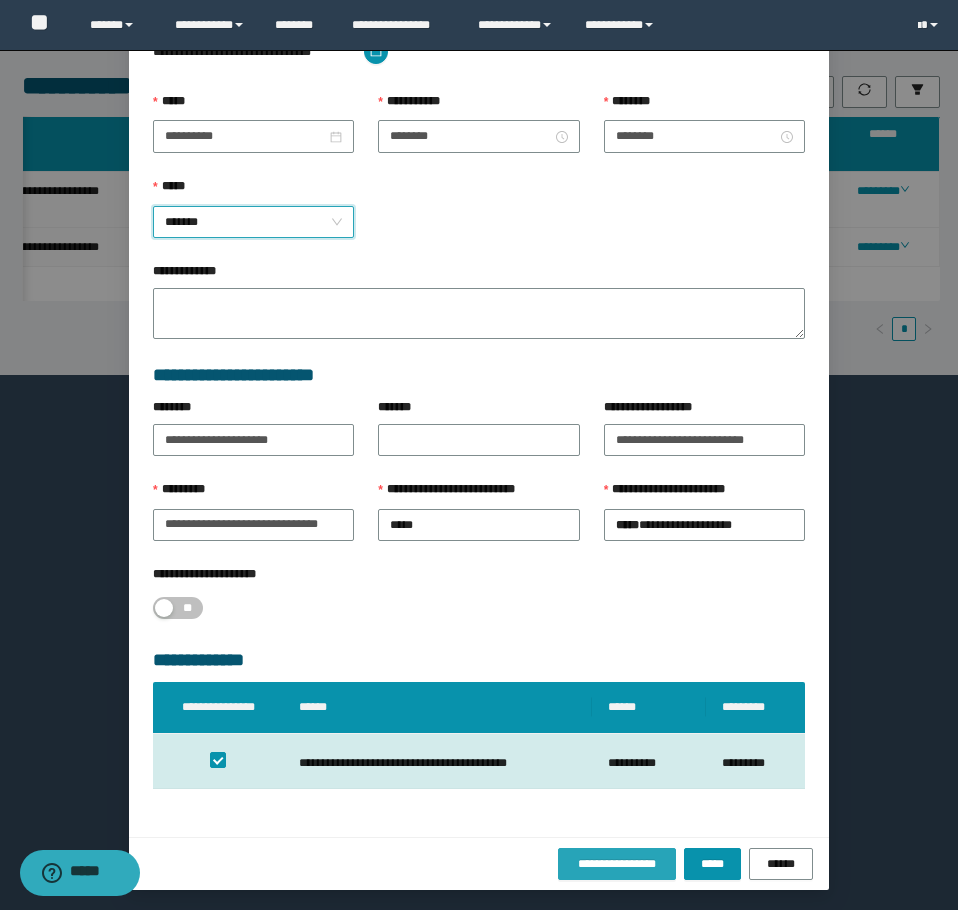 click on "**********" at bounding box center [617, 864] 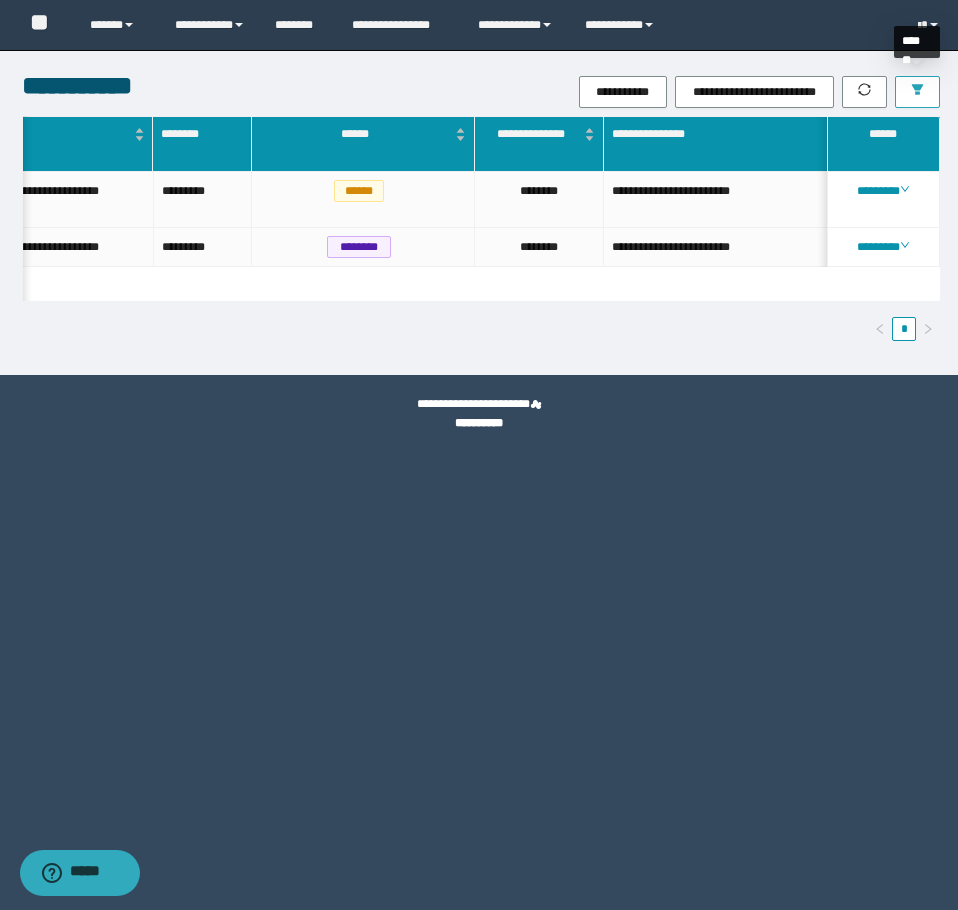 click 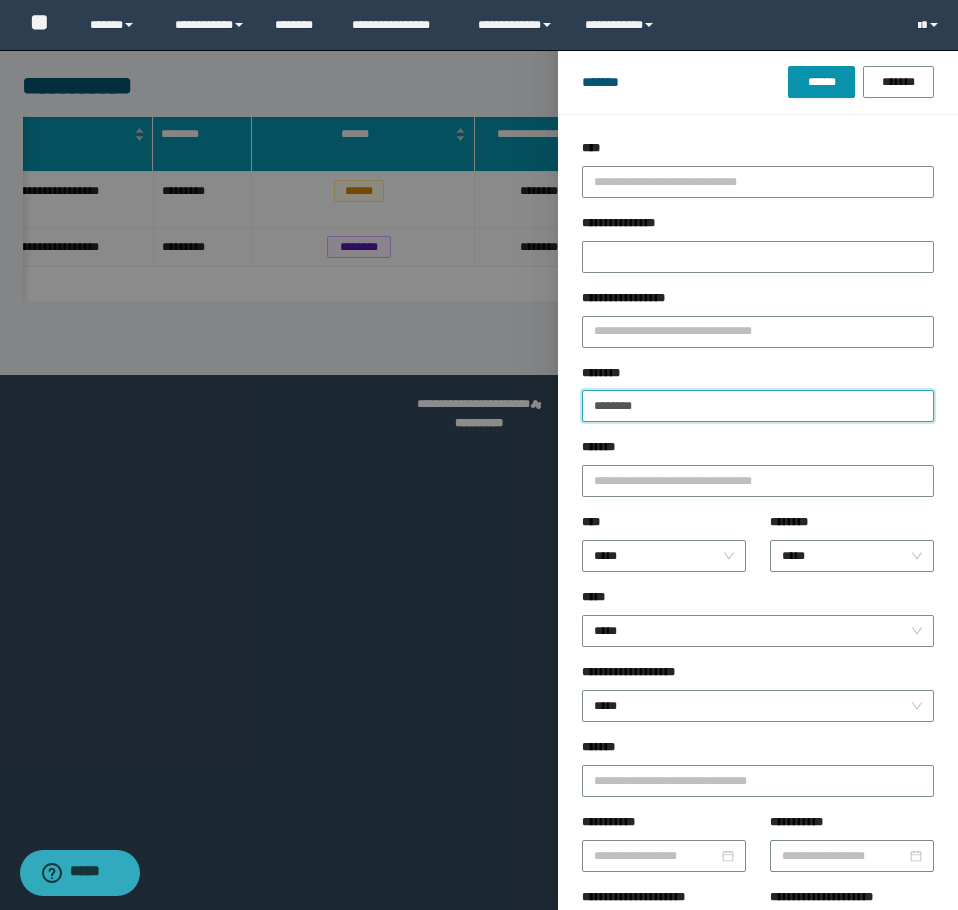 drag, startPoint x: 718, startPoint y: 393, endPoint x: 203, endPoint y: 370, distance: 515.51337 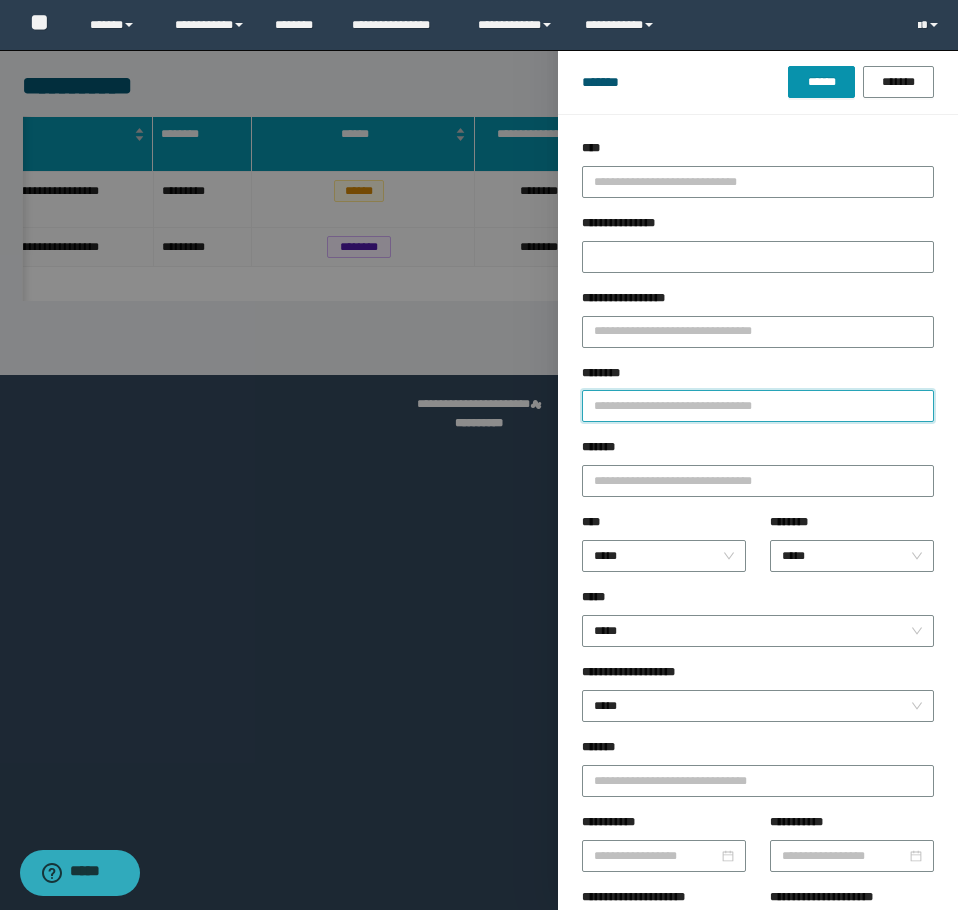 paste on "********" 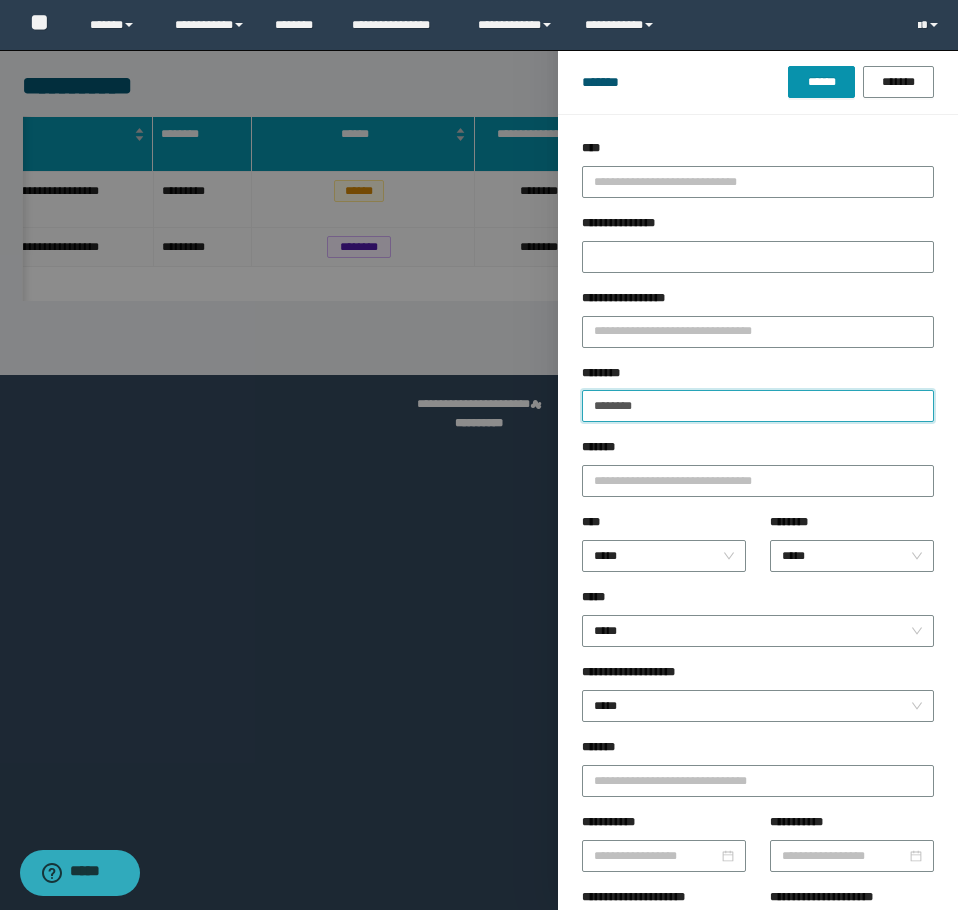 type on "********" 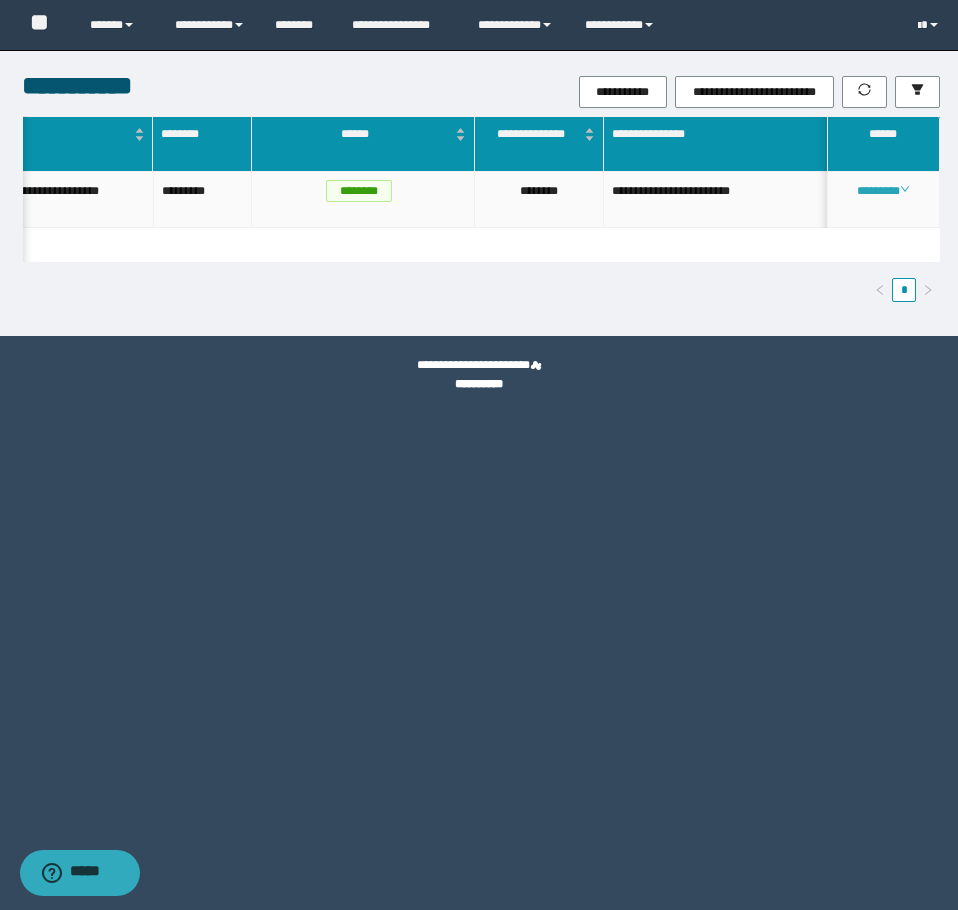 click on "********" at bounding box center (883, 191) 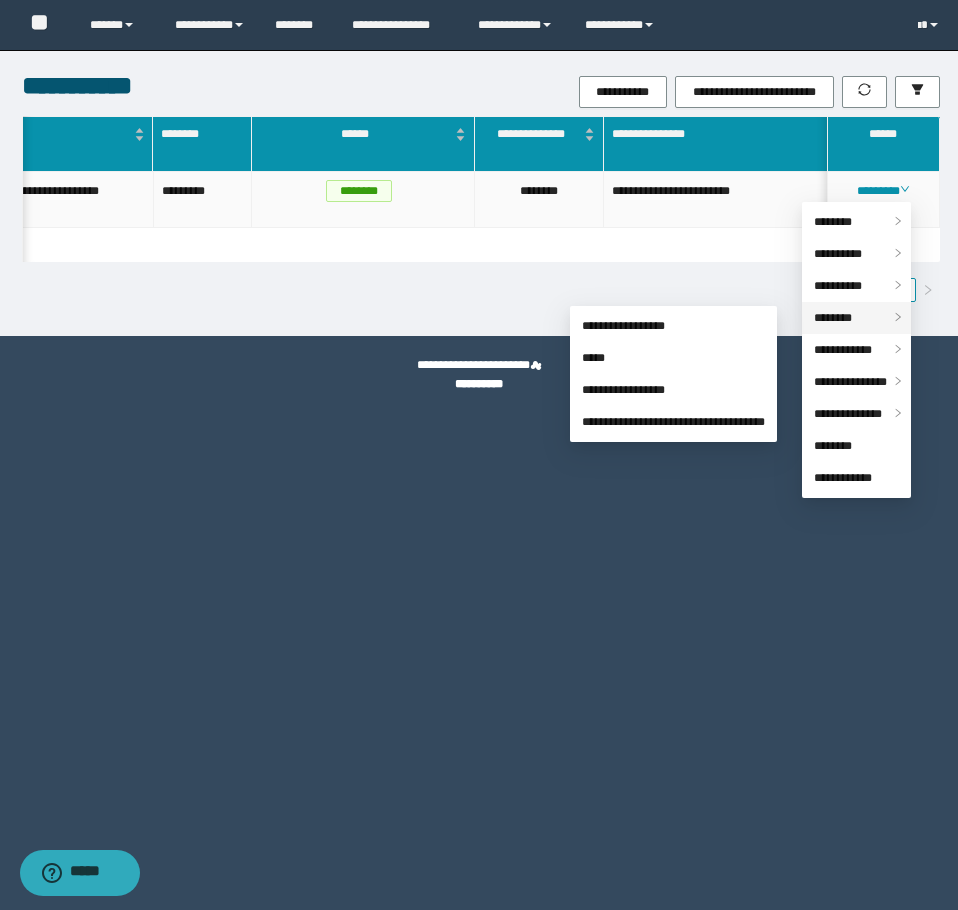 click on "********" at bounding box center [833, 318] 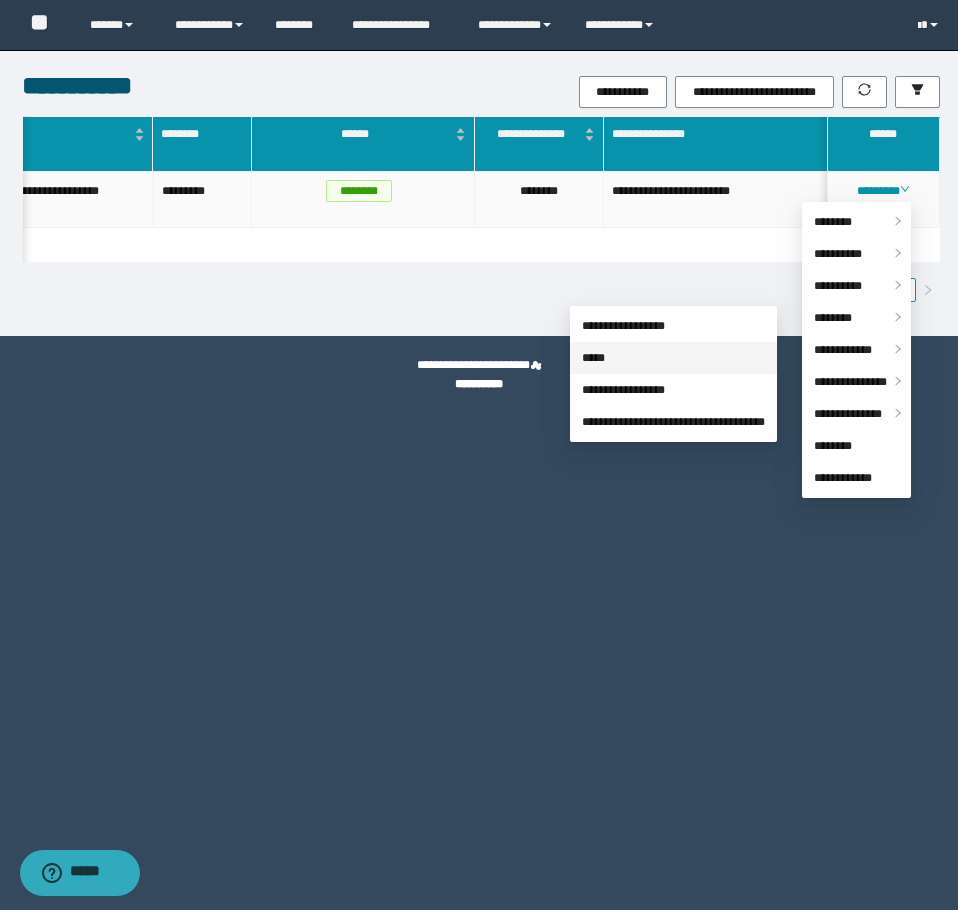 click on "*****" at bounding box center [593, 358] 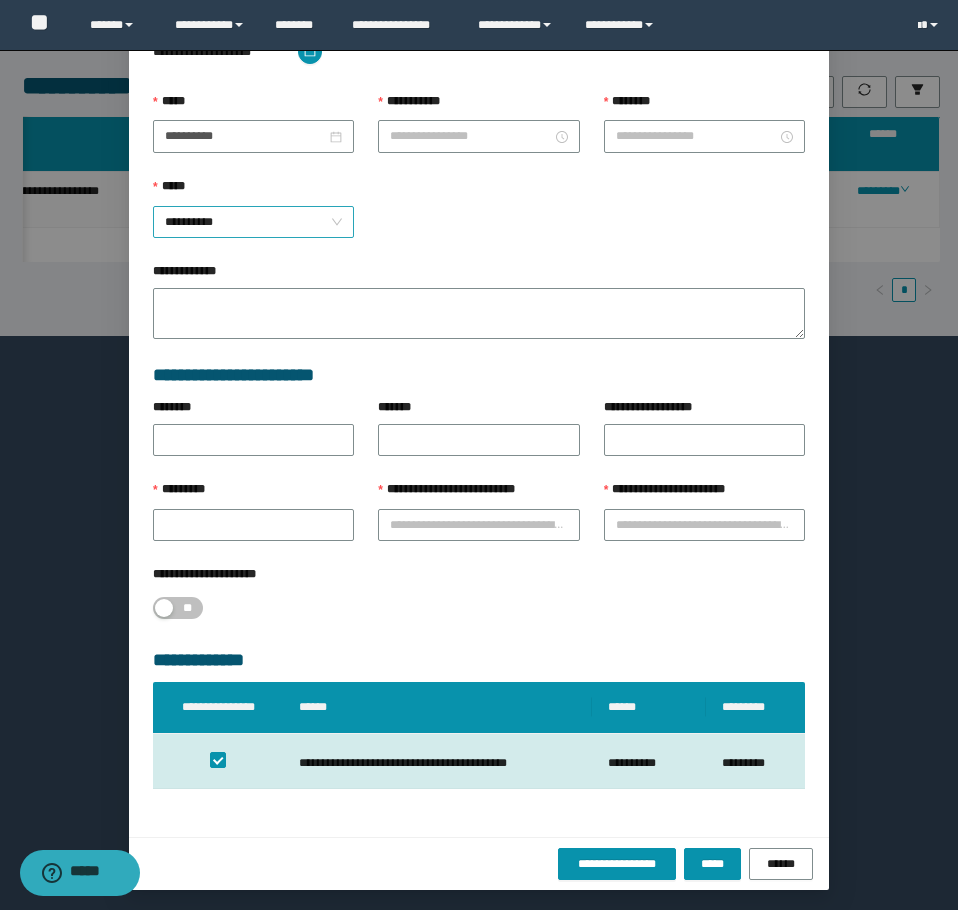 scroll, scrollTop: 107, scrollLeft: 0, axis: vertical 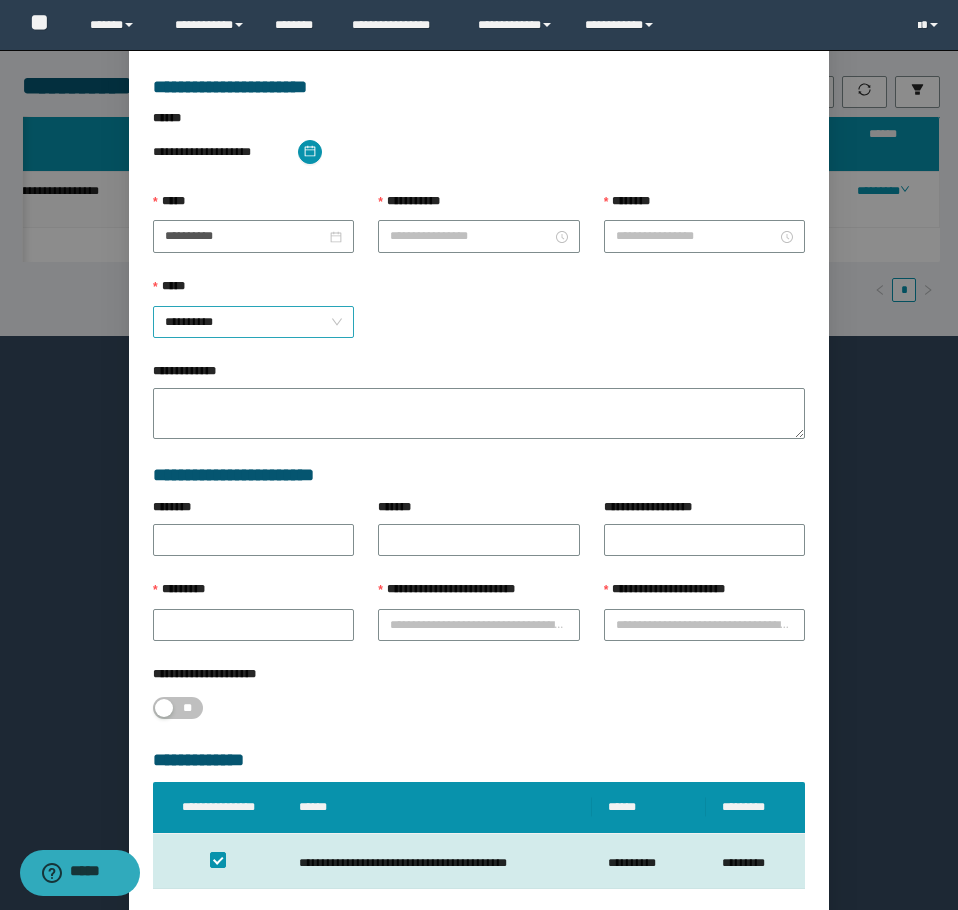 type on "**********" 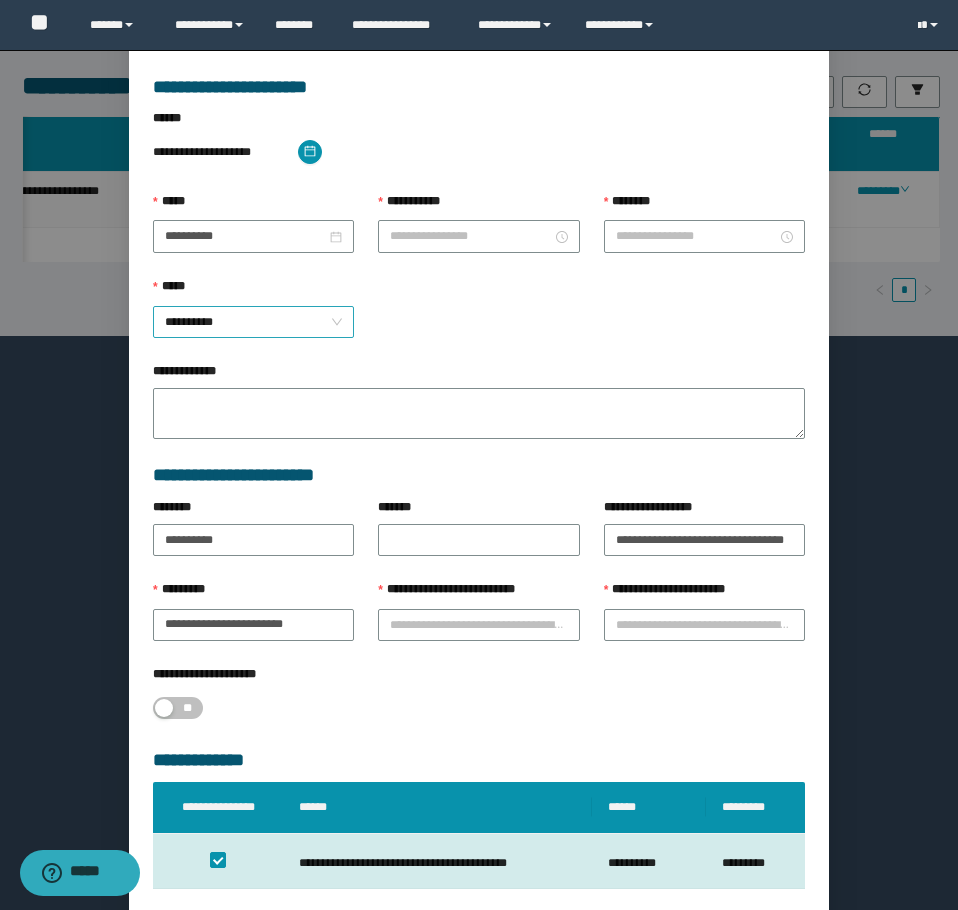 type on "********" 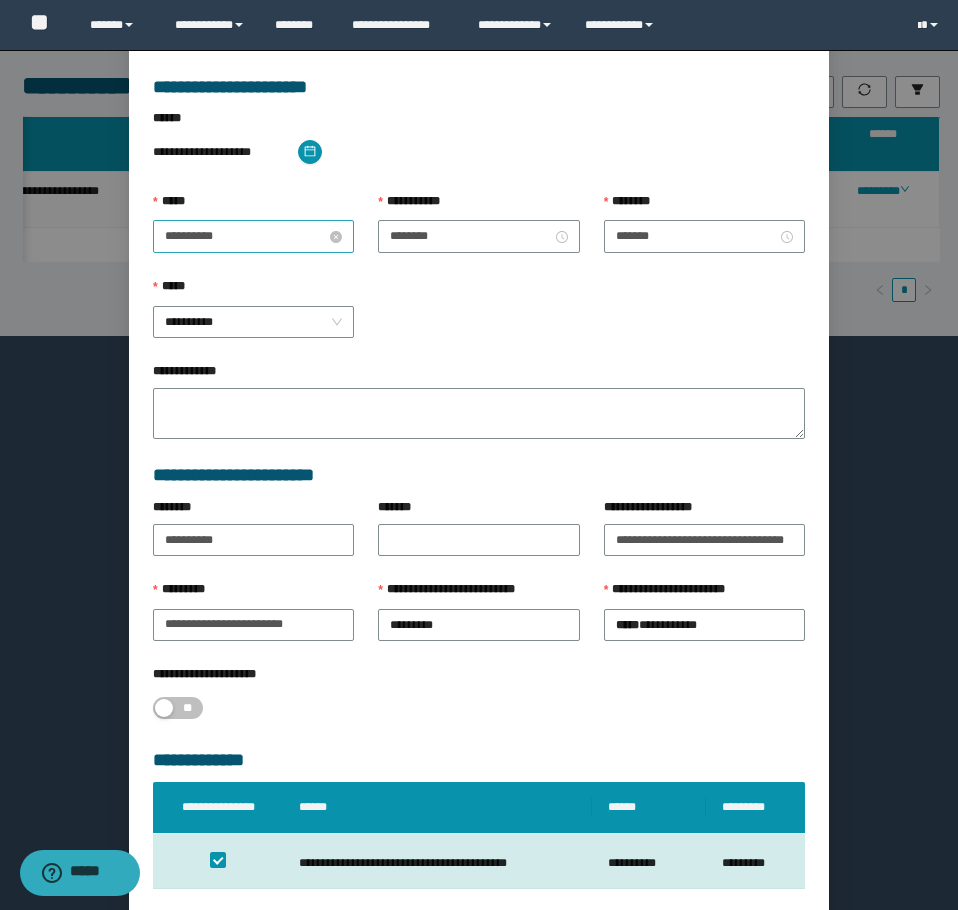 click on "**********" at bounding box center (245, 236) 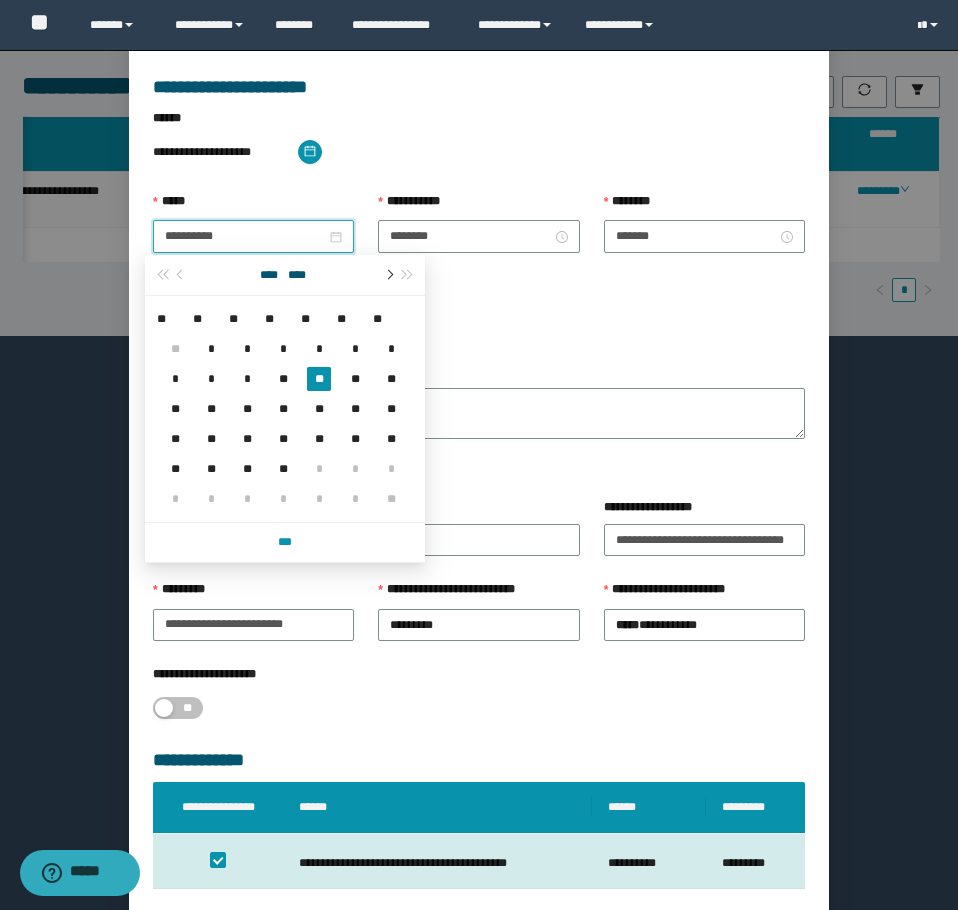 click at bounding box center (388, 275) 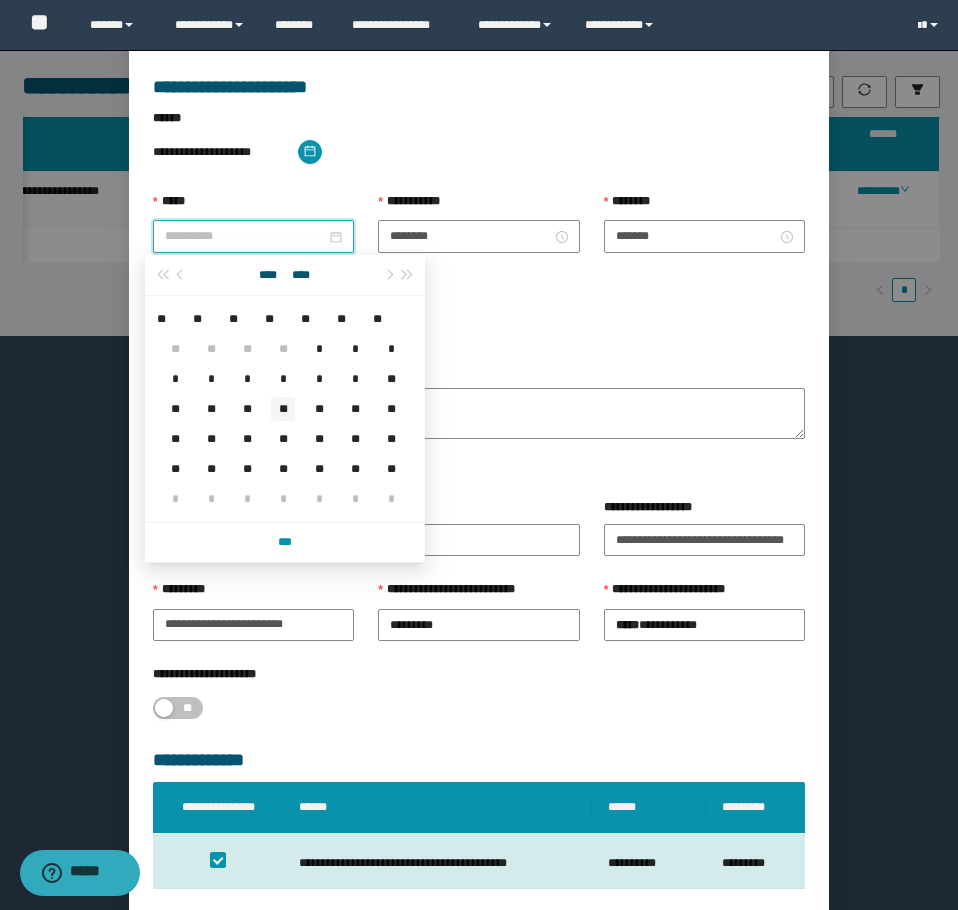 type on "**********" 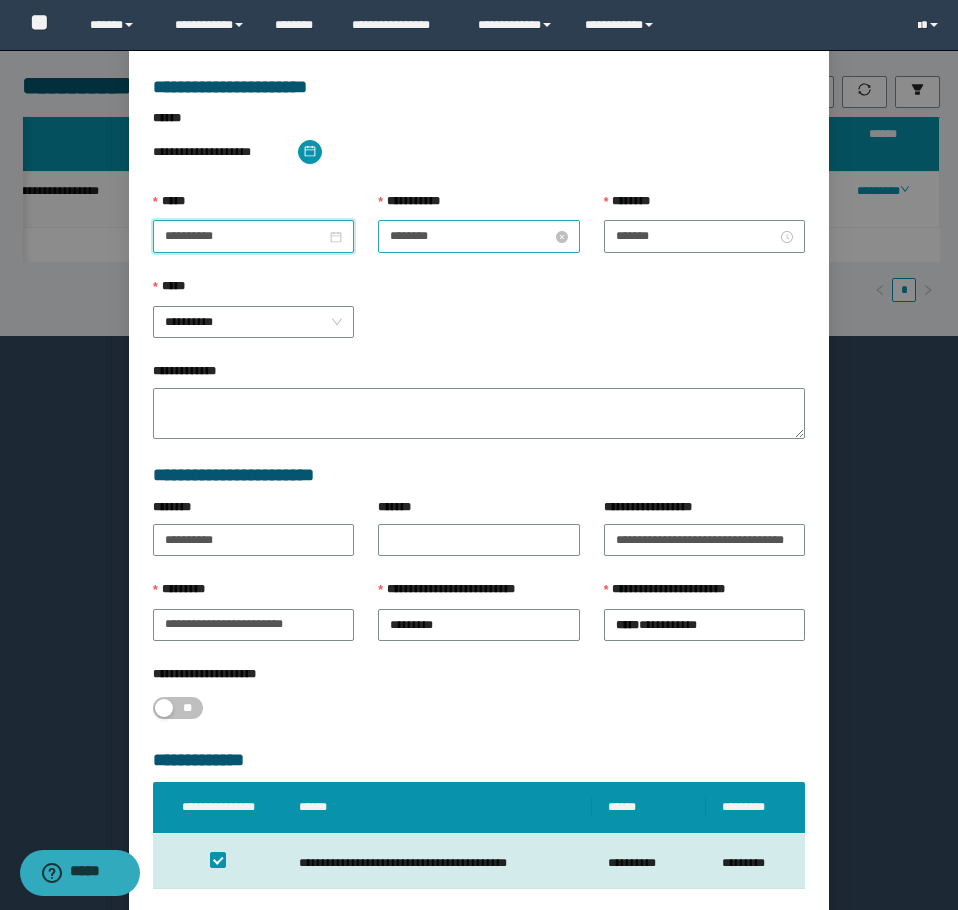 click on "********" at bounding box center [470, 236] 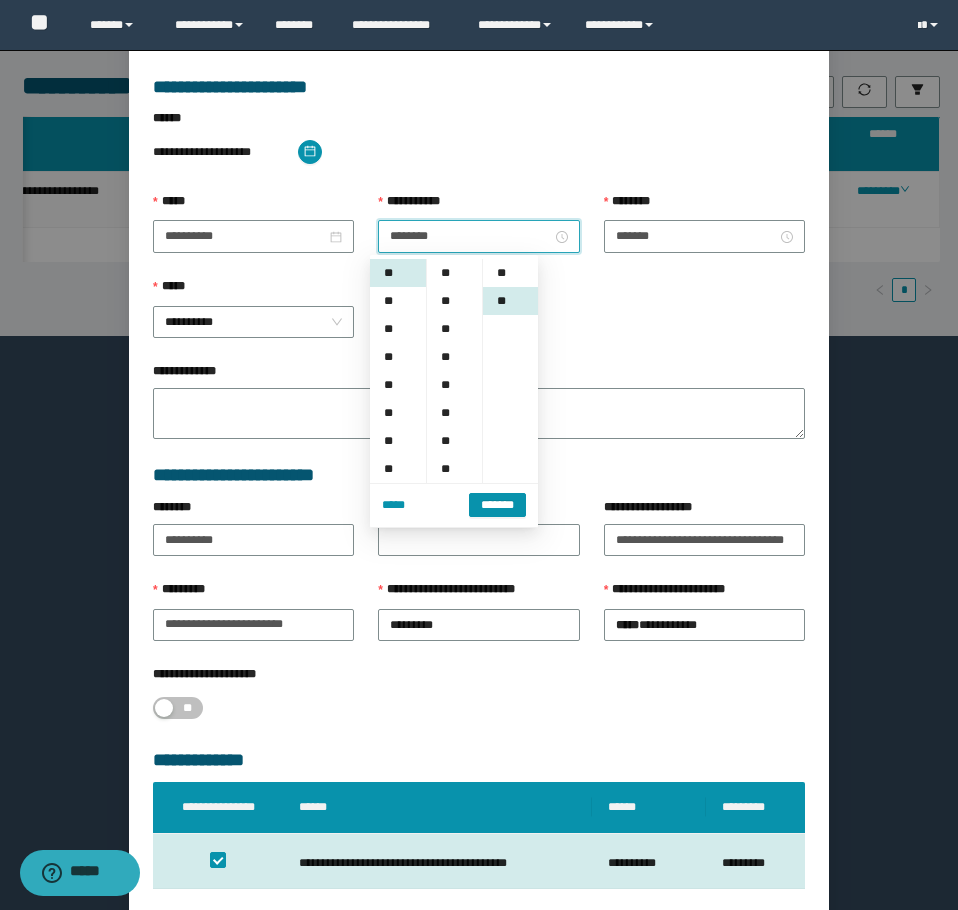 scroll, scrollTop: 252, scrollLeft: 0, axis: vertical 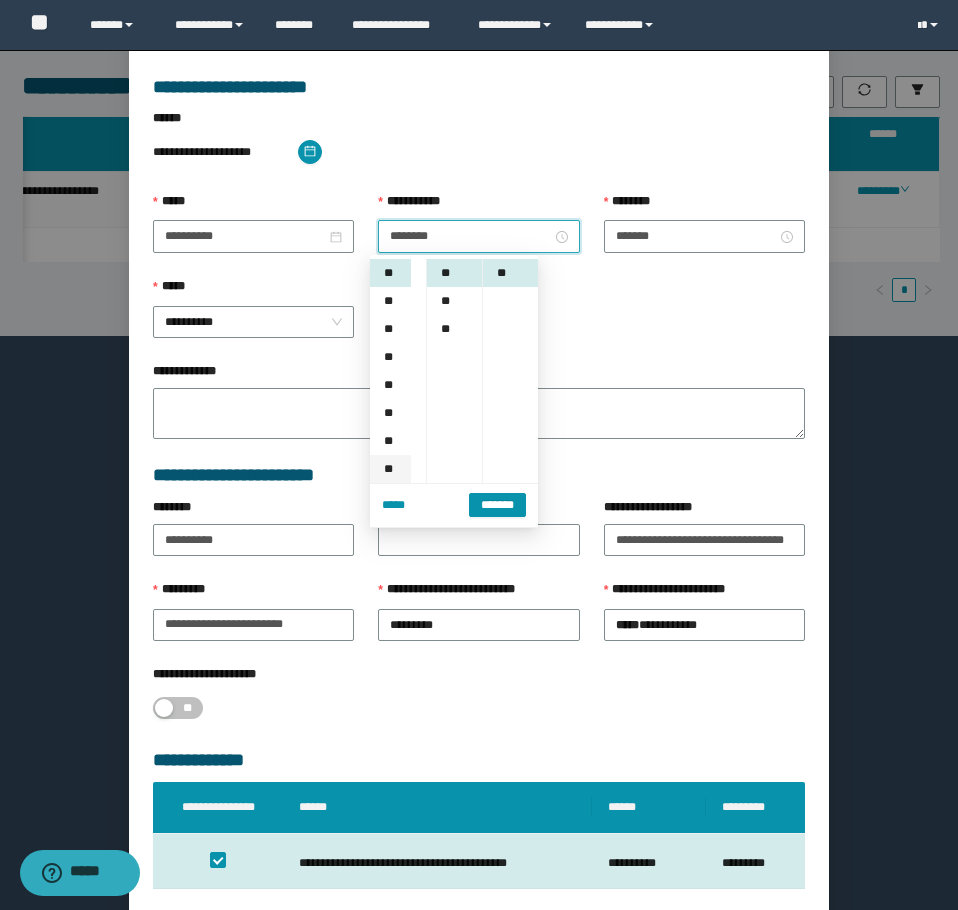 click on "**" at bounding box center [390, 469] 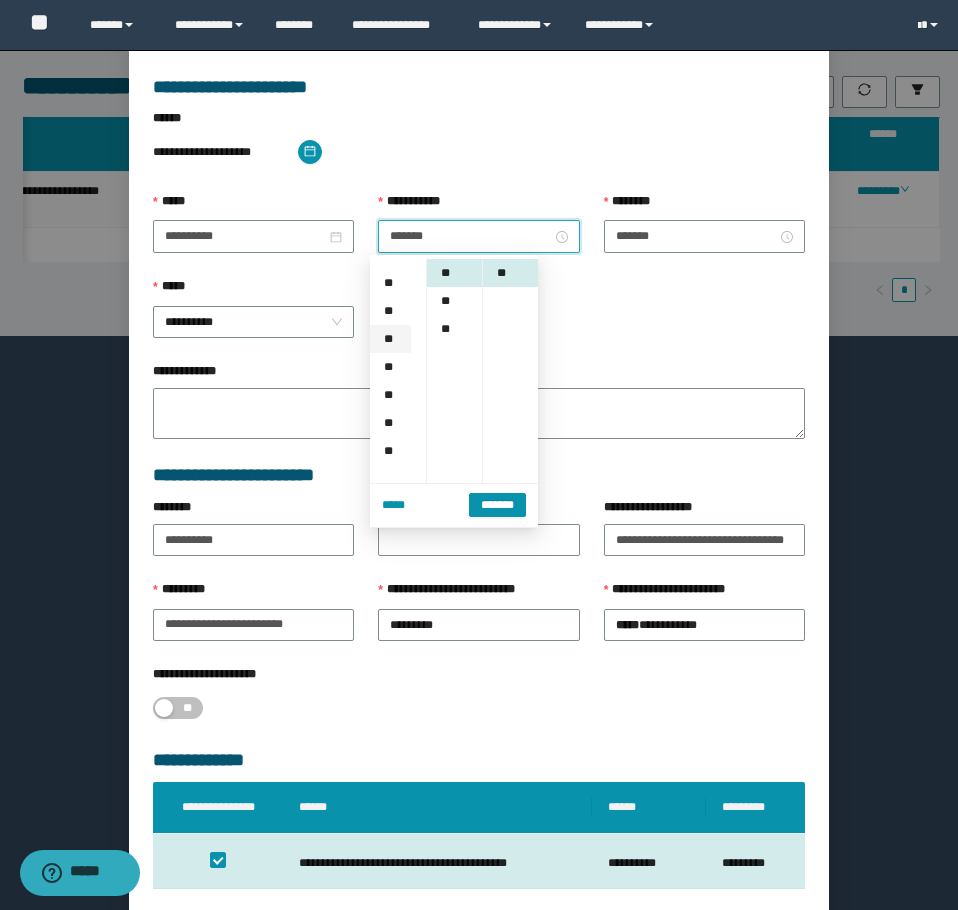 scroll, scrollTop: 196, scrollLeft: 0, axis: vertical 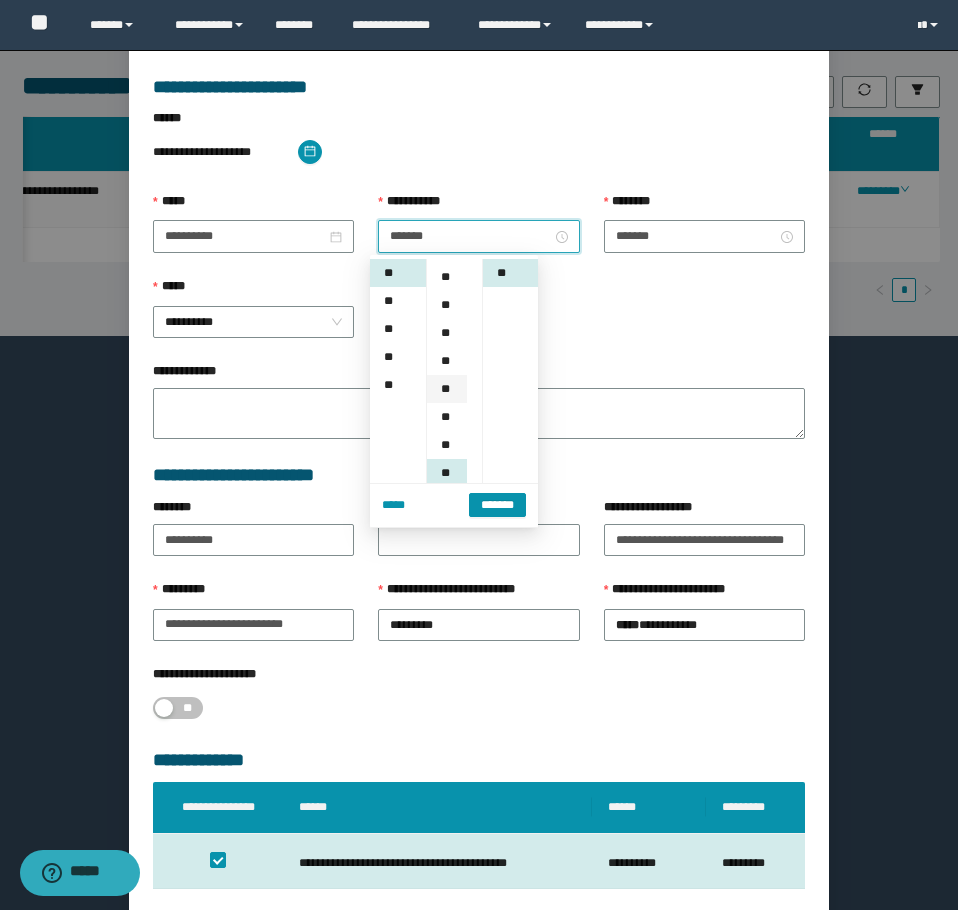 click on "**" at bounding box center (447, 389) 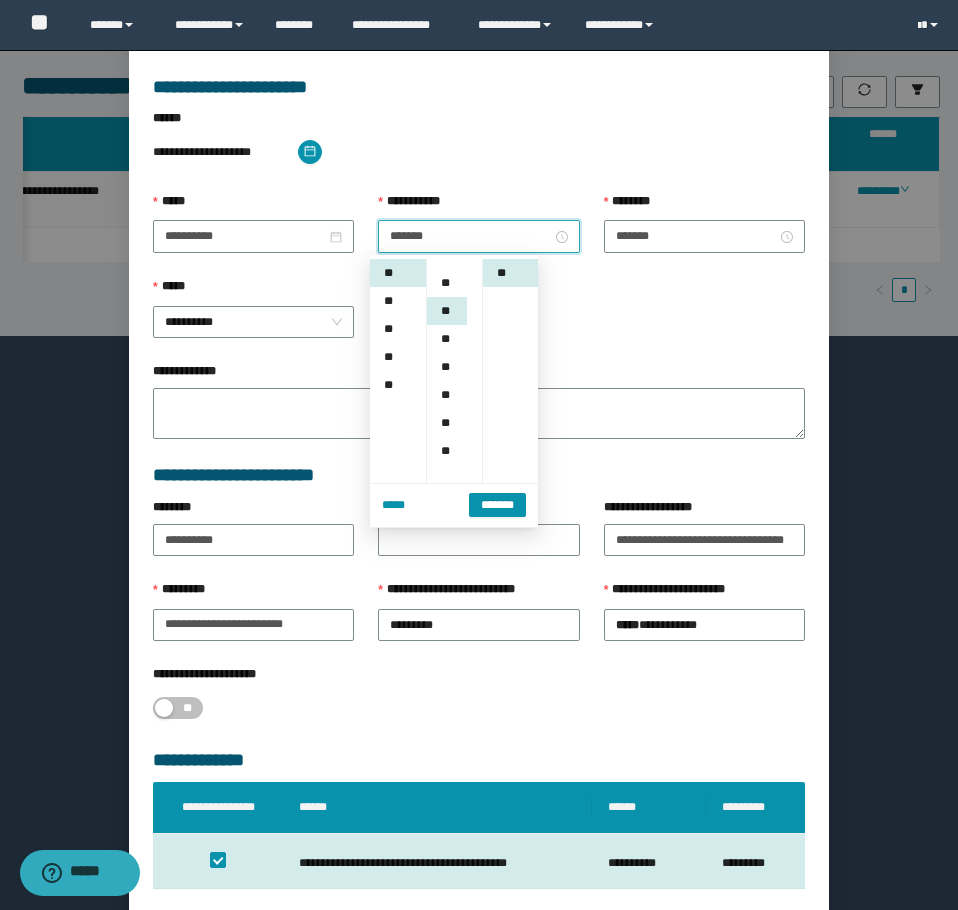 scroll, scrollTop: 168, scrollLeft: 0, axis: vertical 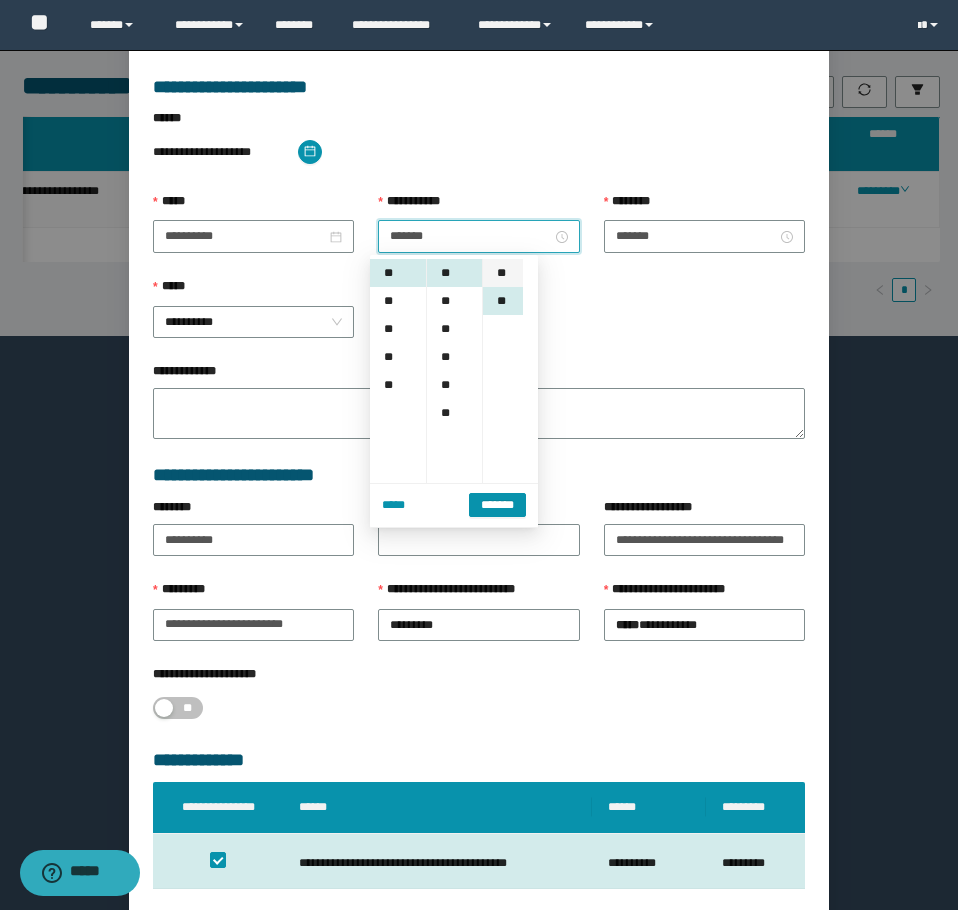 click on "**" at bounding box center [503, 273] 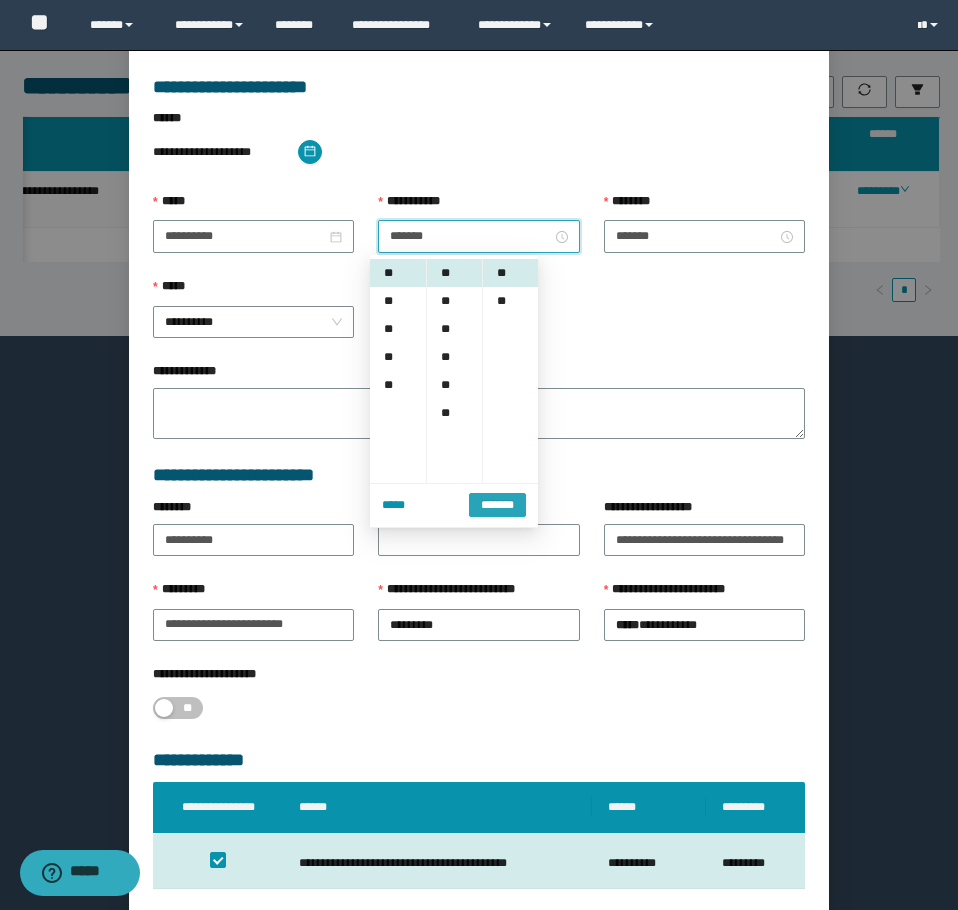 click on "*******" at bounding box center (497, 505) 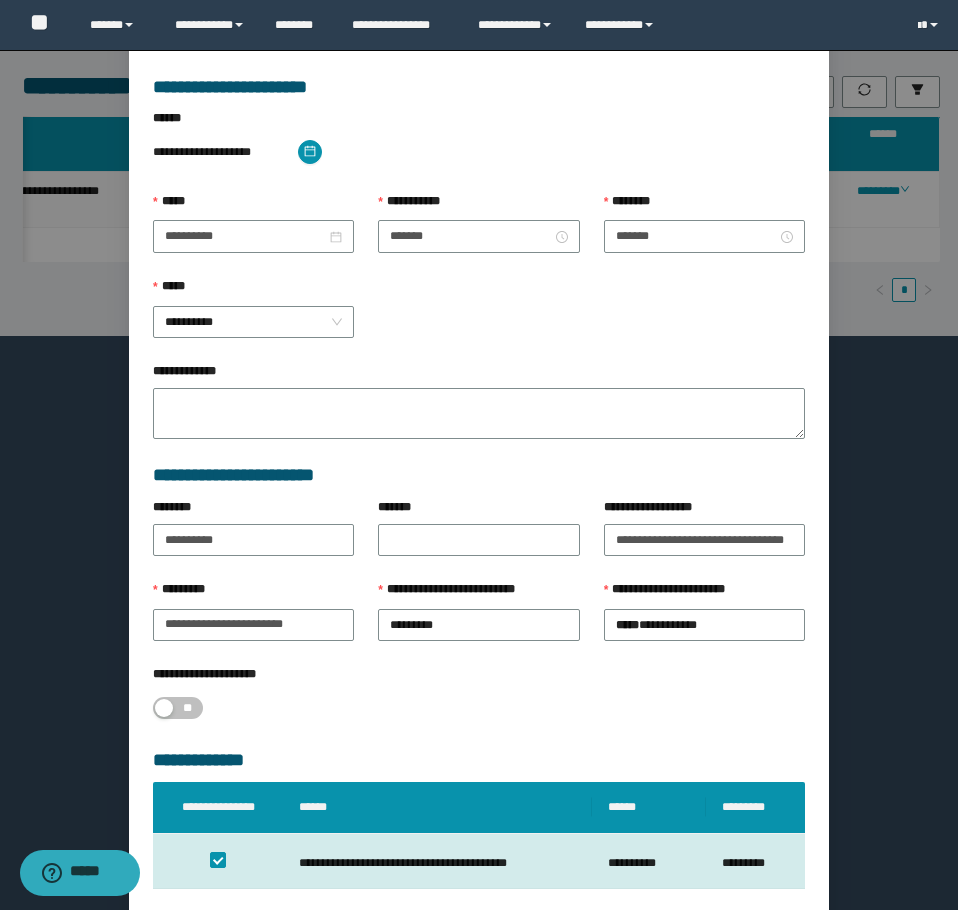 click on "*****" at bounding box center (253, 291) 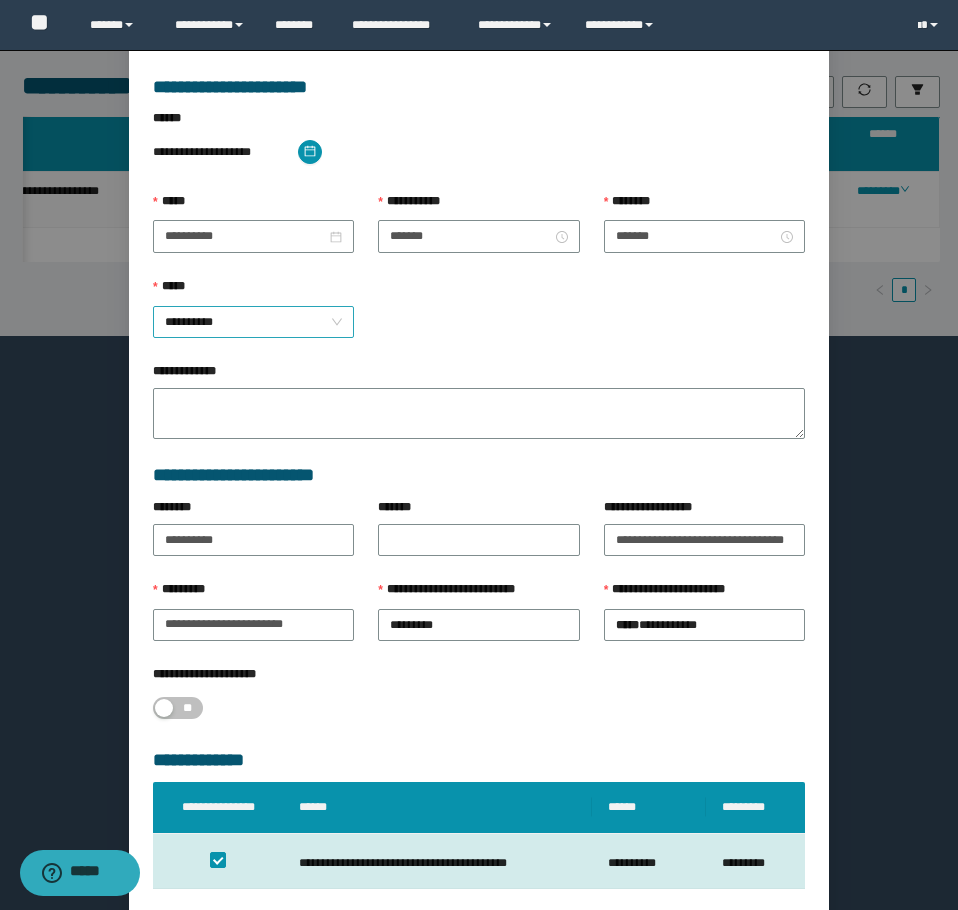 click on "**********" at bounding box center (253, 322) 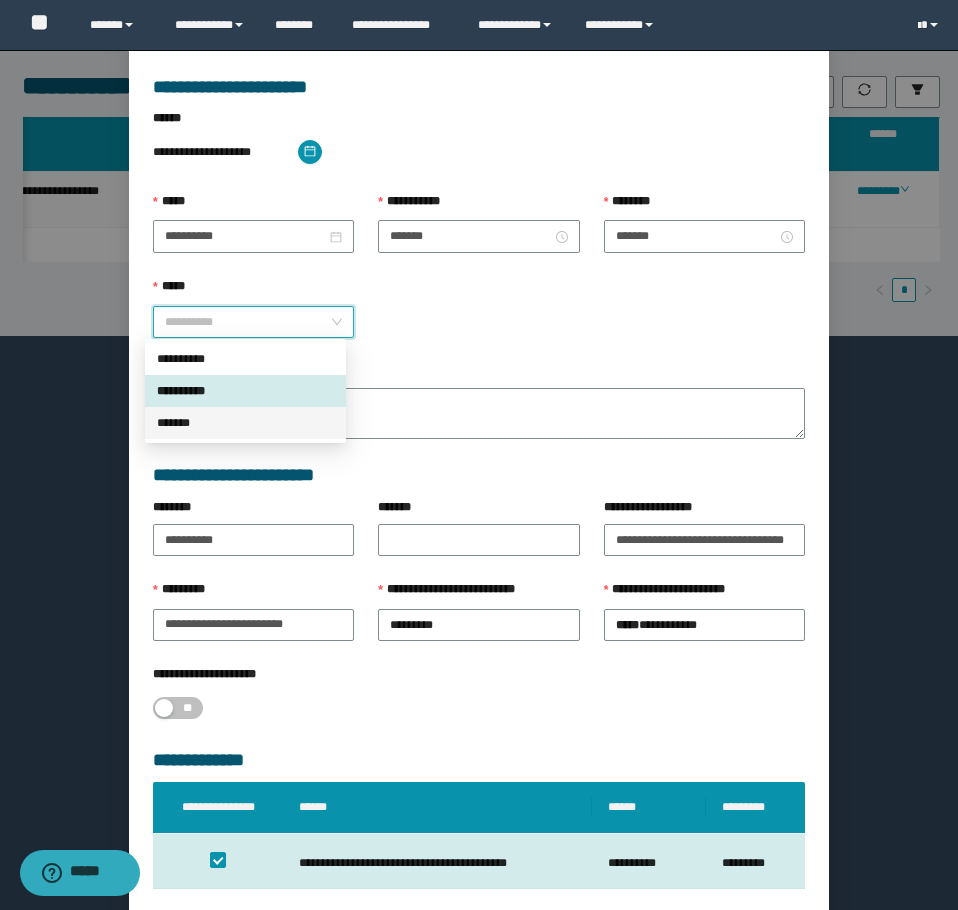click on "*******" at bounding box center [245, 423] 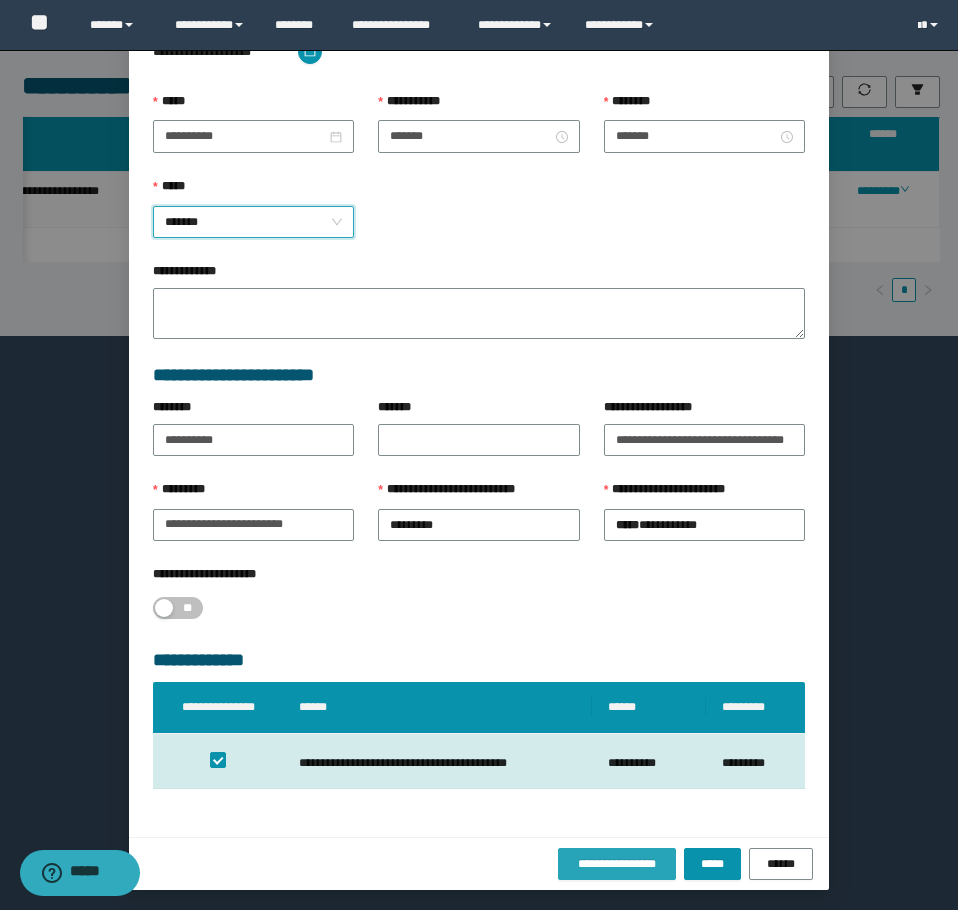 click on "**********" at bounding box center (617, 864) 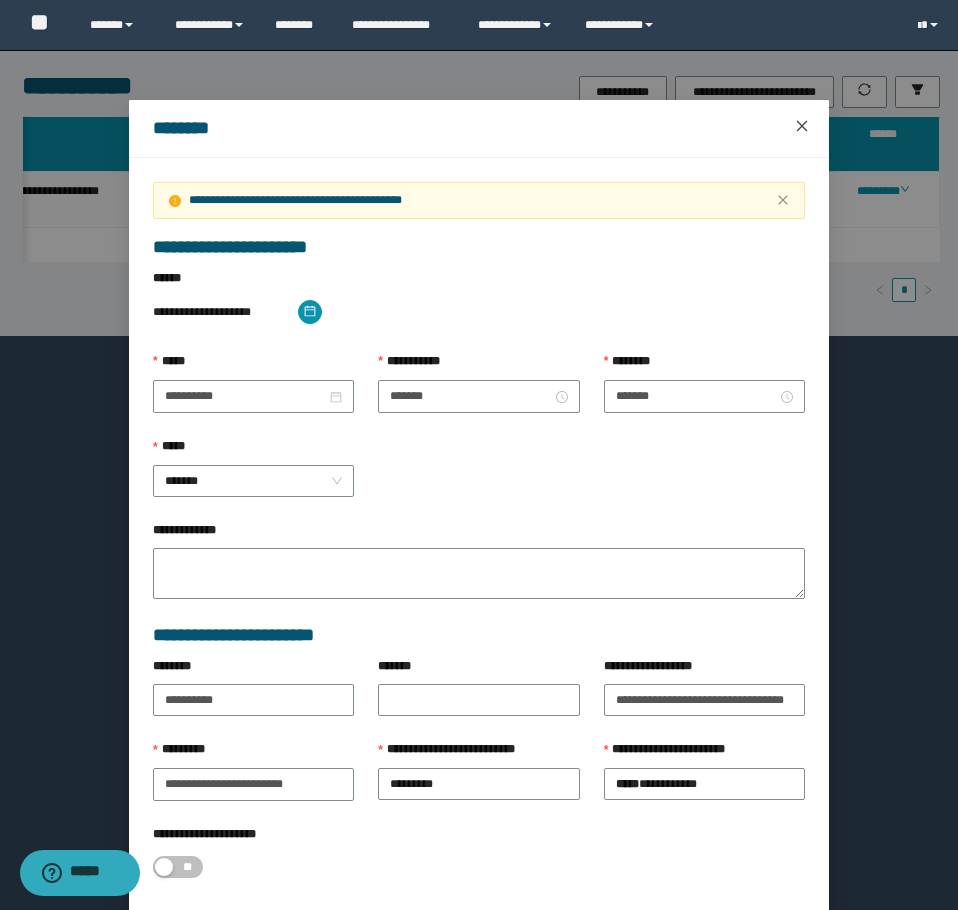 click at bounding box center [802, 127] 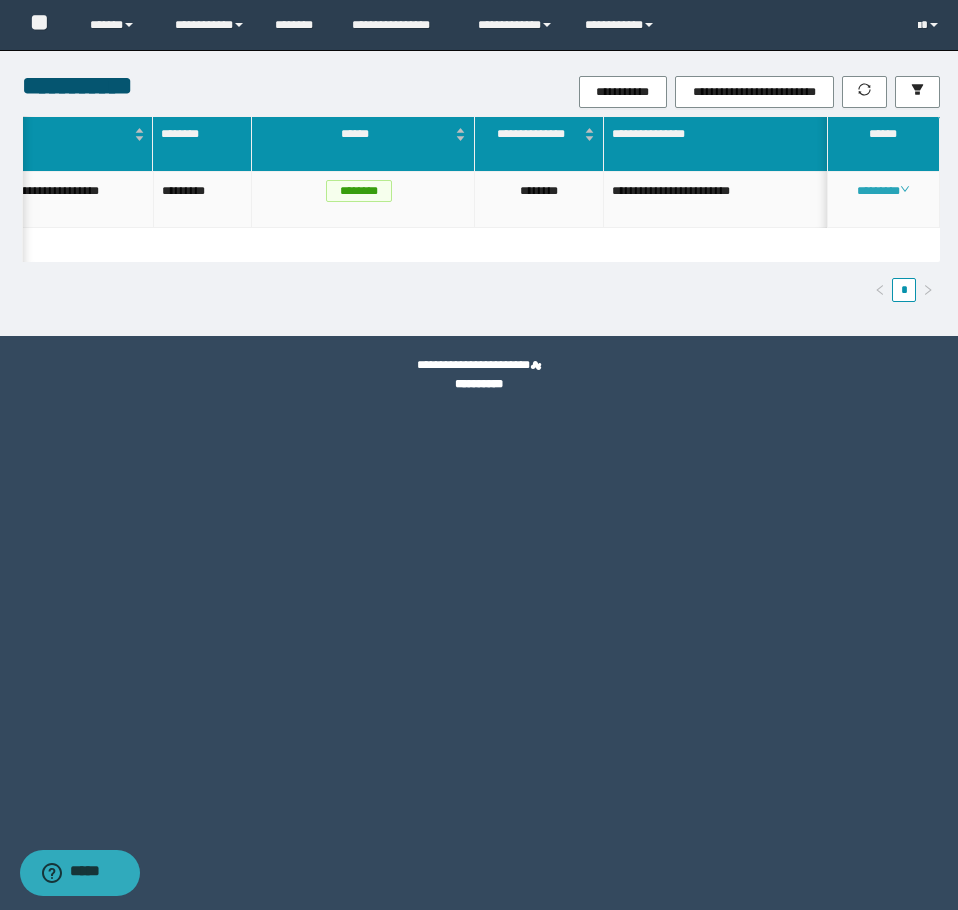 click on "********" at bounding box center (883, 191) 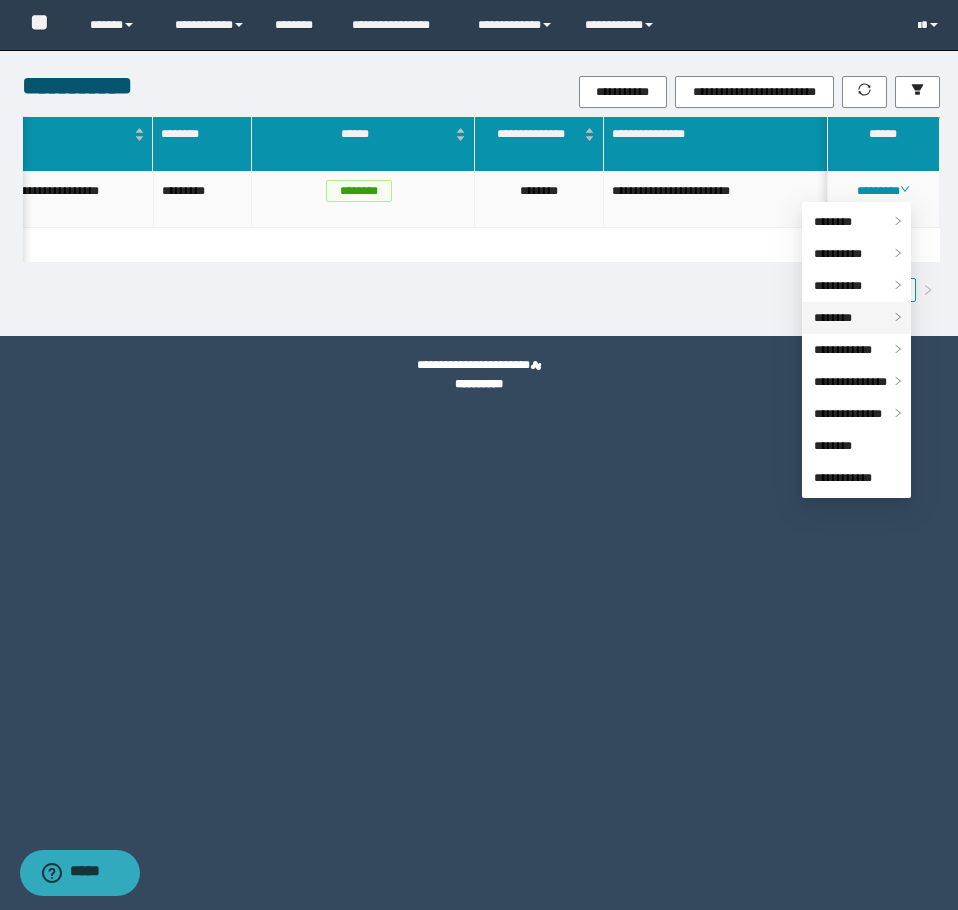 click on "********" at bounding box center [856, 318] 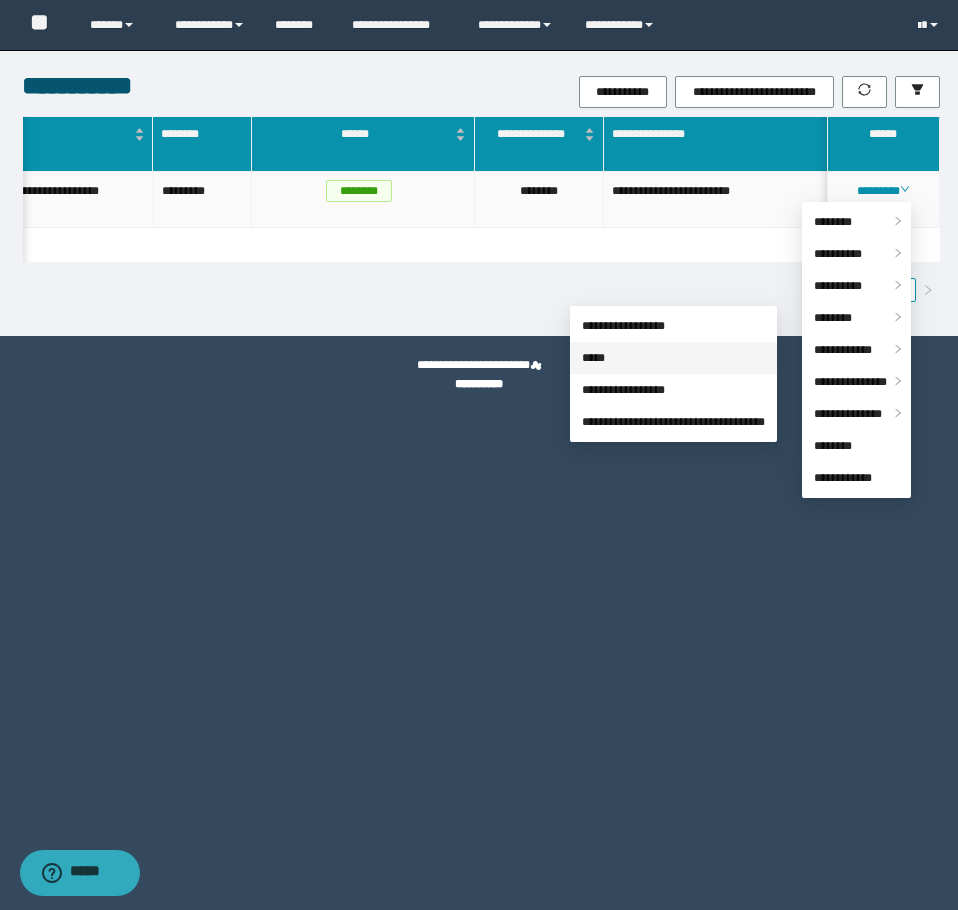 click on "*****" at bounding box center [593, 358] 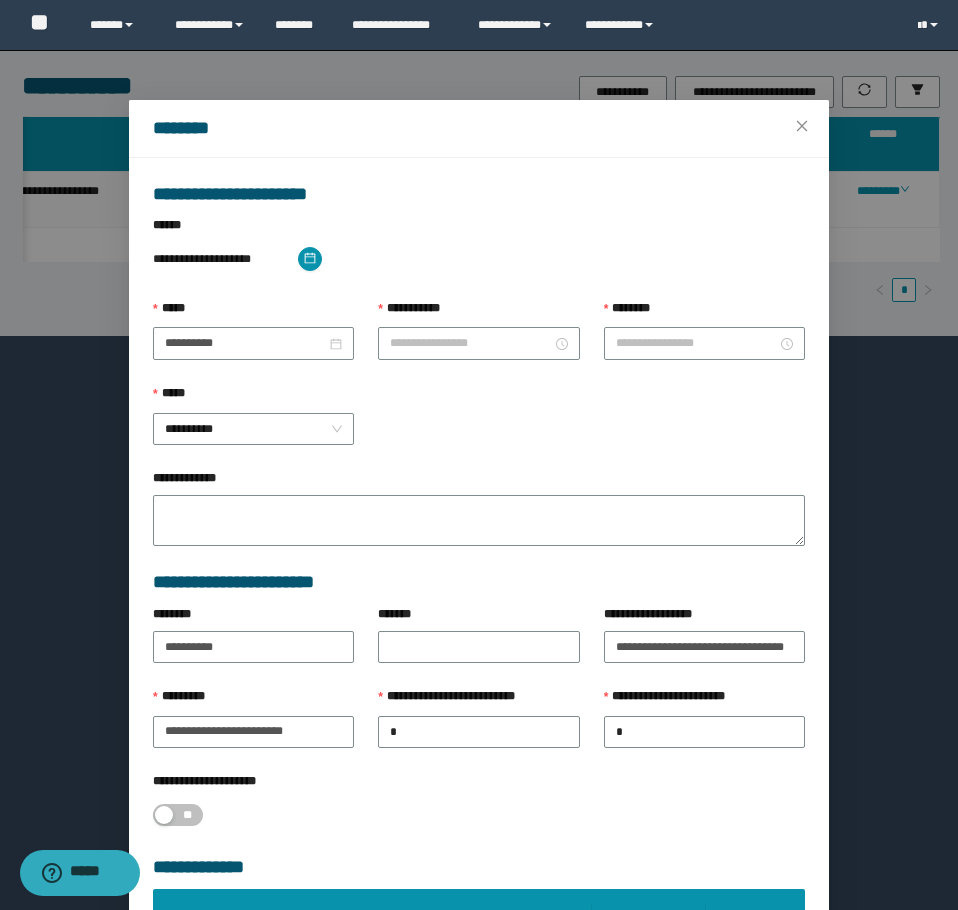 type on "********" 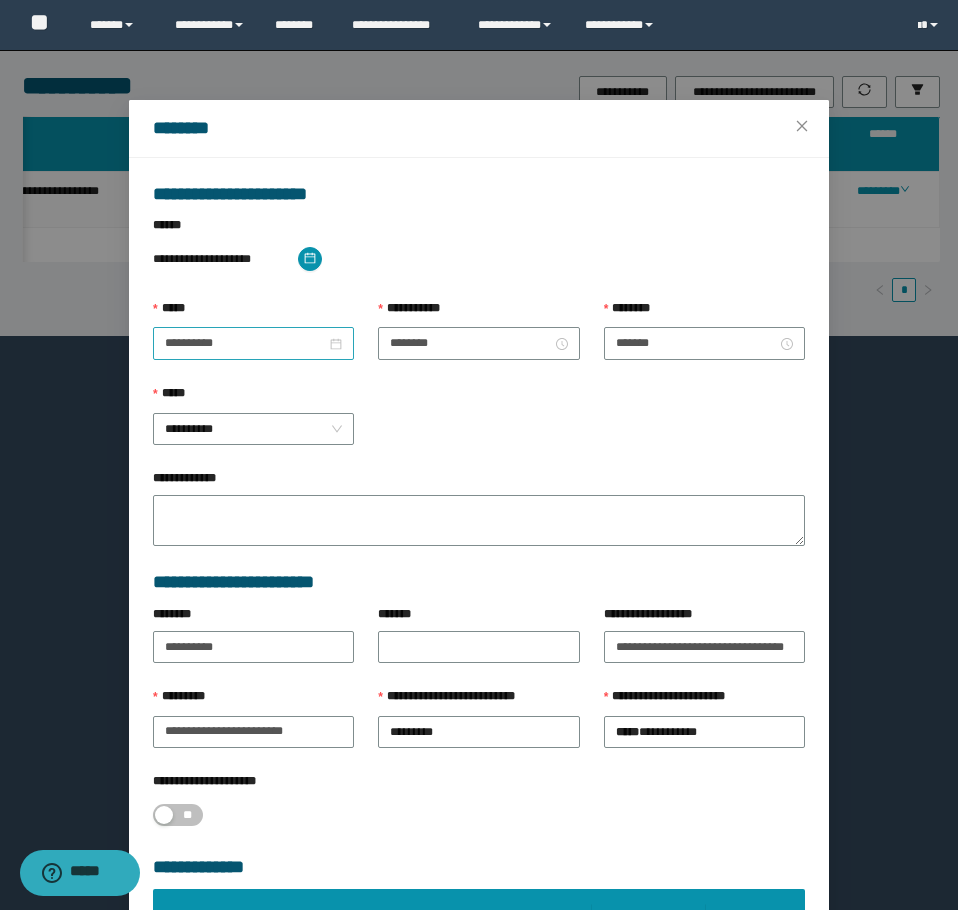 click on "**********" at bounding box center [253, 343] 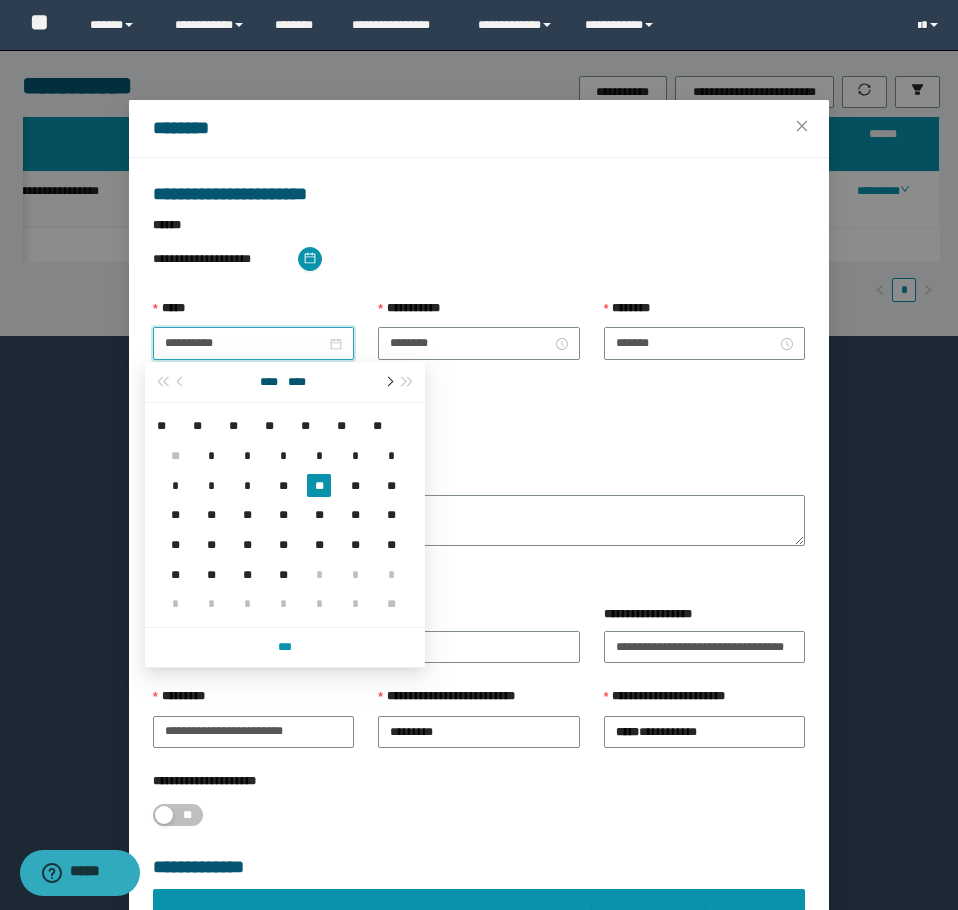 click at bounding box center (388, 382) 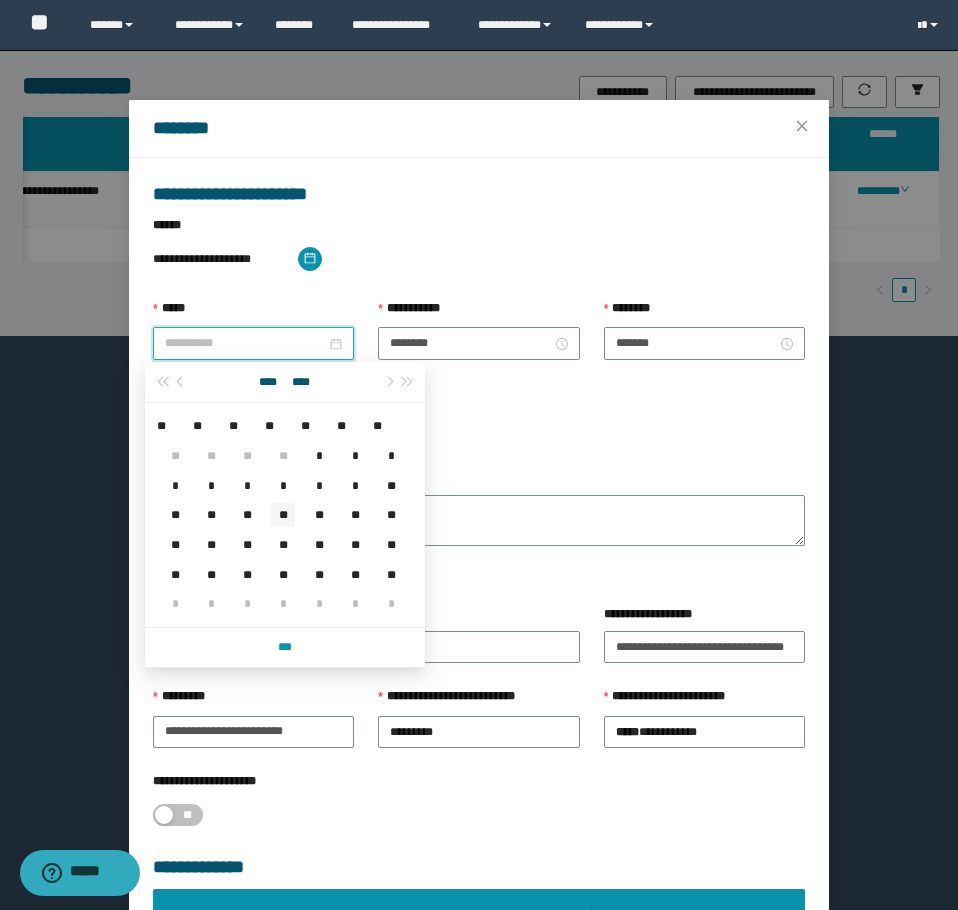 type on "**********" 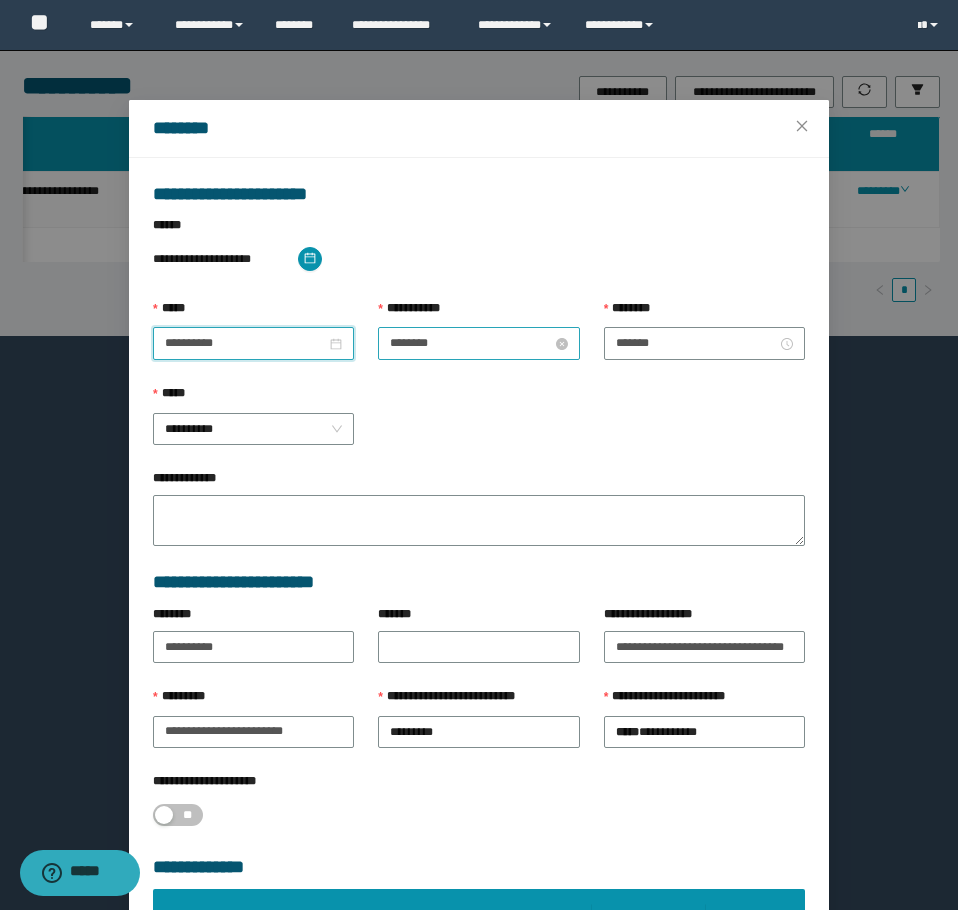 click on "********" at bounding box center (470, 343) 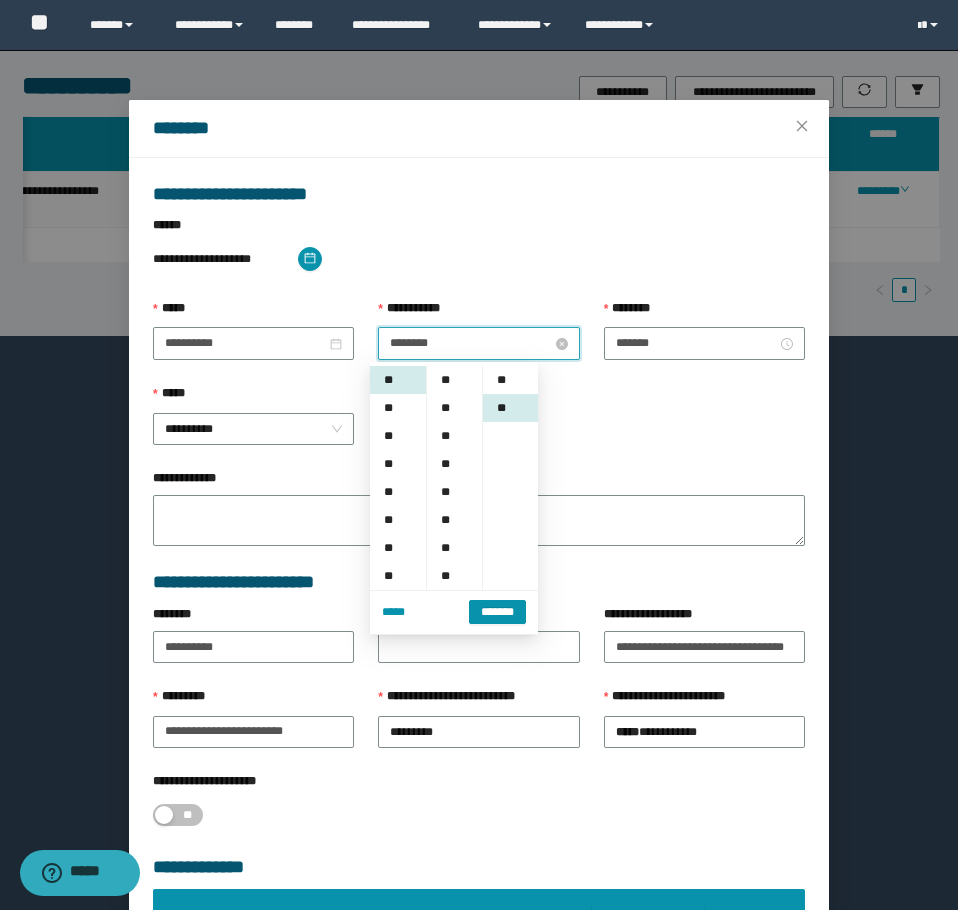 scroll, scrollTop: 252, scrollLeft: 0, axis: vertical 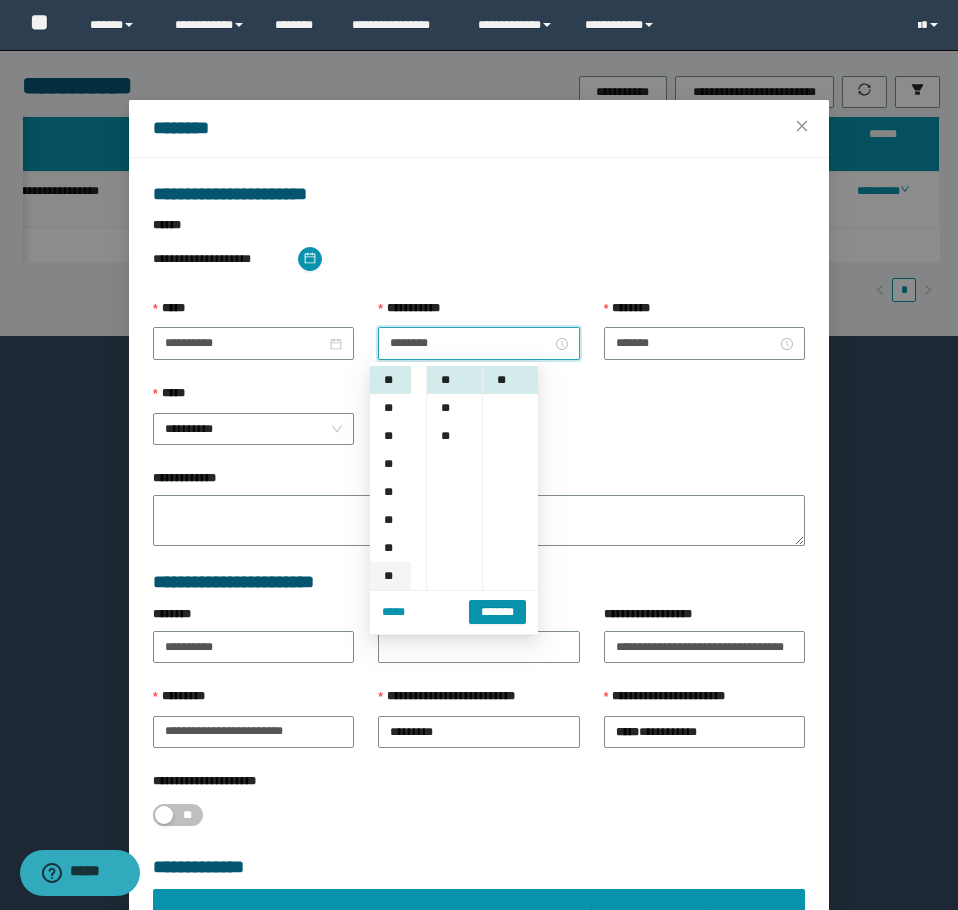 click on "**" at bounding box center (390, 576) 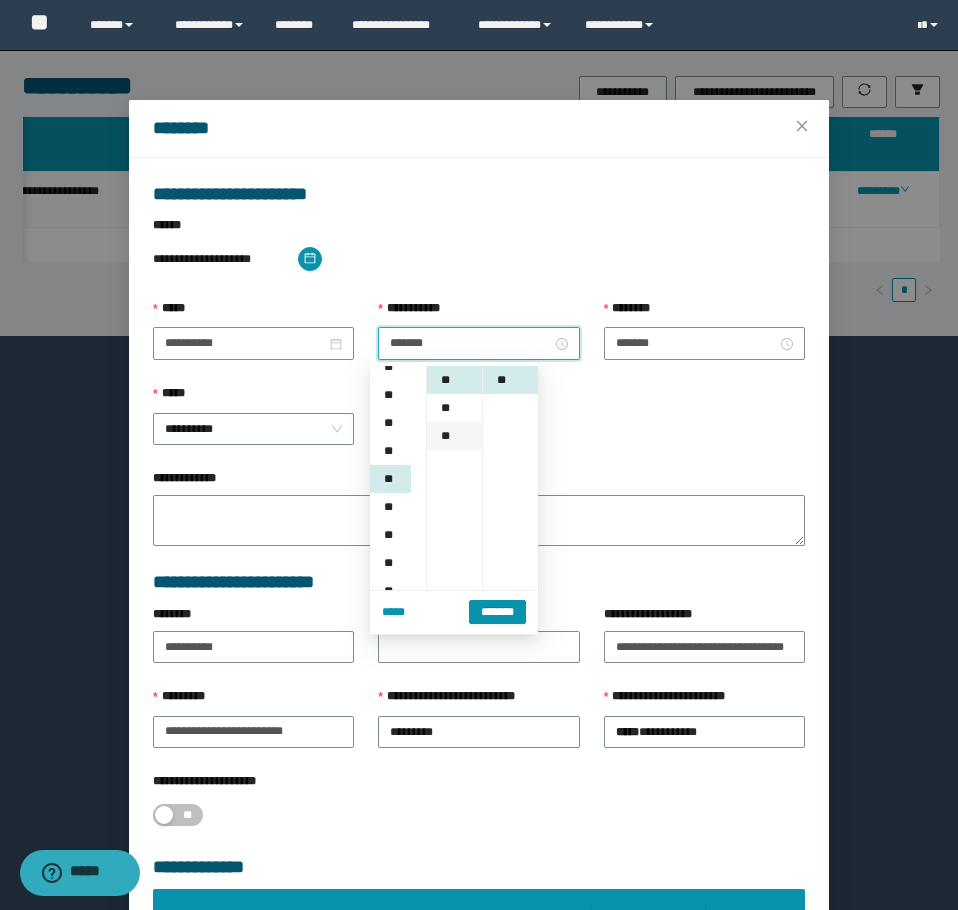 scroll, scrollTop: 196, scrollLeft: 0, axis: vertical 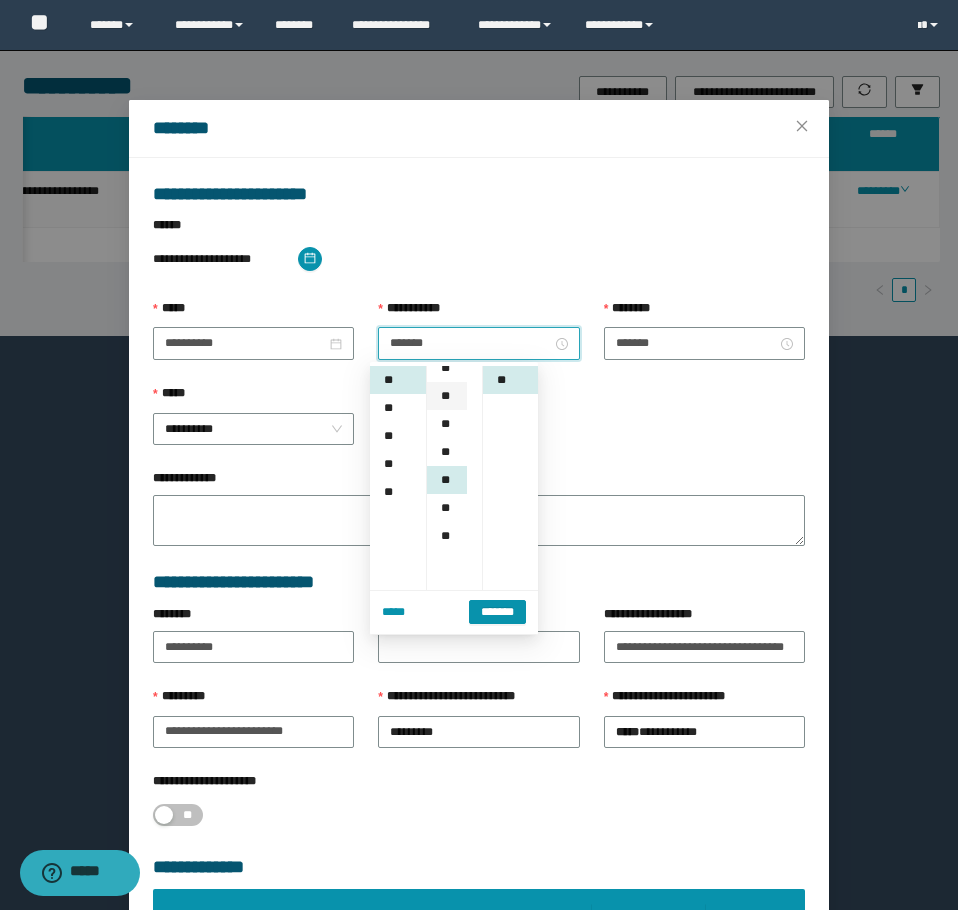 click on "**" at bounding box center [447, 396] 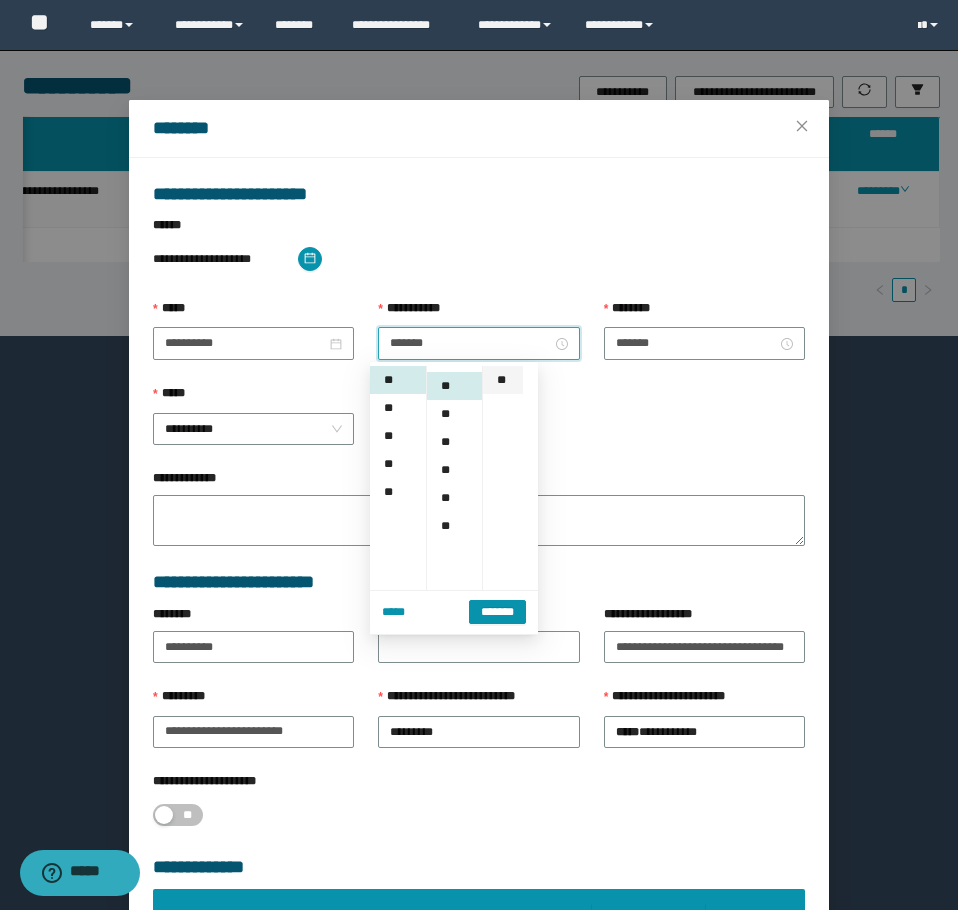 scroll, scrollTop: 168, scrollLeft: 0, axis: vertical 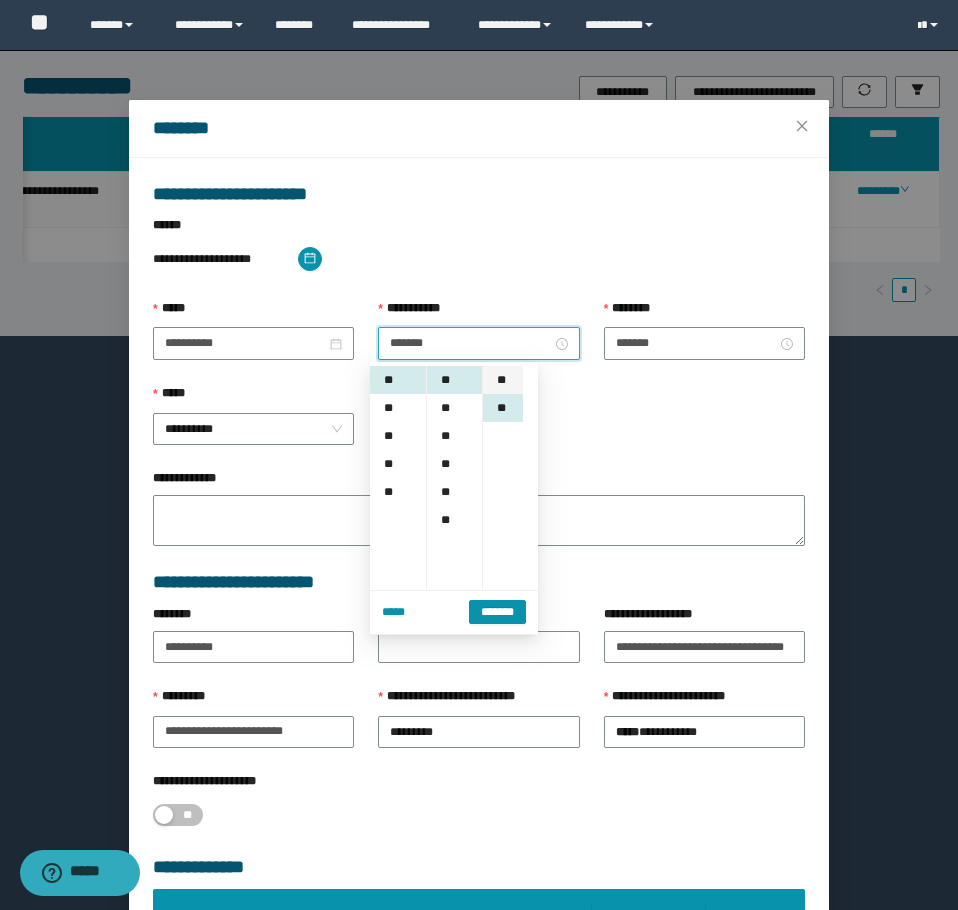 click on "**" at bounding box center [503, 380] 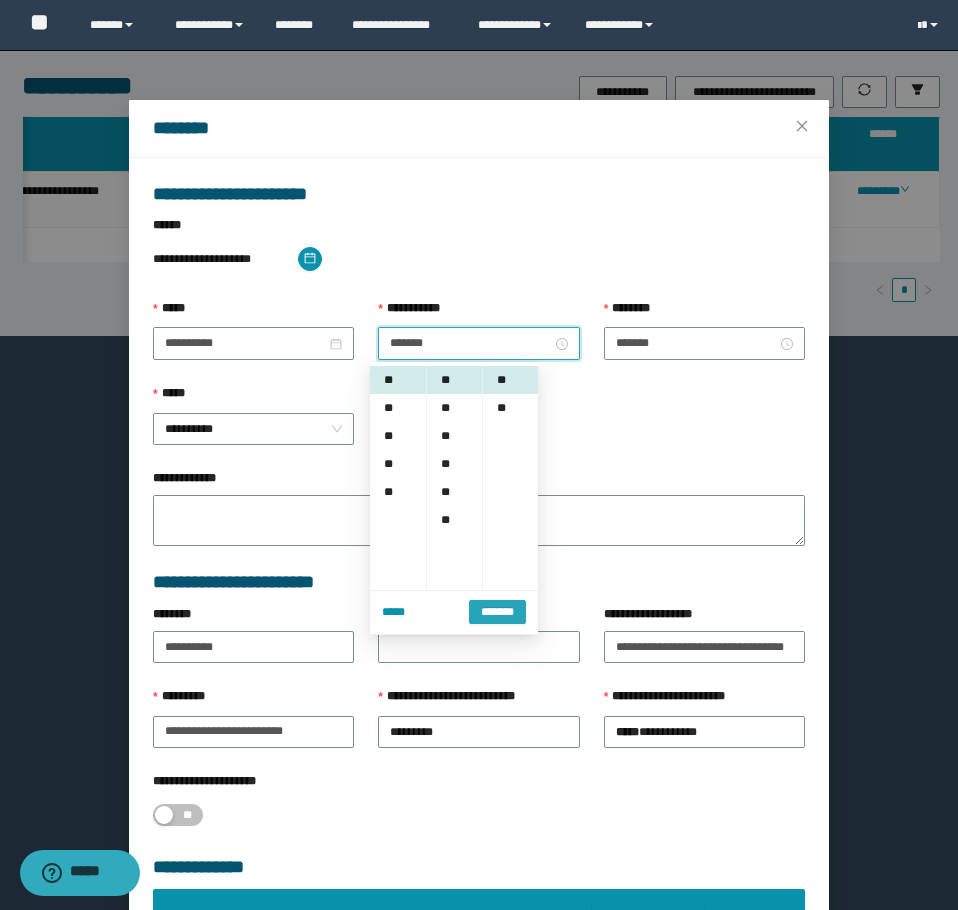 click on "*******" at bounding box center [497, 612] 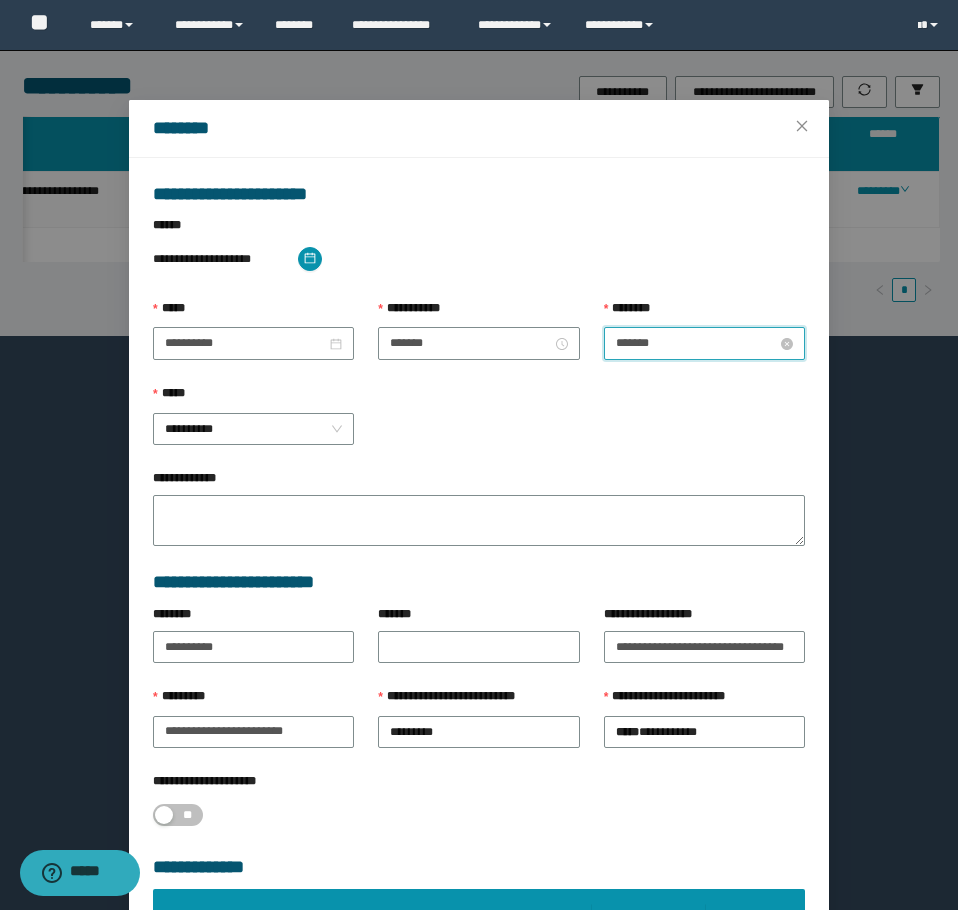 click on "*******" at bounding box center (696, 343) 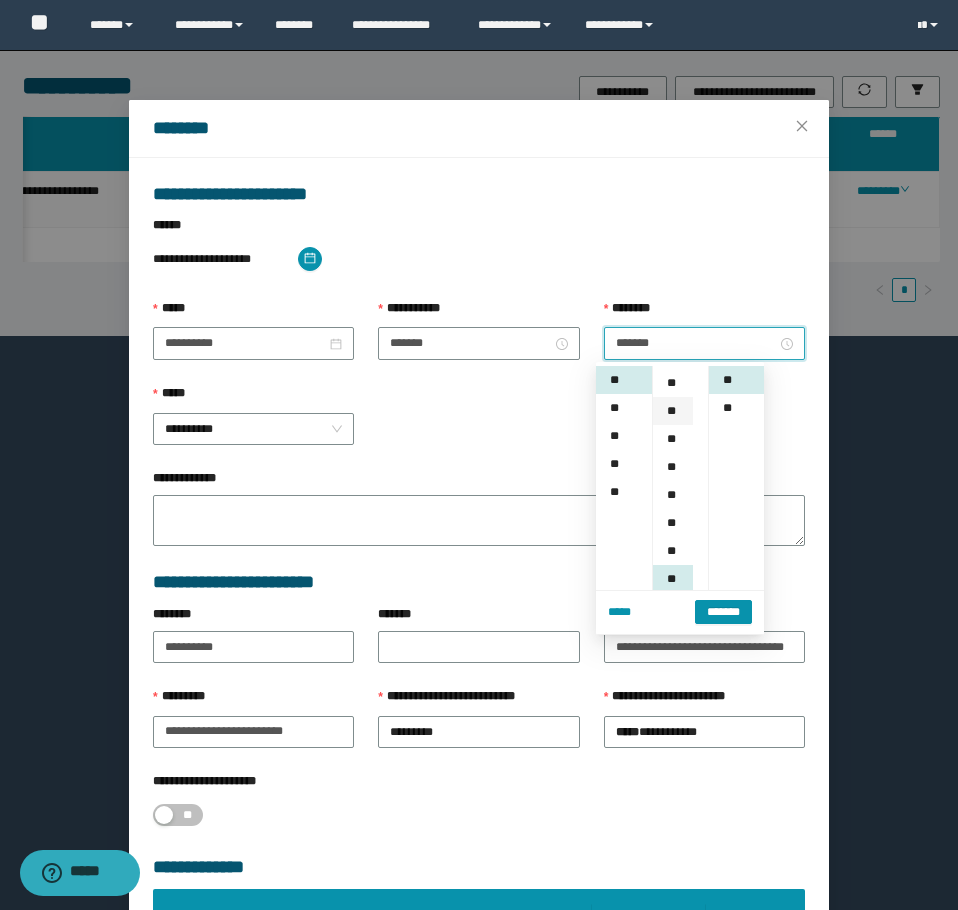 scroll, scrollTop: 52, scrollLeft: 0, axis: vertical 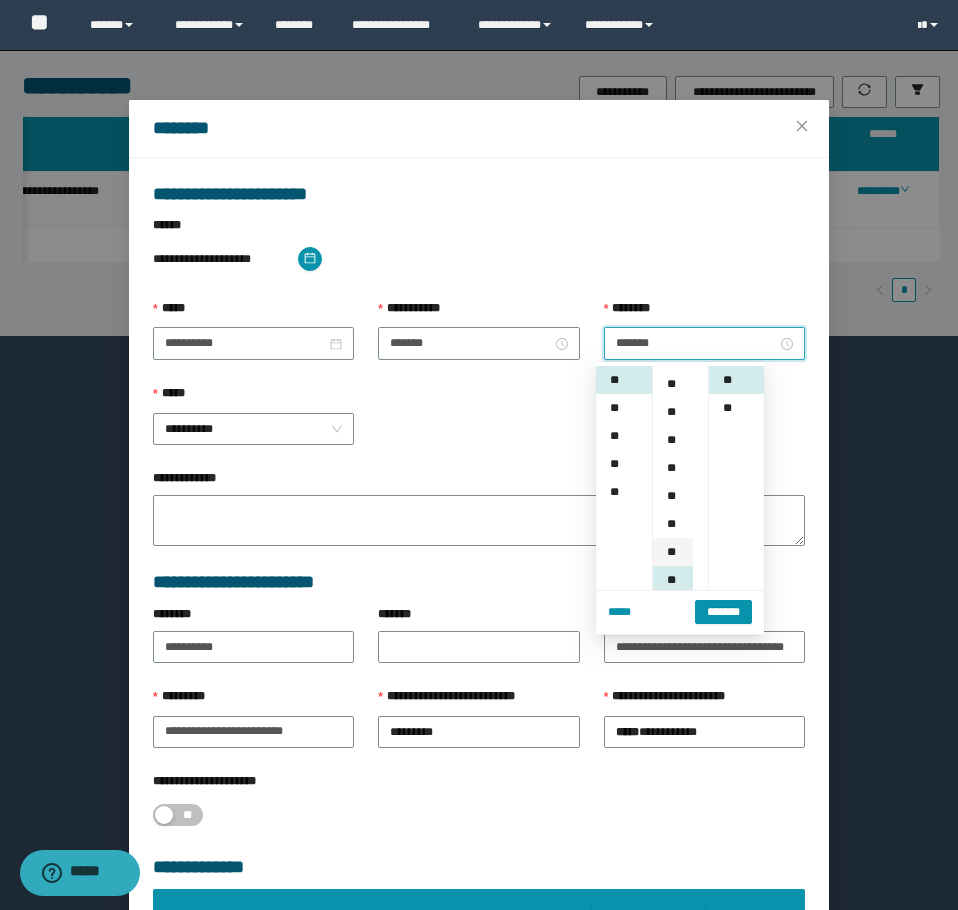 click on "**" at bounding box center (673, 552) 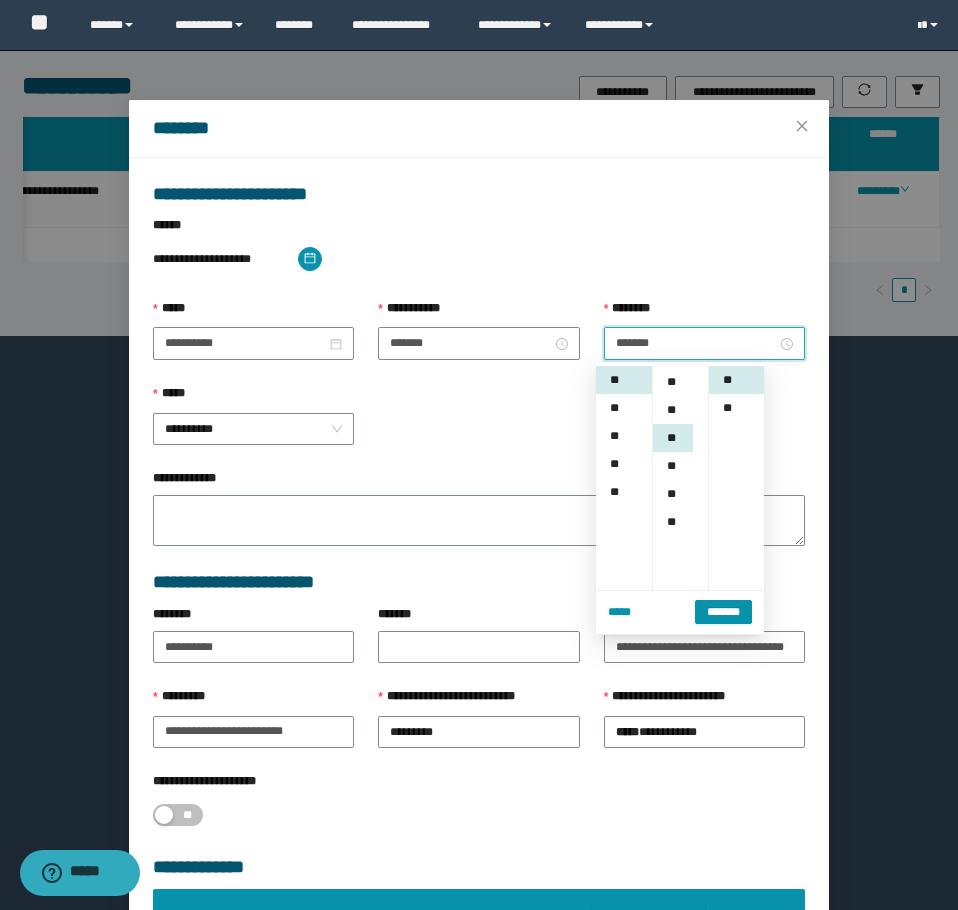 scroll, scrollTop: 224, scrollLeft: 0, axis: vertical 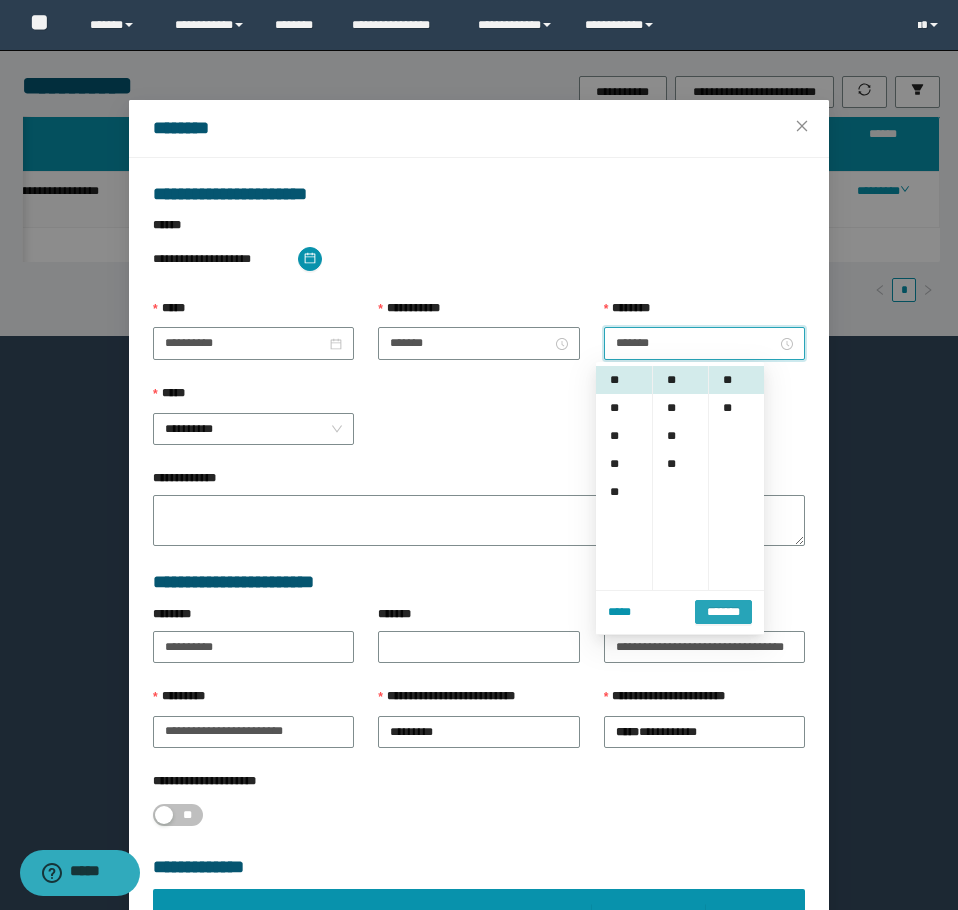 click on "*******" at bounding box center [723, 611] 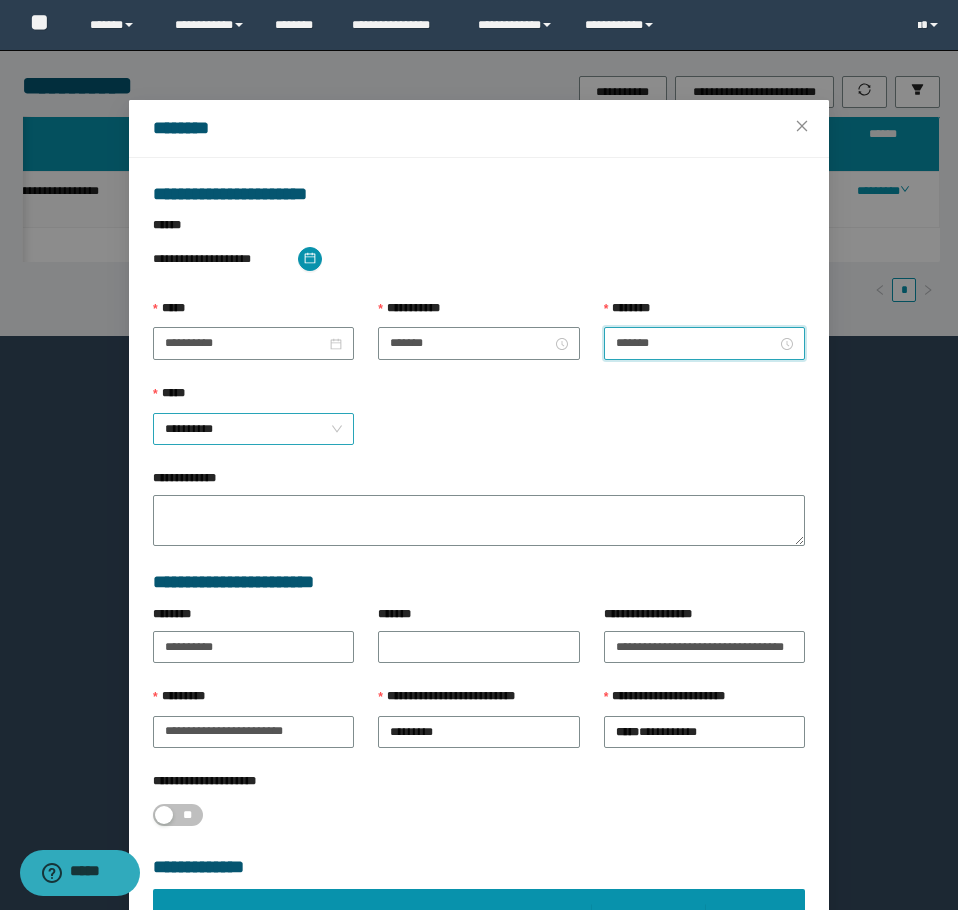 click on "**********" at bounding box center (253, 429) 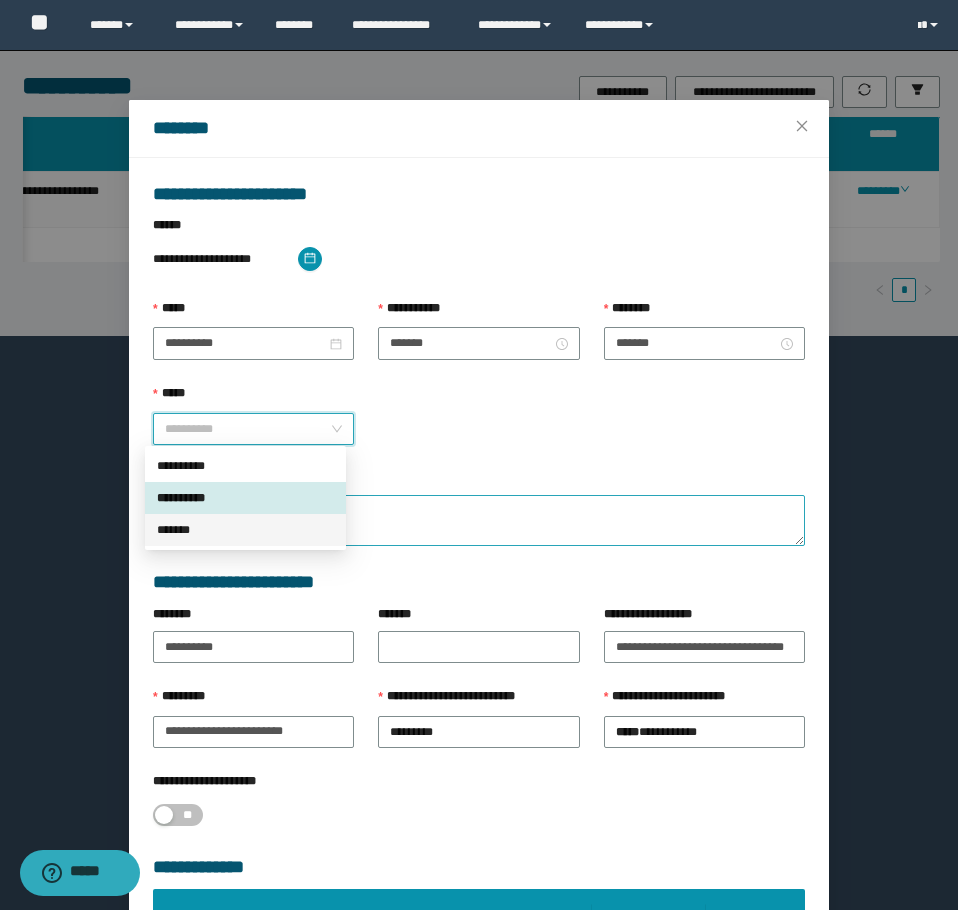 click on "*******" at bounding box center (245, 530) 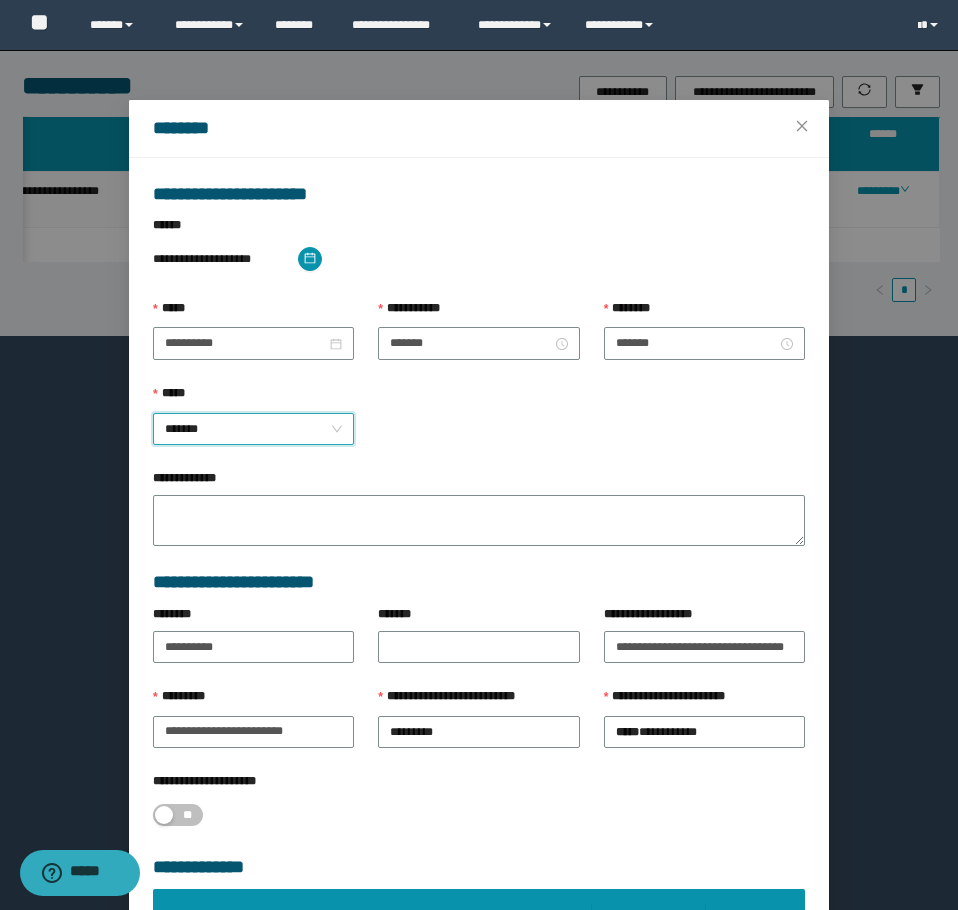 scroll, scrollTop: 207, scrollLeft: 0, axis: vertical 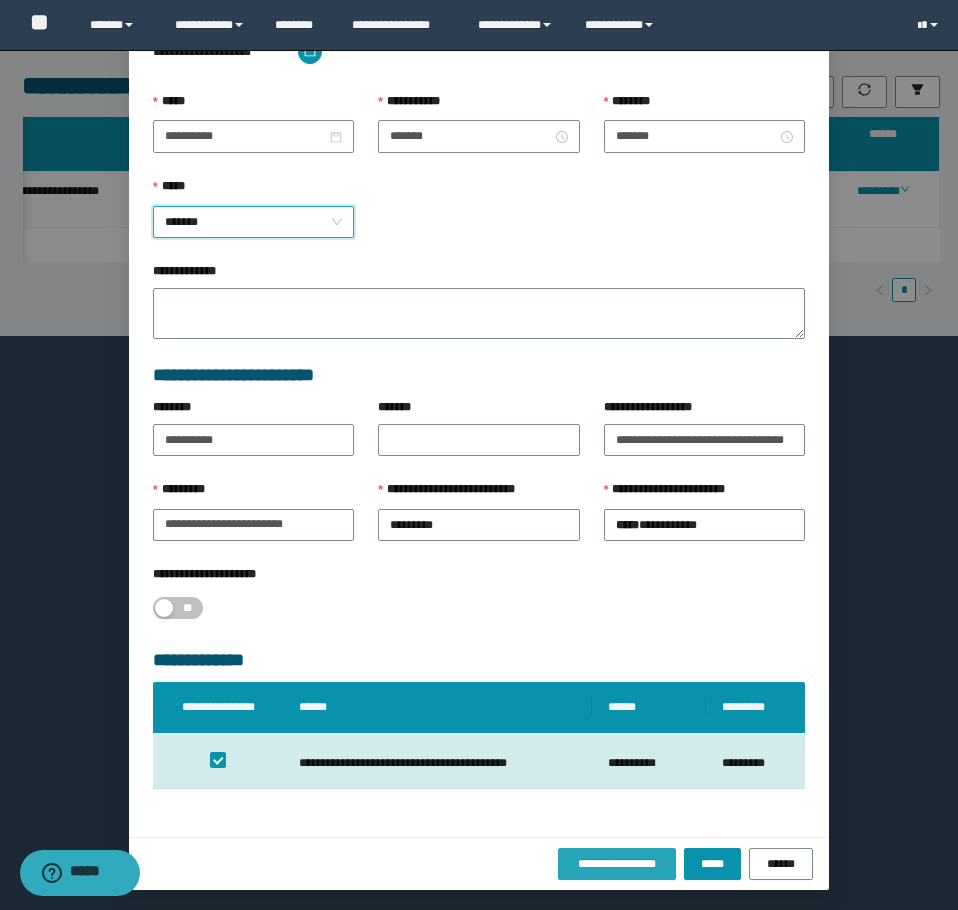 click on "**********" at bounding box center [617, 864] 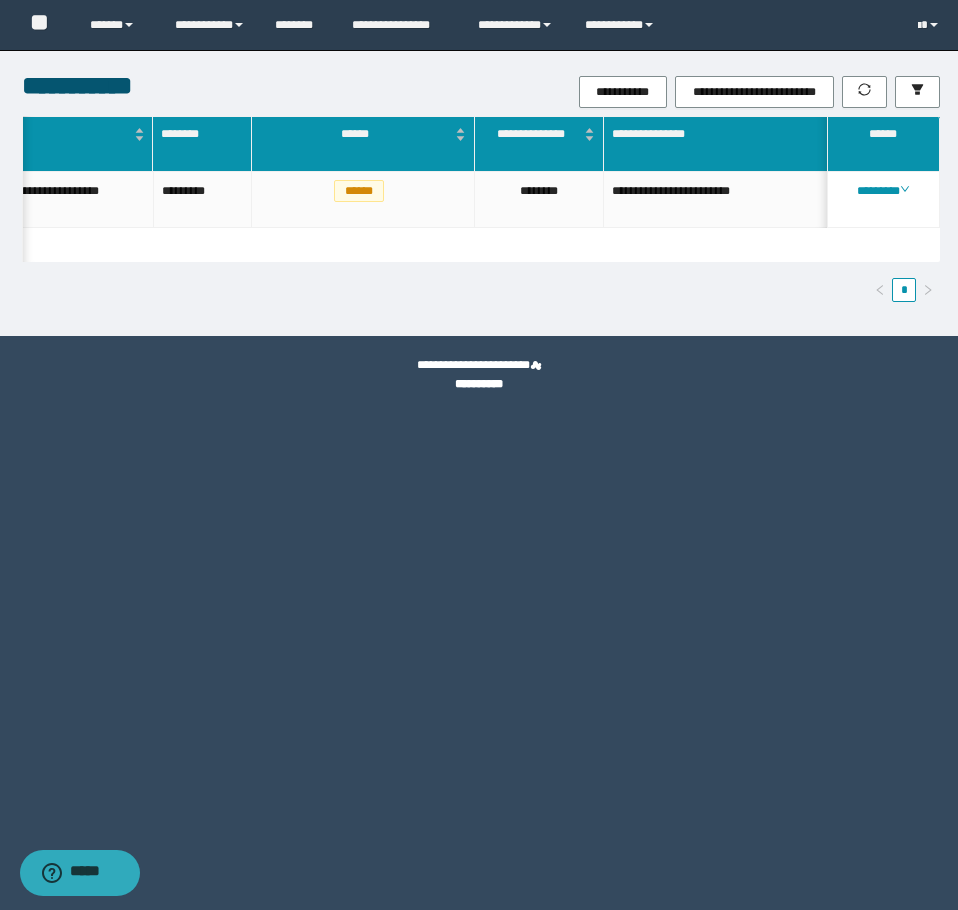 scroll, scrollTop: 107, scrollLeft: 0, axis: vertical 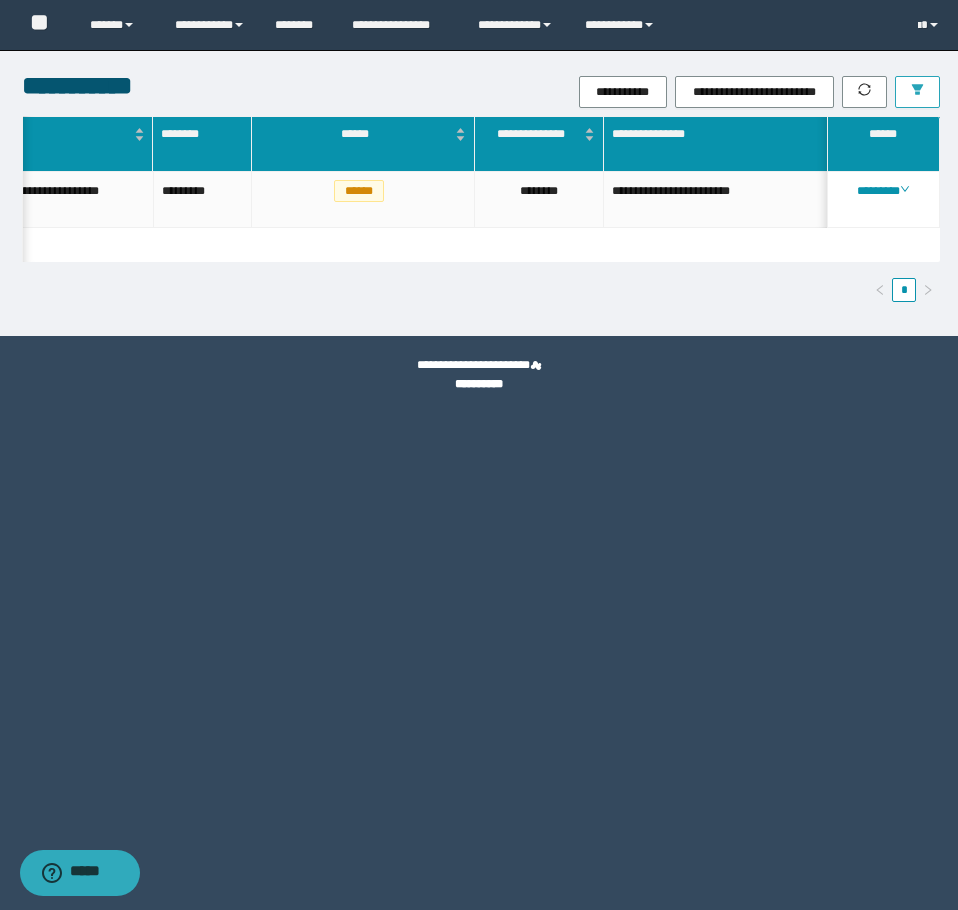 drag, startPoint x: 926, startPoint y: 94, endPoint x: 923, endPoint y: 125, distance: 31.144823 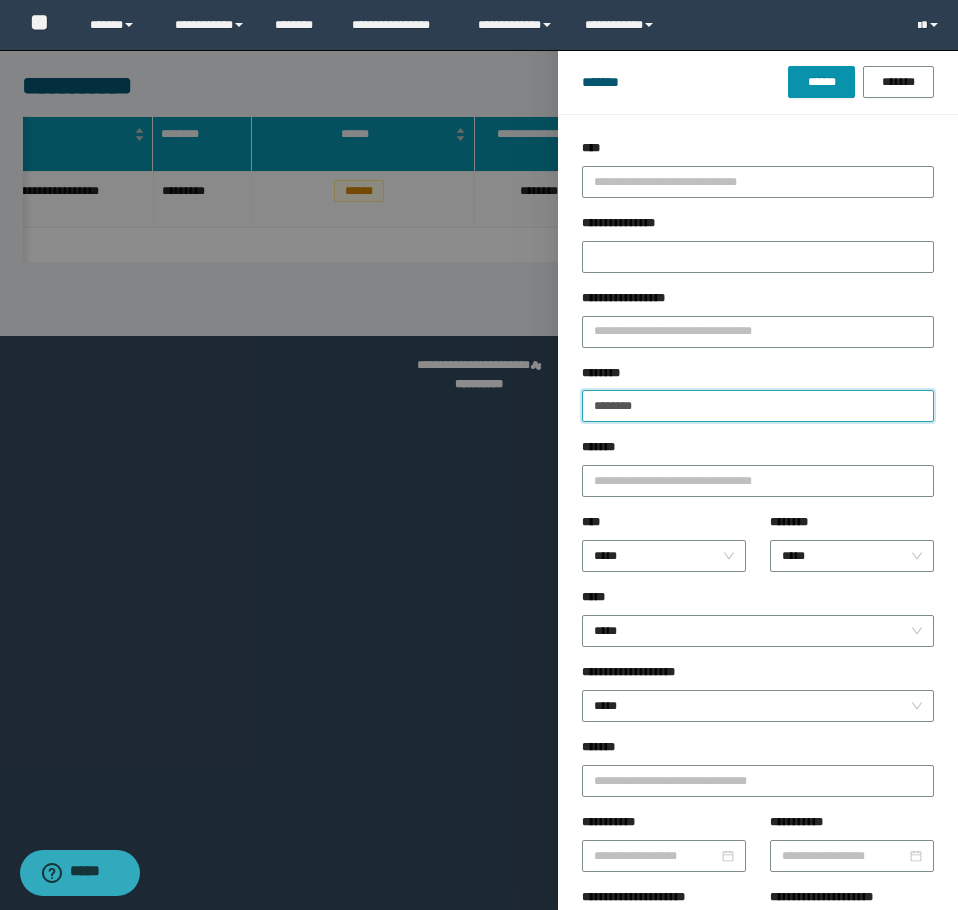 drag, startPoint x: 674, startPoint y: 408, endPoint x: 406, endPoint y: 407, distance: 268.00186 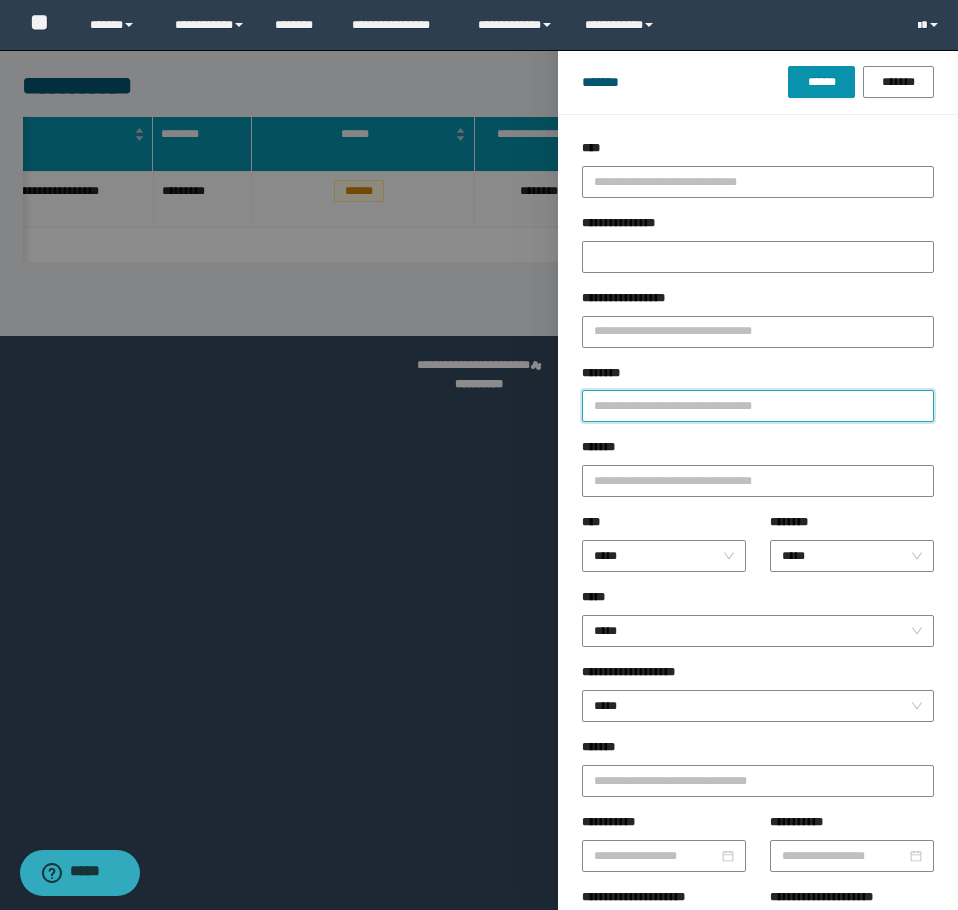 paste on "********" 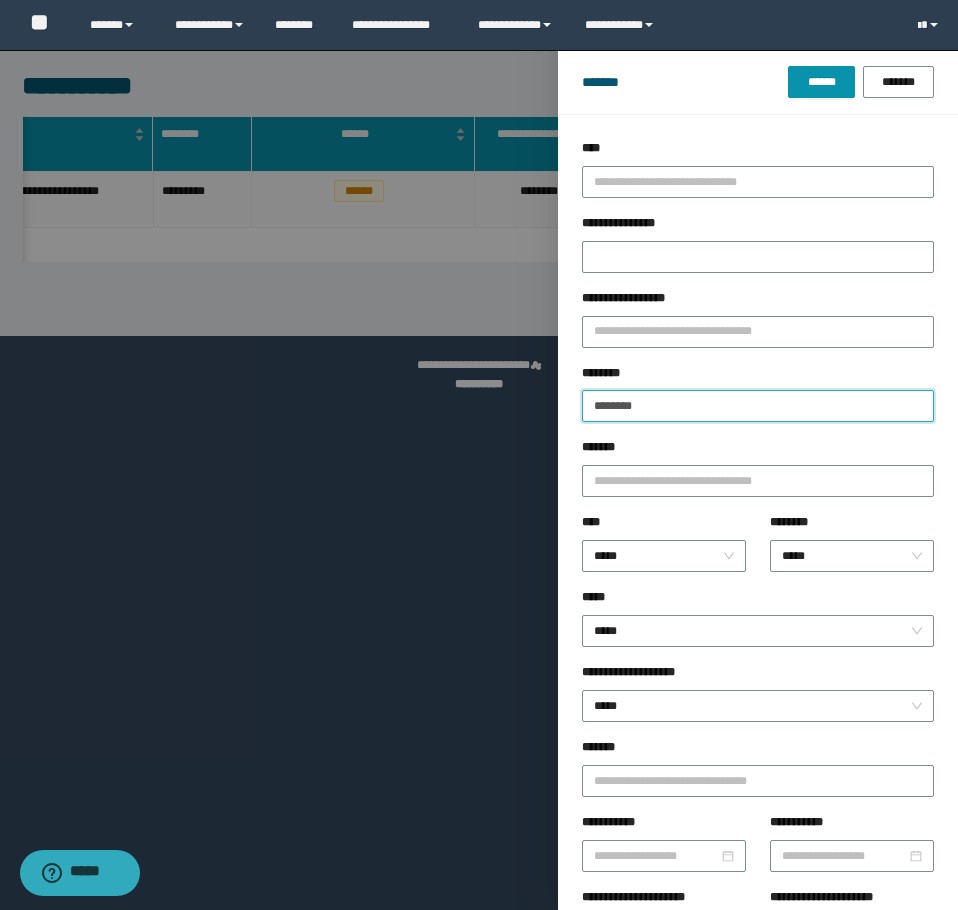 type on "********" 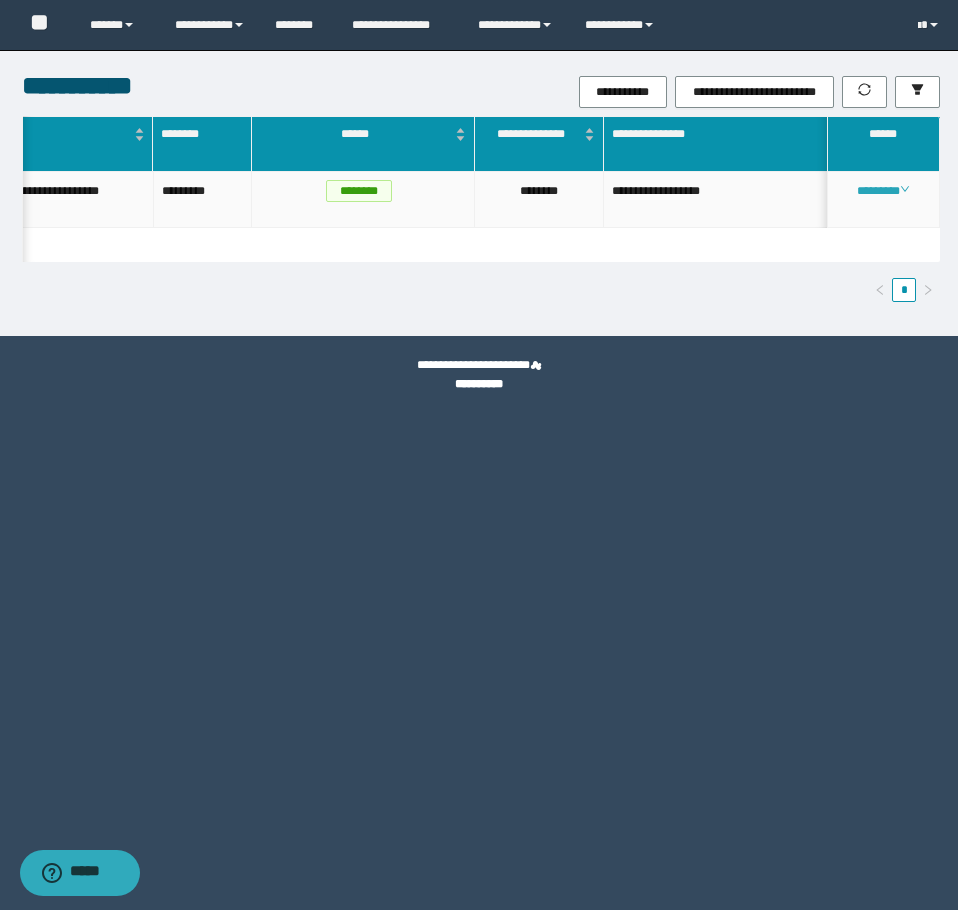 click on "********" at bounding box center (883, 191) 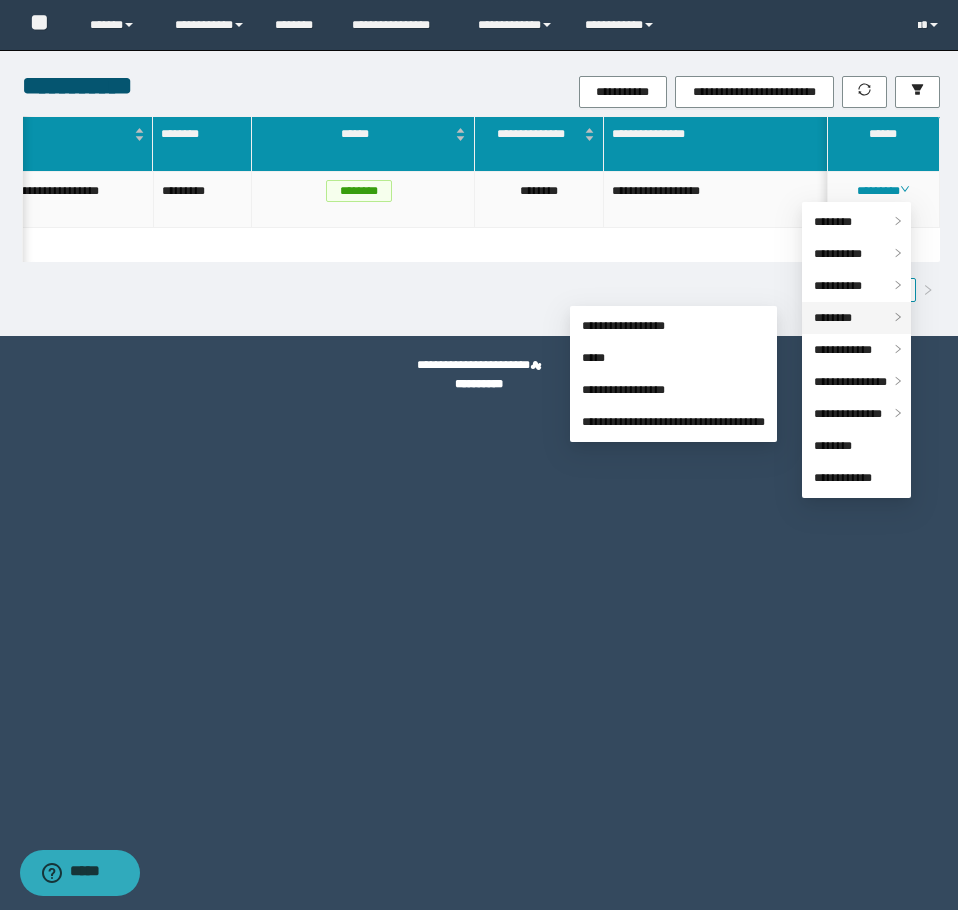 click on "********" at bounding box center [833, 318] 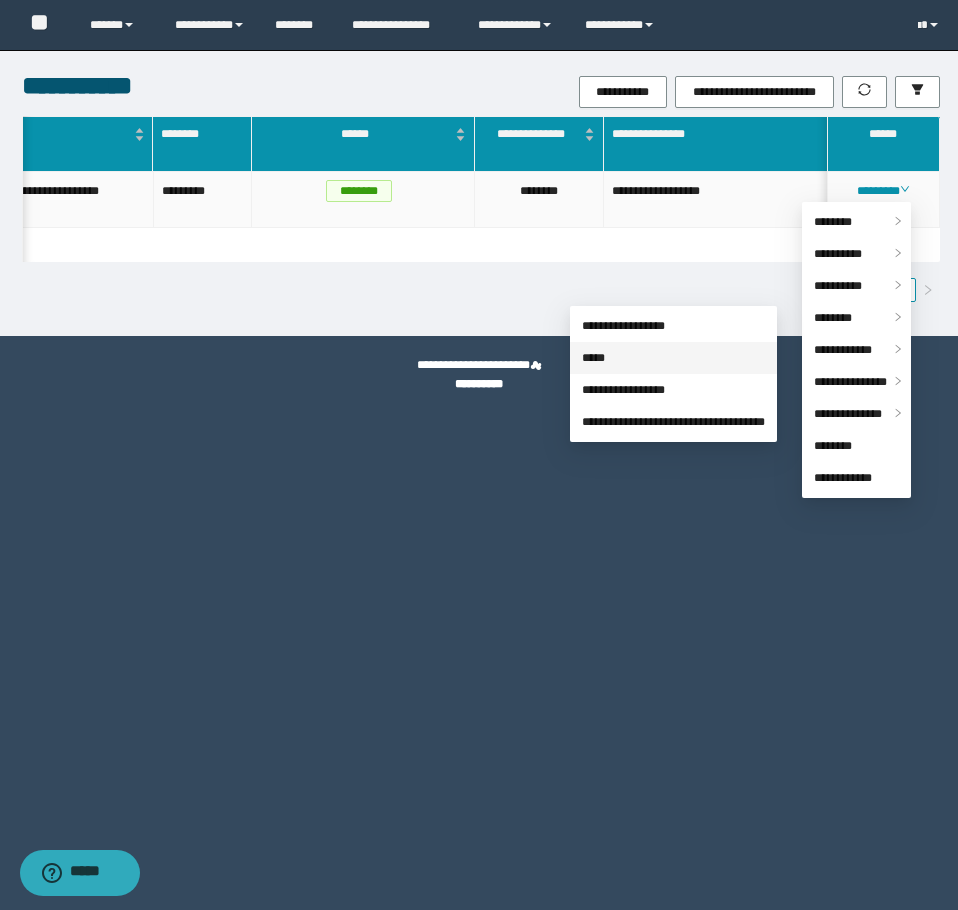 click on "*****" at bounding box center (593, 358) 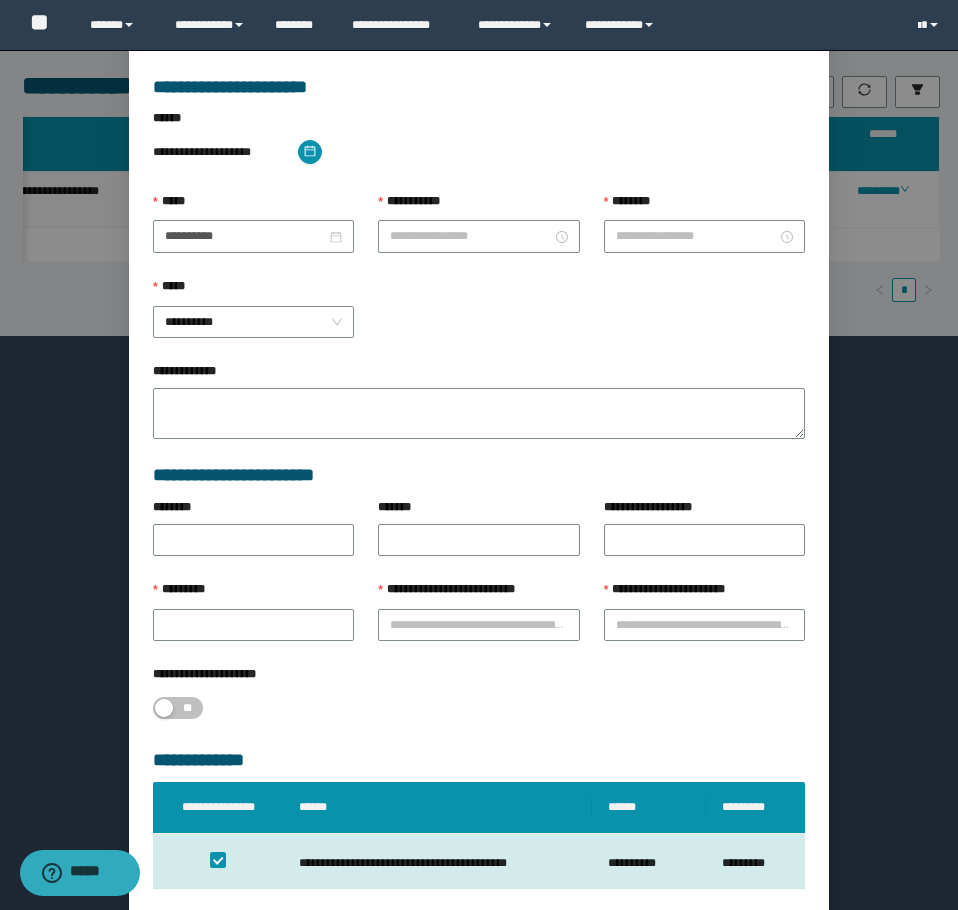 type on "**********" 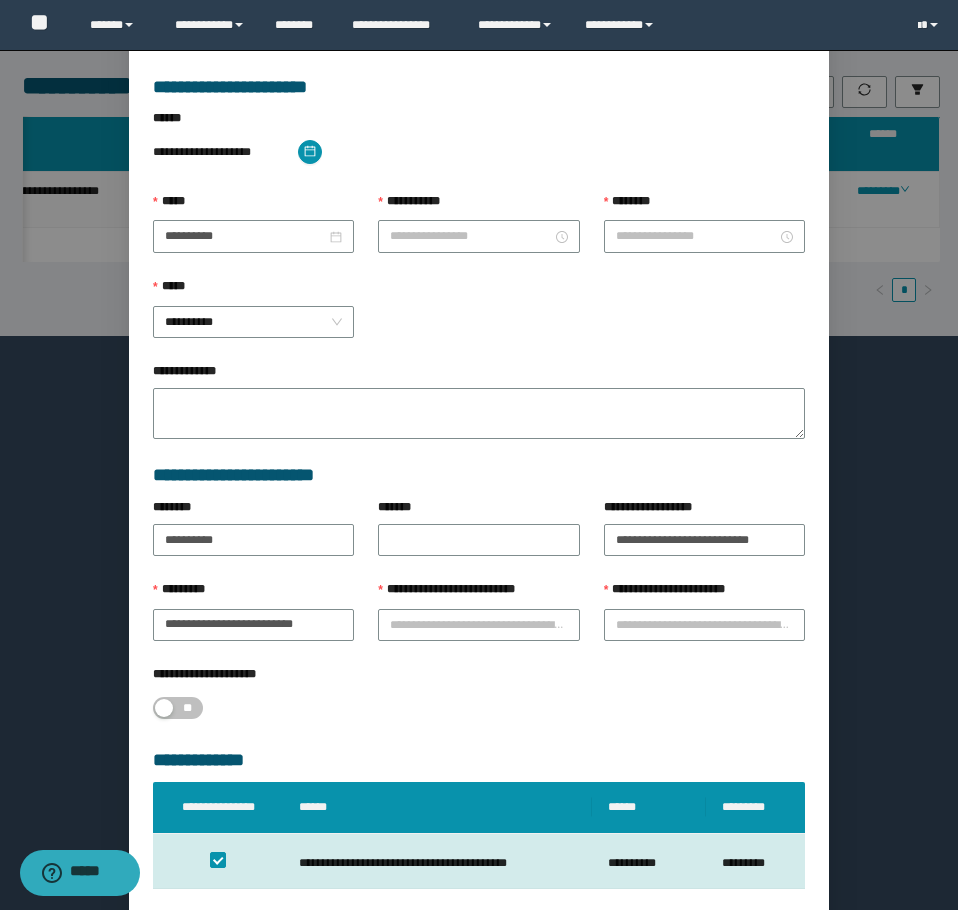 type on "********" 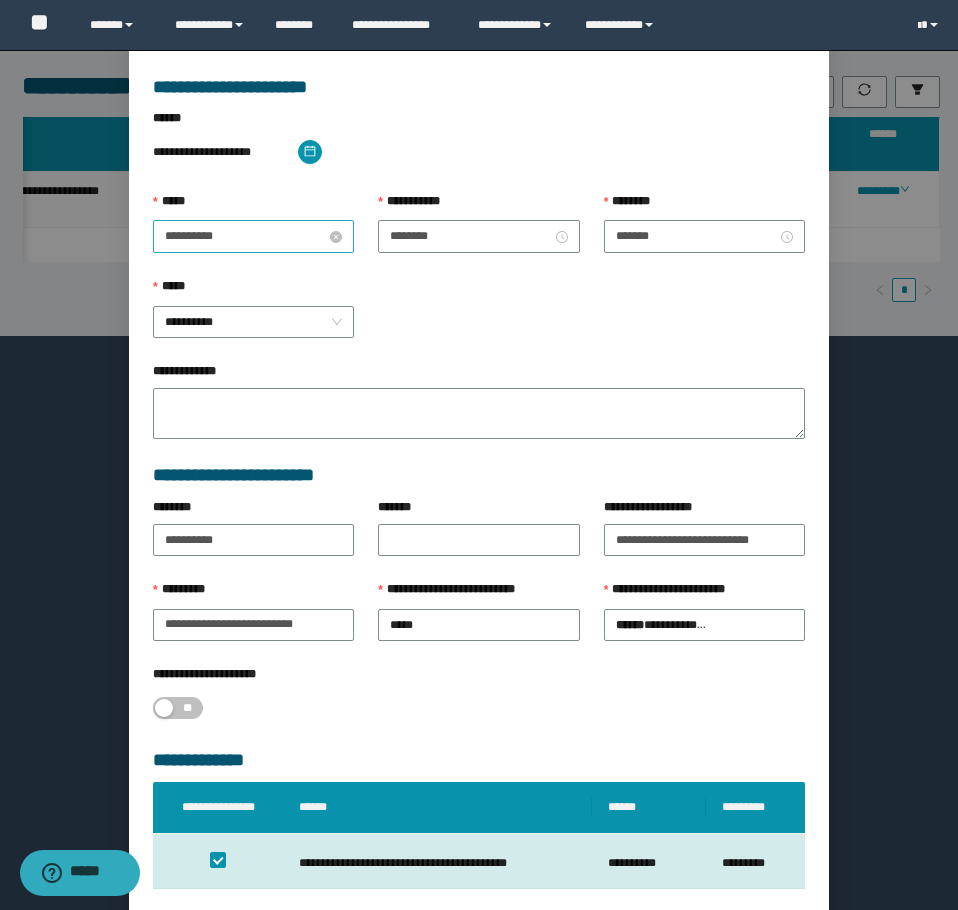 click on "**********" at bounding box center (245, 236) 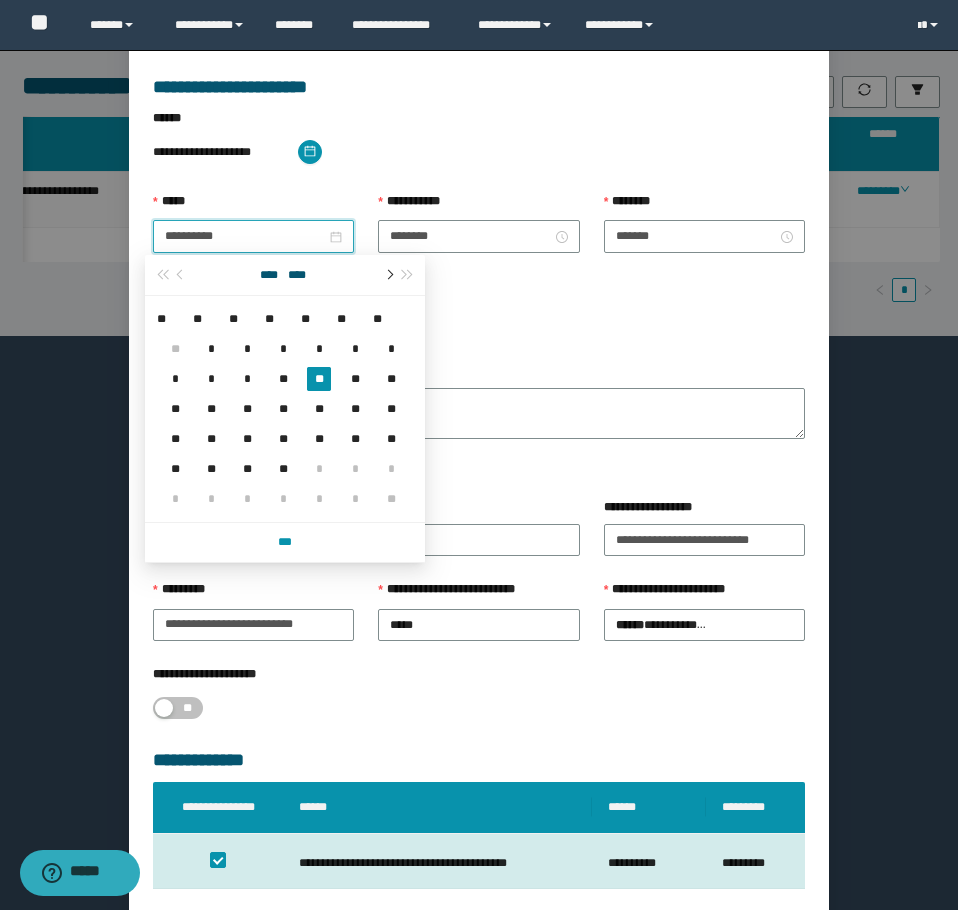 click at bounding box center (388, 275) 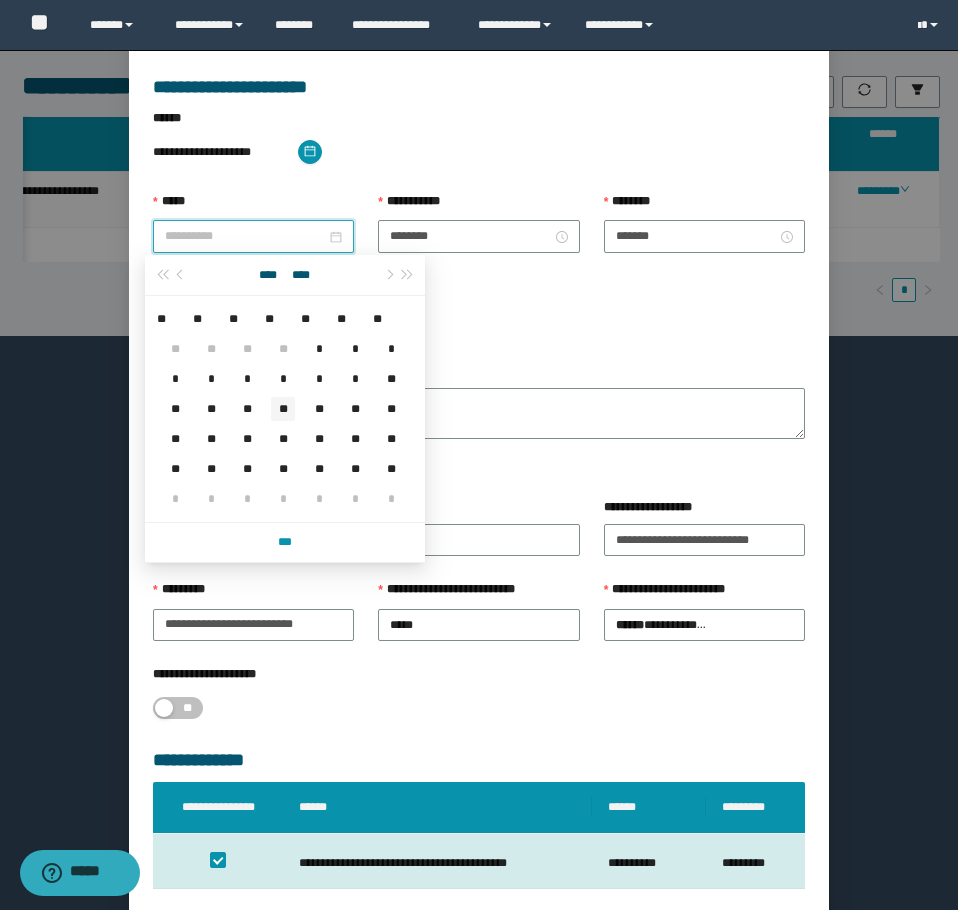 type on "**********" 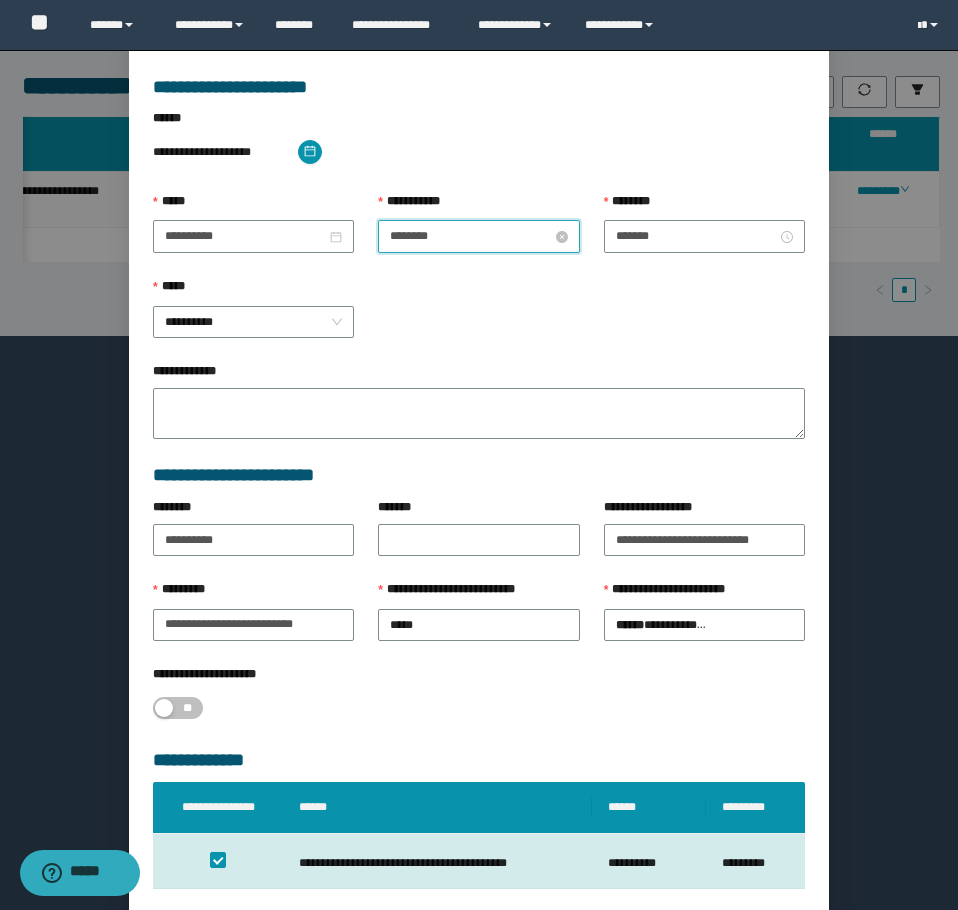click on "********" at bounding box center [470, 236] 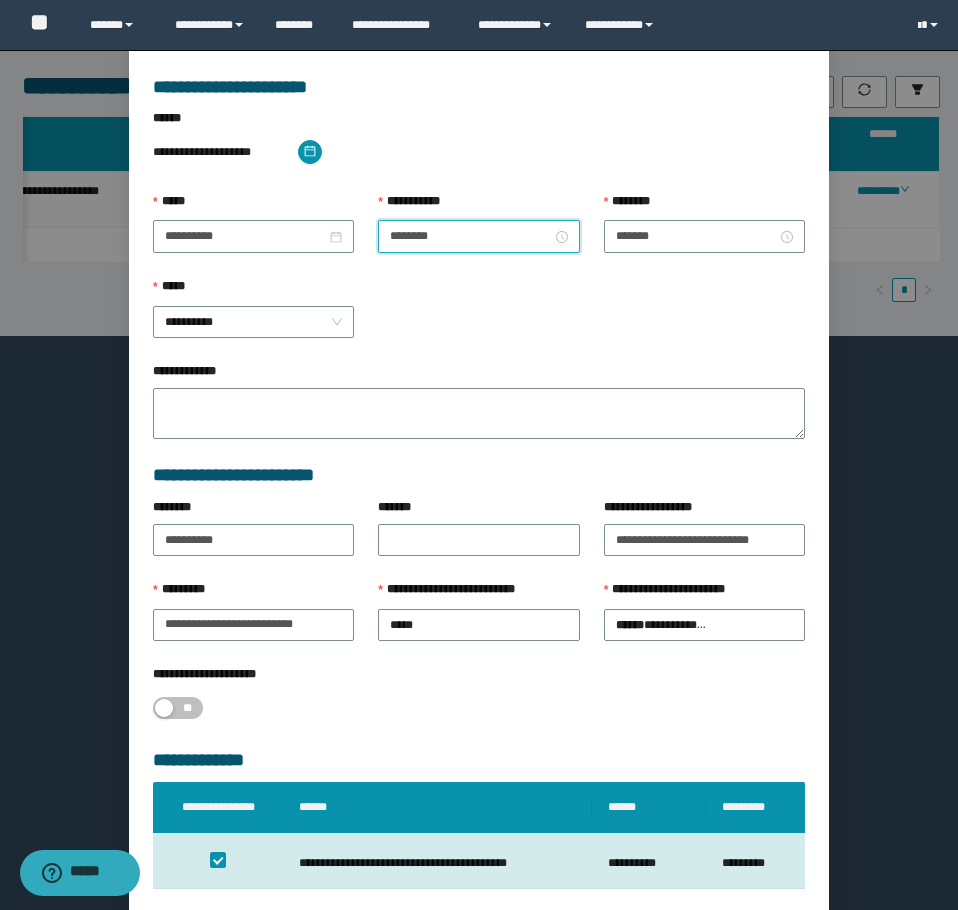 scroll, scrollTop: 252, scrollLeft: 0, axis: vertical 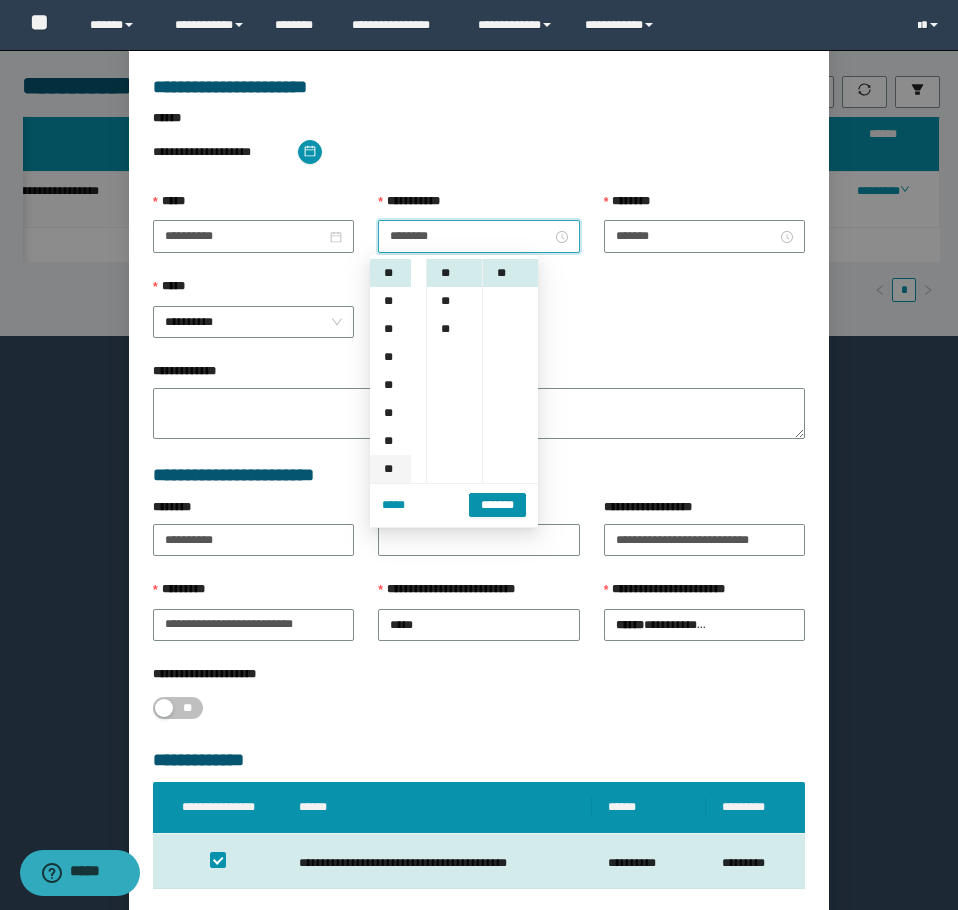 click on "**" at bounding box center (390, 469) 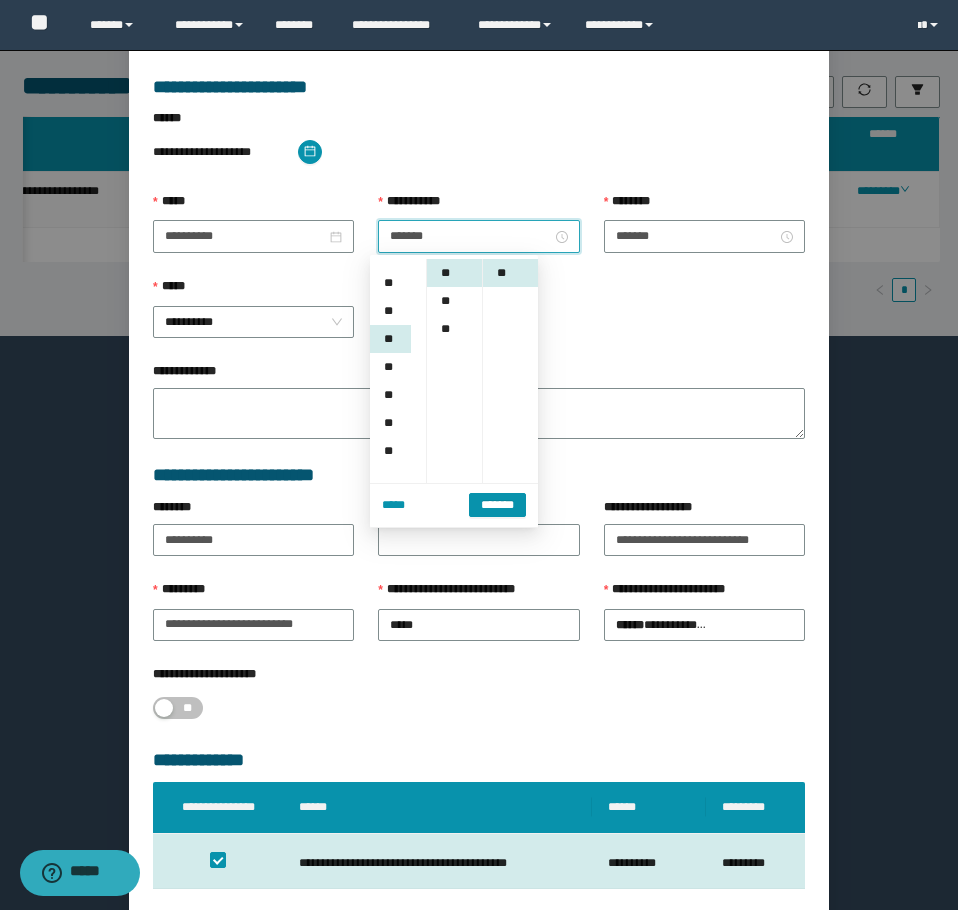 scroll, scrollTop: 196, scrollLeft: 0, axis: vertical 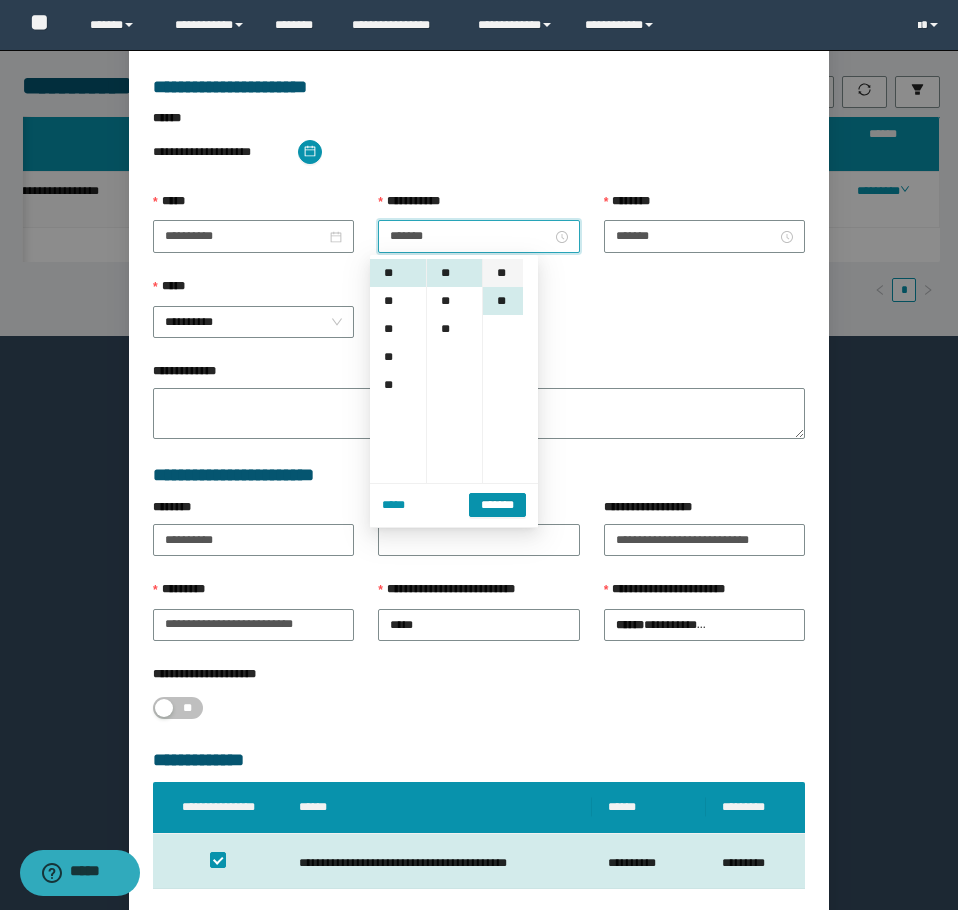 click on "**" at bounding box center (503, 273) 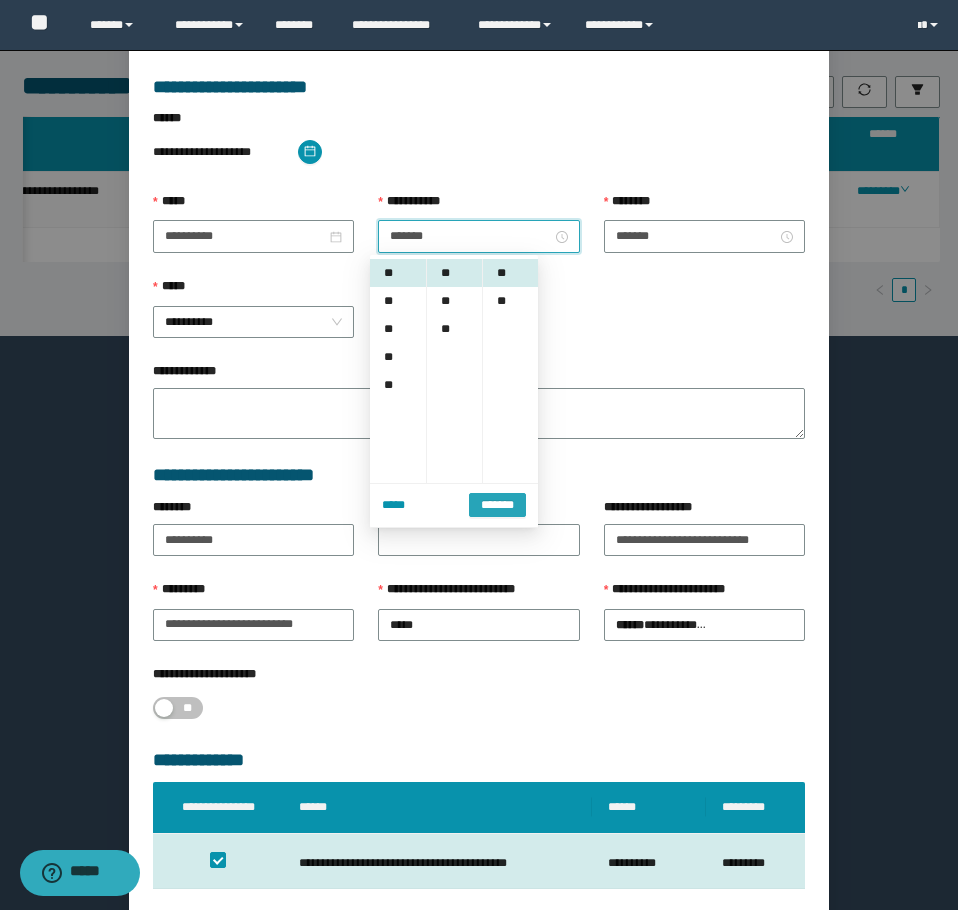 click on "*******" at bounding box center [497, 504] 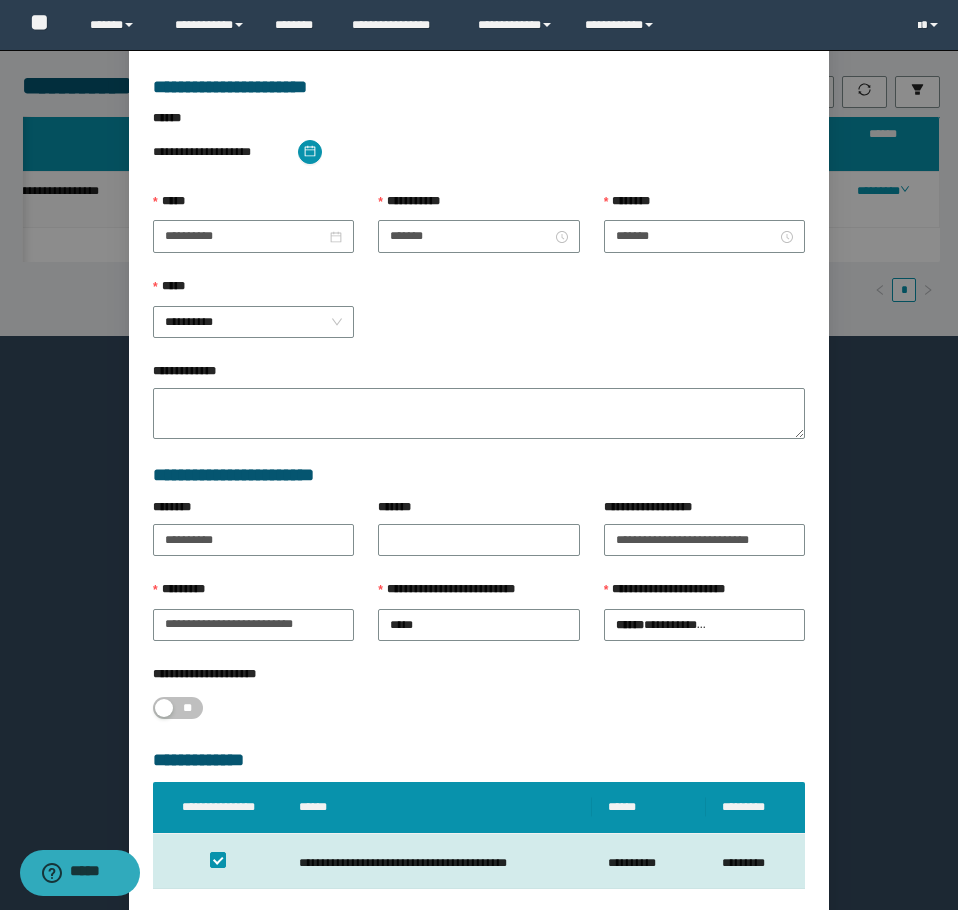 click on "**********" at bounding box center (253, 319) 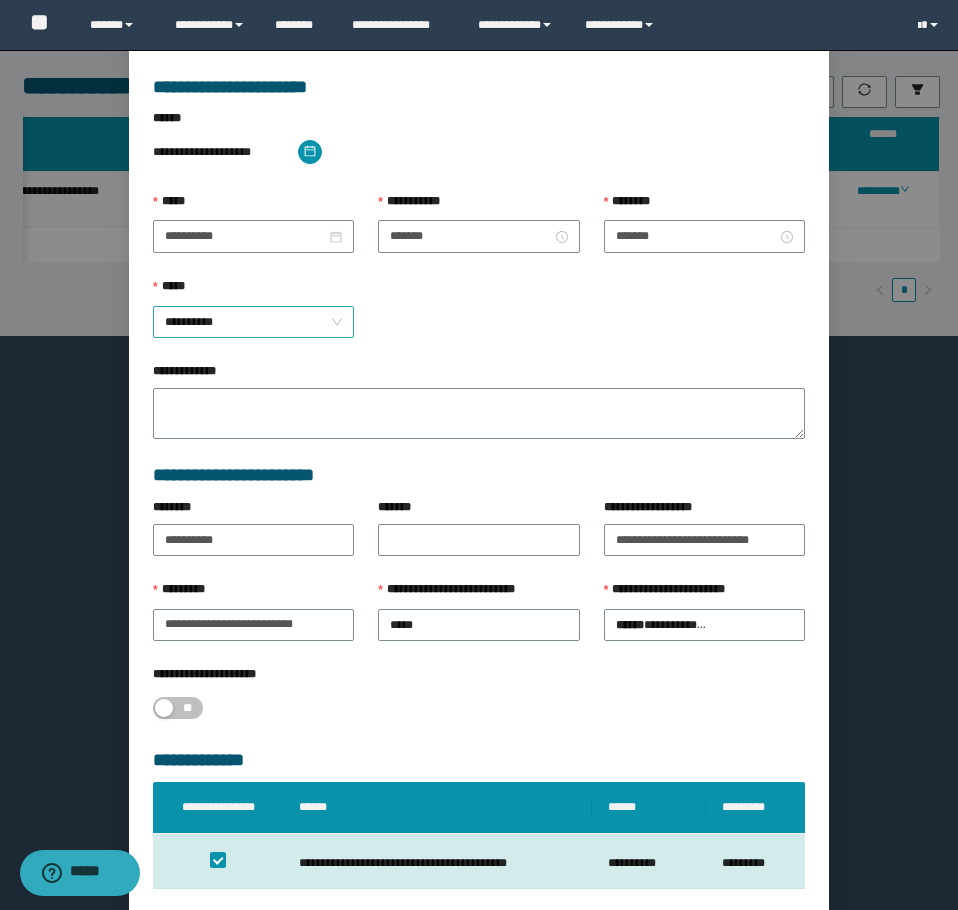 click on "**********" at bounding box center [253, 322] 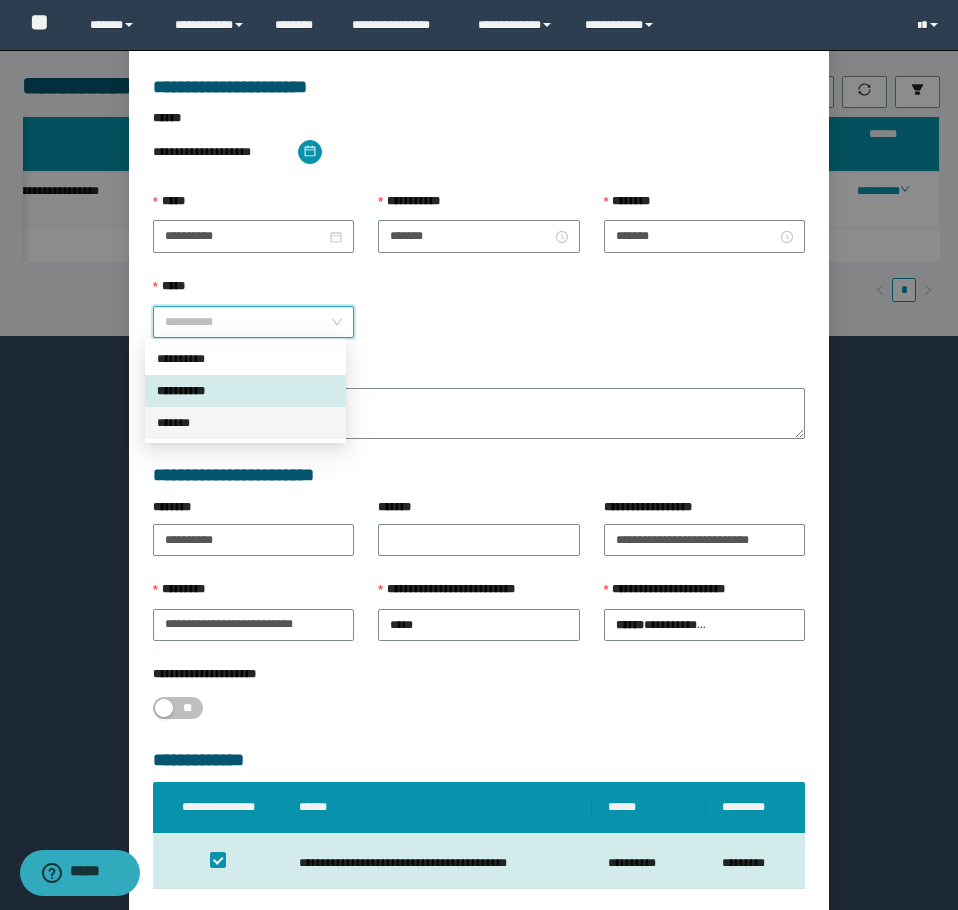 click on "*******" at bounding box center (245, 423) 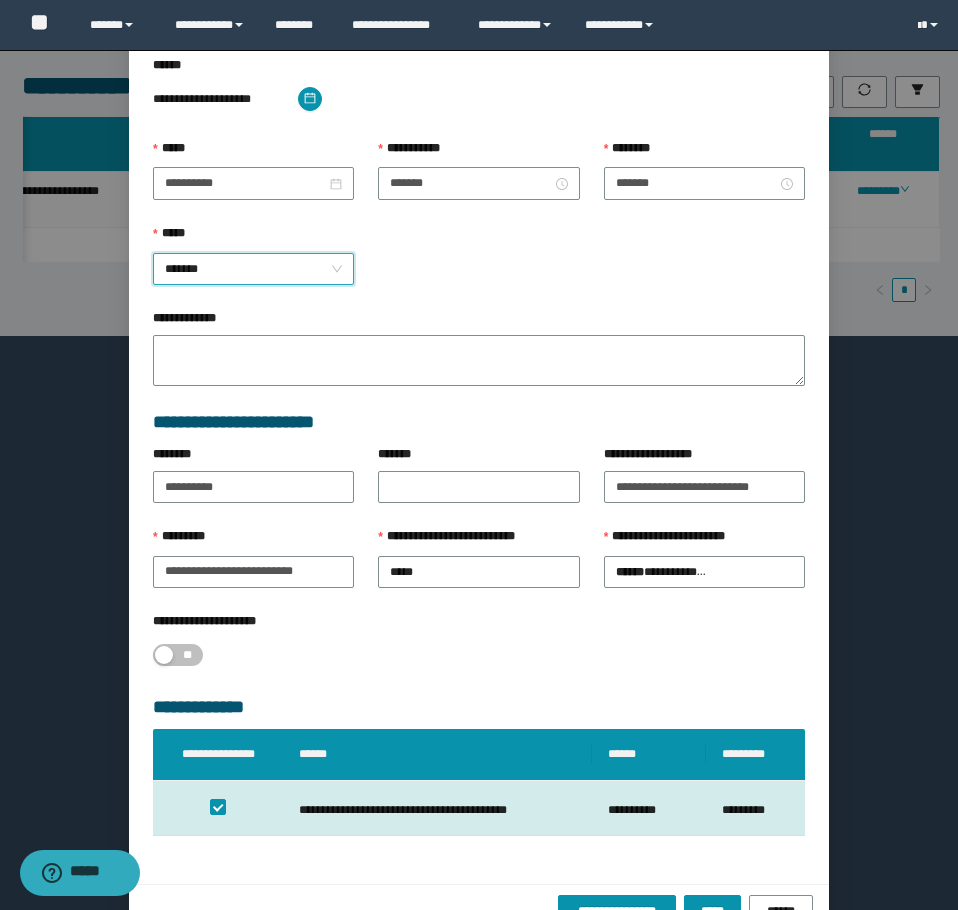 scroll, scrollTop: 207, scrollLeft: 0, axis: vertical 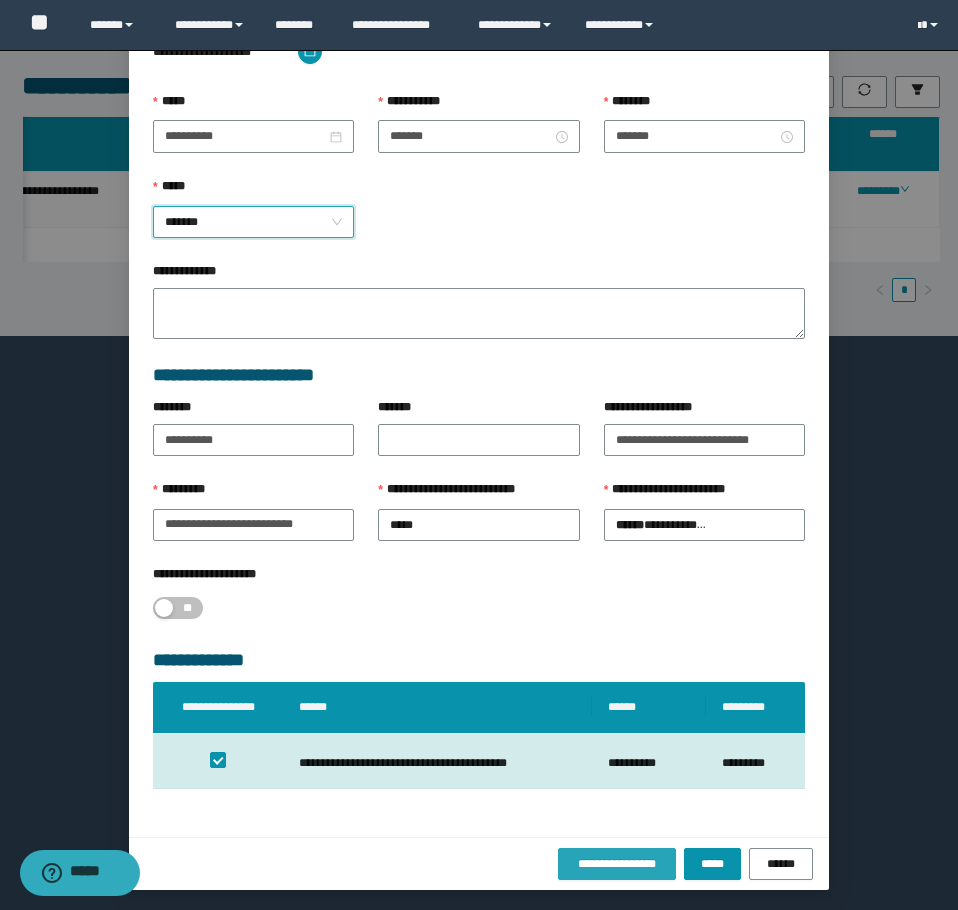 click on "**********" at bounding box center (617, 864) 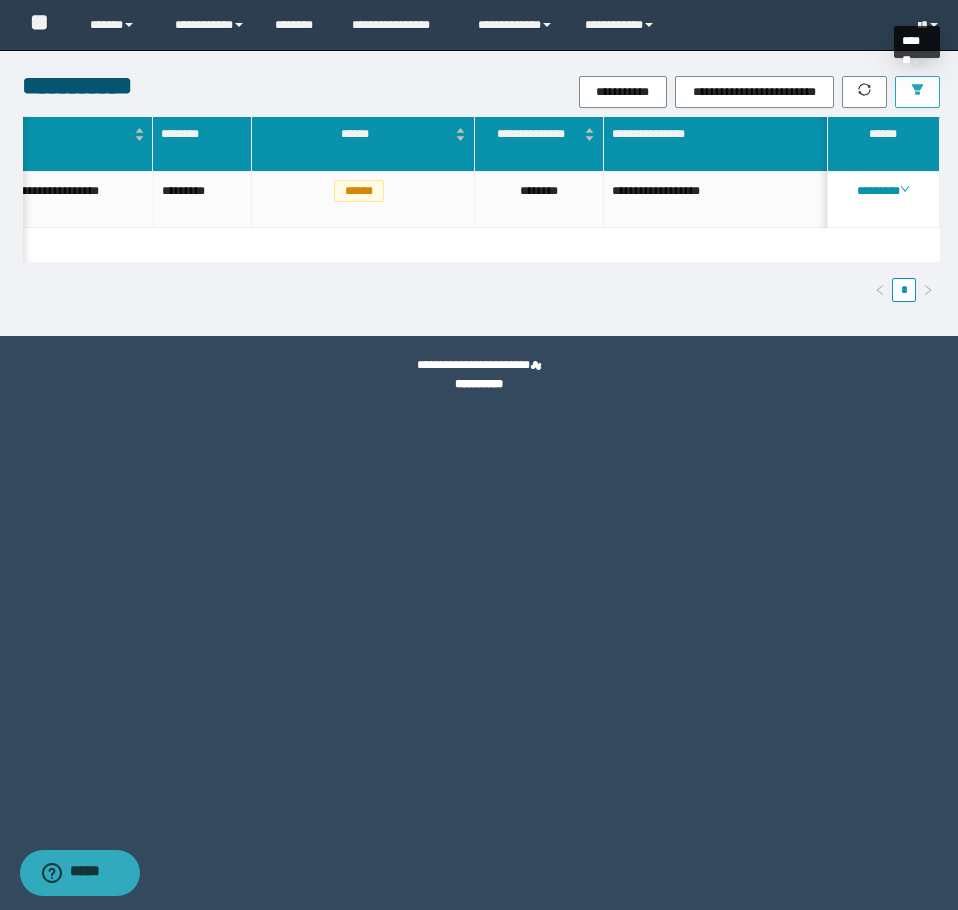 click 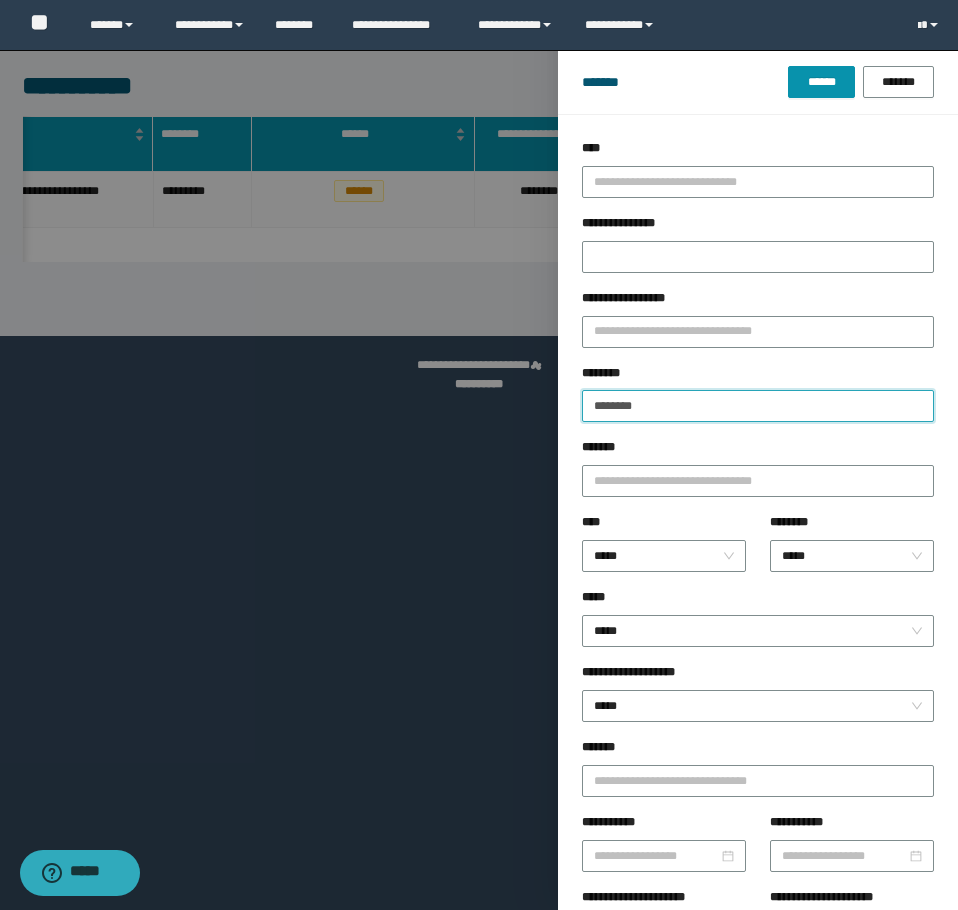 drag, startPoint x: 673, startPoint y: 396, endPoint x: 130, endPoint y: 440, distance: 544.7798 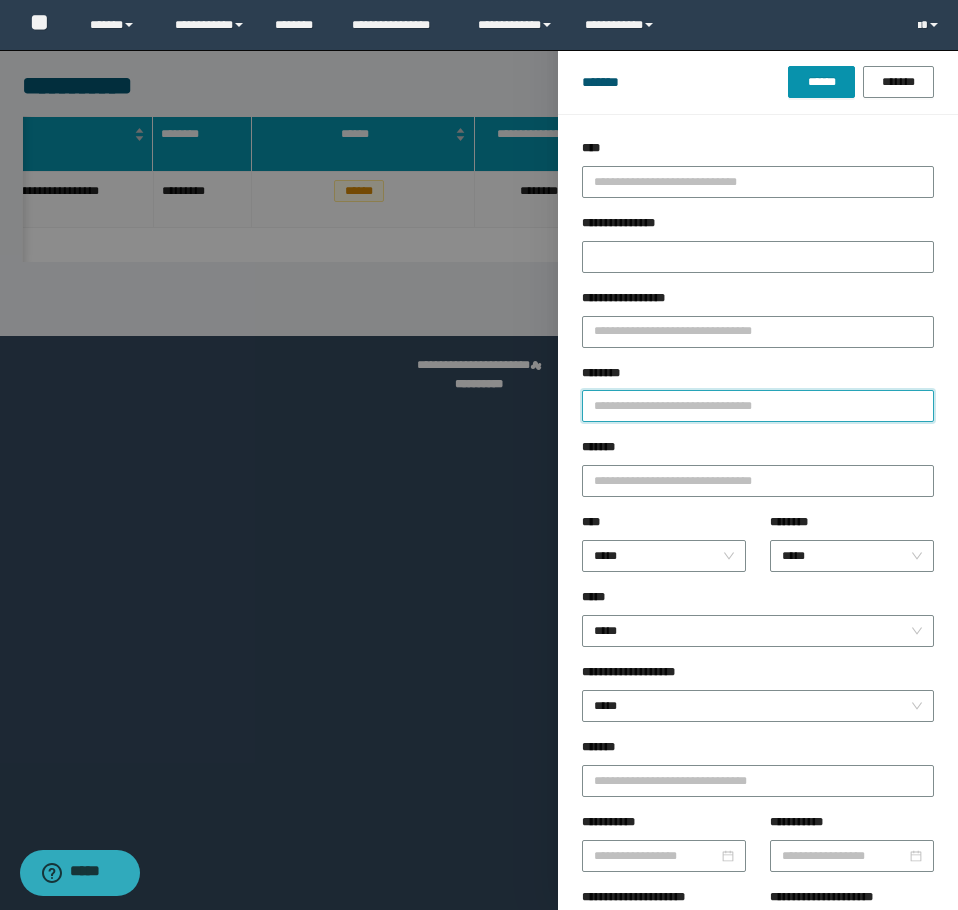 paste on "********" 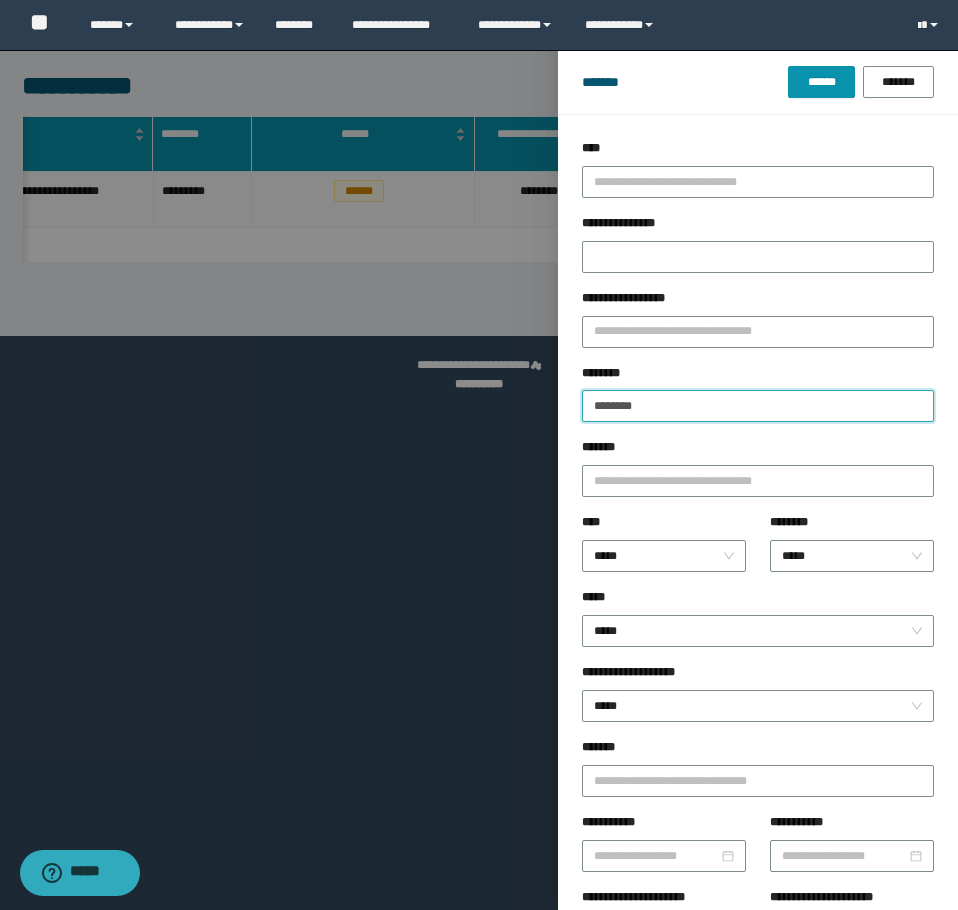 type on "********" 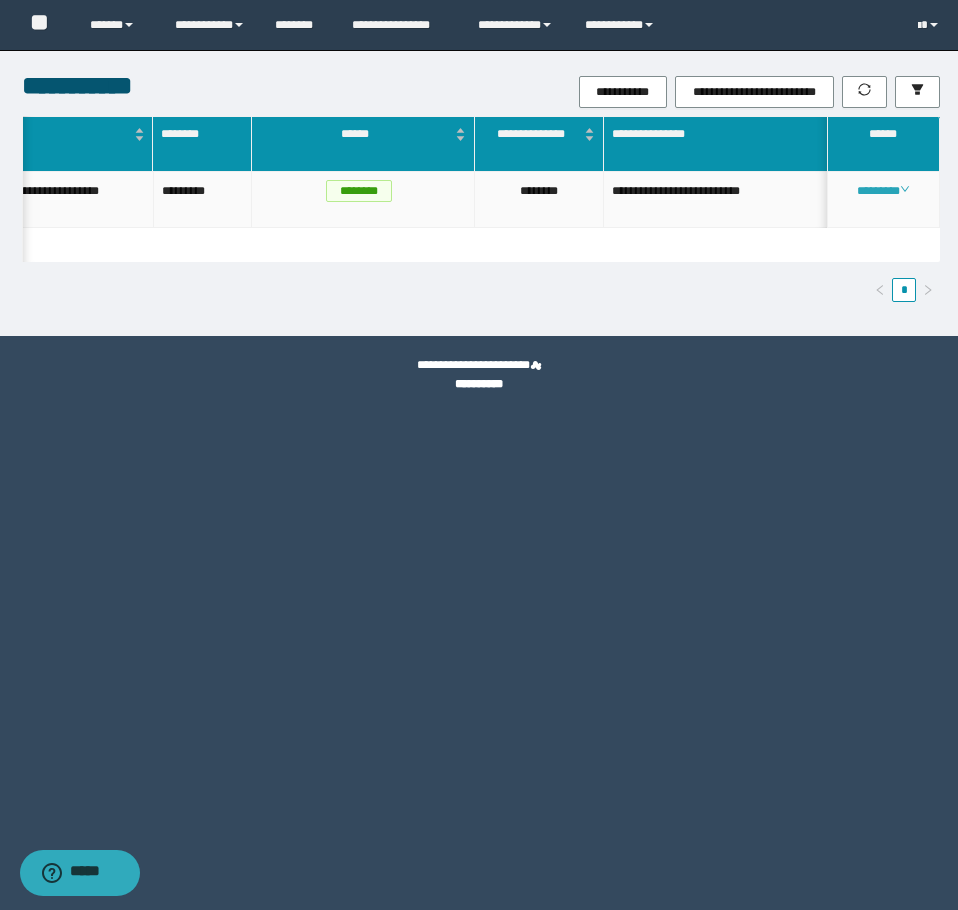 click on "********" at bounding box center [883, 191] 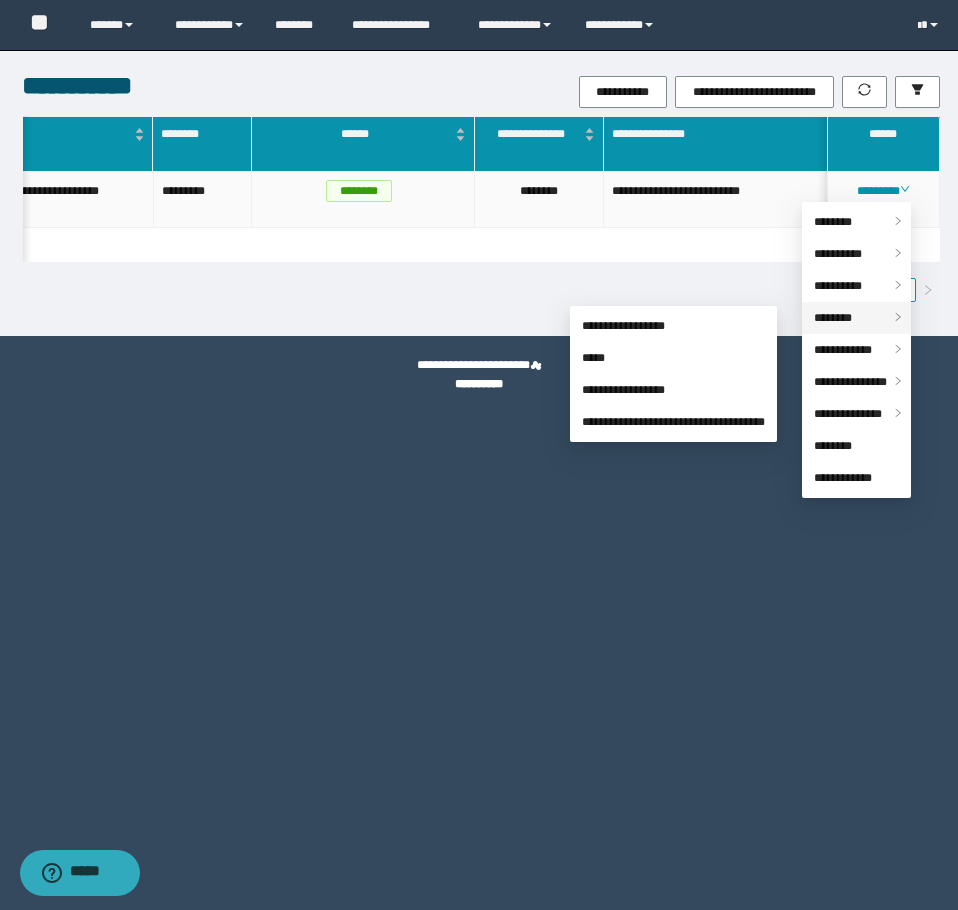 click on "********" at bounding box center [833, 318] 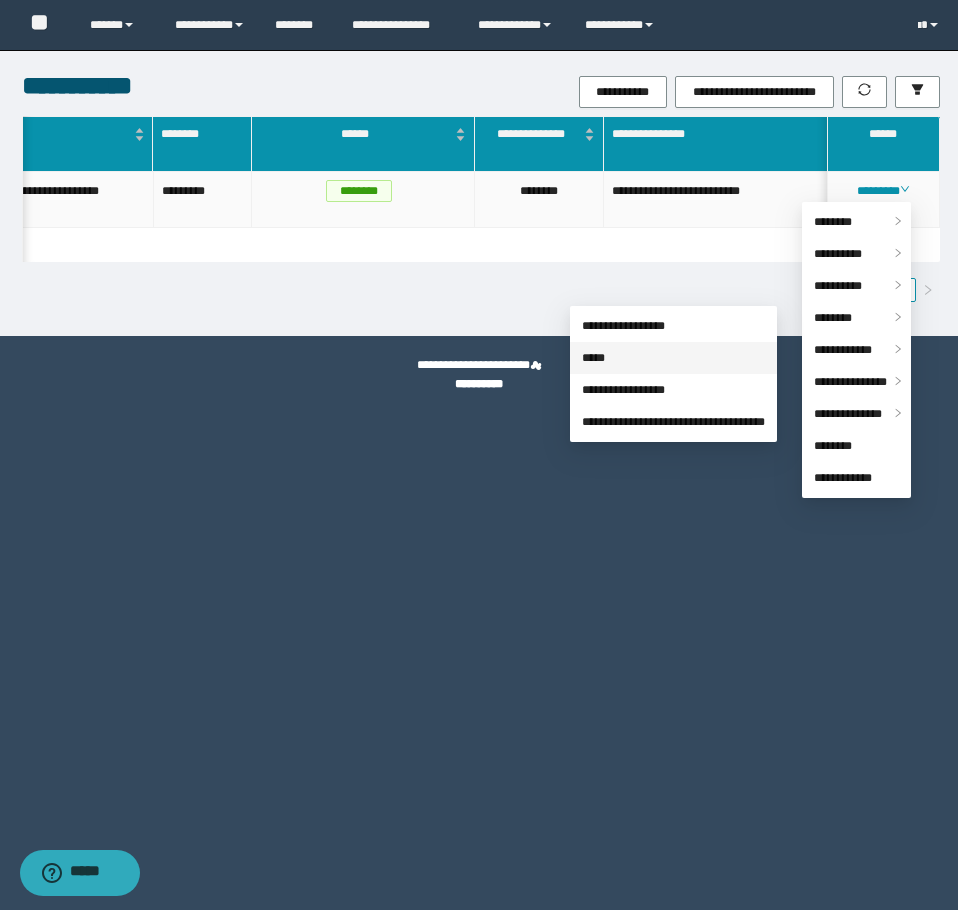 click on "*****" at bounding box center [593, 358] 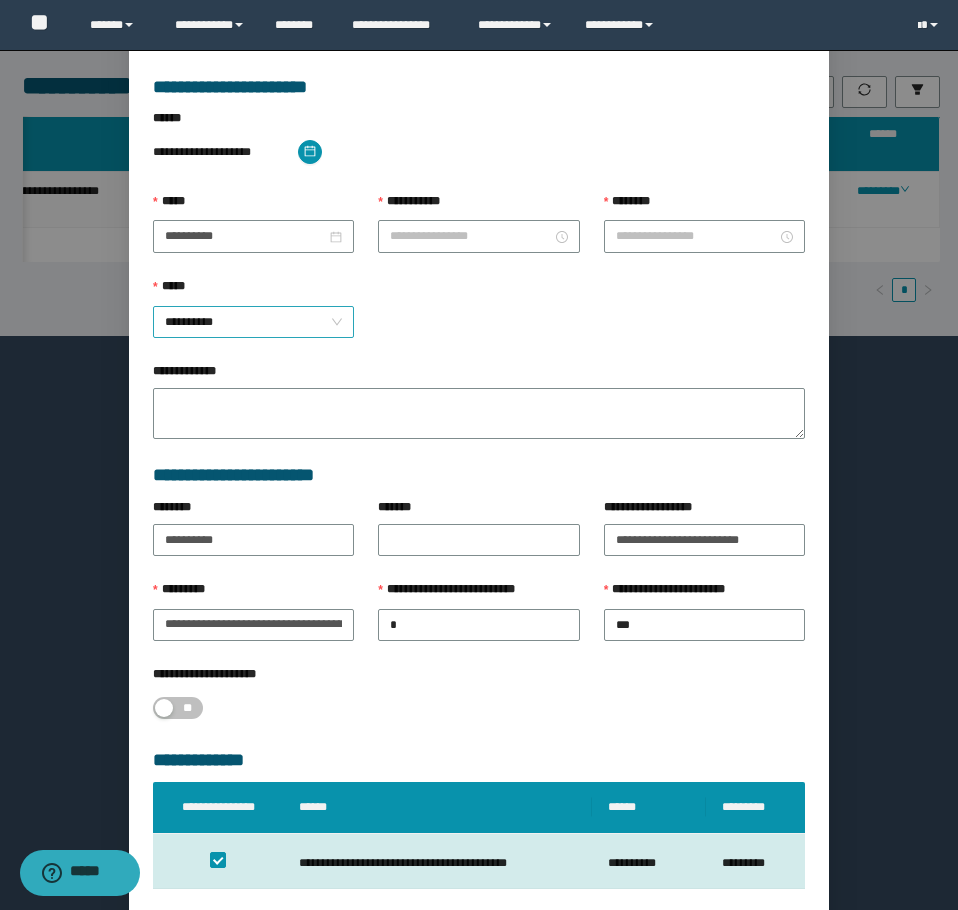 type on "********" 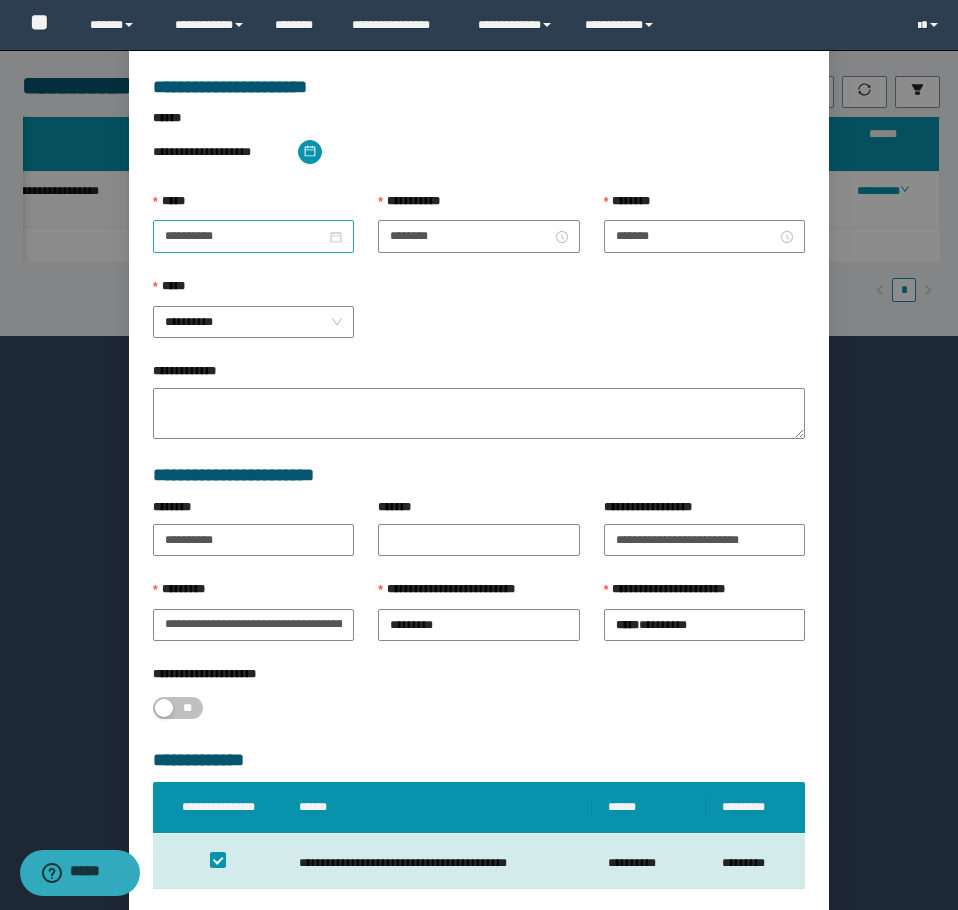 drag, startPoint x: 237, startPoint y: 239, endPoint x: 258, endPoint y: 251, distance: 24.186773 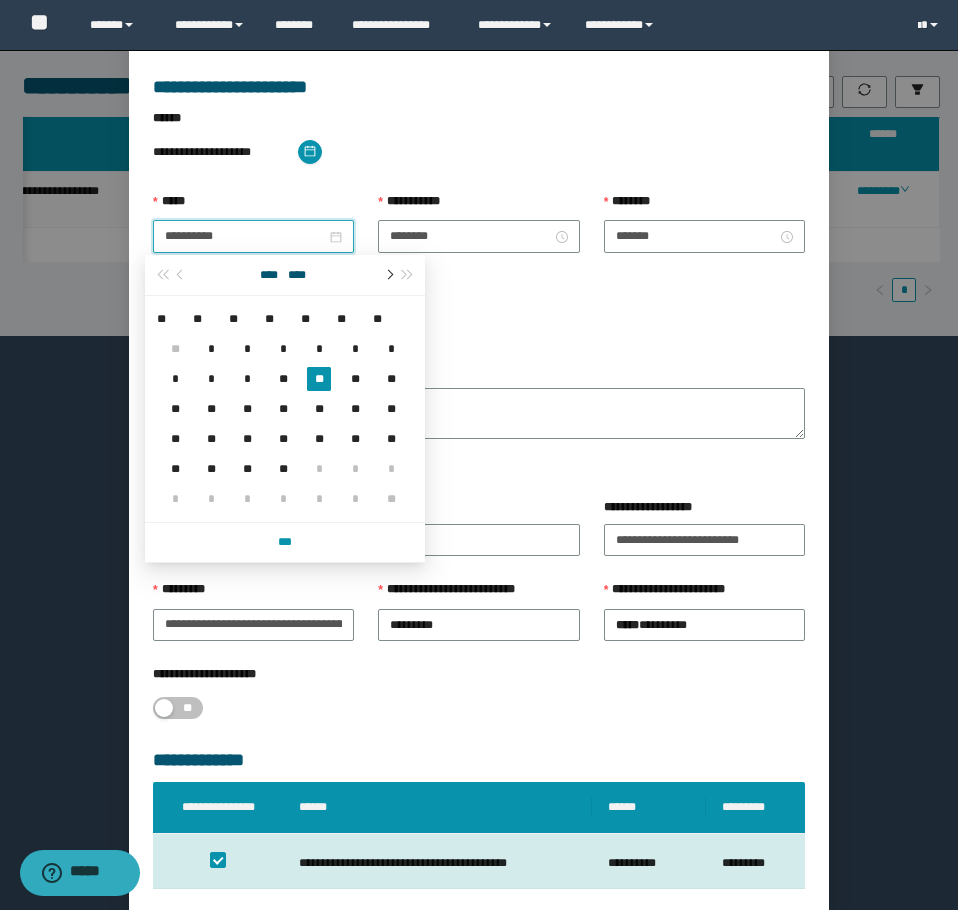 click at bounding box center [388, 275] 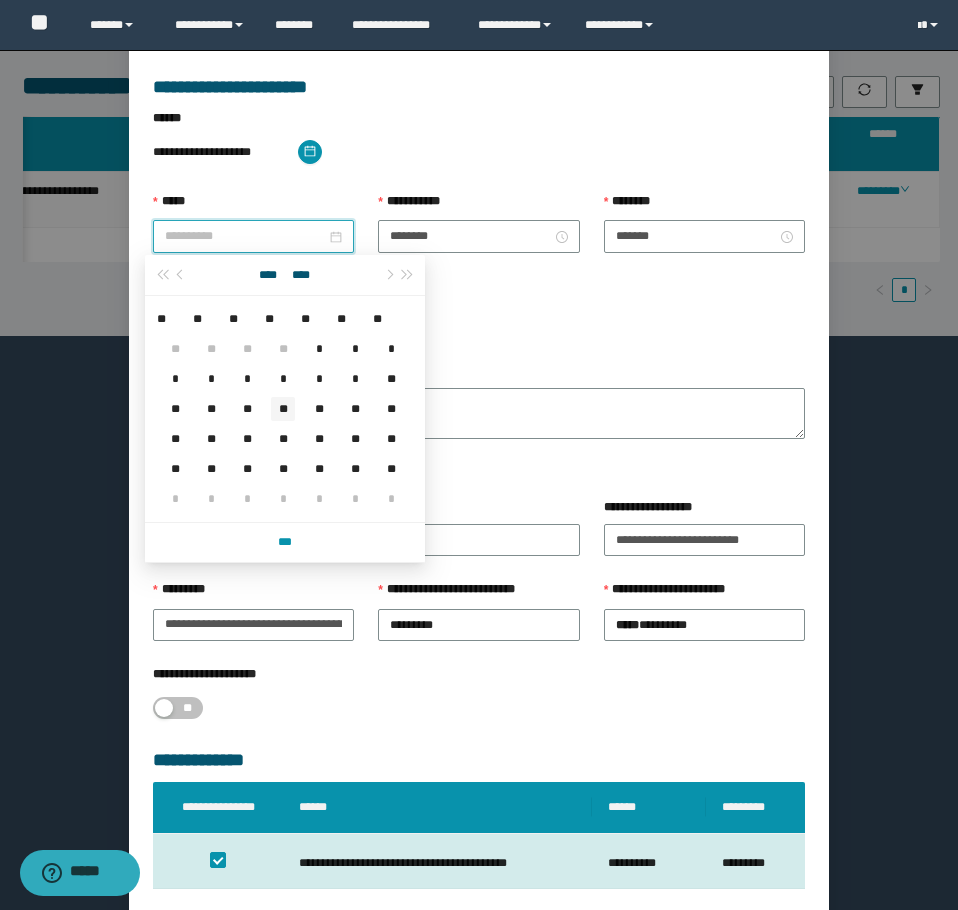 type on "**********" 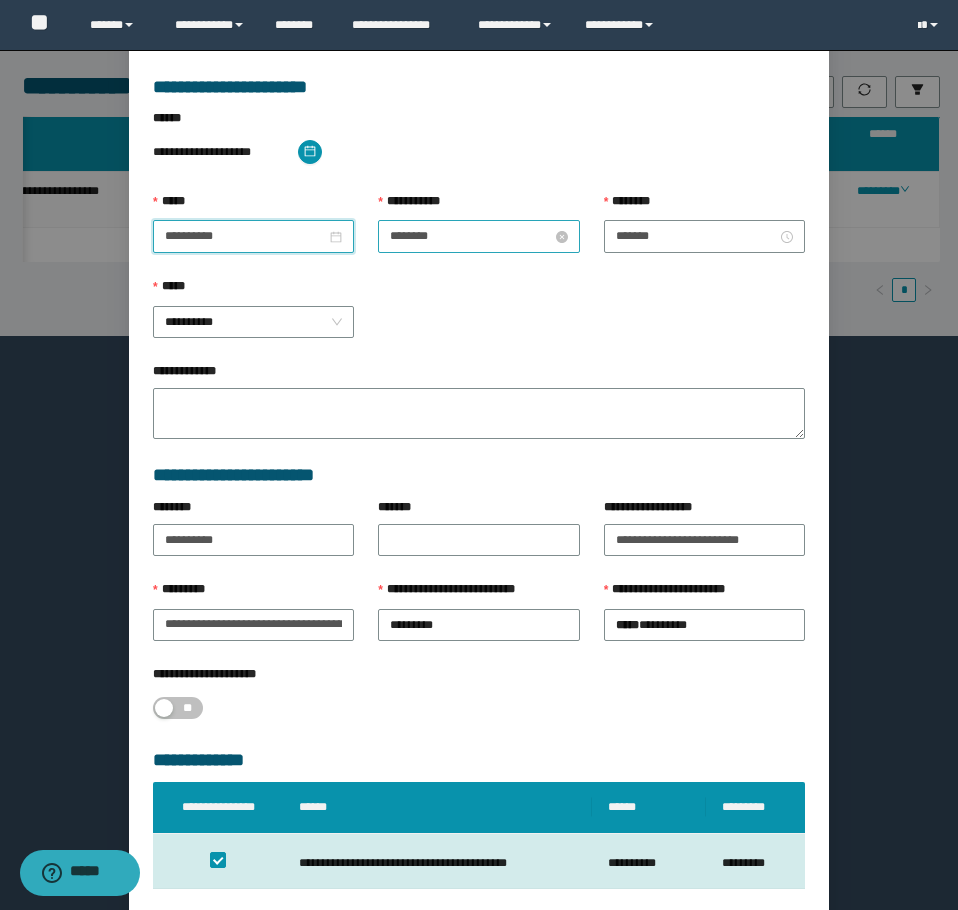 click on "********" at bounding box center (470, 236) 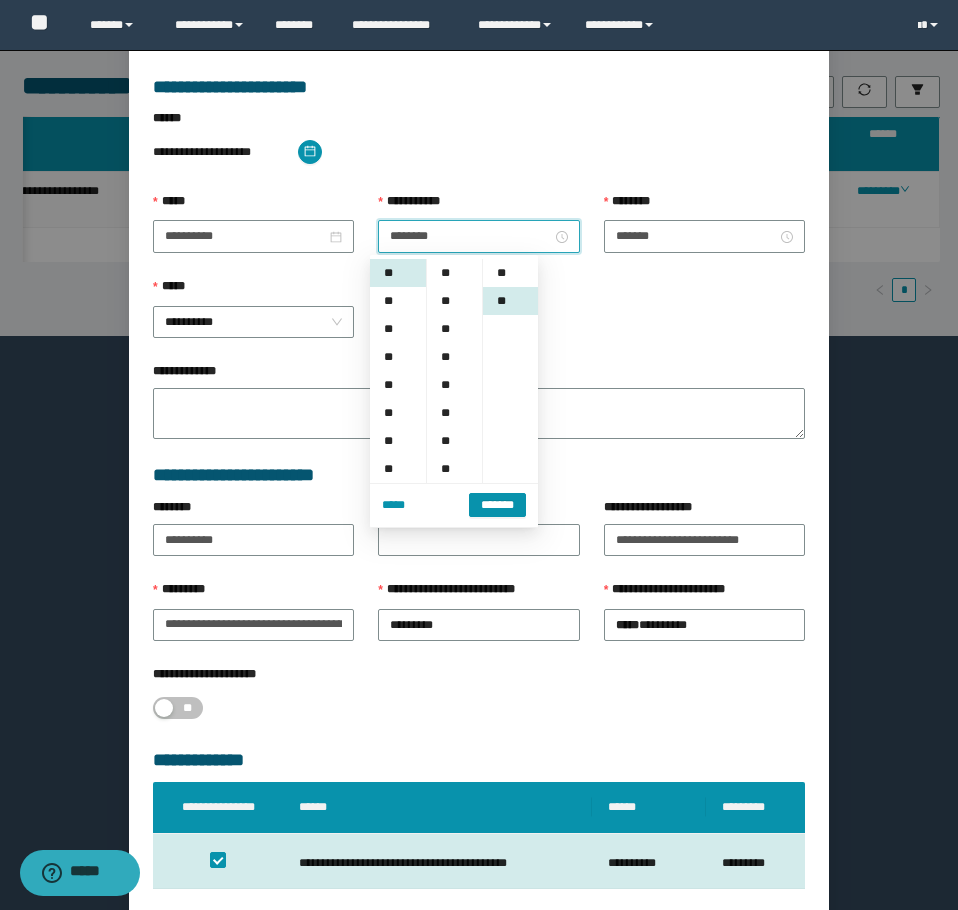 scroll, scrollTop: 252, scrollLeft: 0, axis: vertical 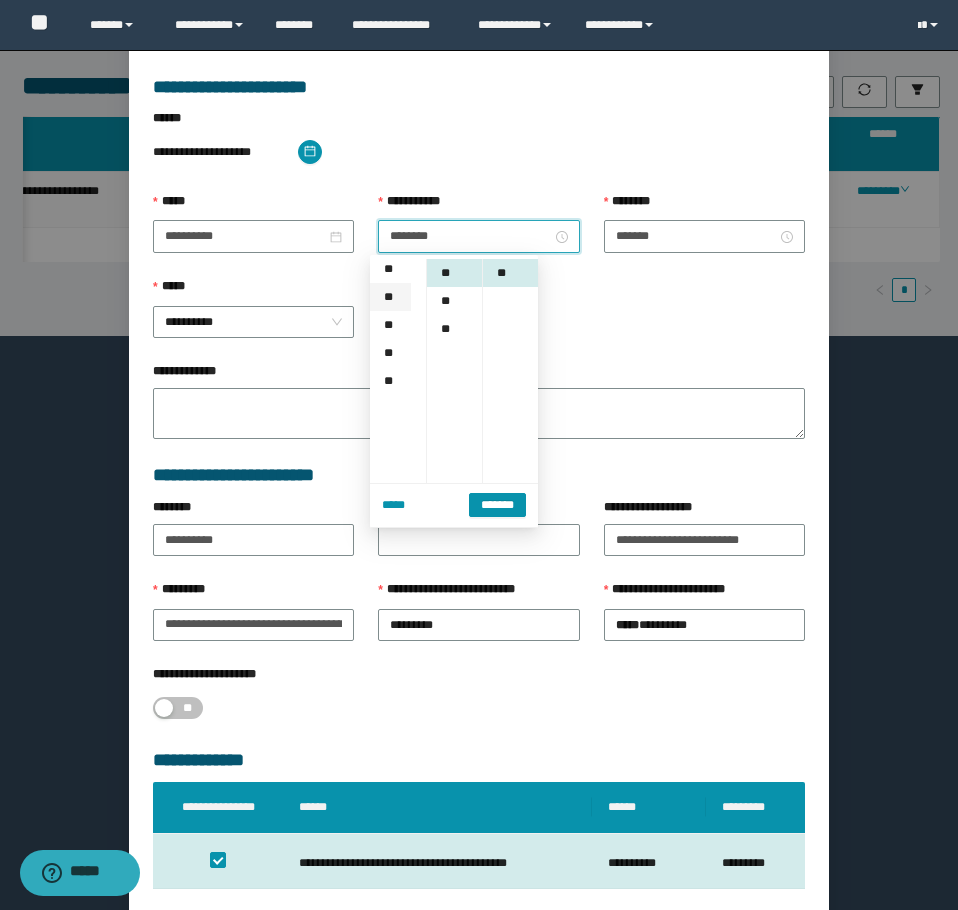 click on "**" at bounding box center [390, 297] 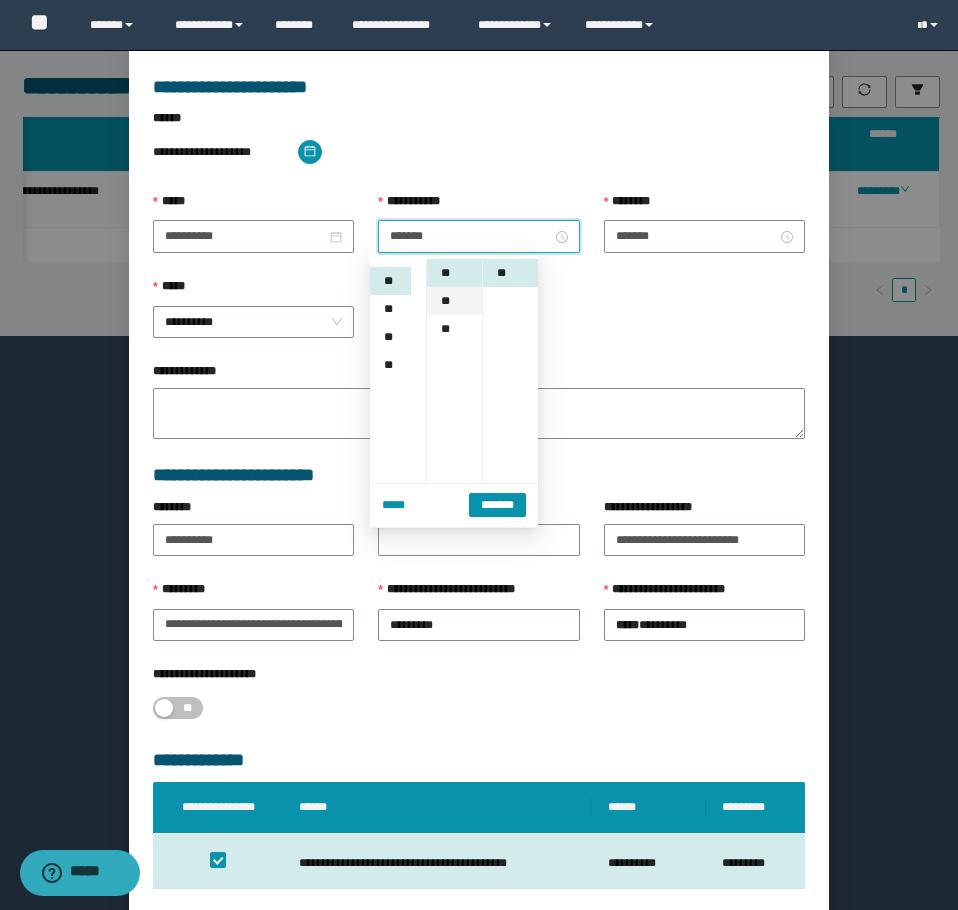 scroll, scrollTop: 224, scrollLeft: 0, axis: vertical 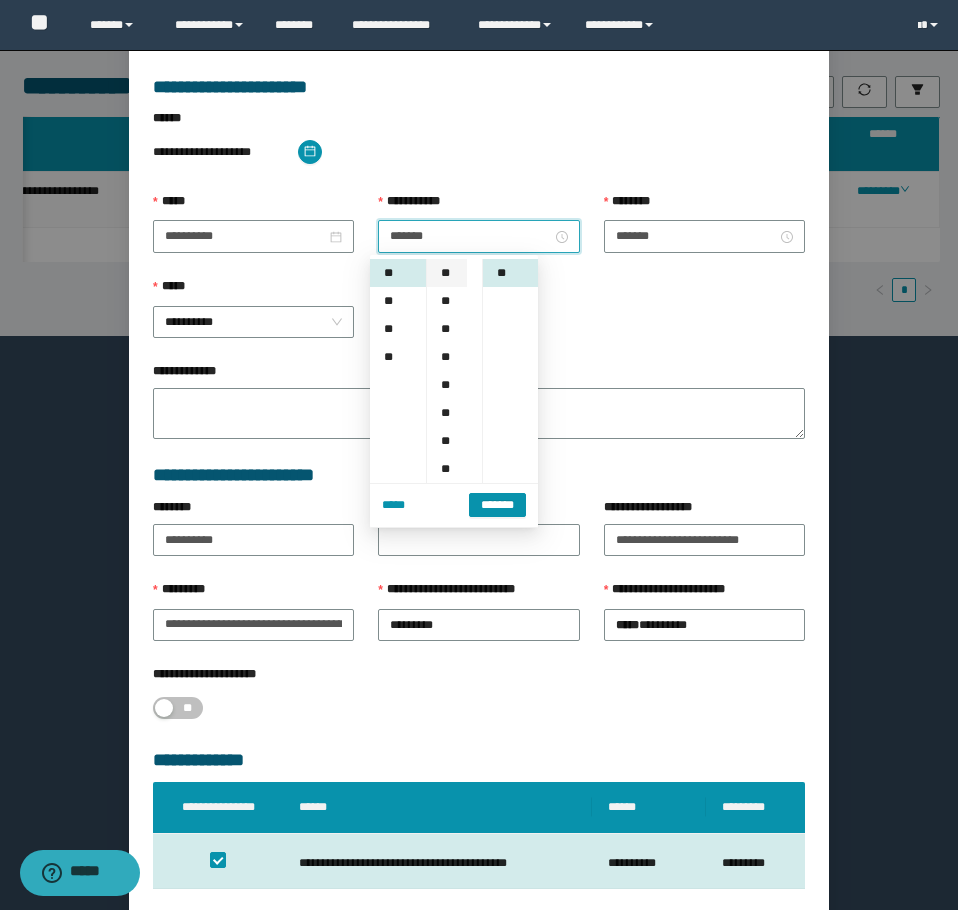 click on "**" at bounding box center [447, 273] 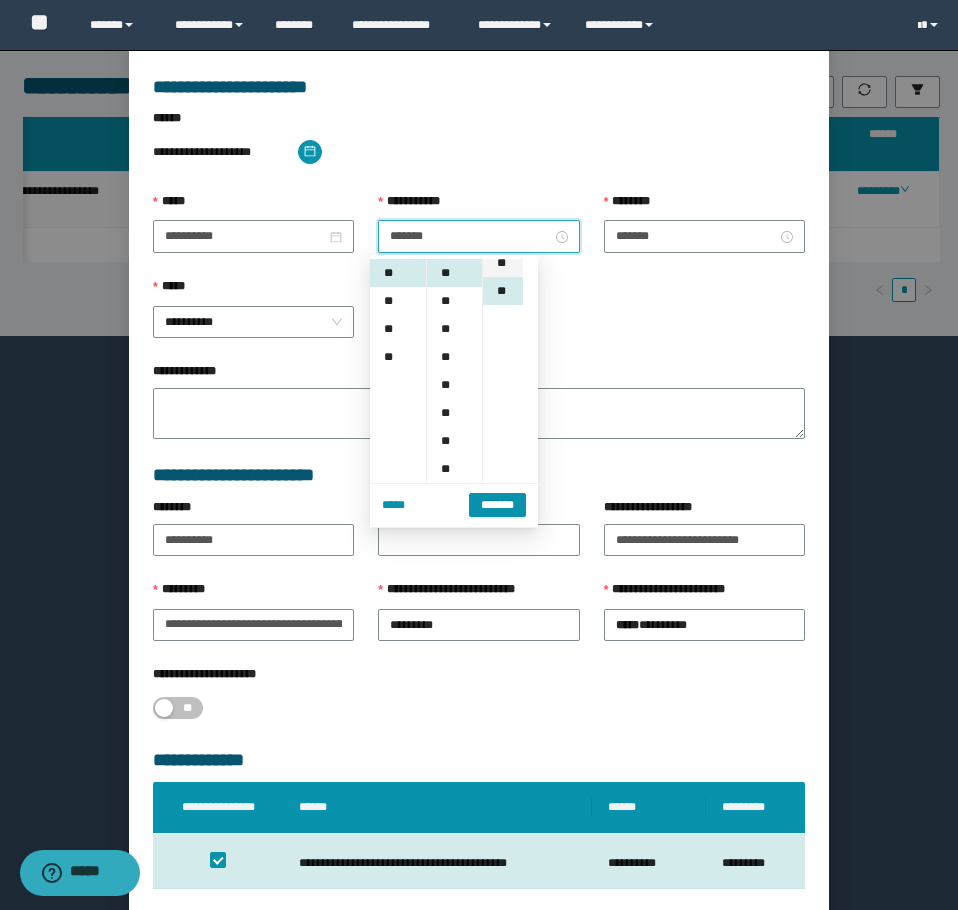 scroll, scrollTop: 0, scrollLeft: 0, axis: both 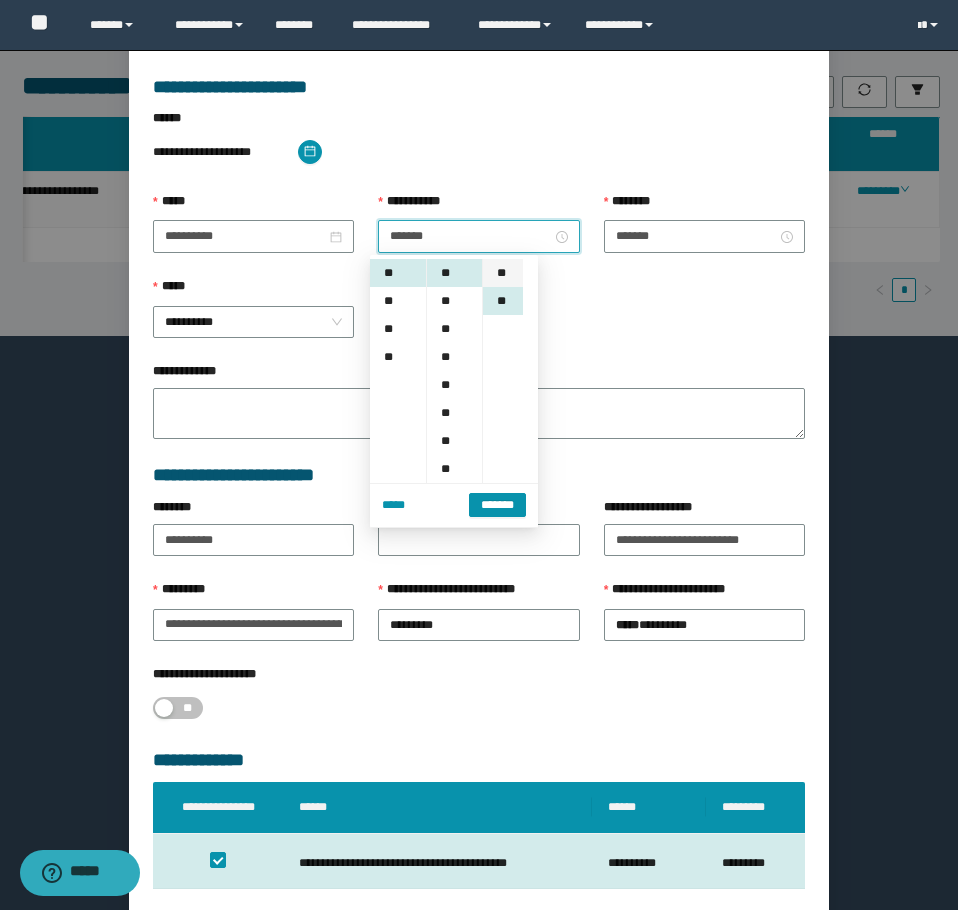 click on "**" at bounding box center [503, 273] 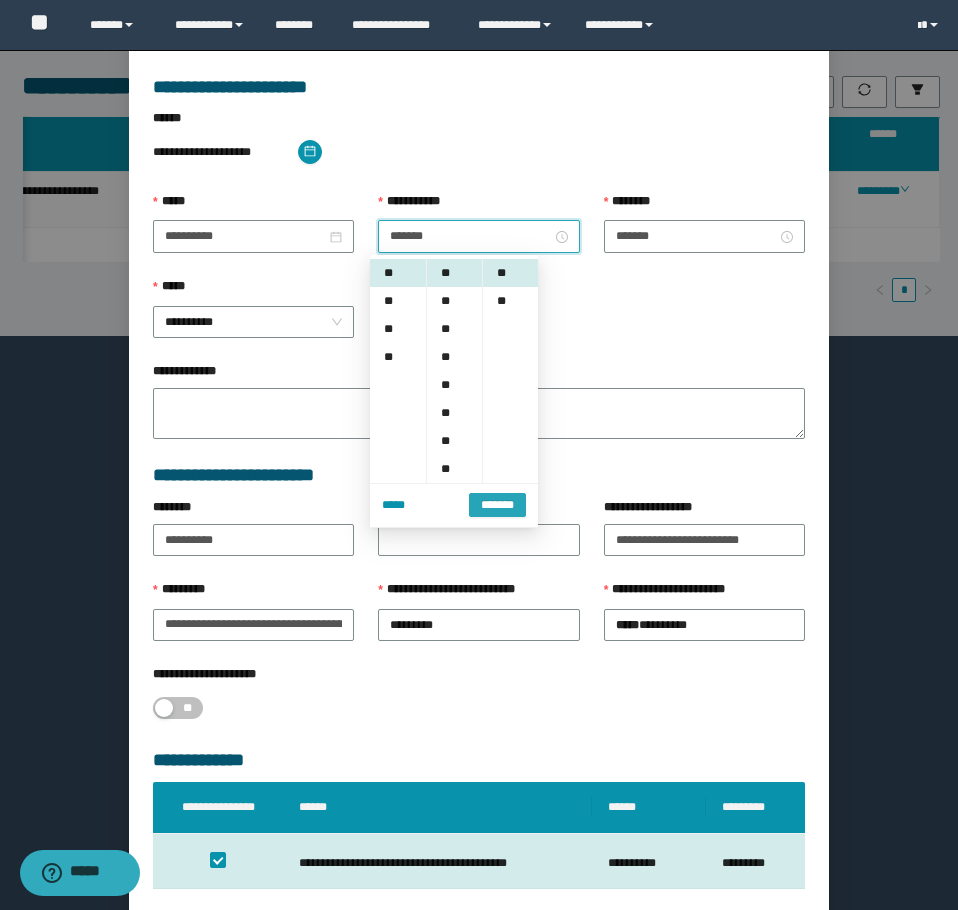 click on "*******" at bounding box center (497, 505) 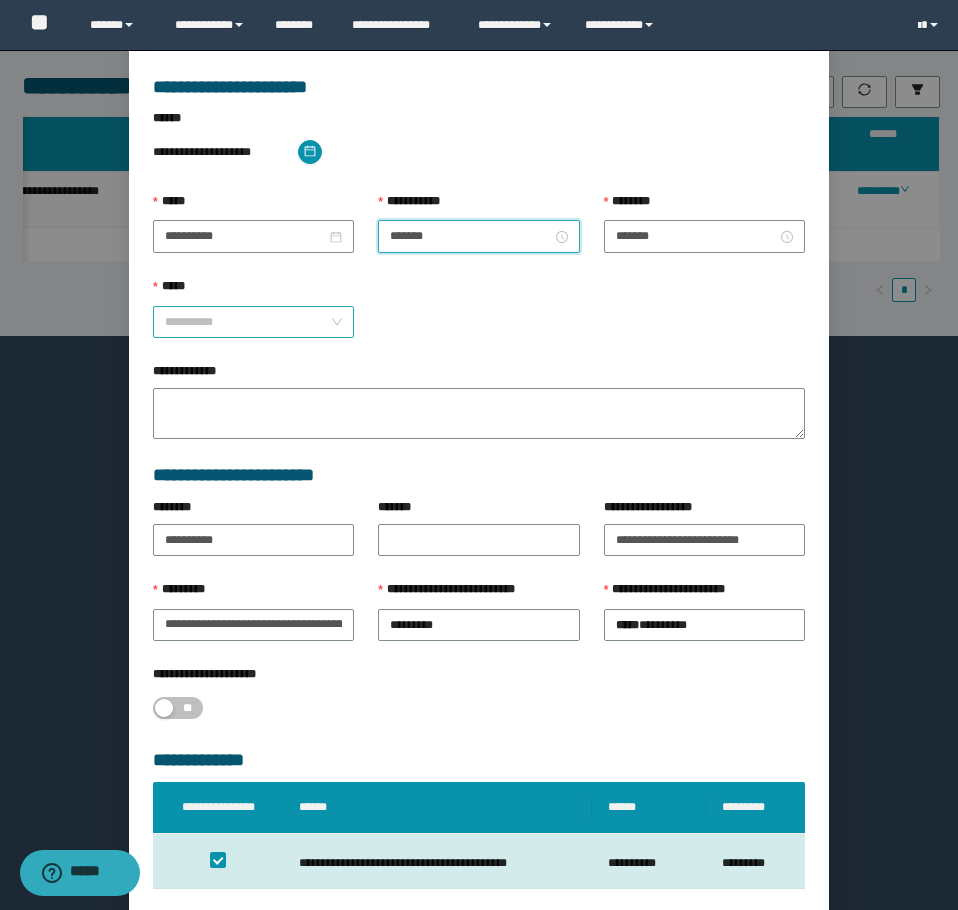 click on "**********" at bounding box center [253, 322] 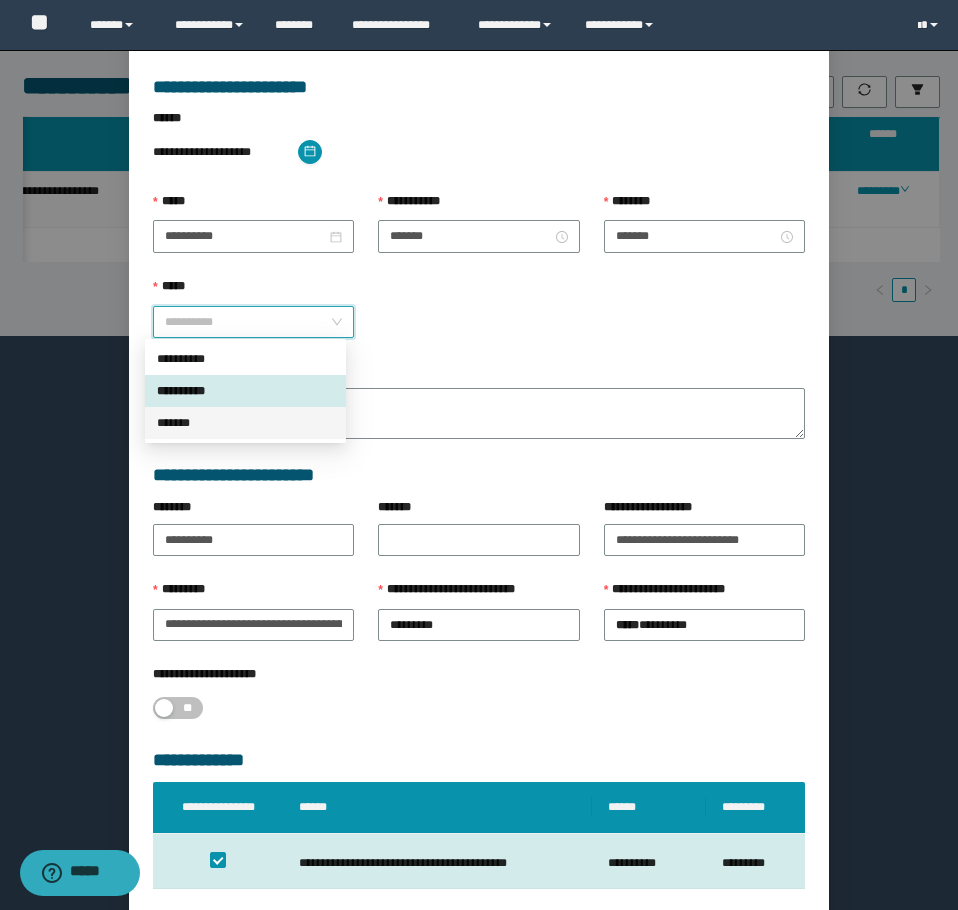 click on "*******" at bounding box center [245, 423] 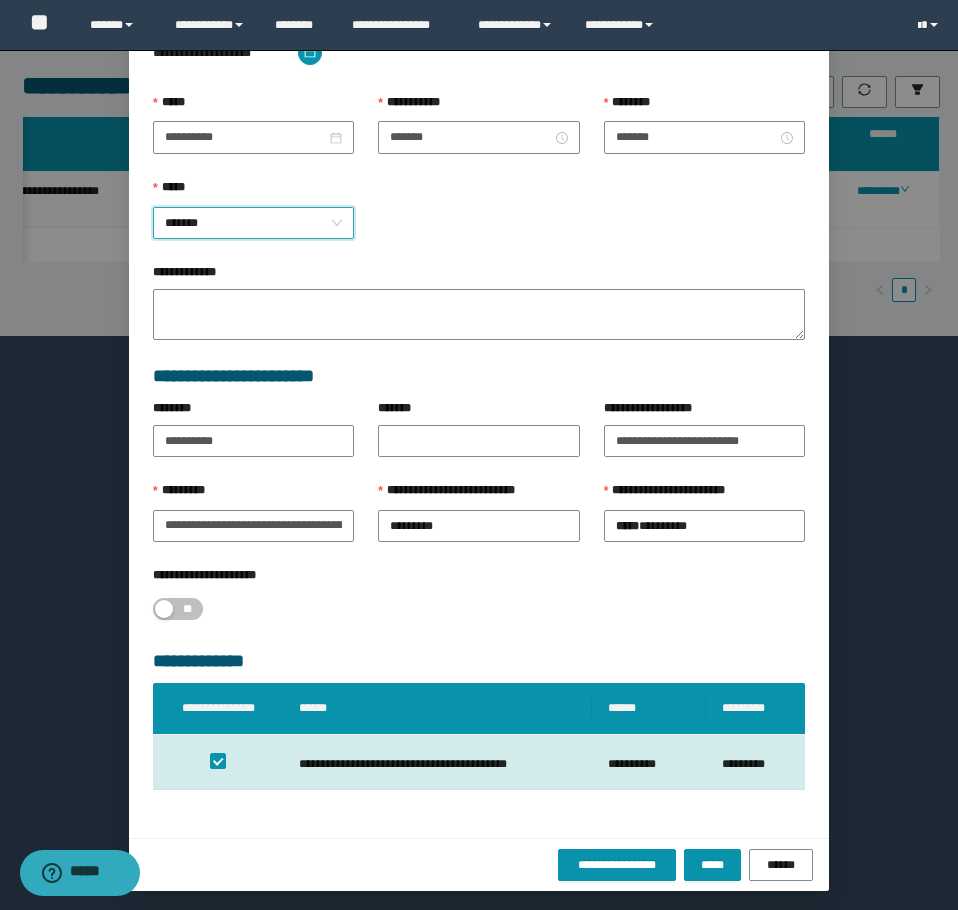 scroll, scrollTop: 207, scrollLeft: 0, axis: vertical 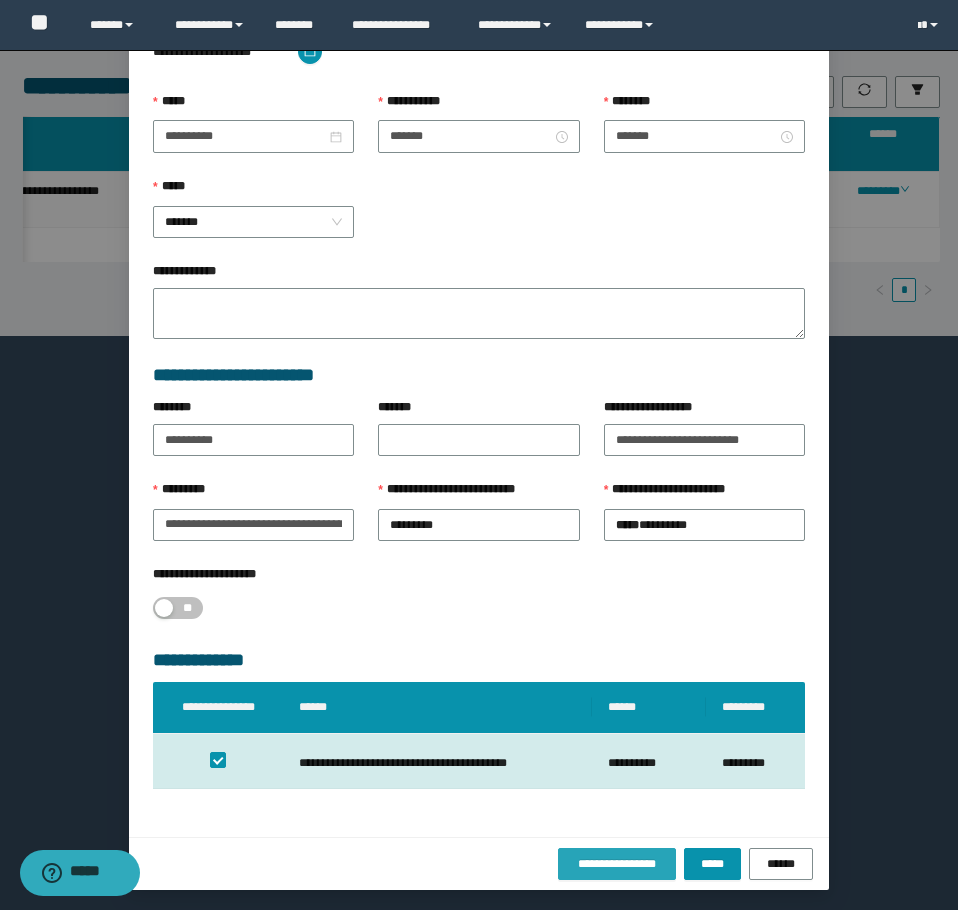 click on "**********" at bounding box center [617, 864] 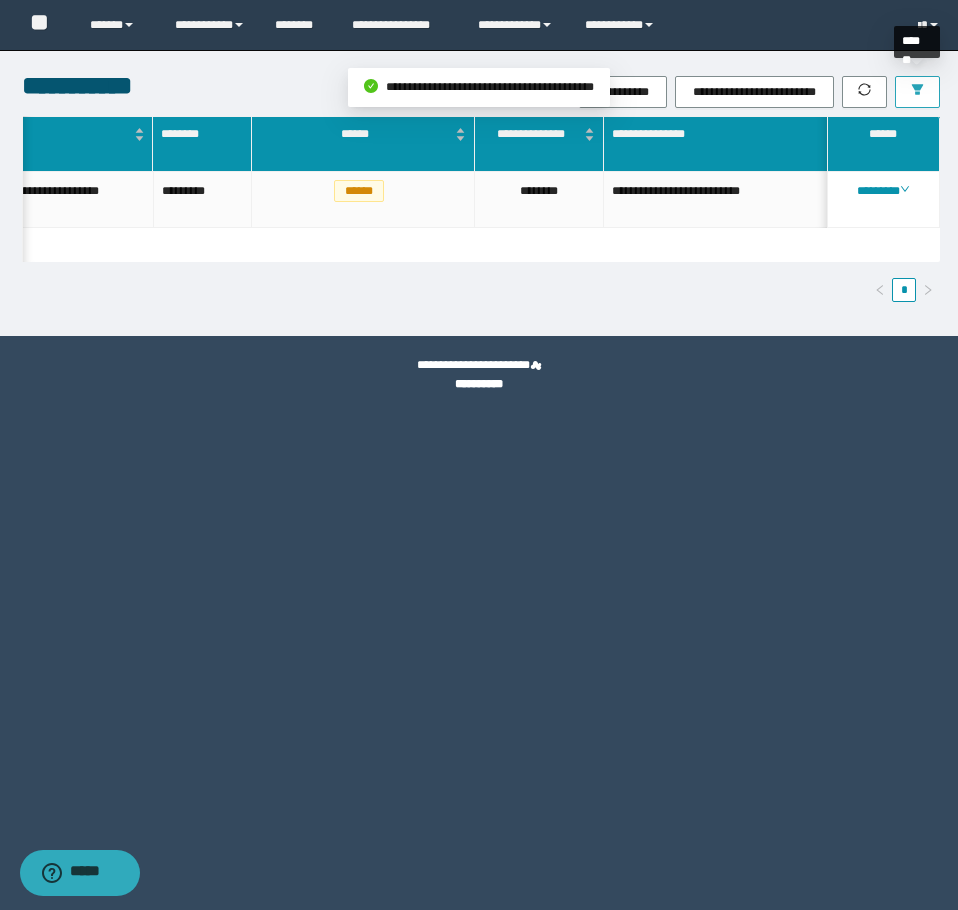 click 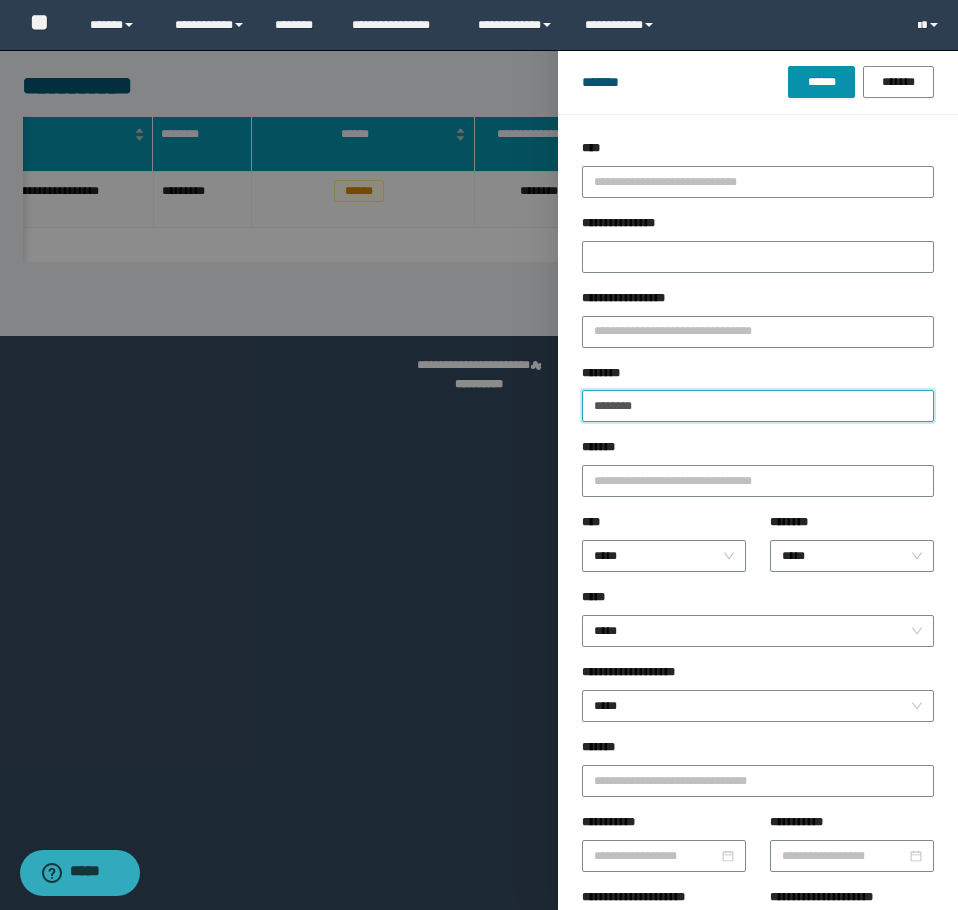 drag, startPoint x: 664, startPoint y: 415, endPoint x: 95, endPoint y: 355, distance: 572.1547 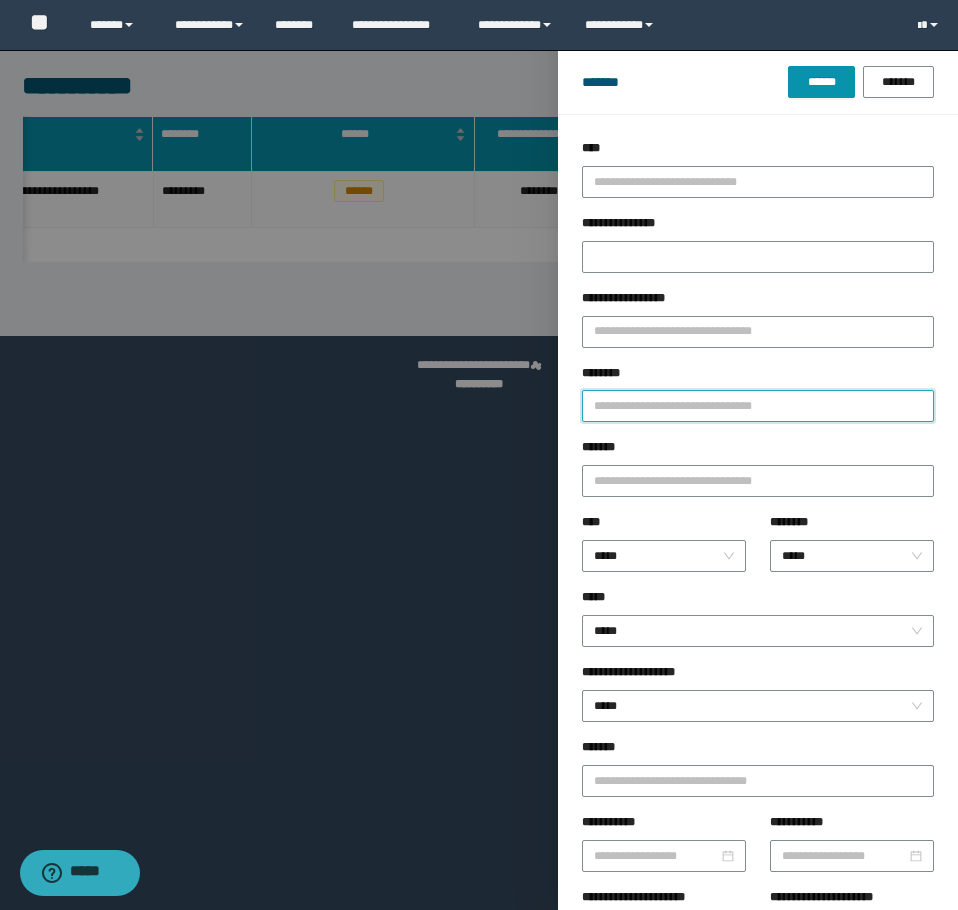 paste on "********" 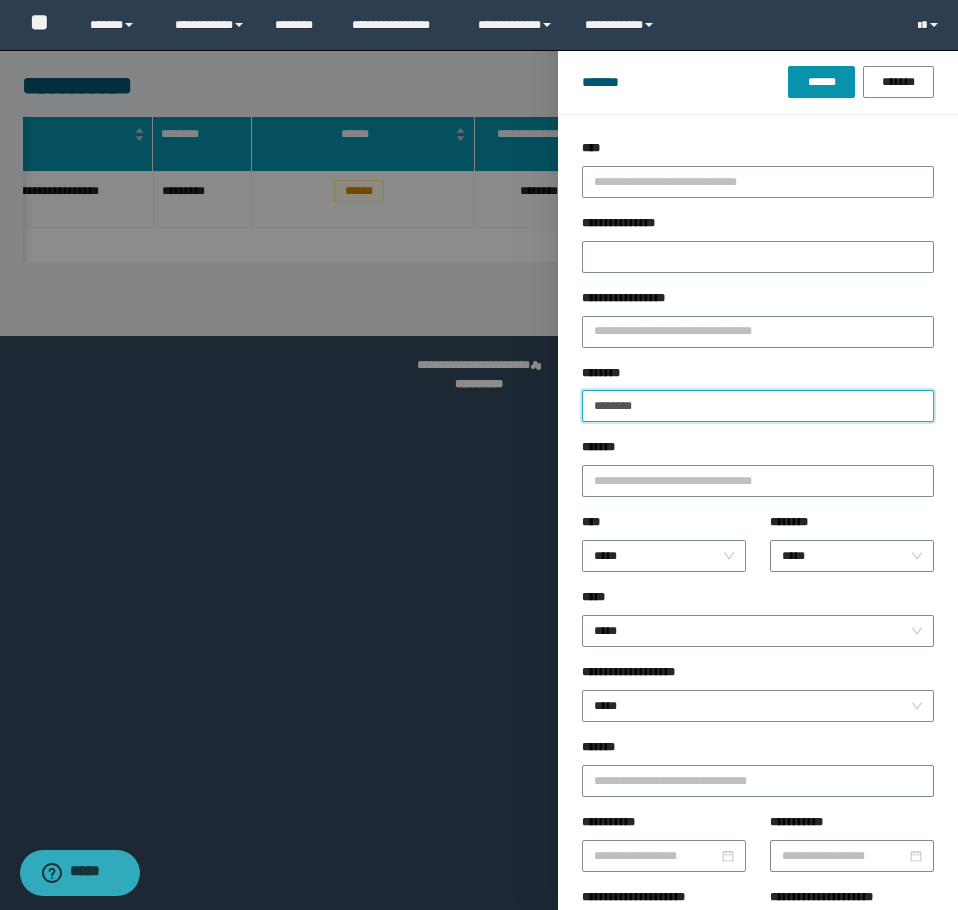type on "********" 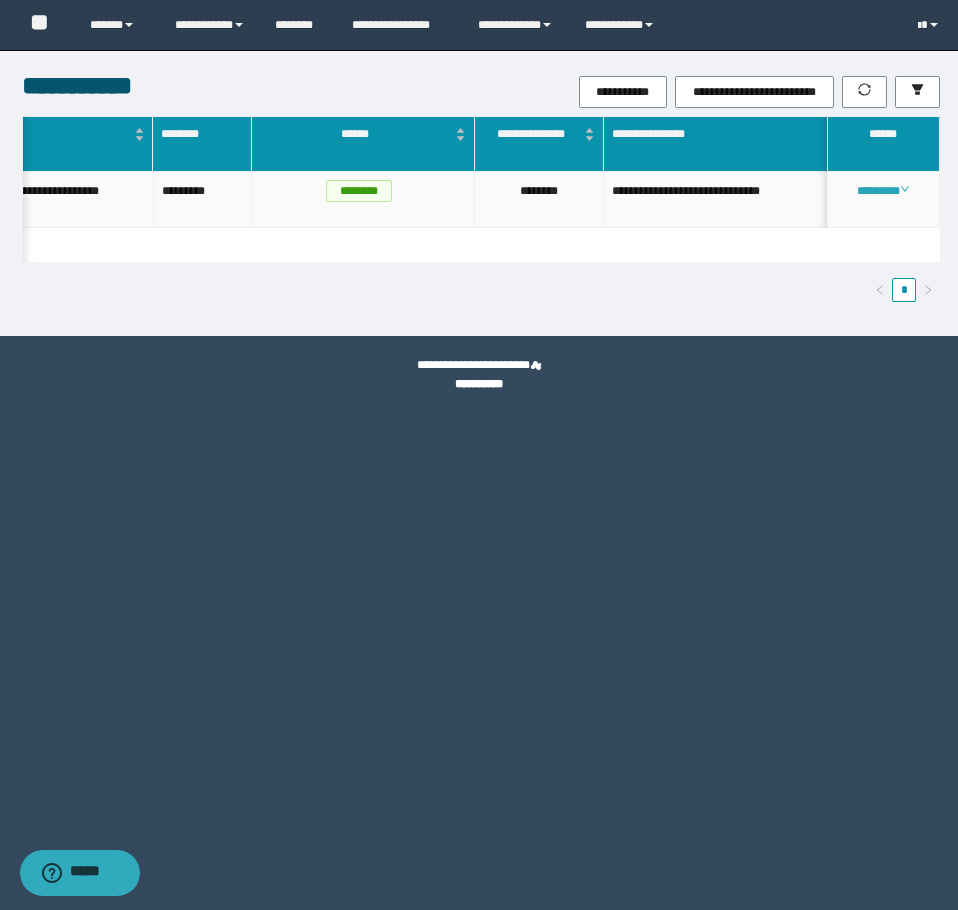 click on "********" at bounding box center [883, 191] 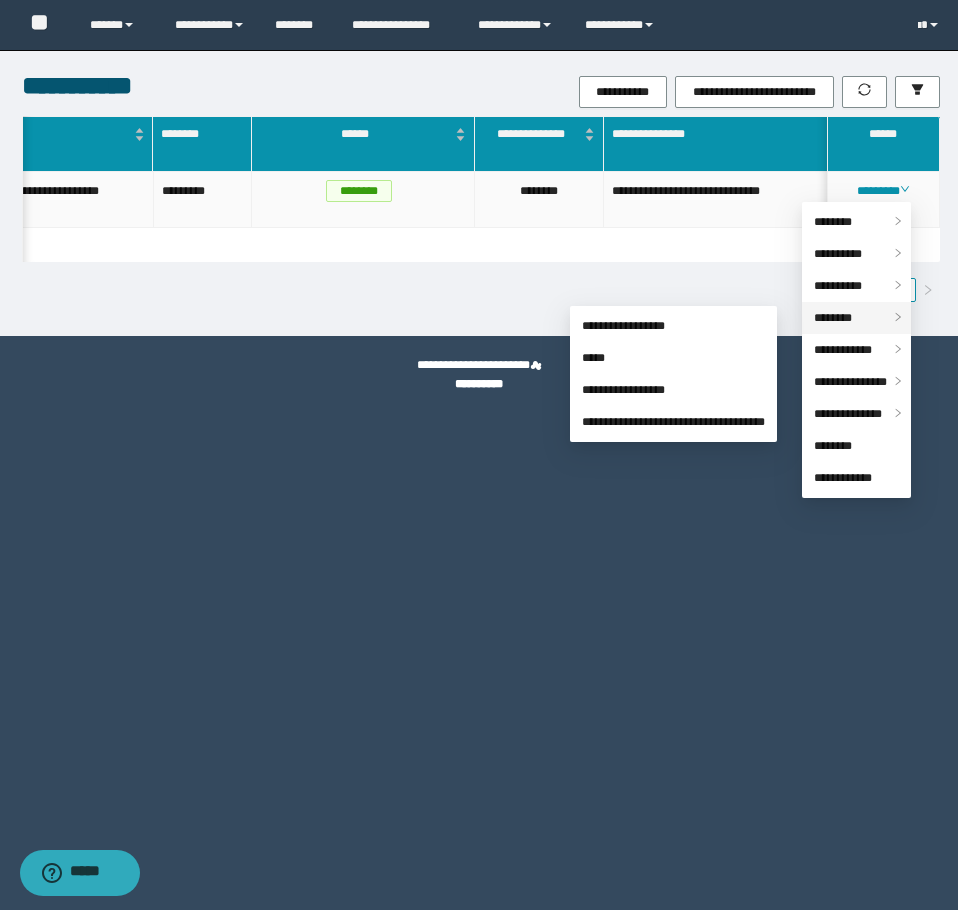 click on "********" at bounding box center [833, 318] 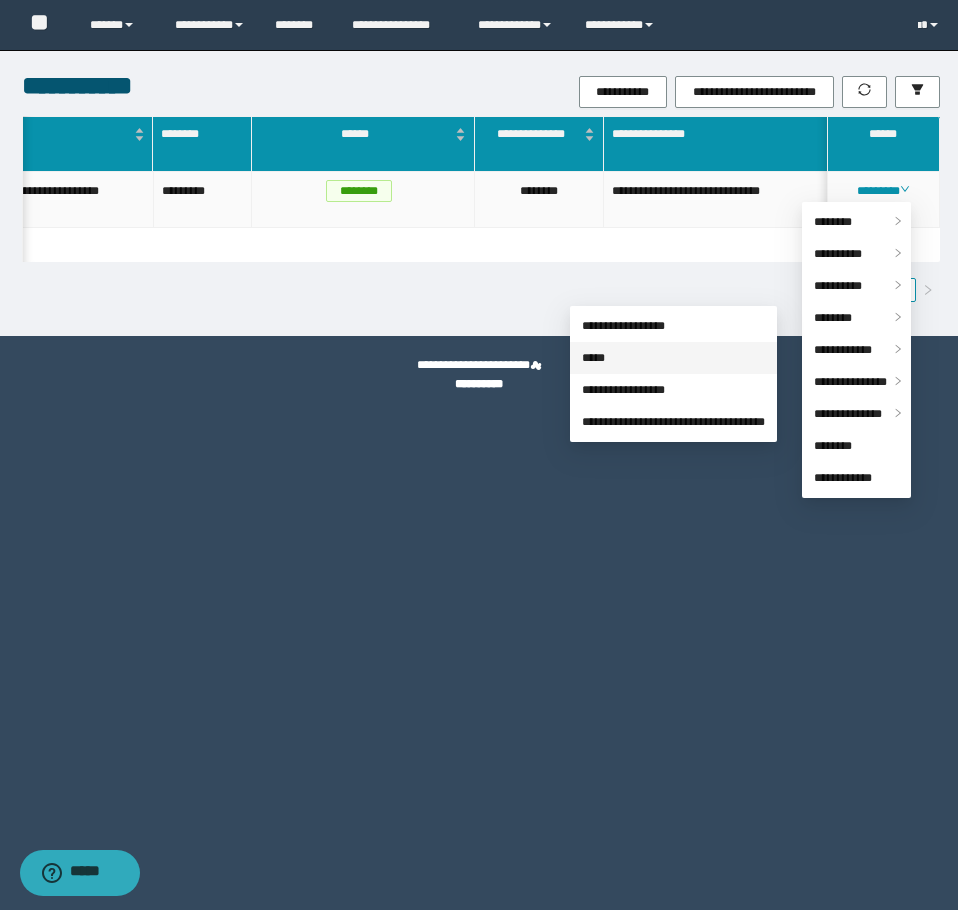 click on "*****" at bounding box center (593, 358) 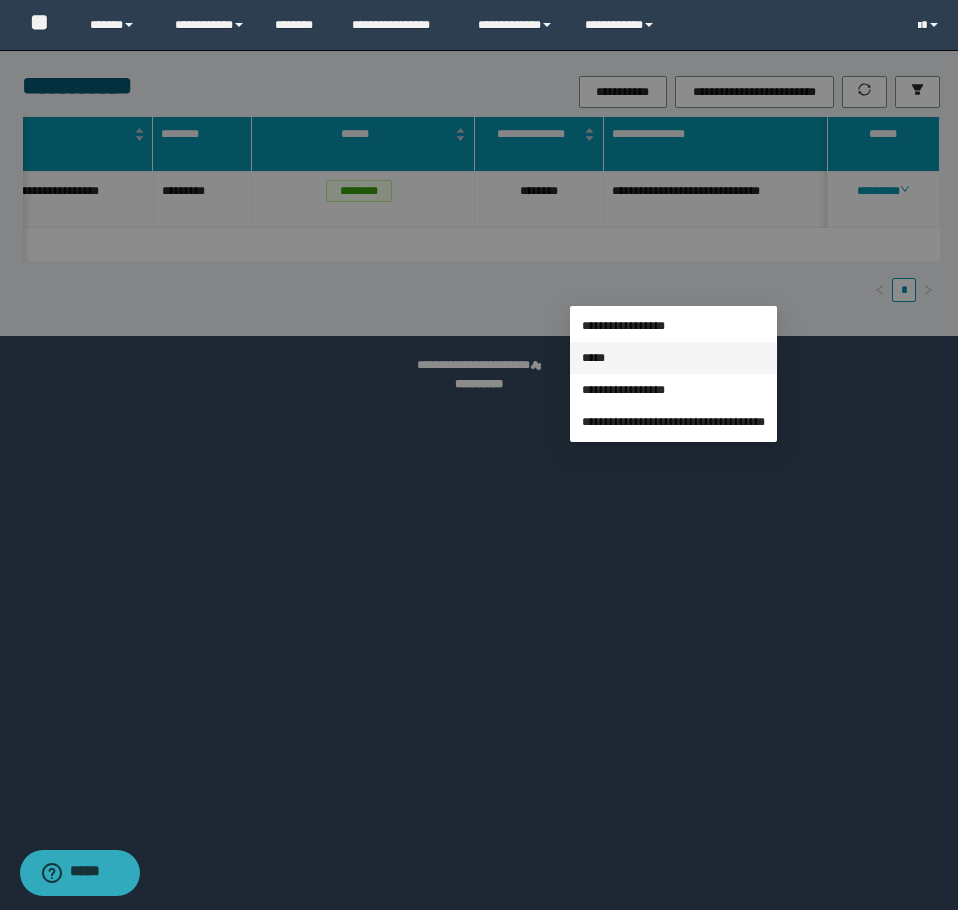 type on "**********" 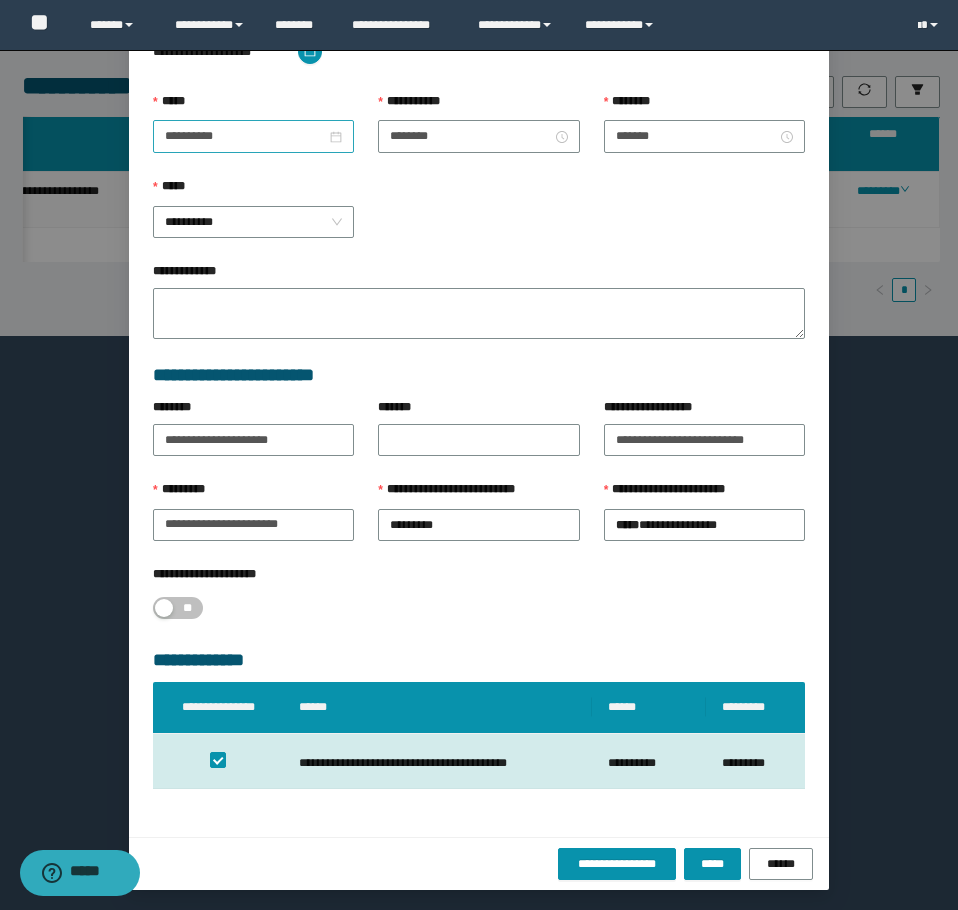 click on "**********" at bounding box center [253, 136] 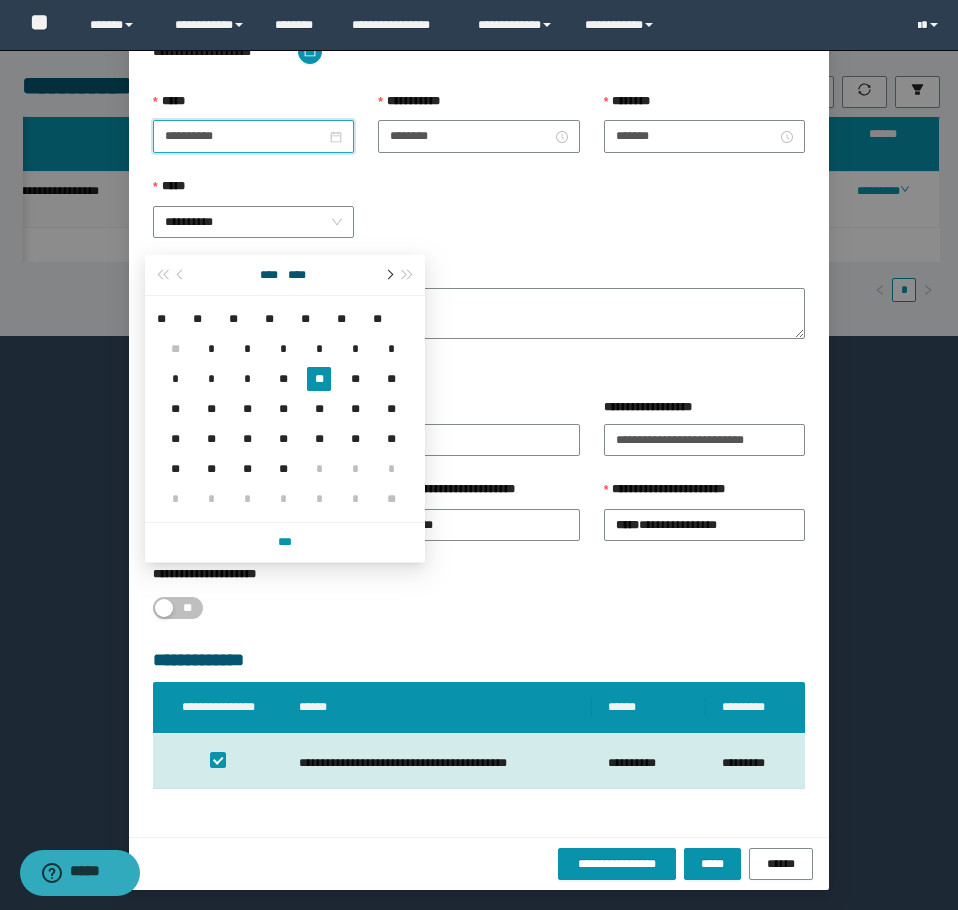click at bounding box center (388, 275) 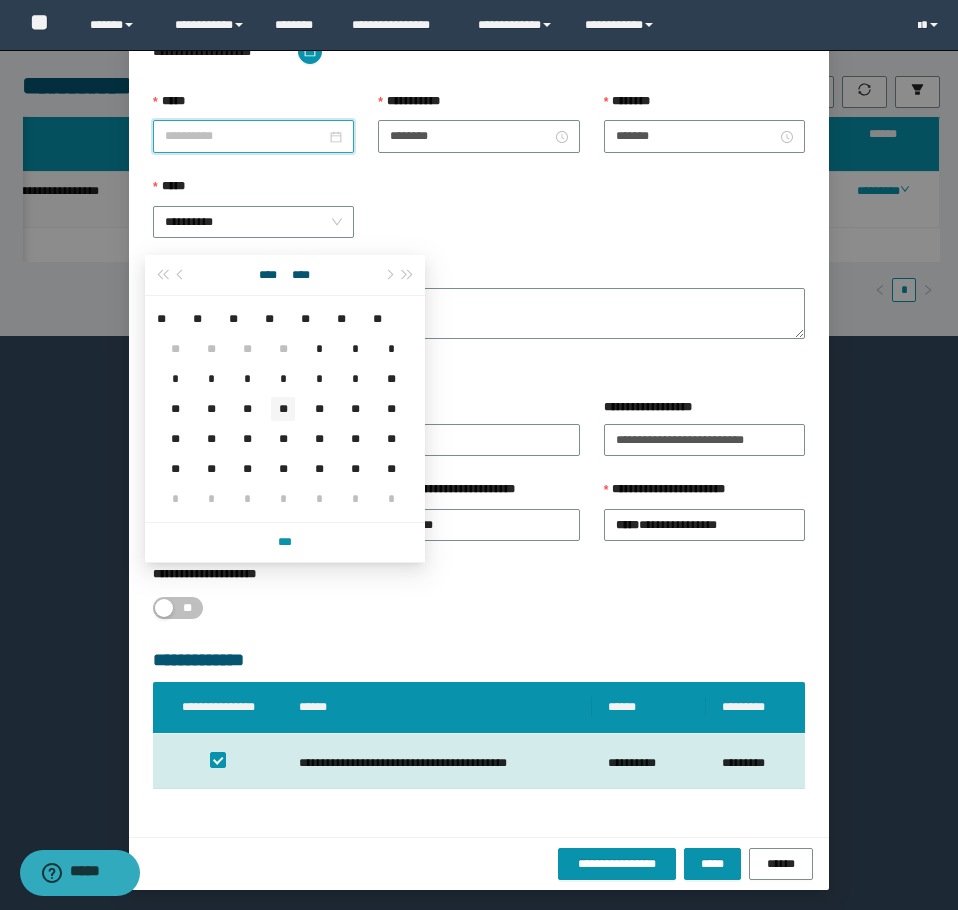 type on "**********" 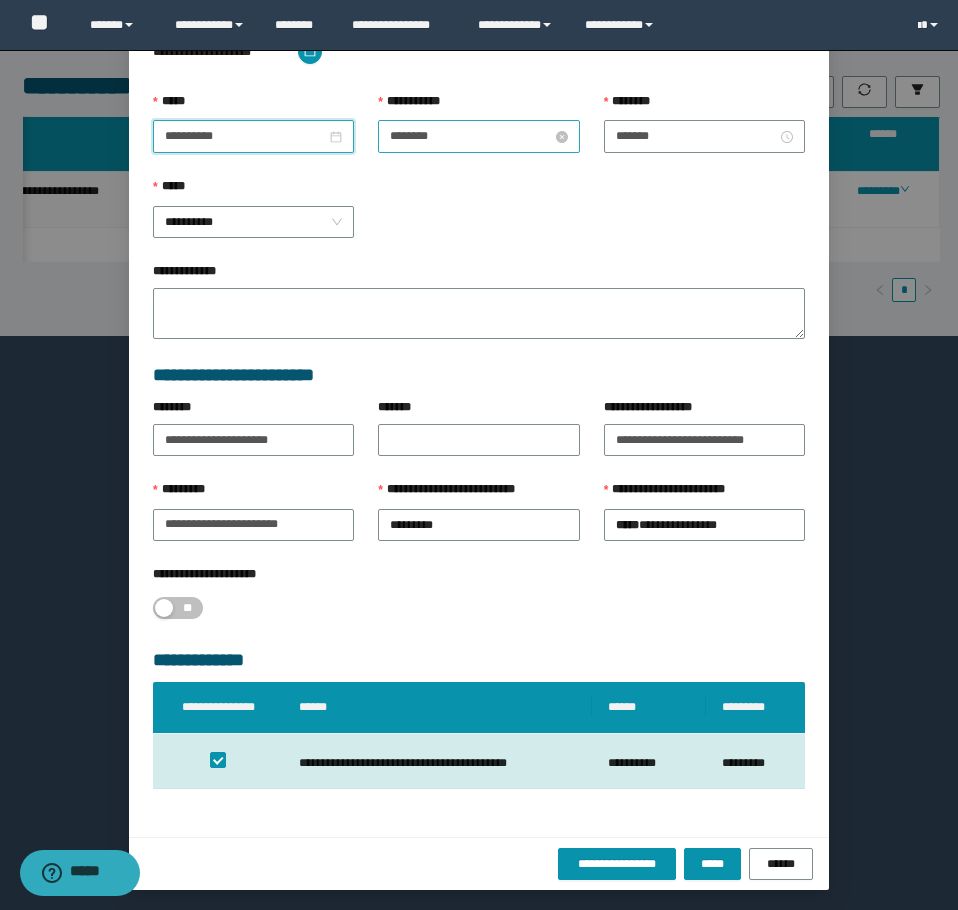 click on "********" at bounding box center [470, 136] 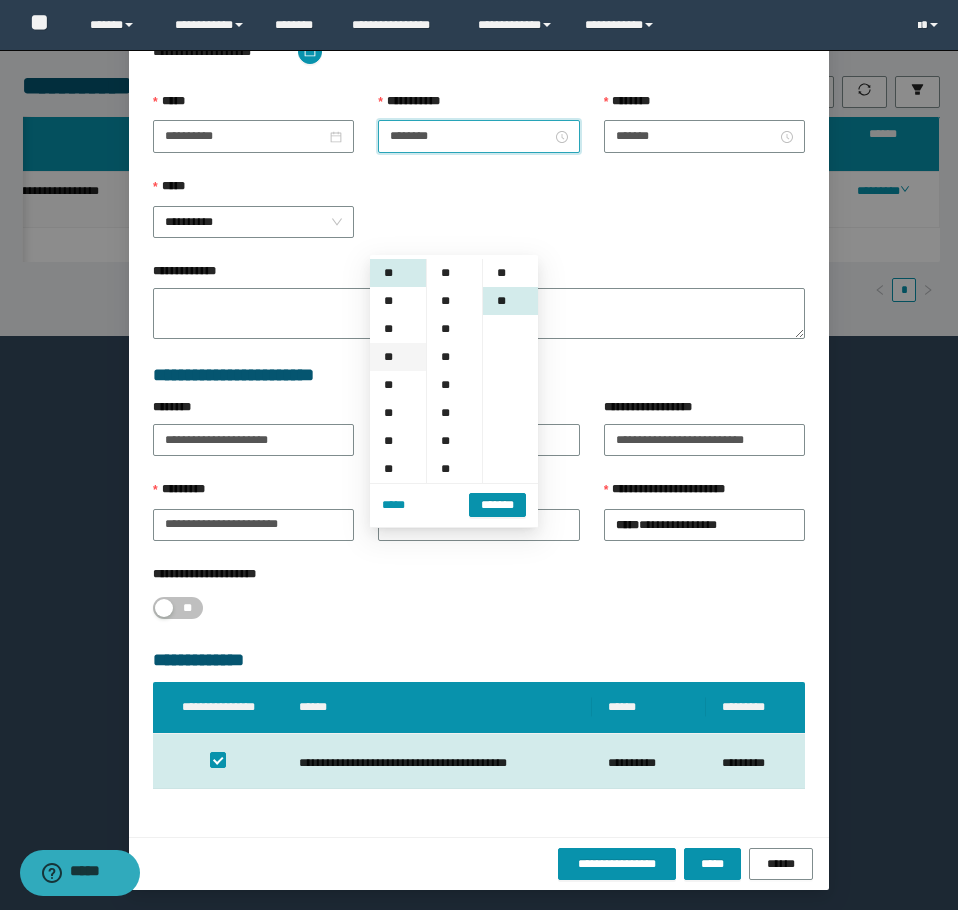 scroll, scrollTop: 252, scrollLeft: 0, axis: vertical 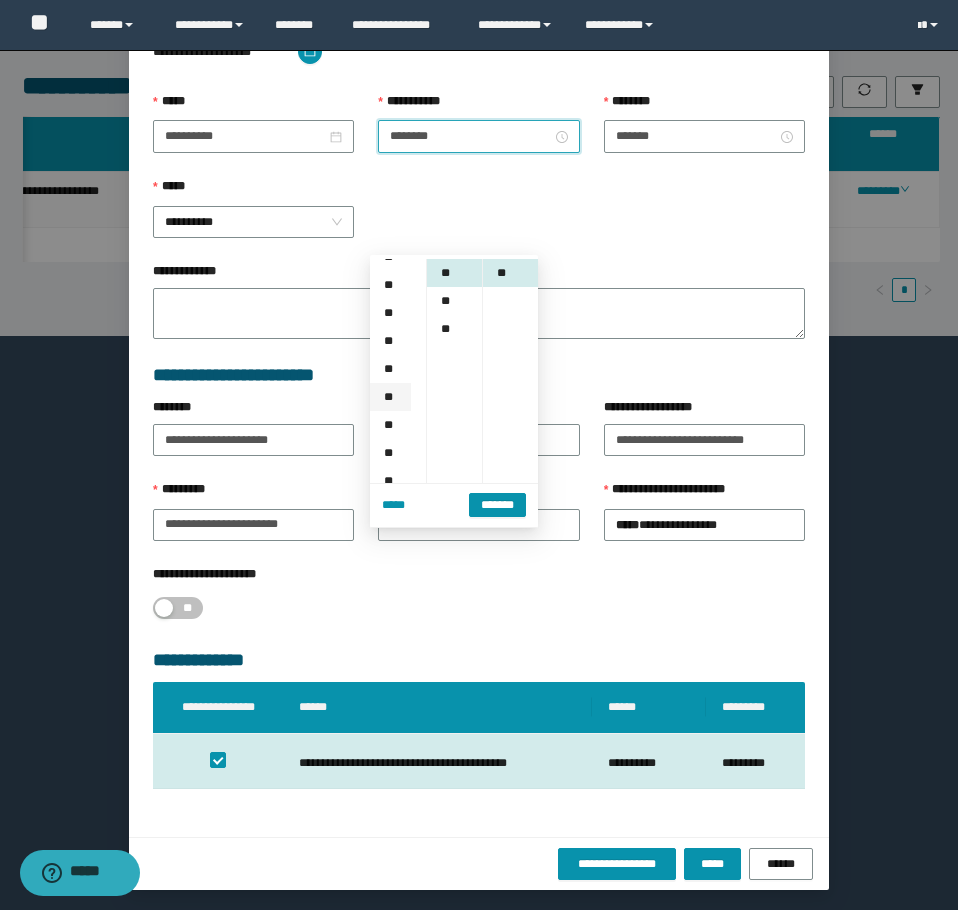 click on "**" at bounding box center (390, 397) 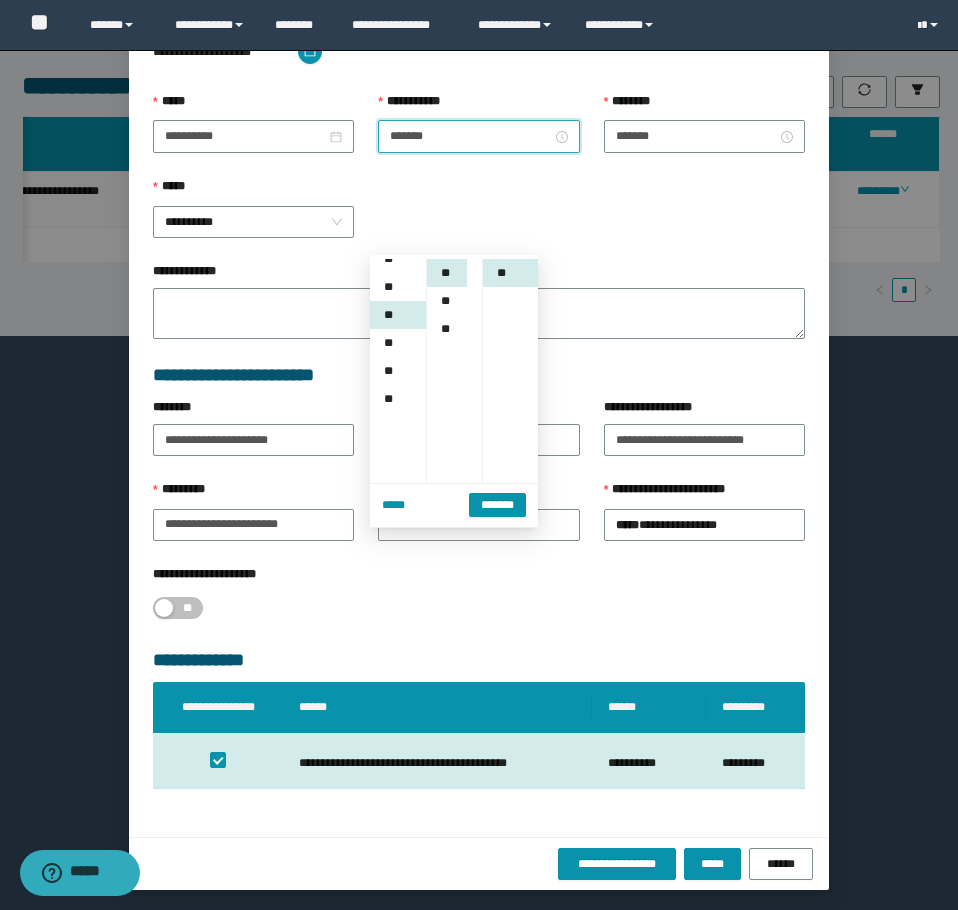 scroll, scrollTop: 224, scrollLeft: 0, axis: vertical 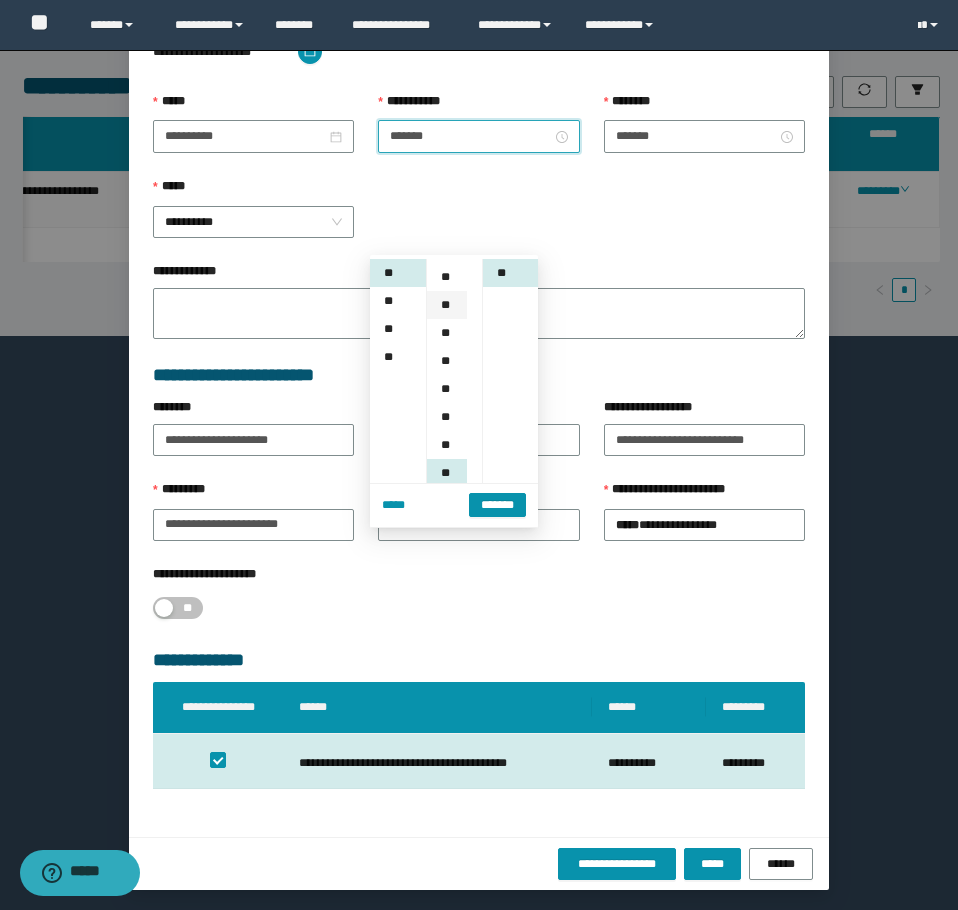 click on "**" at bounding box center [447, 305] 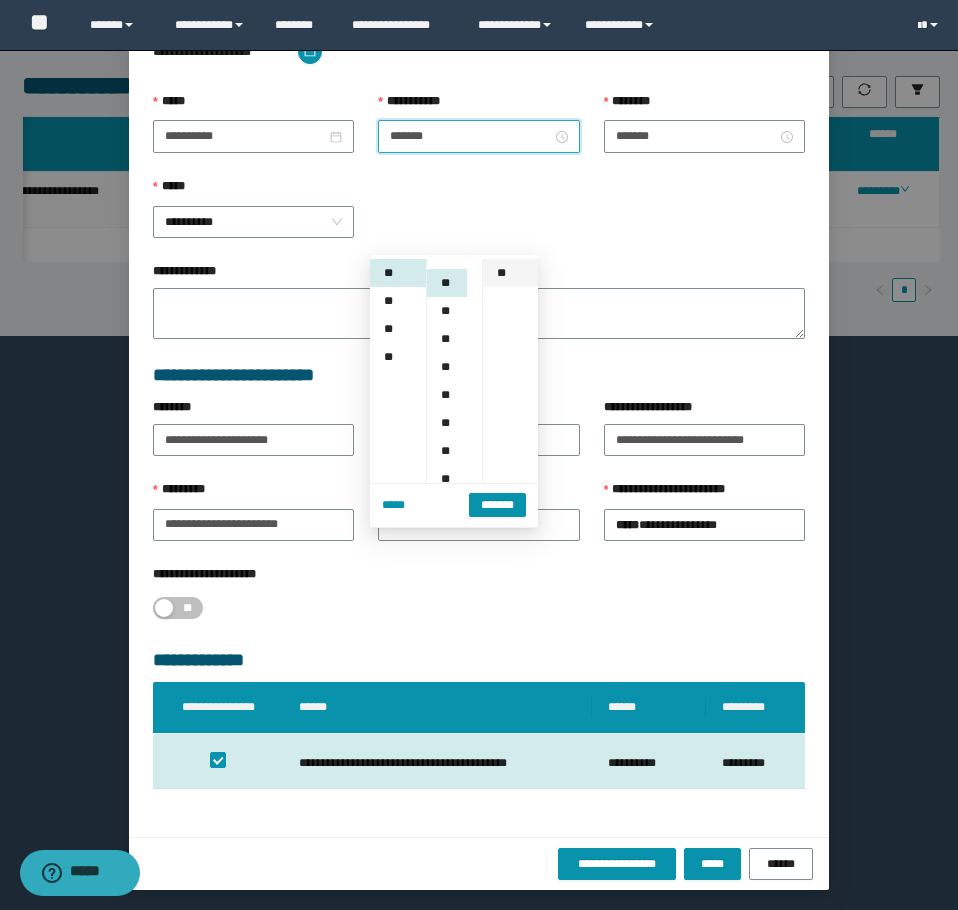 scroll, scrollTop: 84, scrollLeft: 0, axis: vertical 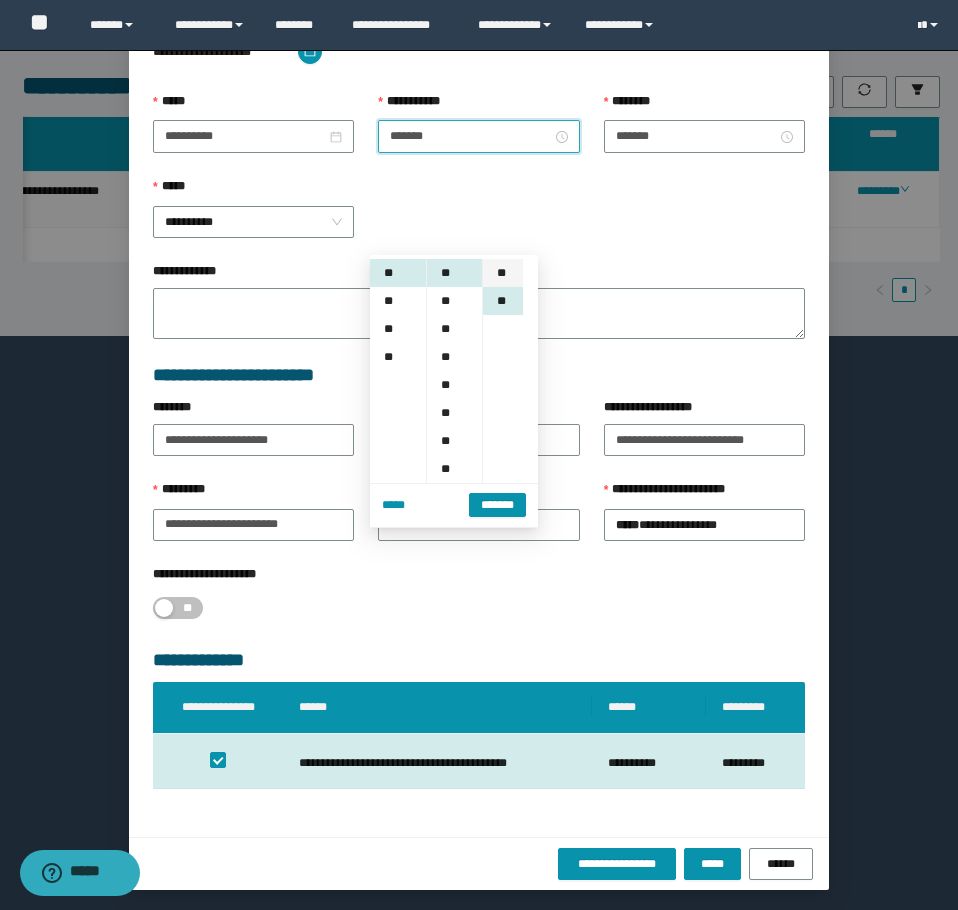 click on "**" at bounding box center [503, 273] 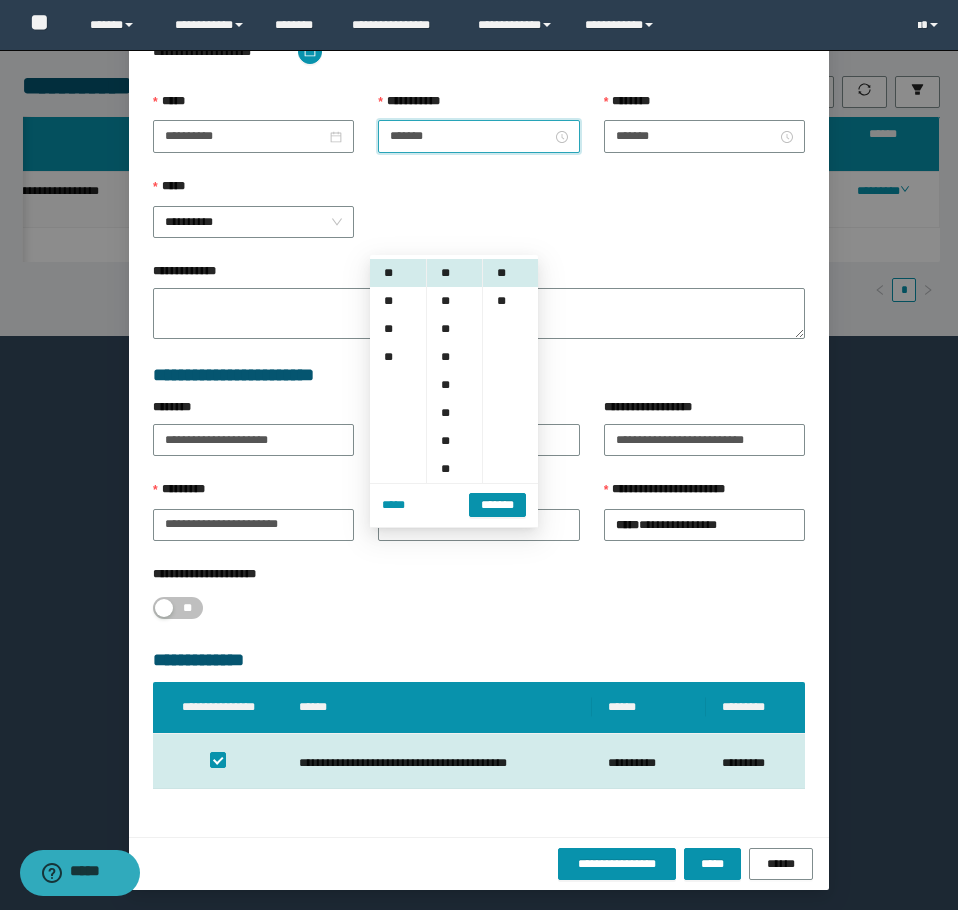 click on "*******" at bounding box center (497, 505) 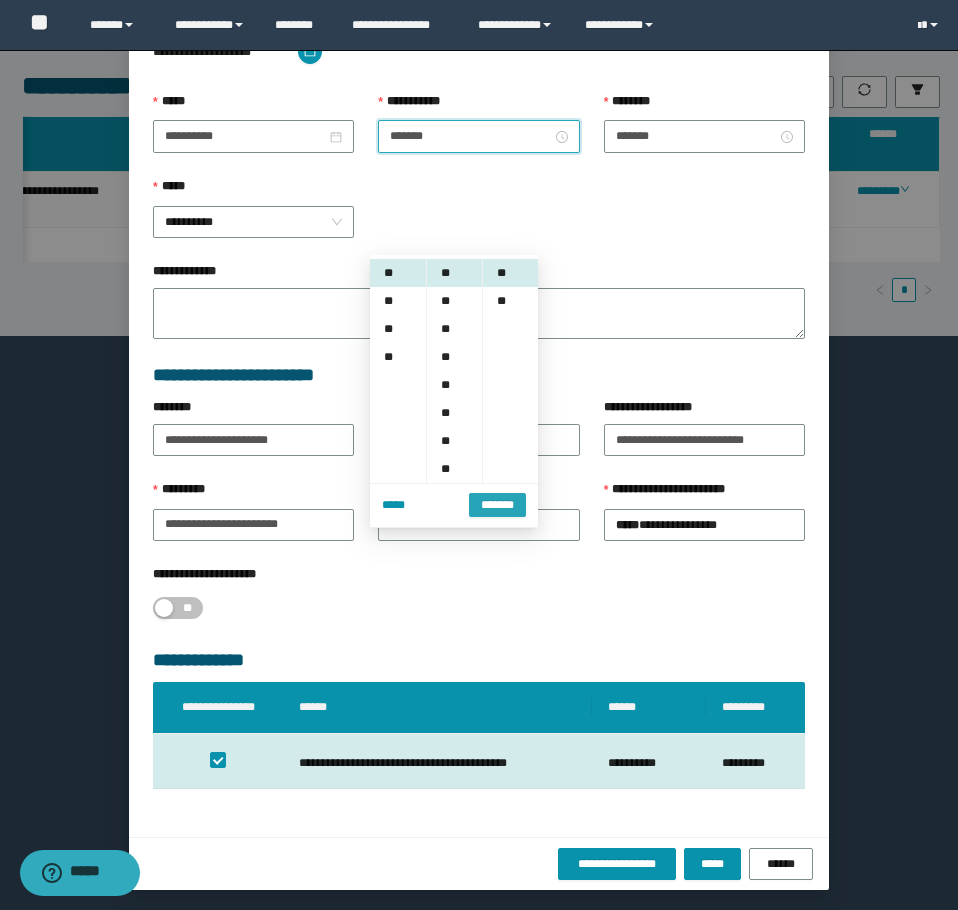 click on "*******" at bounding box center [497, 505] 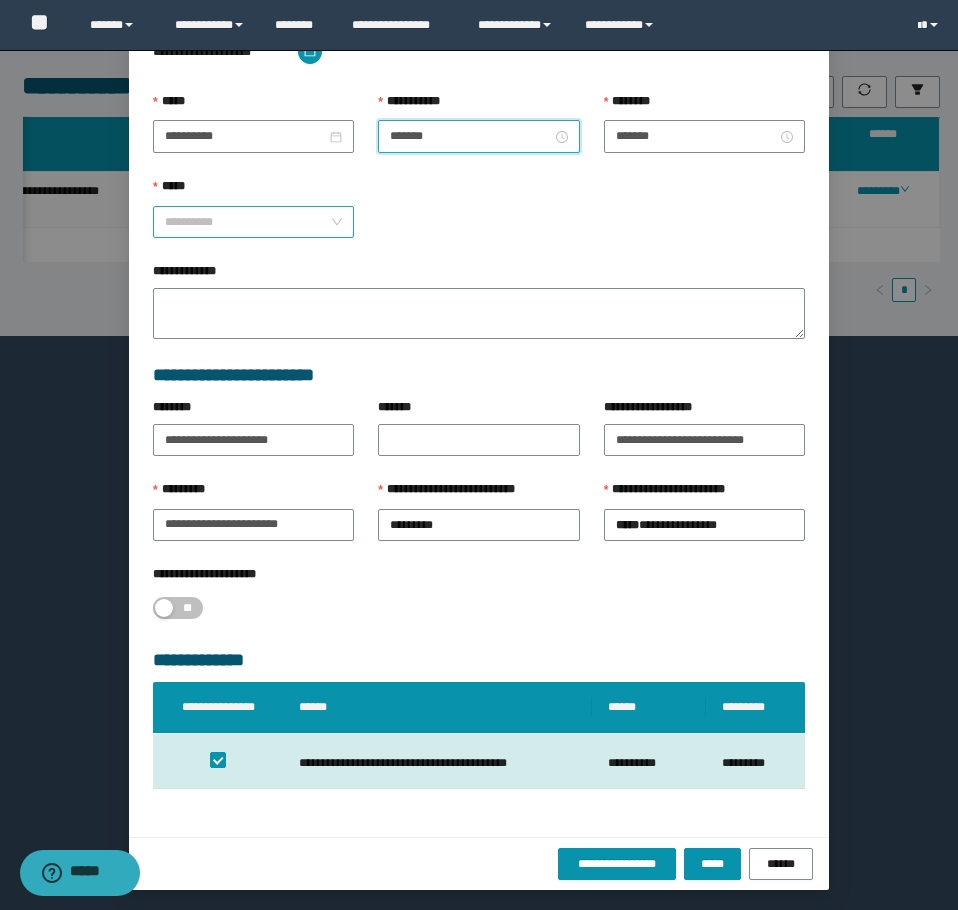 click on "**********" at bounding box center (253, 222) 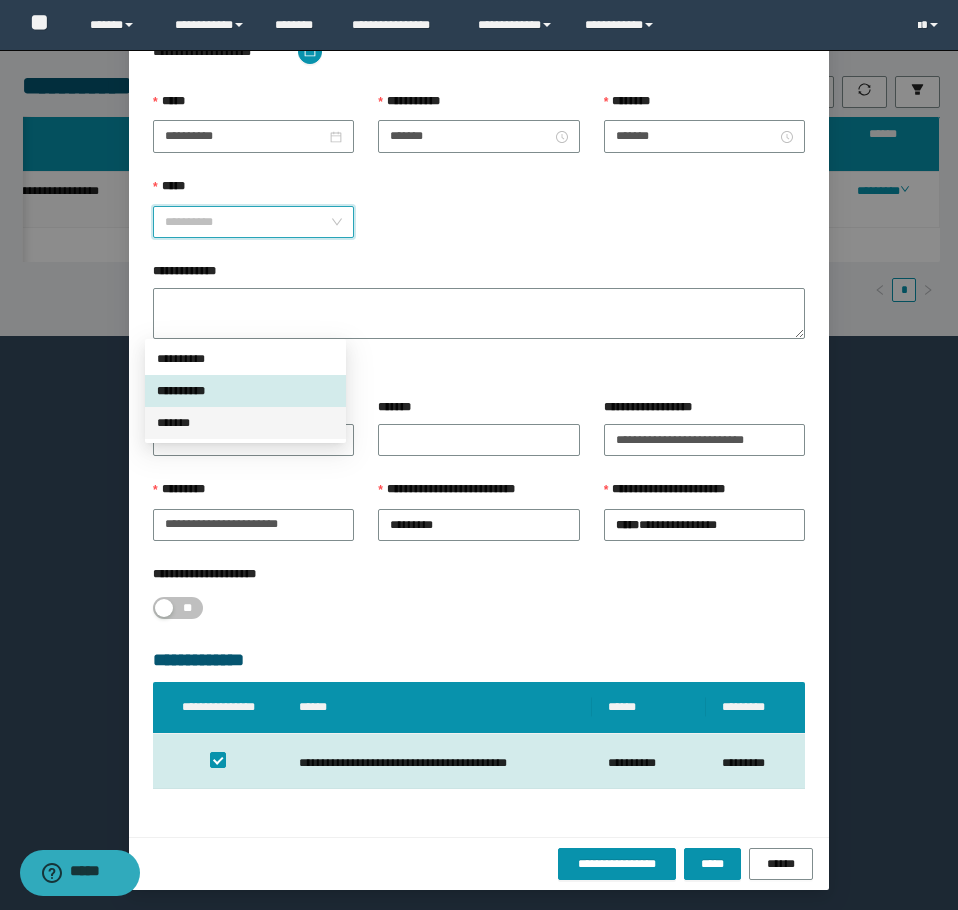 click on "*******" at bounding box center (245, 423) 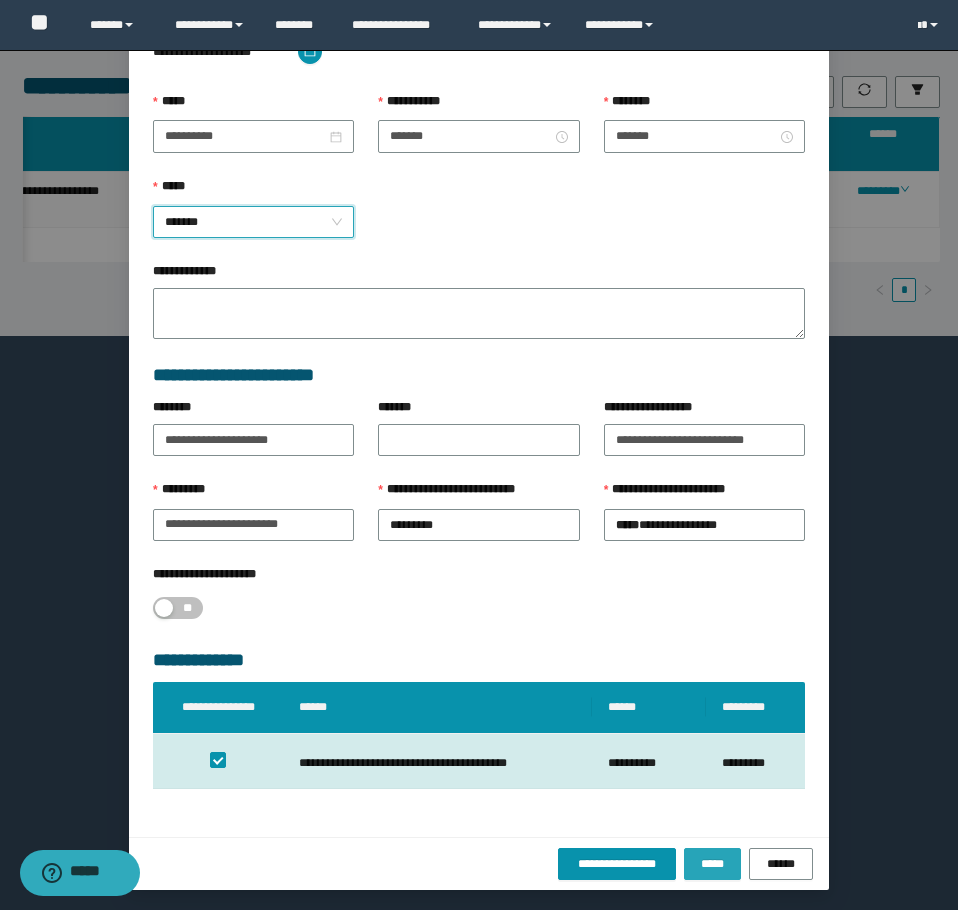 scroll, scrollTop: 207, scrollLeft: 0, axis: vertical 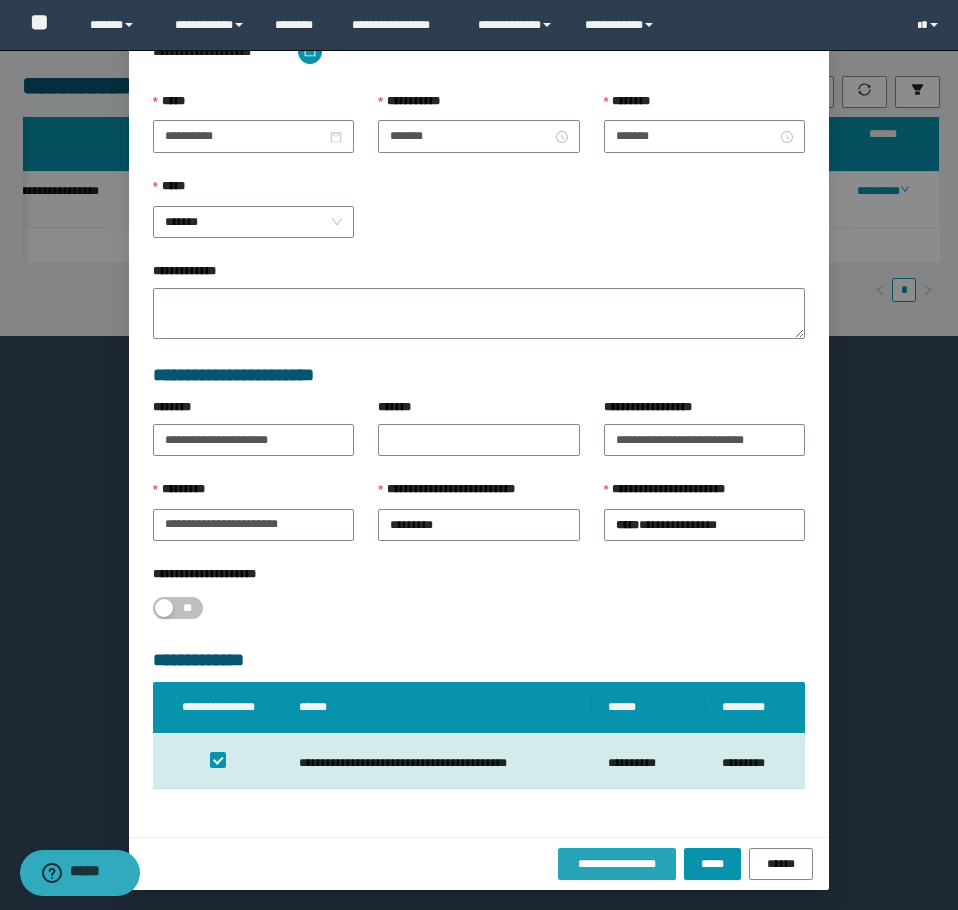 click on "**********" at bounding box center (617, 864) 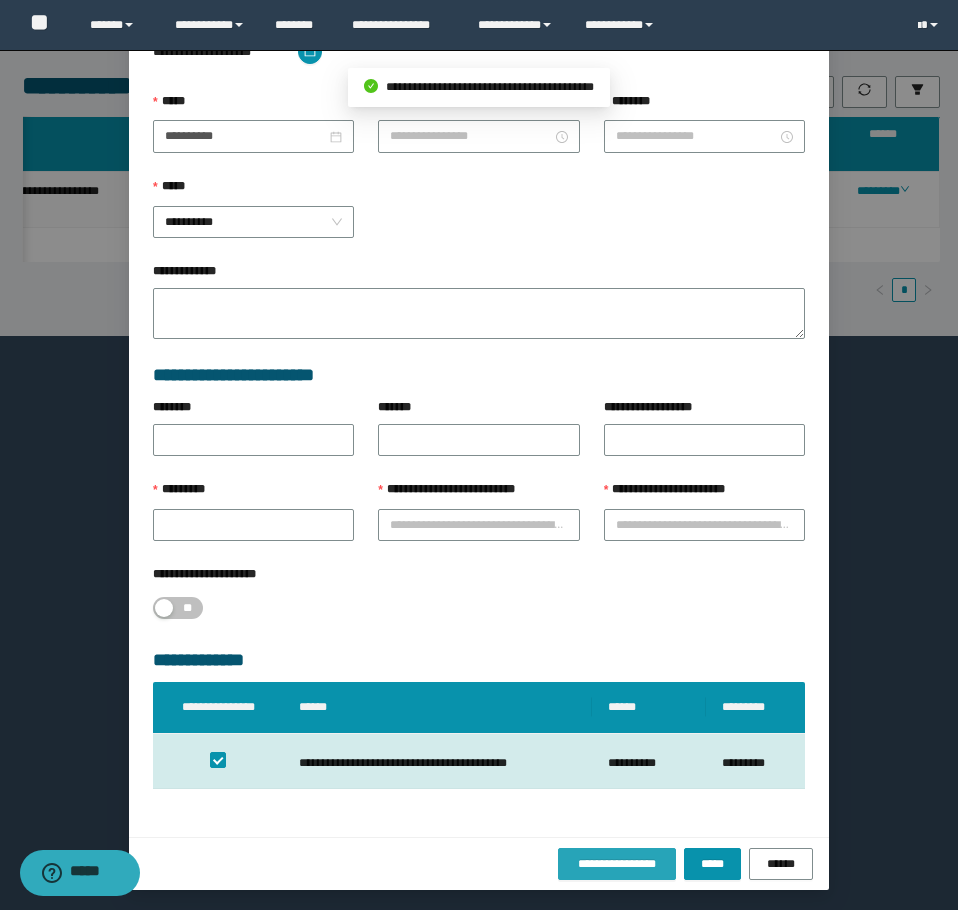 scroll, scrollTop: 107, scrollLeft: 0, axis: vertical 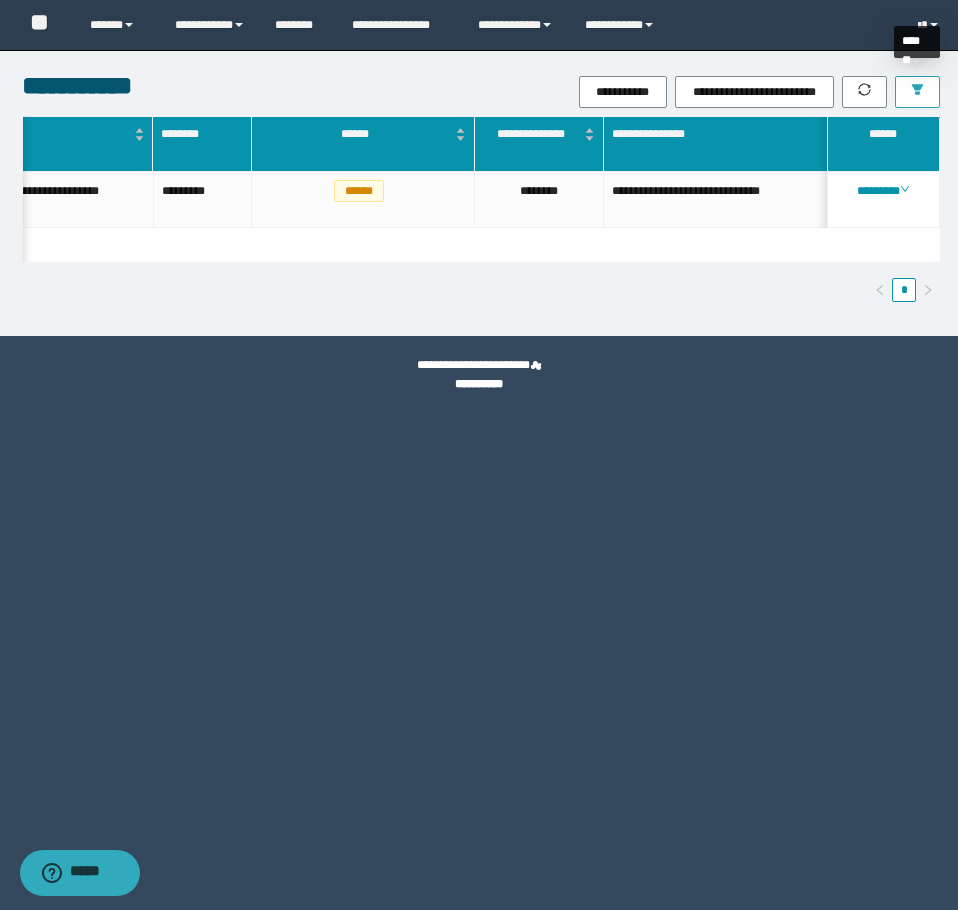 click 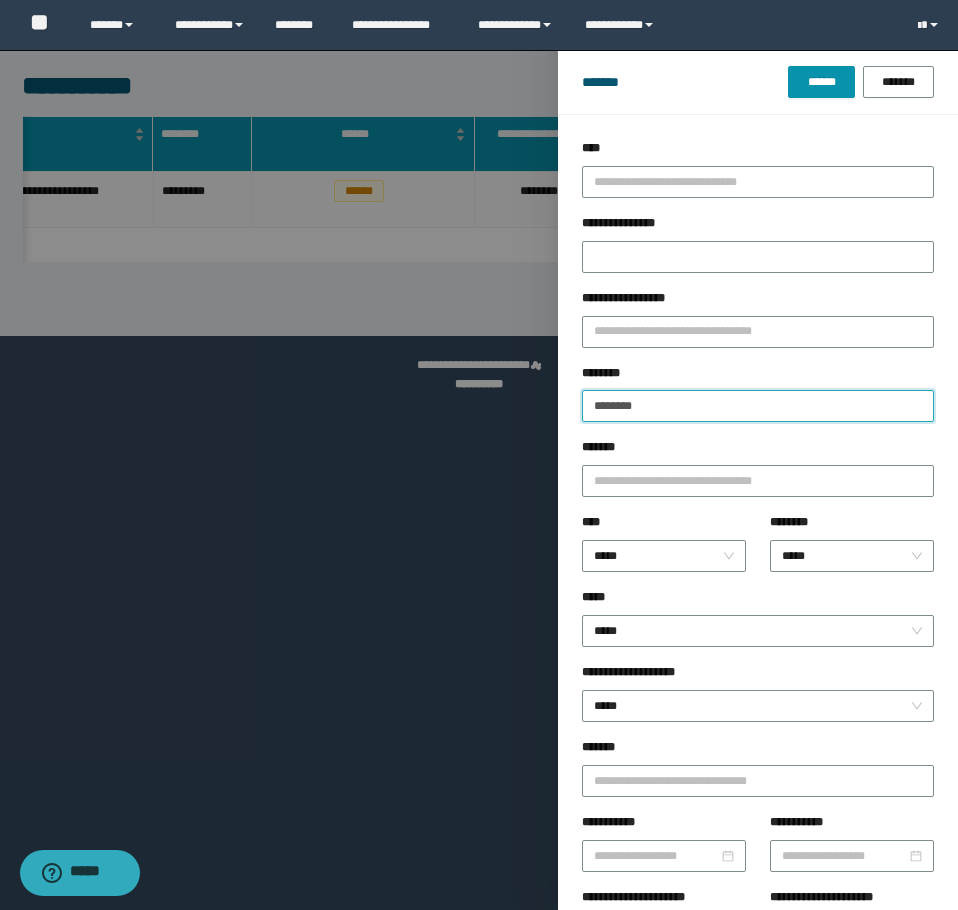 drag, startPoint x: 667, startPoint y: 410, endPoint x: 280, endPoint y: 345, distance: 392.4207 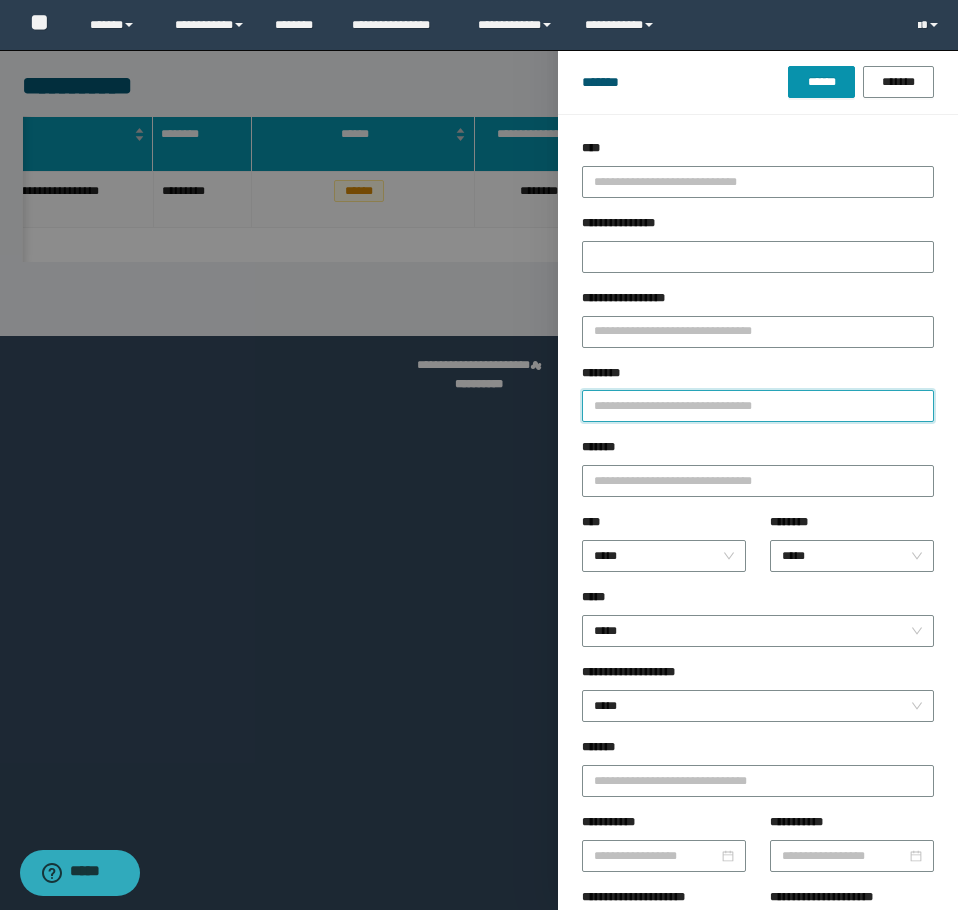 paste on "********" 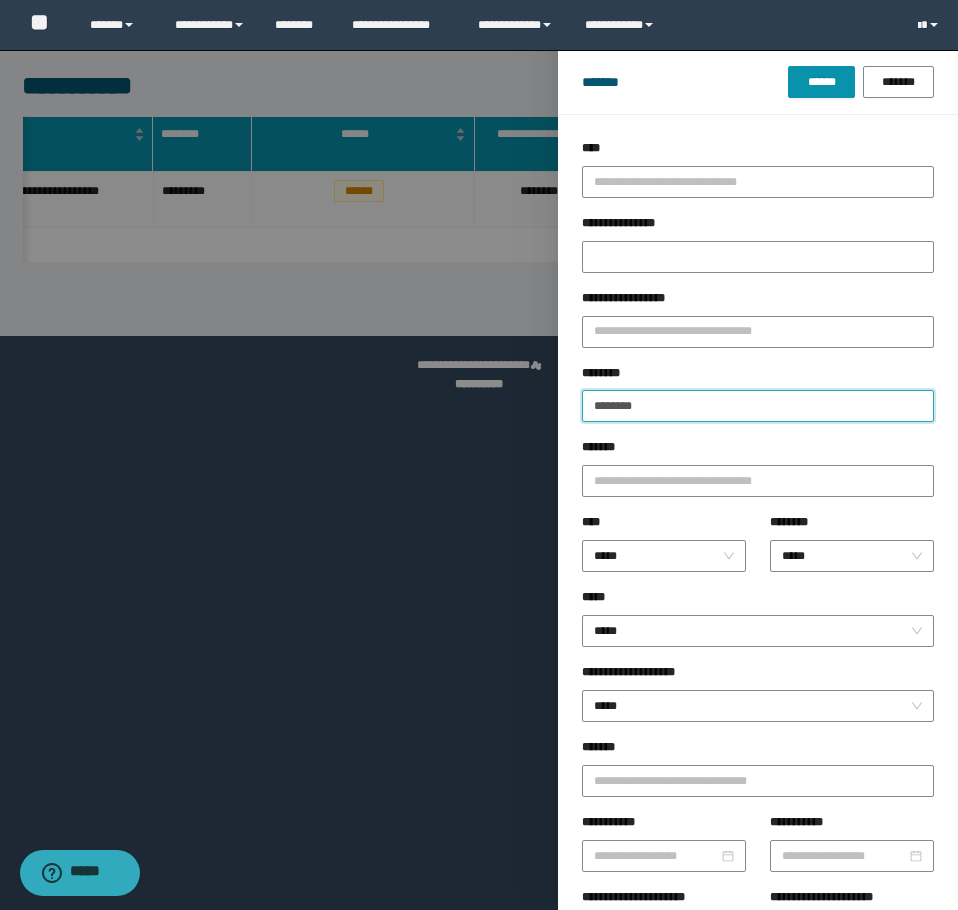 type on "********" 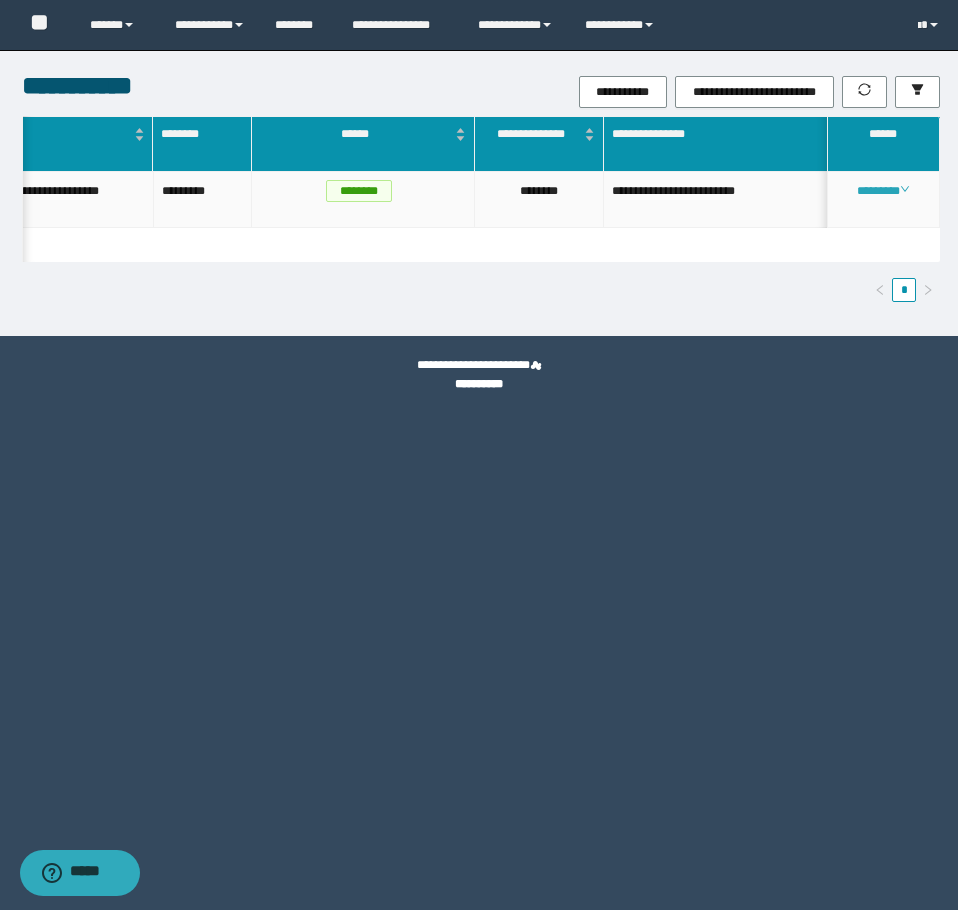 click on "********" at bounding box center (883, 191) 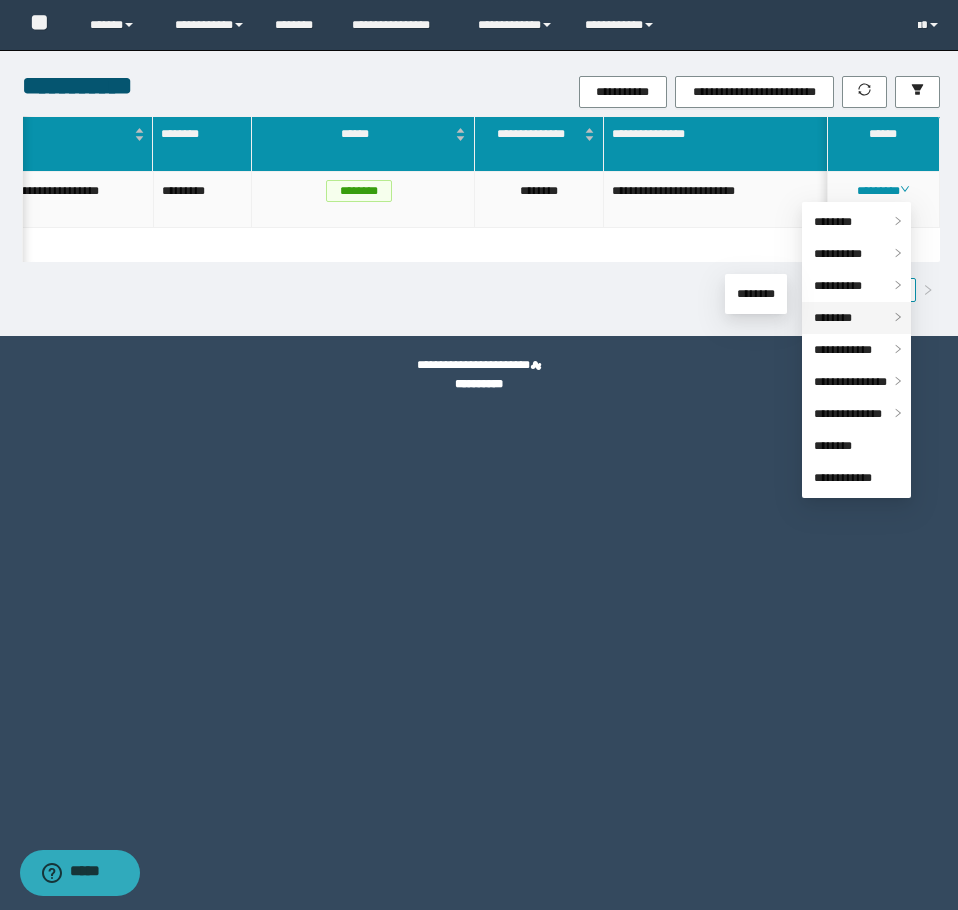 click on "********" at bounding box center (833, 318) 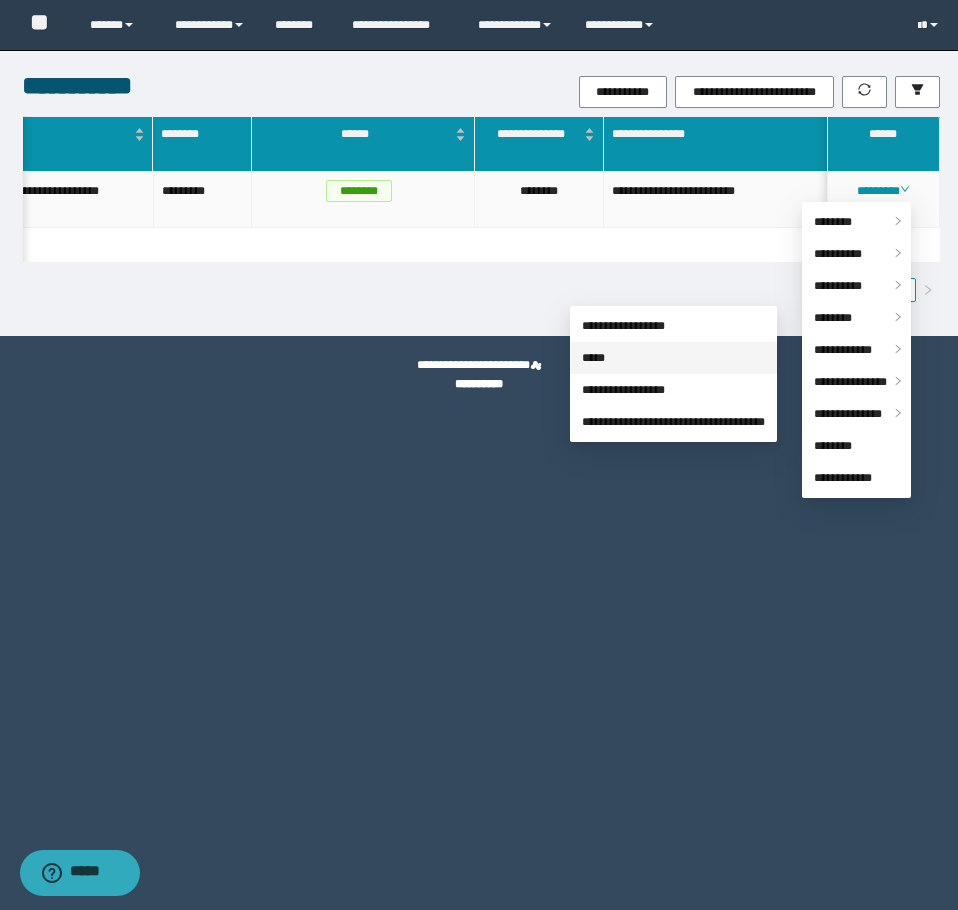 click on "*****" at bounding box center (593, 358) 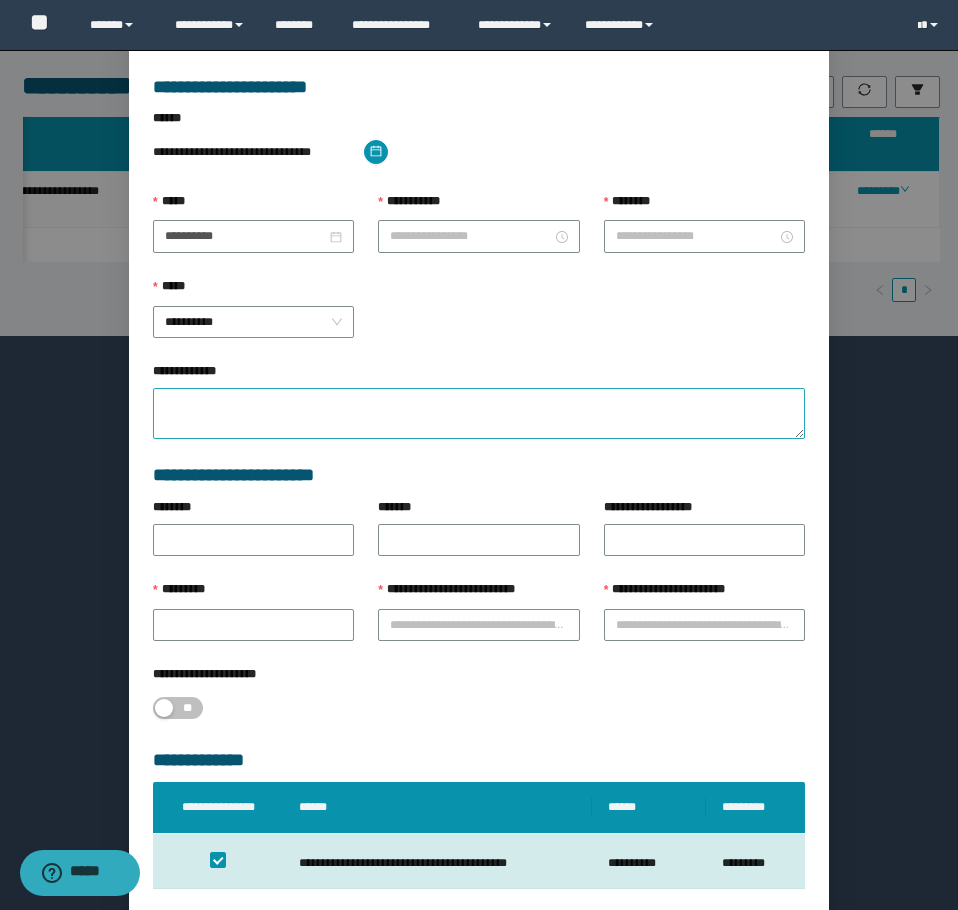 type on "**********" 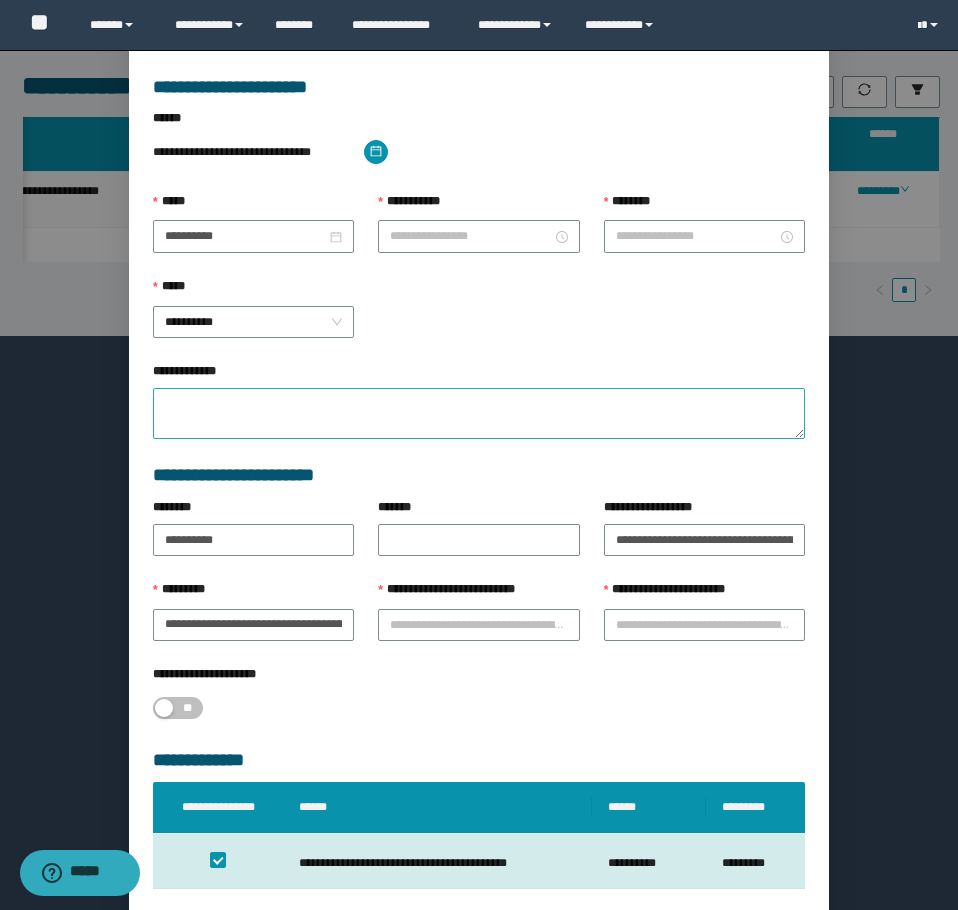 type on "*******" 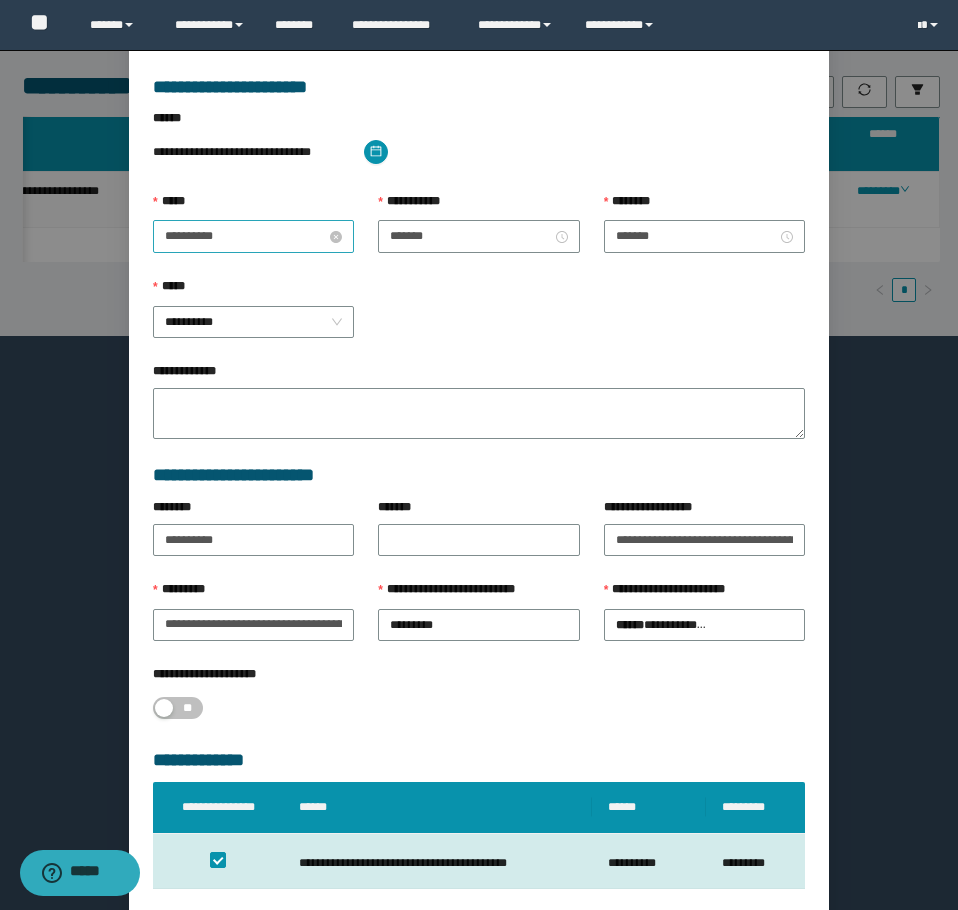 click on "**********" at bounding box center (245, 236) 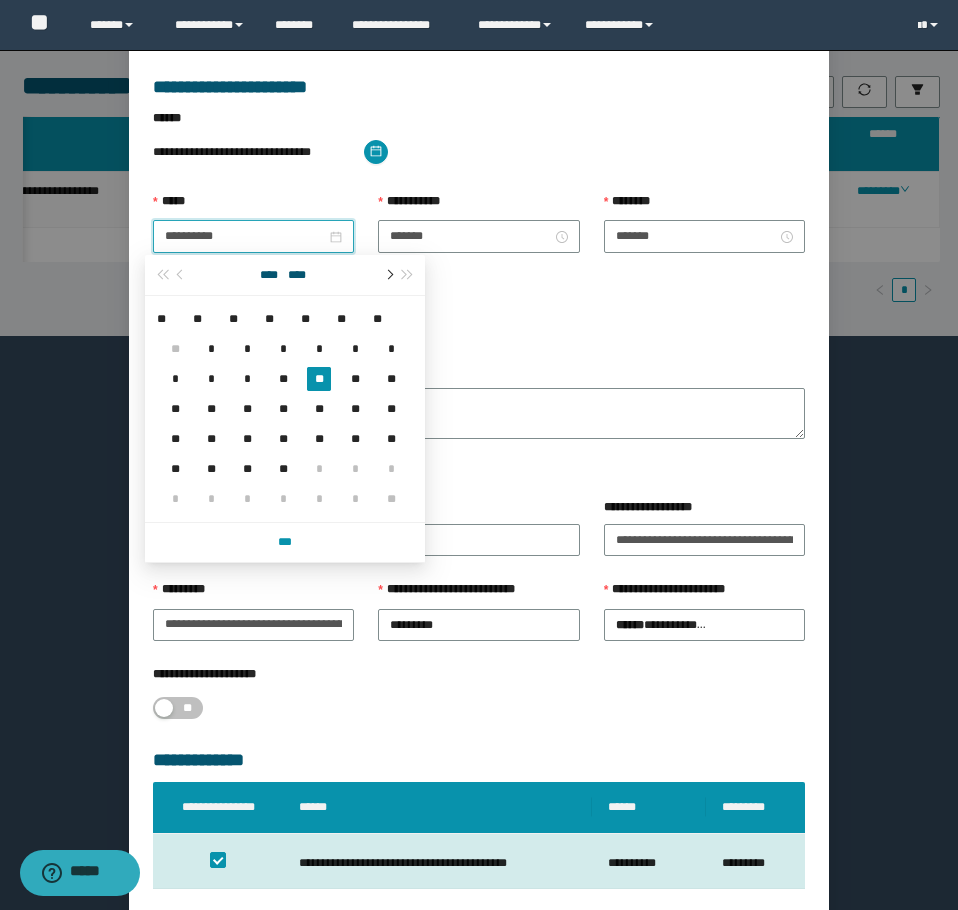 click at bounding box center [388, 275] 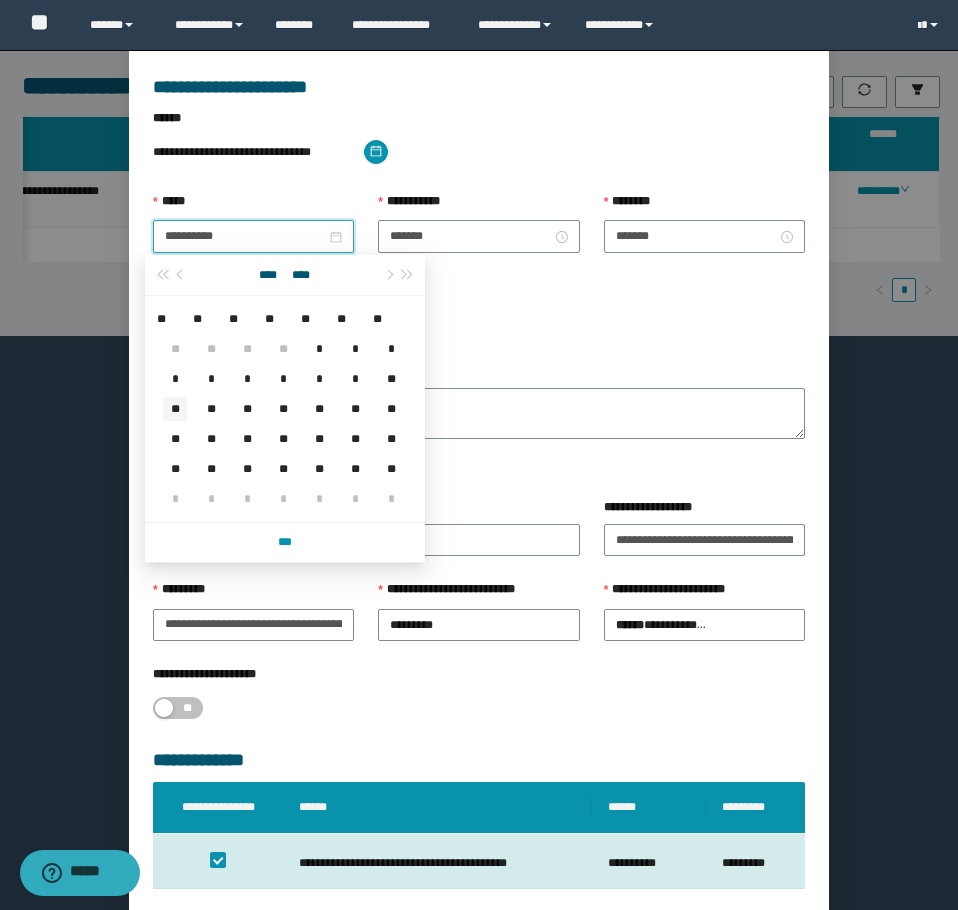 type on "**********" 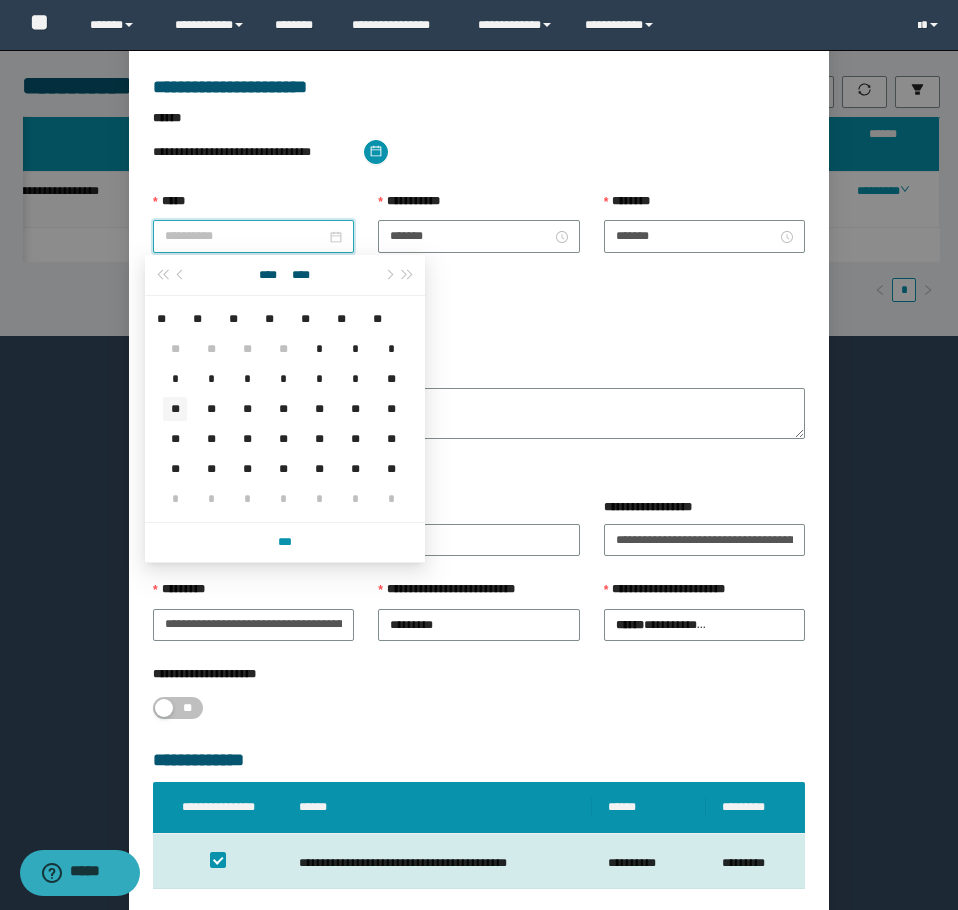 click on "**" at bounding box center [175, 409] 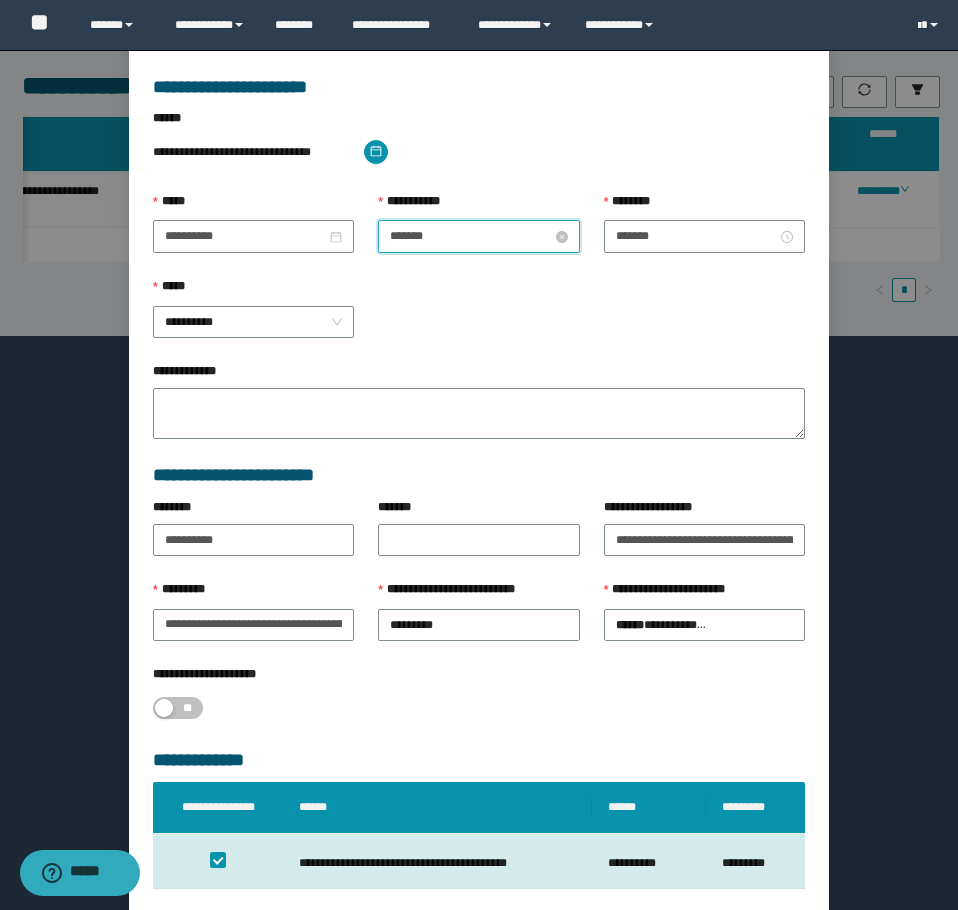 click on "*******" at bounding box center (470, 236) 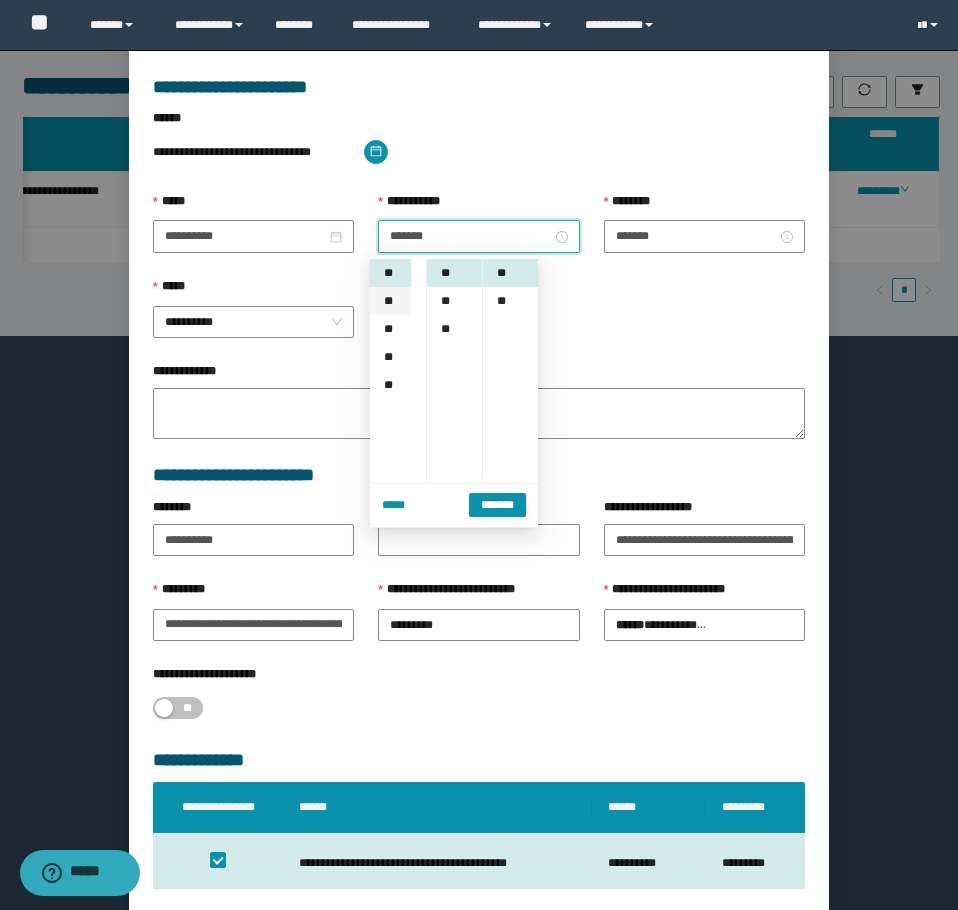 click on "**" at bounding box center (390, 301) 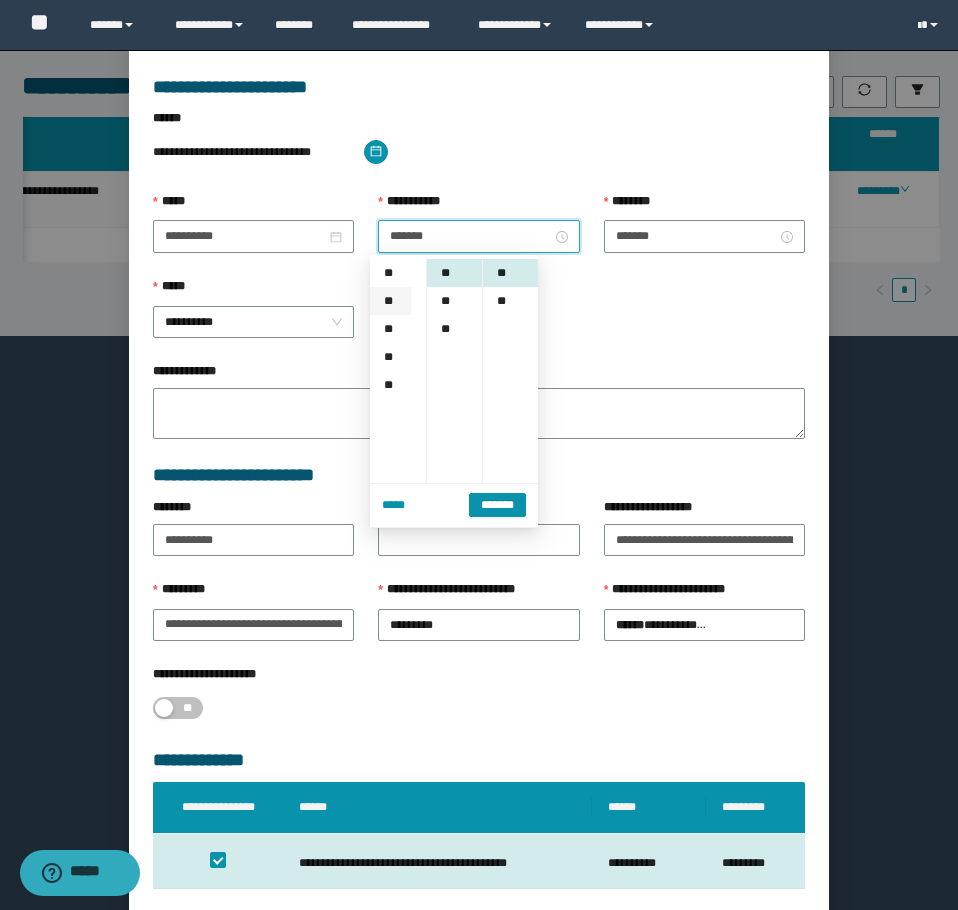 scroll, scrollTop: 224, scrollLeft: 0, axis: vertical 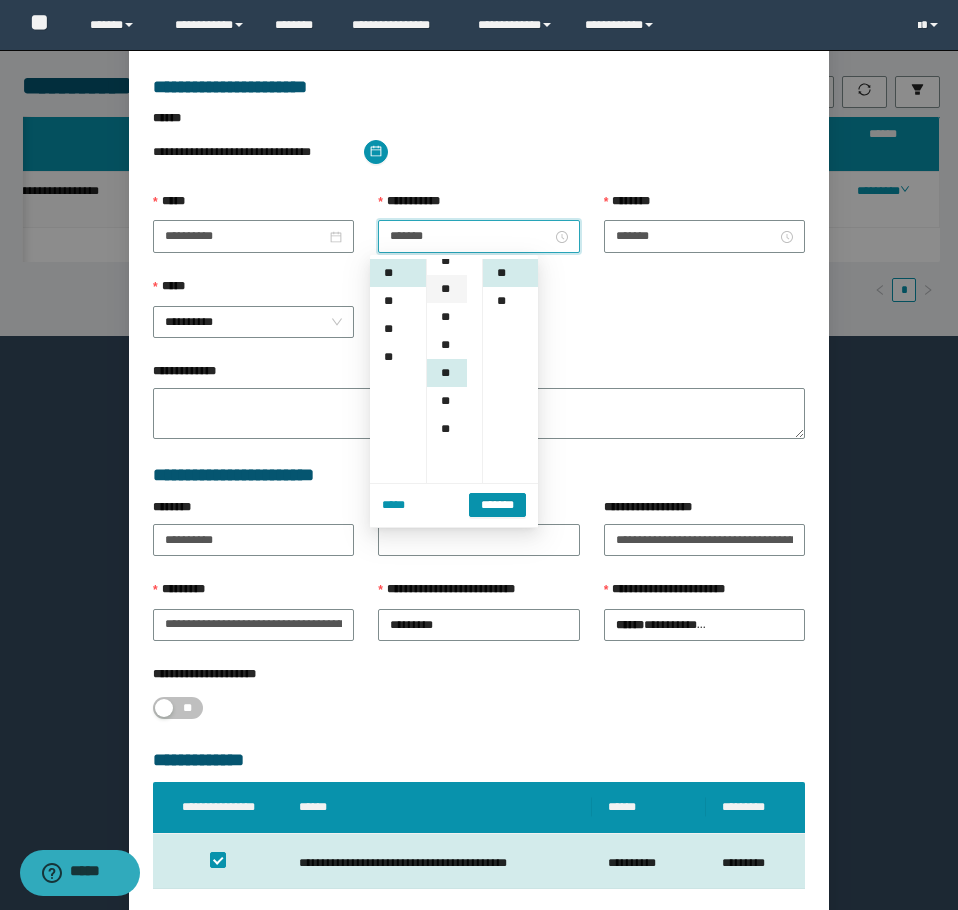 click on "**" at bounding box center [447, 289] 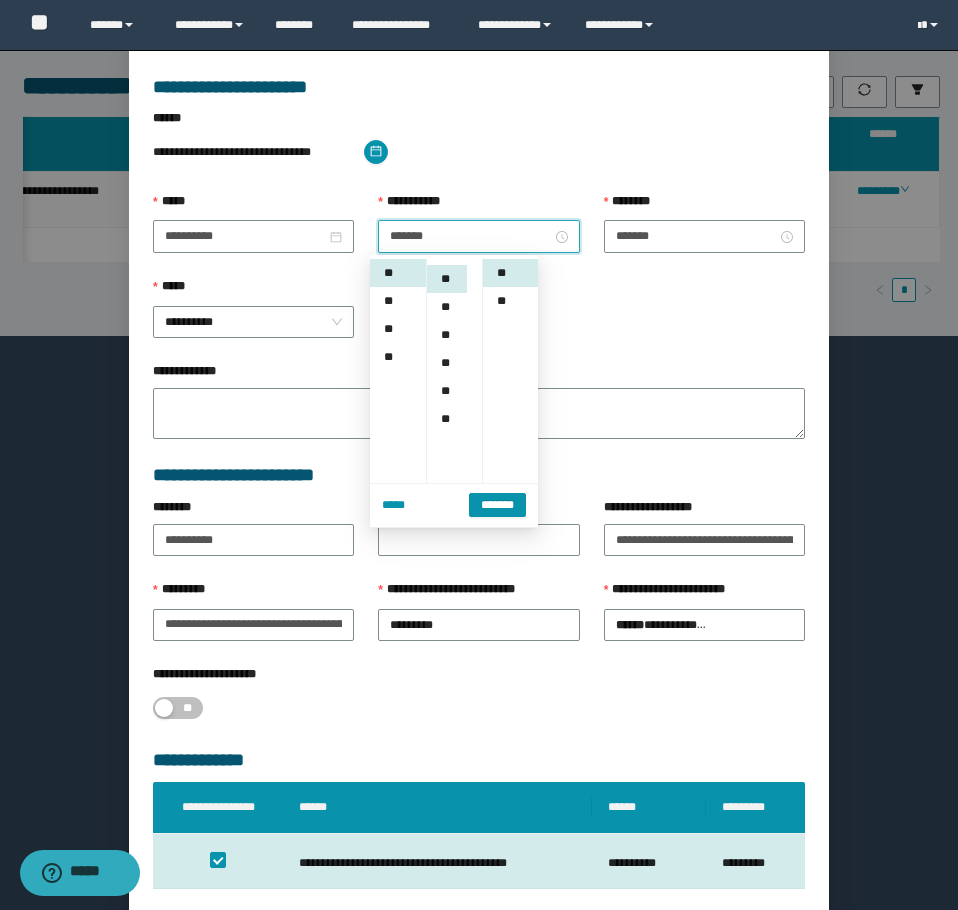 scroll, scrollTop: 168, scrollLeft: 0, axis: vertical 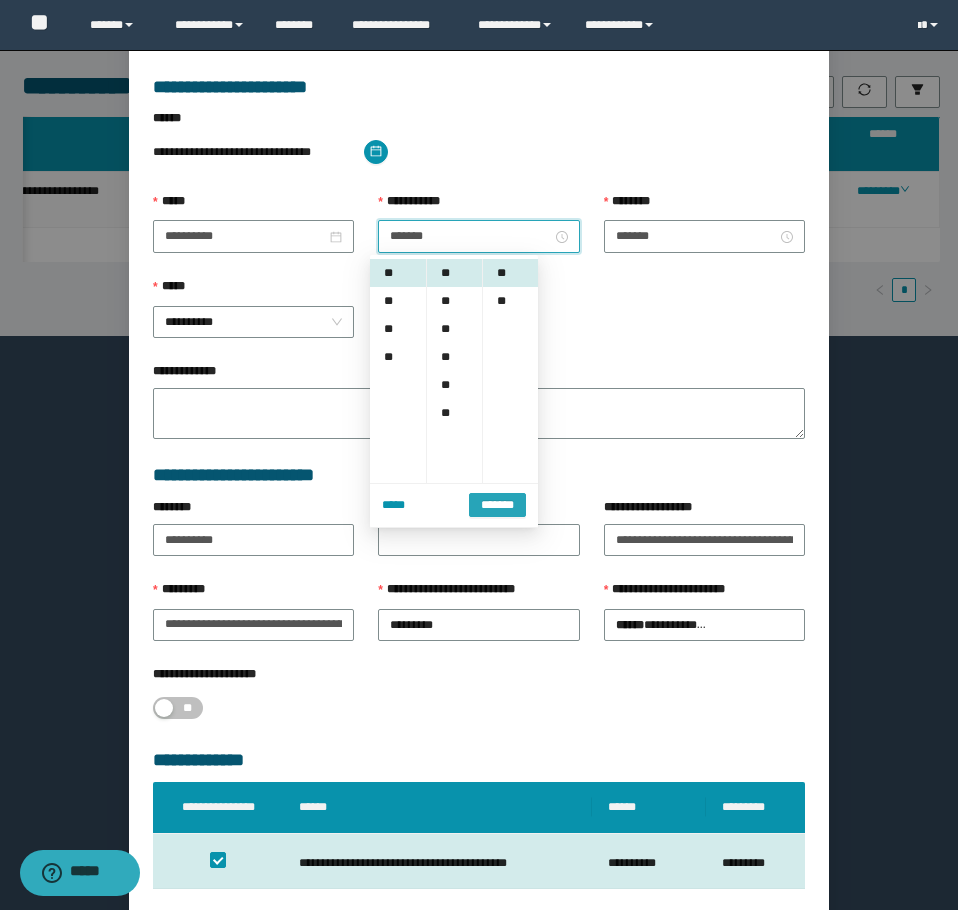 click on "*******" at bounding box center (497, 505) 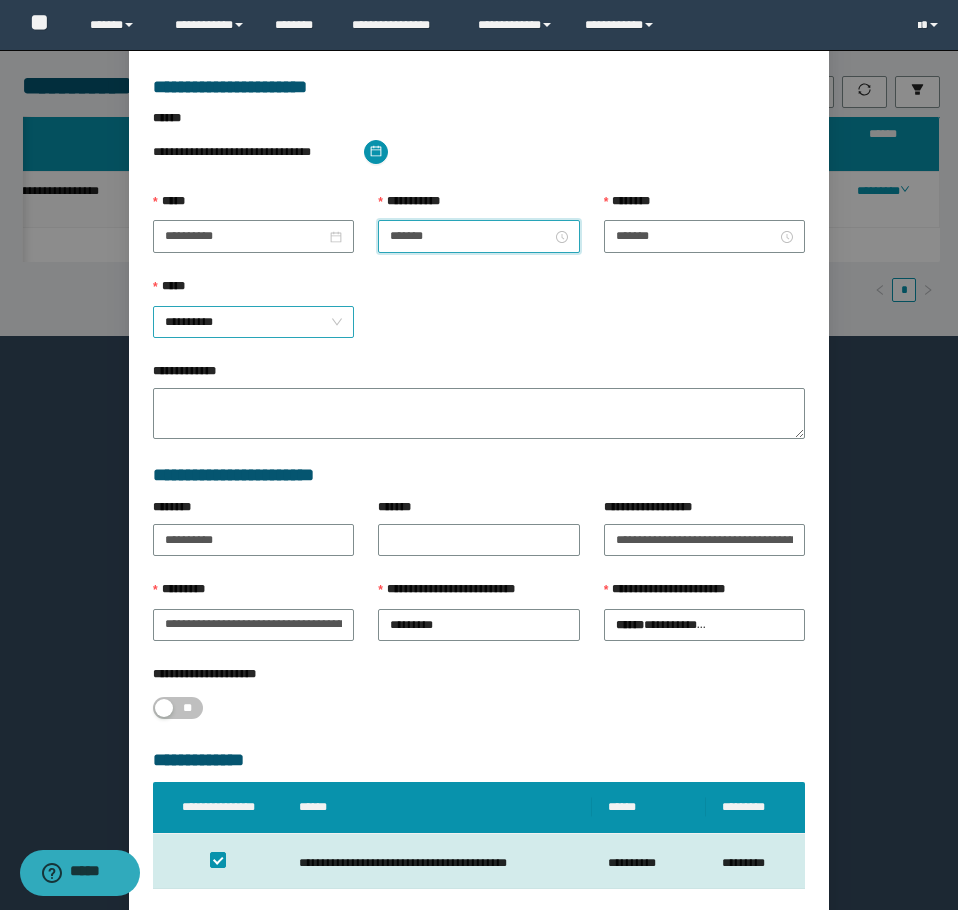 click on "**********" at bounding box center [253, 322] 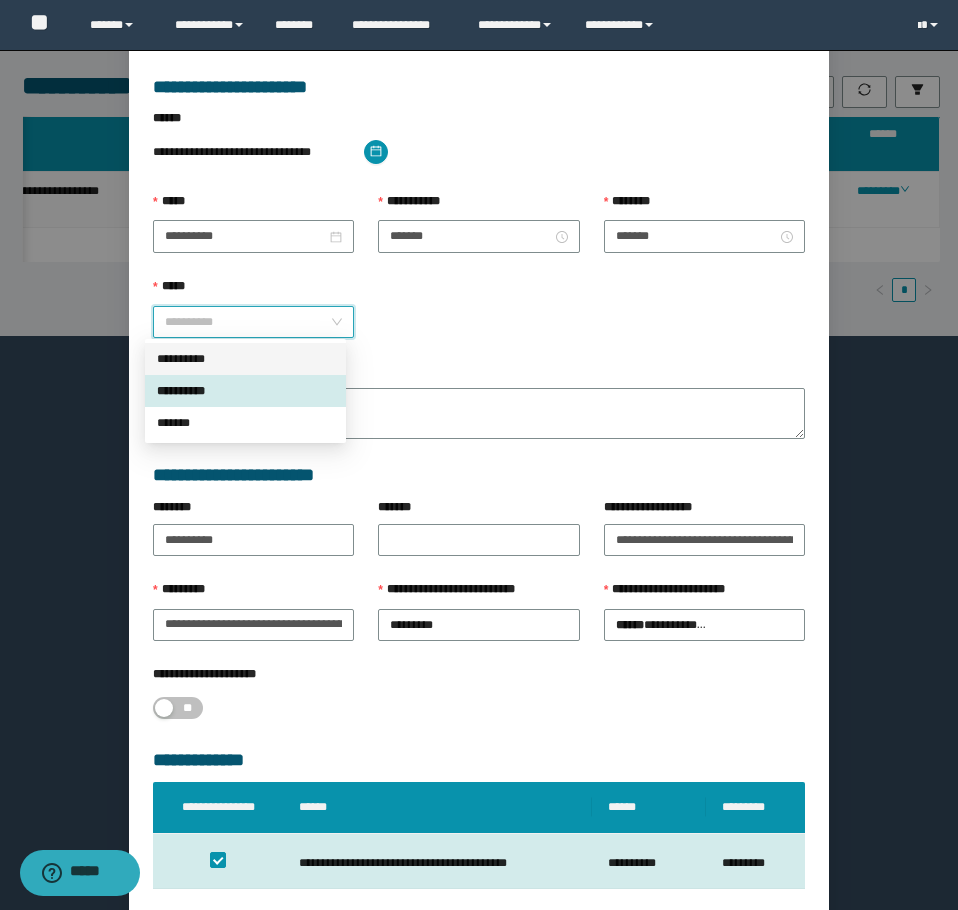 click on "**********" at bounding box center [479, 319] 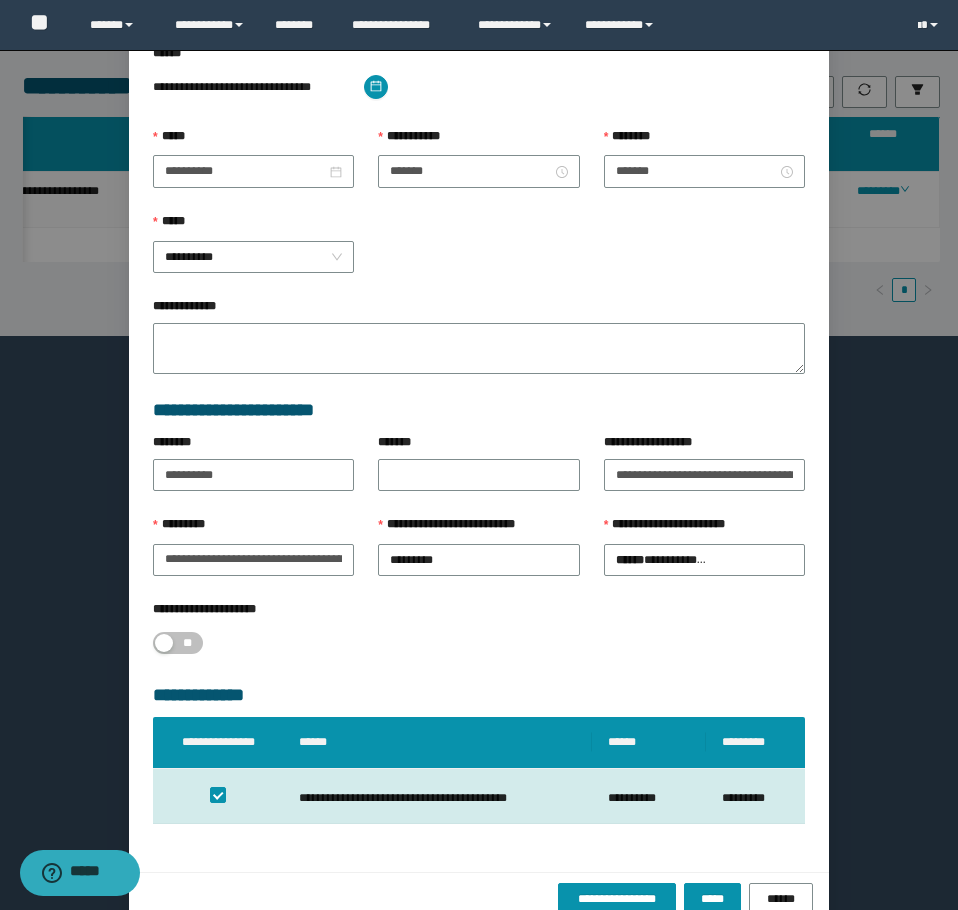 scroll, scrollTop: 207, scrollLeft: 0, axis: vertical 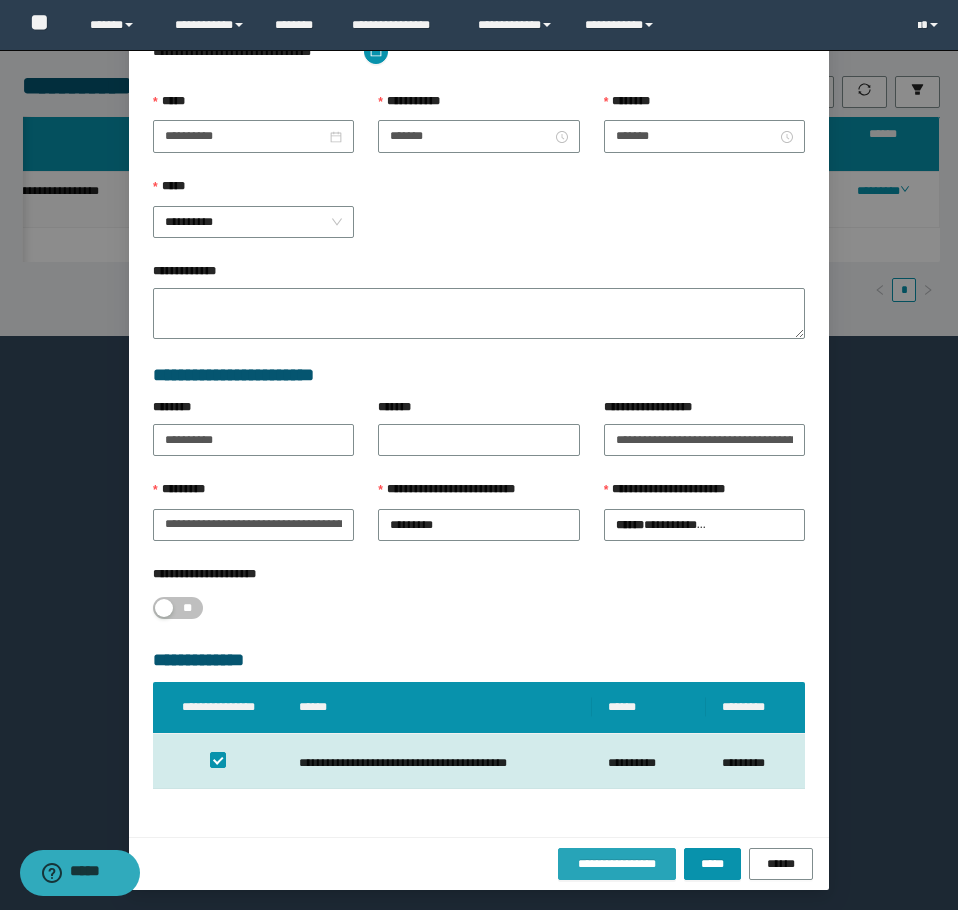 click on "**********" at bounding box center (617, 864) 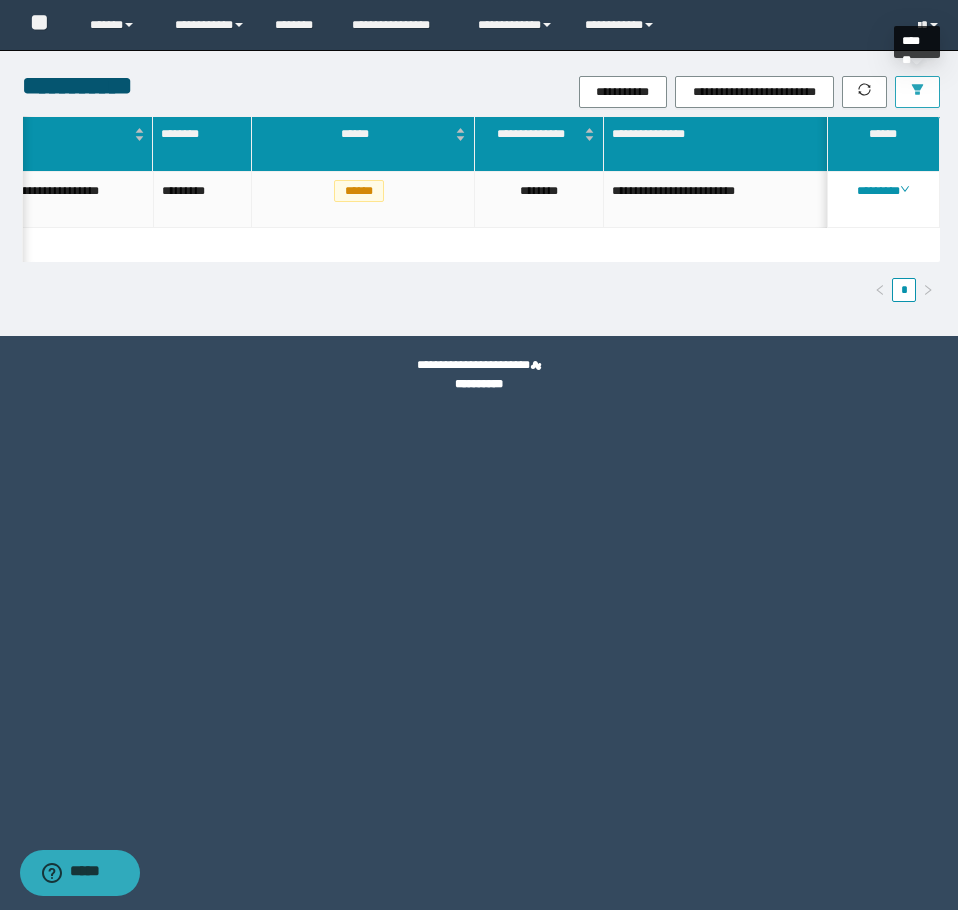 click at bounding box center [917, 92] 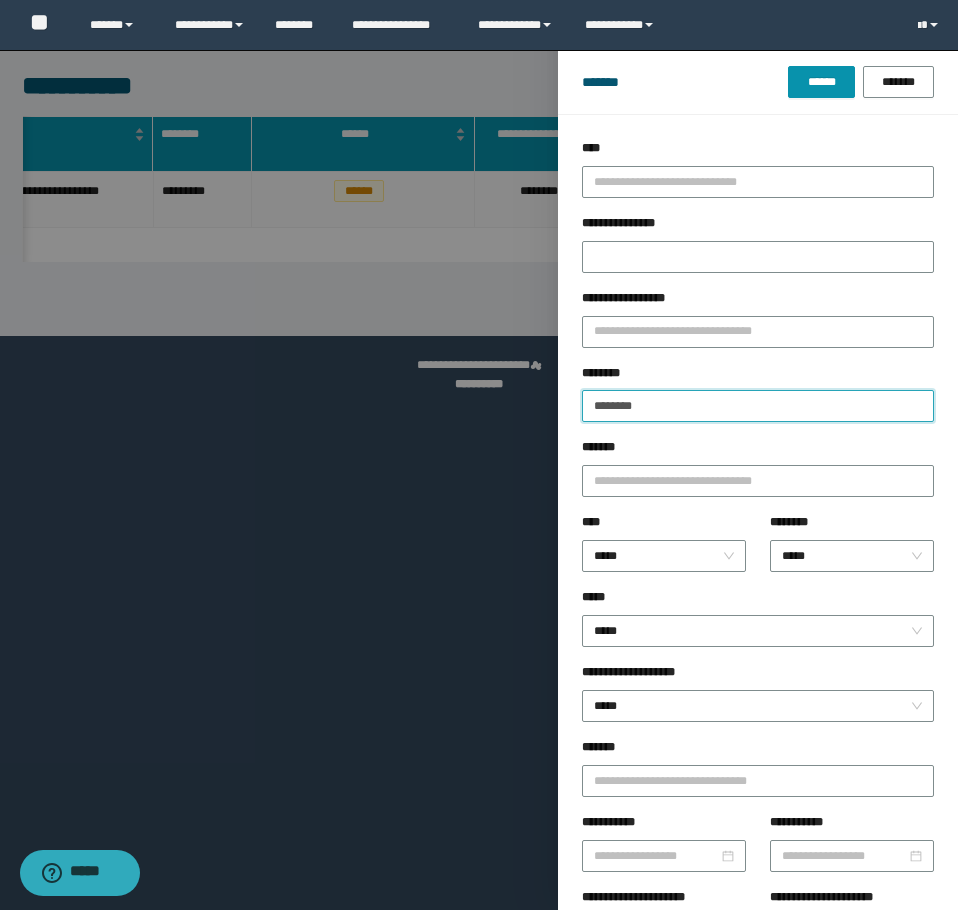 drag, startPoint x: 673, startPoint y: 397, endPoint x: 311, endPoint y: 415, distance: 362.44724 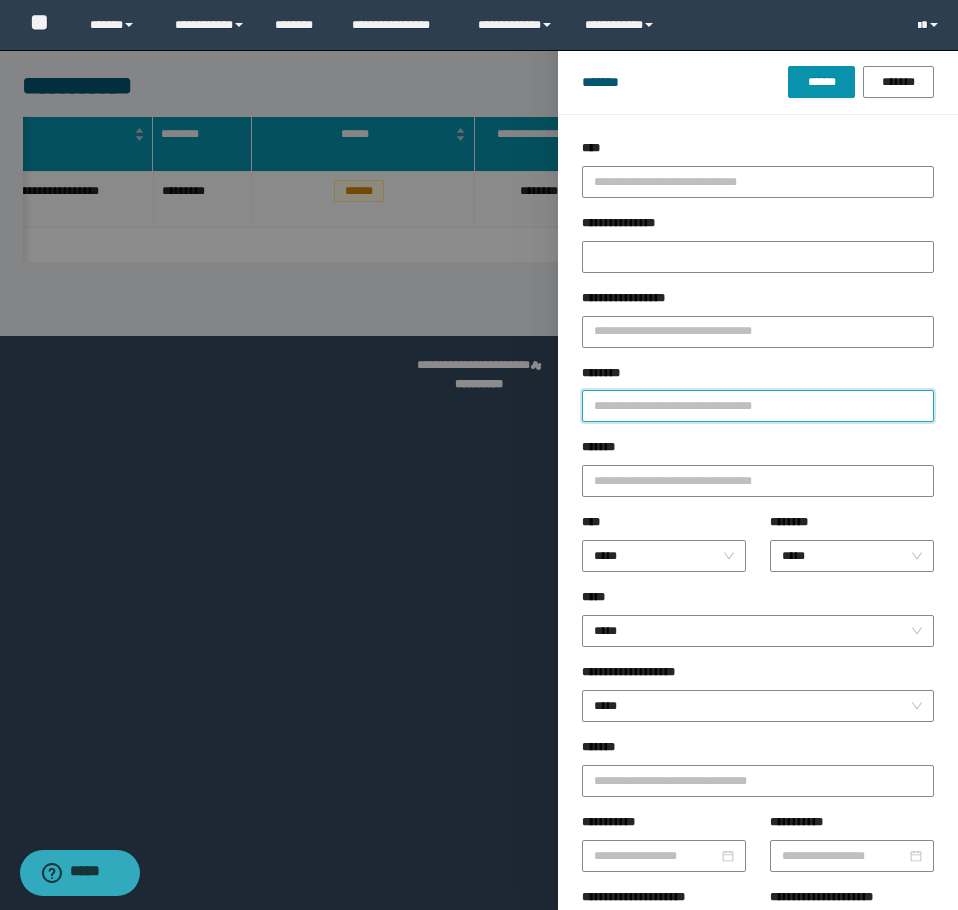 paste on "********" 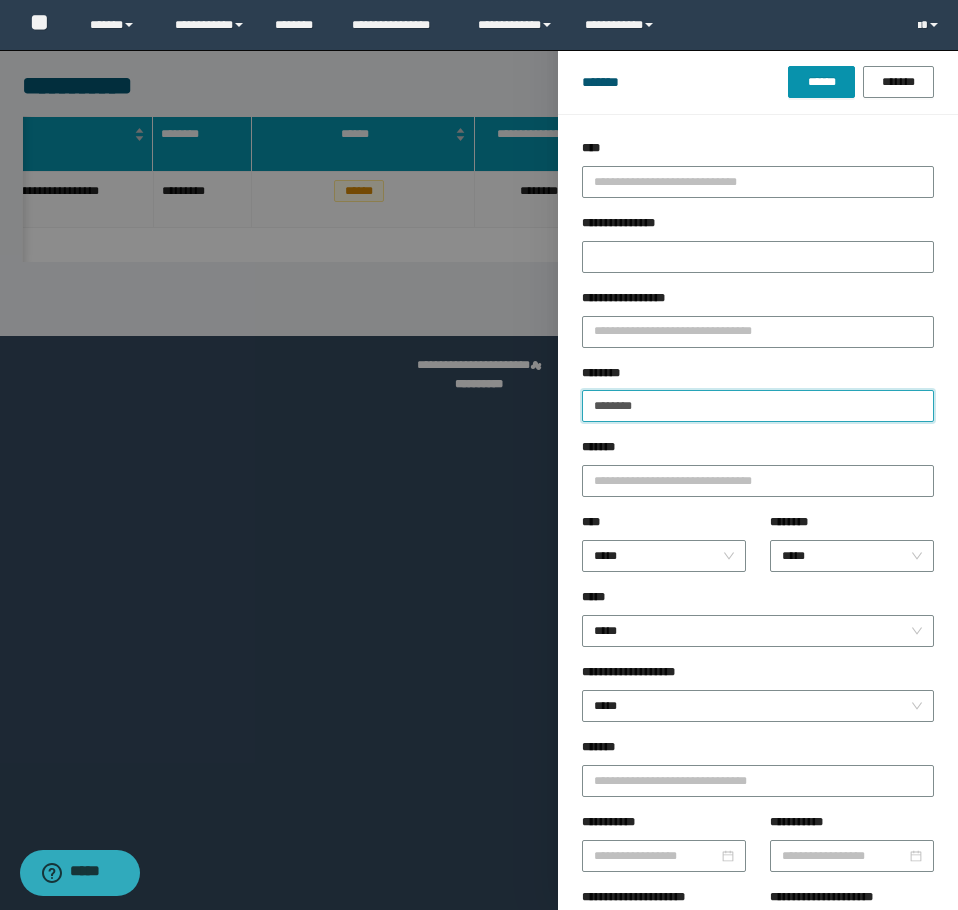 type on "********" 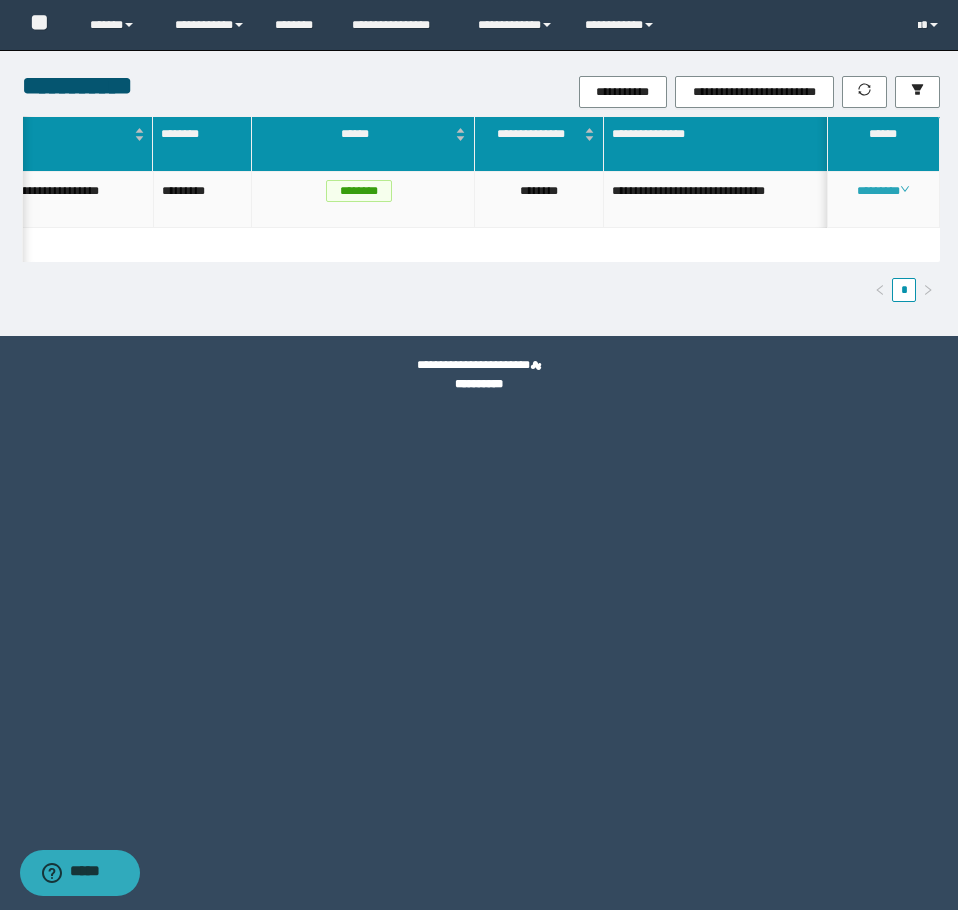 click on "********" at bounding box center (883, 191) 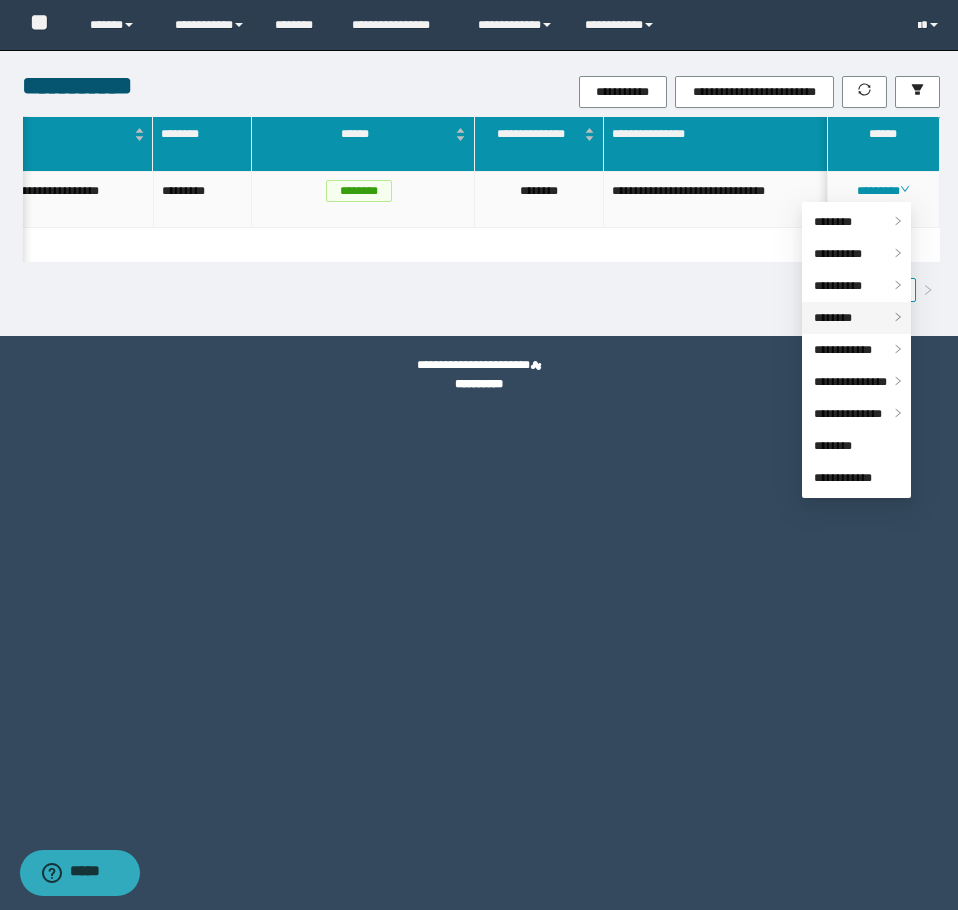 click on "********" at bounding box center (856, 318) 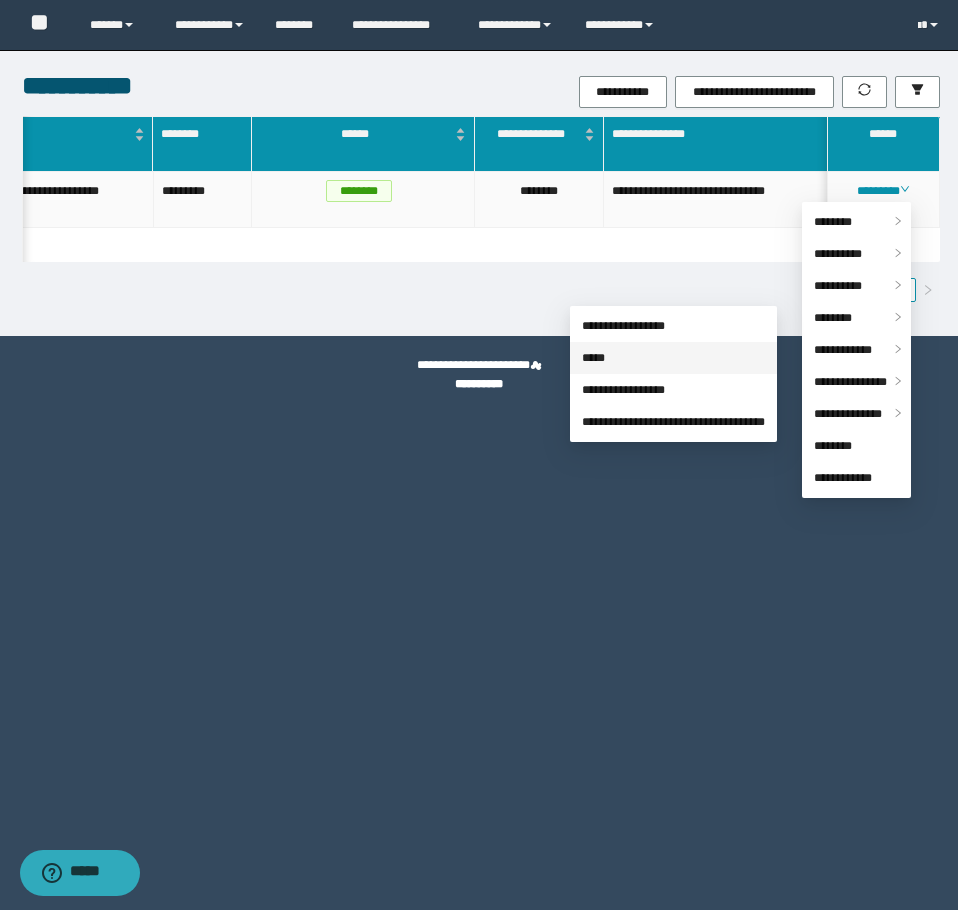click on "*****" at bounding box center [593, 358] 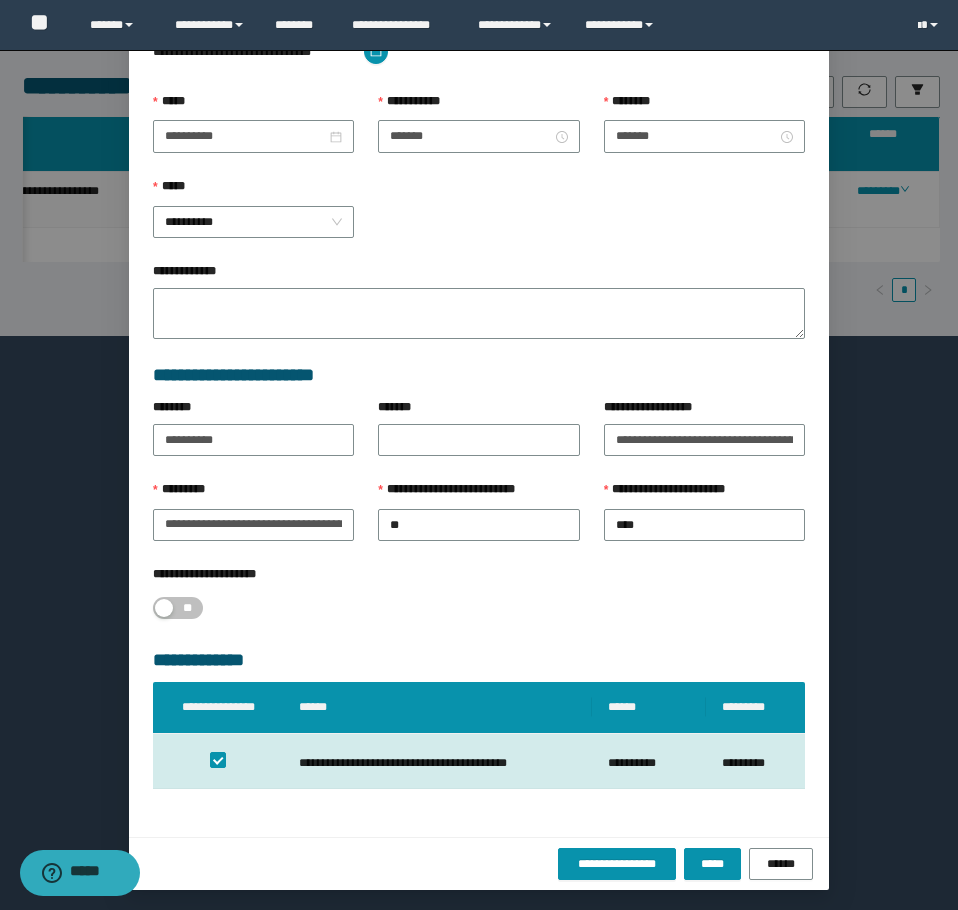 scroll, scrollTop: 107, scrollLeft: 0, axis: vertical 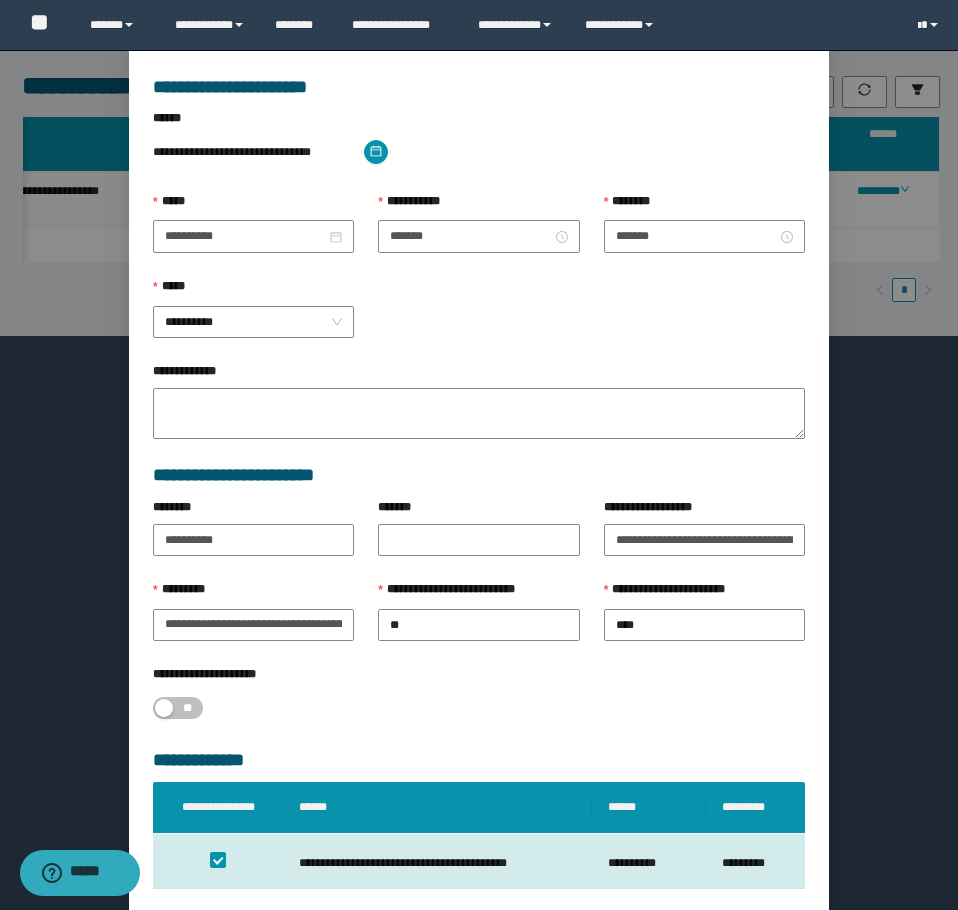 type on "*******" 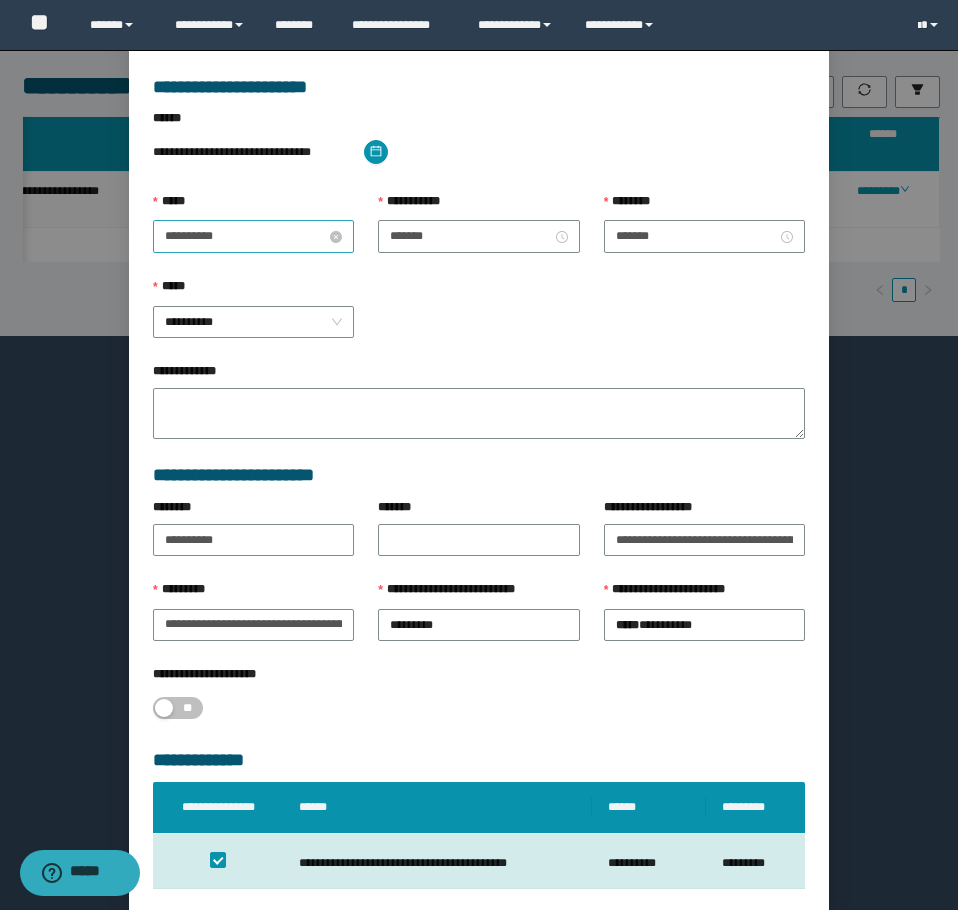 click on "**********" at bounding box center [245, 236] 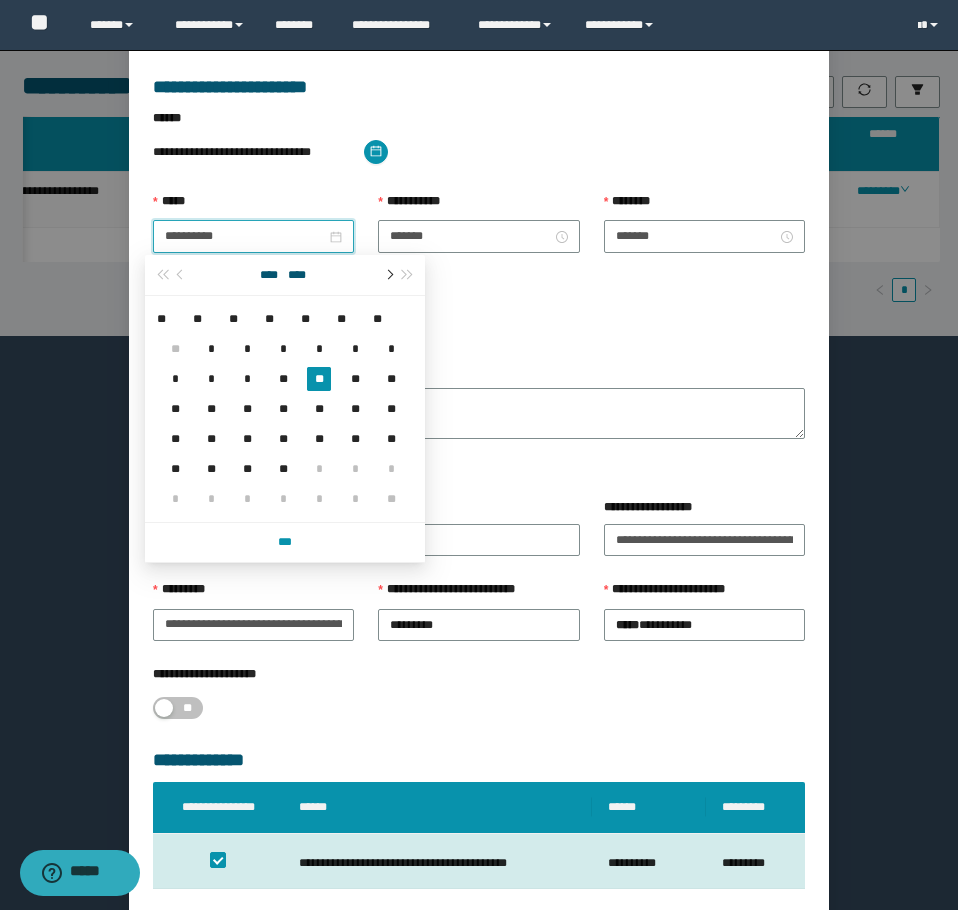 click at bounding box center (388, 275) 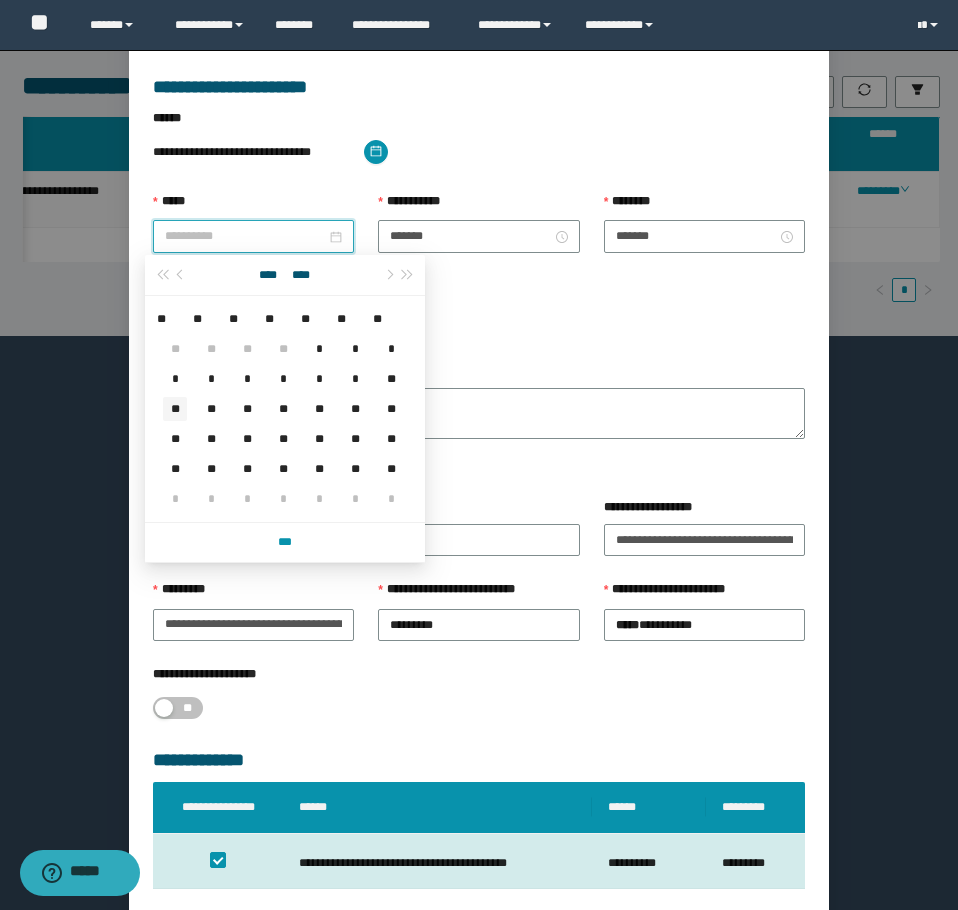 type on "**********" 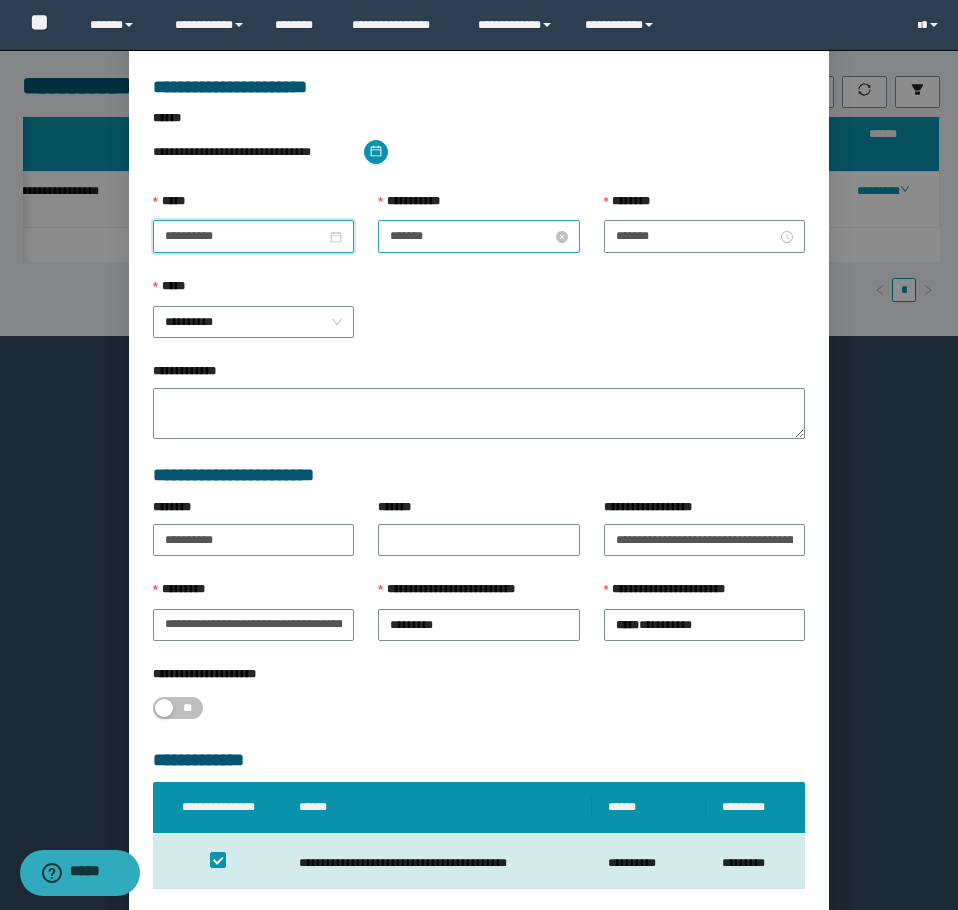 click on "*******" at bounding box center [470, 236] 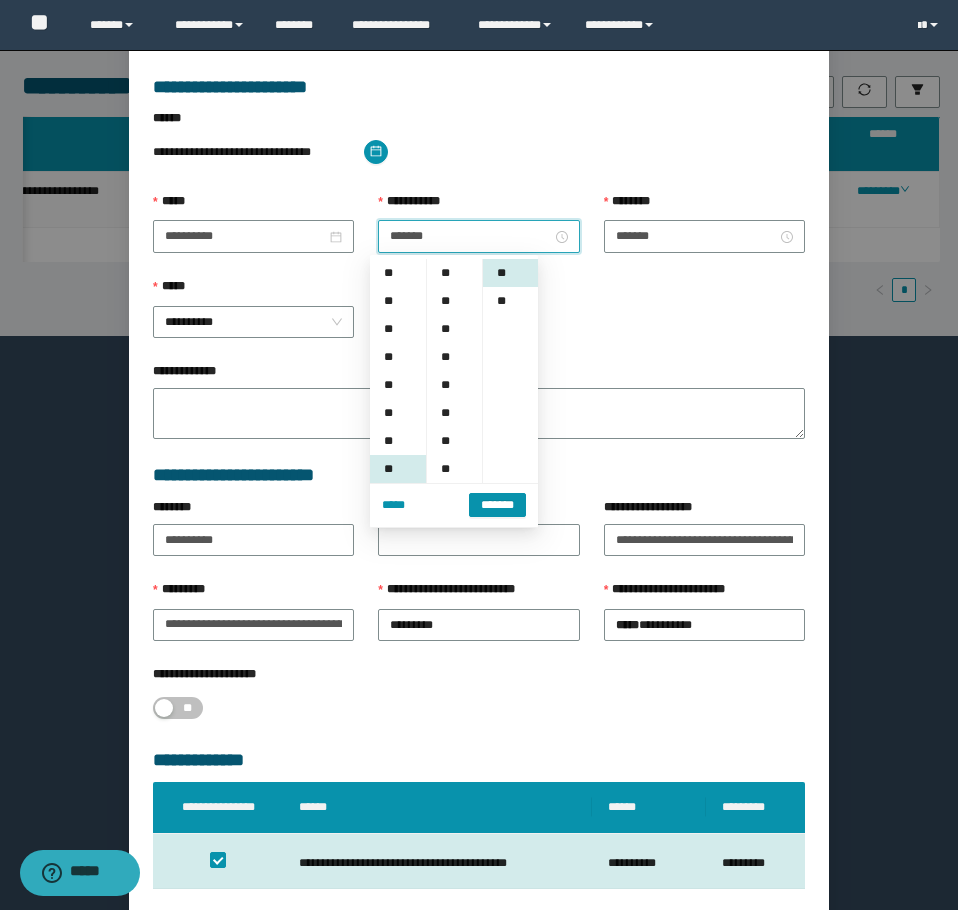 scroll, scrollTop: 196, scrollLeft: 0, axis: vertical 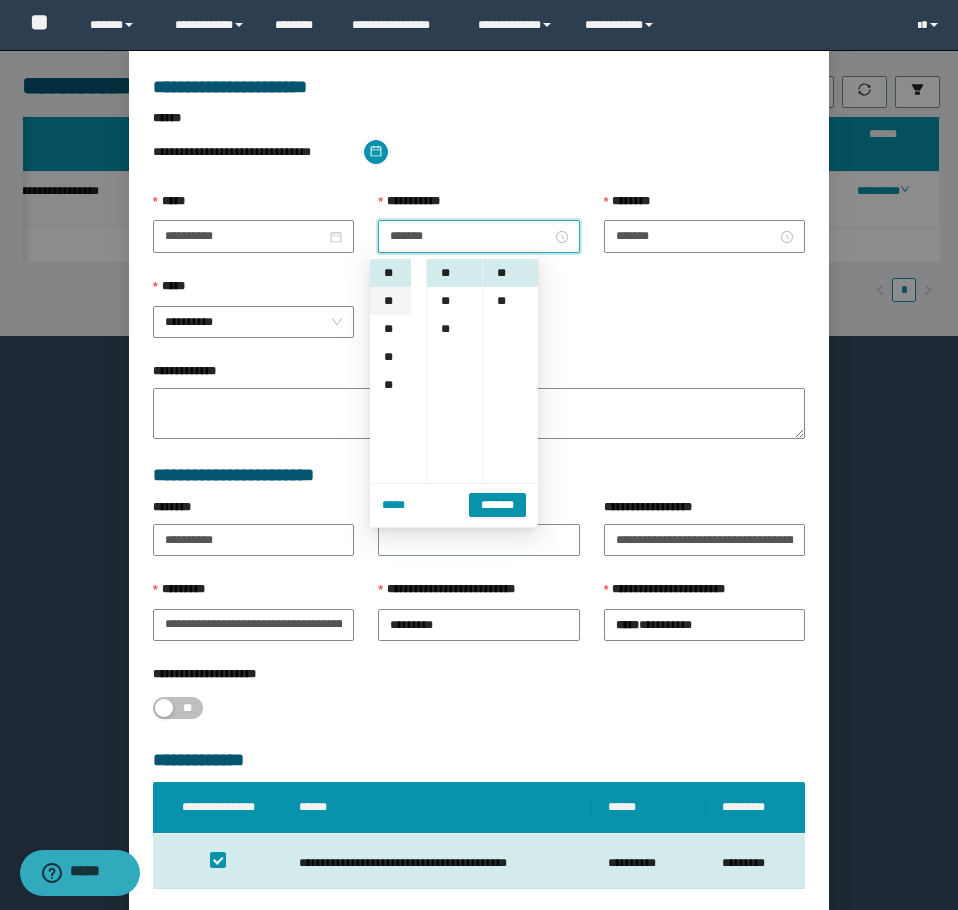 click on "**" at bounding box center (390, 301) 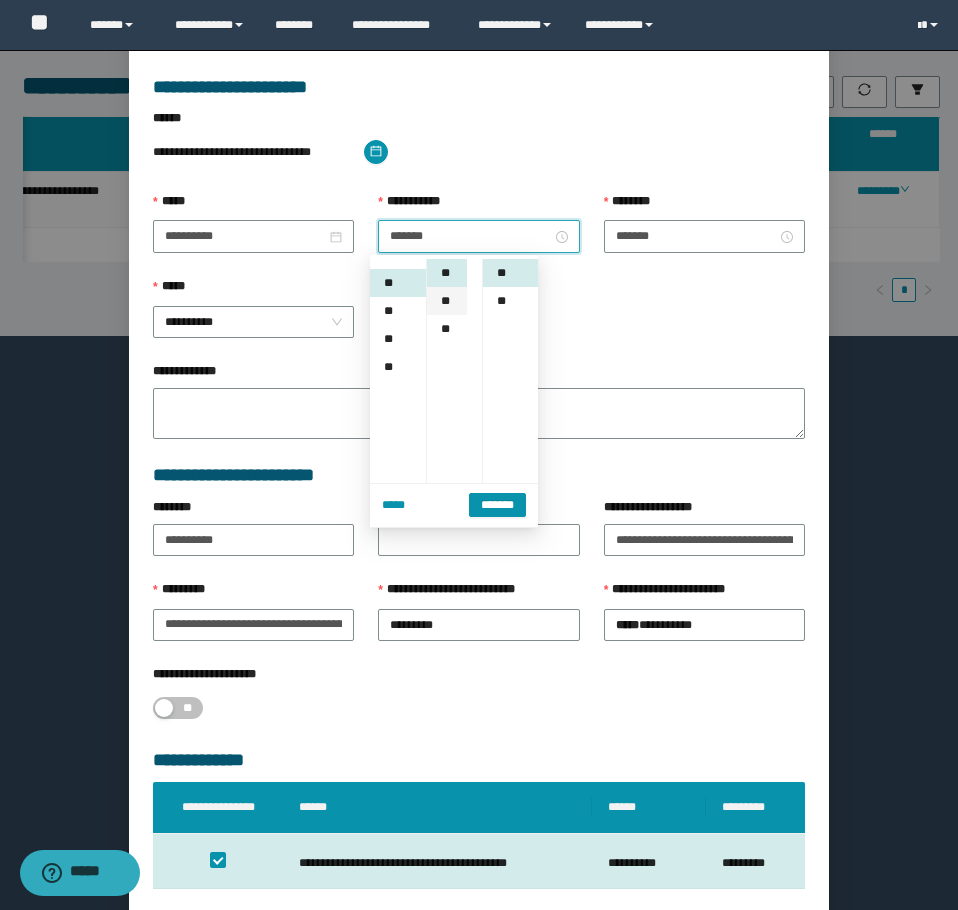 scroll, scrollTop: 224, scrollLeft: 0, axis: vertical 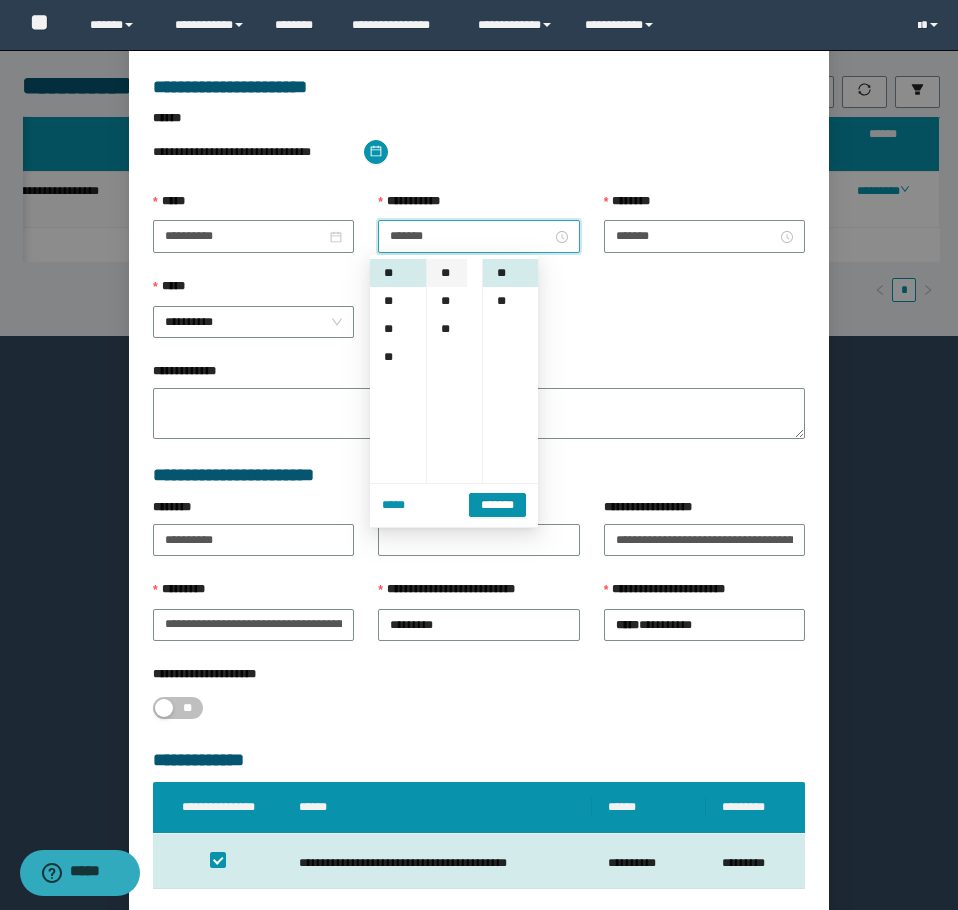 click on "**" at bounding box center [447, 273] 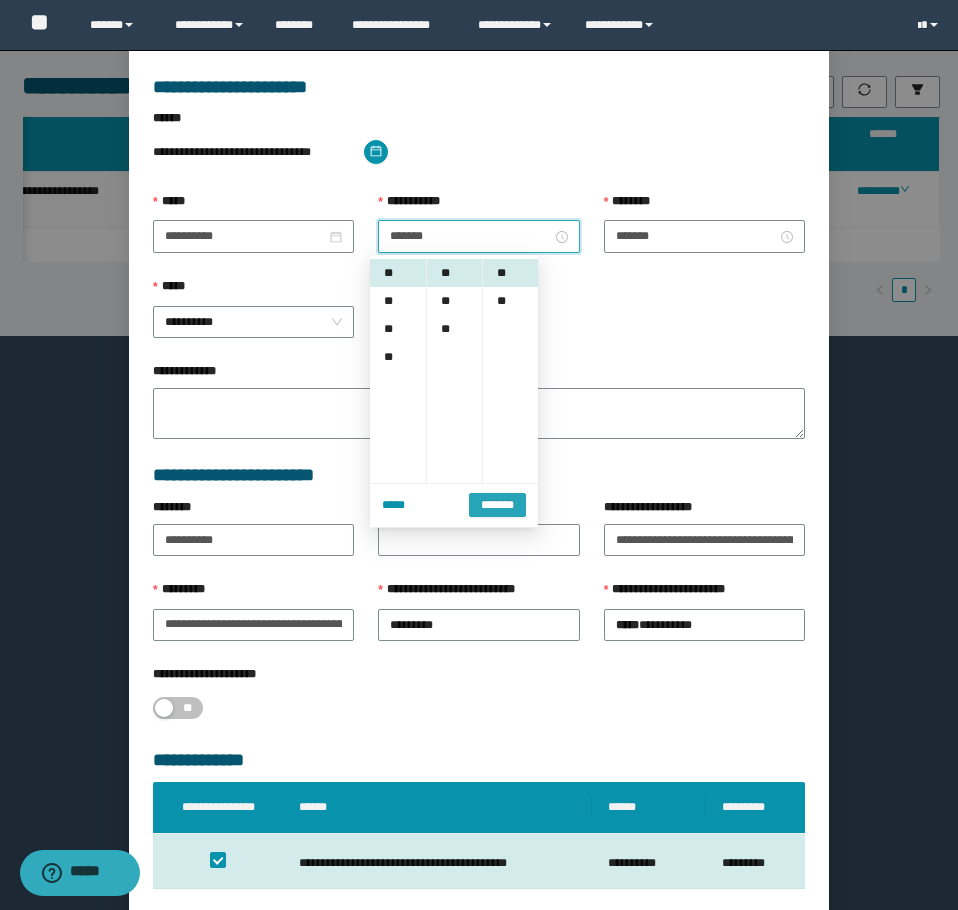 click on "*******" at bounding box center [497, 505] 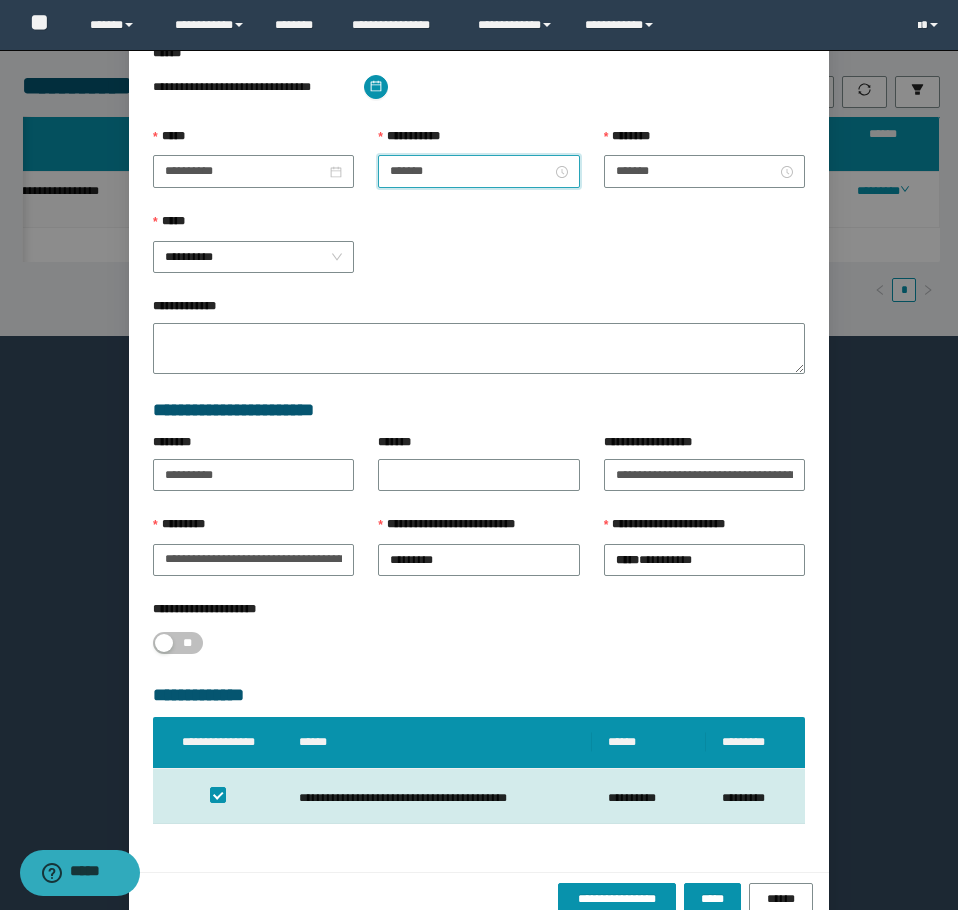 scroll, scrollTop: 207, scrollLeft: 0, axis: vertical 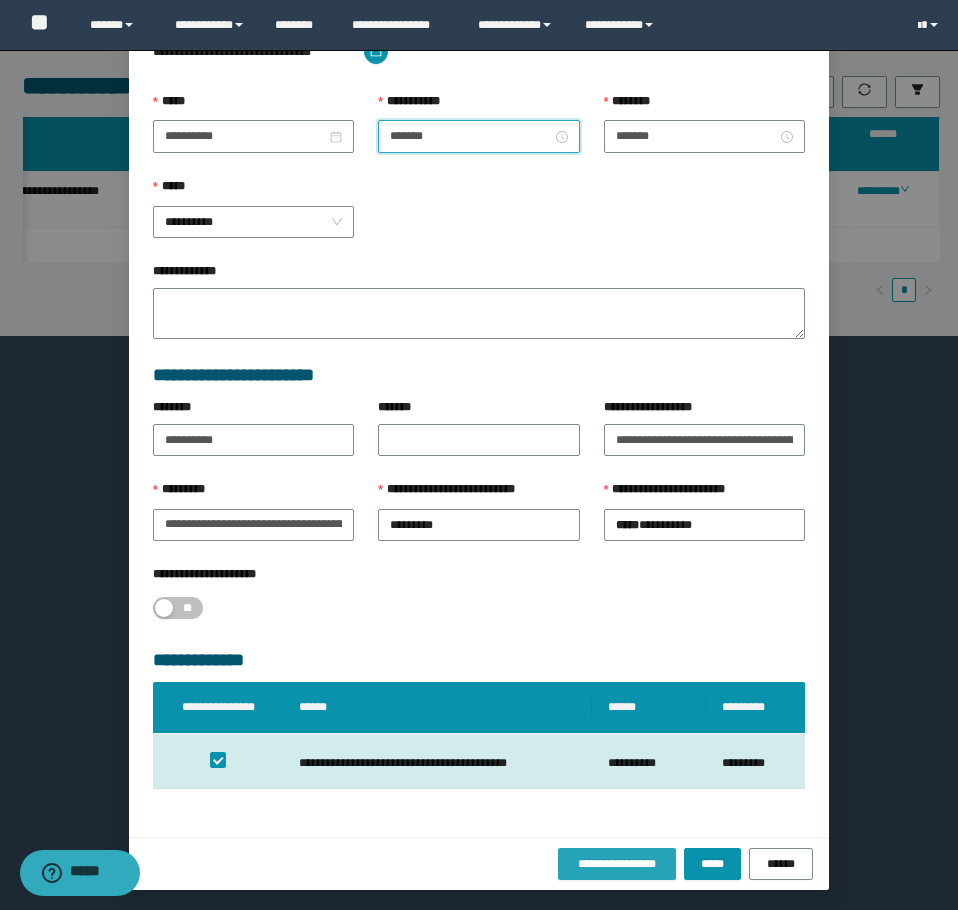 click on "**********" at bounding box center [617, 864] 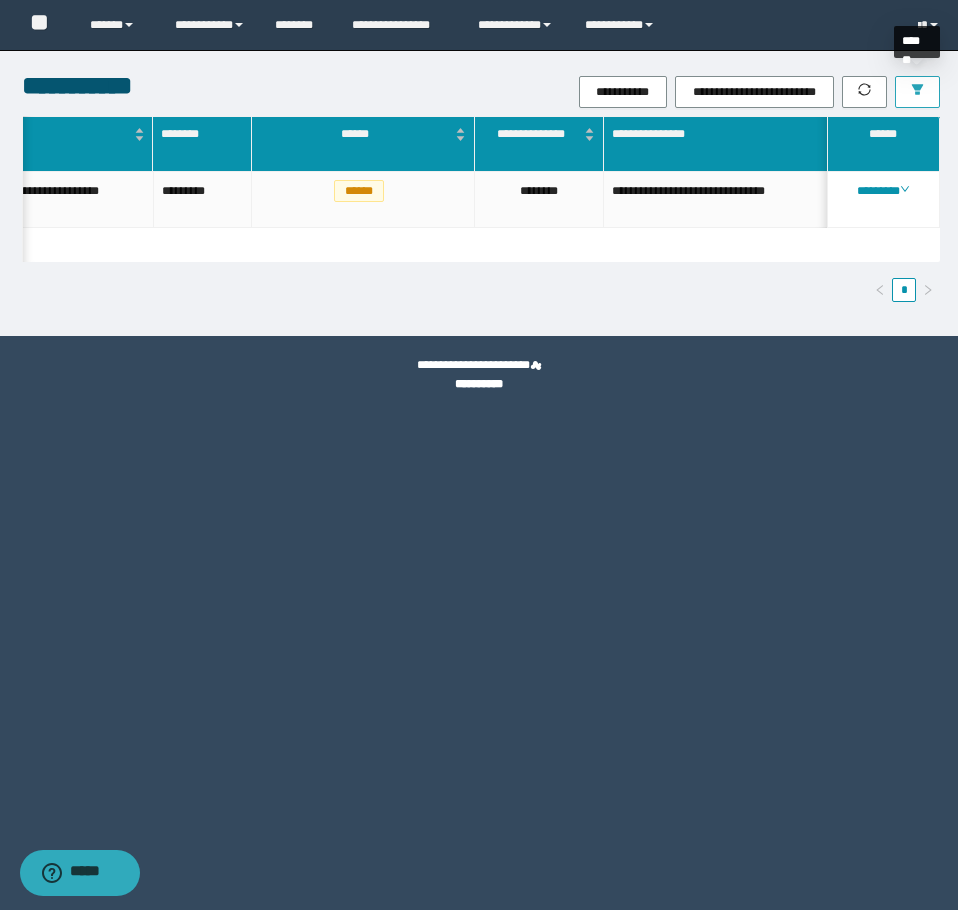 click at bounding box center (917, 92) 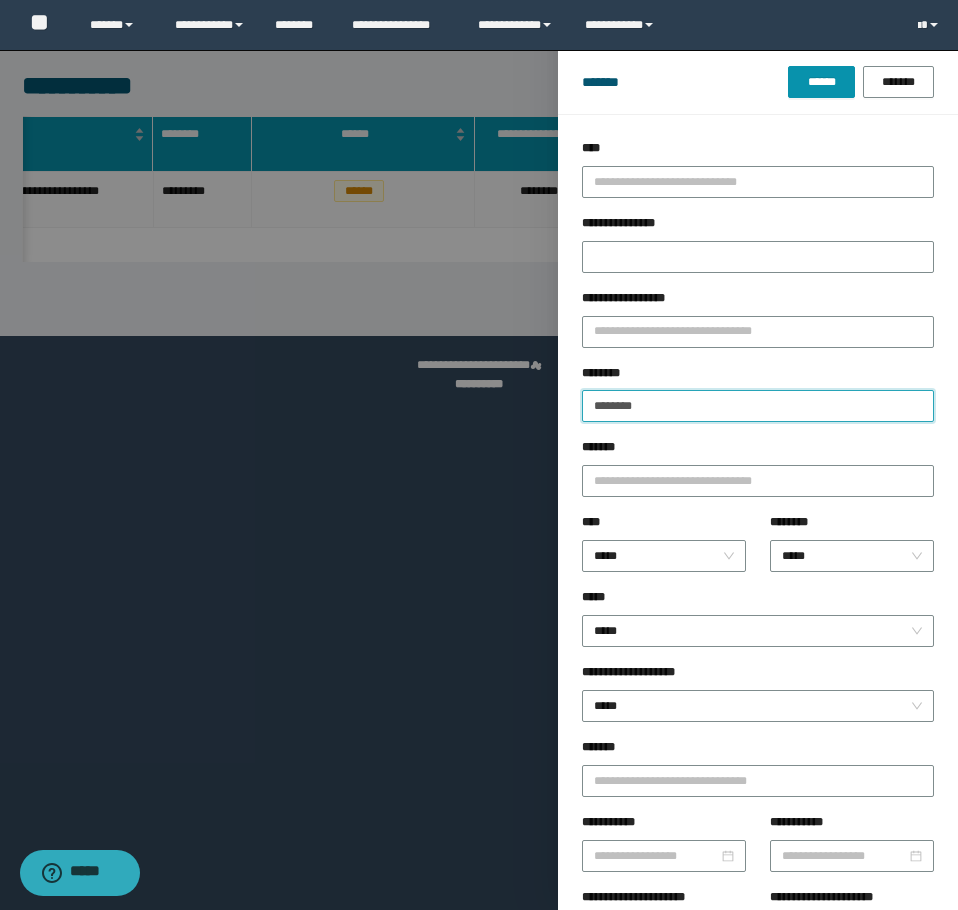 drag, startPoint x: 767, startPoint y: 415, endPoint x: -92, endPoint y: 386, distance: 859.4894 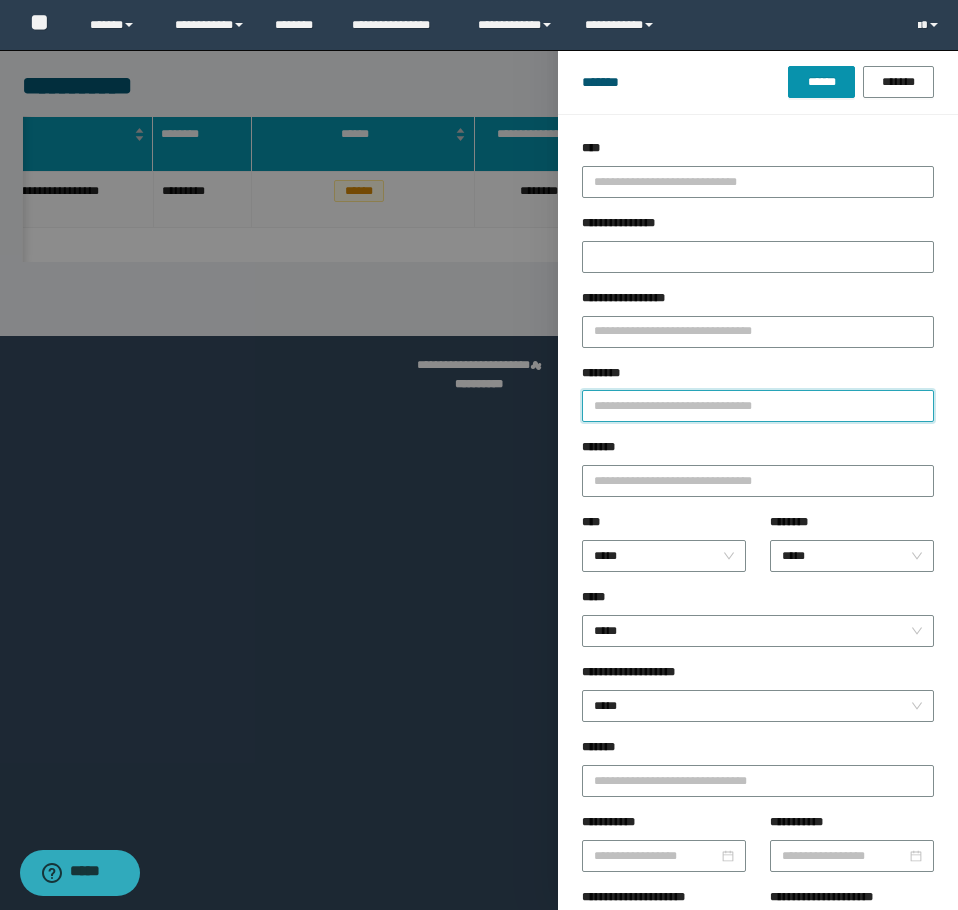 paste on "********" 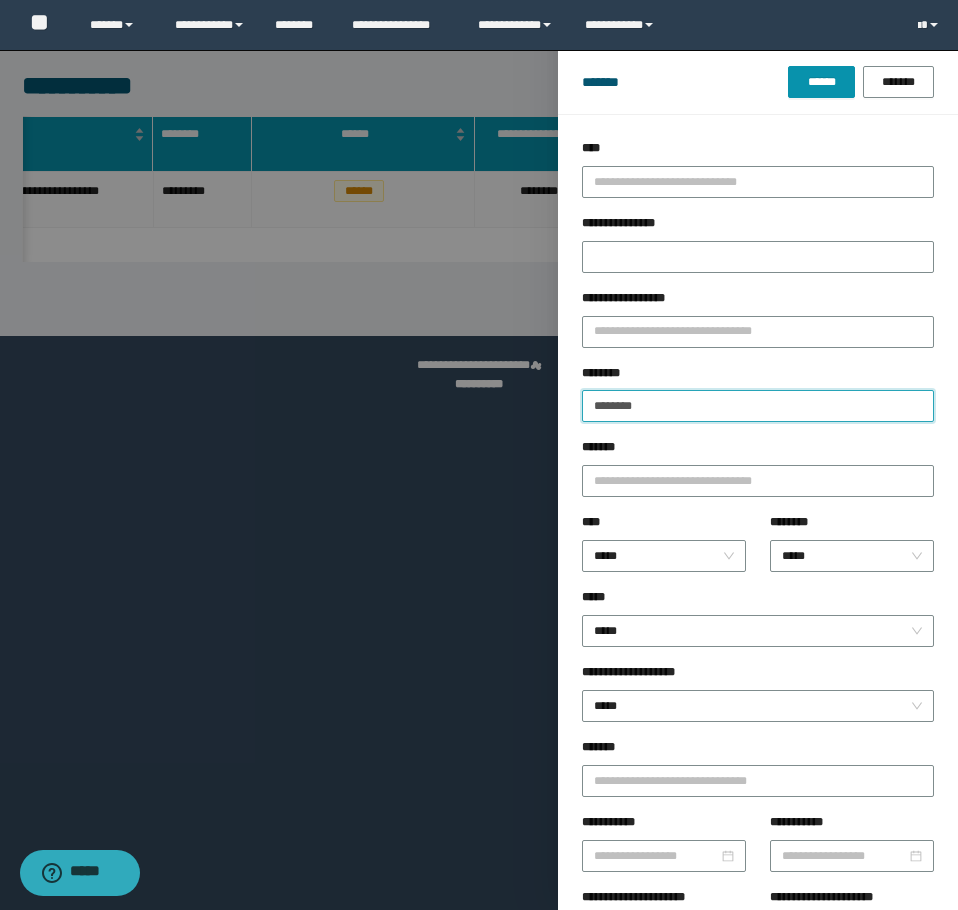 type on "********" 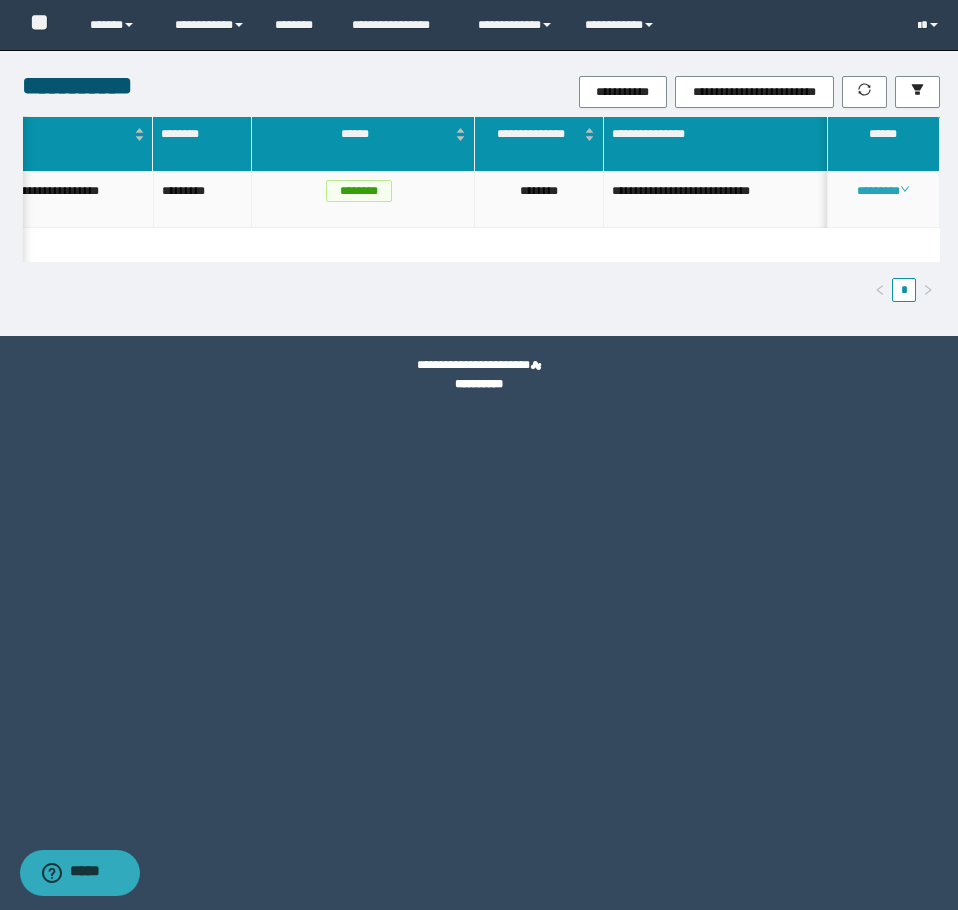 click on "********" at bounding box center (883, 191) 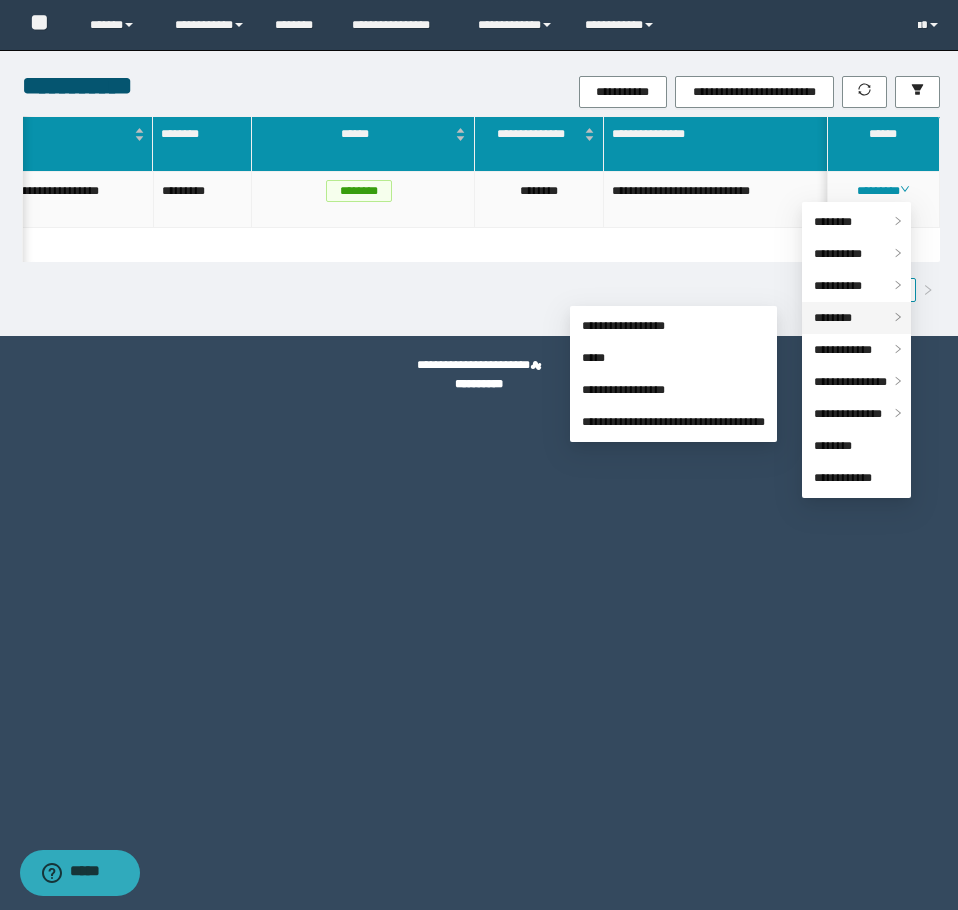 click on "********" at bounding box center [833, 318] 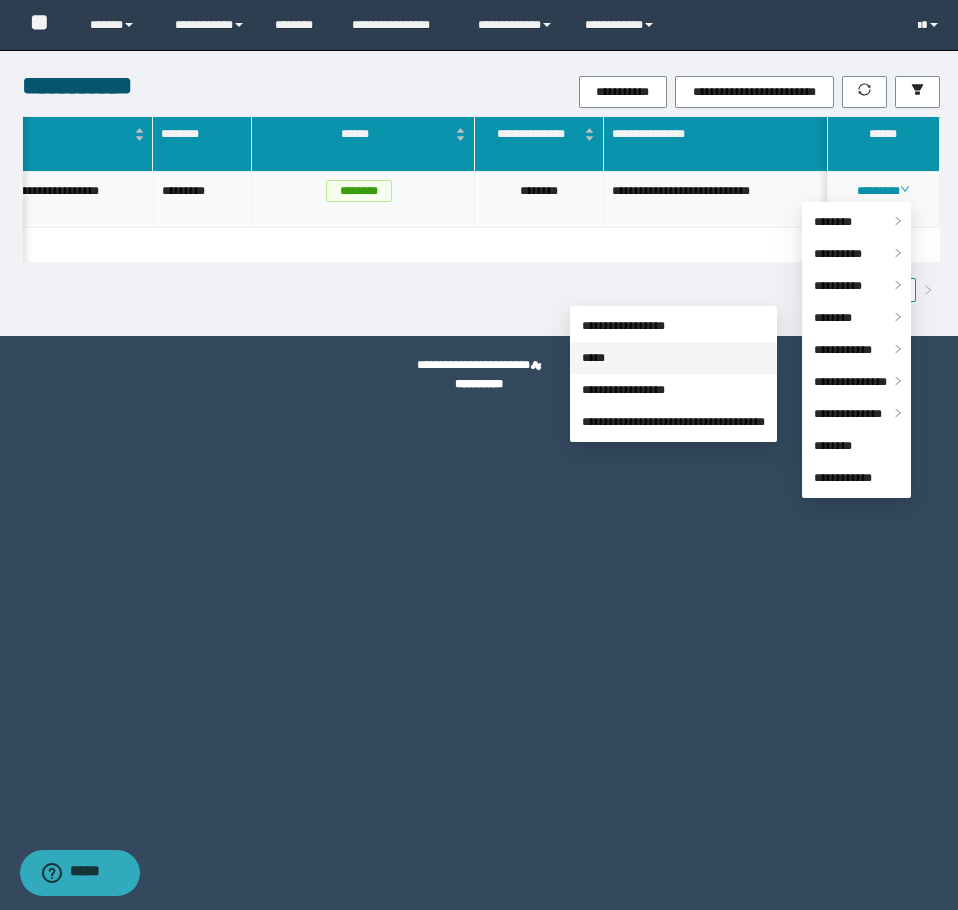 click on "*****" at bounding box center (593, 358) 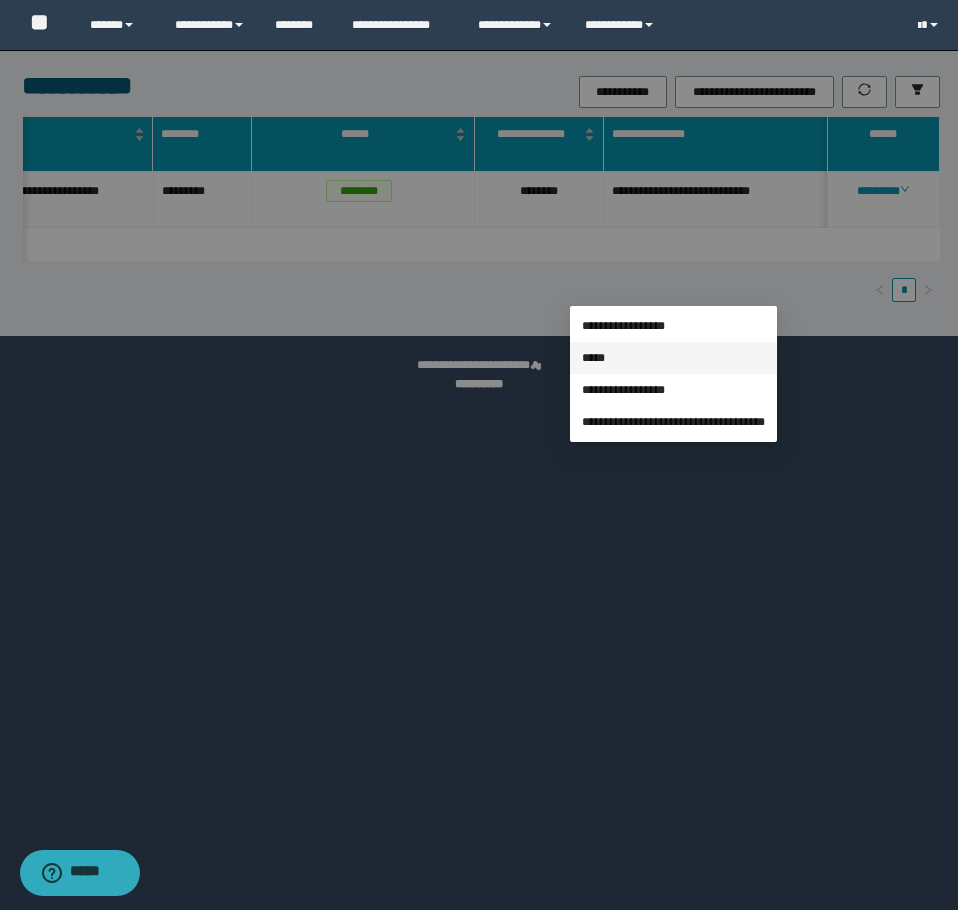 scroll, scrollTop: 107, scrollLeft: 0, axis: vertical 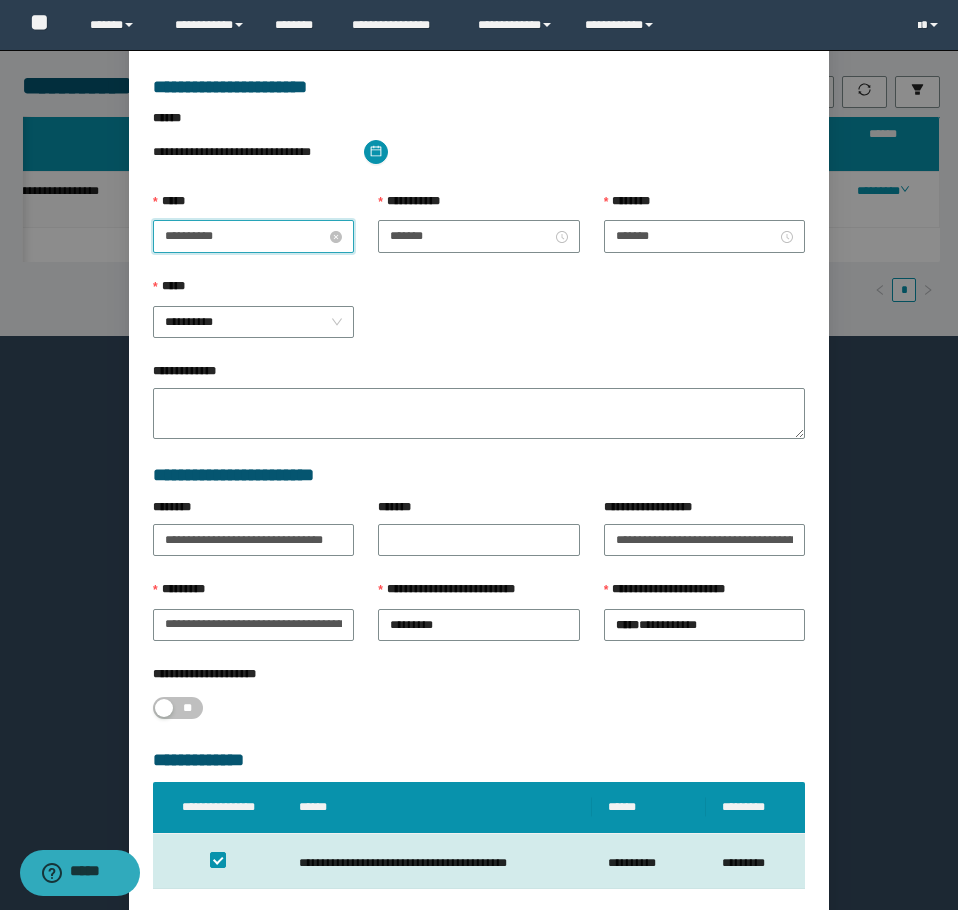 click on "**********" at bounding box center (245, 236) 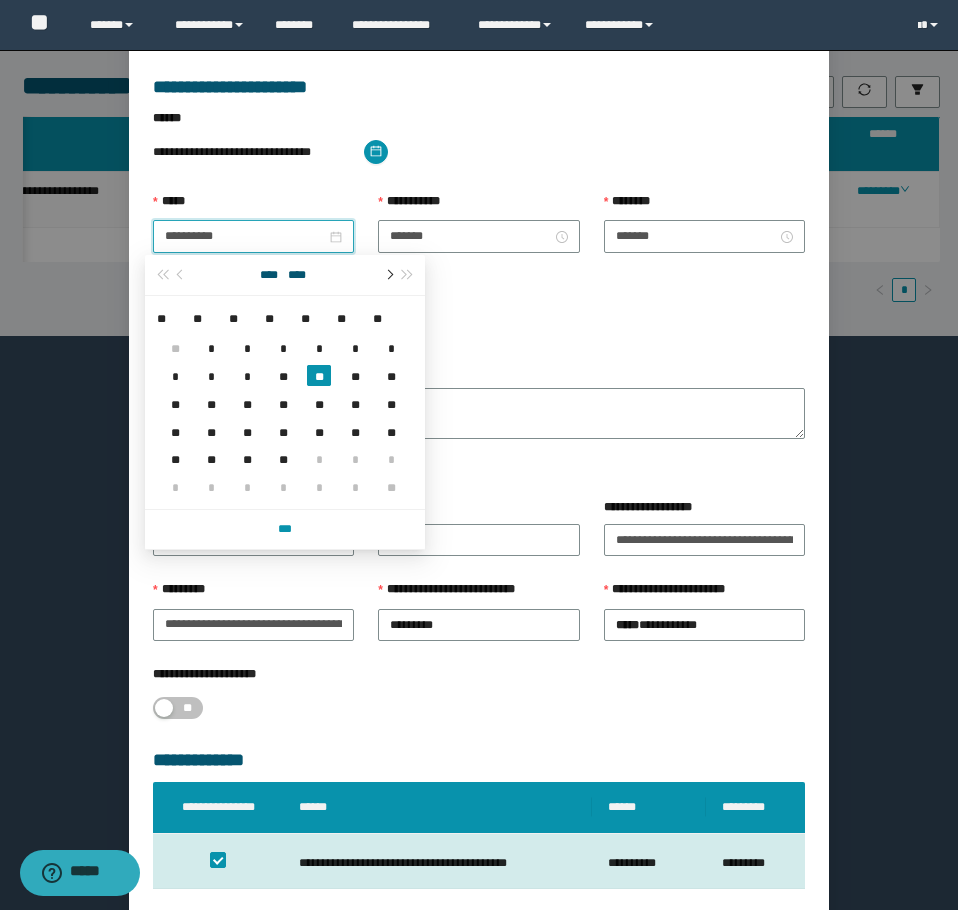 click at bounding box center (388, 275) 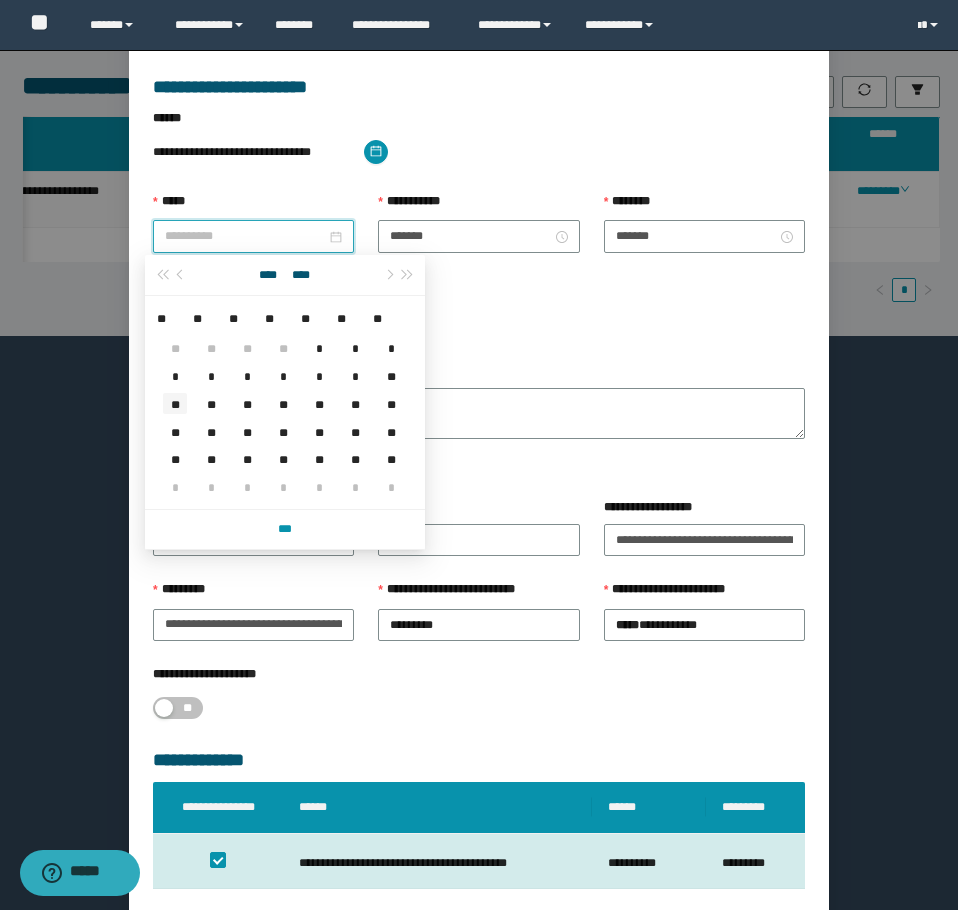 type on "**********" 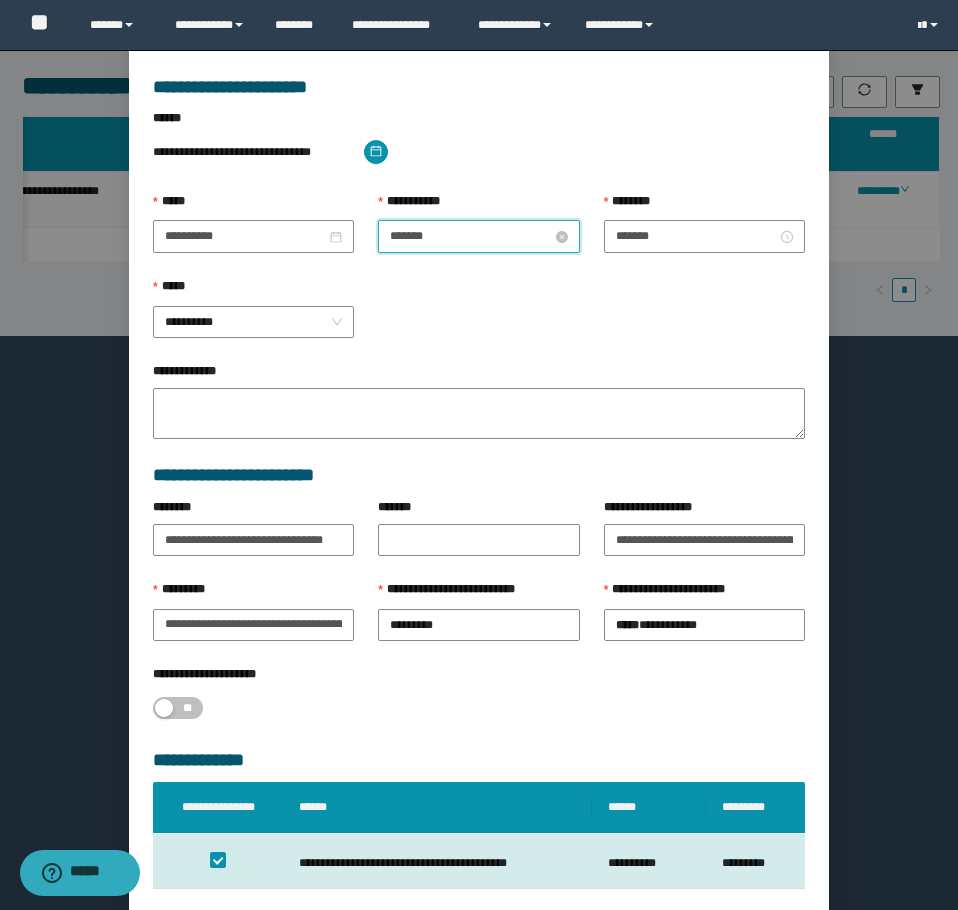 click on "*******" at bounding box center (470, 236) 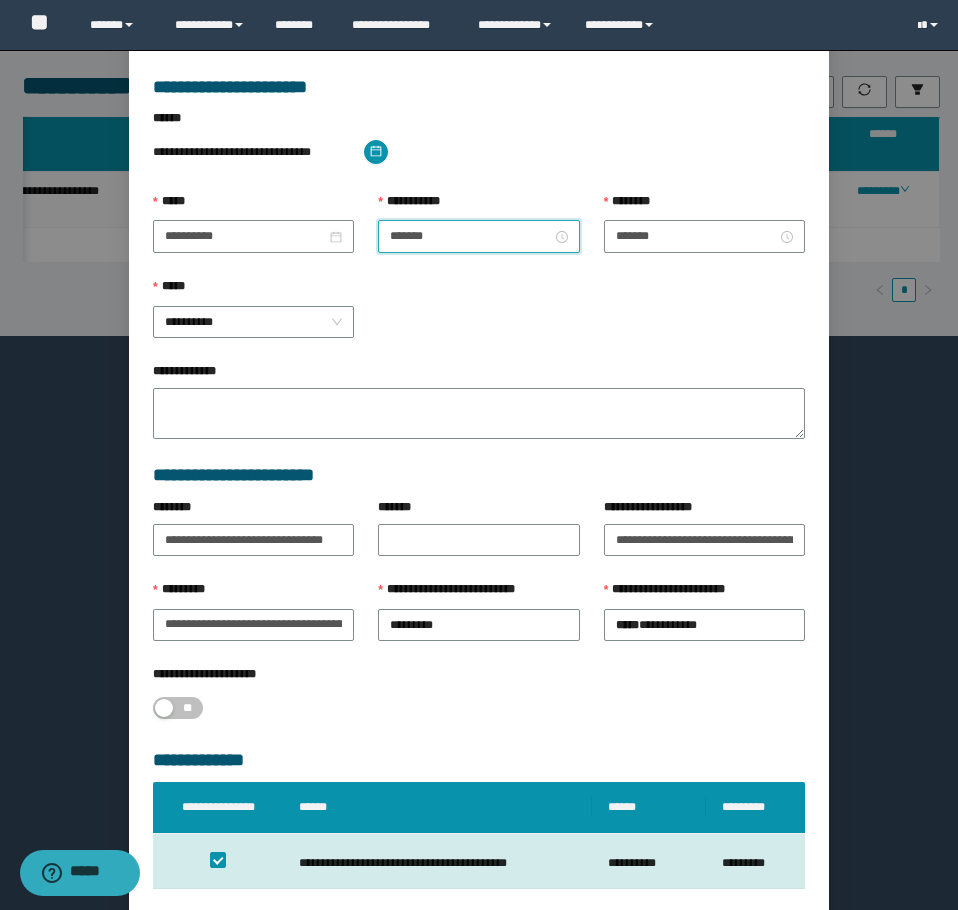 scroll, scrollTop: 196, scrollLeft: 0, axis: vertical 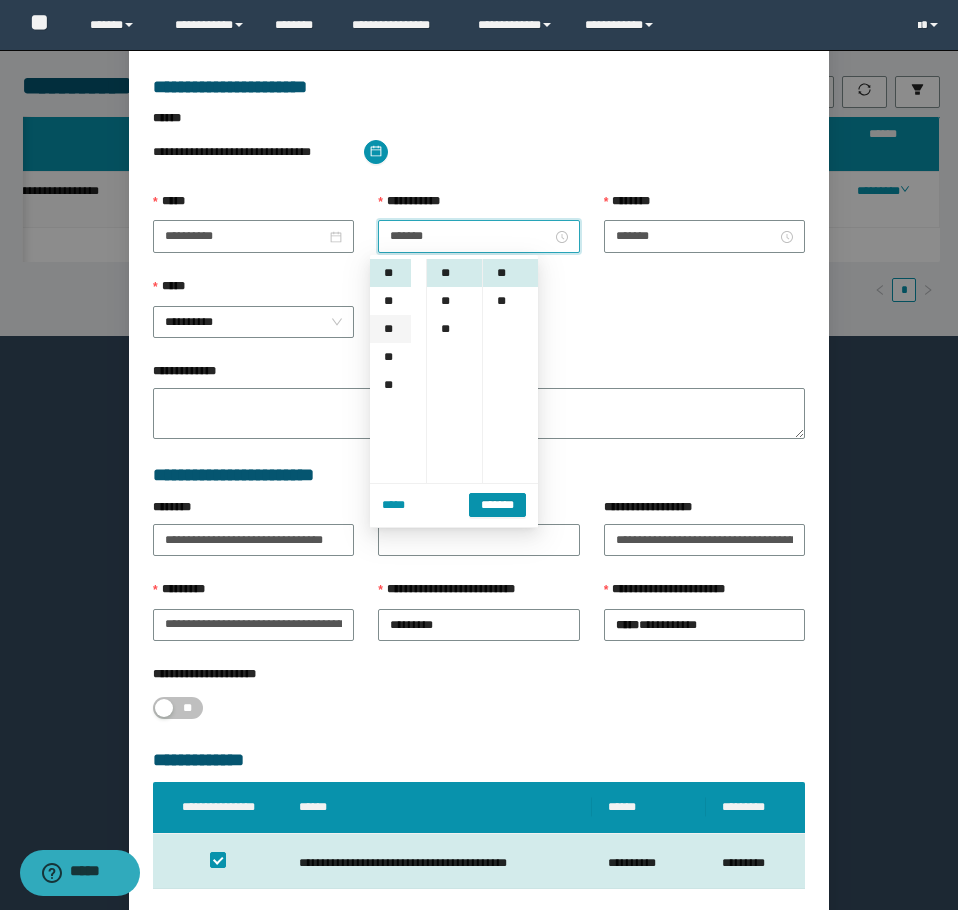 click on "**" at bounding box center [390, 329] 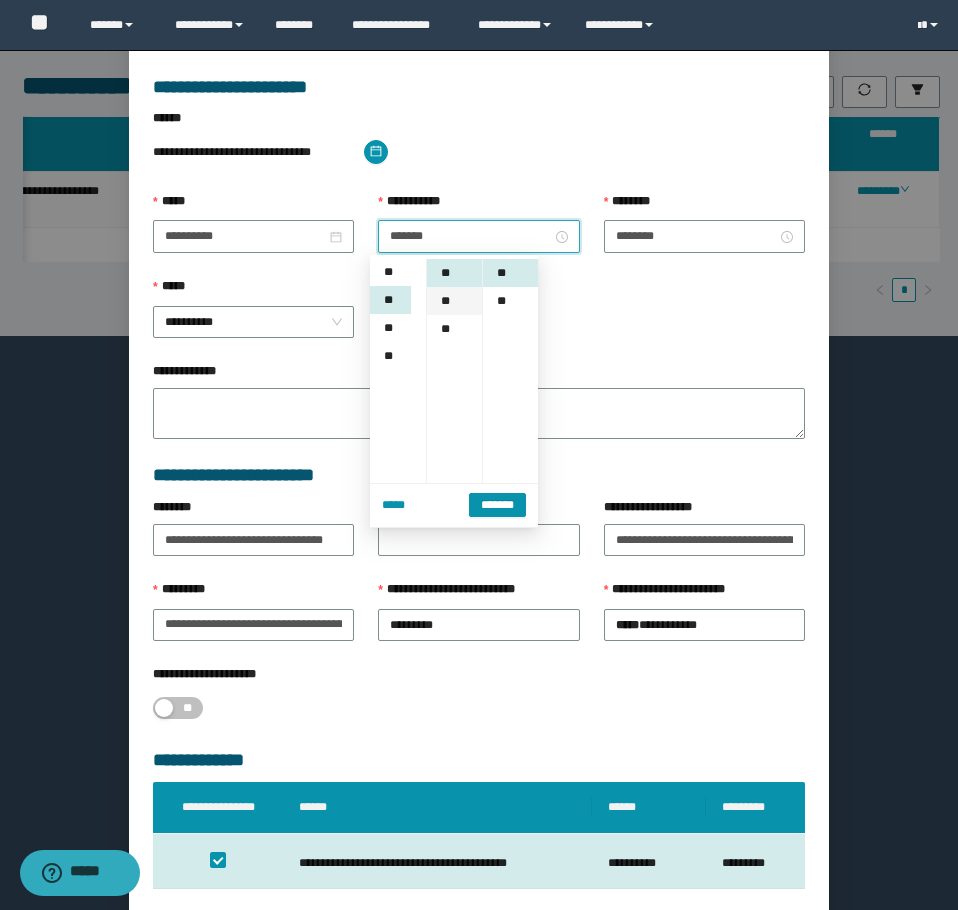 scroll, scrollTop: 252, scrollLeft: 0, axis: vertical 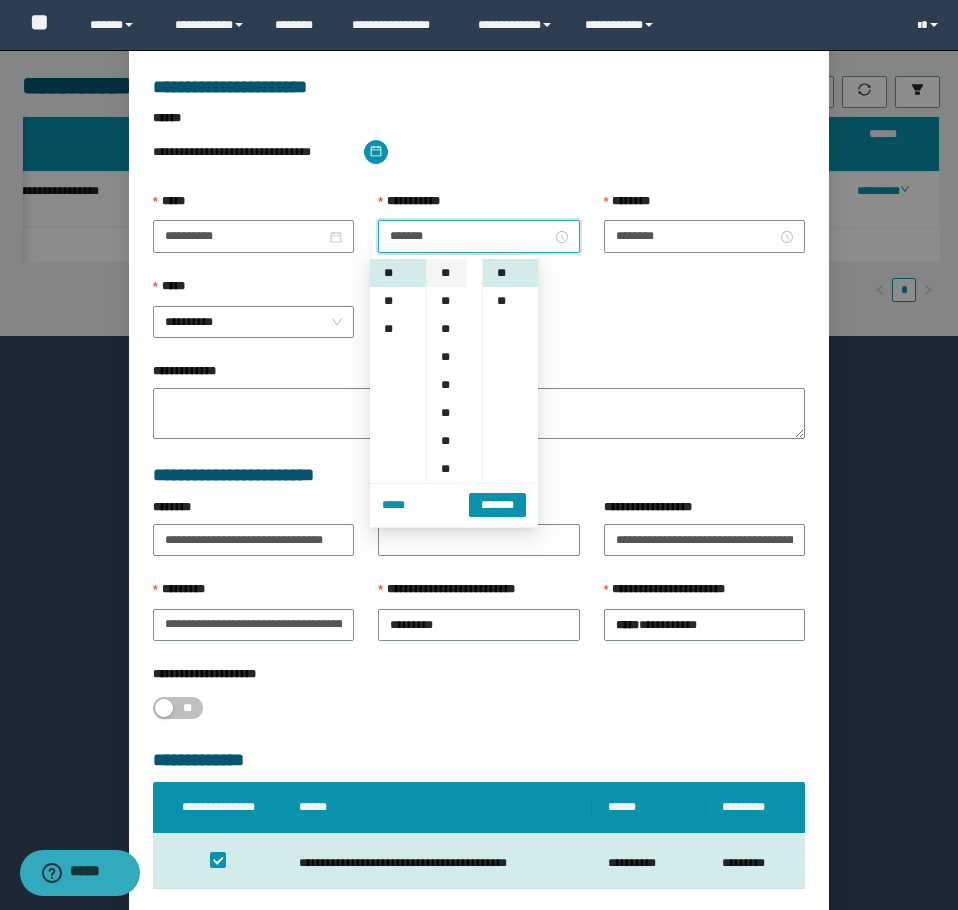 click on "**" at bounding box center (447, 273) 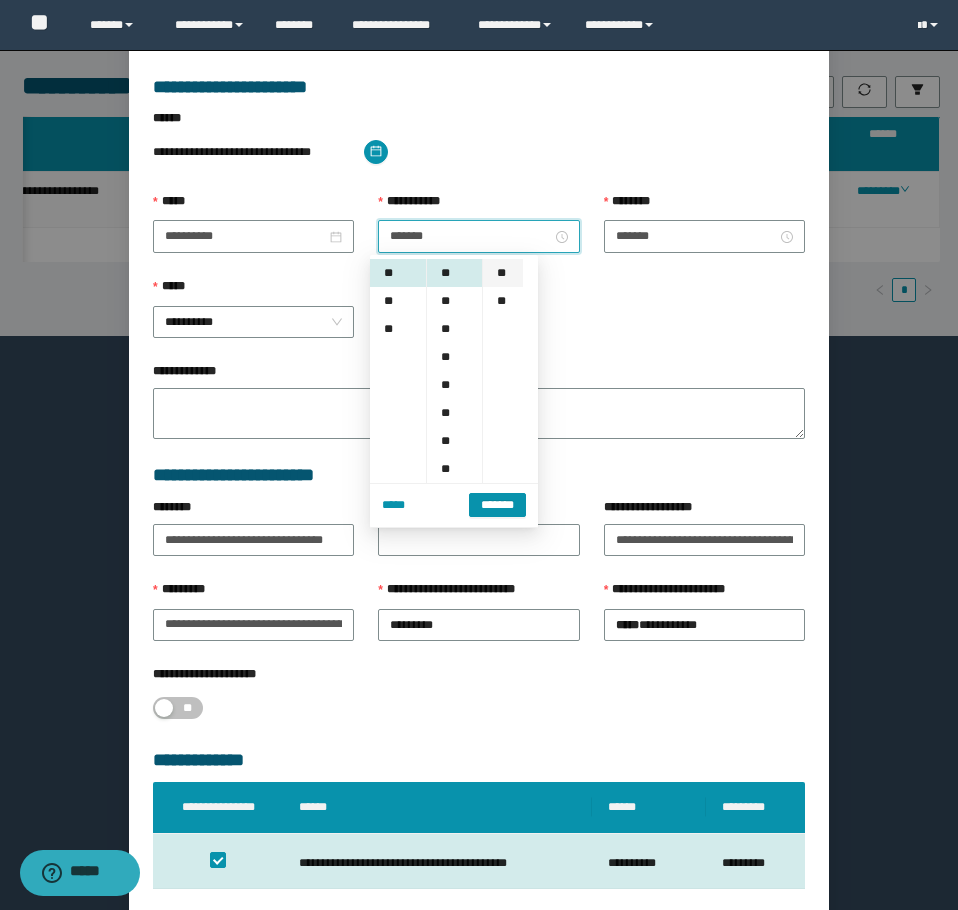 click on "**" at bounding box center [503, 273] 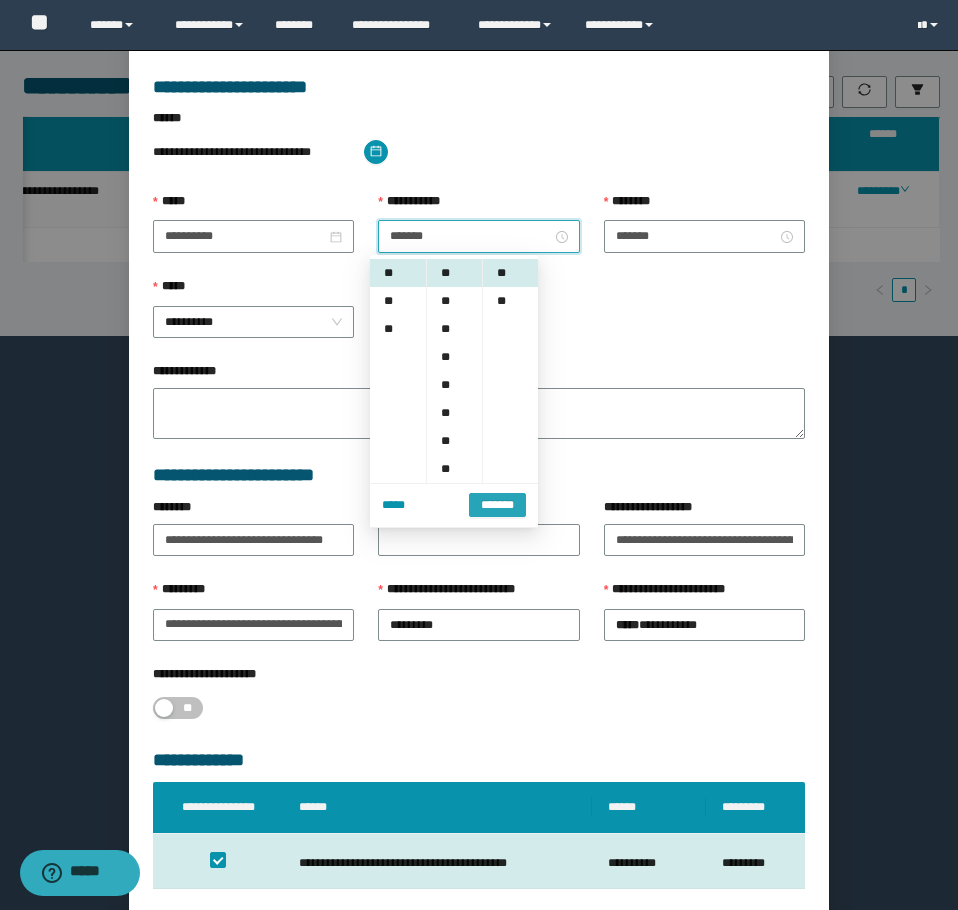 click on "*******" at bounding box center (497, 505) 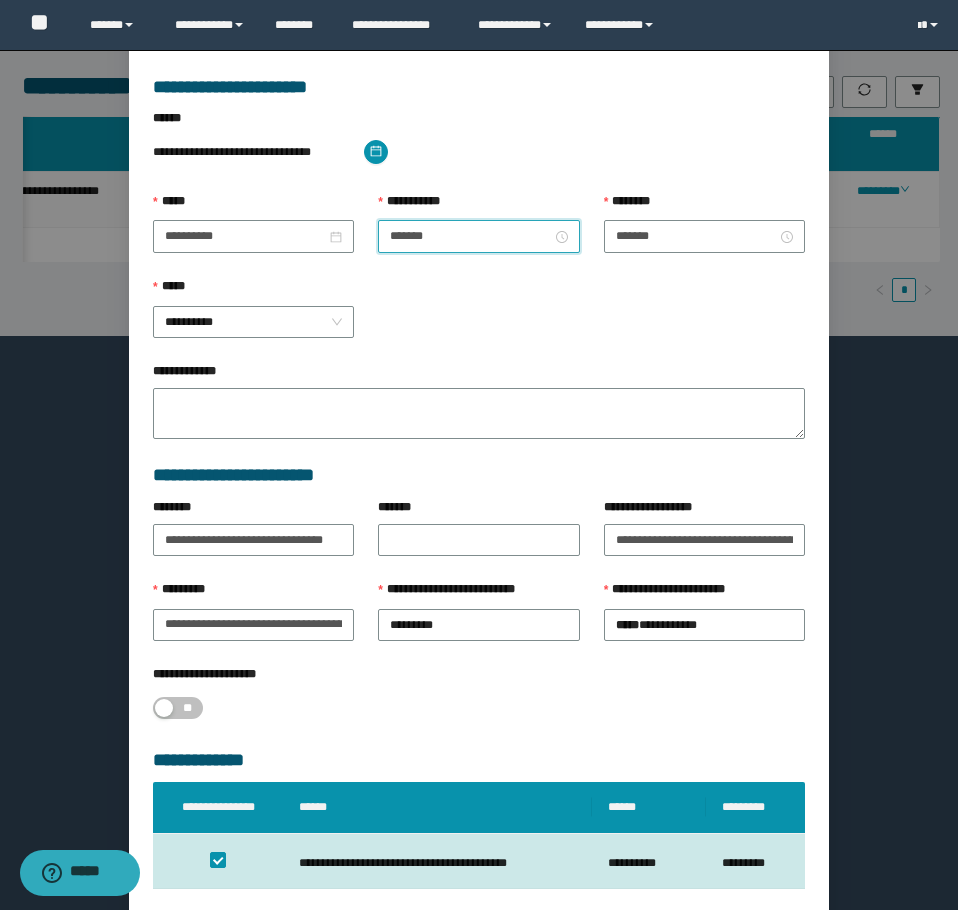 scroll, scrollTop: 207, scrollLeft: 0, axis: vertical 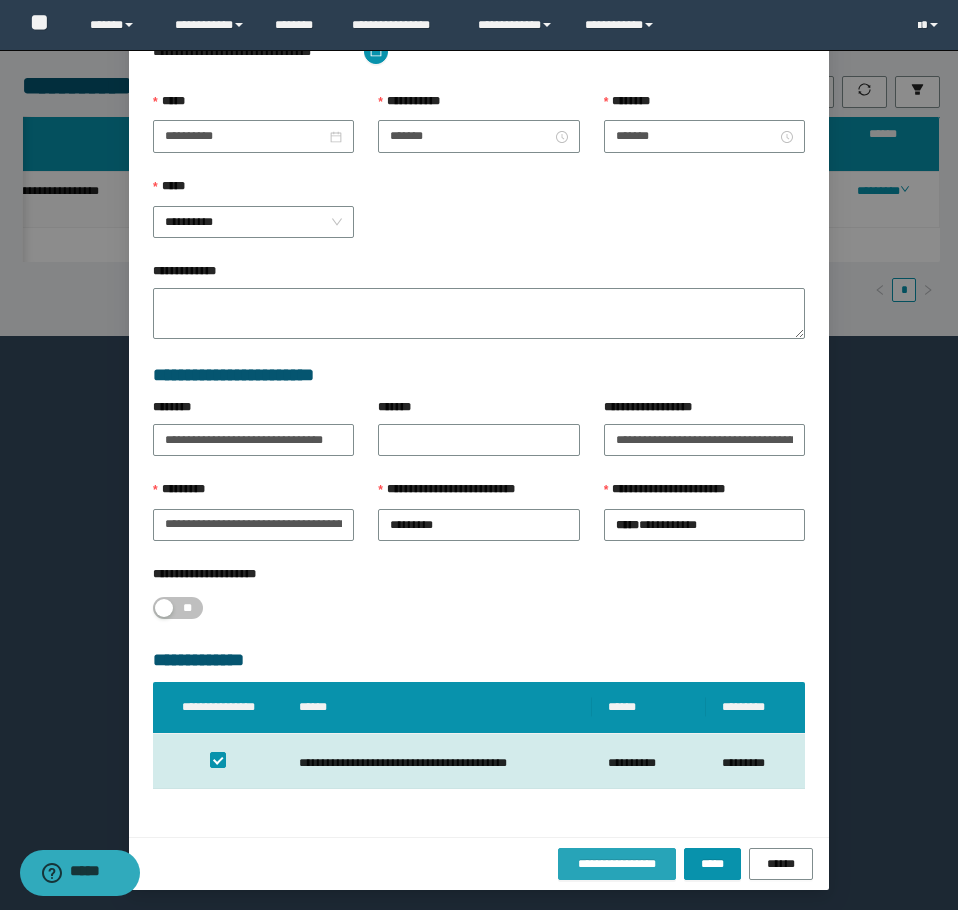 click on "**********" at bounding box center [617, 864] 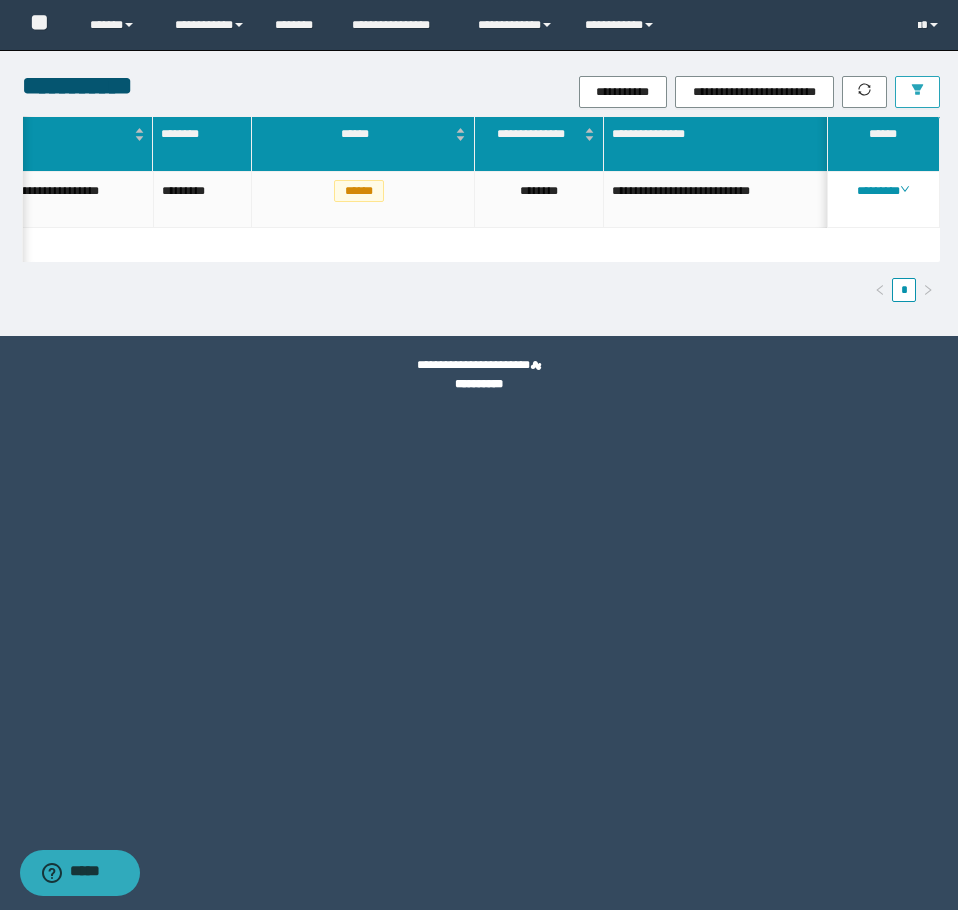 click at bounding box center [917, 92] 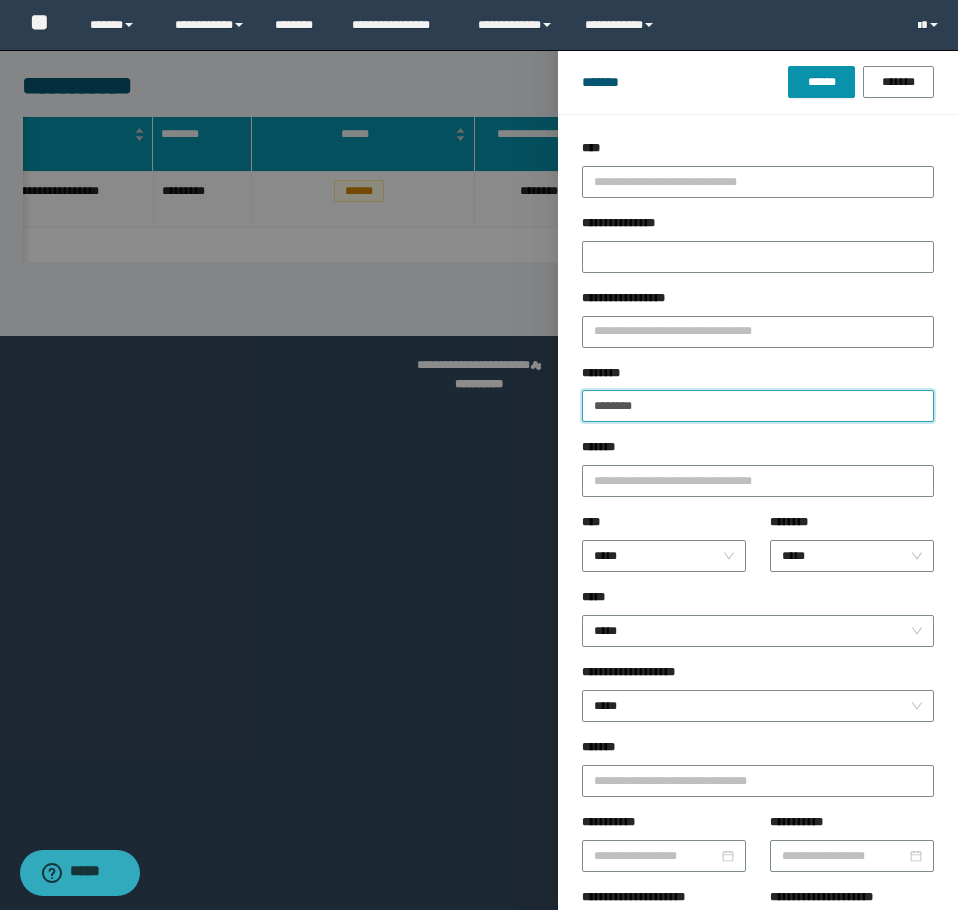 drag, startPoint x: 680, startPoint y: 411, endPoint x: 319, endPoint y: 414, distance: 361.01245 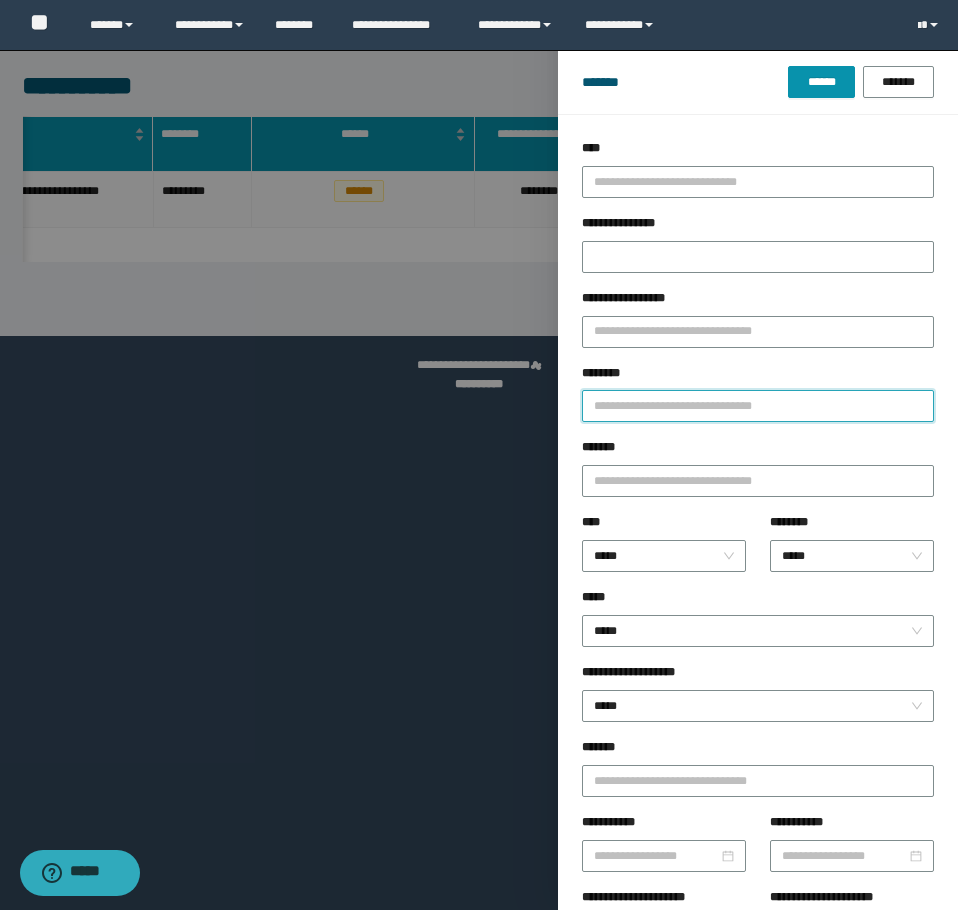paste on "********" 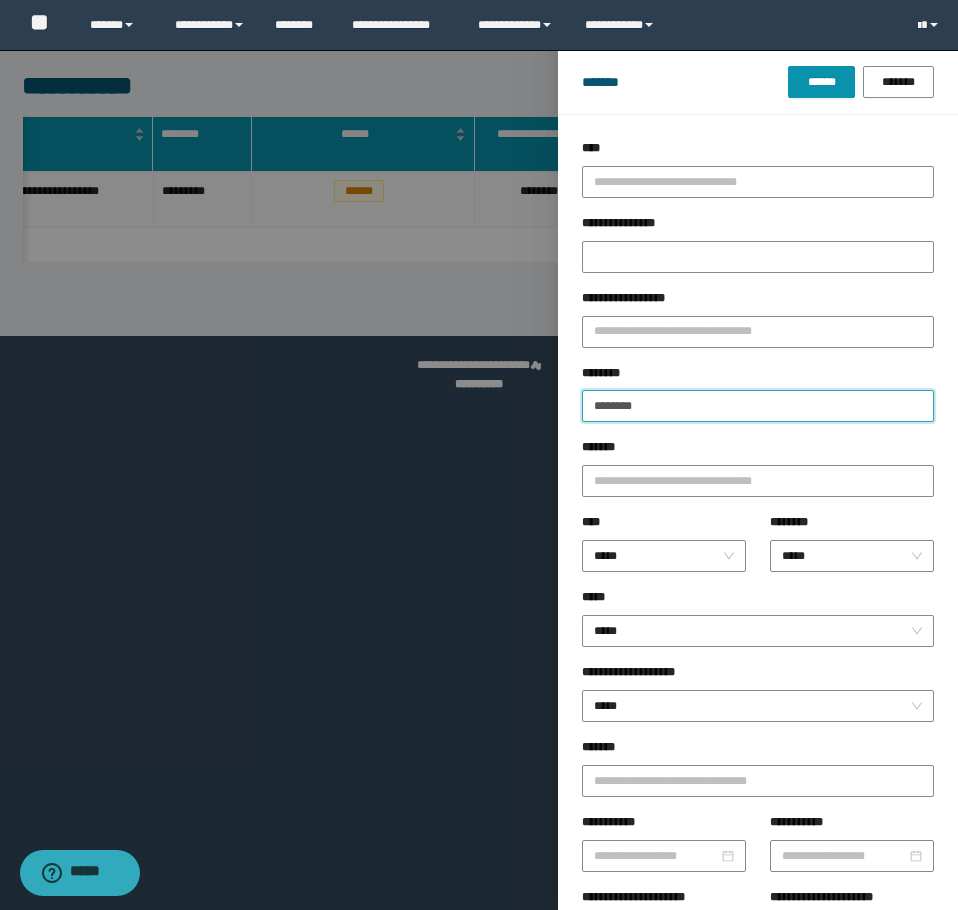 type on "********" 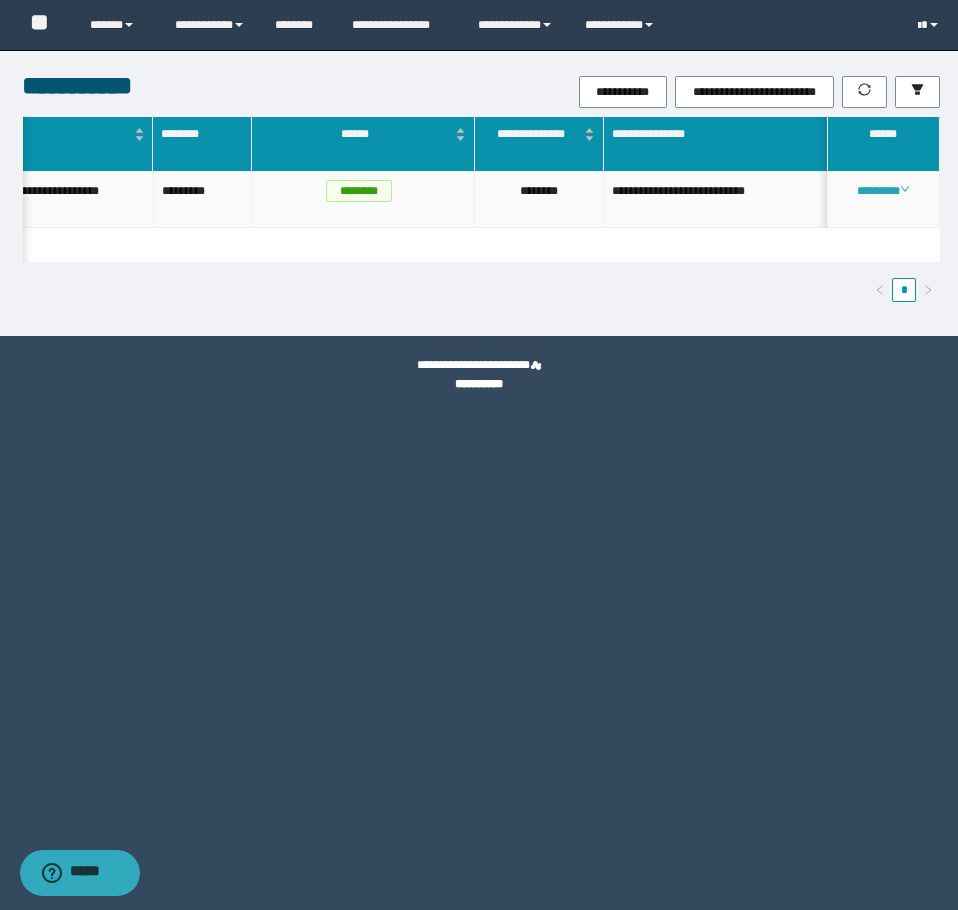 click on "********" at bounding box center [883, 191] 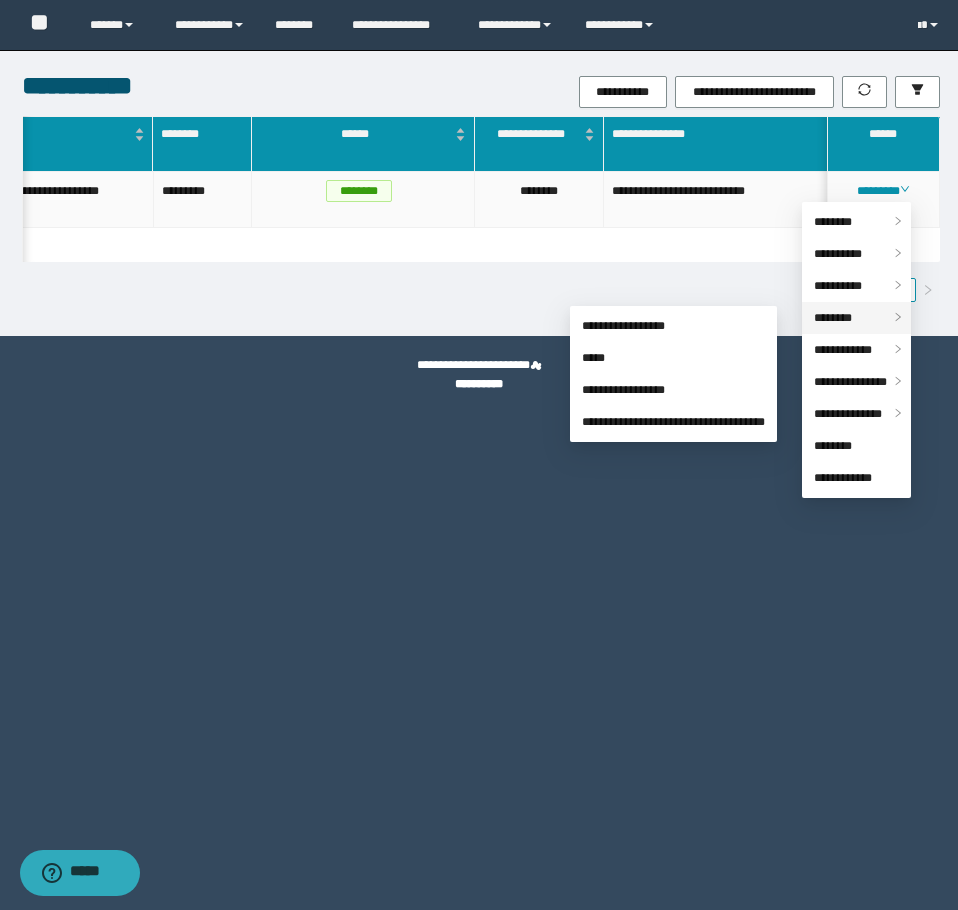 click on "********" at bounding box center (856, 318) 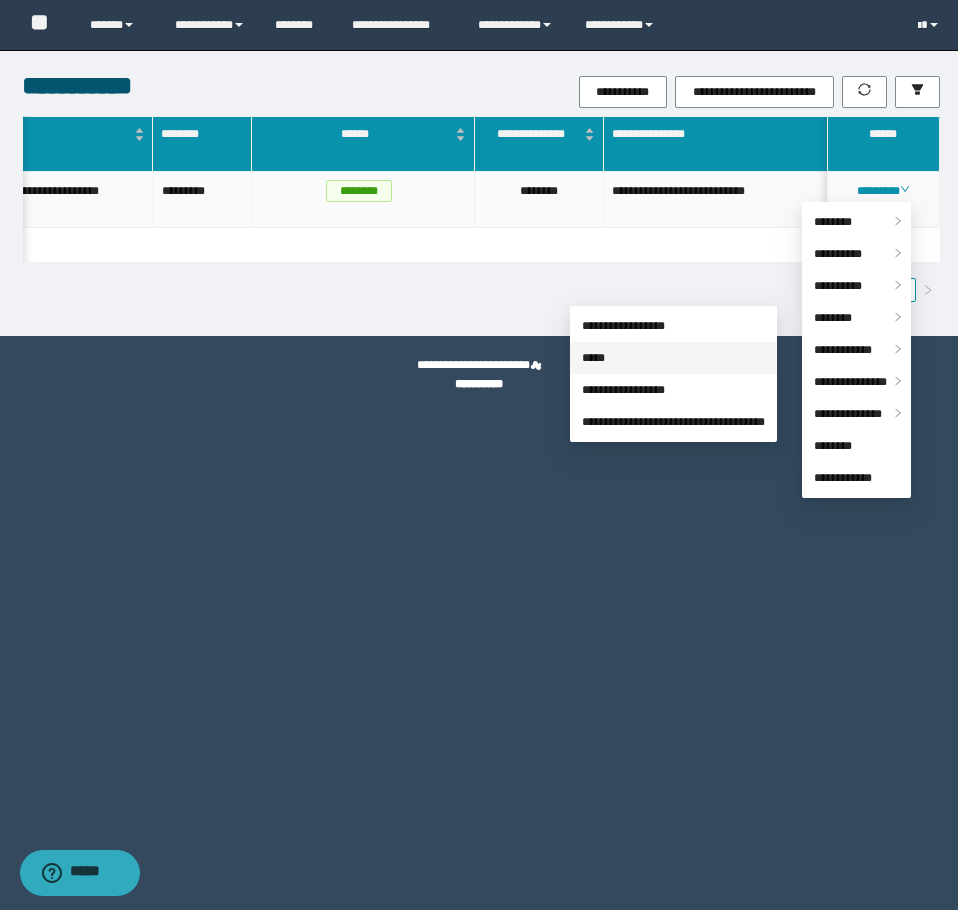 click on "*****" at bounding box center [593, 358] 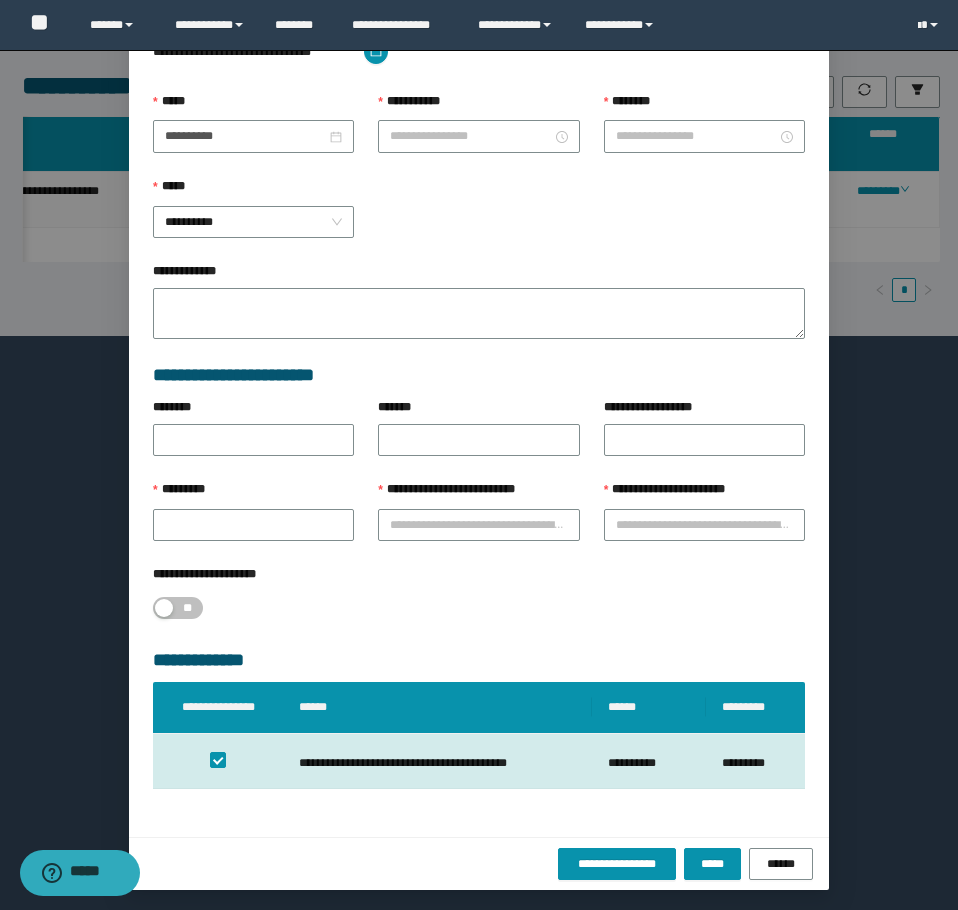 scroll, scrollTop: 107, scrollLeft: 0, axis: vertical 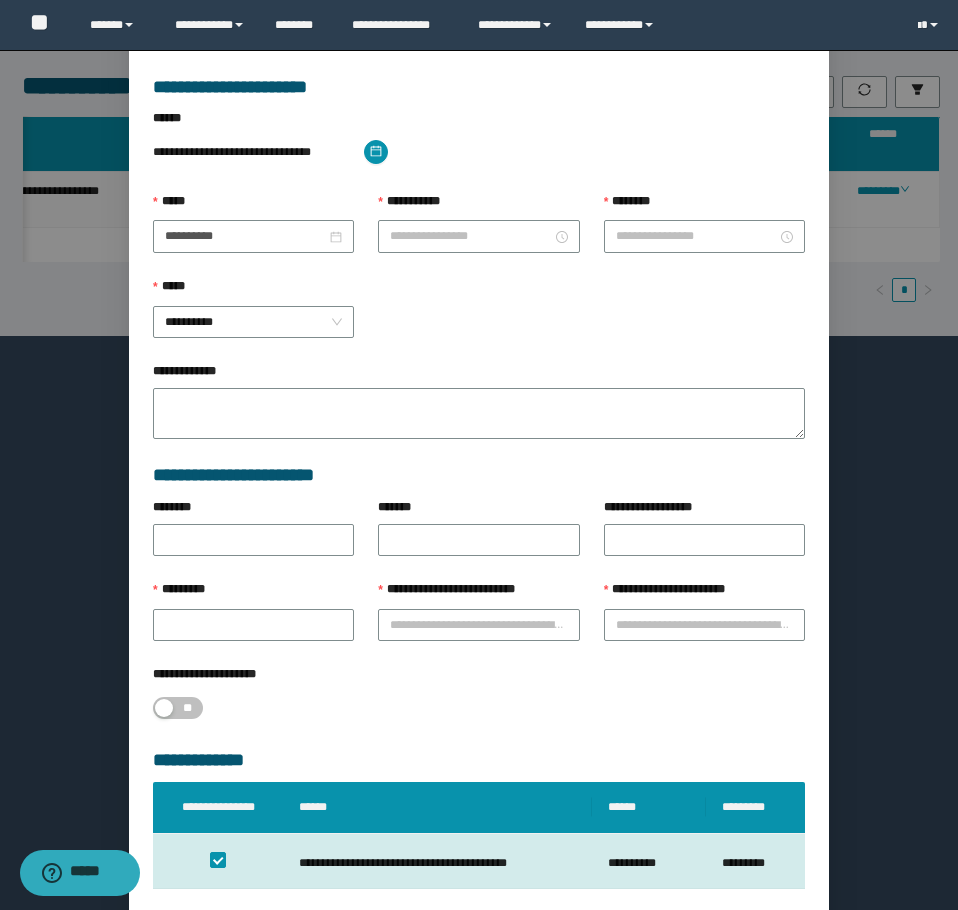 type on "*******" 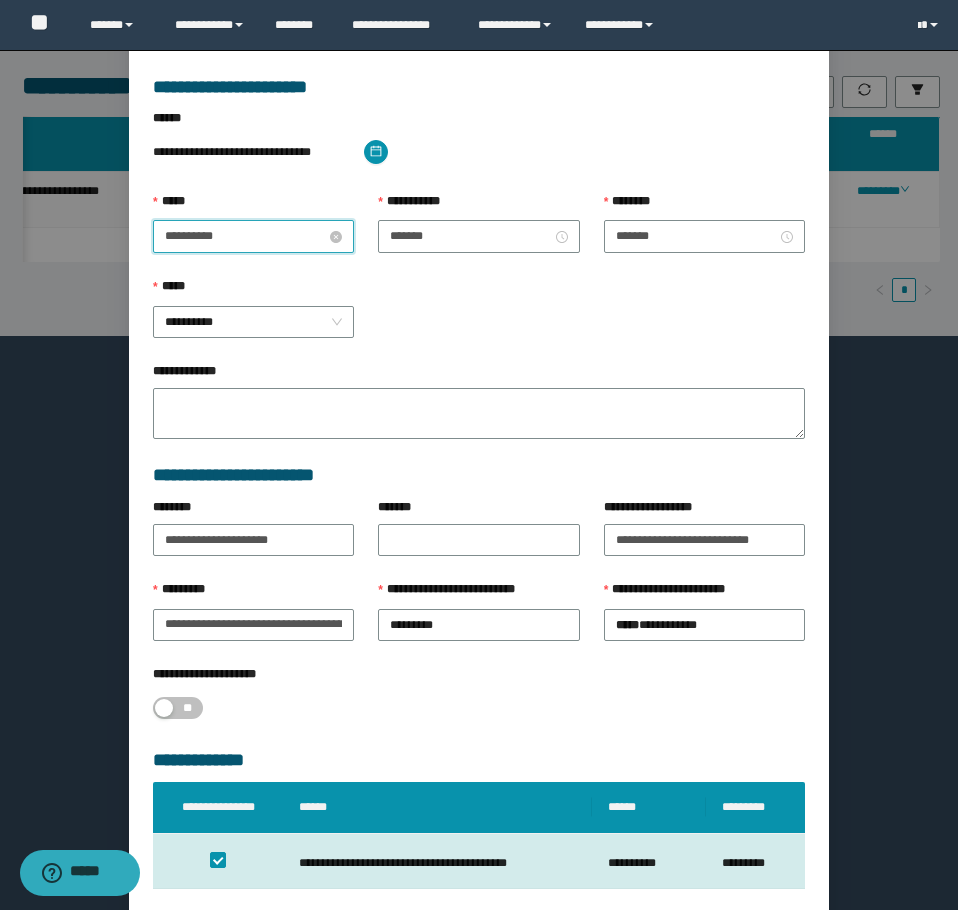 click on "**********" at bounding box center [245, 236] 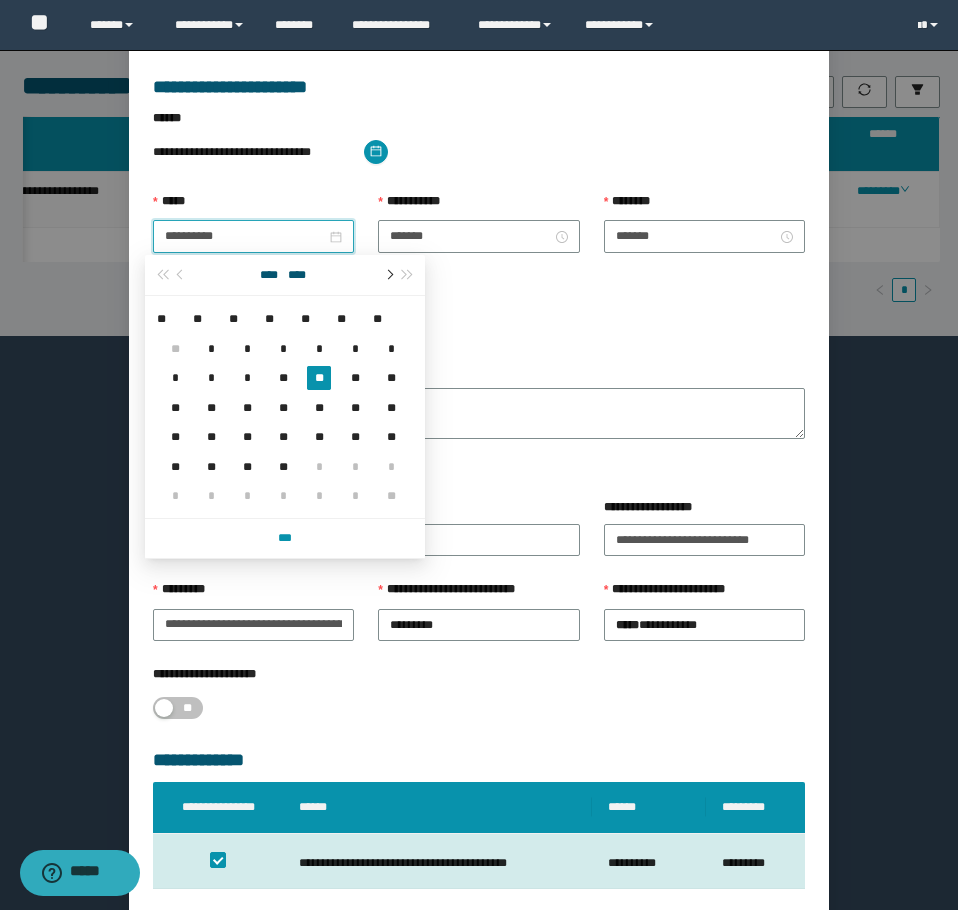 click at bounding box center [388, 275] 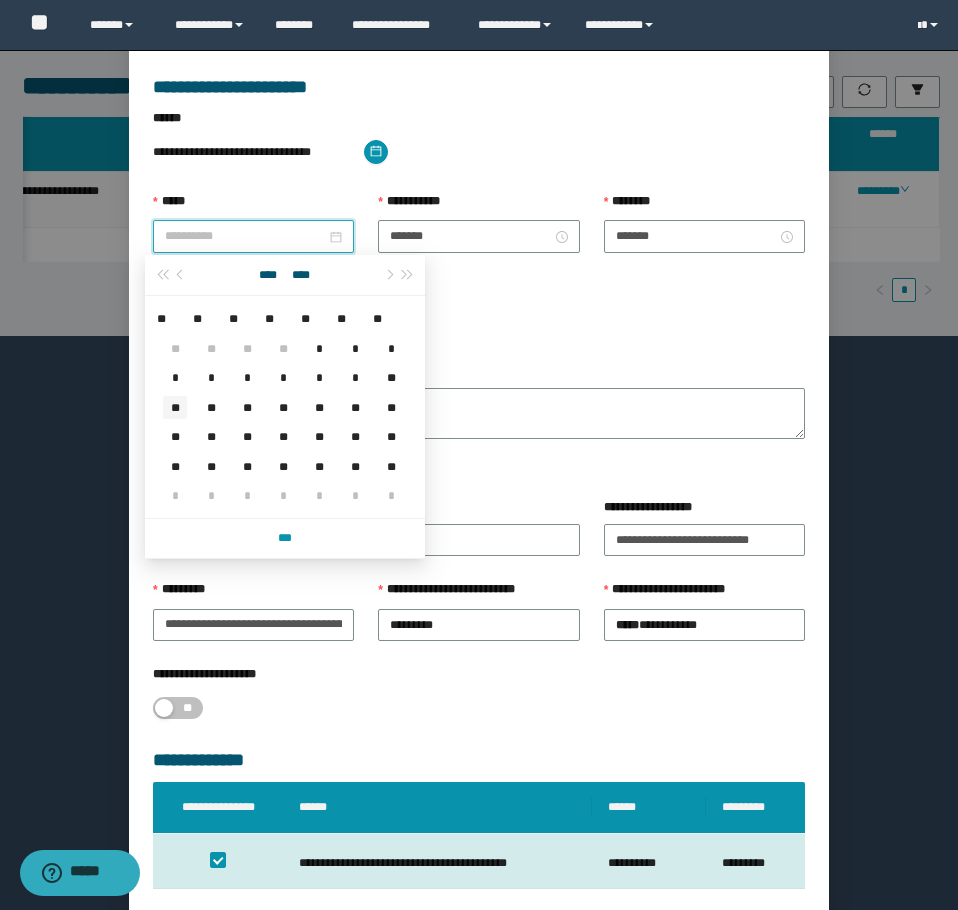 type on "**********" 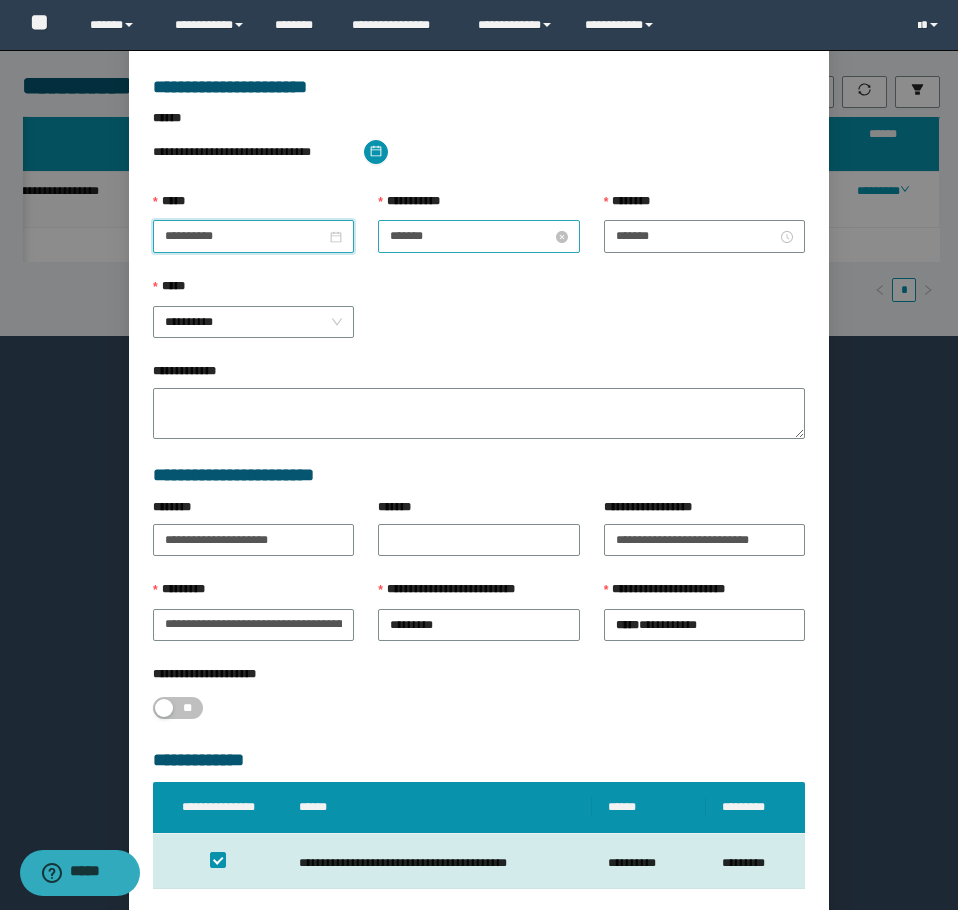 click on "*******" at bounding box center [470, 236] 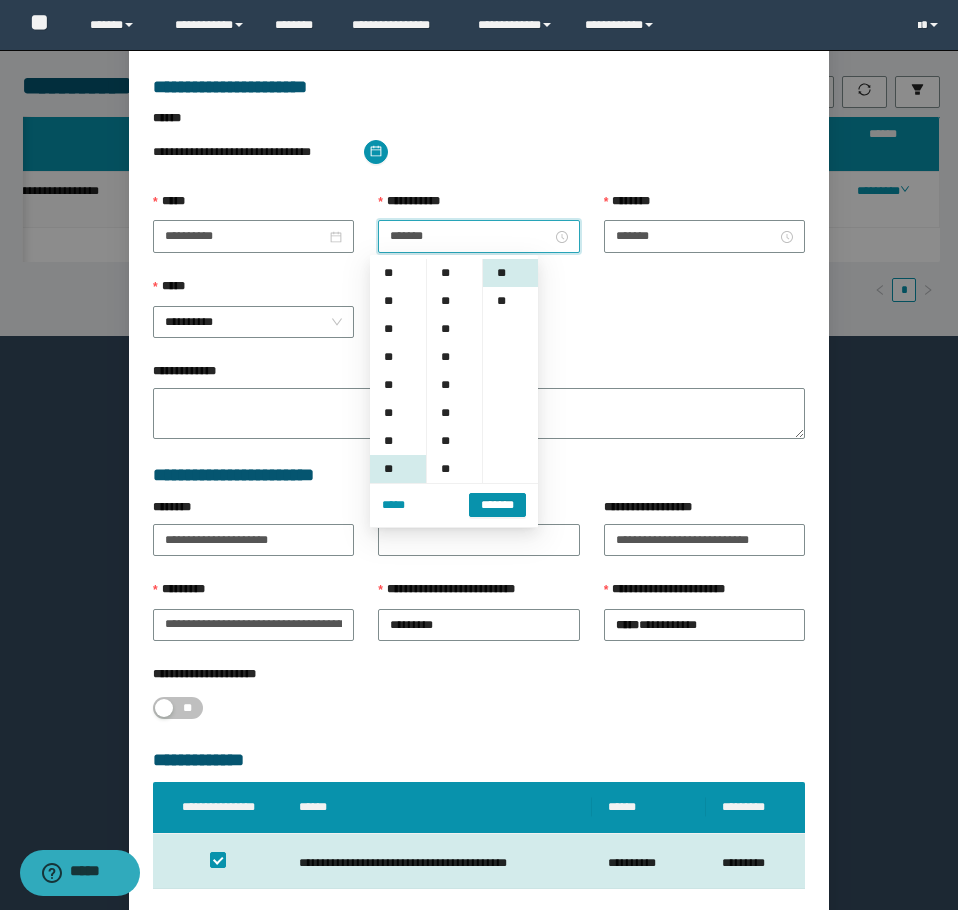 scroll, scrollTop: 196, scrollLeft: 0, axis: vertical 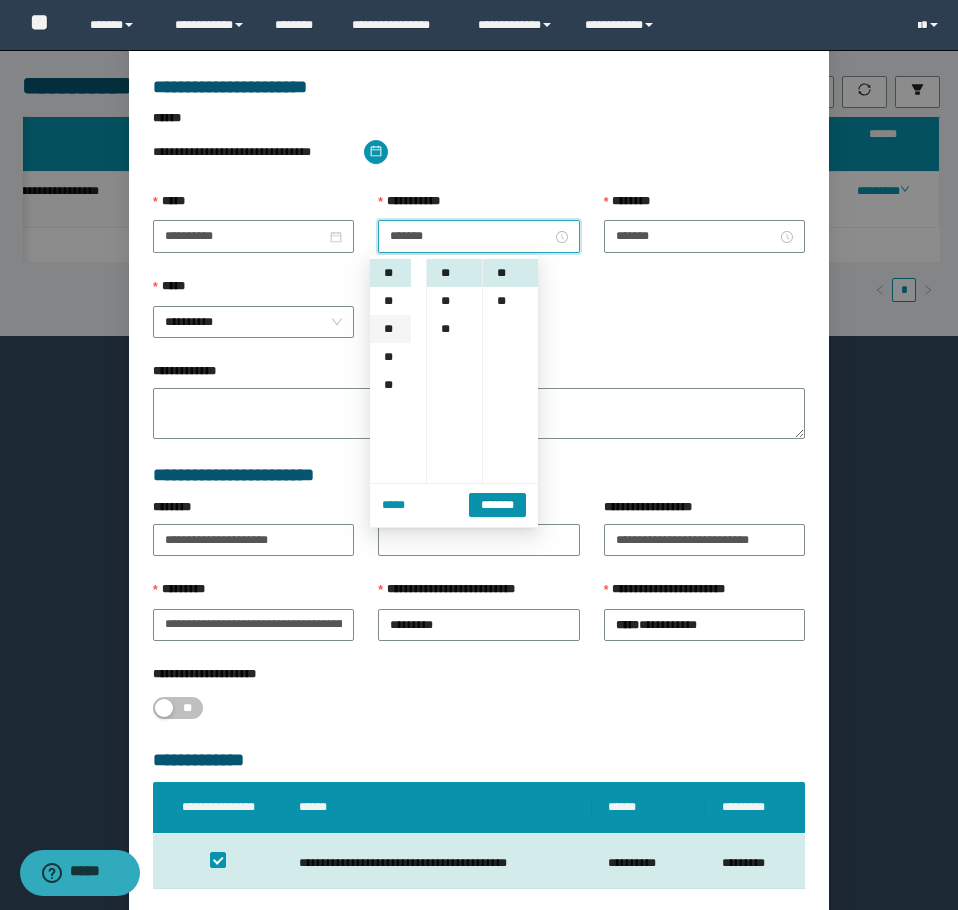 click on "**" at bounding box center [390, 329] 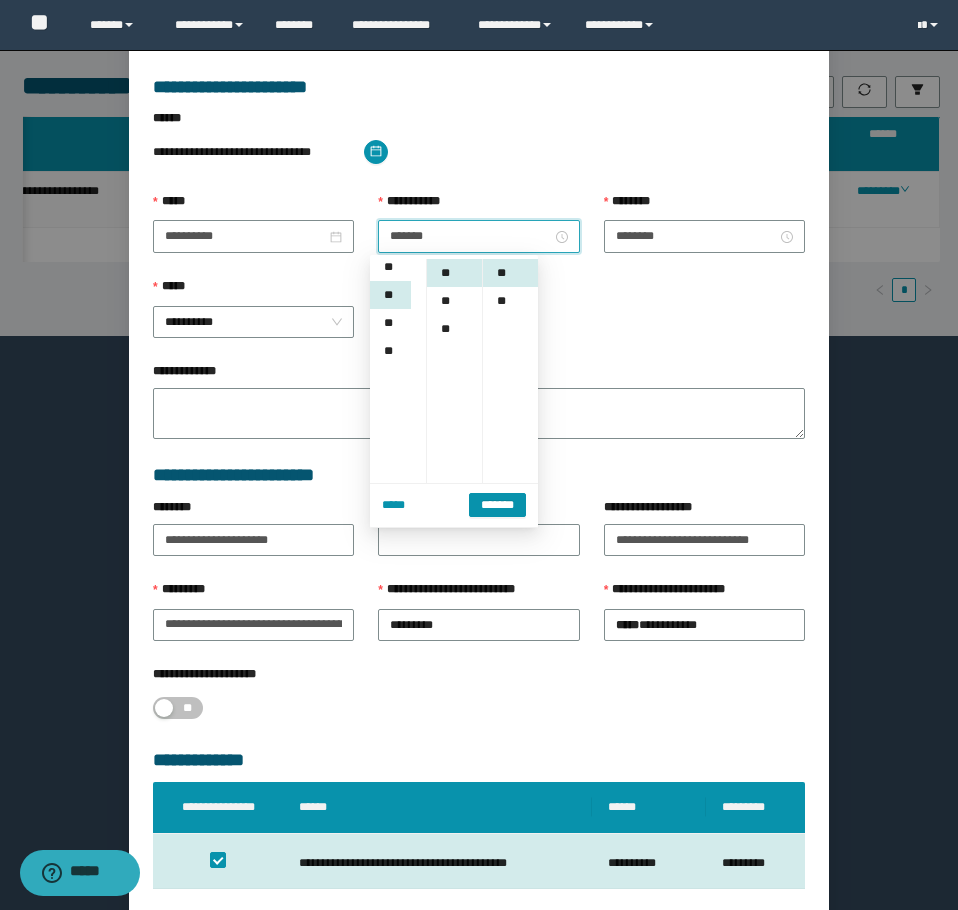 scroll, scrollTop: 252, scrollLeft: 0, axis: vertical 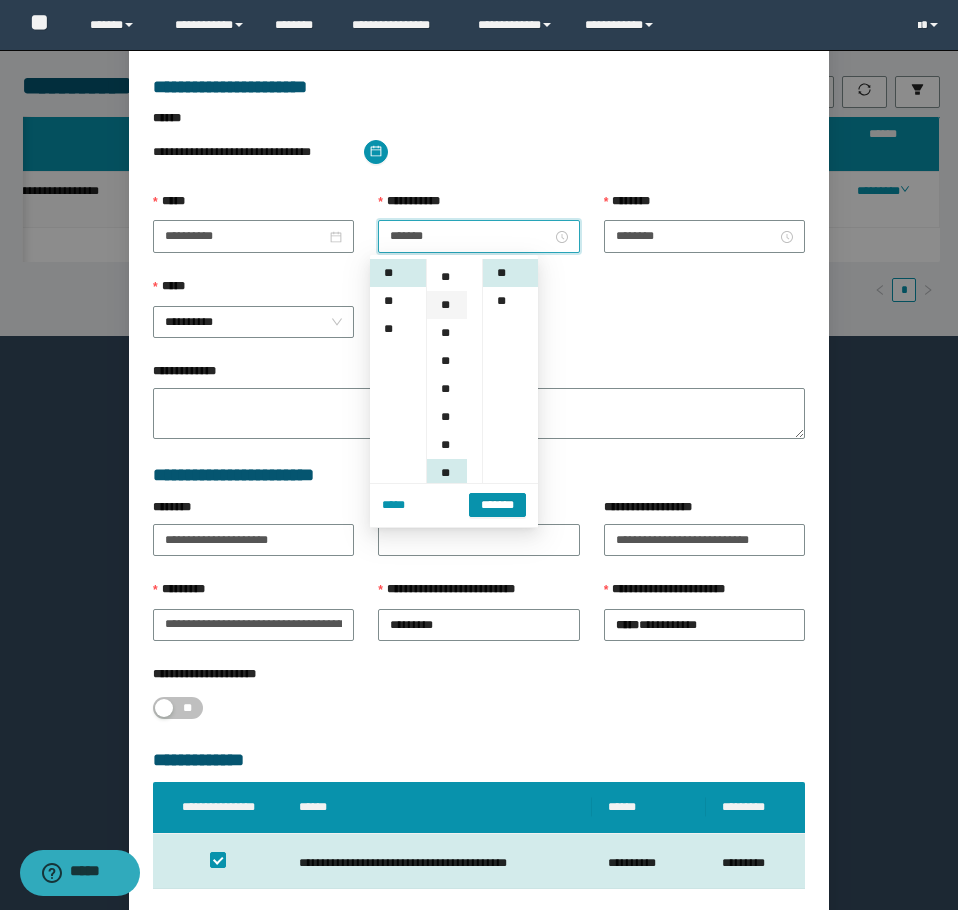 click on "**" at bounding box center (447, 305) 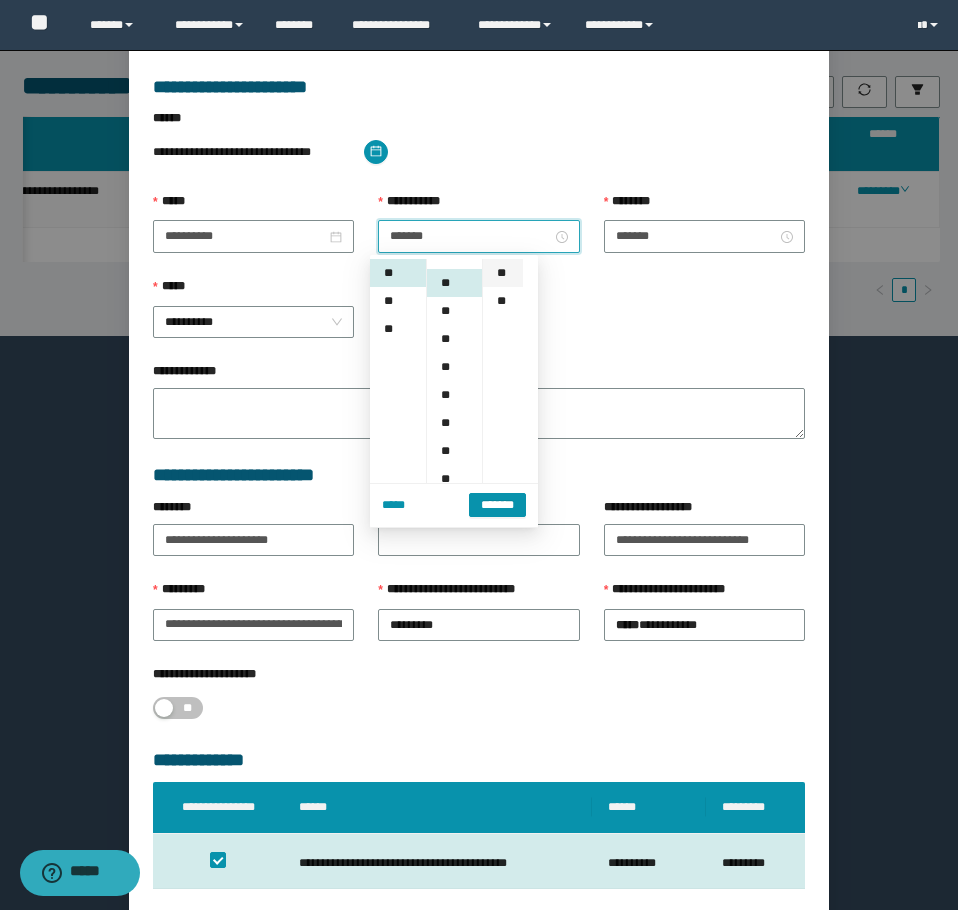 scroll, scrollTop: 84, scrollLeft: 0, axis: vertical 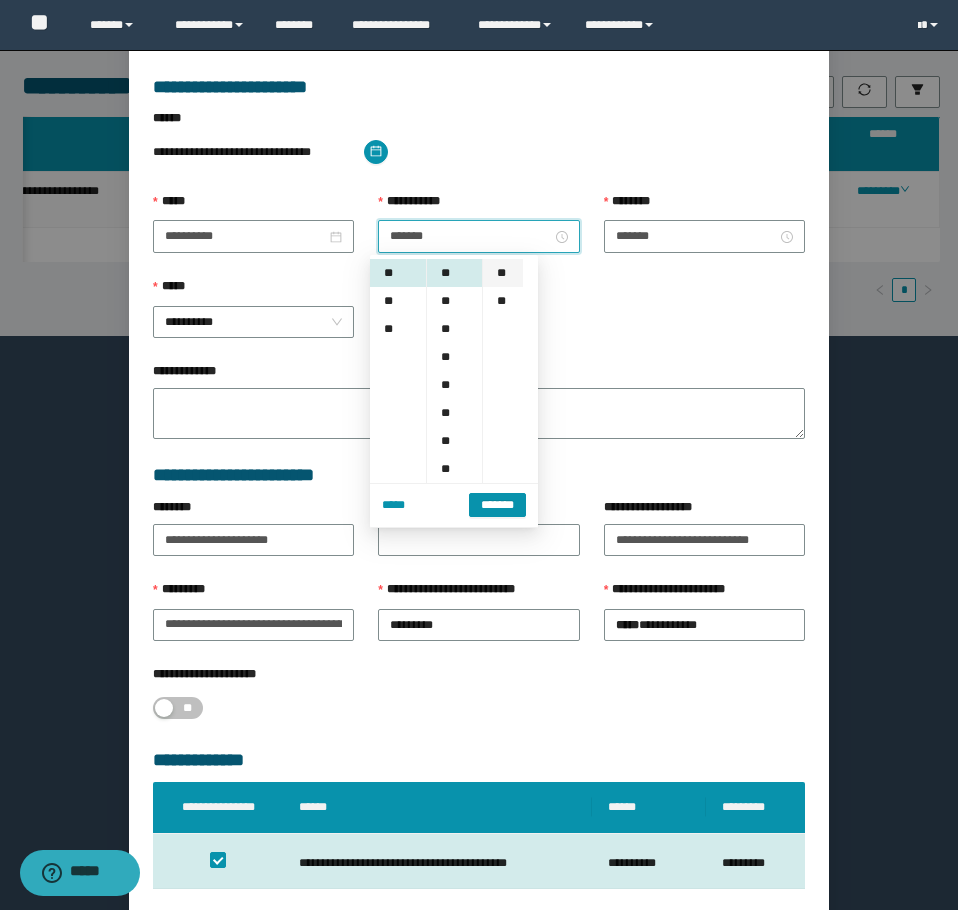 click on "**" at bounding box center [503, 273] 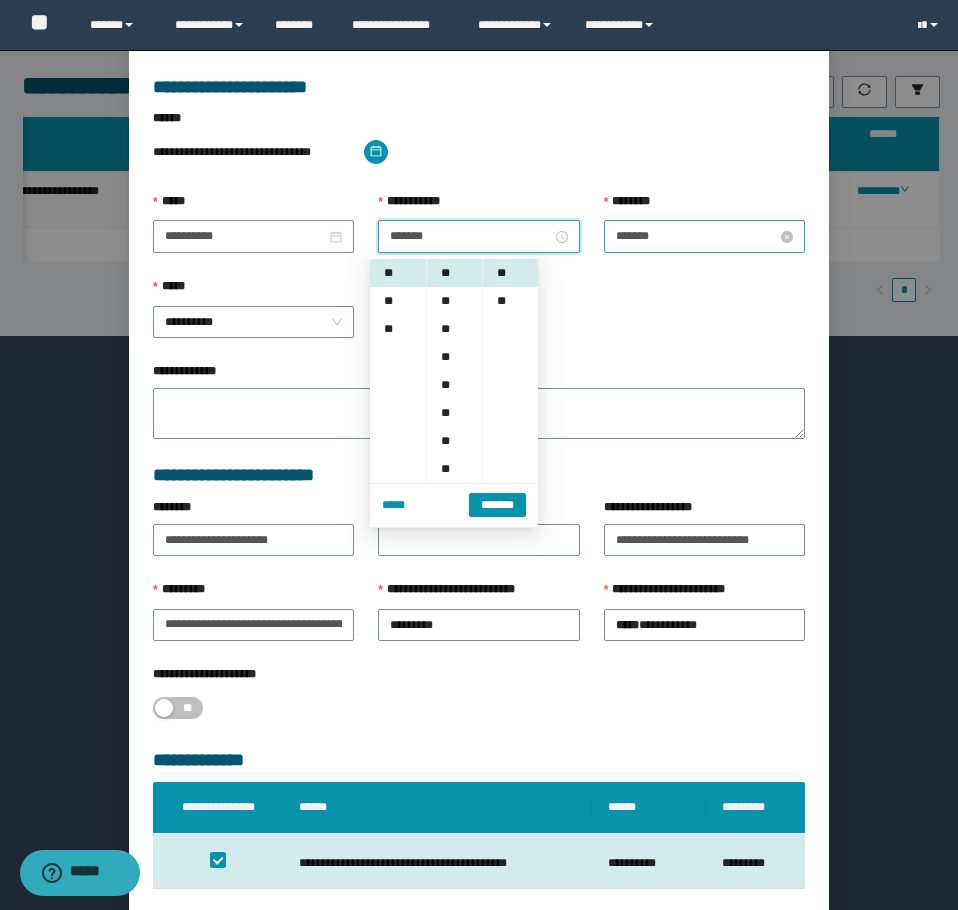 click on "*******" at bounding box center [696, 236] 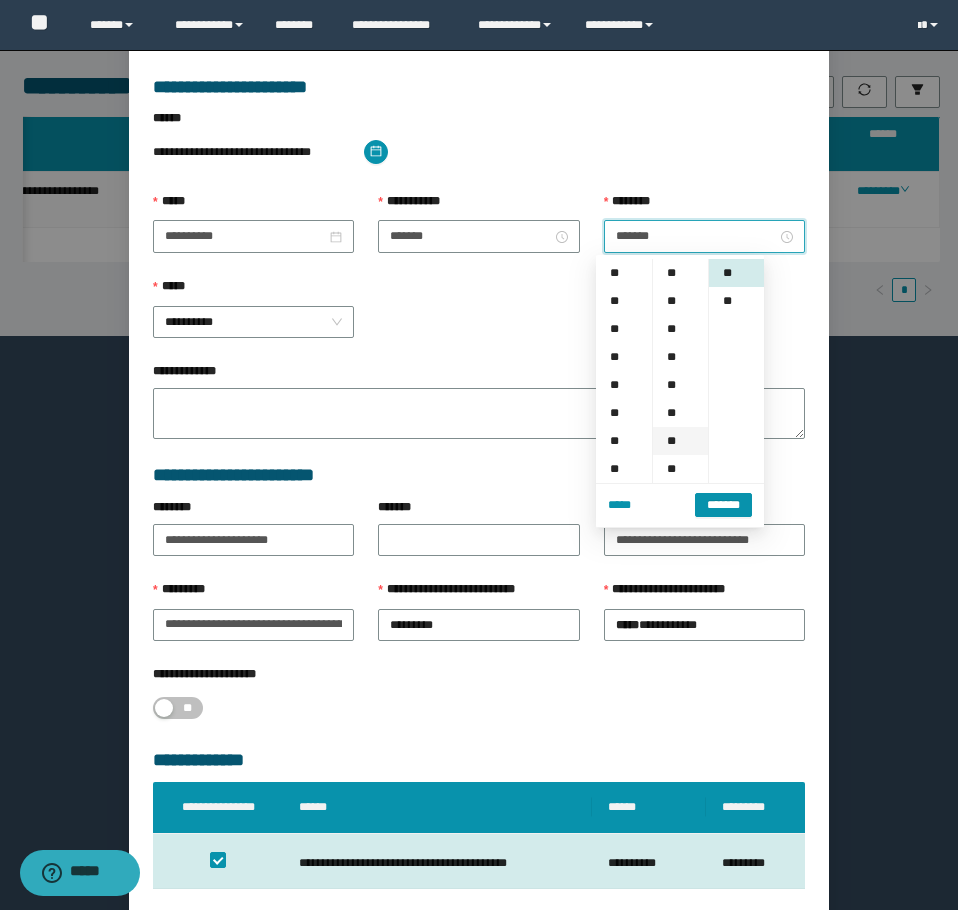 scroll, scrollTop: 252, scrollLeft: 0, axis: vertical 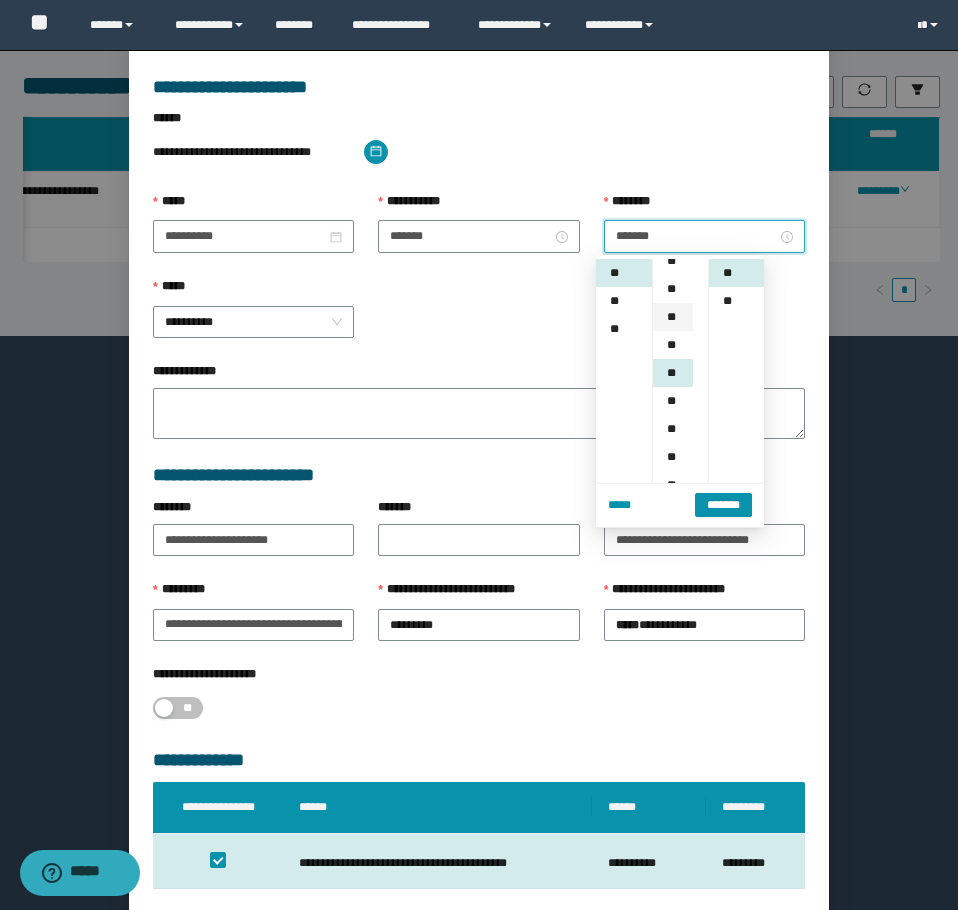 click on "**" at bounding box center [673, 317] 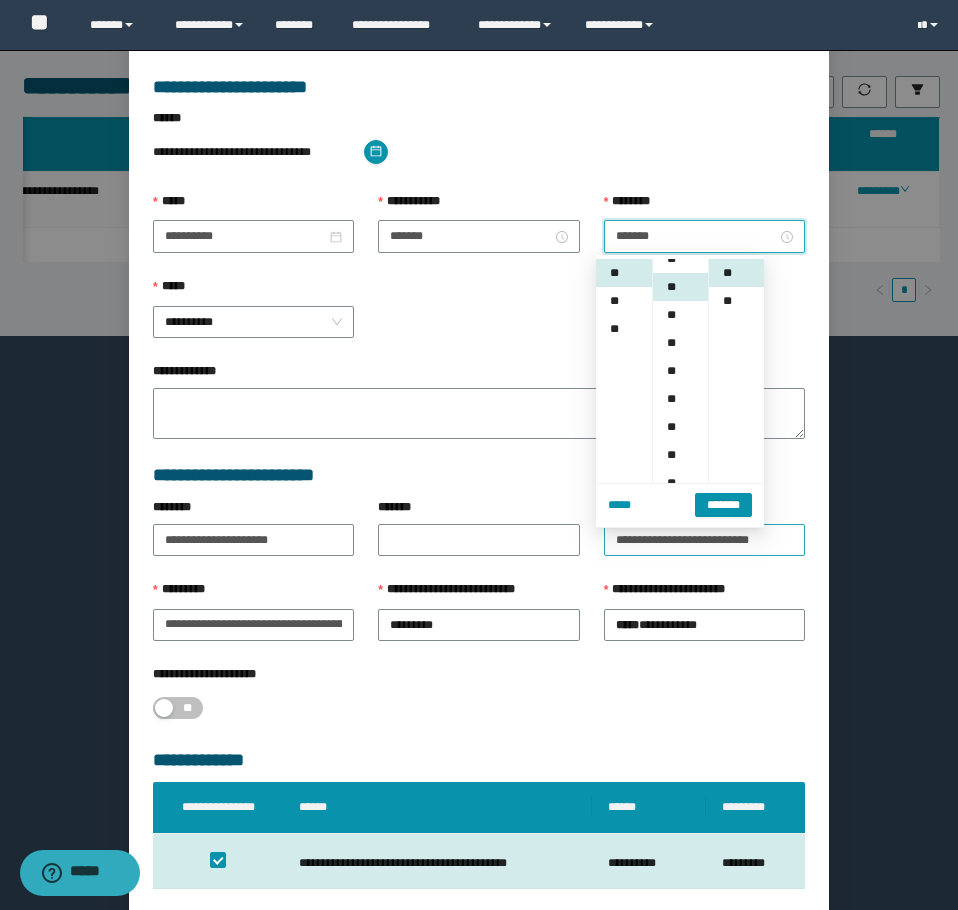 scroll, scrollTop: 112, scrollLeft: 0, axis: vertical 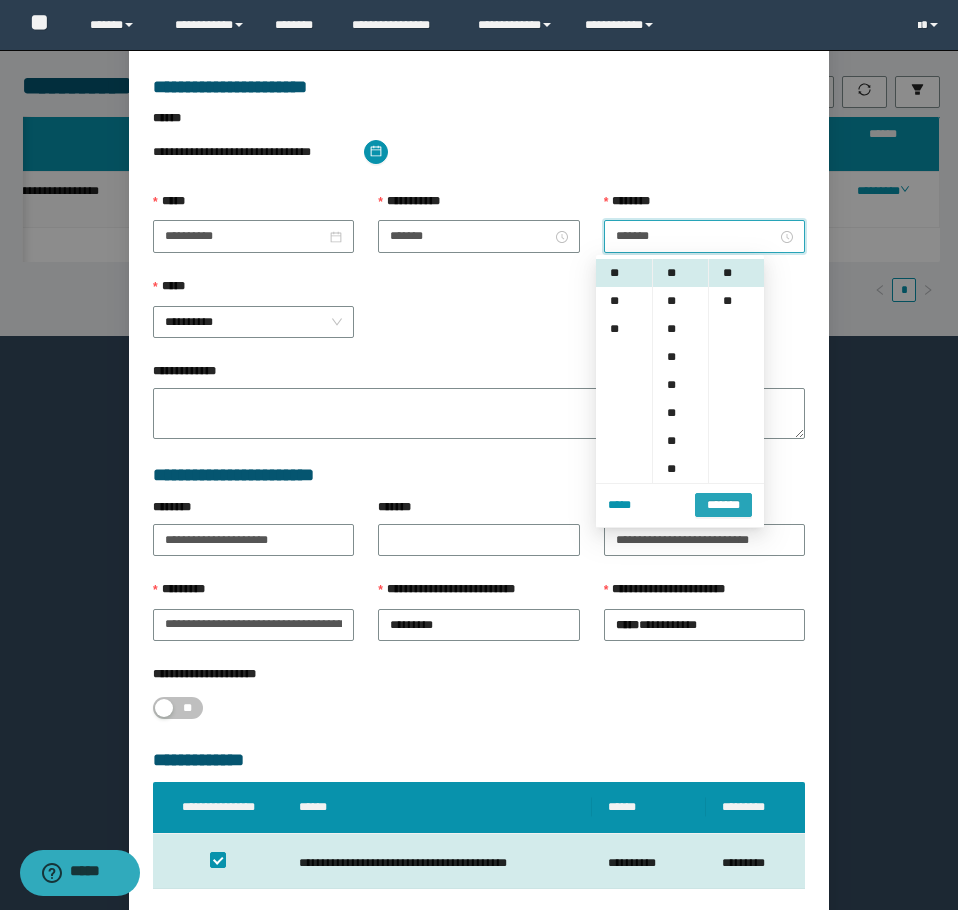 click on "*******" at bounding box center [723, 505] 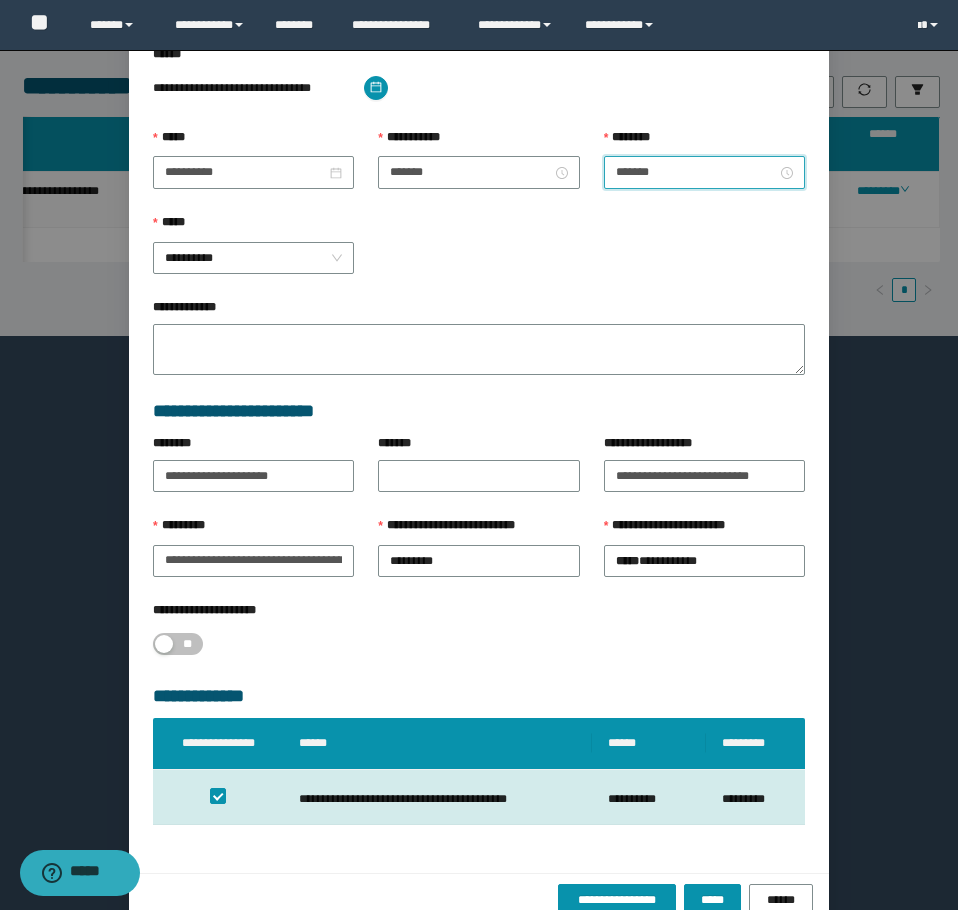 scroll, scrollTop: 207, scrollLeft: 0, axis: vertical 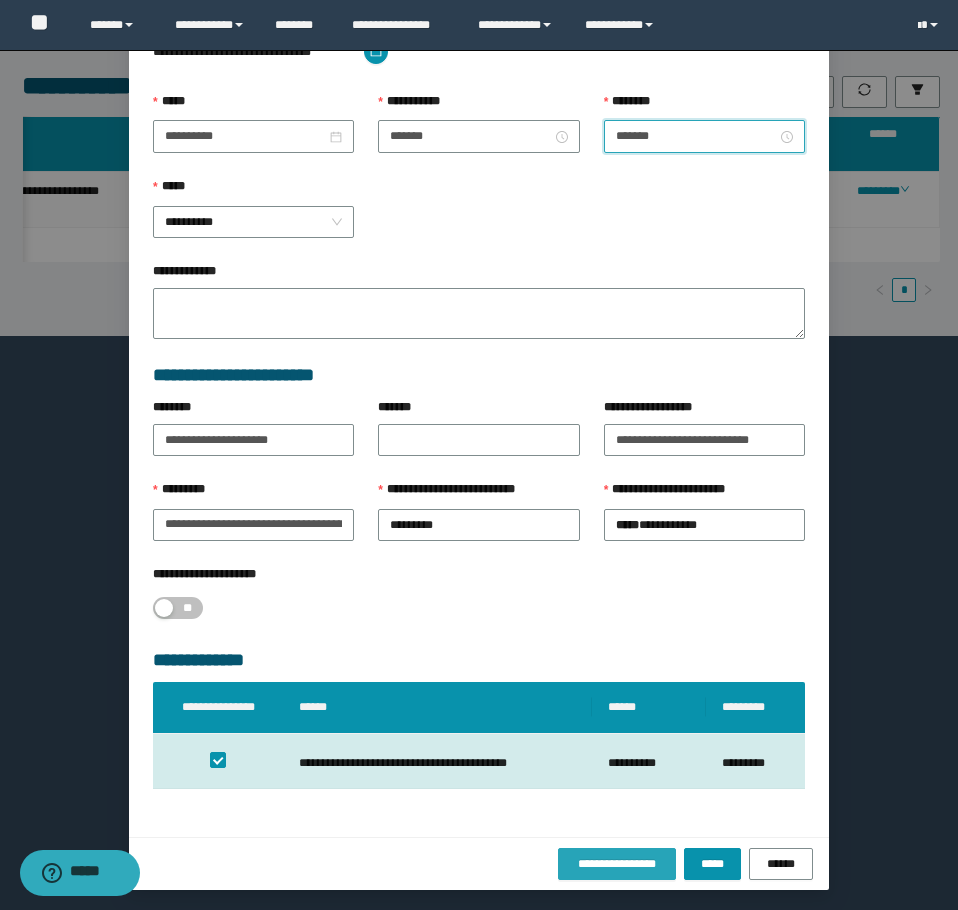 click on "**********" at bounding box center (617, 864) 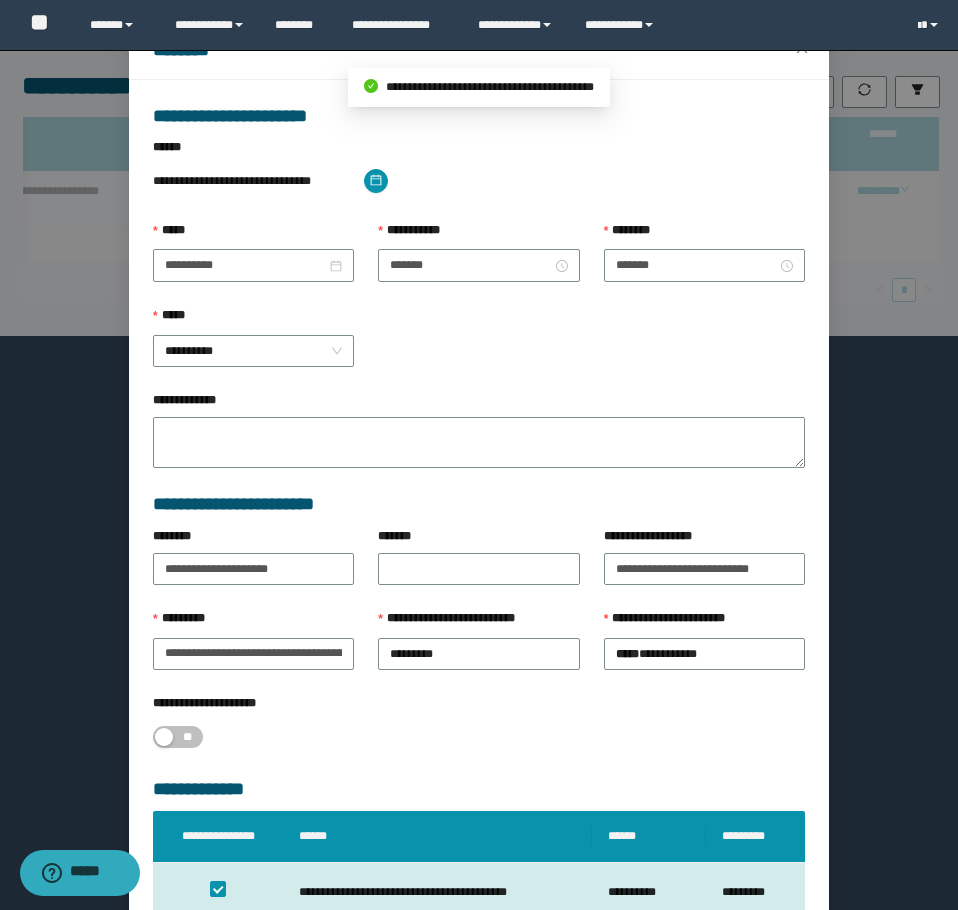 scroll, scrollTop: 0, scrollLeft: 0, axis: both 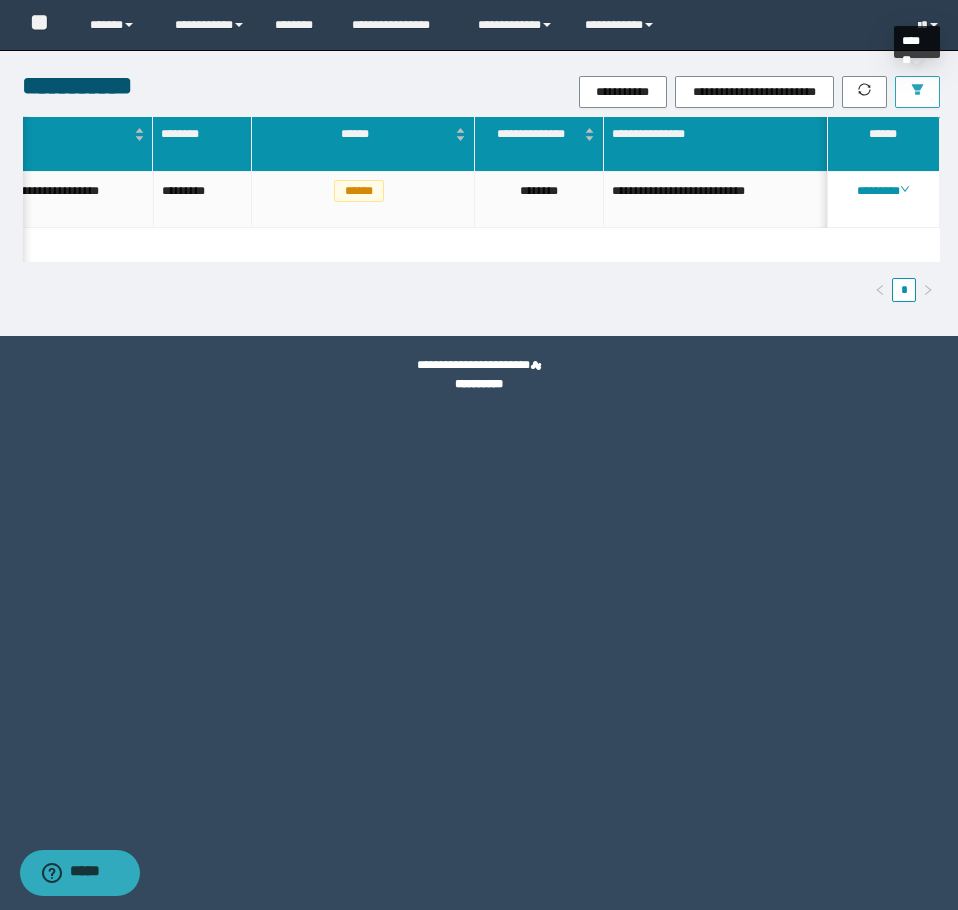 click 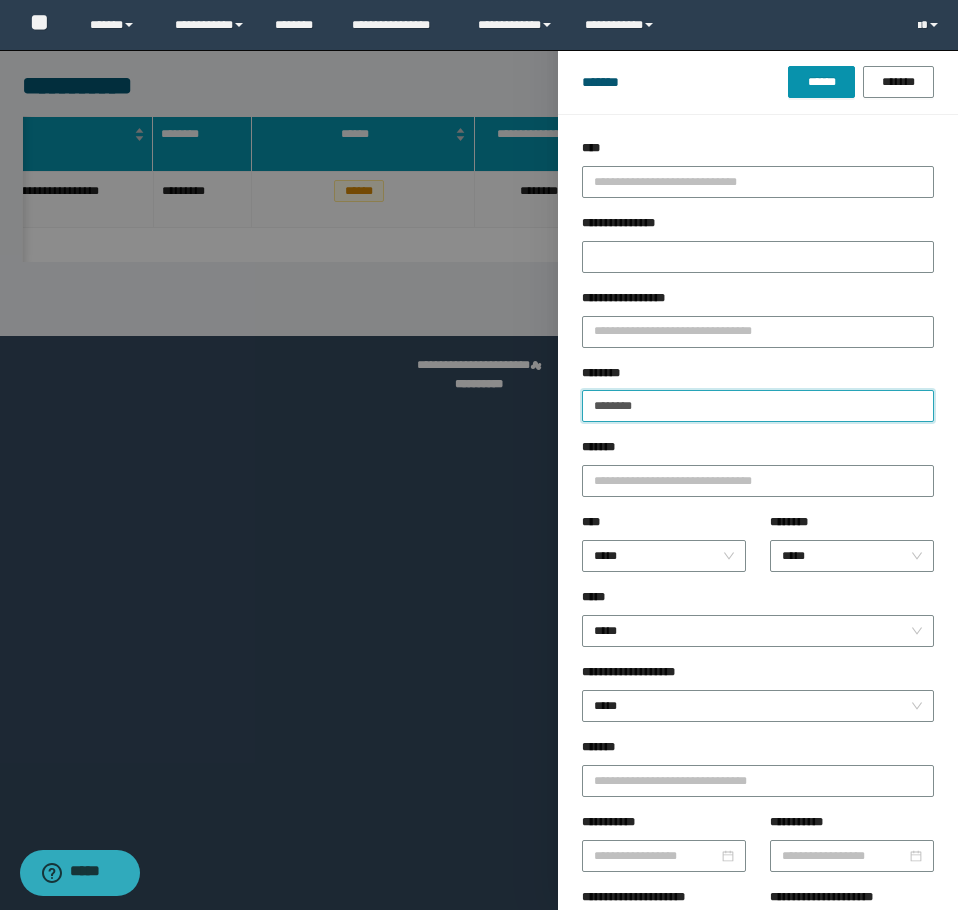 drag, startPoint x: 694, startPoint y: 409, endPoint x: 105, endPoint y: 335, distance: 593.6304 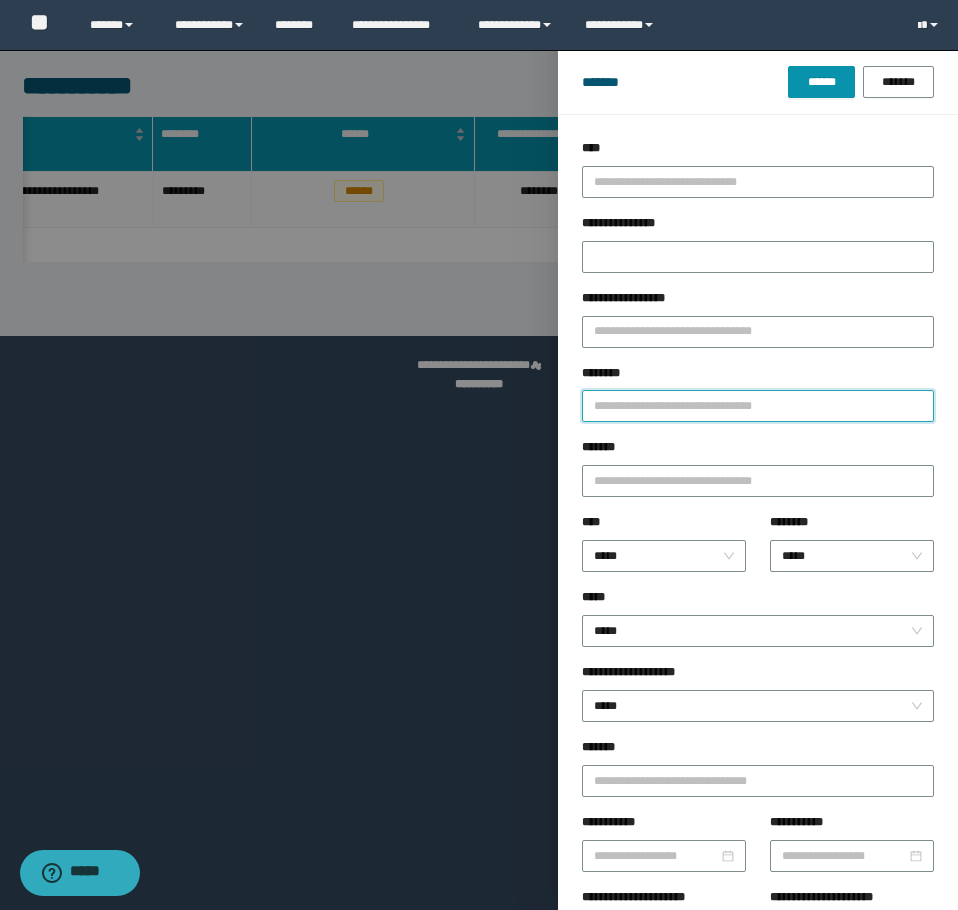 paste on "**********" 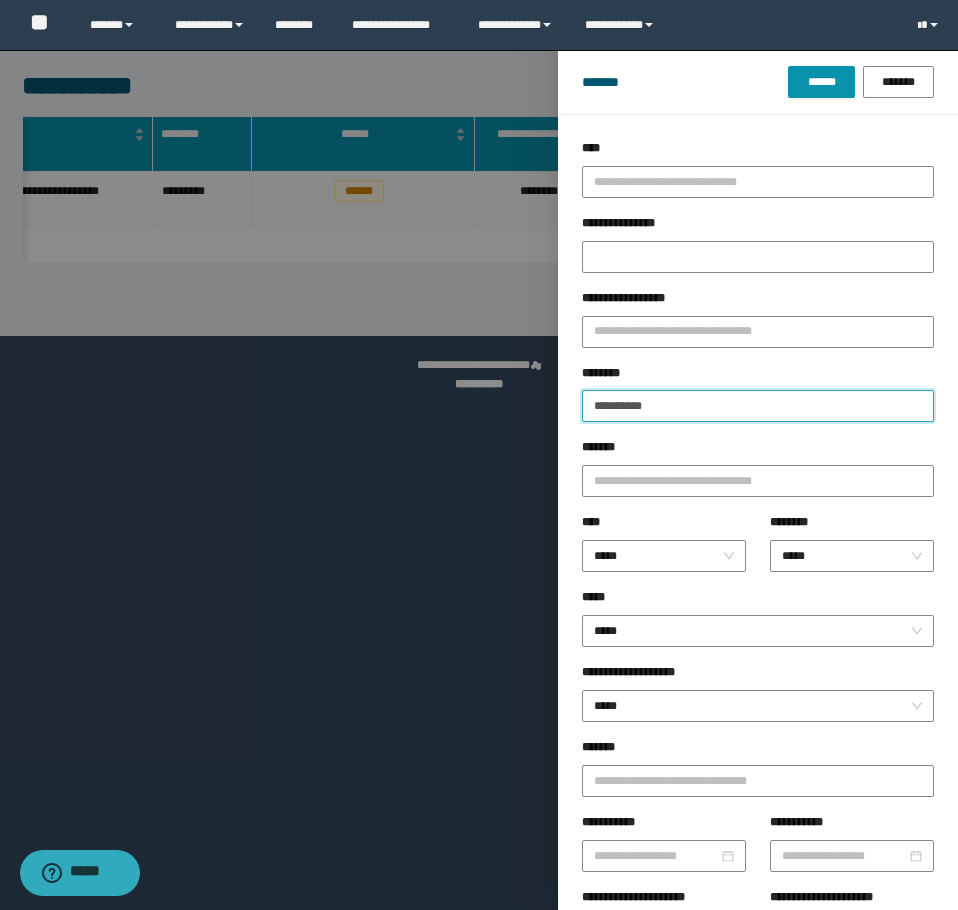 type on "**********" 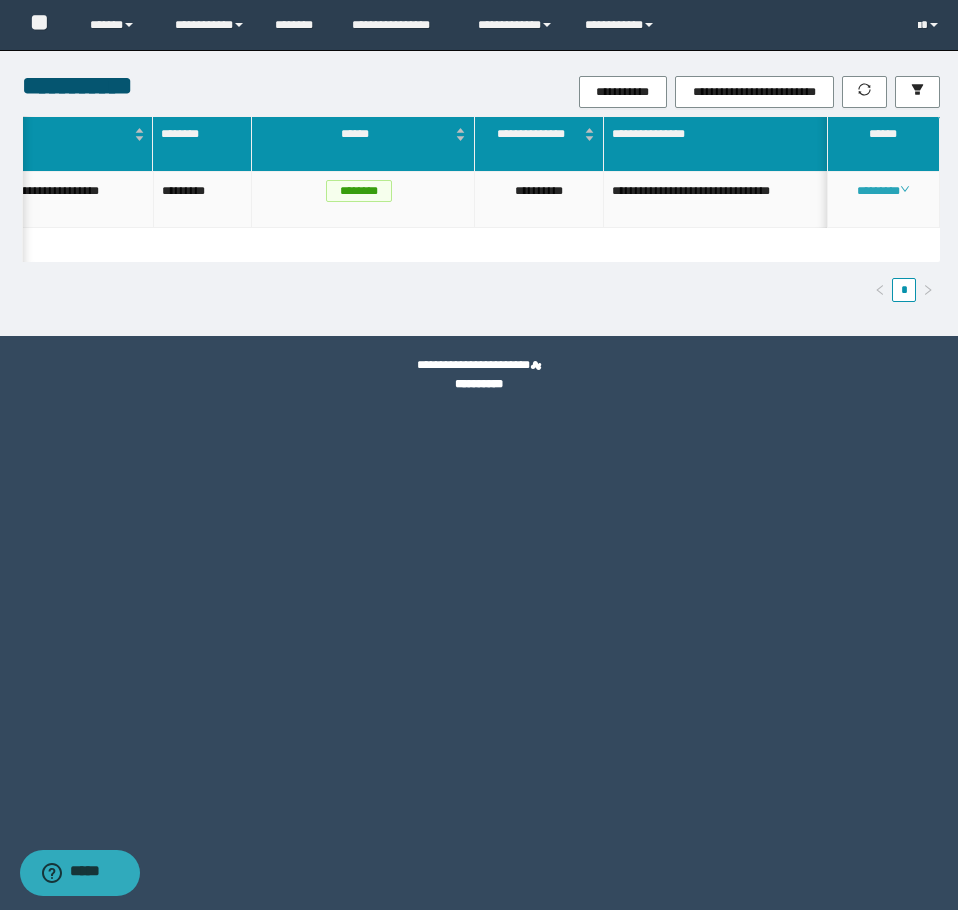 click on "********" at bounding box center (883, 191) 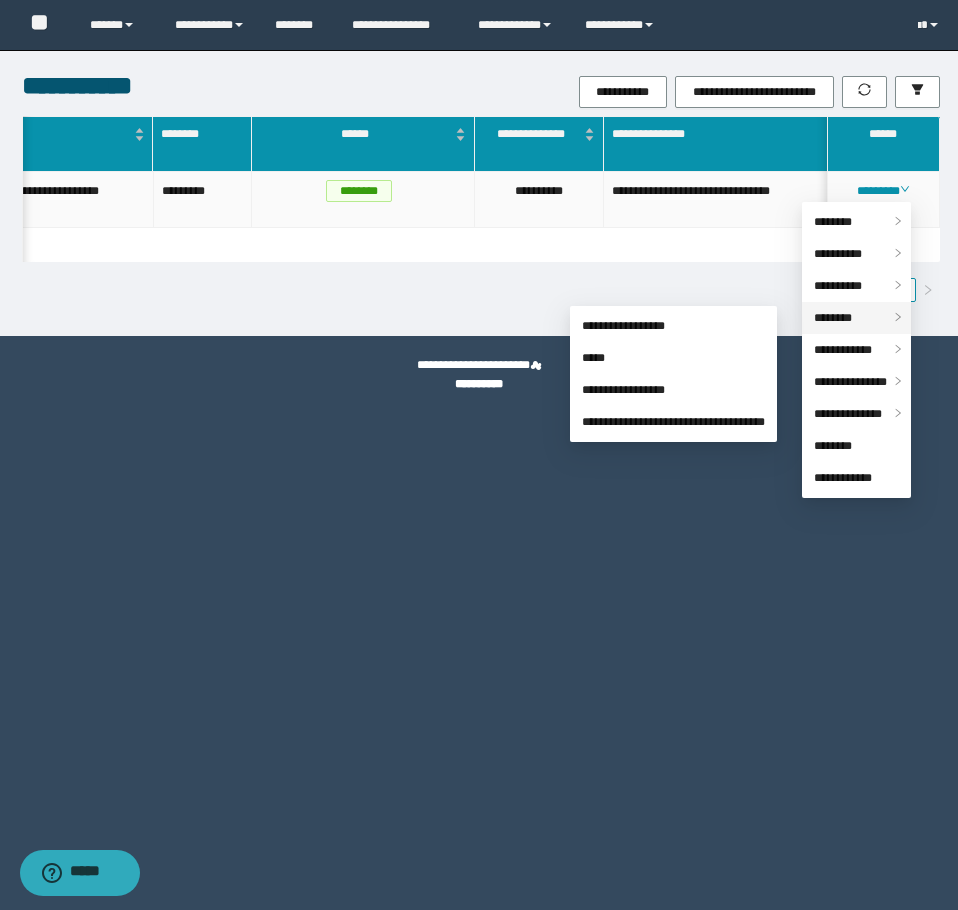 click on "********" at bounding box center [856, 318] 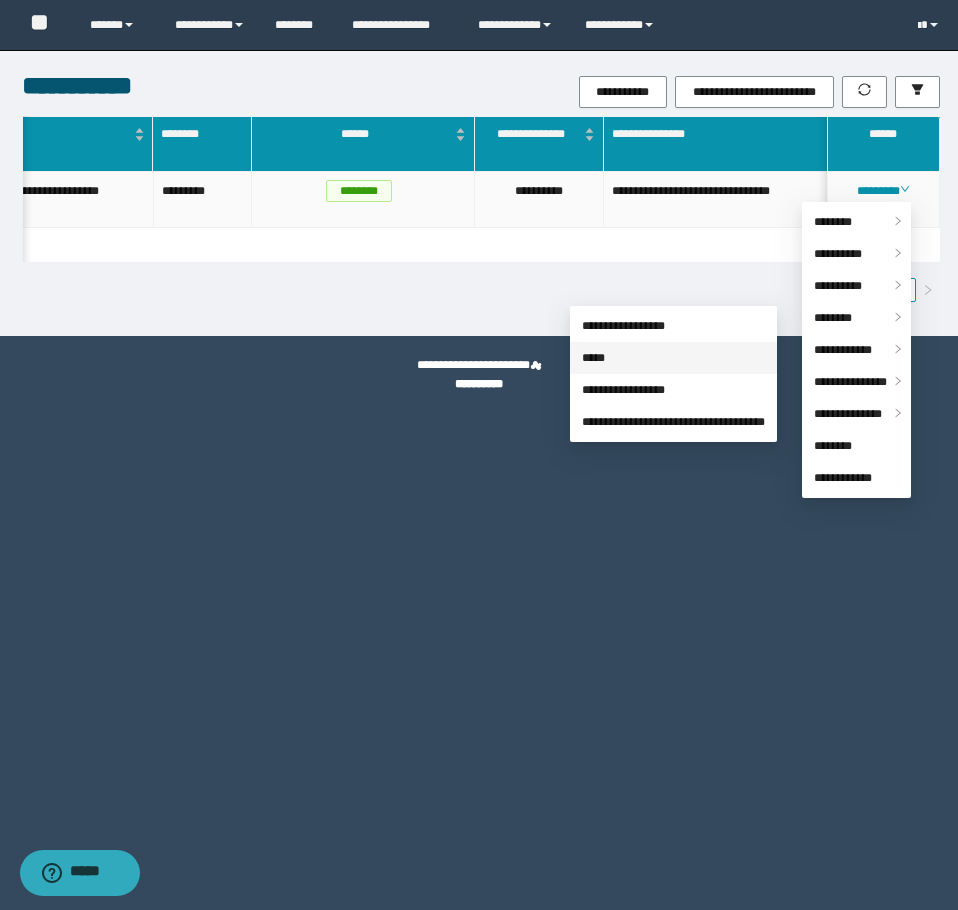 click on "*****" at bounding box center (593, 358) 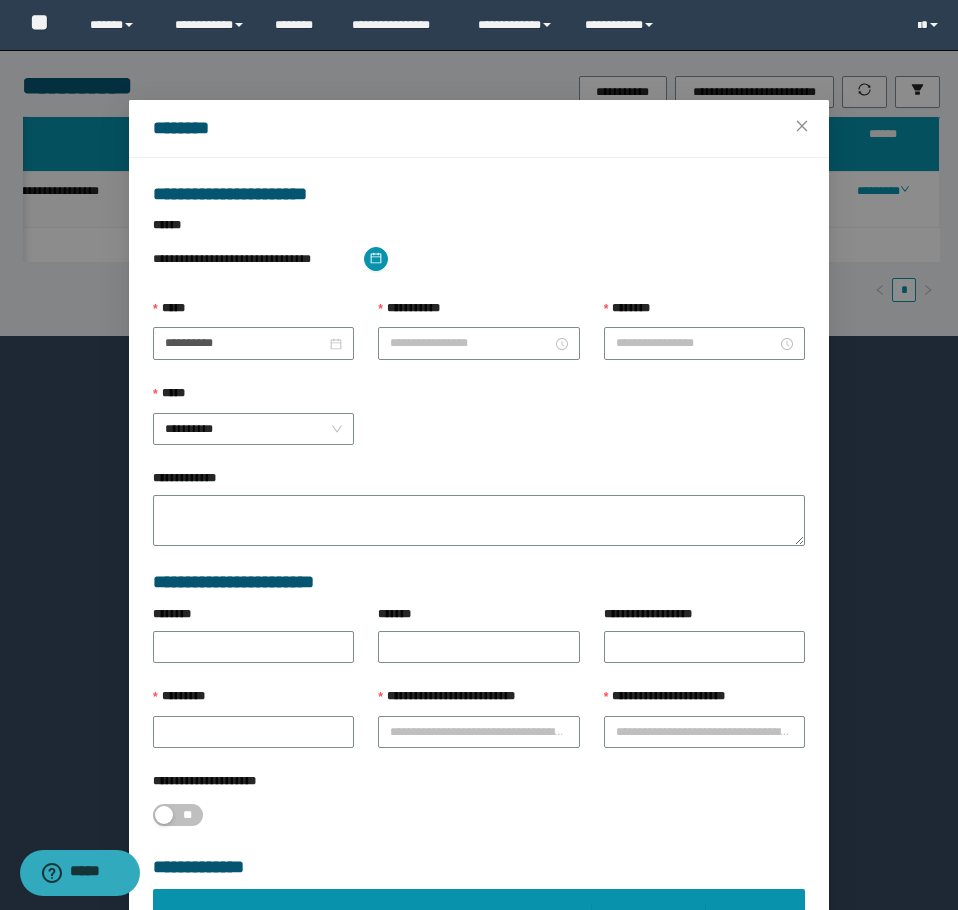 type on "**********" 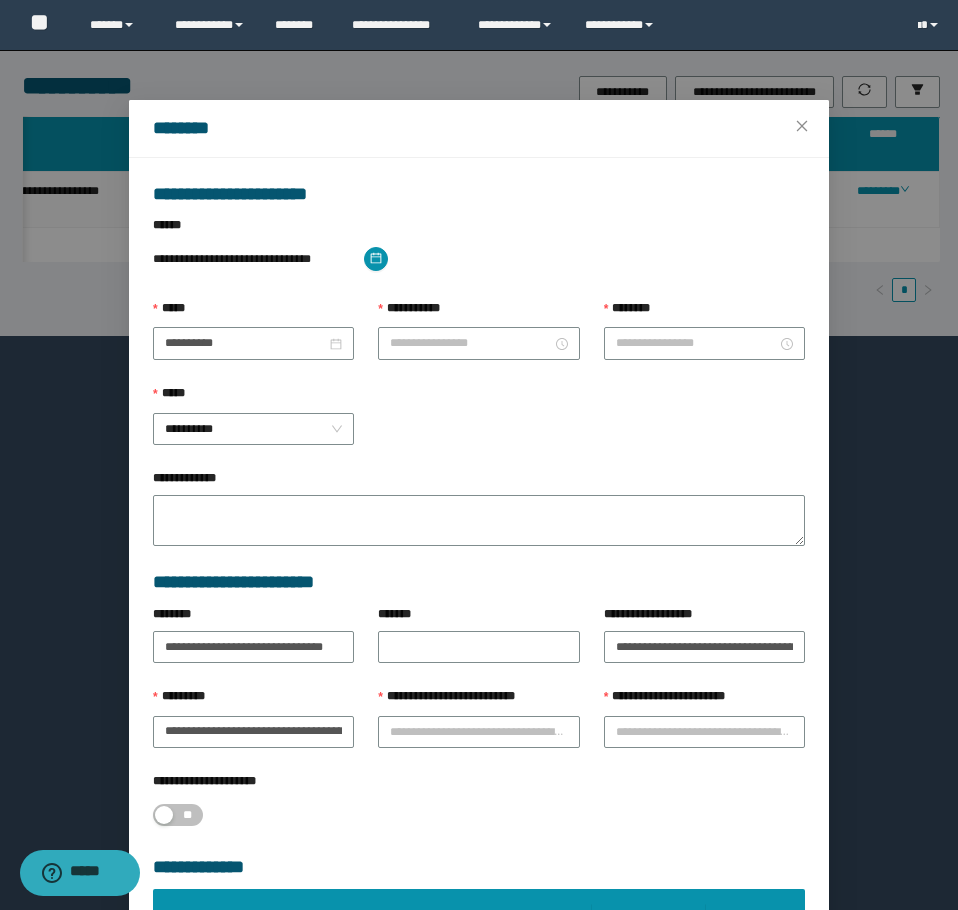 type on "*******" 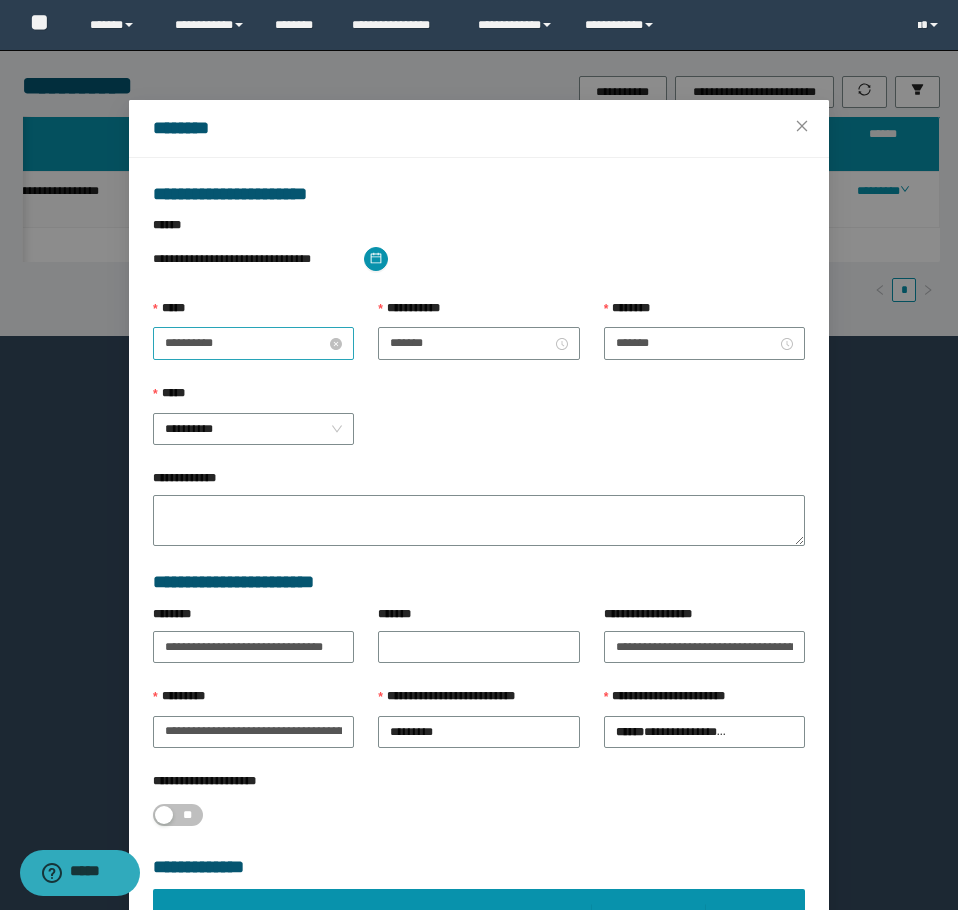 click on "**********" at bounding box center [245, 343] 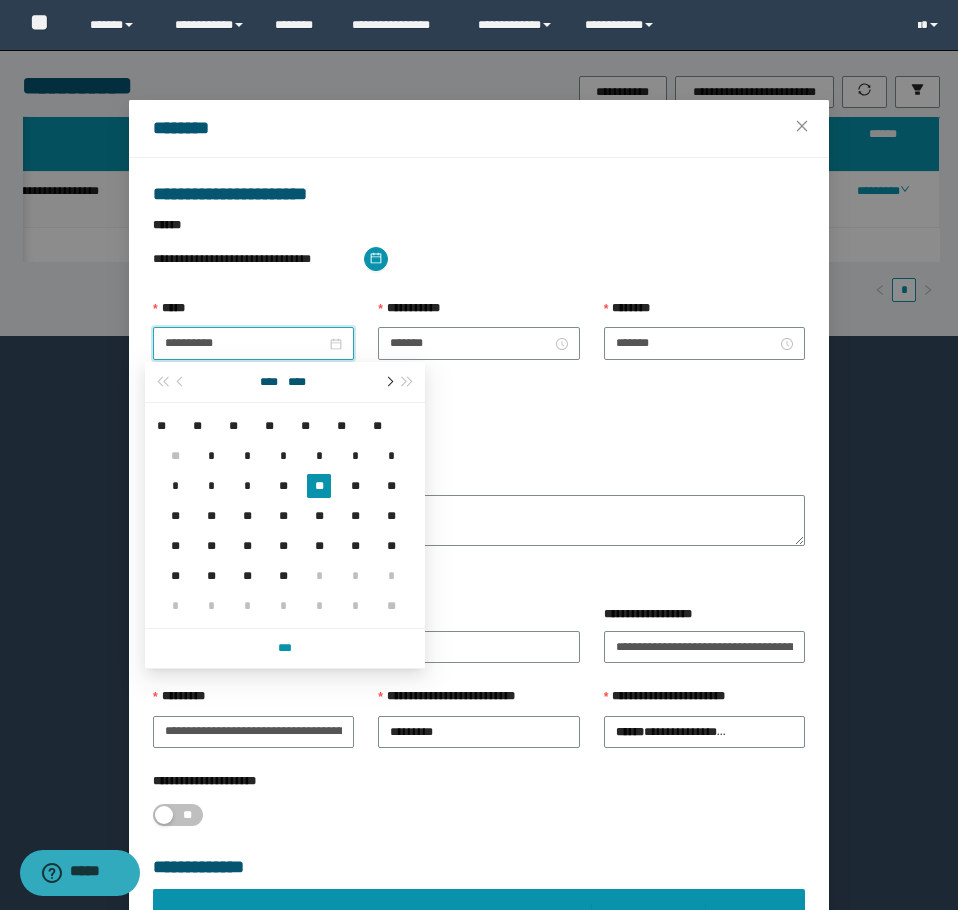 click at bounding box center [388, 382] 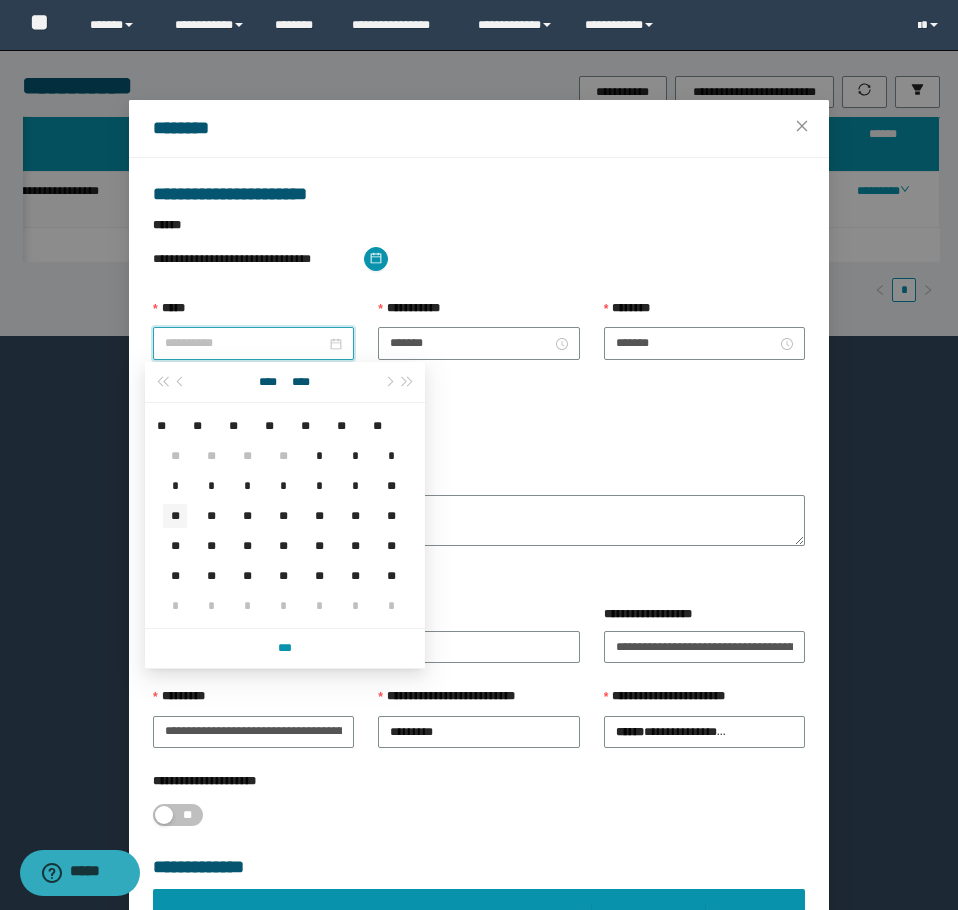 type on "**********" 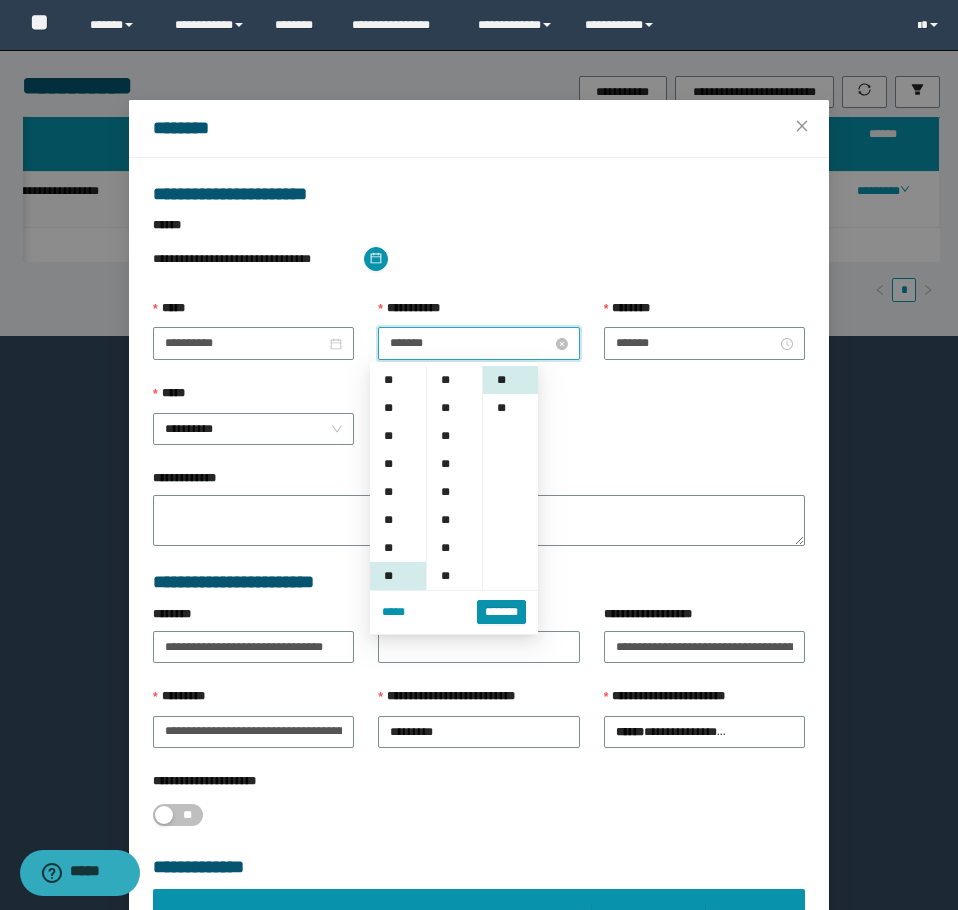 click on "*******" at bounding box center (470, 343) 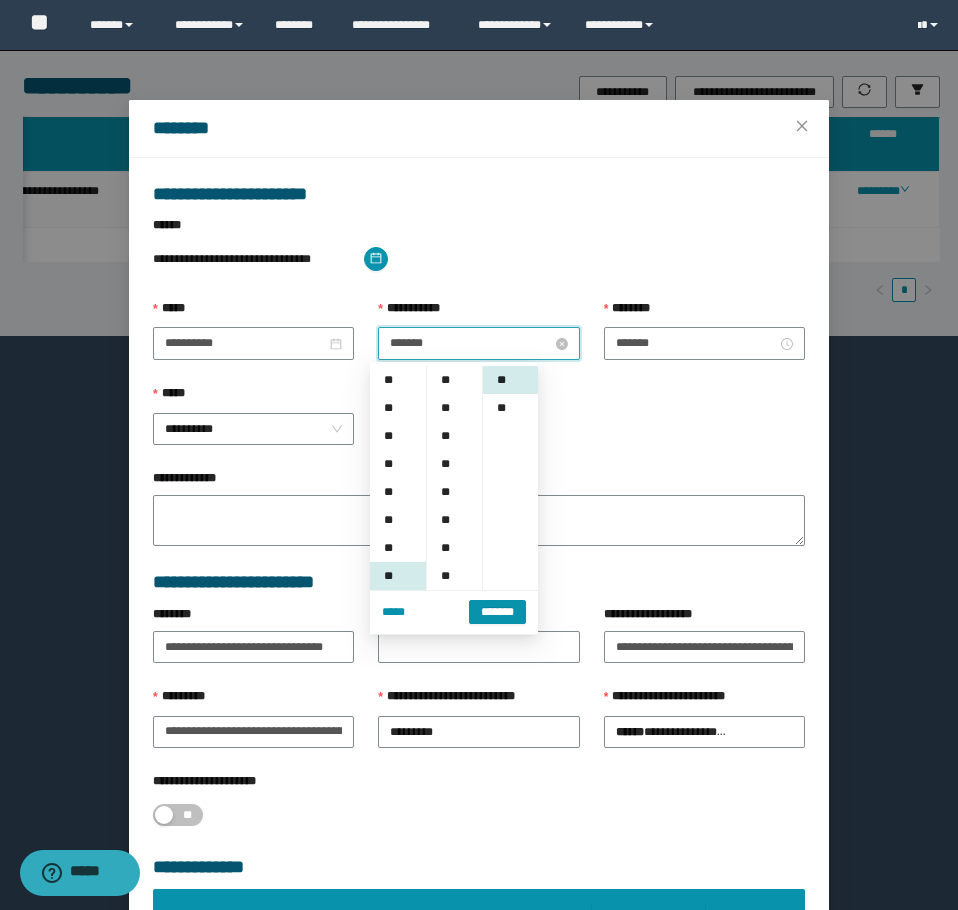 scroll, scrollTop: 196, scrollLeft: 0, axis: vertical 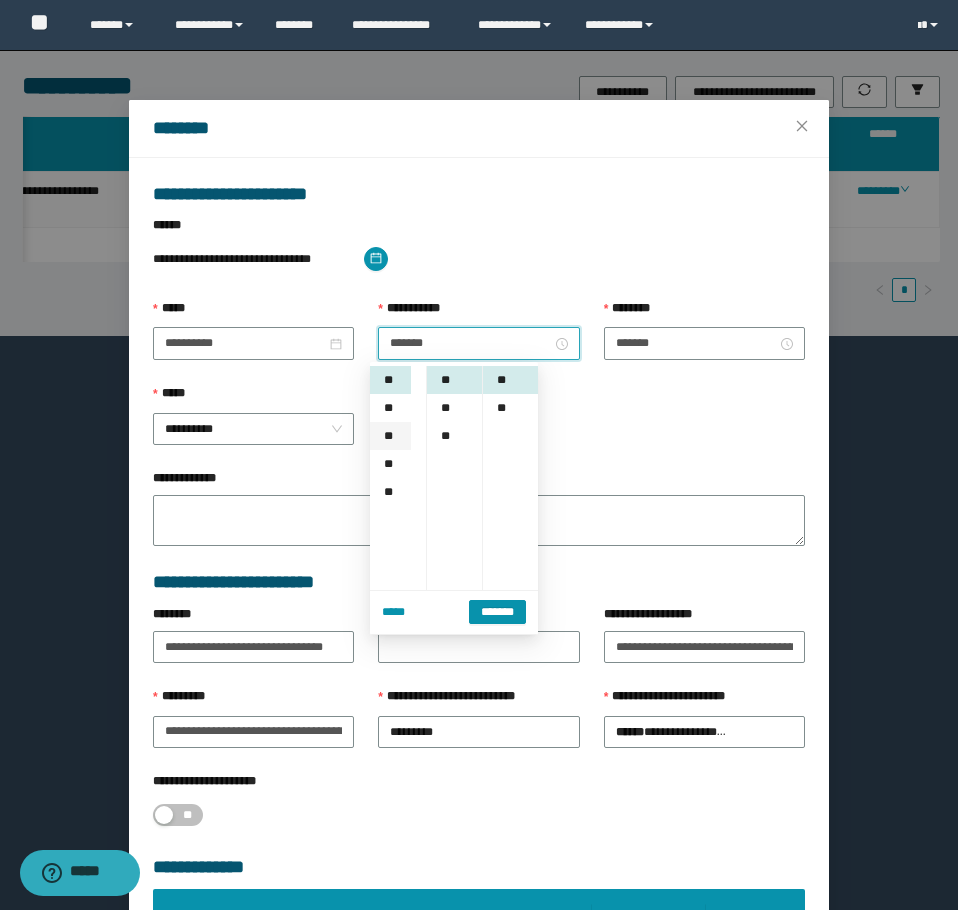 click on "**" at bounding box center (390, 436) 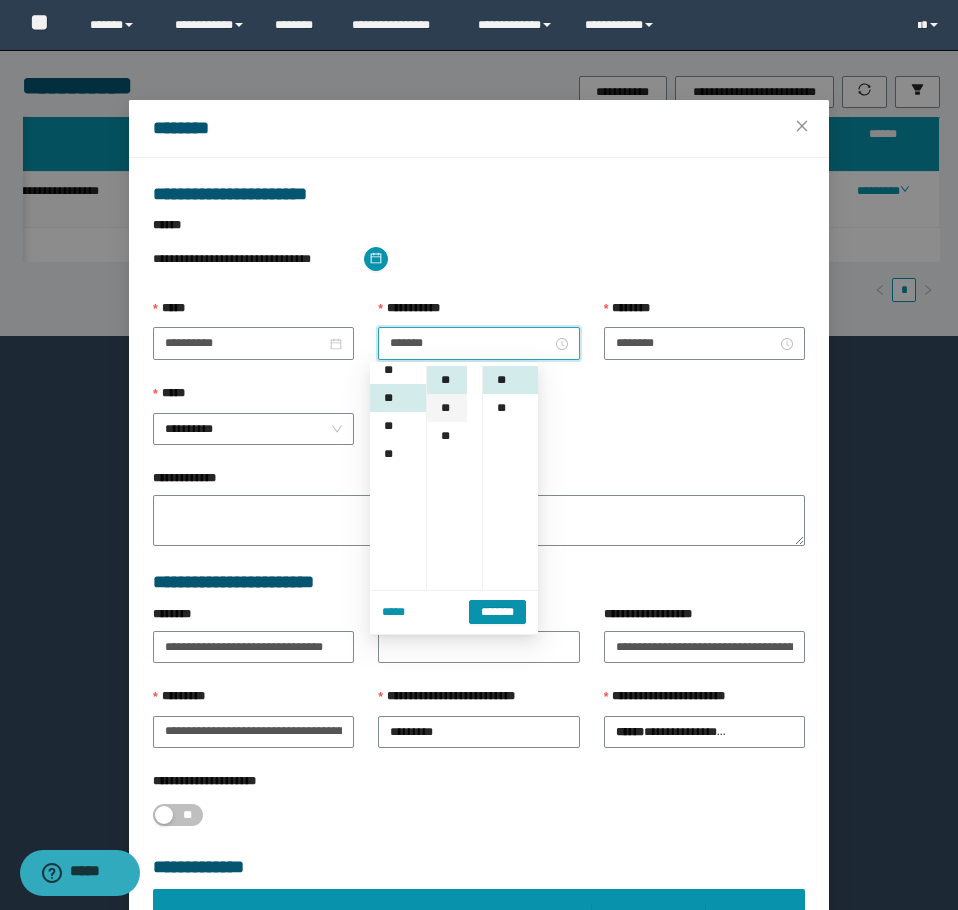 scroll, scrollTop: 252, scrollLeft: 0, axis: vertical 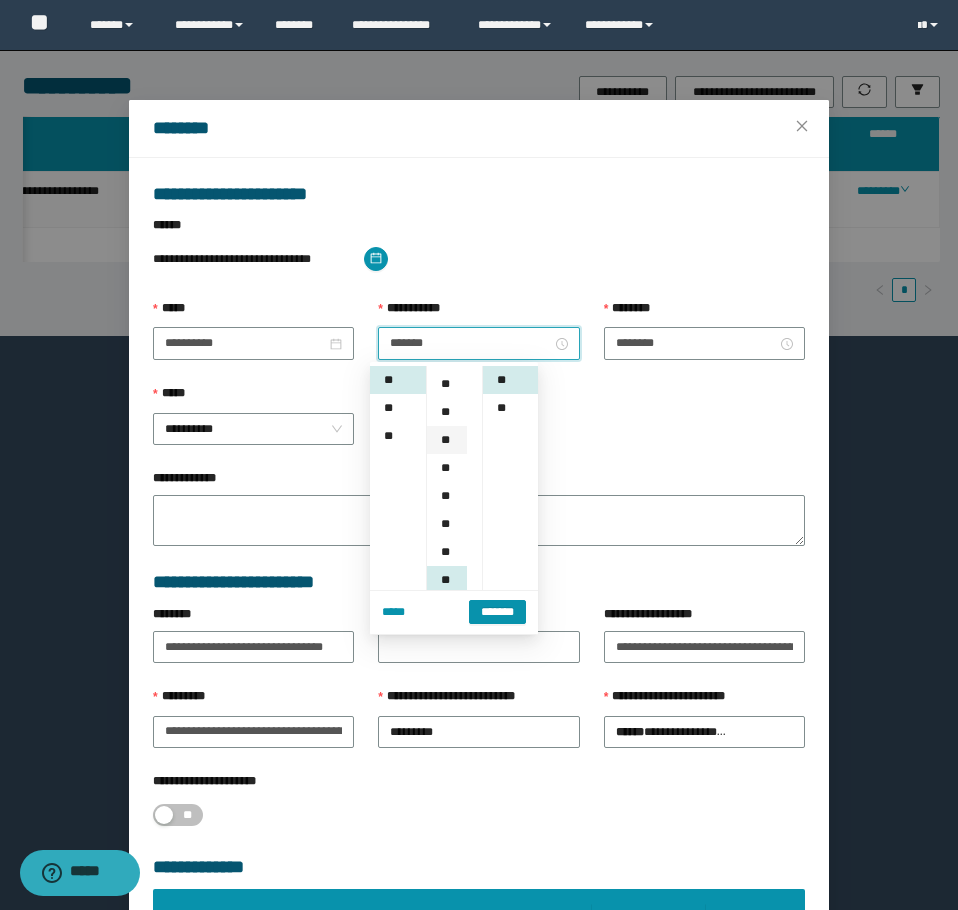 click on "**" at bounding box center [447, 440] 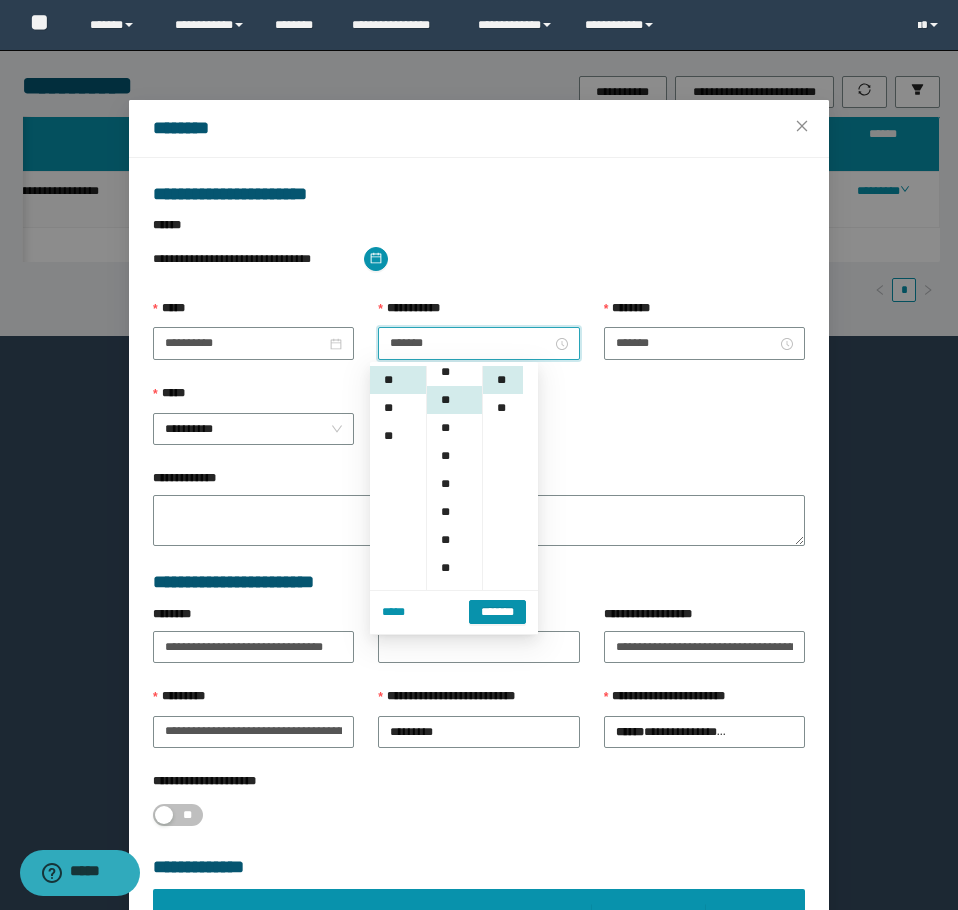 scroll, scrollTop: 112, scrollLeft: 0, axis: vertical 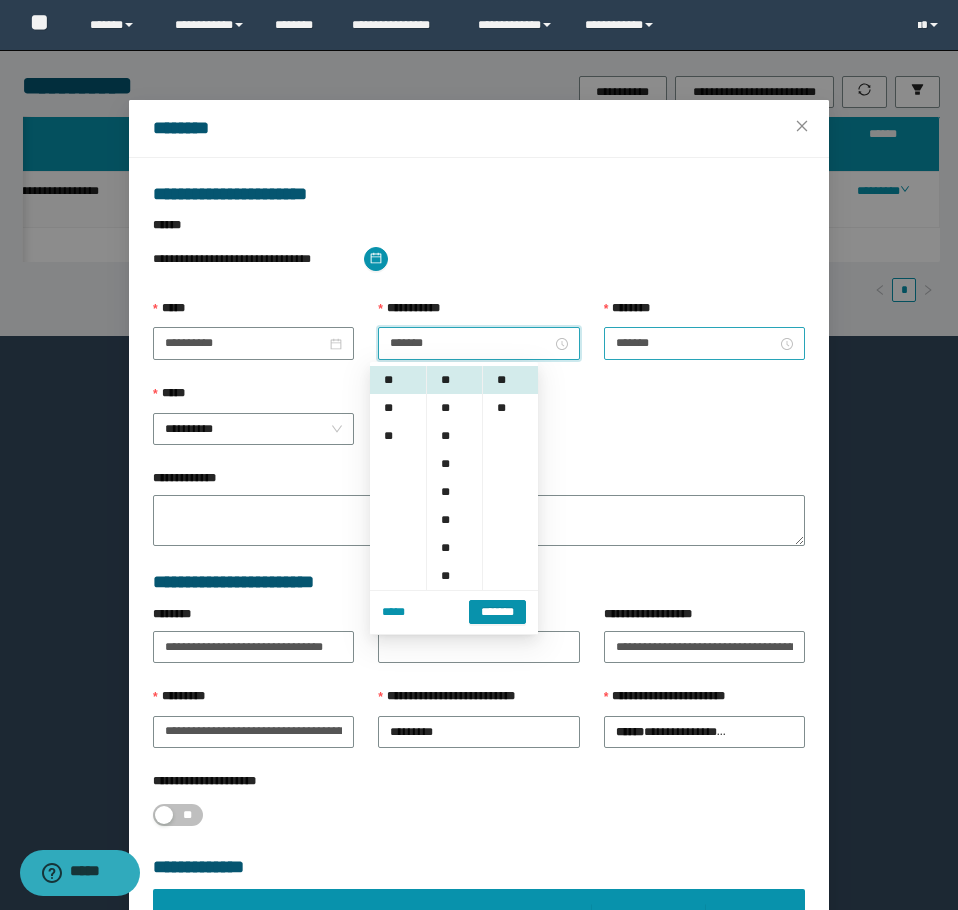 click on "*******" at bounding box center (704, 343) 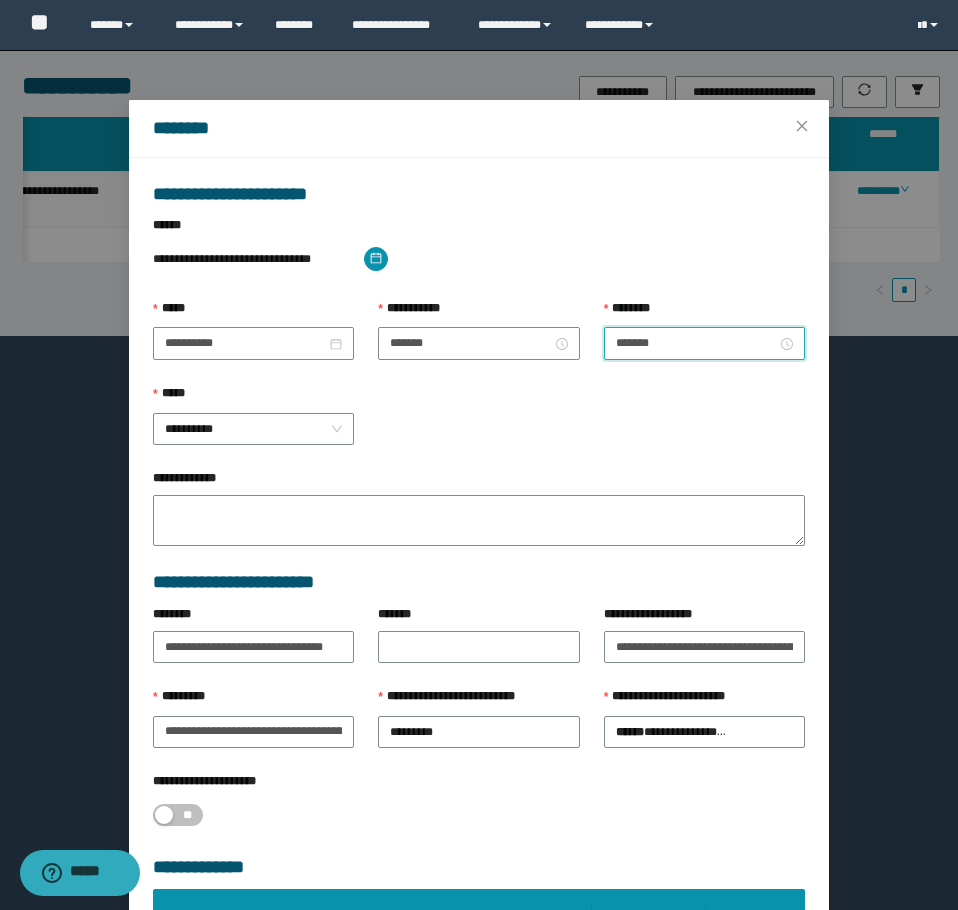 scroll, scrollTop: 252, scrollLeft: 0, axis: vertical 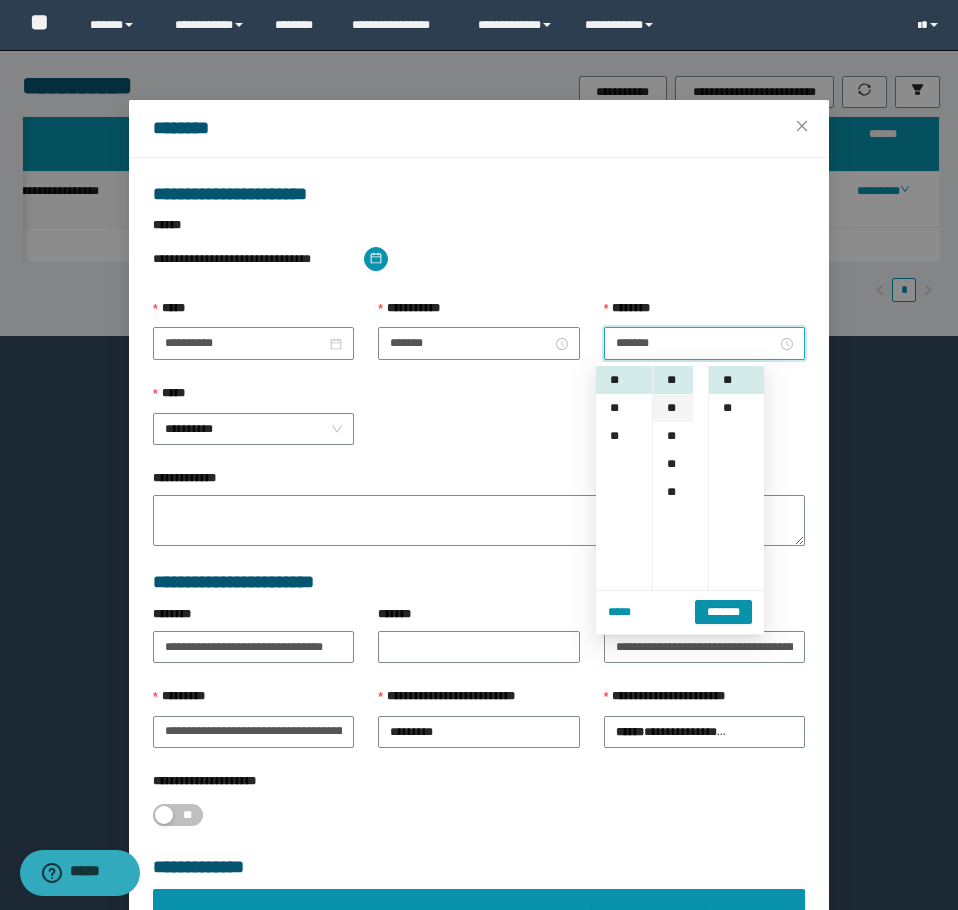 click on "**" at bounding box center [673, 408] 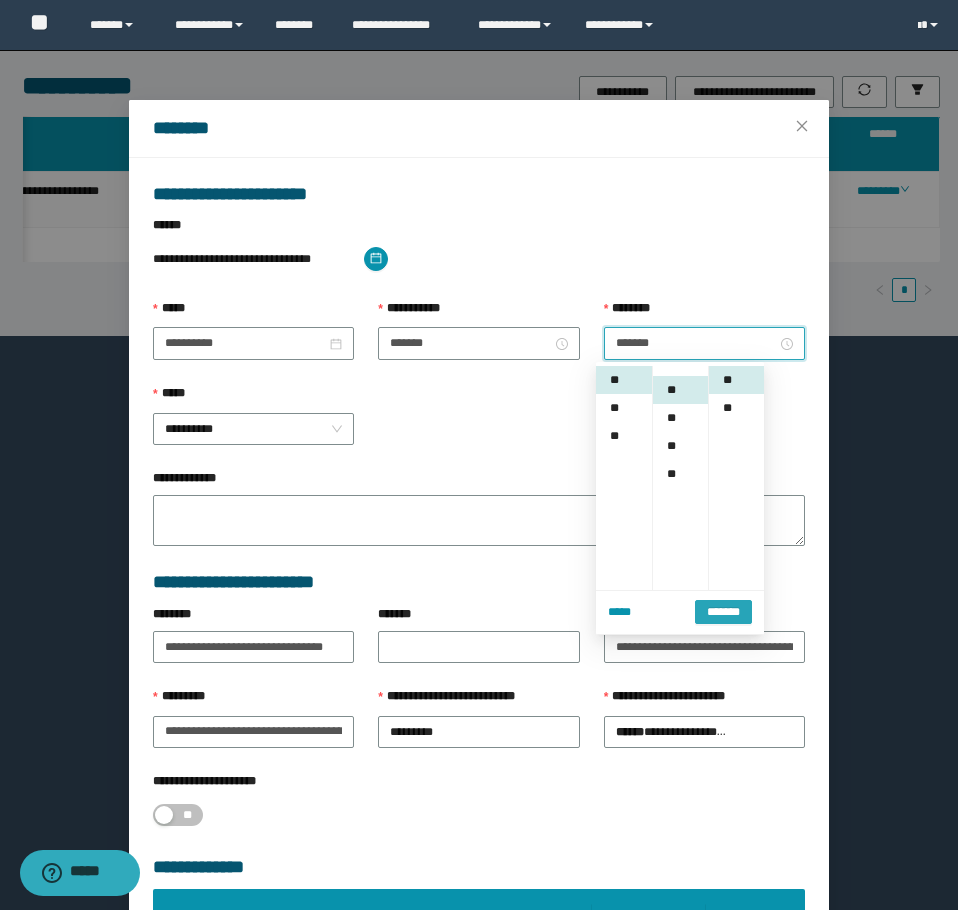 scroll, scrollTop: 224, scrollLeft: 0, axis: vertical 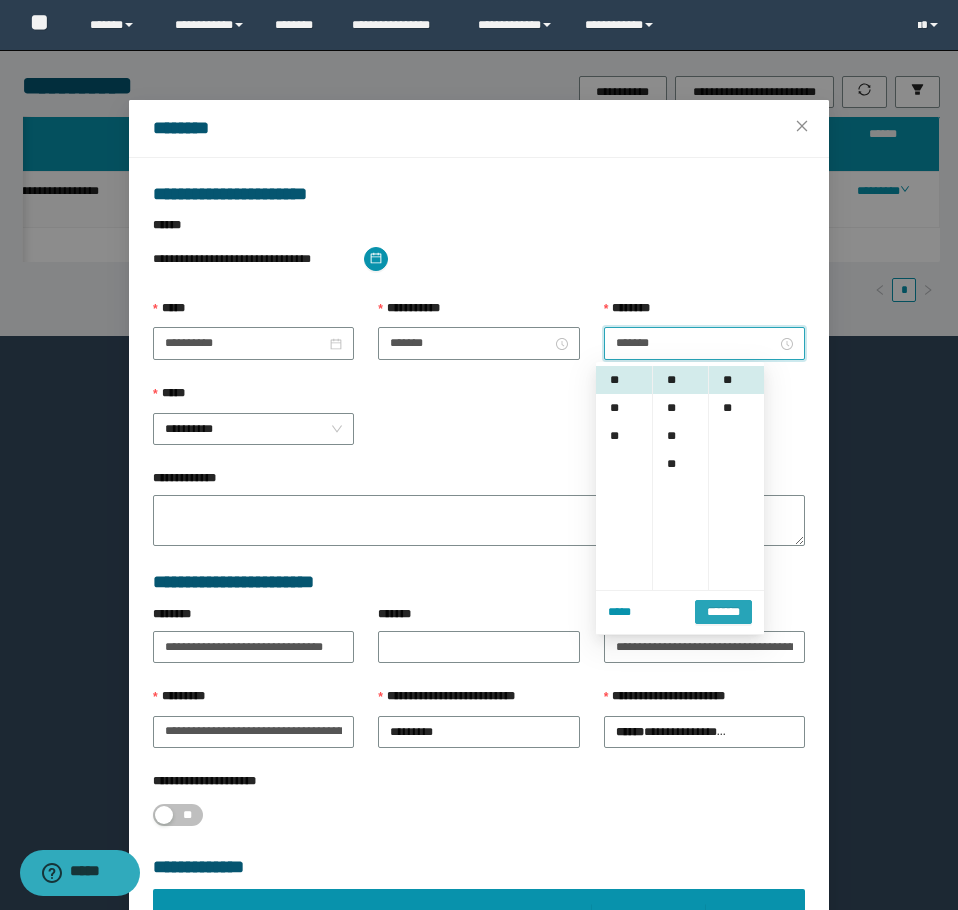 click on "*******" at bounding box center (723, 610) 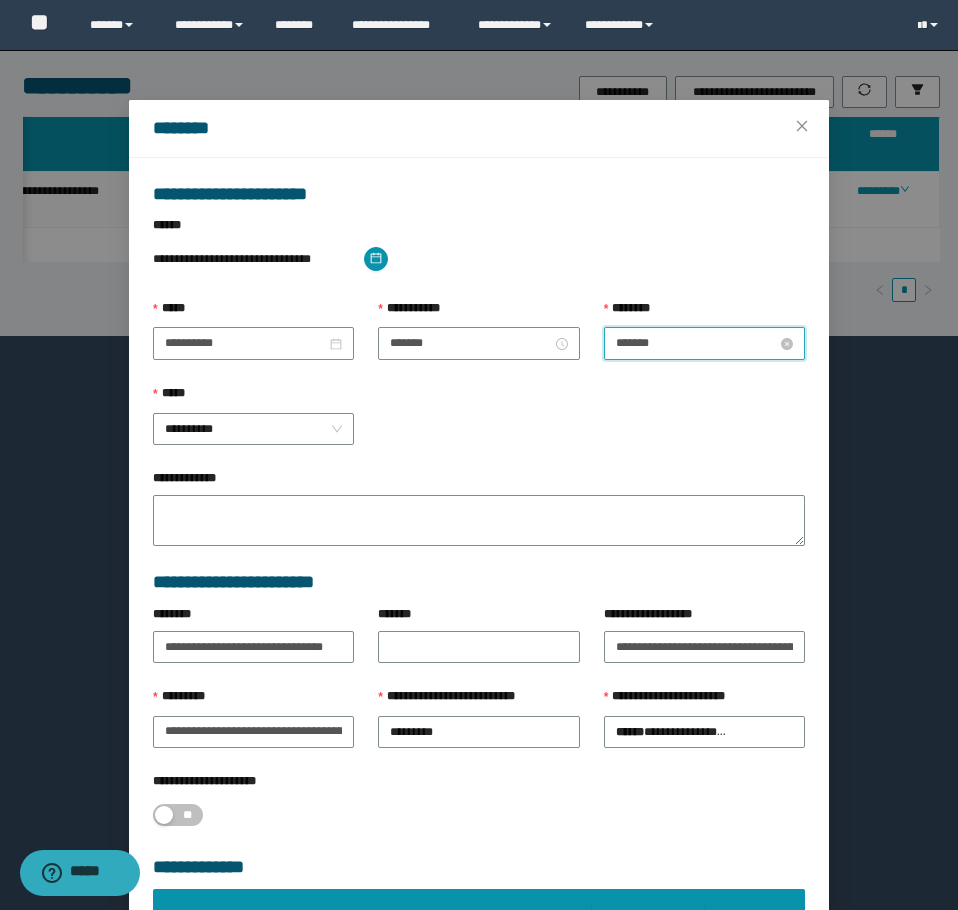click on "*******" at bounding box center [696, 343] 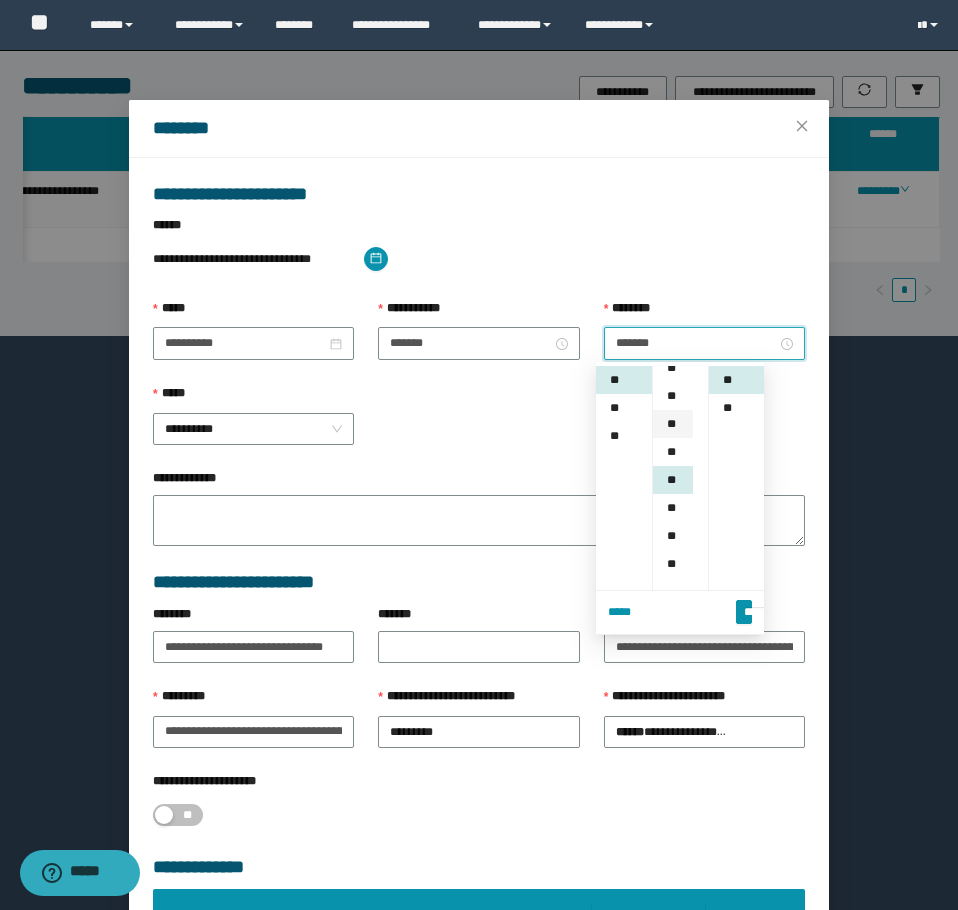 click on "**" at bounding box center [673, 424] 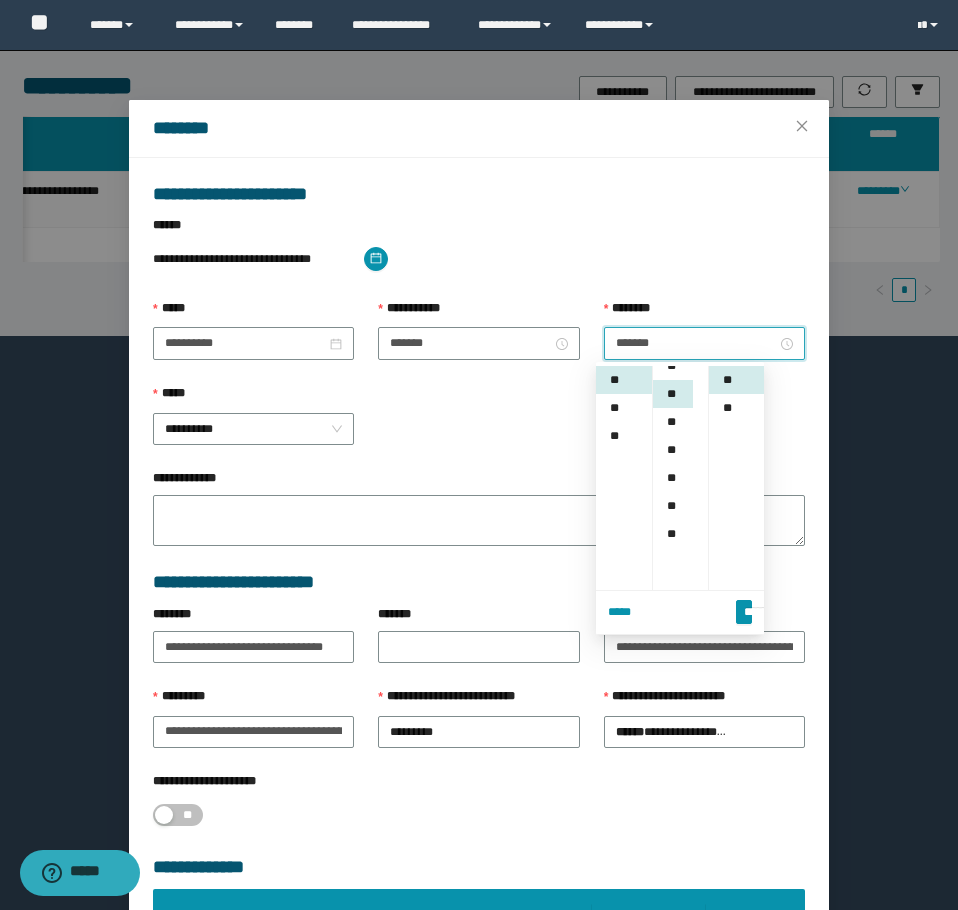 scroll, scrollTop: 168, scrollLeft: 0, axis: vertical 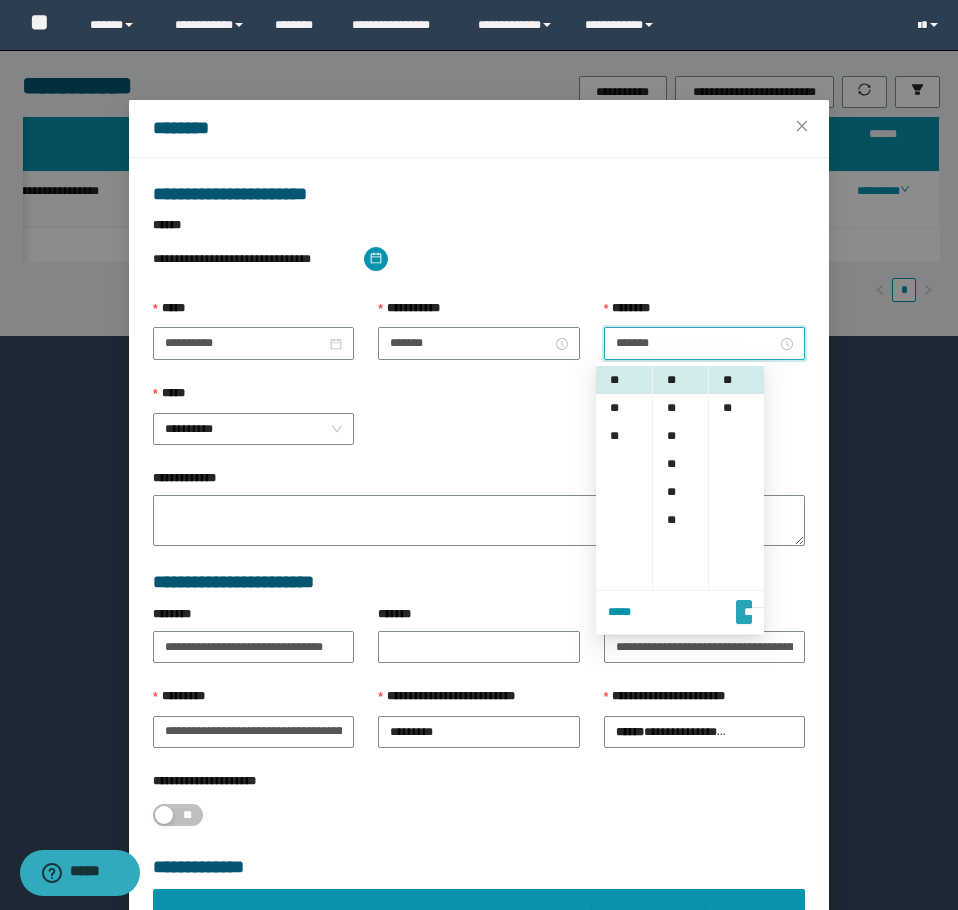 click on "*******" at bounding box center [744, 603] 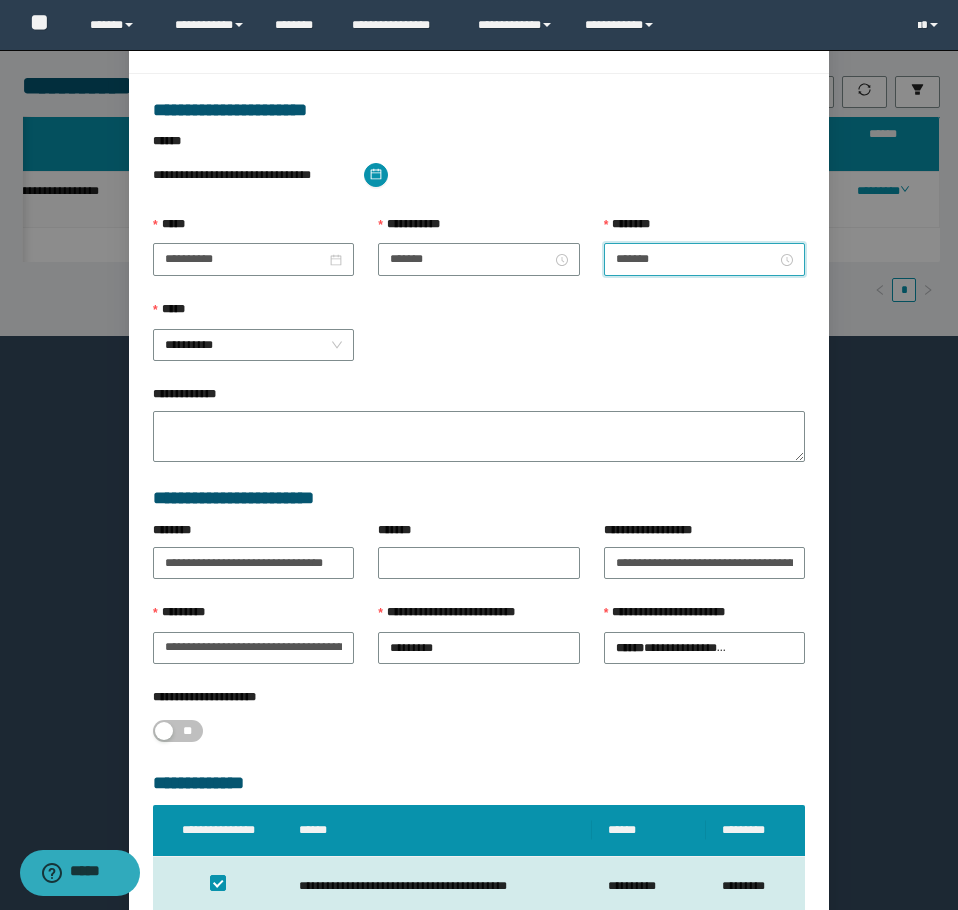 scroll, scrollTop: 207, scrollLeft: 0, axis: vertical 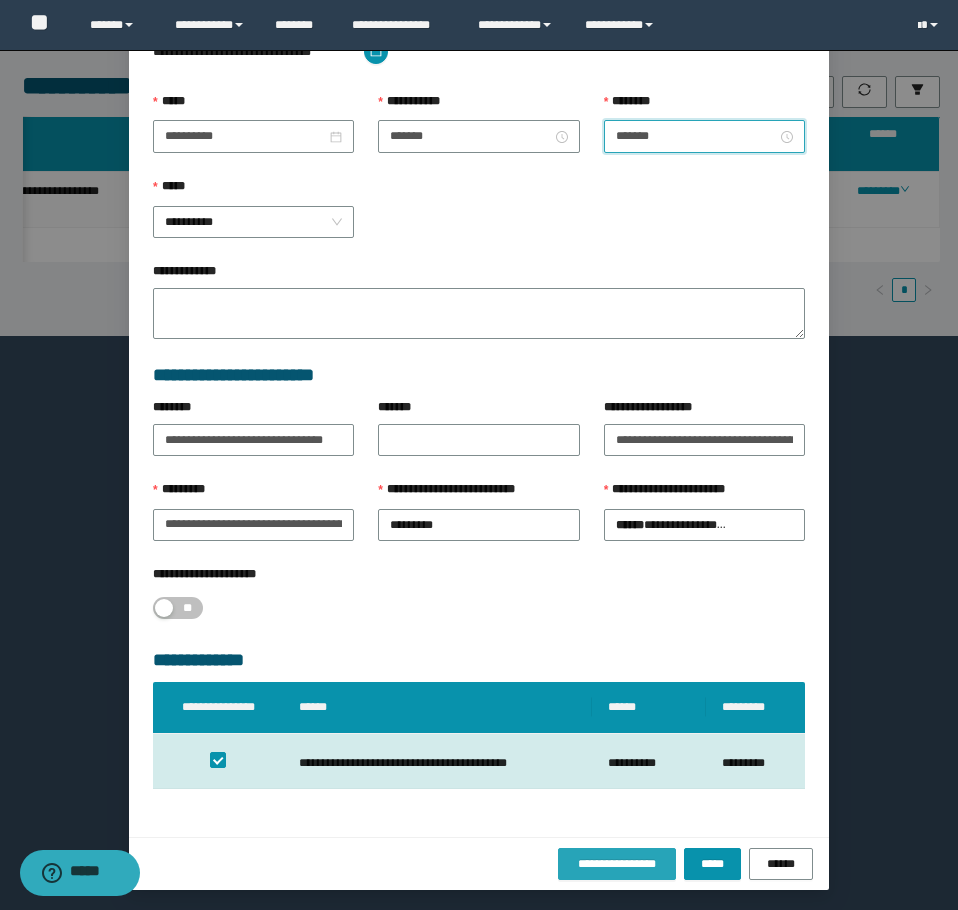 click on "**********" at bounding box center (617, 864) 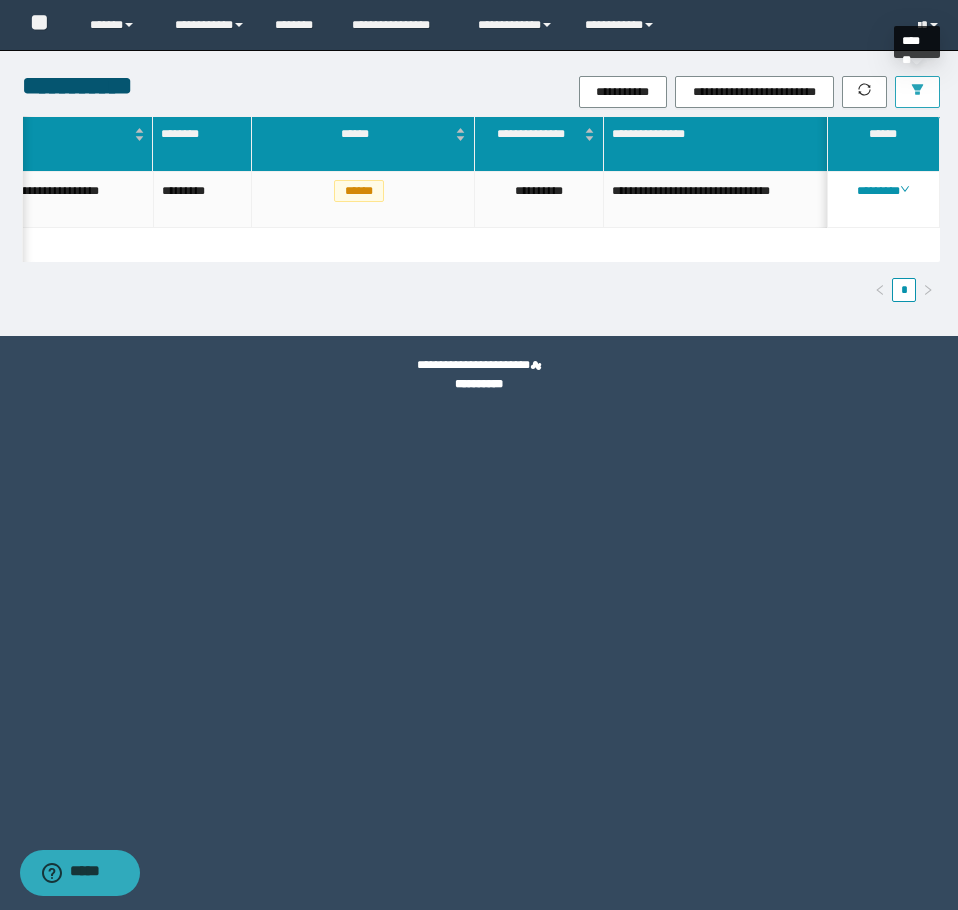 click 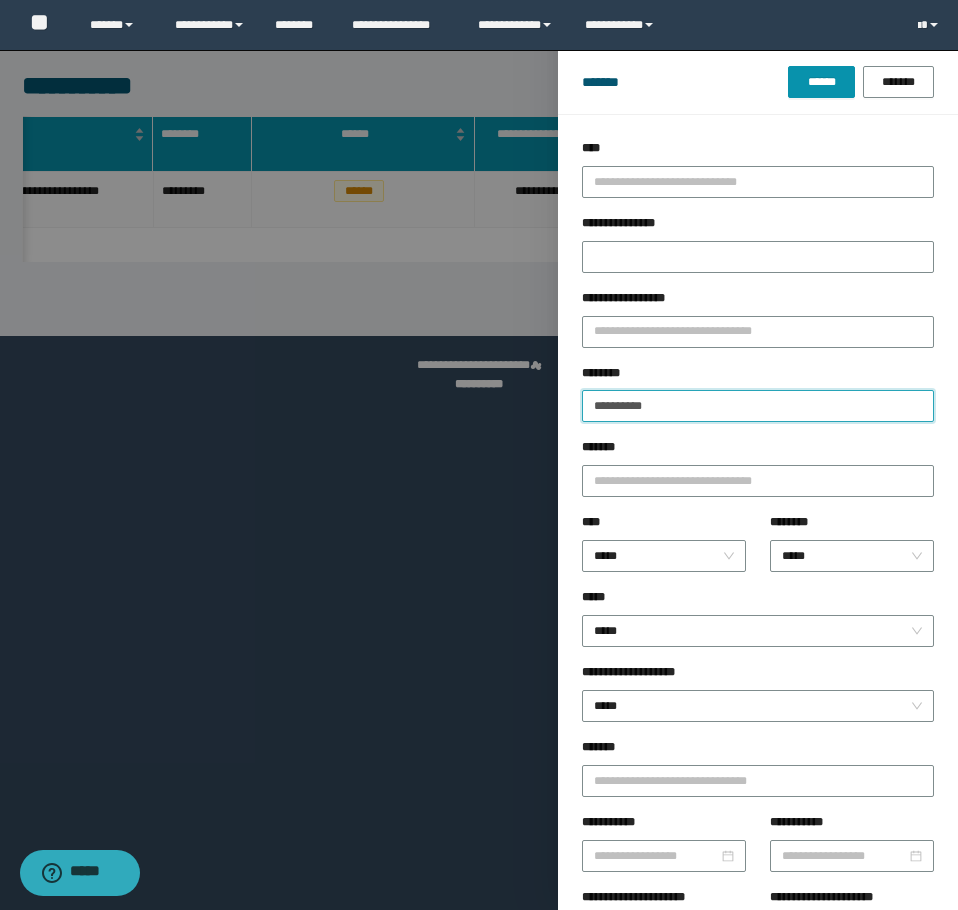 drag, startPoint x: 656, startPoint y: 404, endPoint x: 177, endPoint y: 358, distance: 481.2037 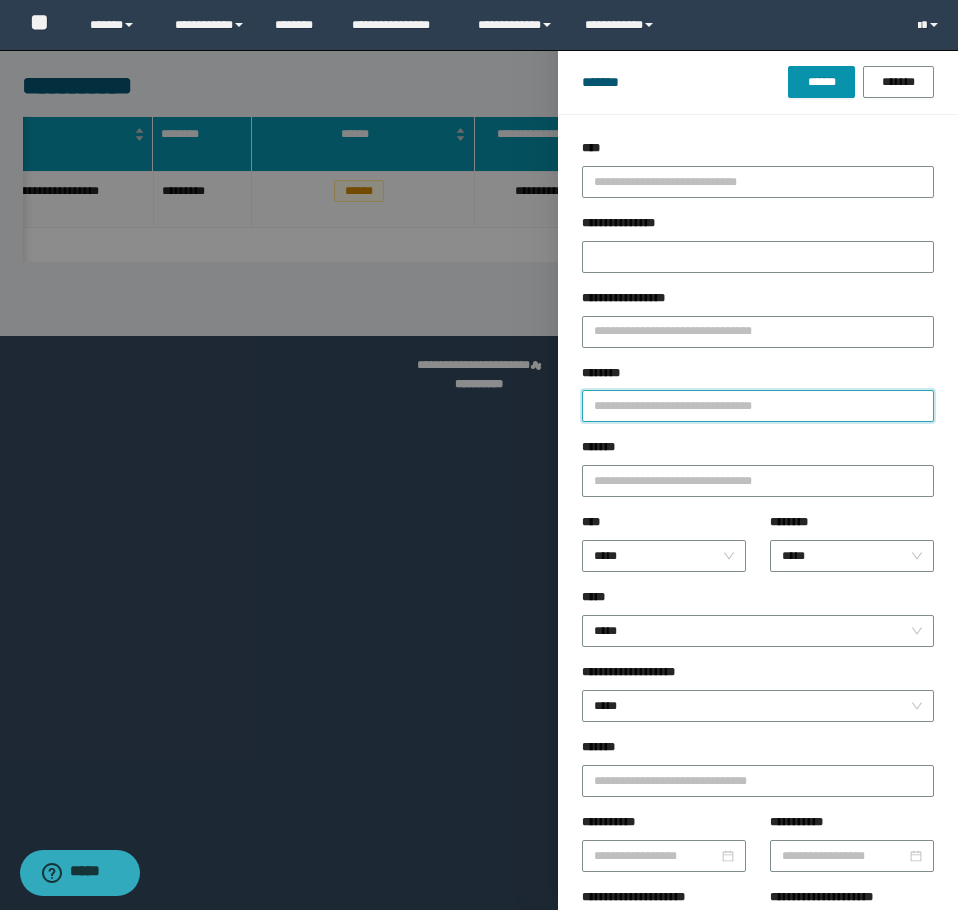 paste on "**********" 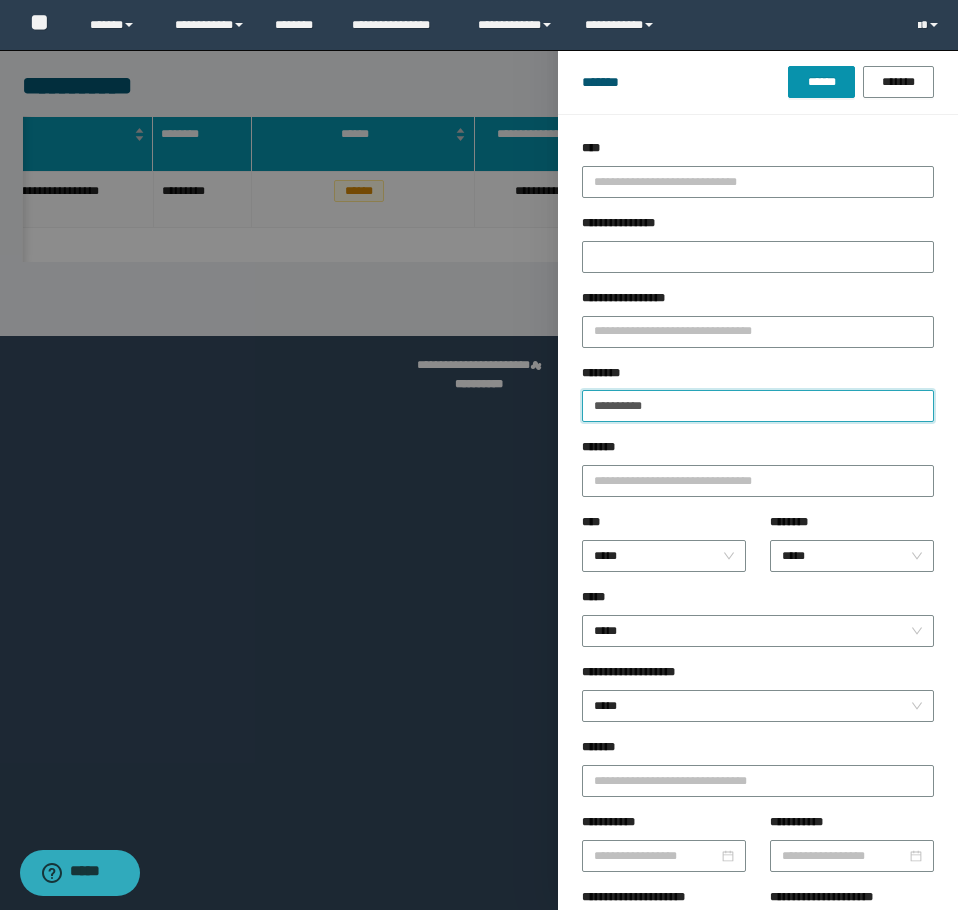 type on "**********" 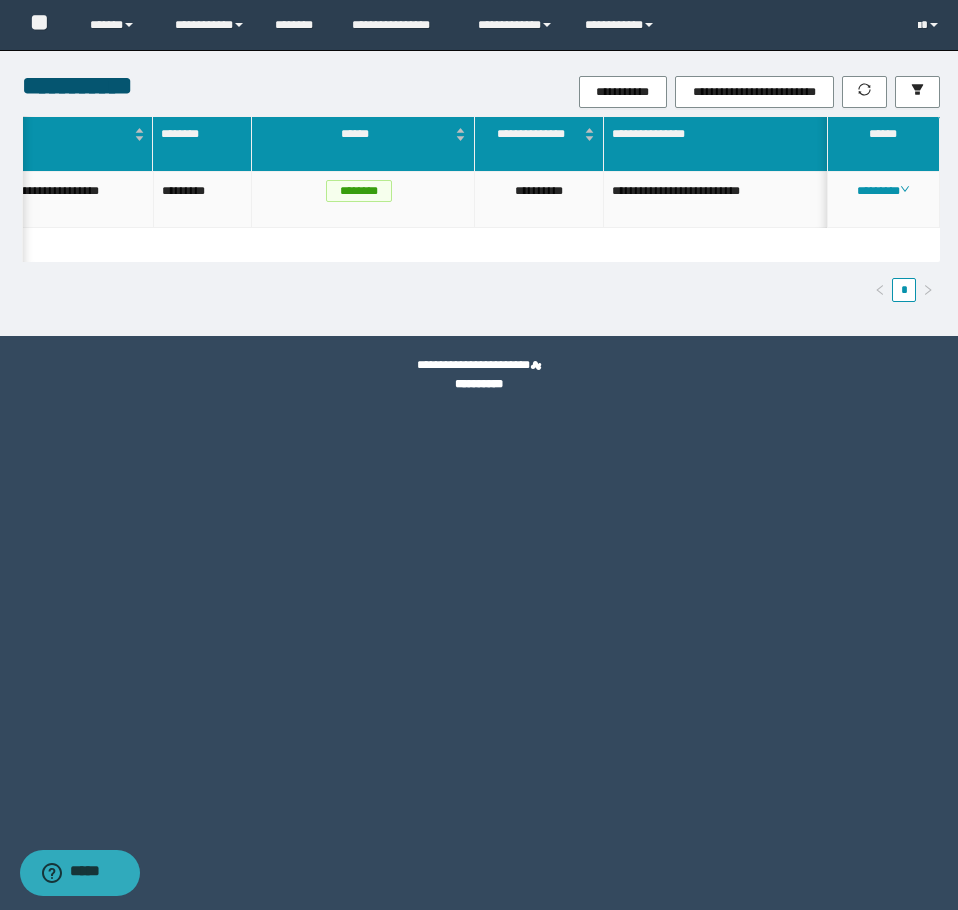 click on "********" at bounding box center [884, 200] 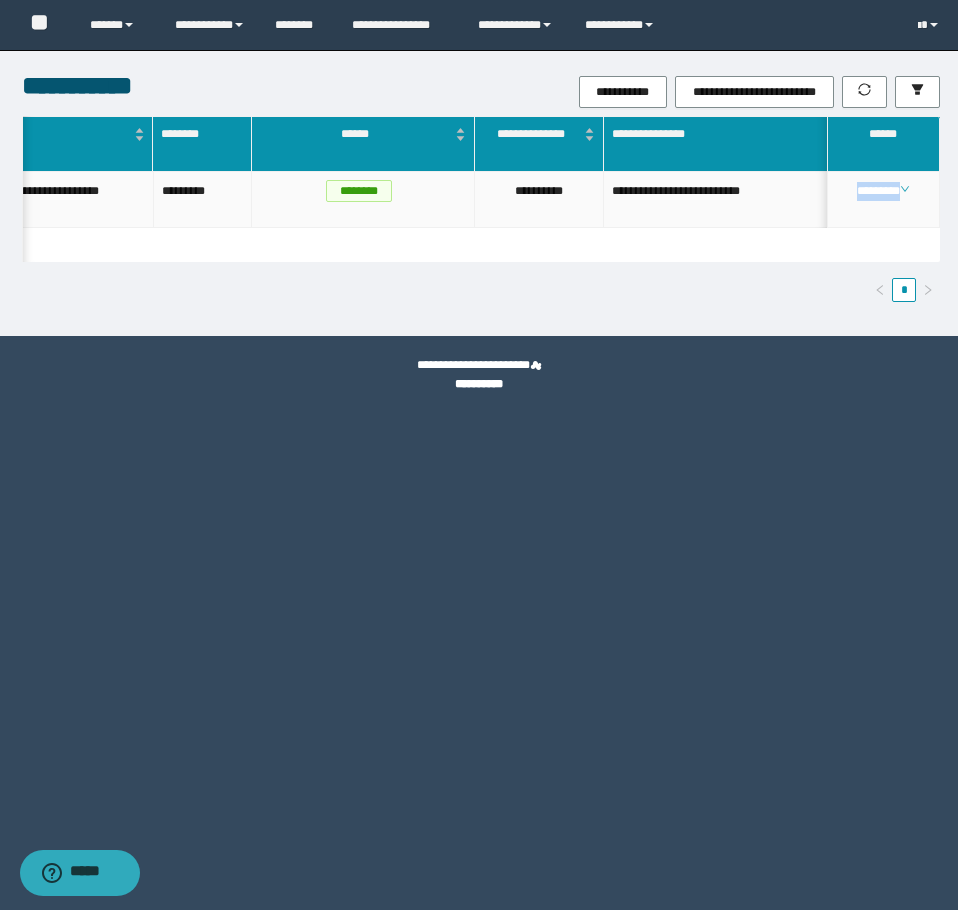 click on "********" at bounding box center (883, 191) 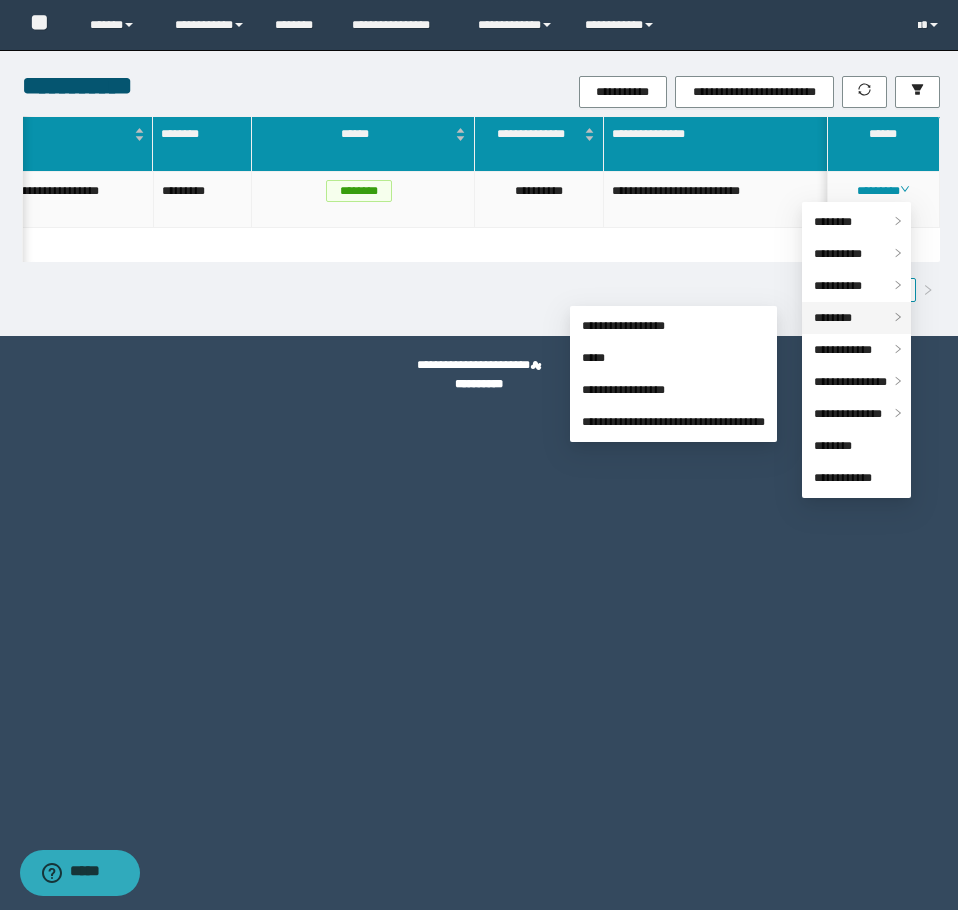 click on "********" at bounding box center (833, 318) 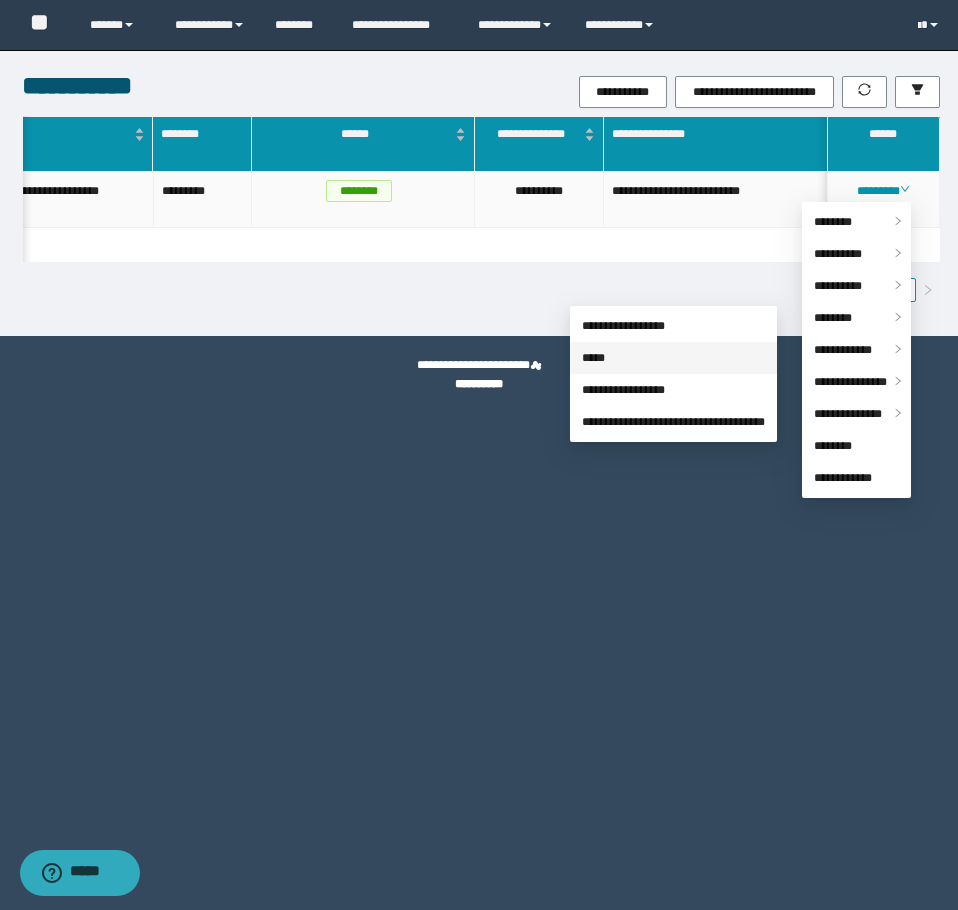 click on "*****" at bounding box center (593, 358) 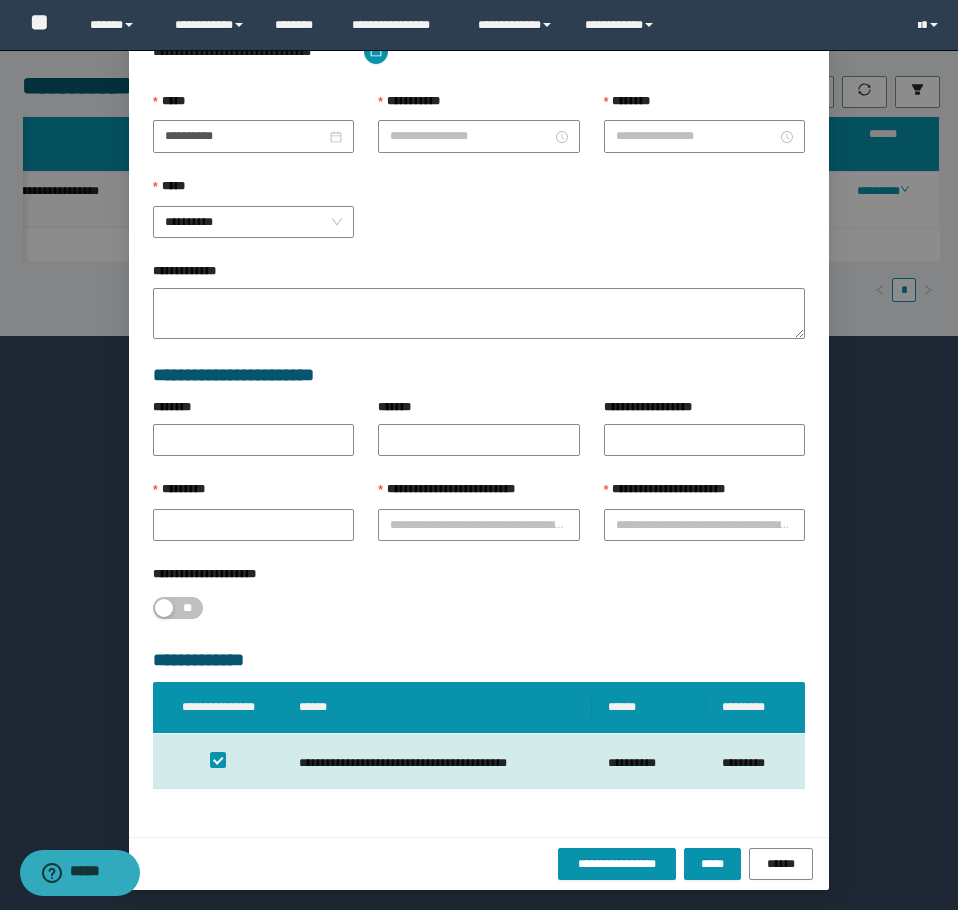 type on "**********" 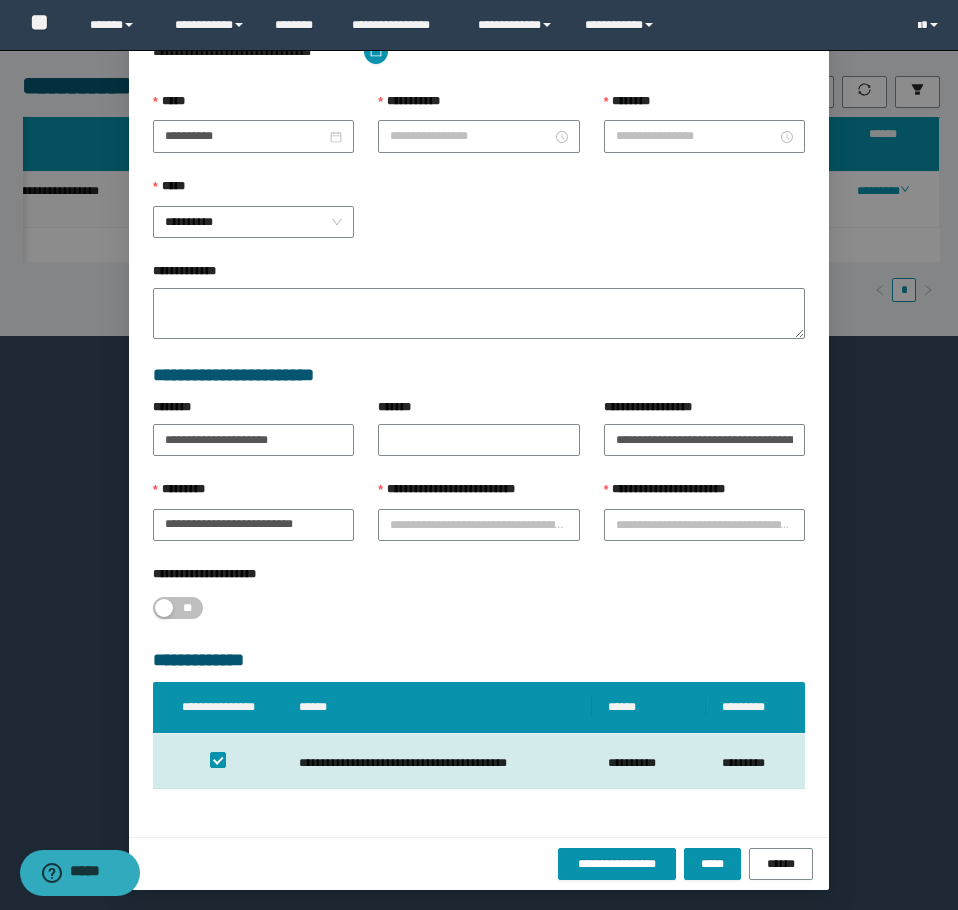 scroll, scrollTop: 107, scrollLeft: 0, axis: vertical 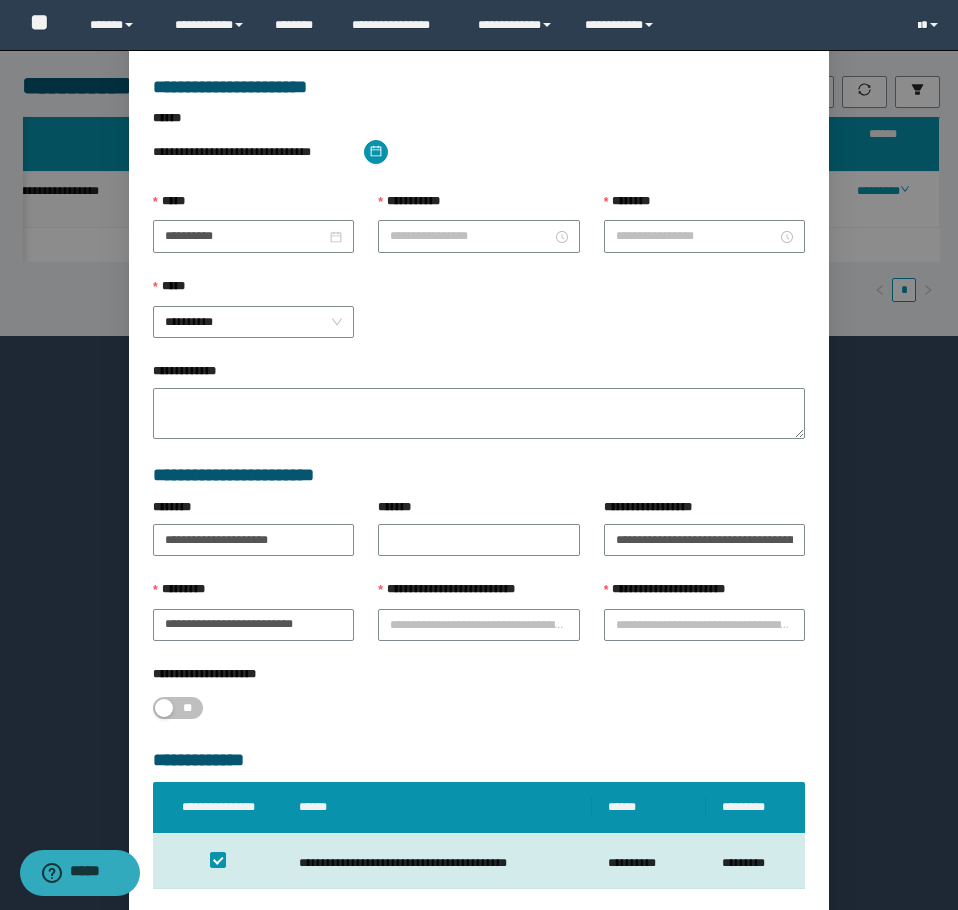 type on "*******" 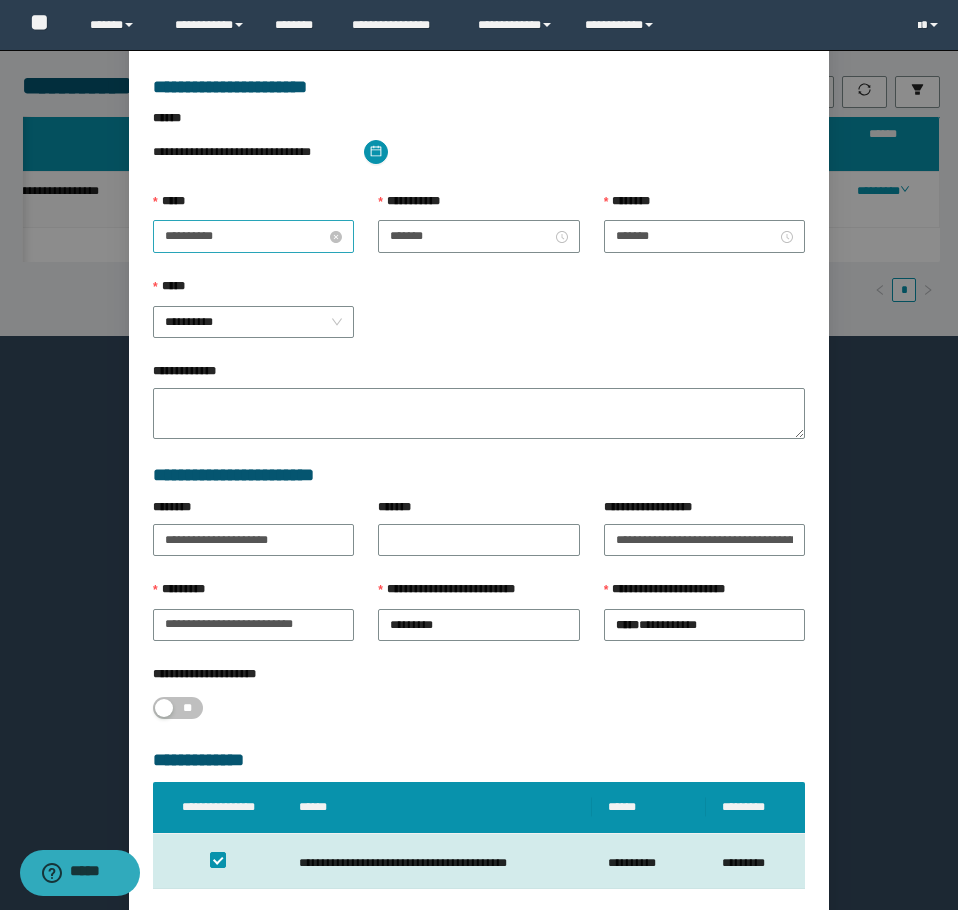 click on "**********" at bounding box center (245, 236) 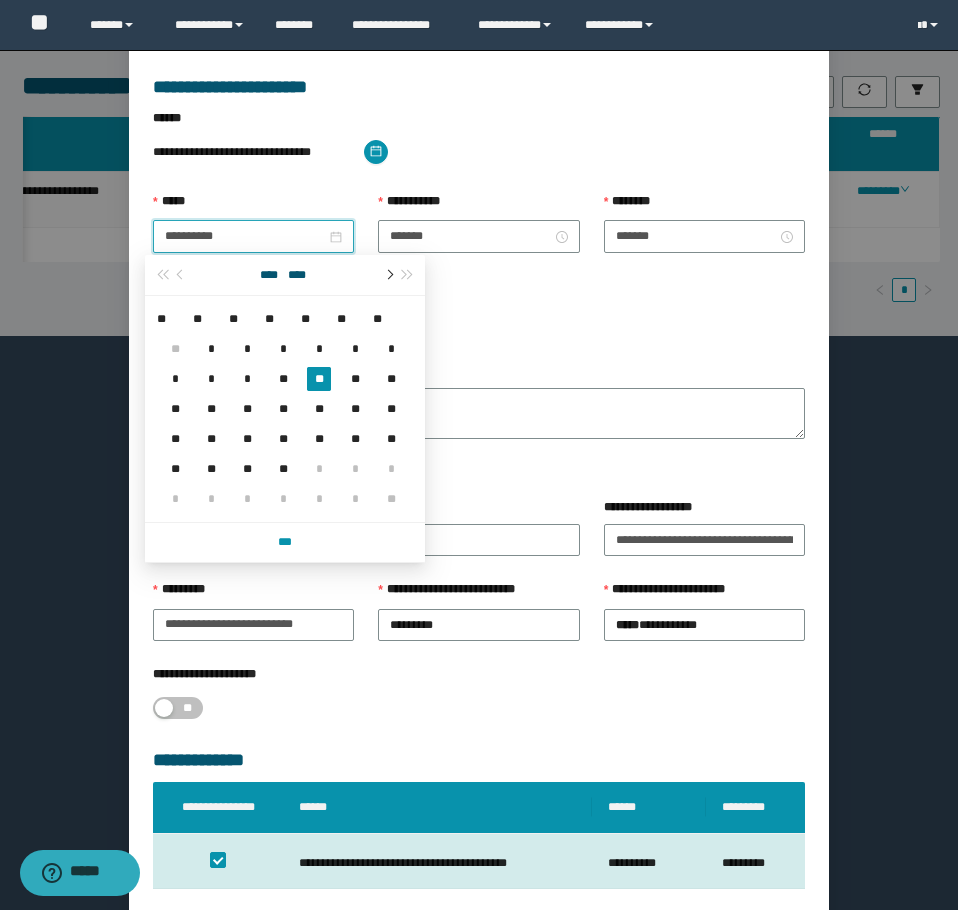 click at bounding box center [388, 275] 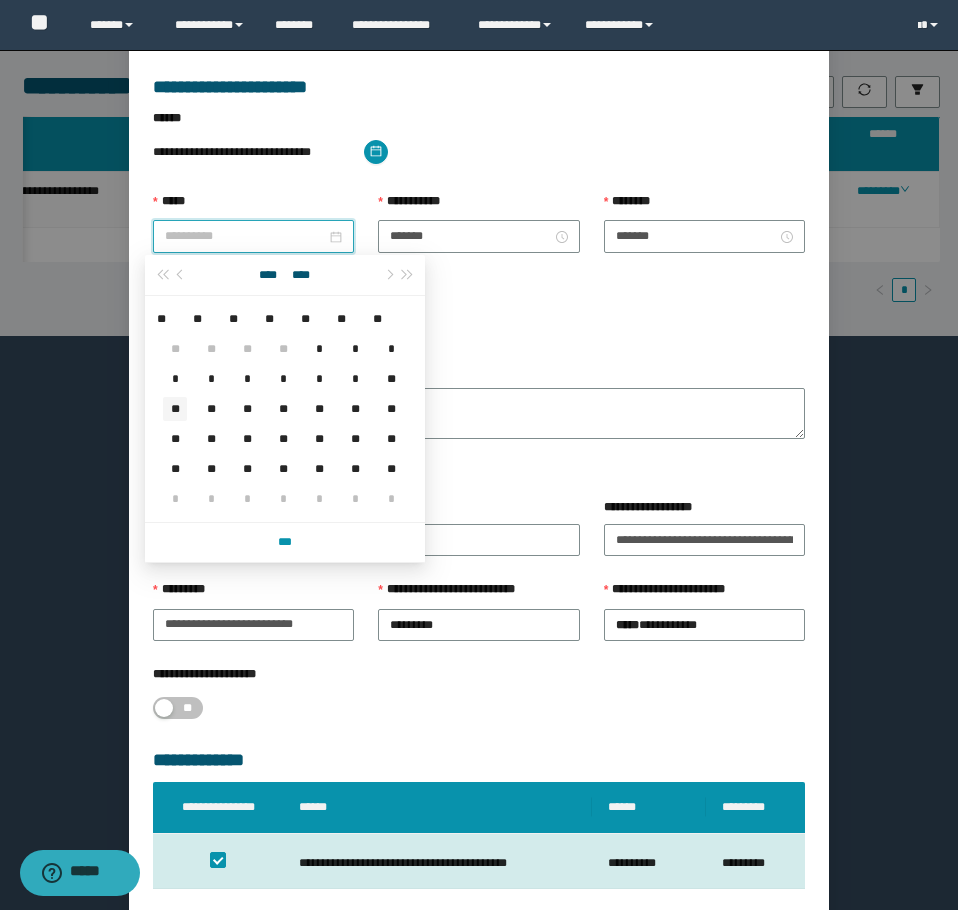 type on "**********" 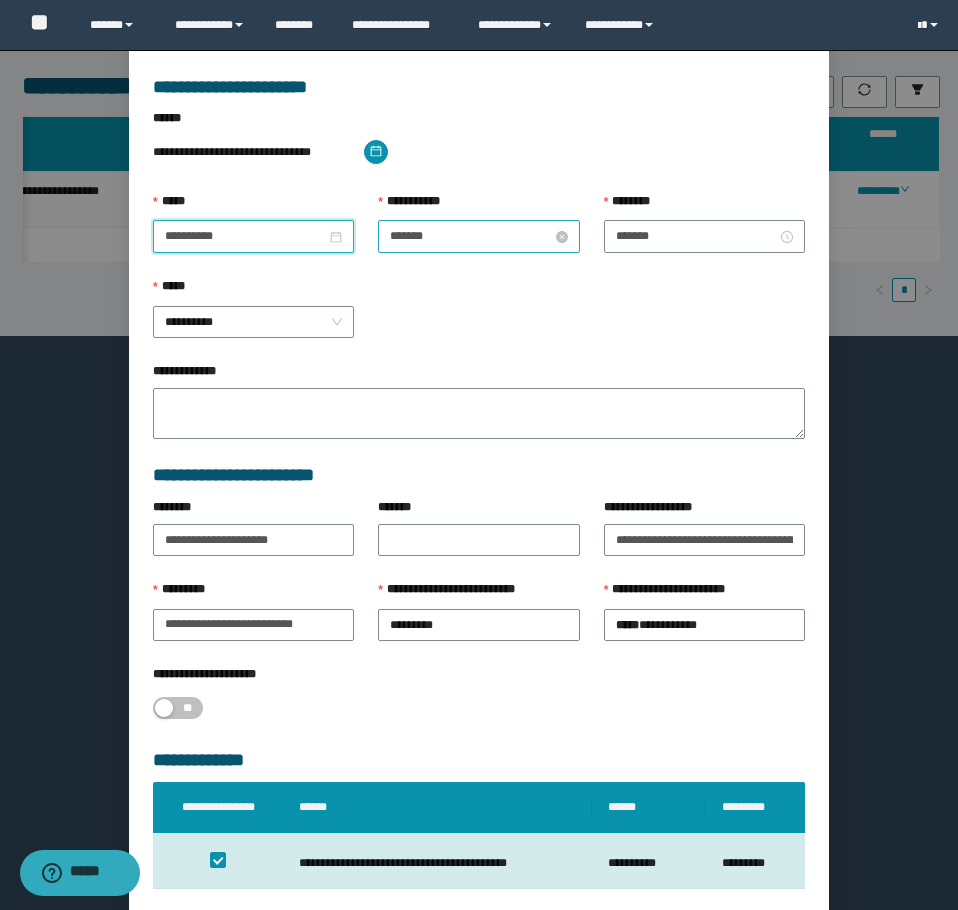 click on "*******" at bounding box center [470, 236] 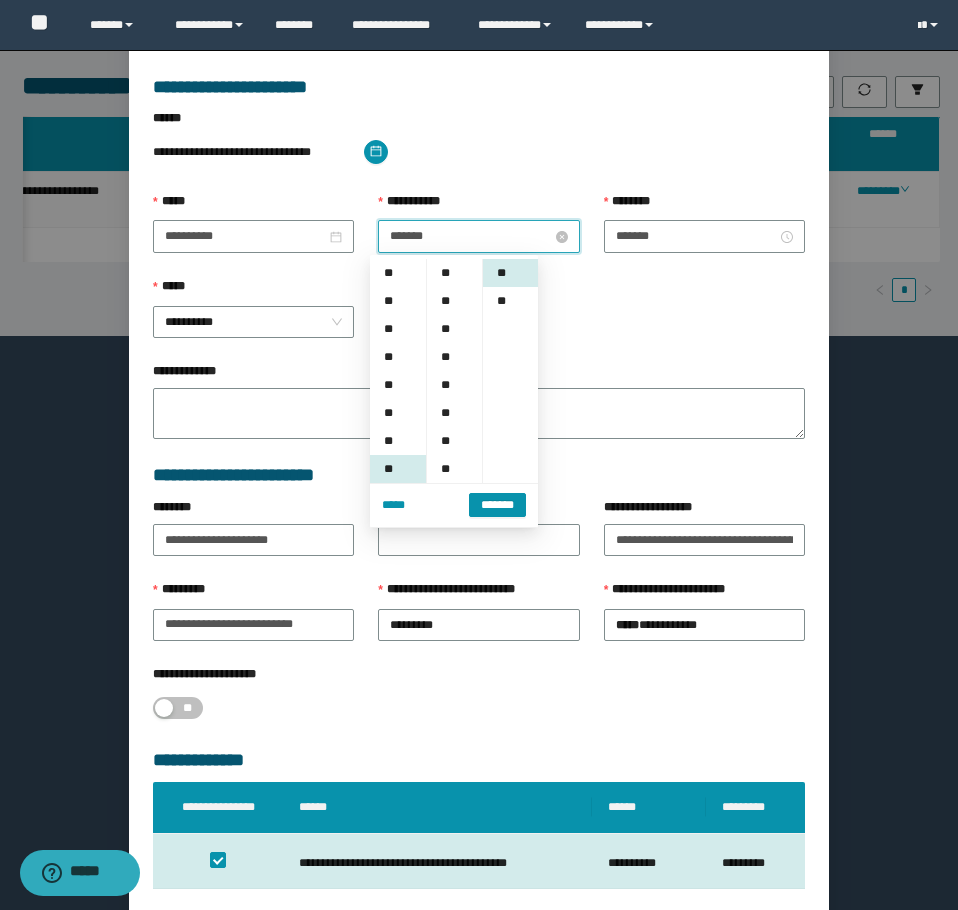 scroll, scrollTop: 196, scrollLeft: 0, axis: vertical 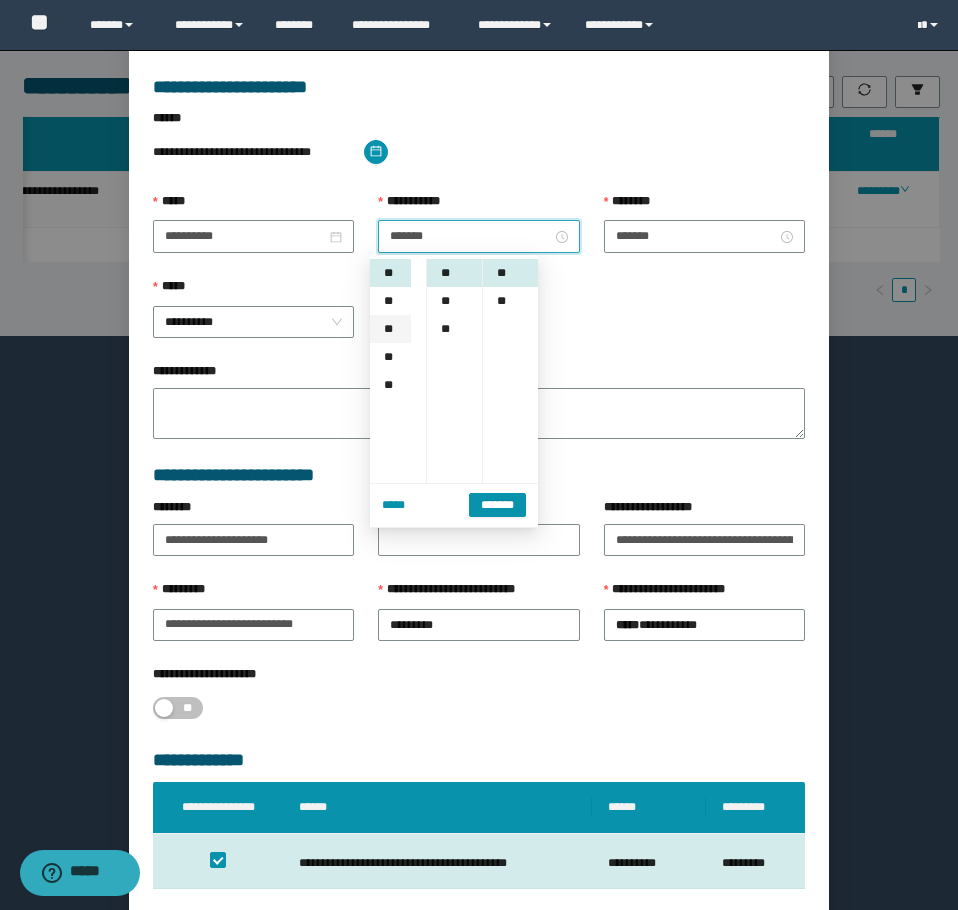 click on "**" at bounding box center [390, 329] 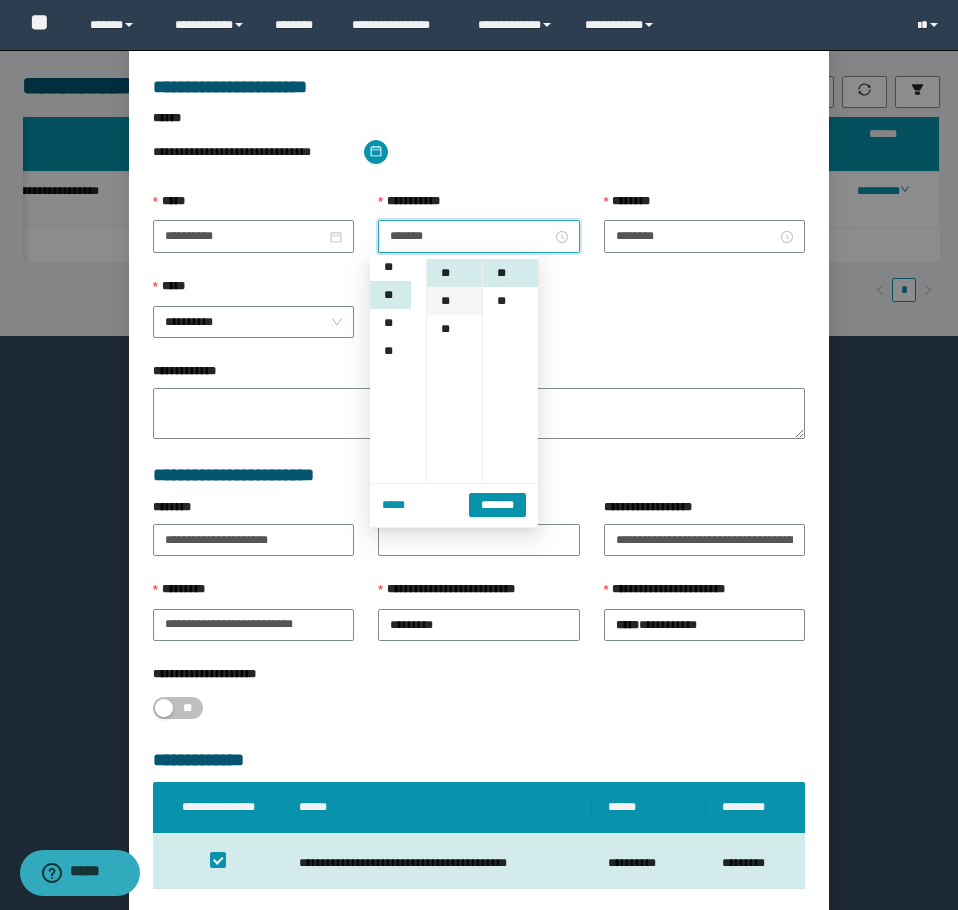 scroll, scrollTop: 252, scrollLeft: 0, axis: vertical 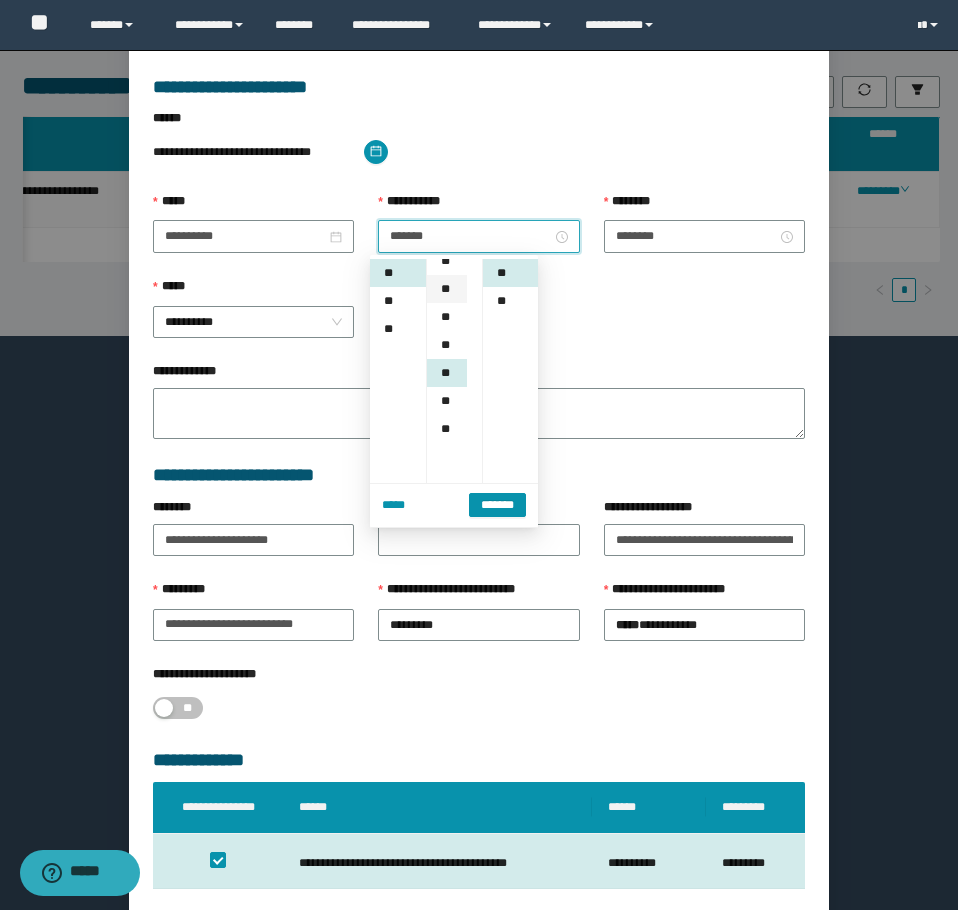 click on "**" at bounding box center [447, 289] 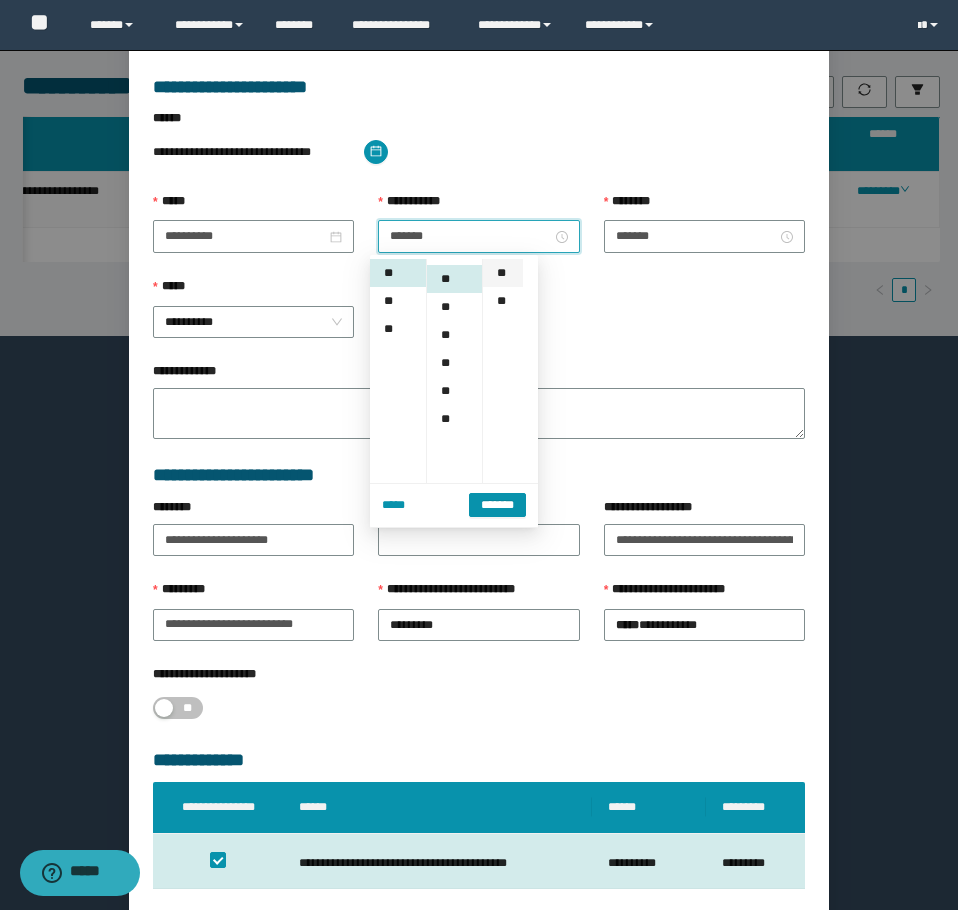 scroll, scrollTop: 168, scrollLeft: 0, axis: vertical 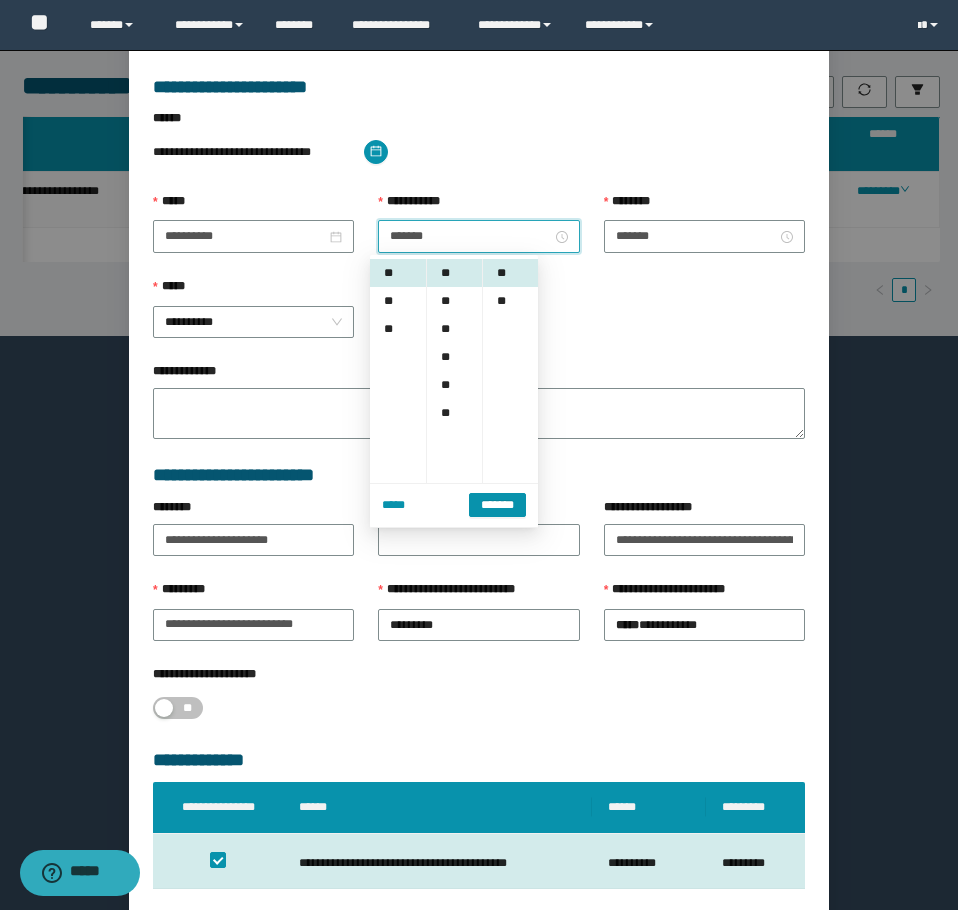 click on "*******" at bounding box center [497, 505] 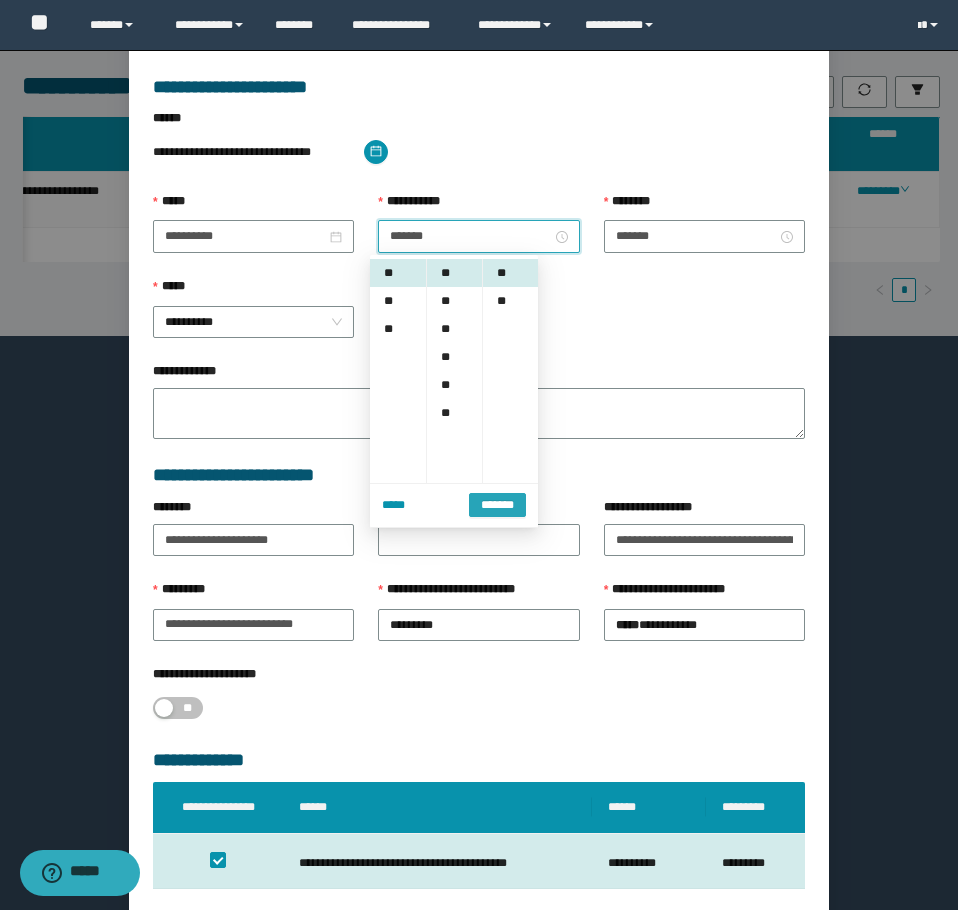 click on "*******" at bounding box center (497, 505) 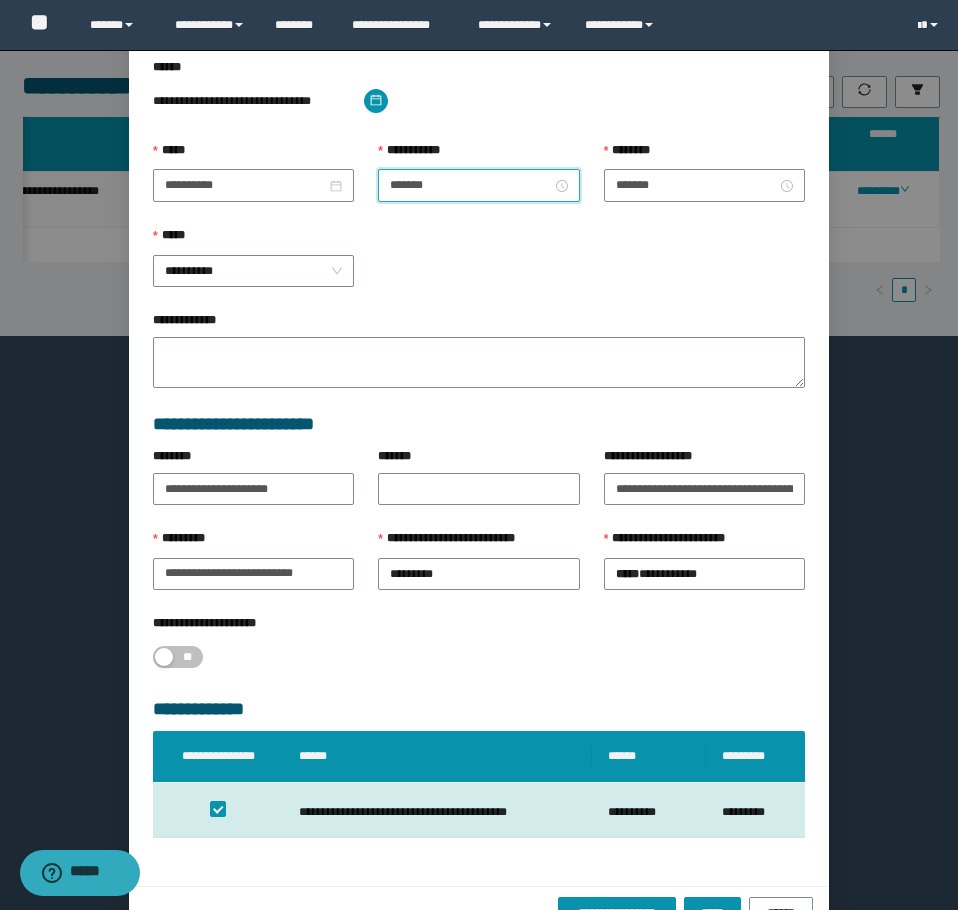 scroll, scrollTop: 207, scrollLeft: 0, axis: vertical 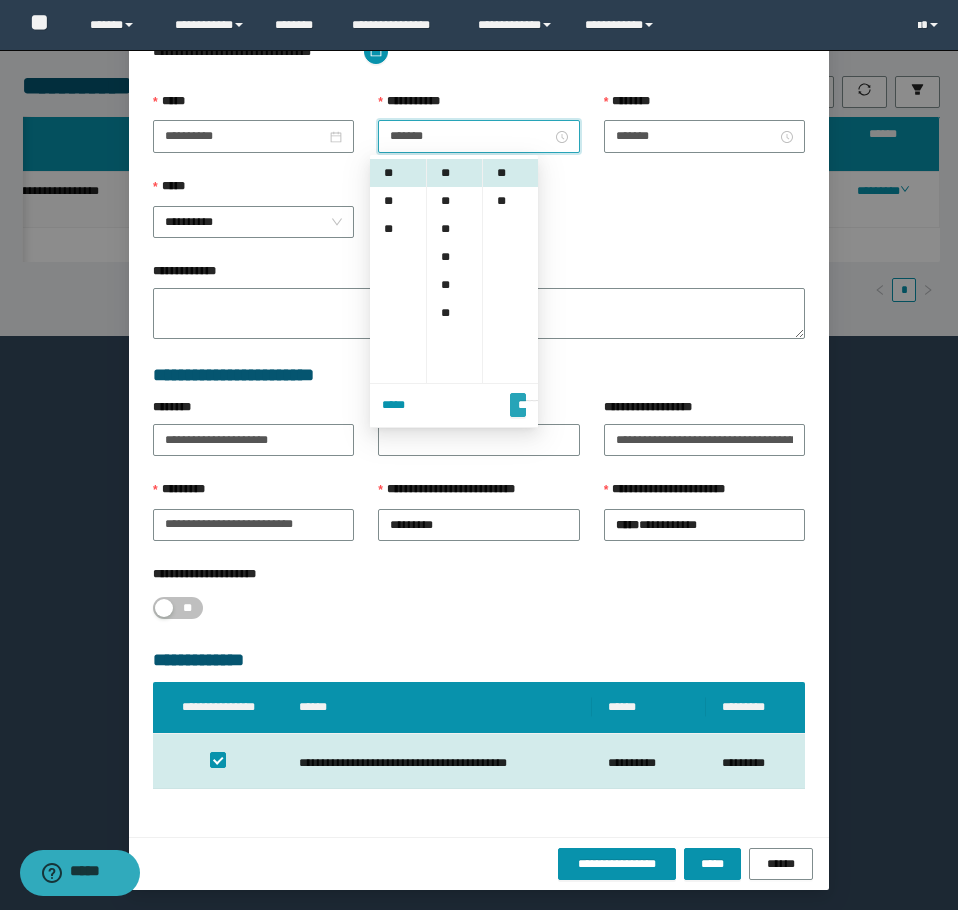 click on "*******" at bounding box center [518, 396] 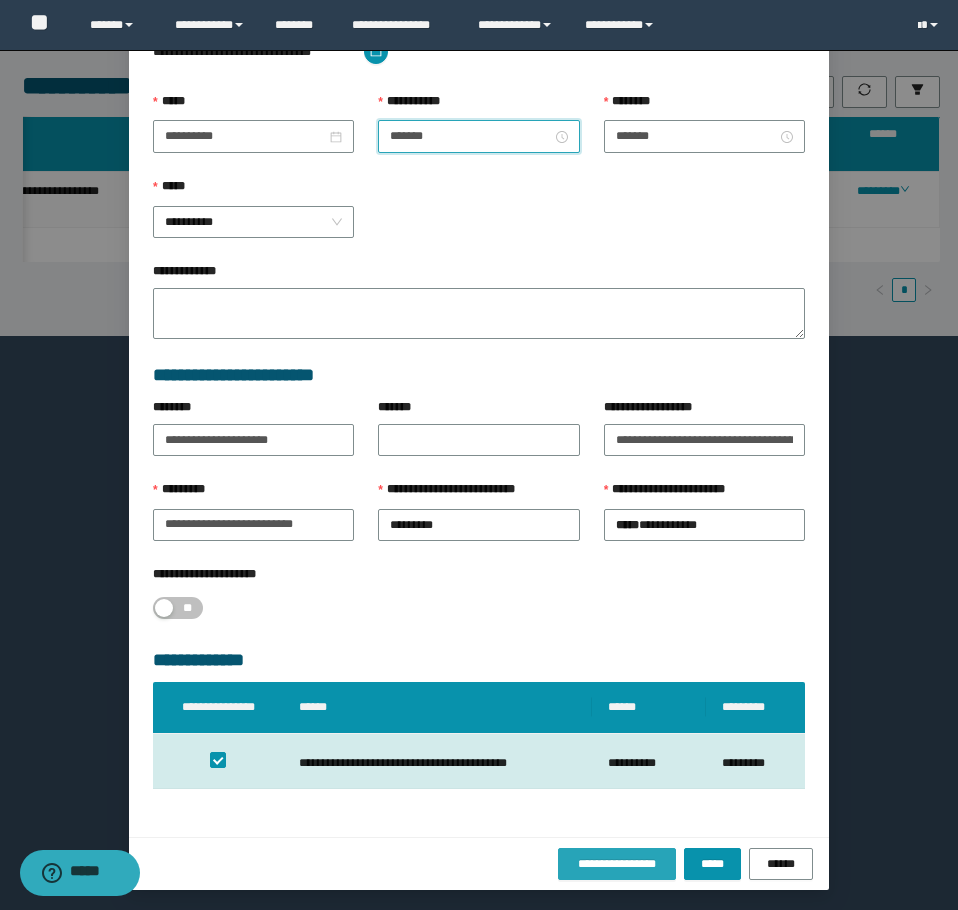 click on "**********" at bounding box center (617, 864) 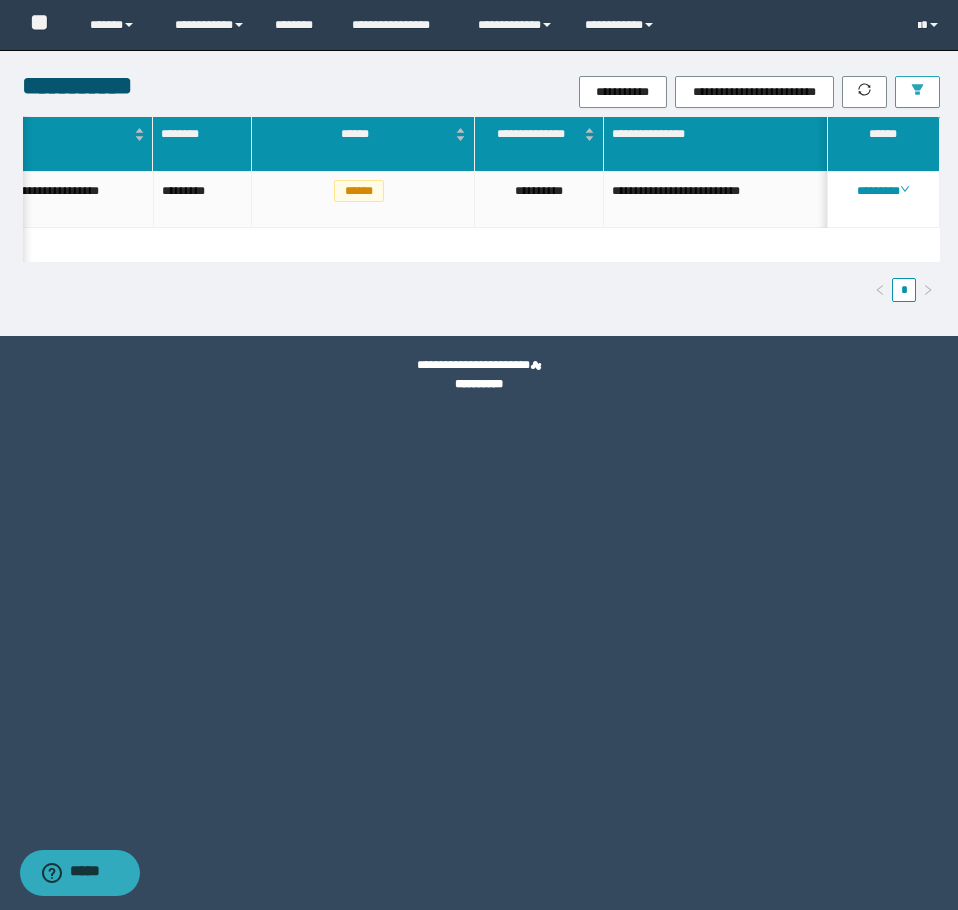click 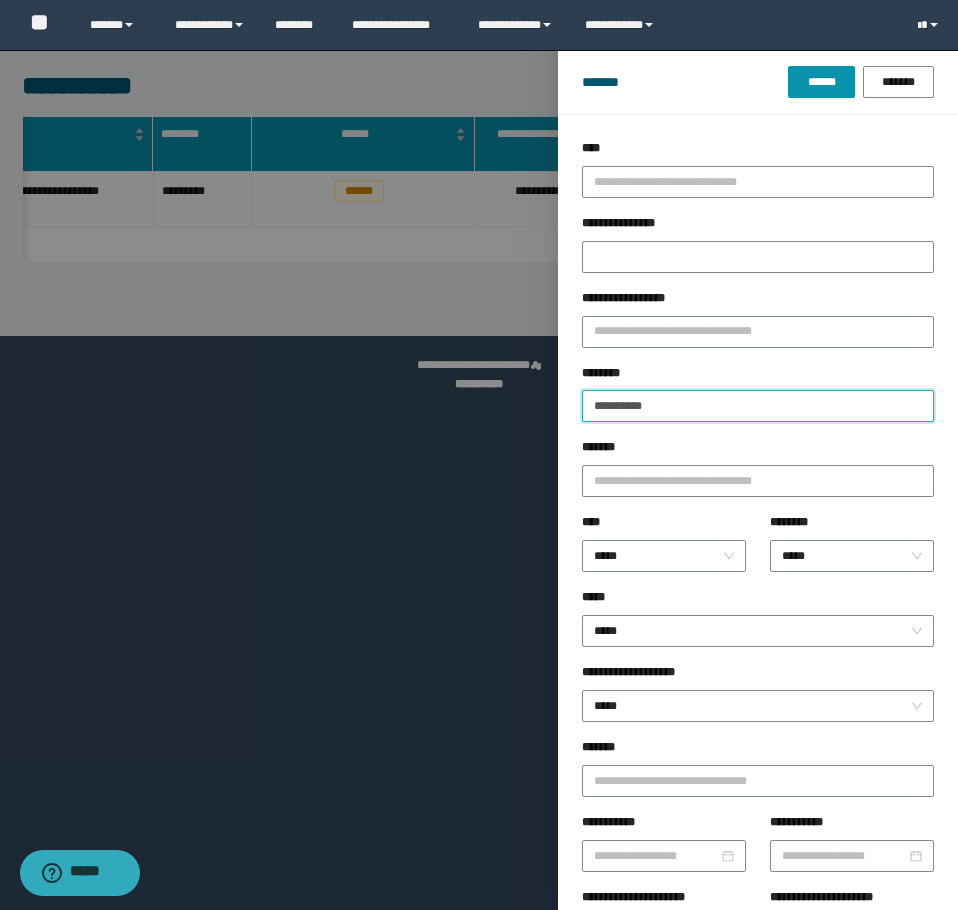 drag, startPoint x: 646, startPoint y: 408, endPoint x: 73, endPoint y: 360, distance: 575.00696 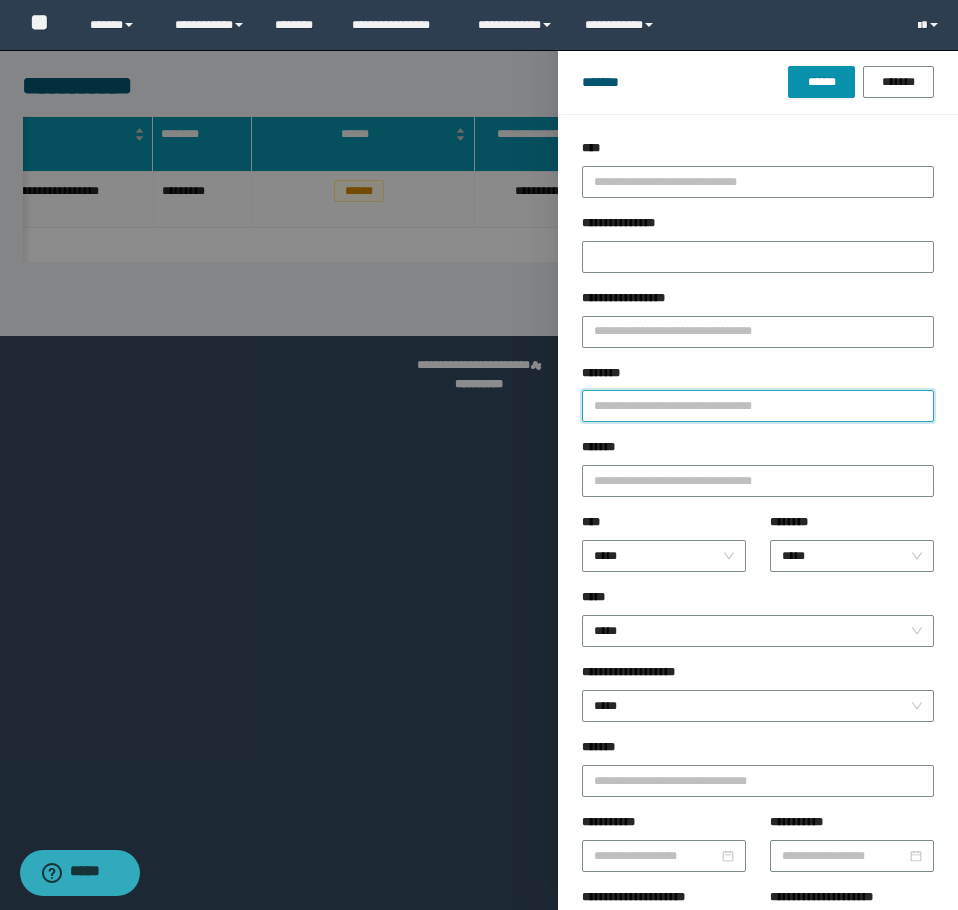 paste on "*******" 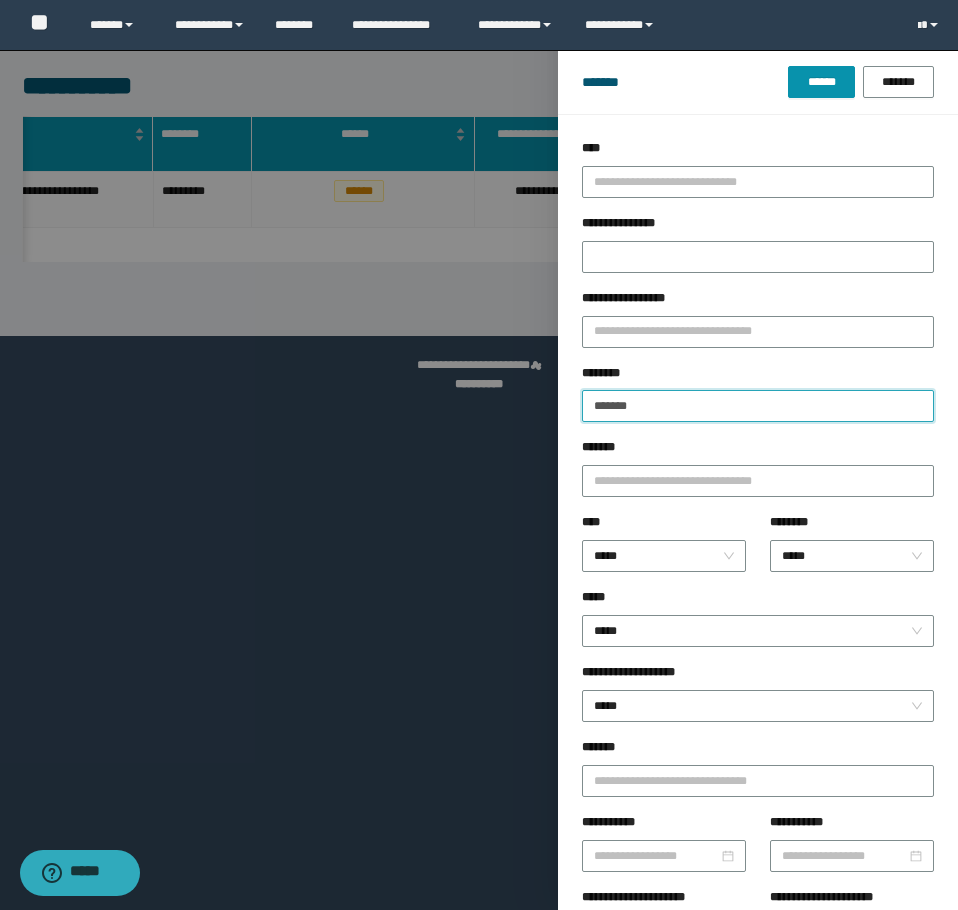 type on "*******" 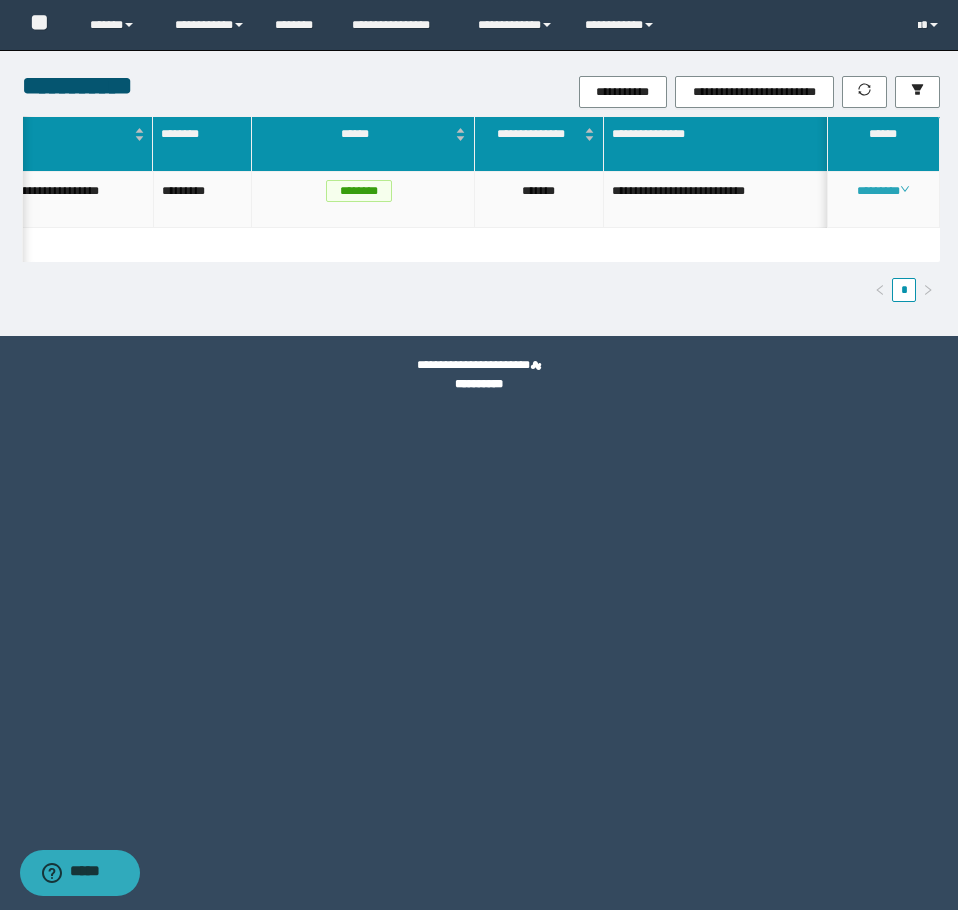 click on "********" at bounding box center [883, 191] 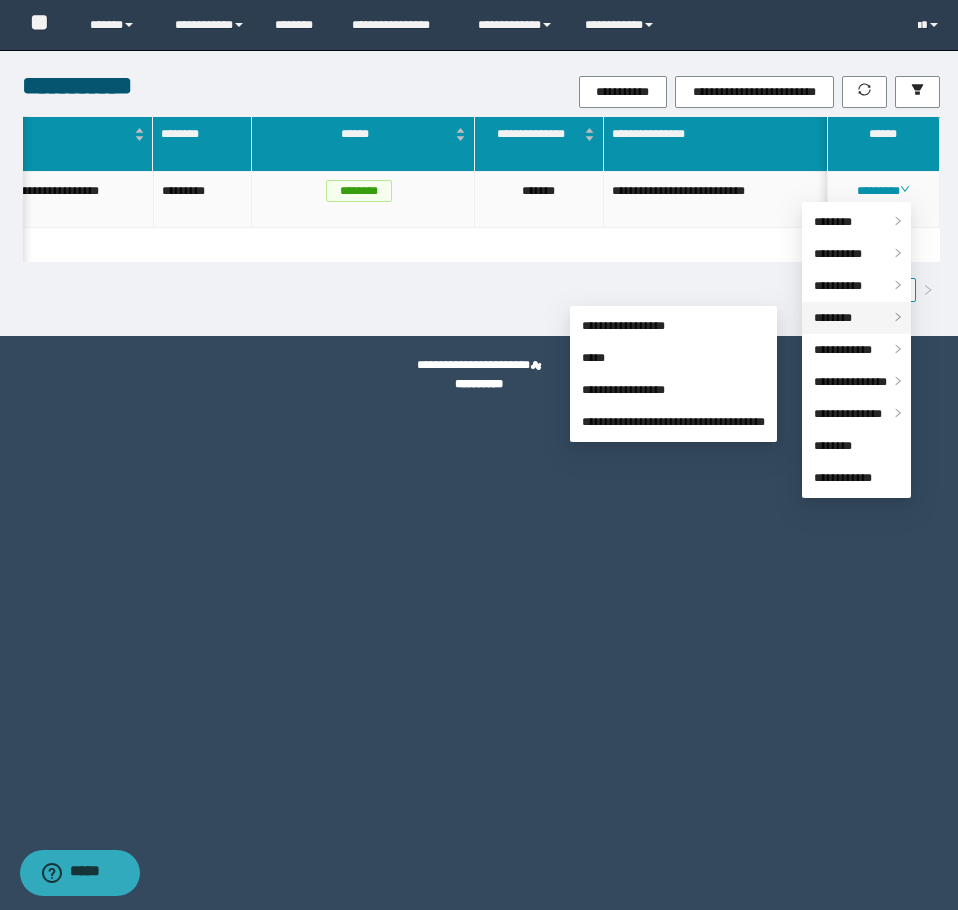 click on "********" at bounding box center (833, 318) 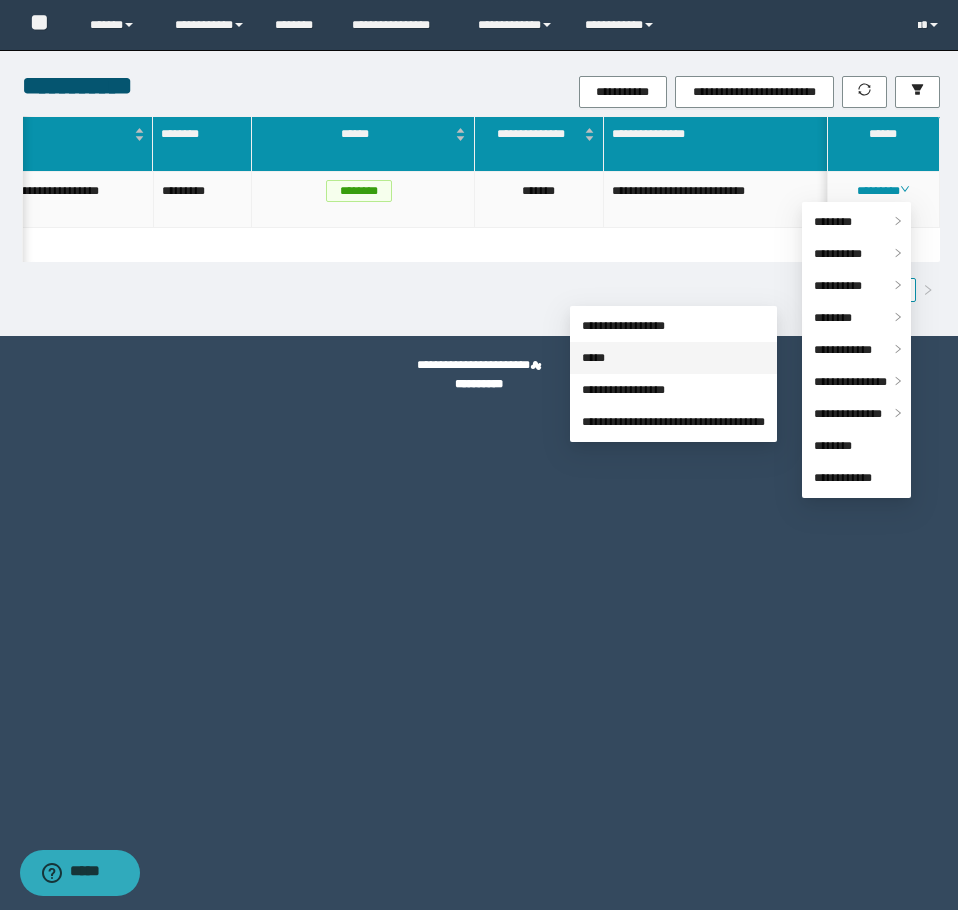 click on "*****" at bounding box center (593, 358) 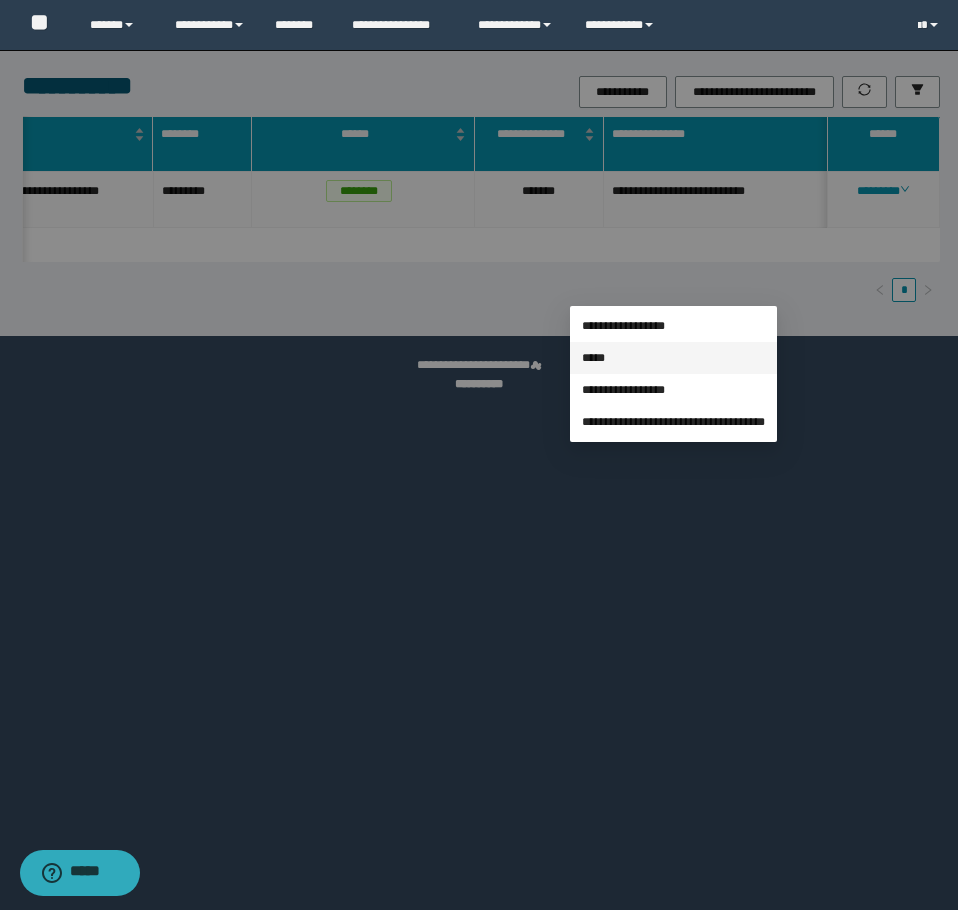 scroll, scrollTop: 107, scrollLeft: 0, axis: vertical 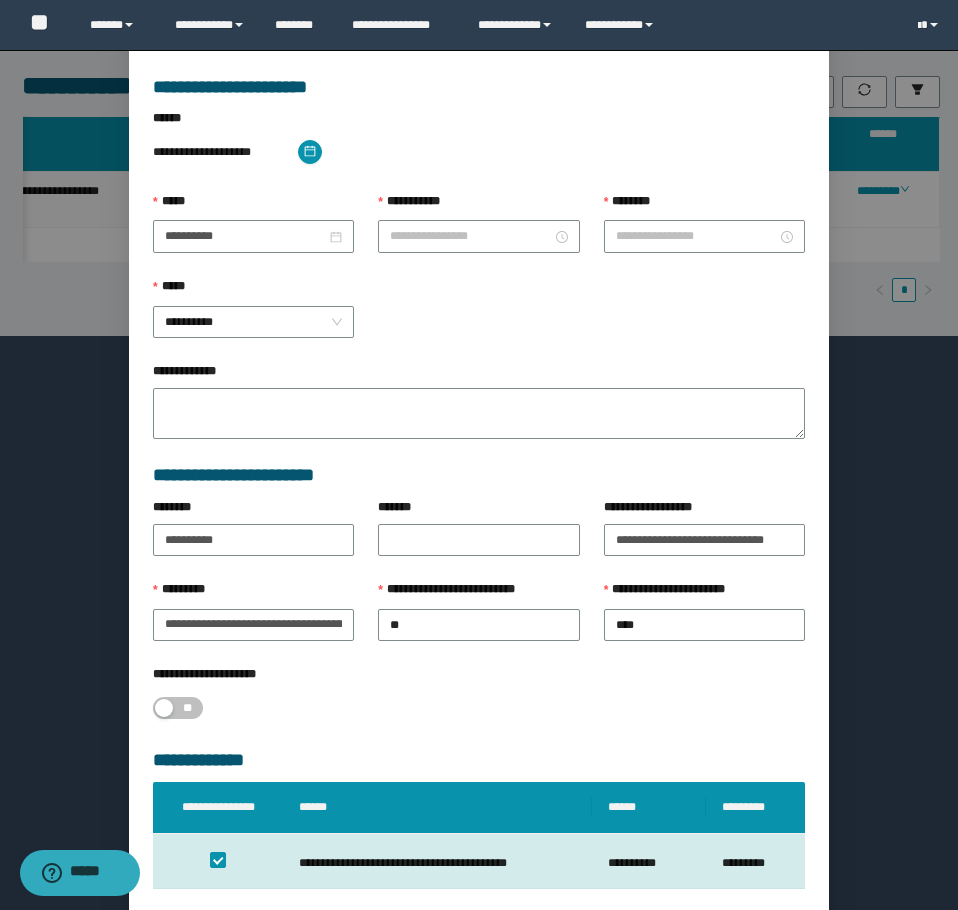 type on "********" 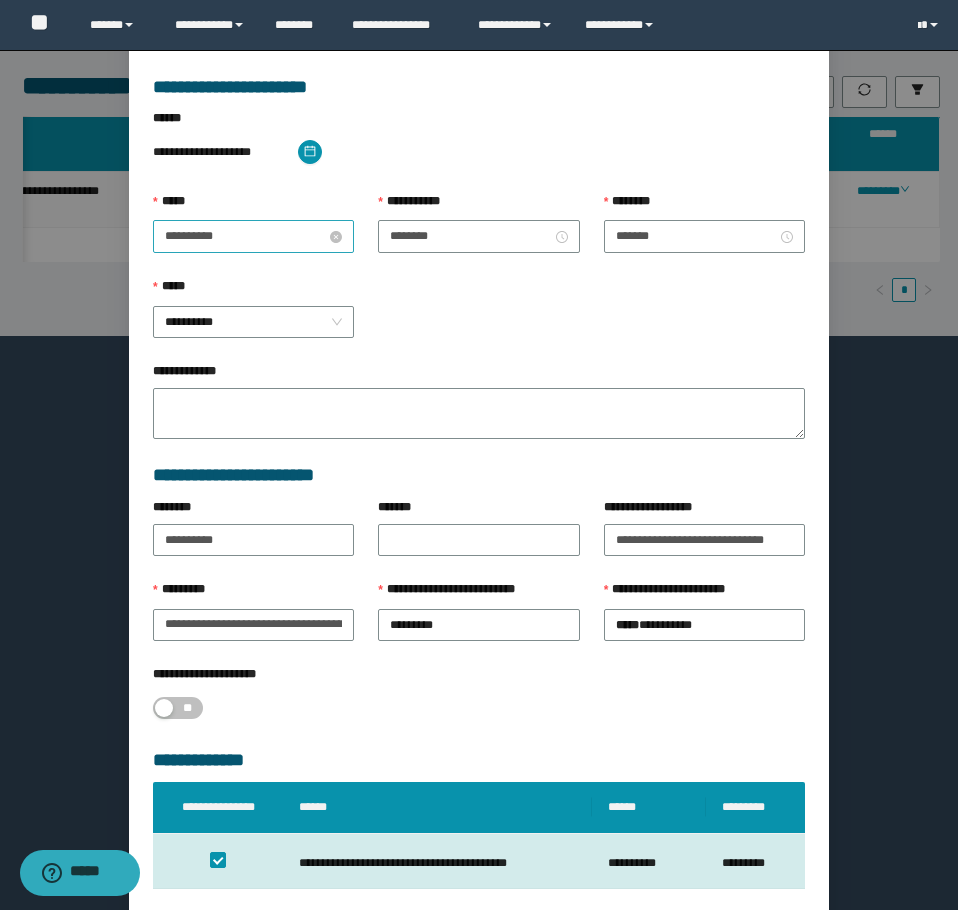 click on "**********" at bounding box center (245, 236) 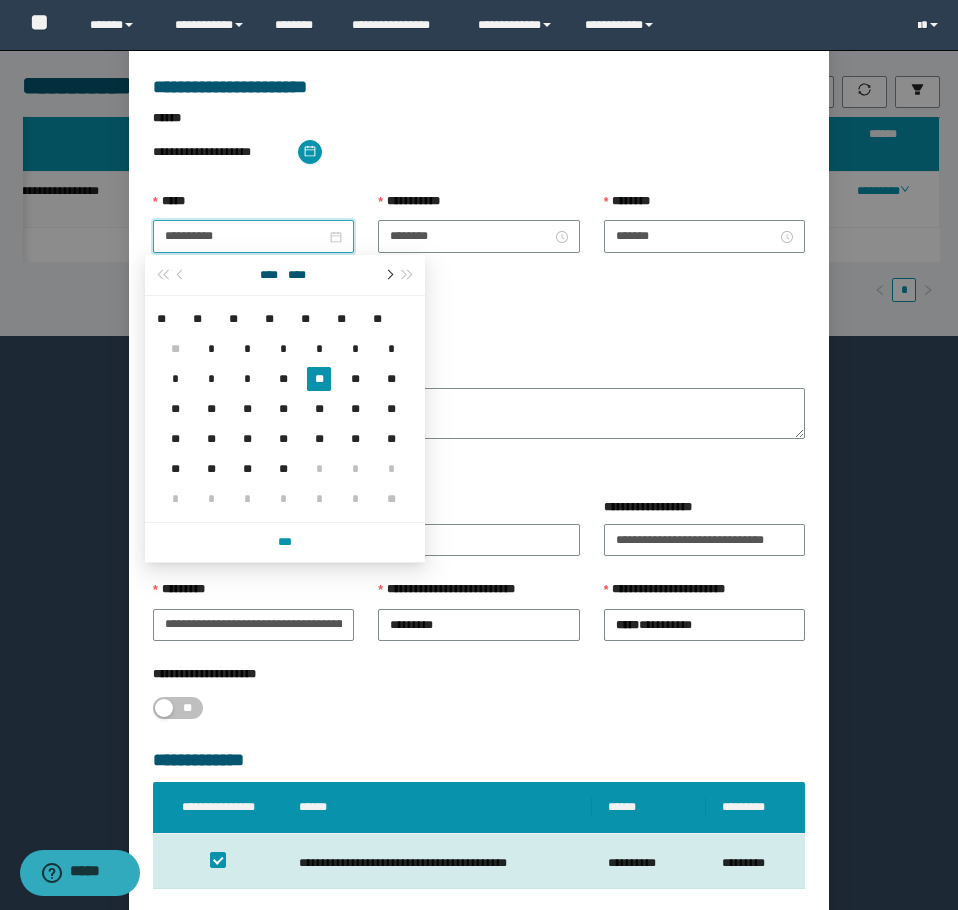 click at bounding box center [388, 275] 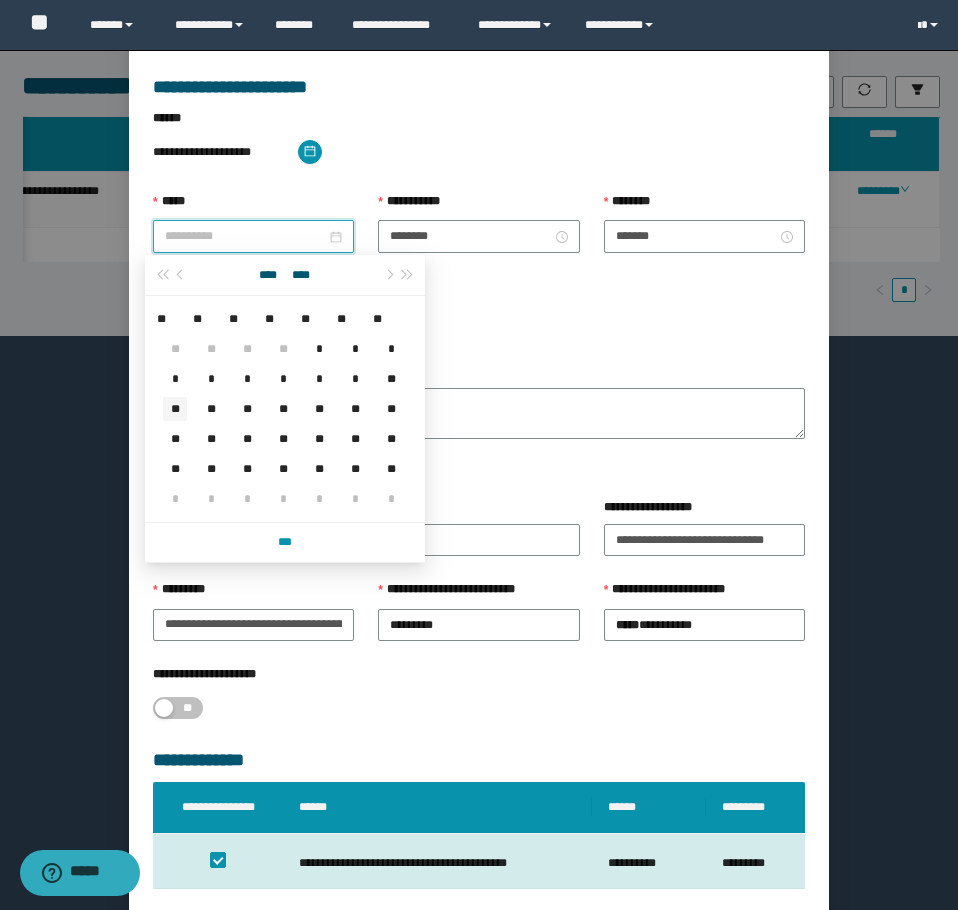 type on "**********" 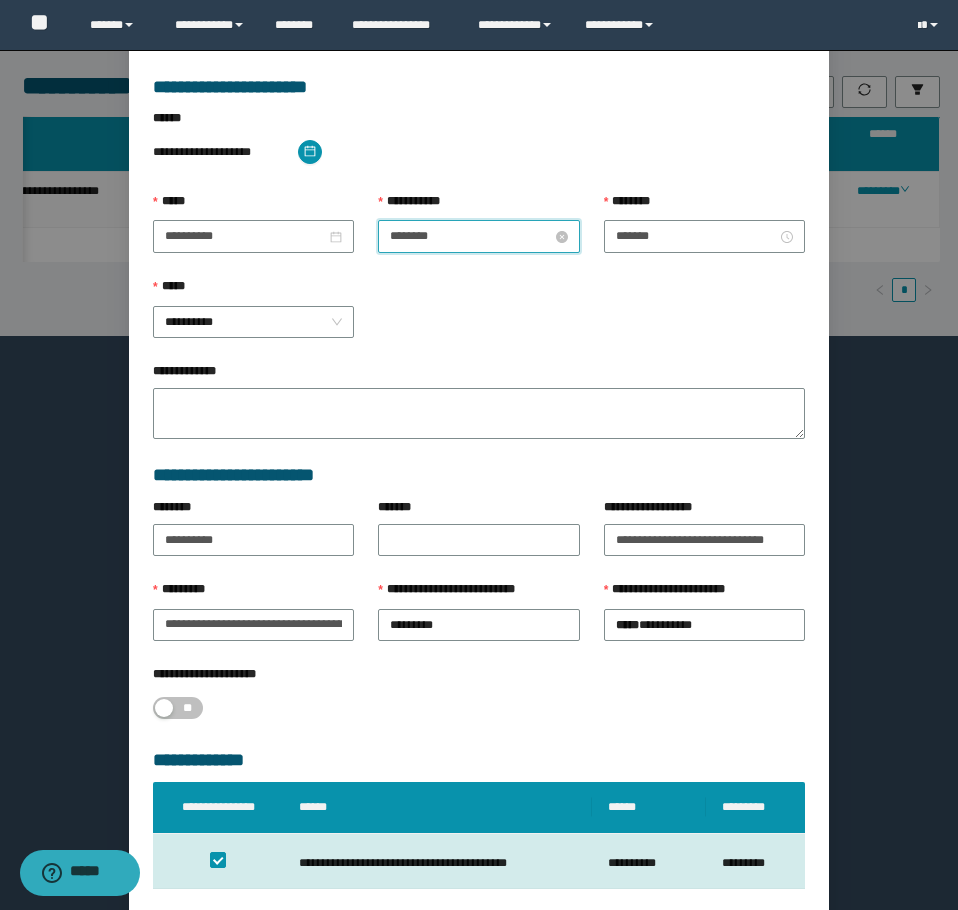 click on "********" at bounding box center [470, 236] 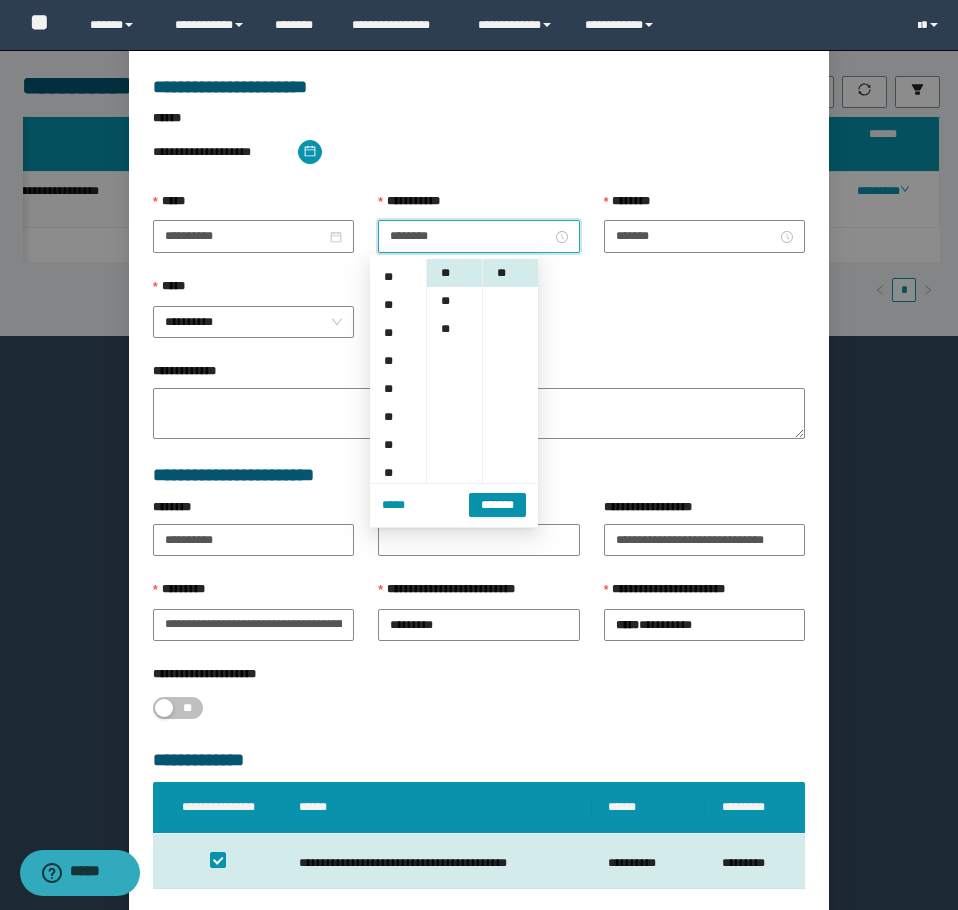 scroll, scrollTop: 200, scrollLeft: 0, axis: vertical 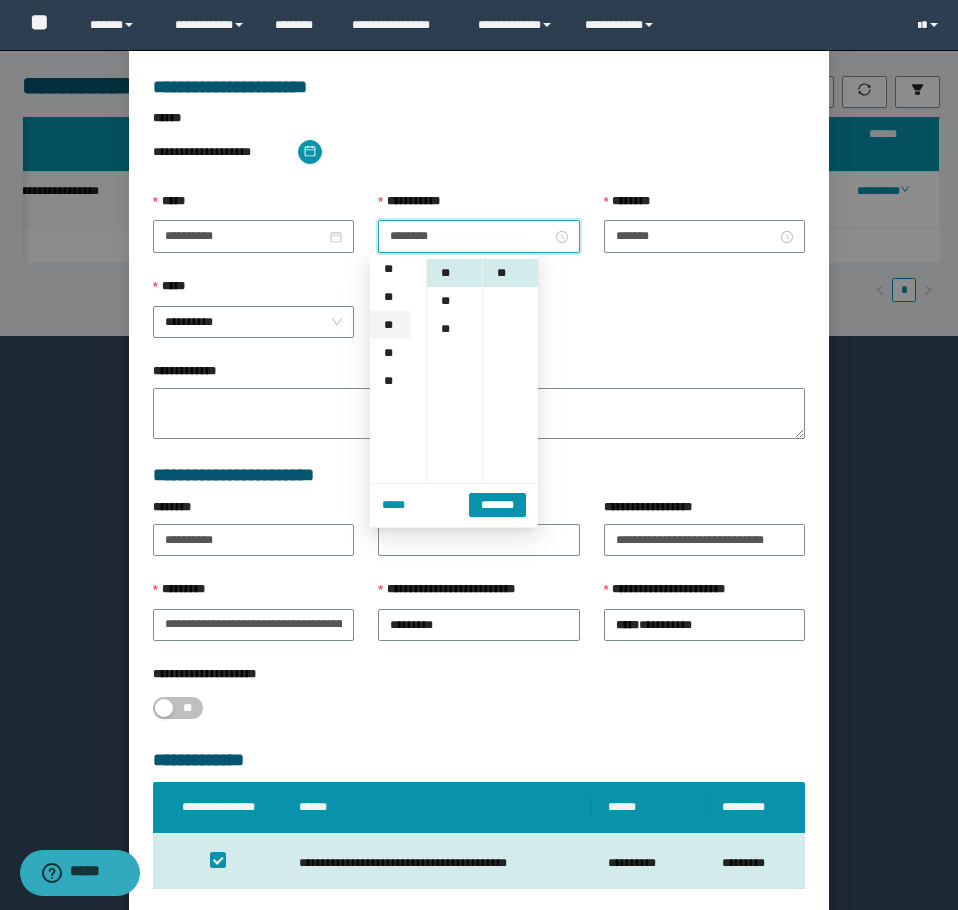 click on "**" at bounding box center (390, 325) 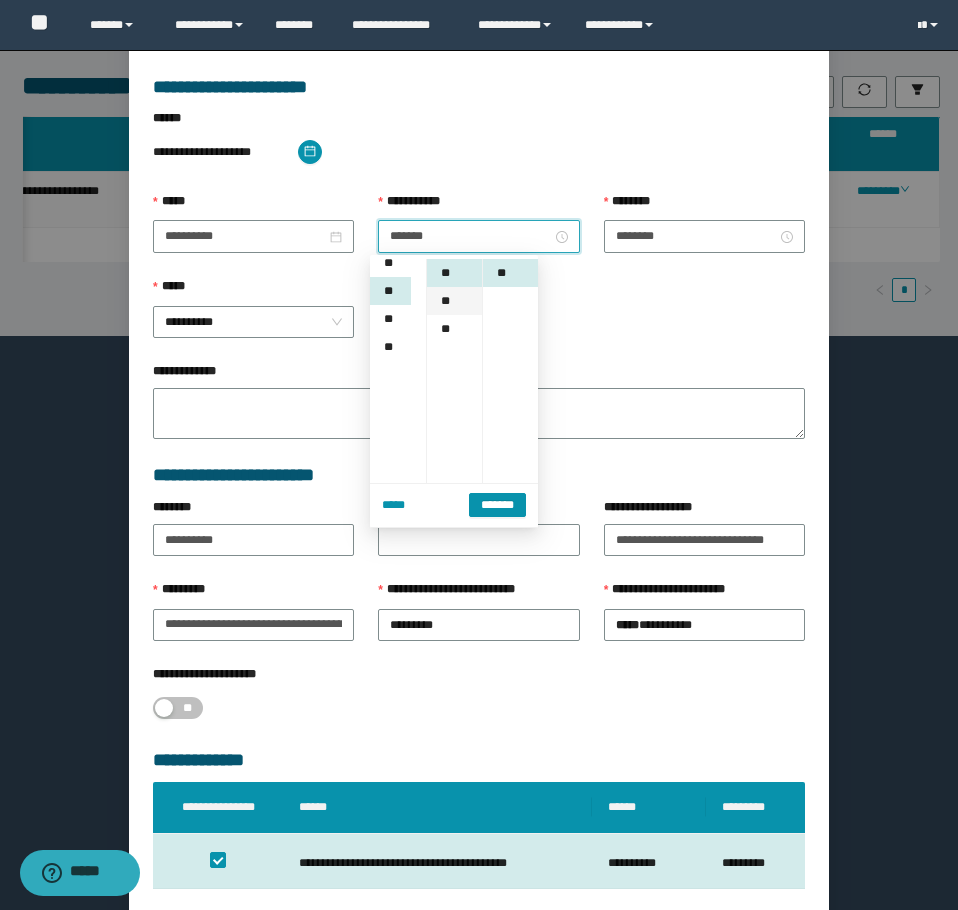 scroll, scrollTop: 252, scrollLeft: 0, axis: vertical 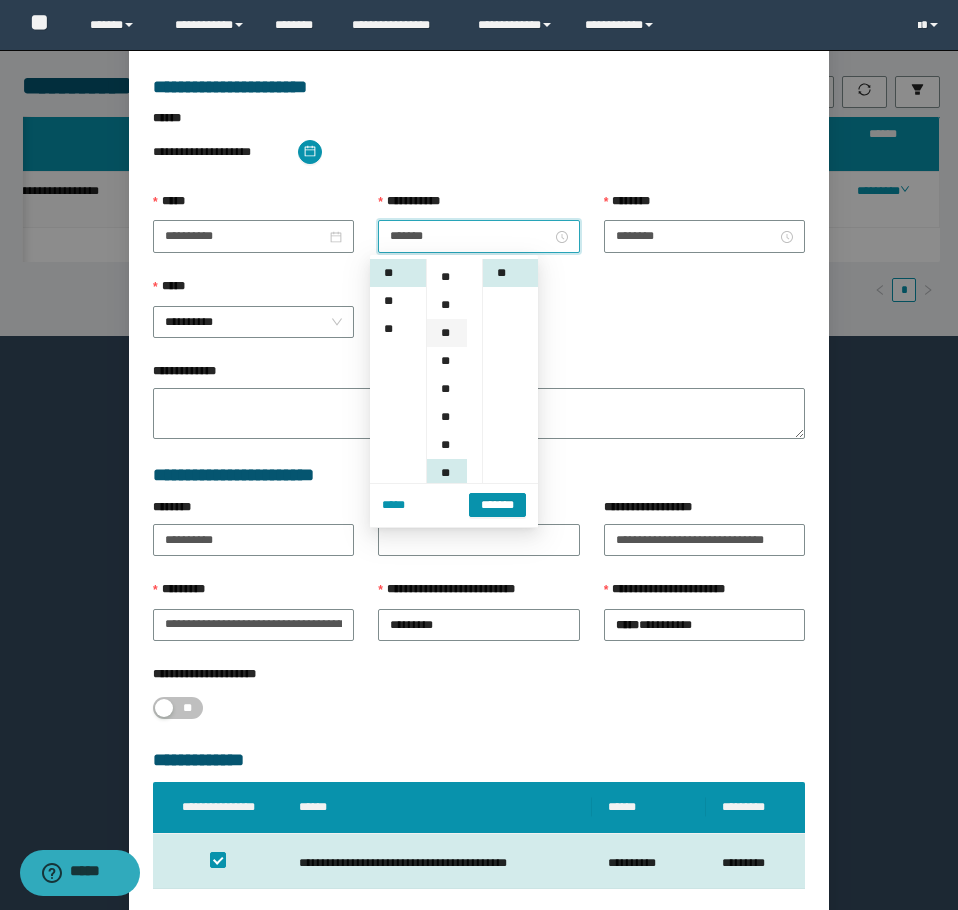 click on "**" at bounding box center (447, 333) 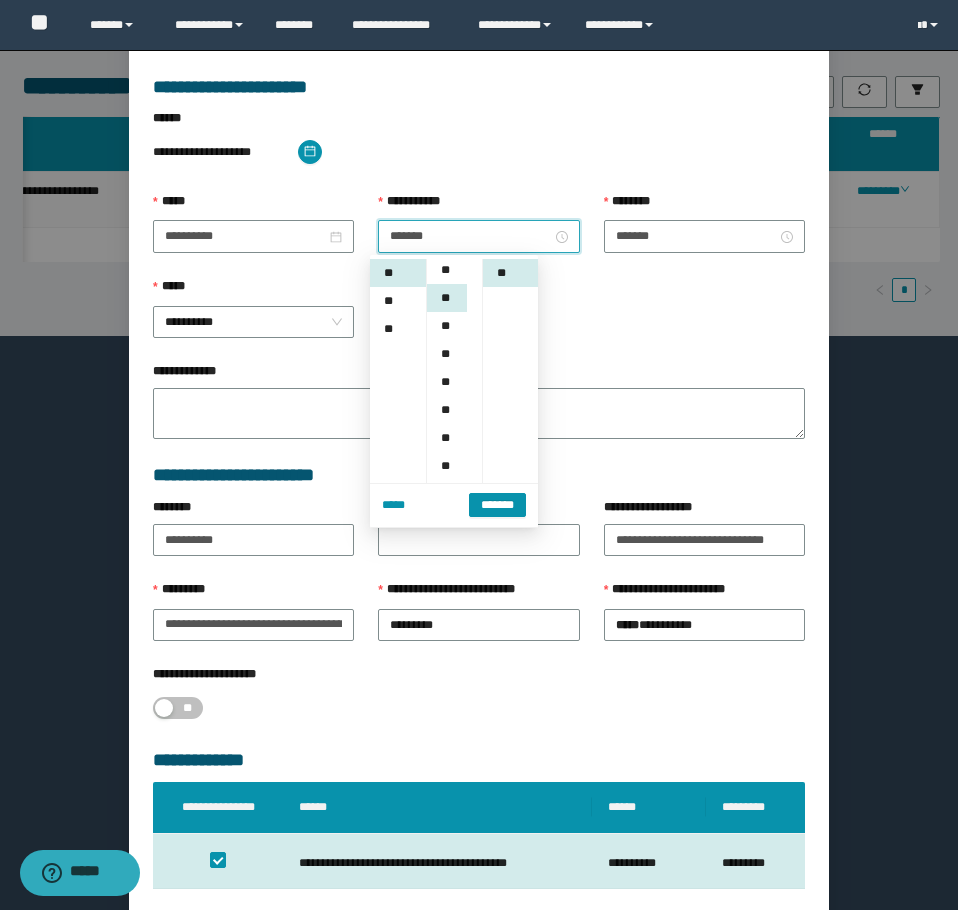 scroll, scrollTop: 112, scrollLeft: 0, axis: vertical 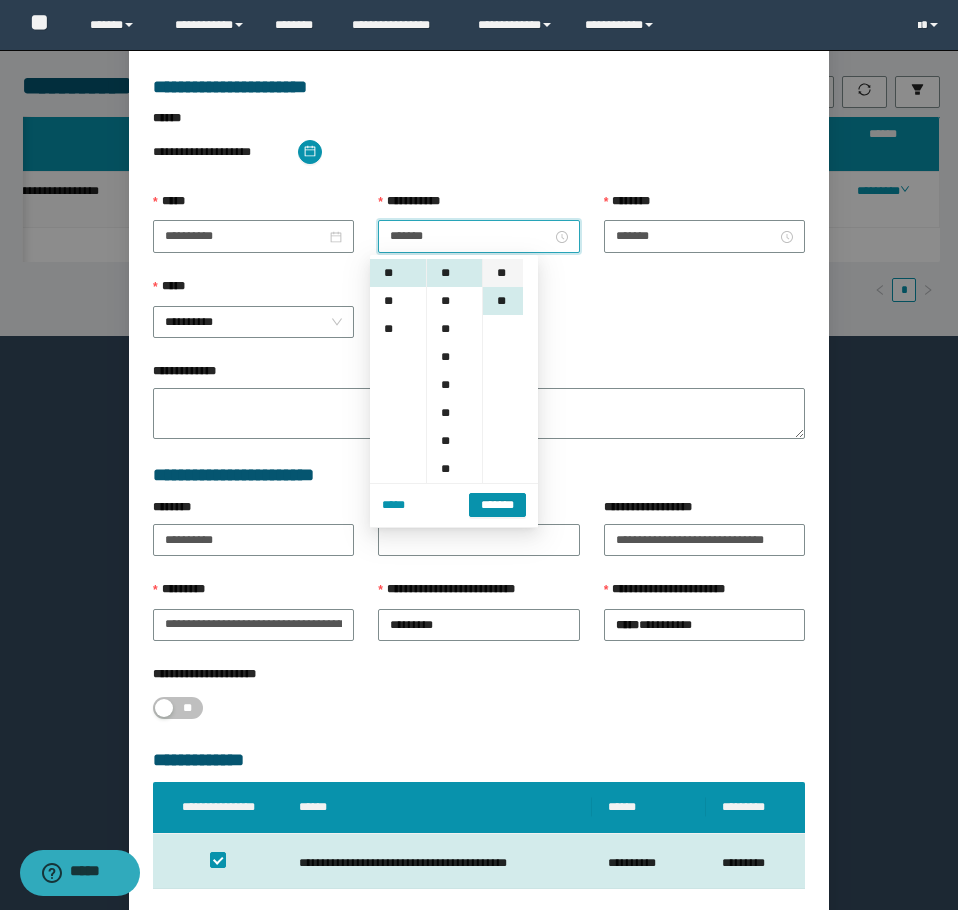 click on "**" at bounding box center [503, 273] 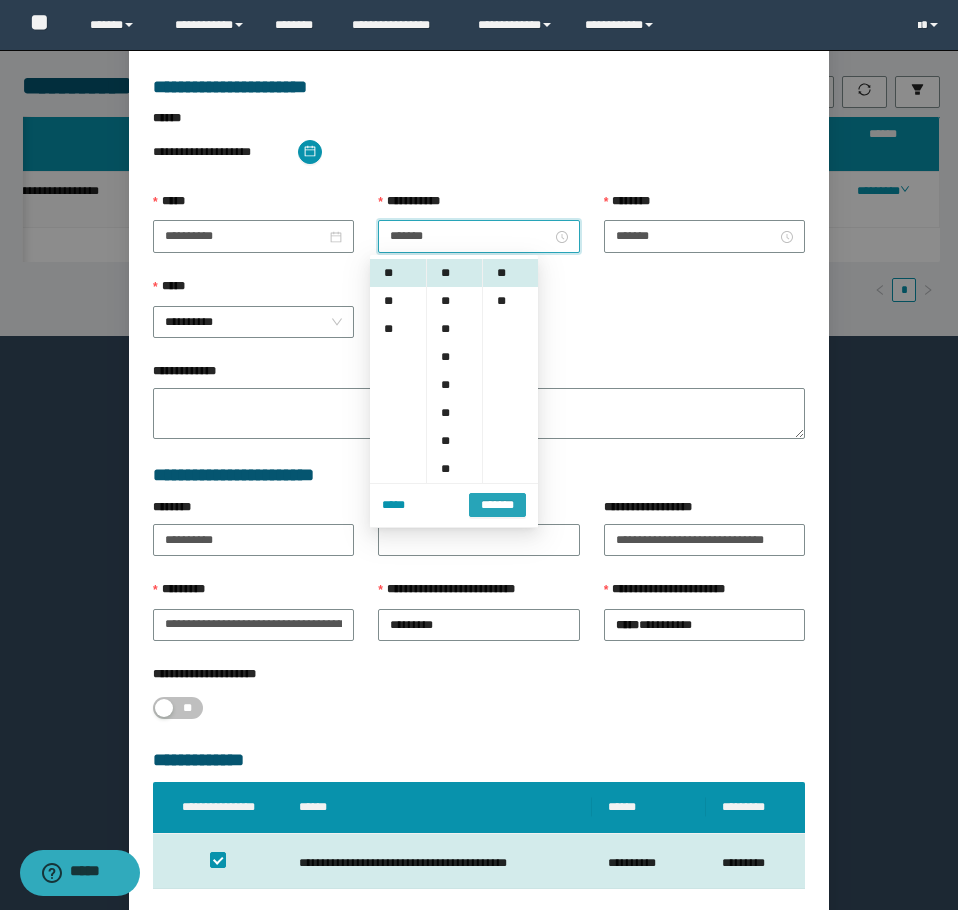 click on "*******" at bounding box center (497, 504) 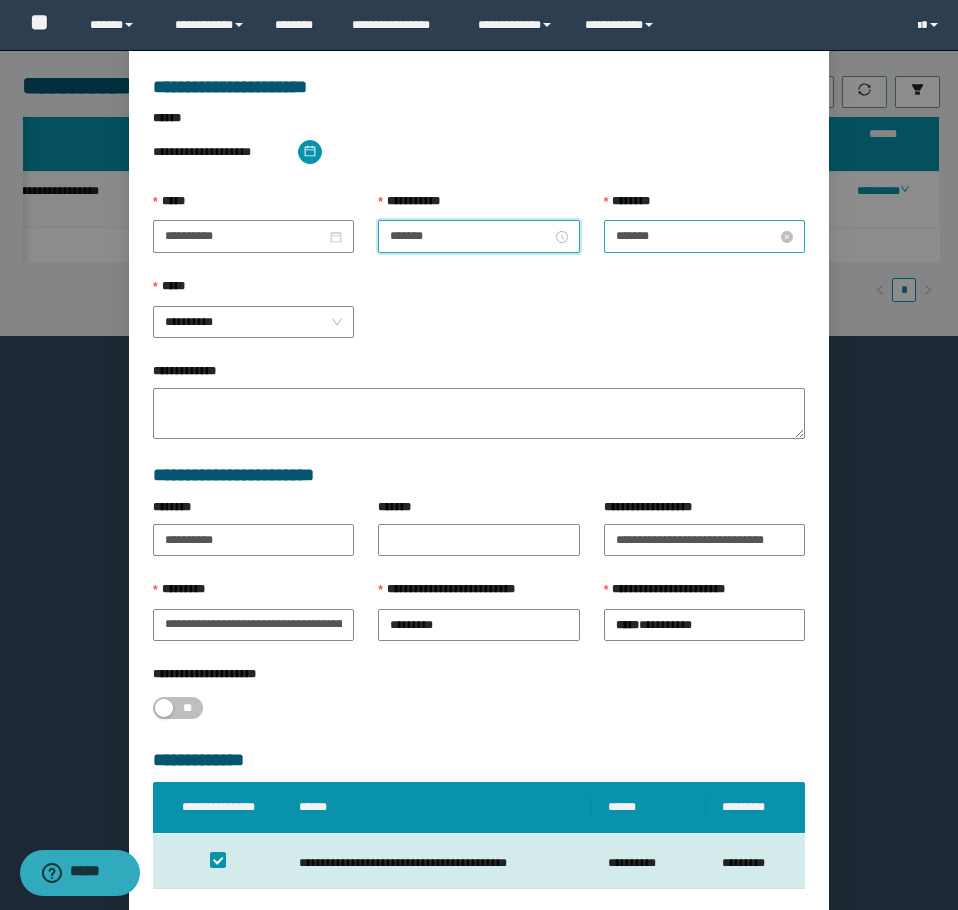 click on "*******" at bounding box center [696, 236] 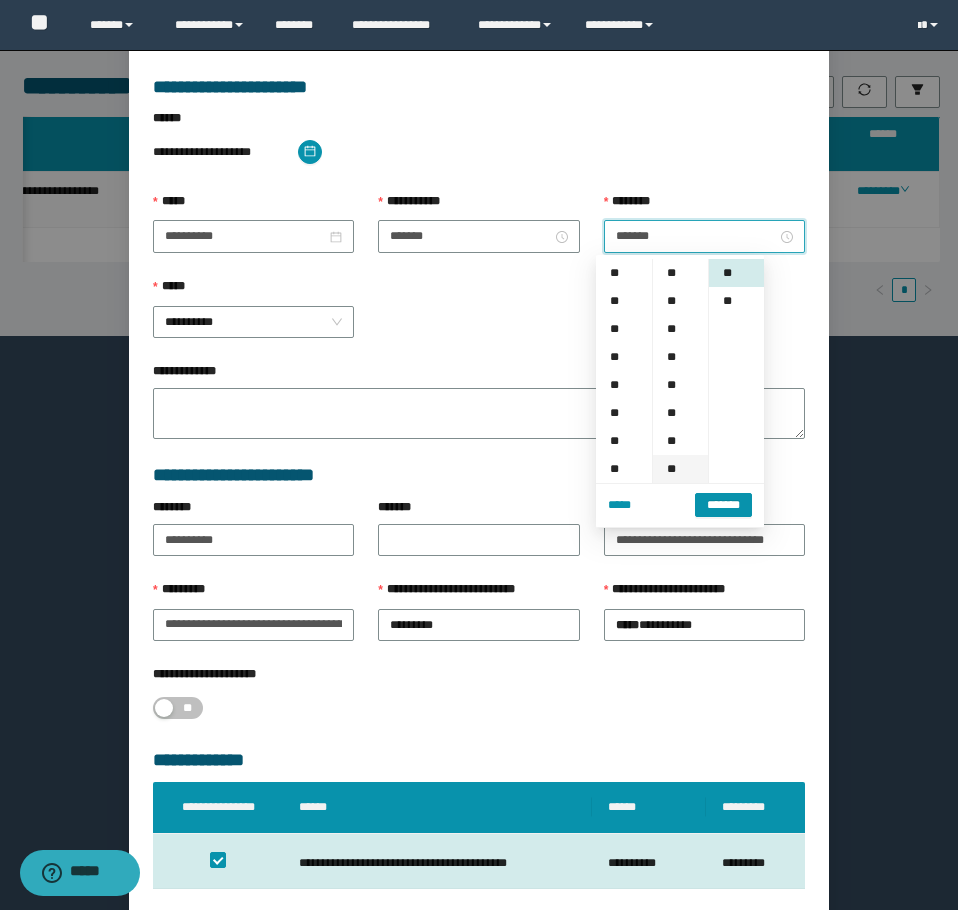 scroll, scrollTop: 252, scrollLeft: 0, axis: vertical 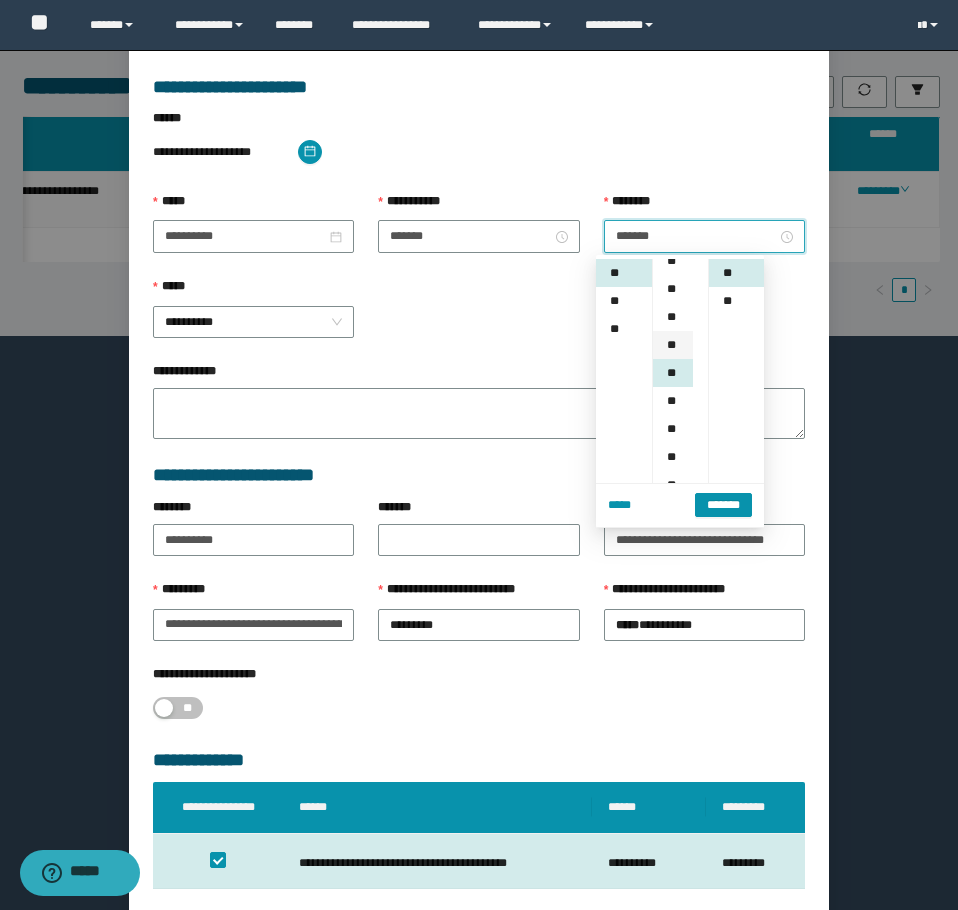 click on "**" at bounding box center (673, 345) 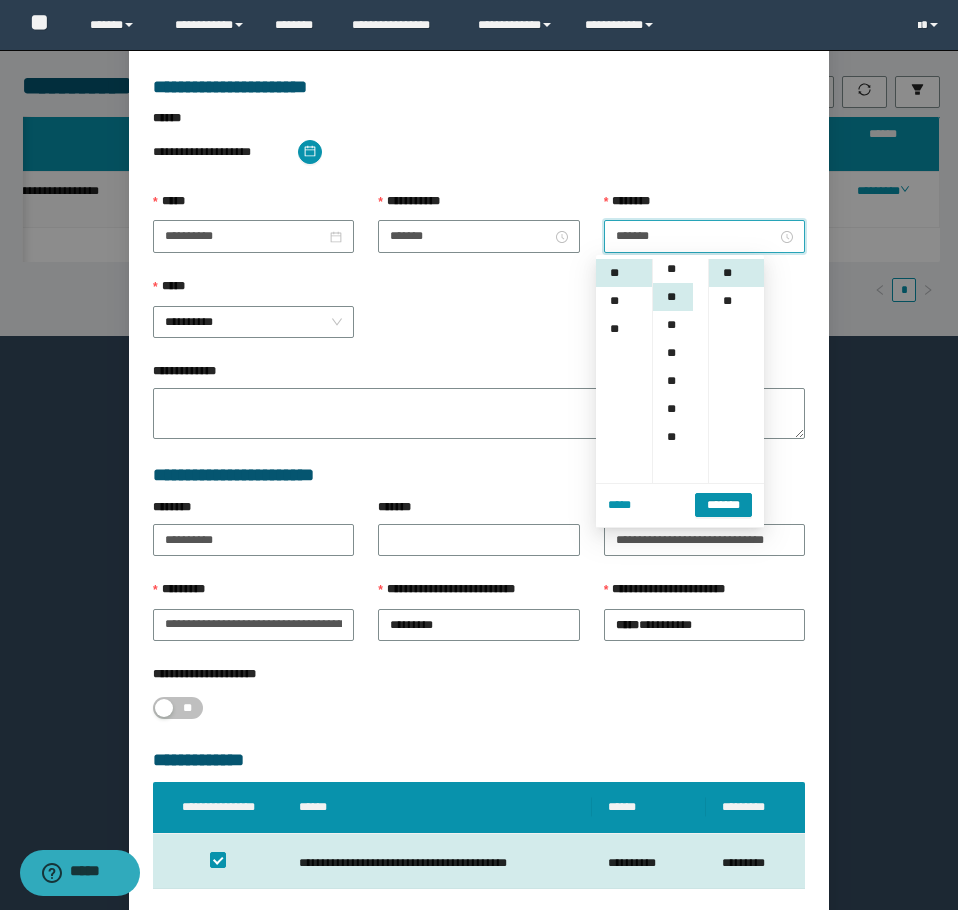 scroll, scrollTop: 168, scrollLeft: 0, axis: vertical 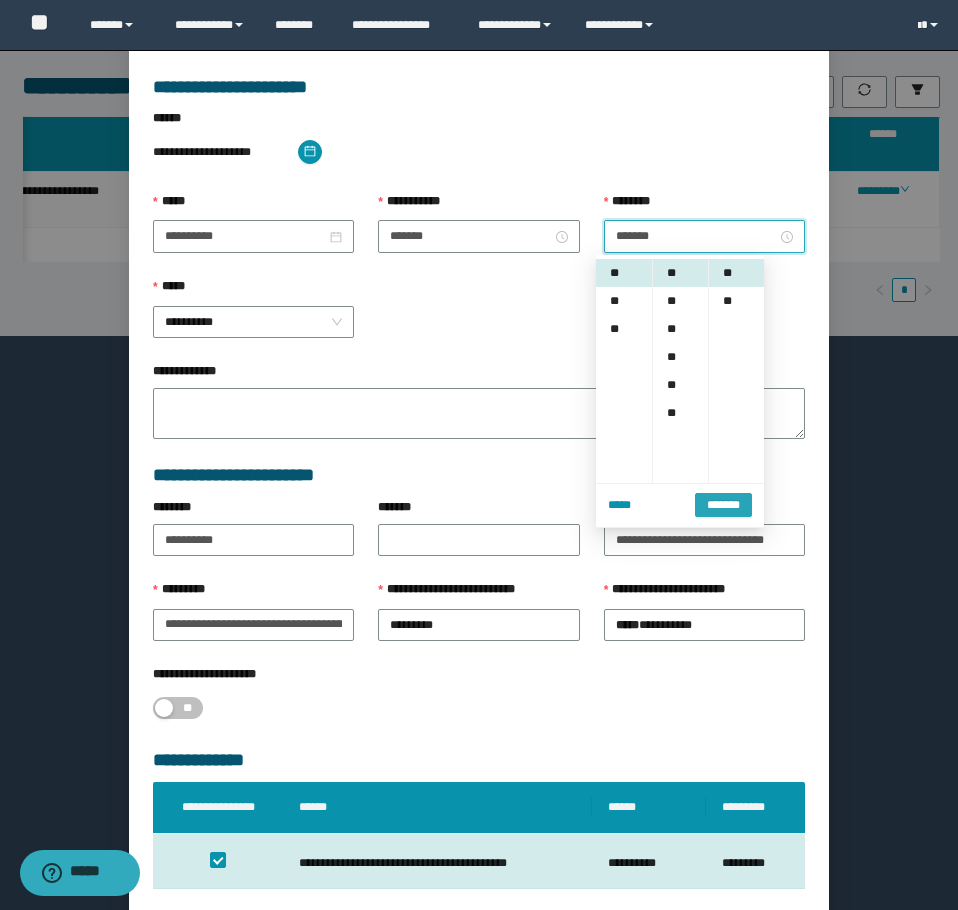click on "*******" at bounding box center (723, 505) 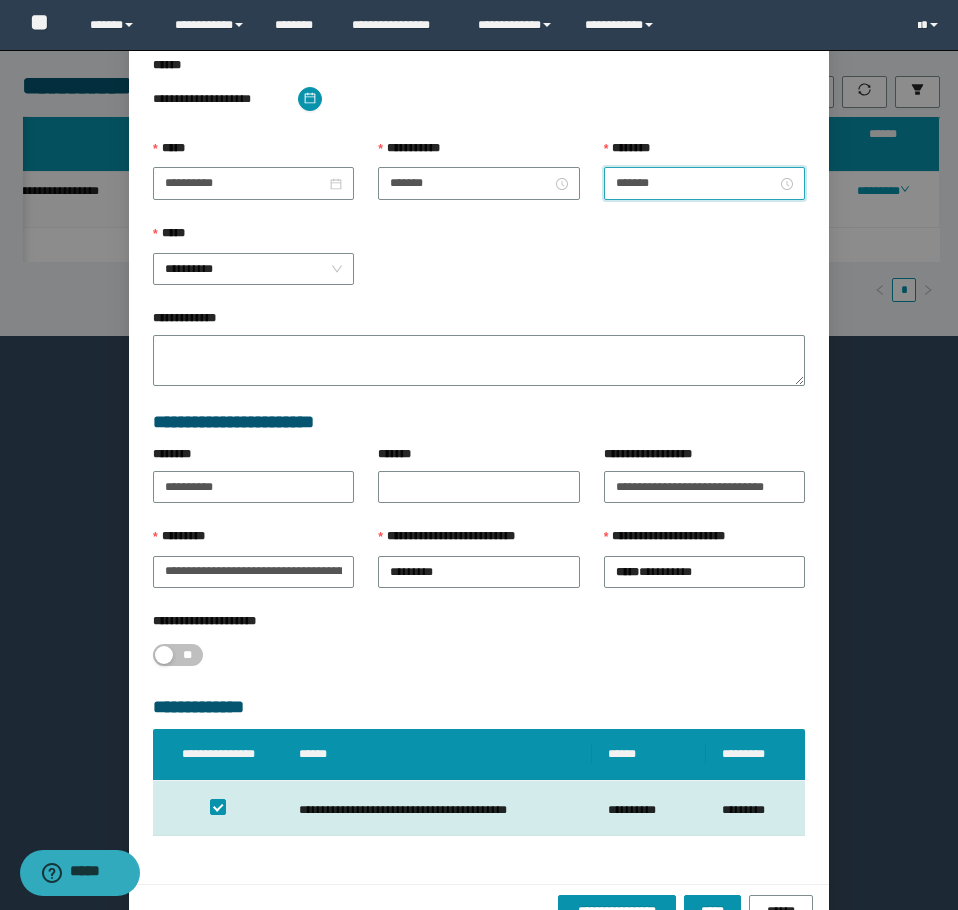 scroll, scrollTop: 207, scrollLeft: 0, axis: vertical 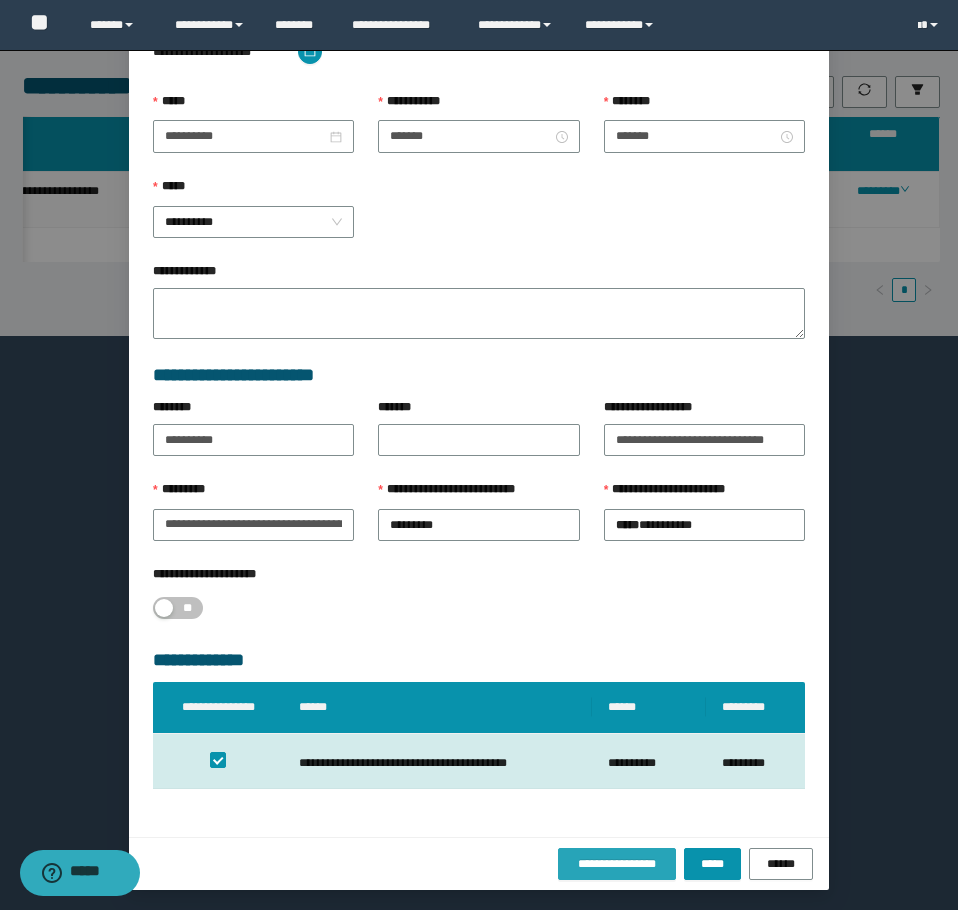 click on "**********" at bounding box center (617, 864) 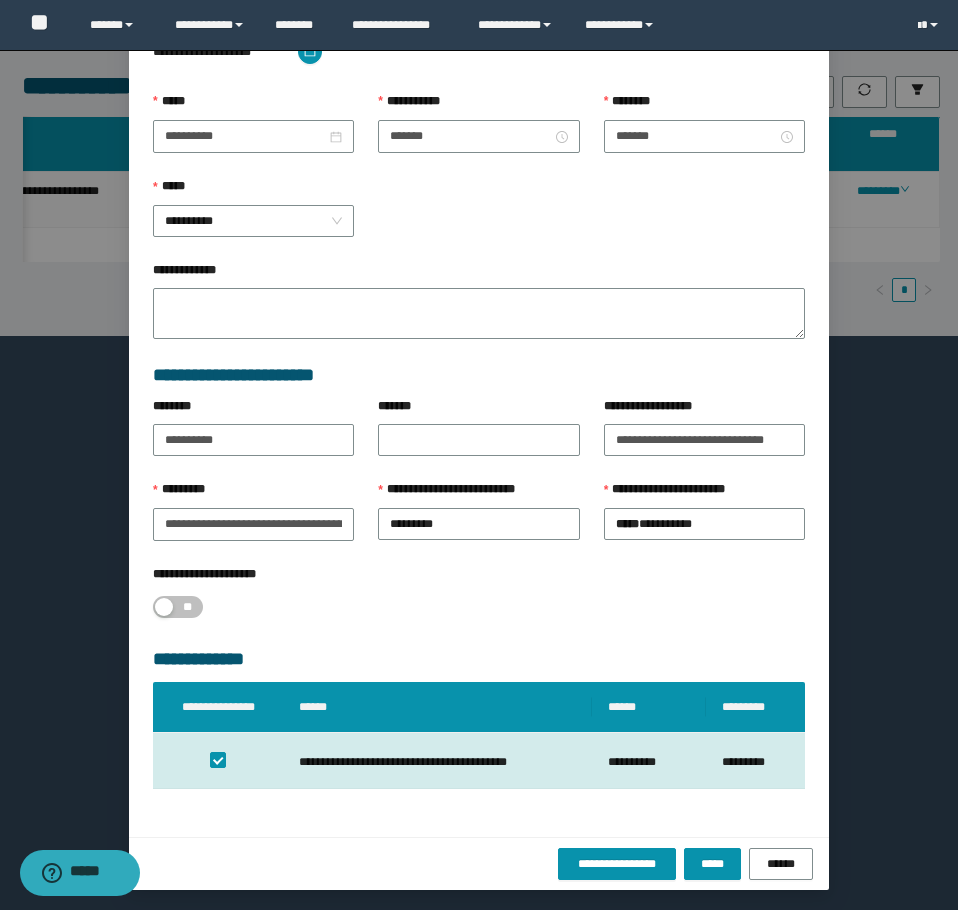 scroll, scrollTop: 0, scrollLeft: 0, axis: both 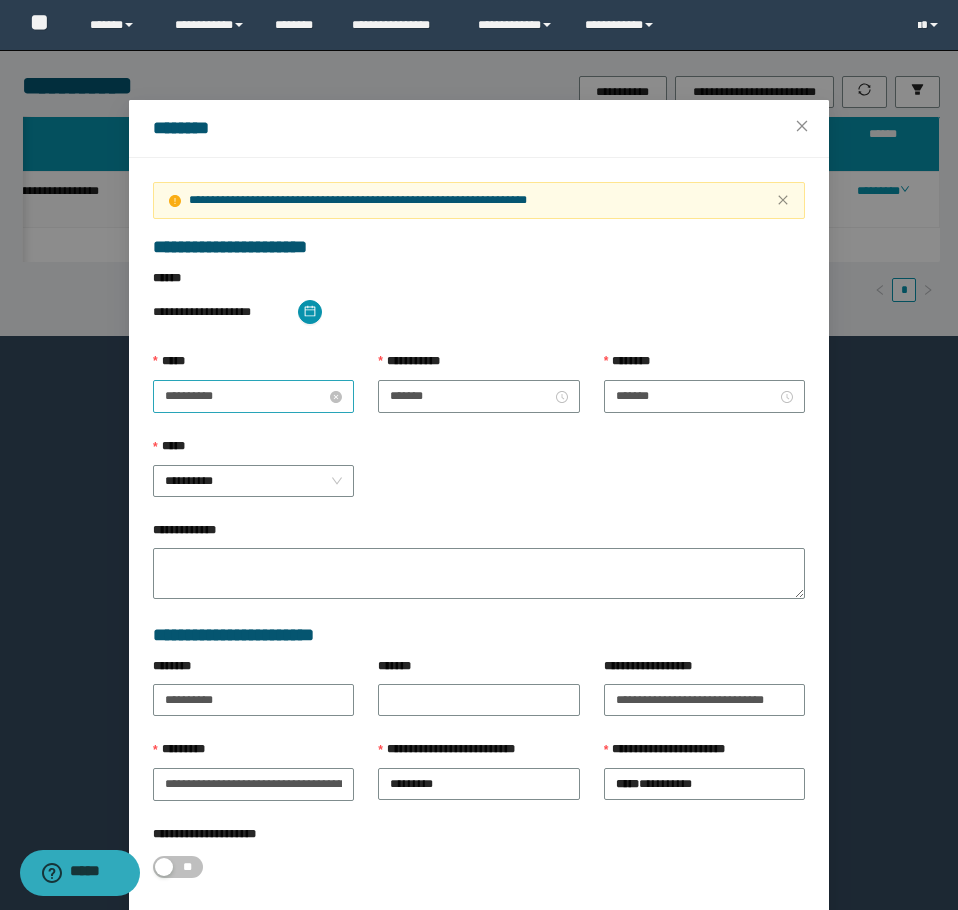 click on "**********" at bounding box center [245, 396] 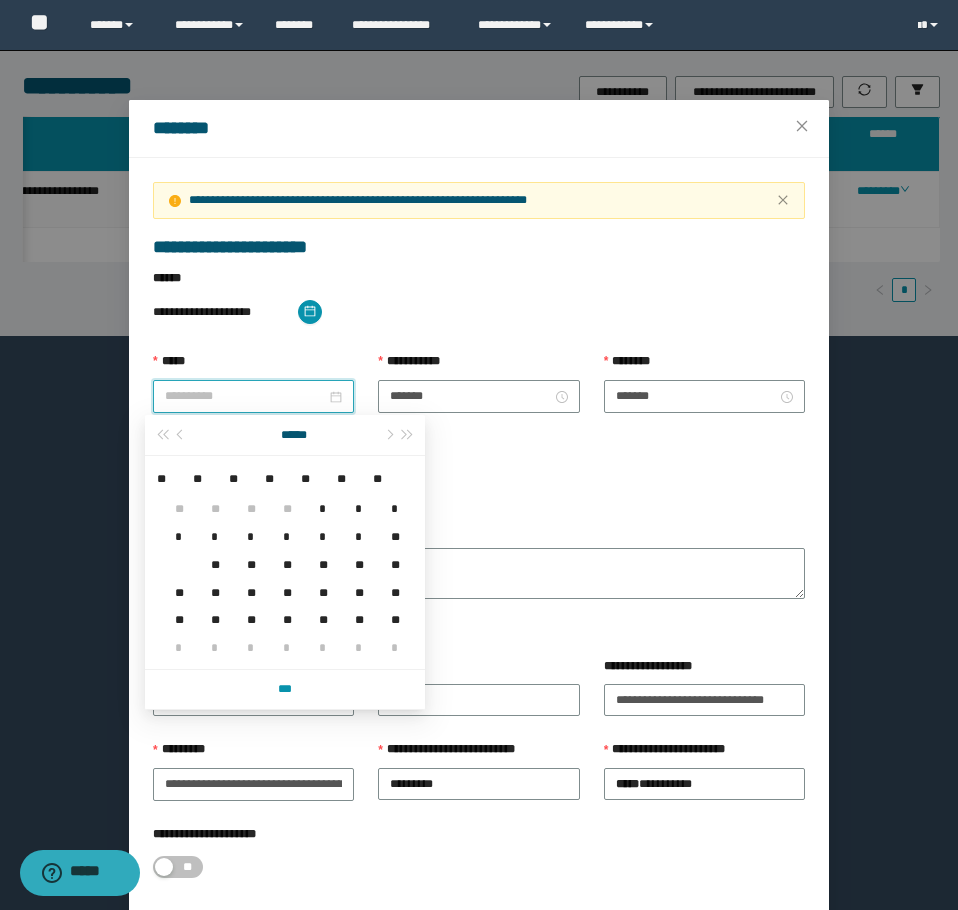 type on "**********" 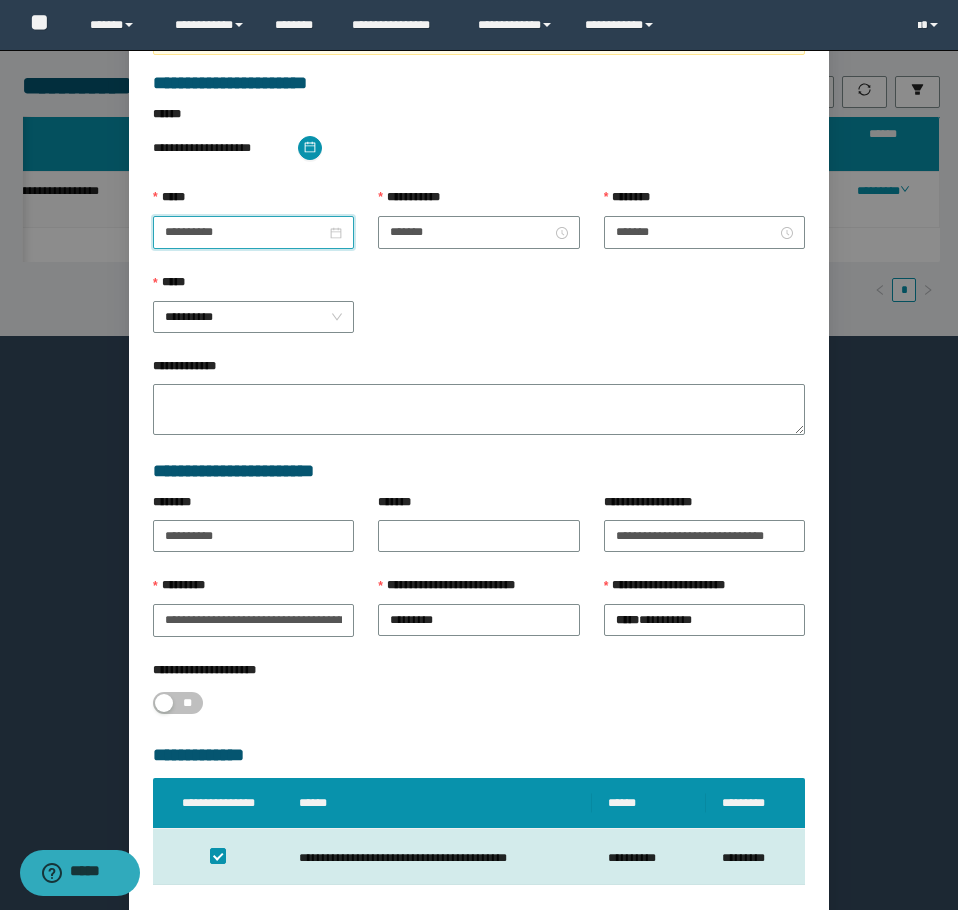 scroll, scrollTop: 260, scrollLeft: 0, axis: vertical 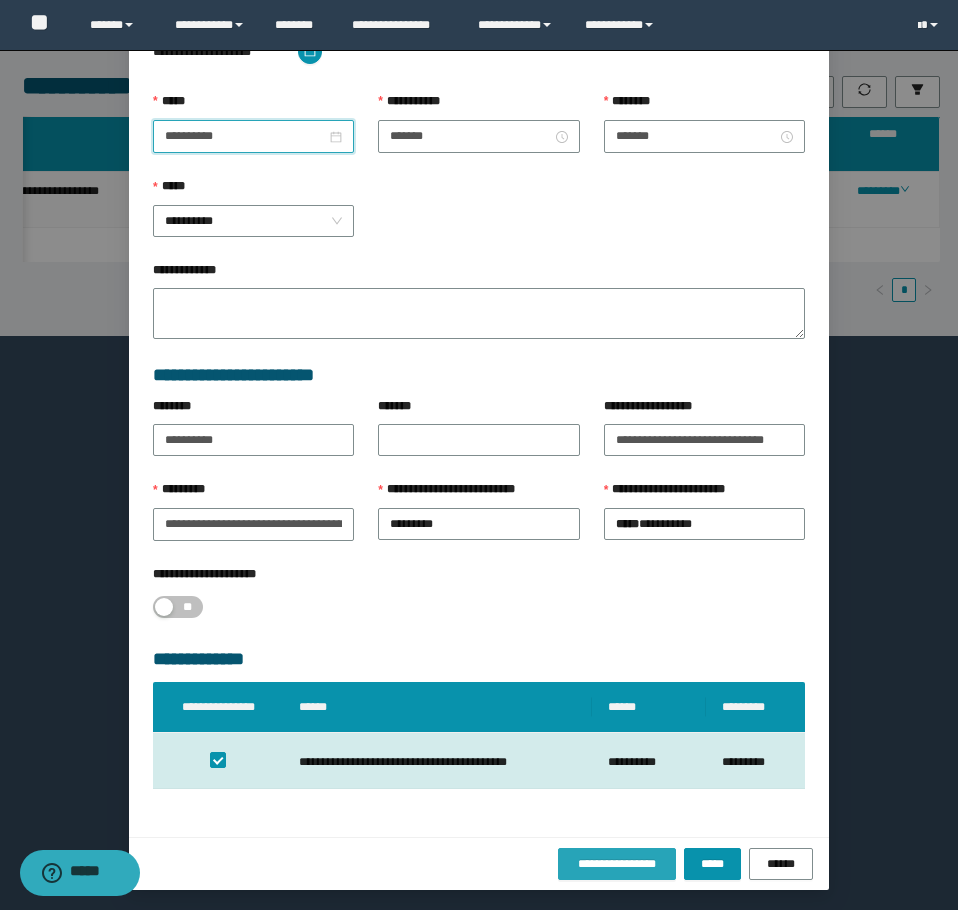 click on "**********" at bounding box center [617, 864] 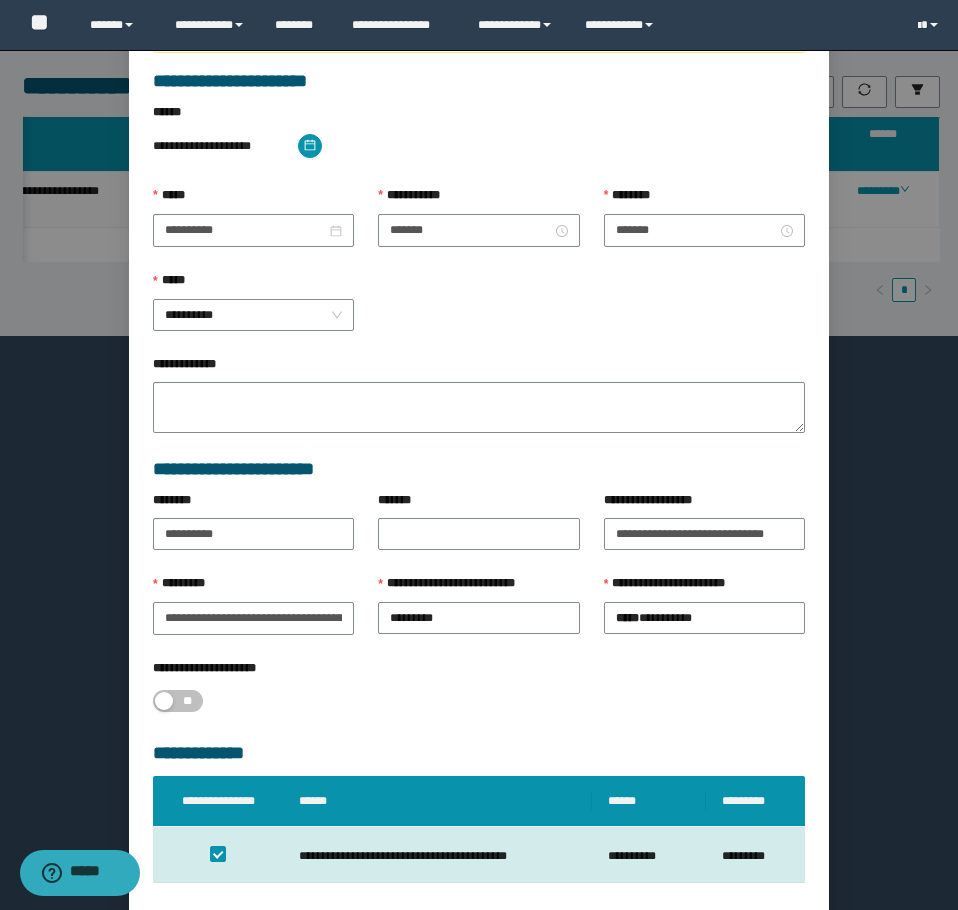 scroll, scrollTop: 0, scrollLeft: 0, axis: both 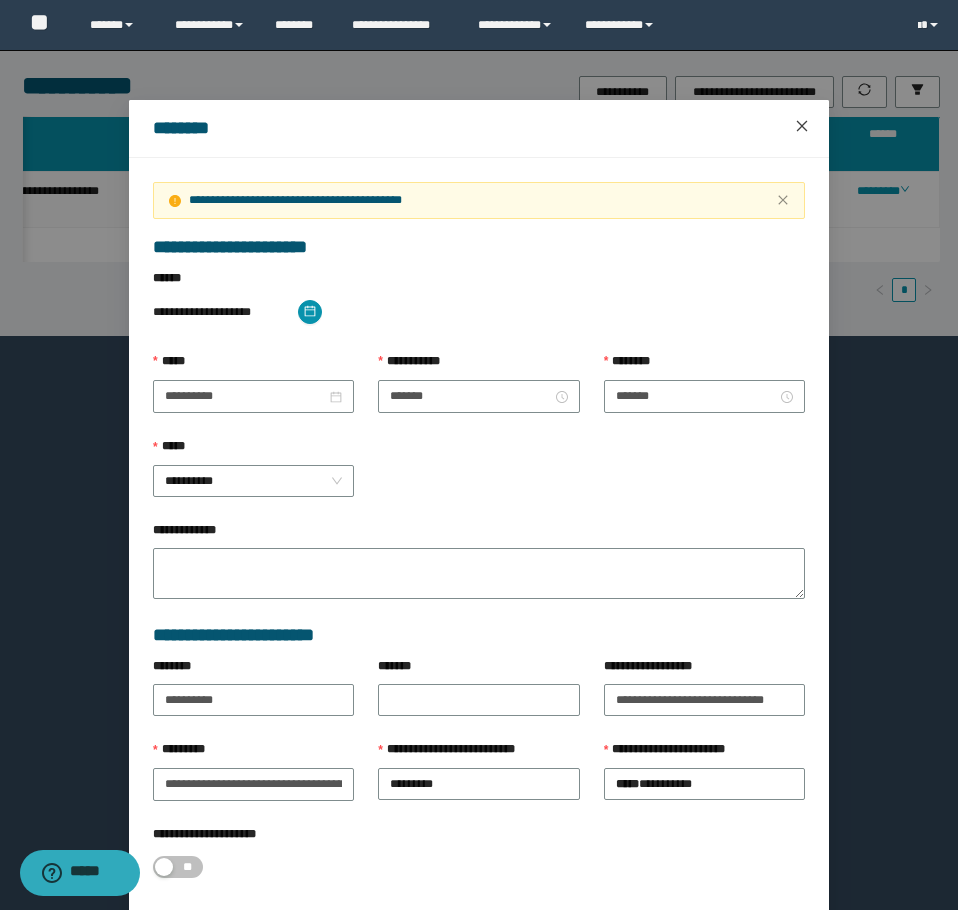 click at bounding box center [802, 127] 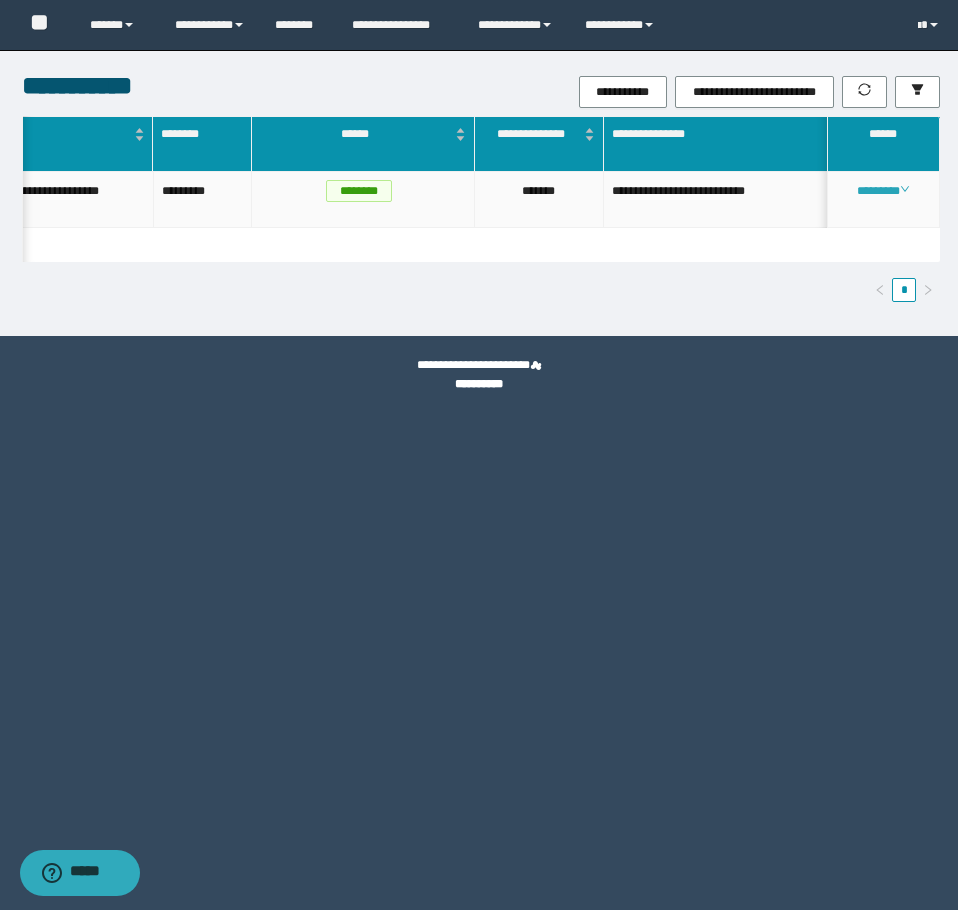 click on "********" at bounding box center [883, 191] 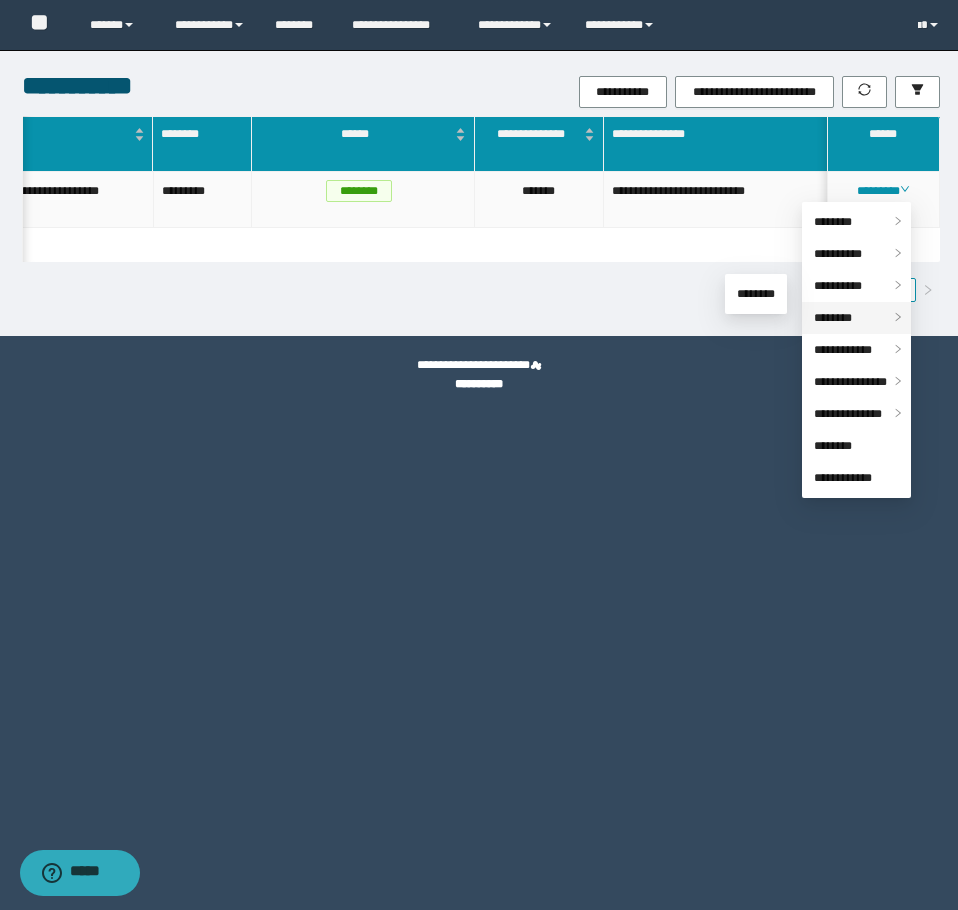 click on "********" at bounding box center [833, 318] 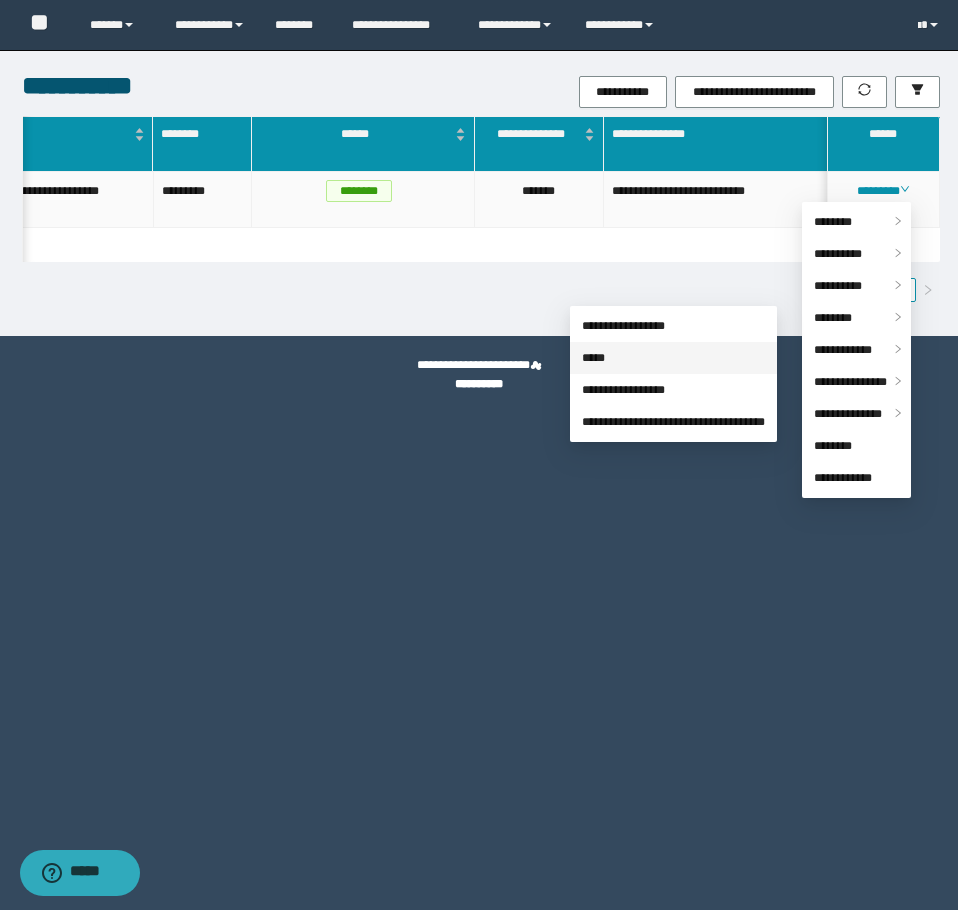 click on "*****" at bounding box center (593, 358) 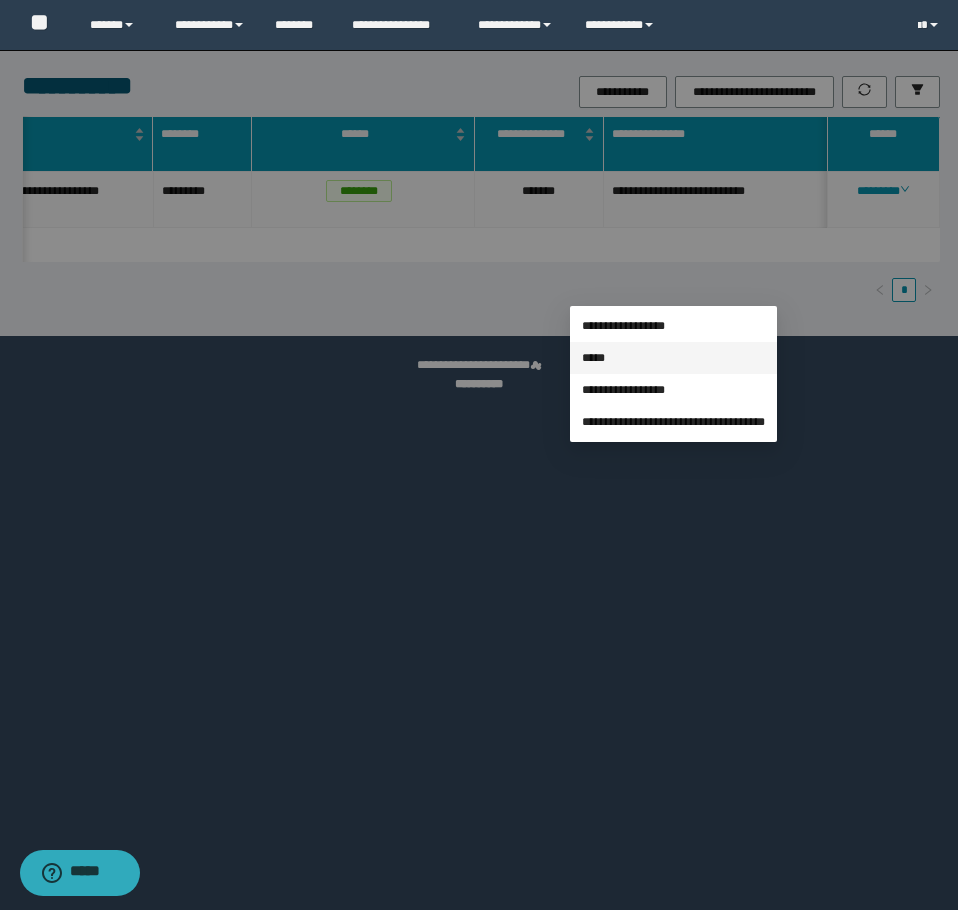 type on "**********" 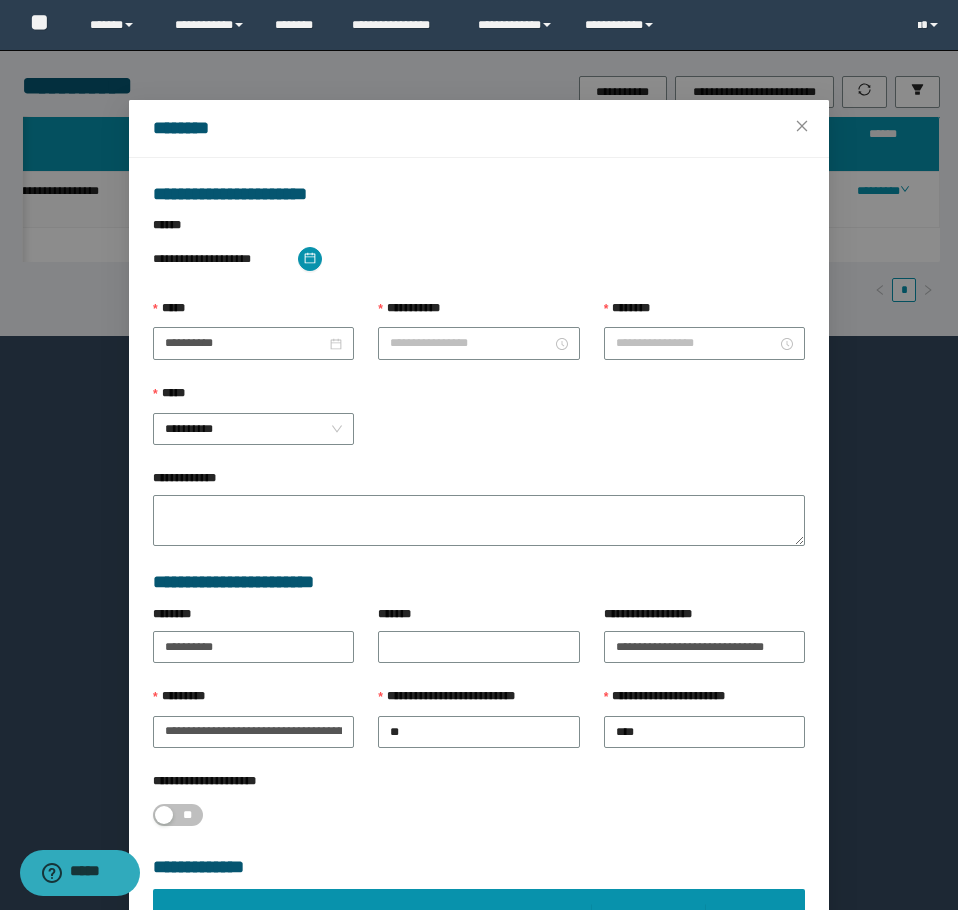 type on "********" 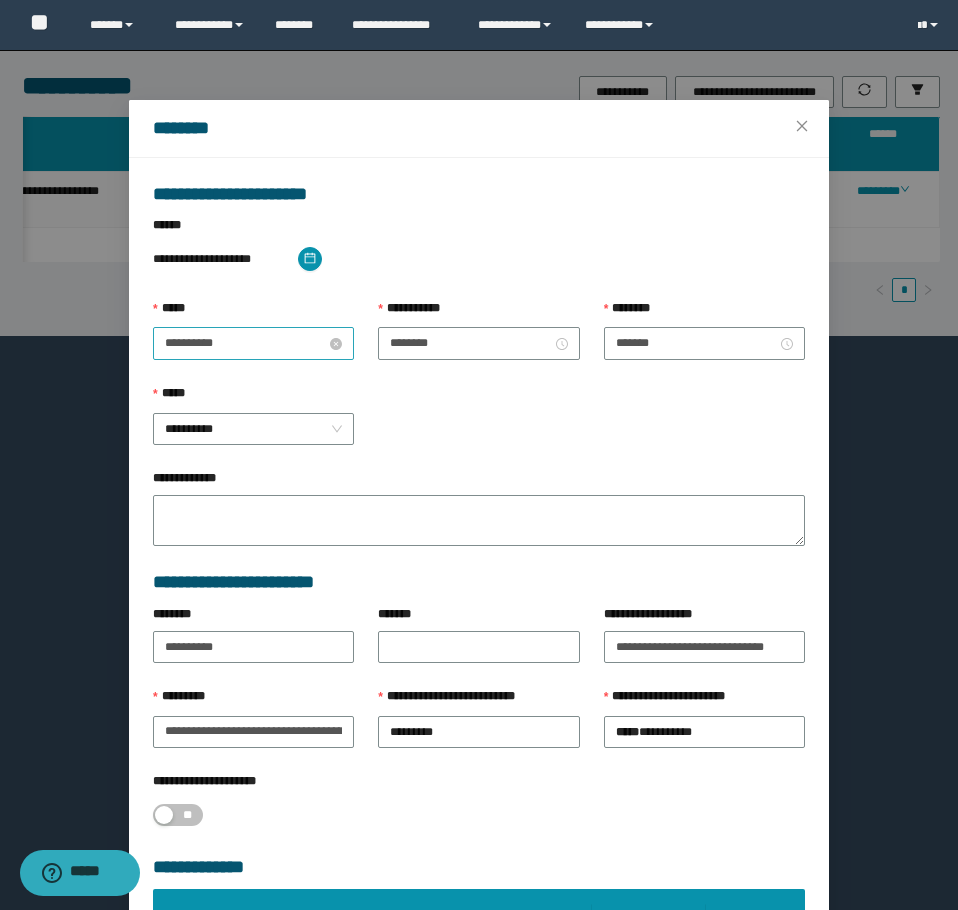 click on "**********" at bounding box center [245, 343] 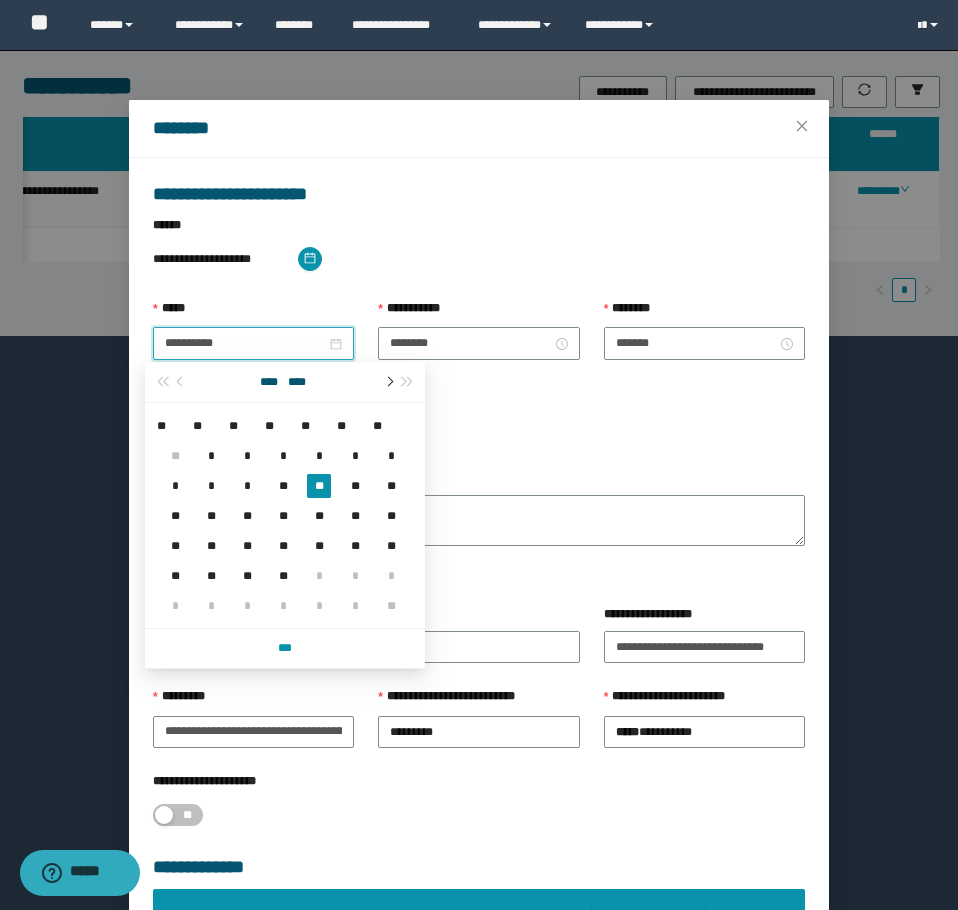 click at bounding box center (388, 382) 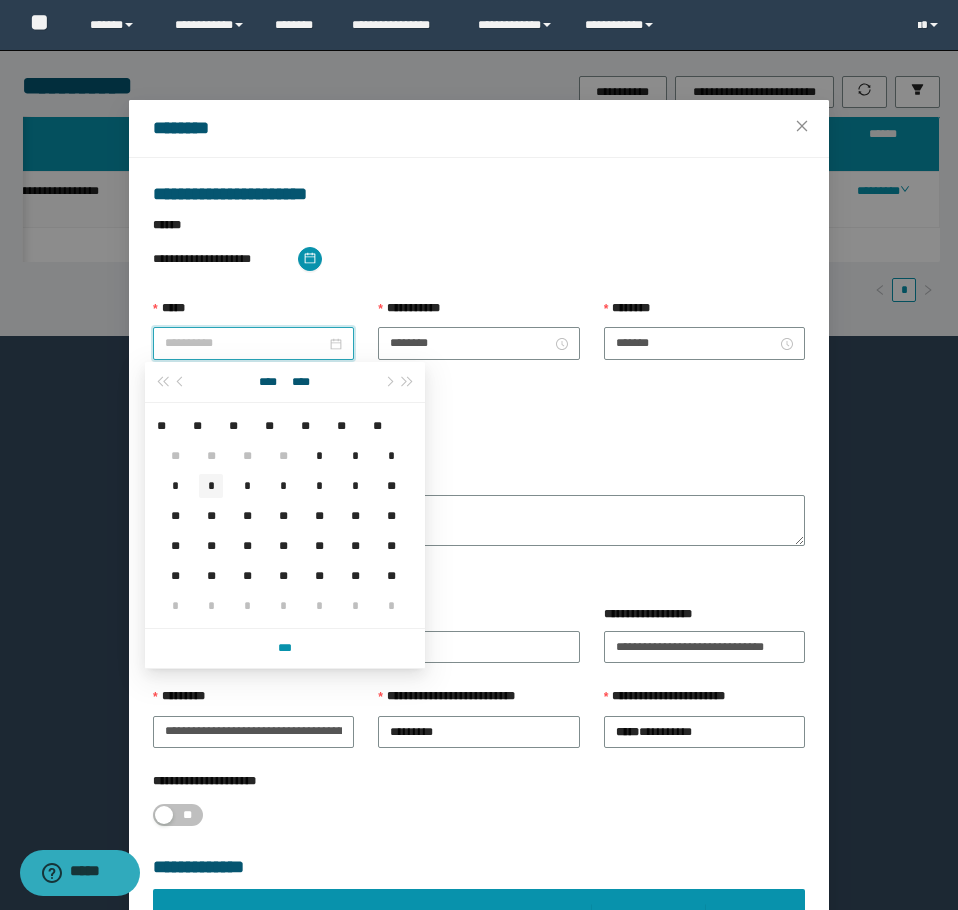 type on "**********" 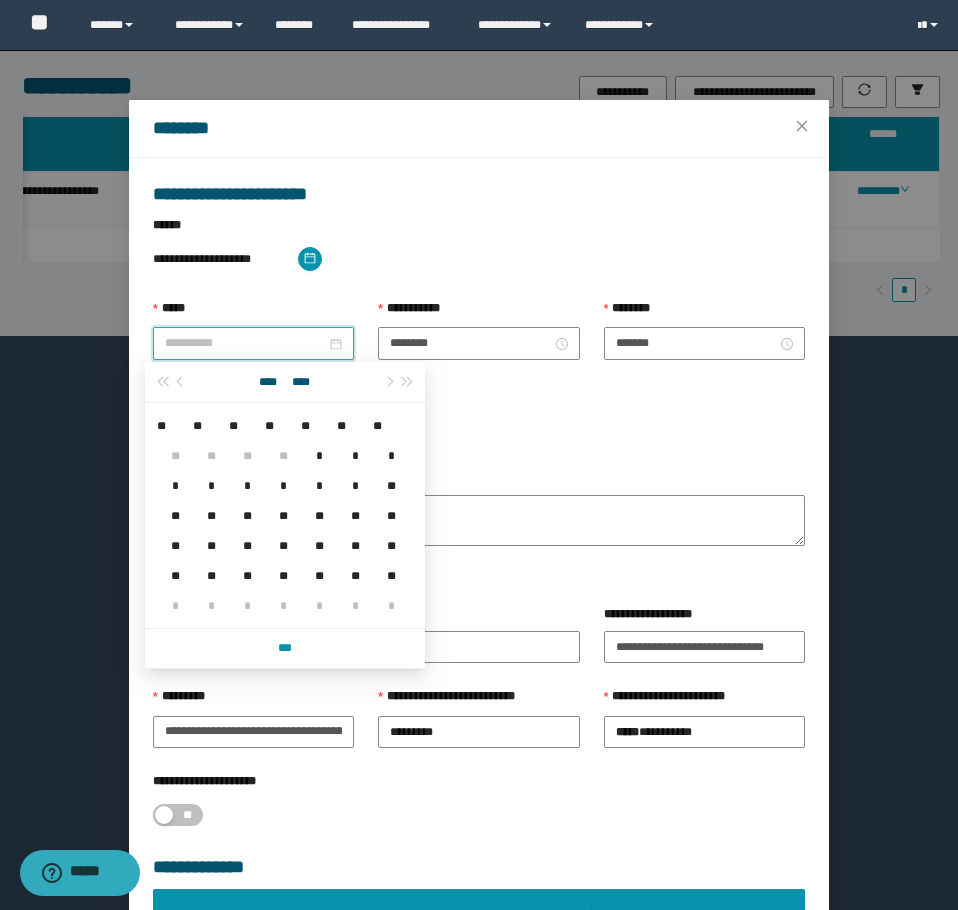 click on "*" at bounding box center (211, 486) 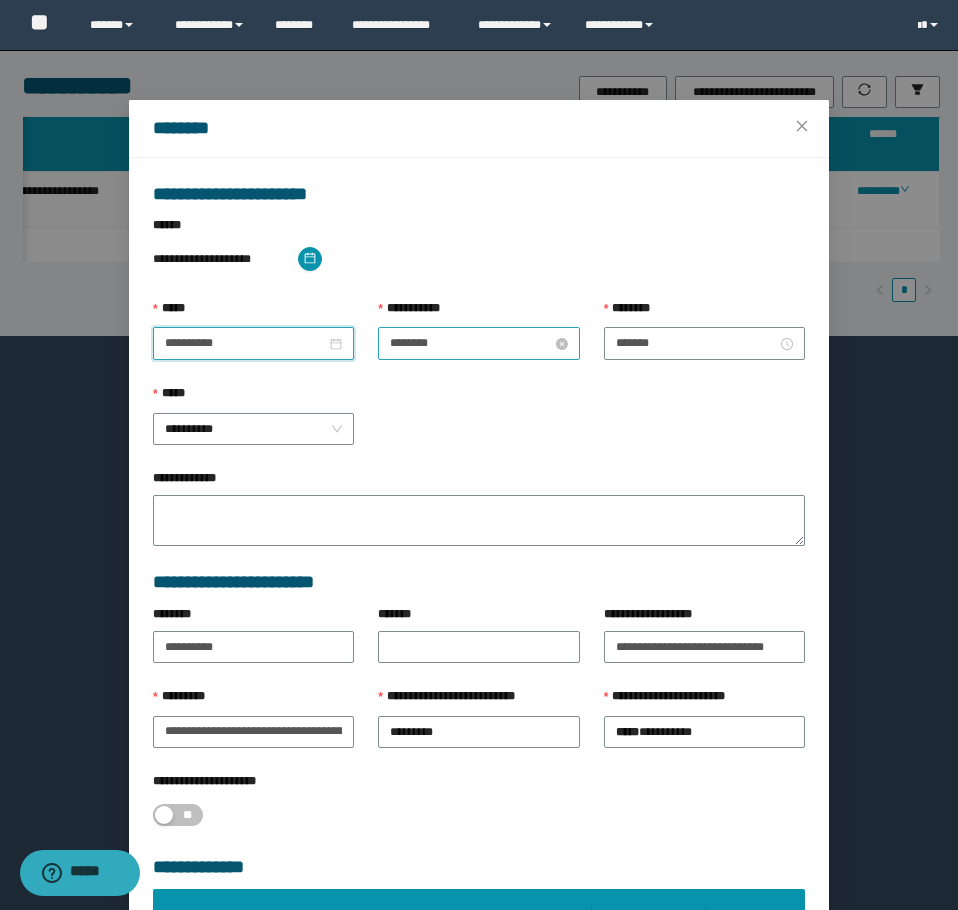click on "********" at bounding box center (470, 343) 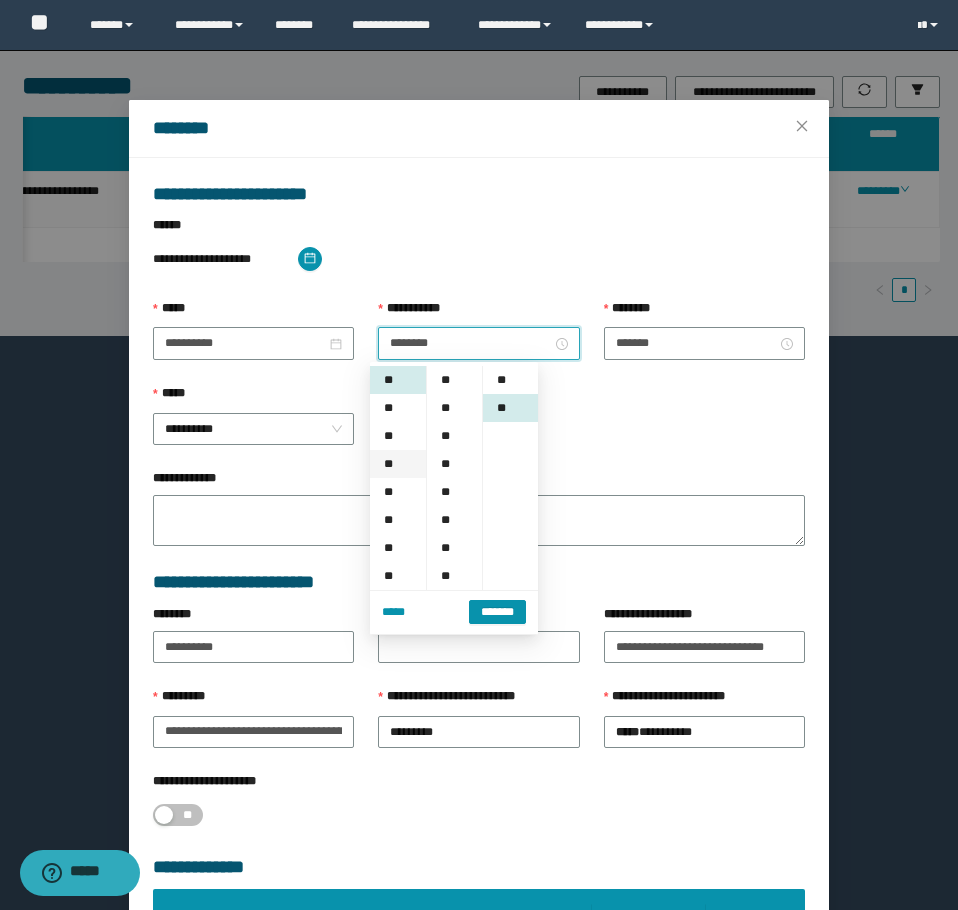 scroll, scrollTop: 252, scrollLeft: 0, axis: vertical 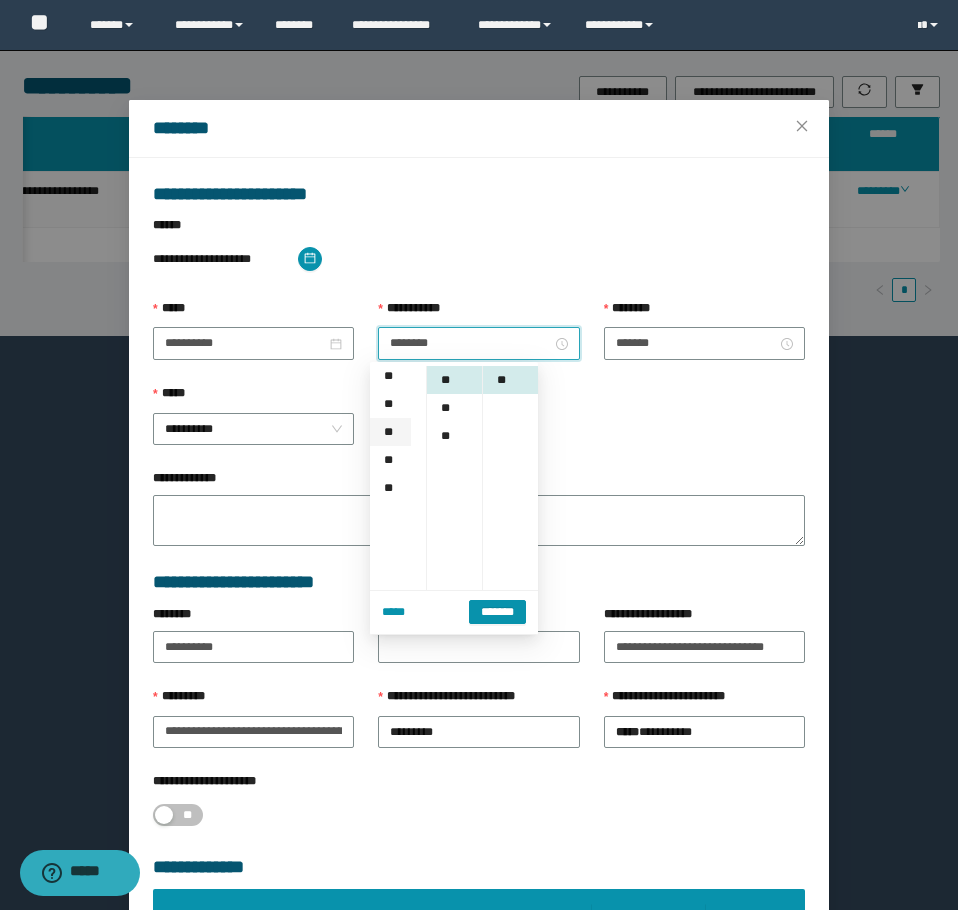 click on "**" at bounding box center (390, 432) 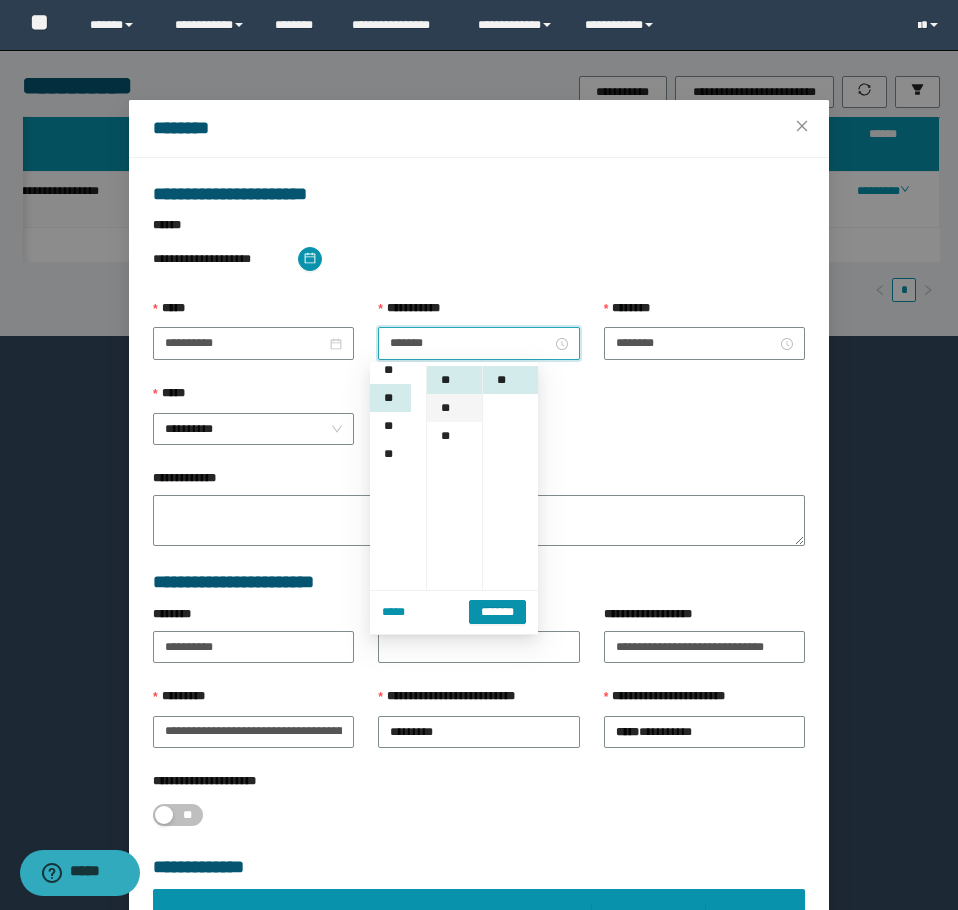 scroll, scrollTop: 252, scrollLeft: 0, axis: vertical 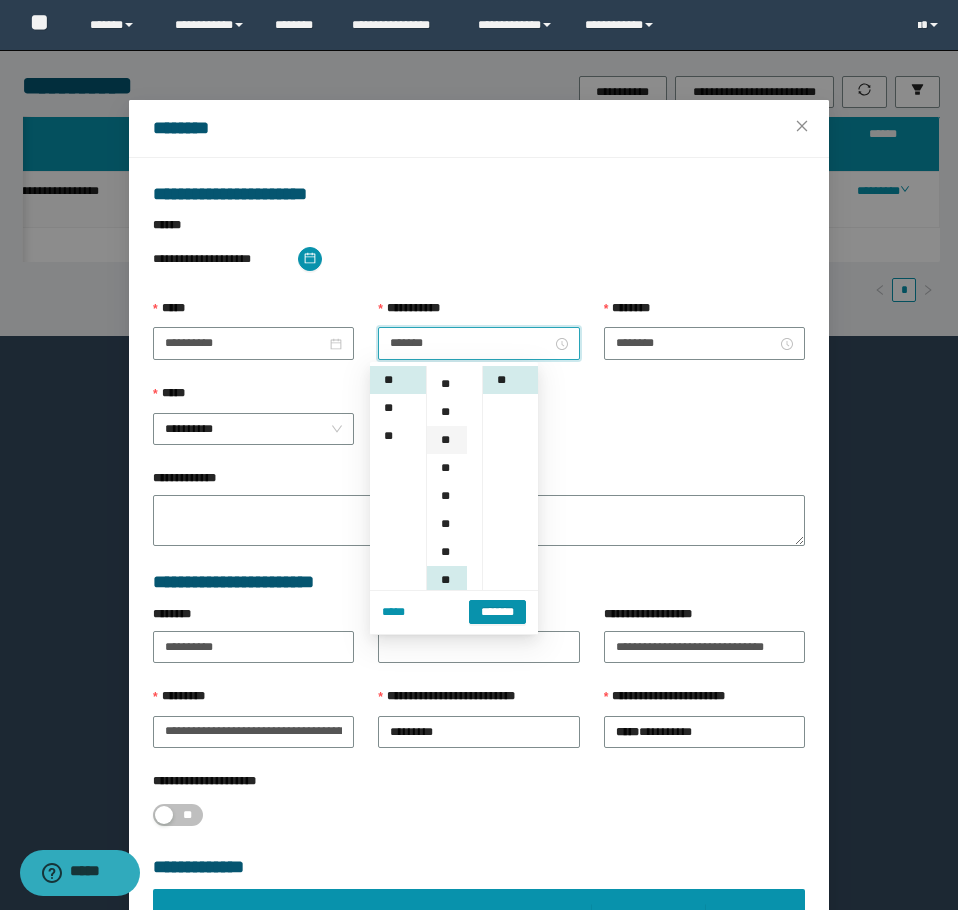 click on "**" at bounding box center [447, 440] 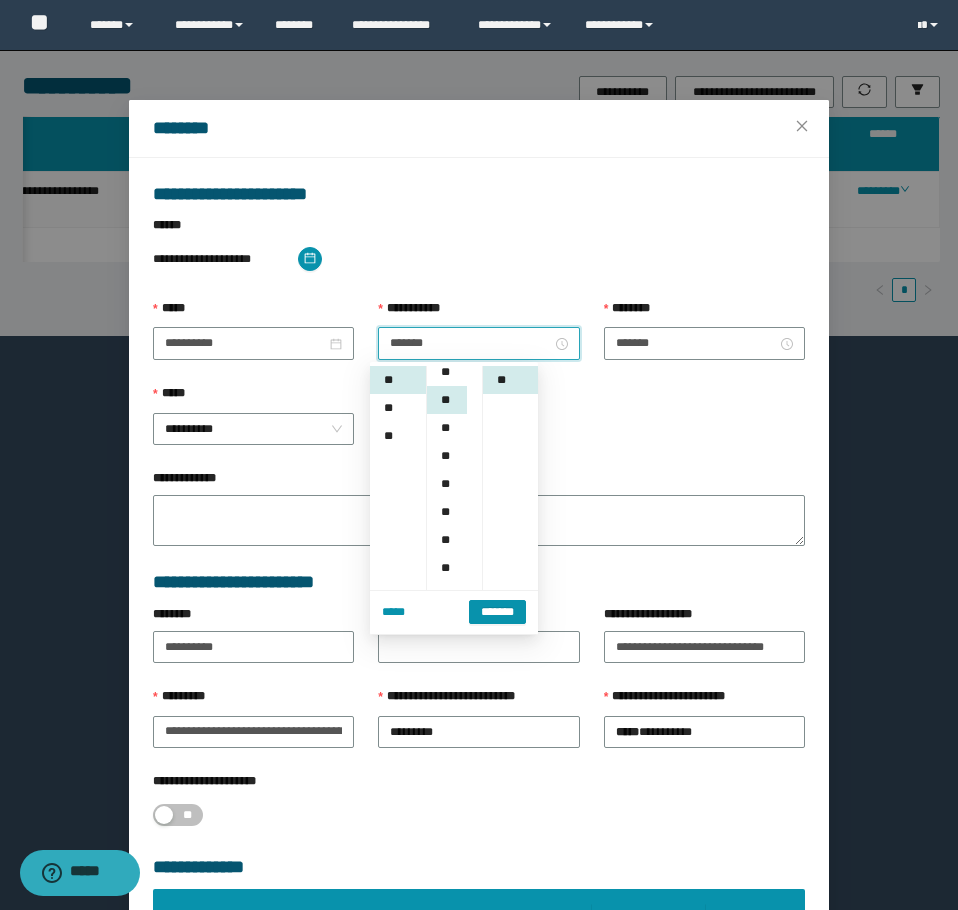 scroll, scrollTop: 112, scrollLeft: 0, axis: vertical 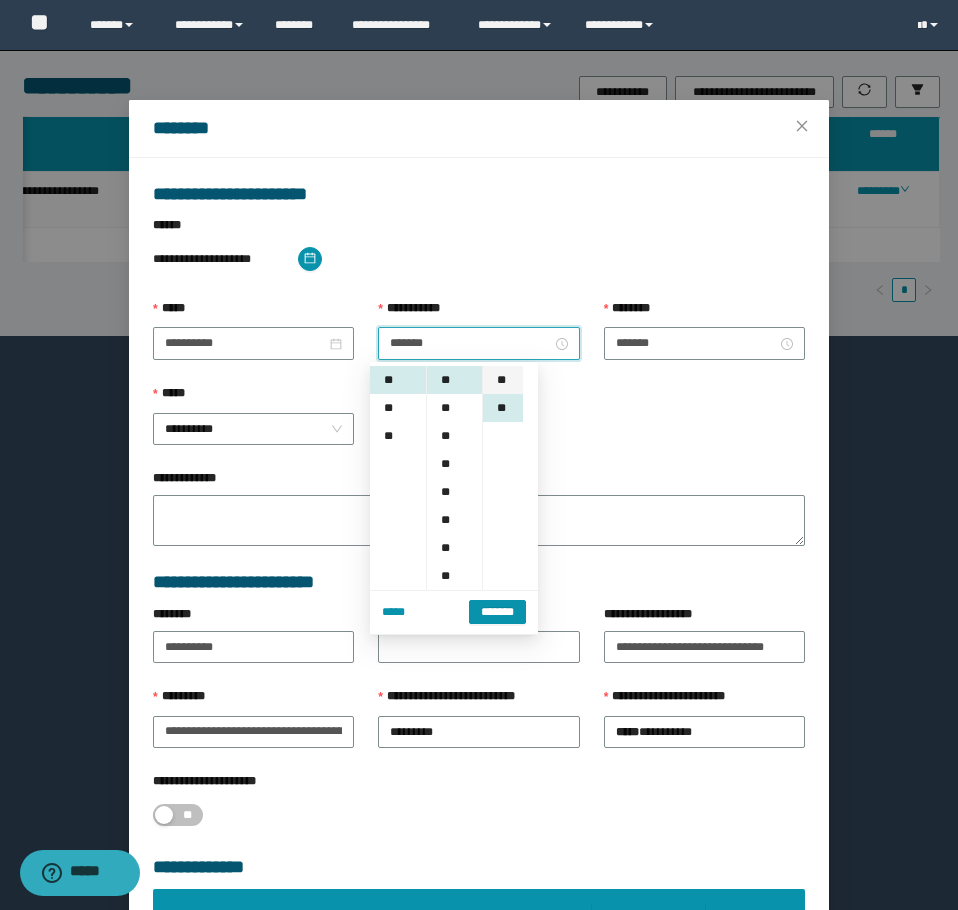 click on "**" at bounding box center (503, 380) 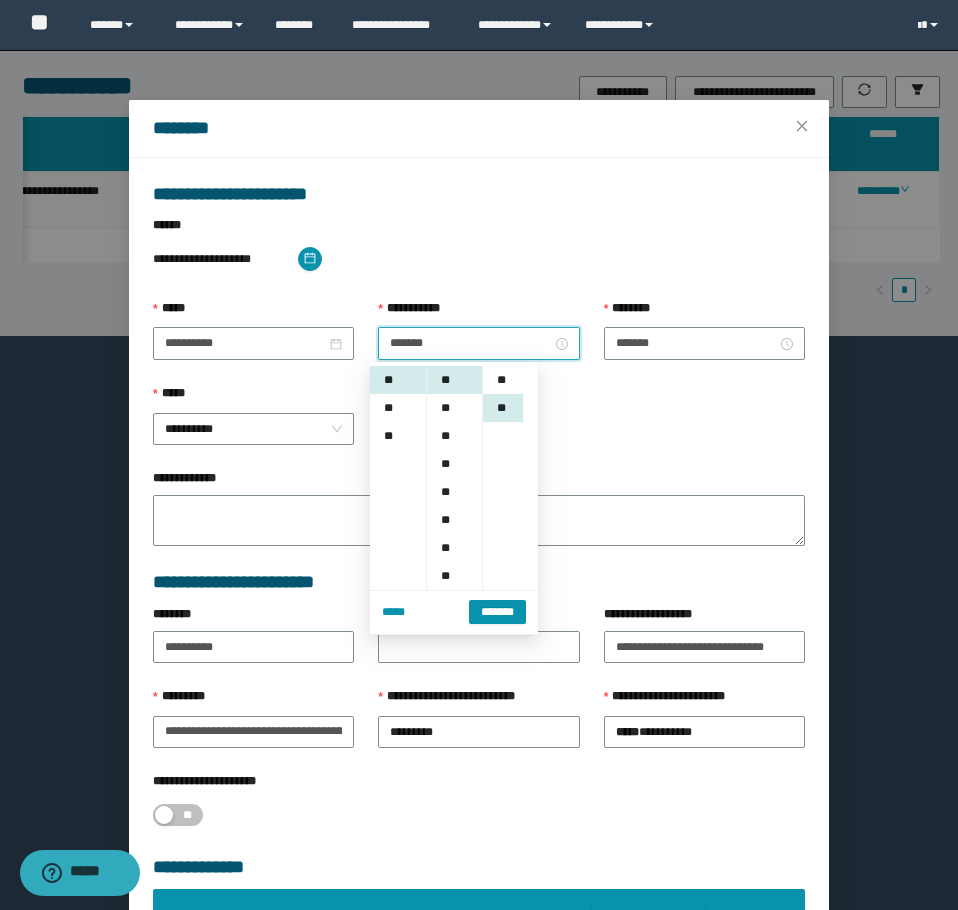 type on "*******" 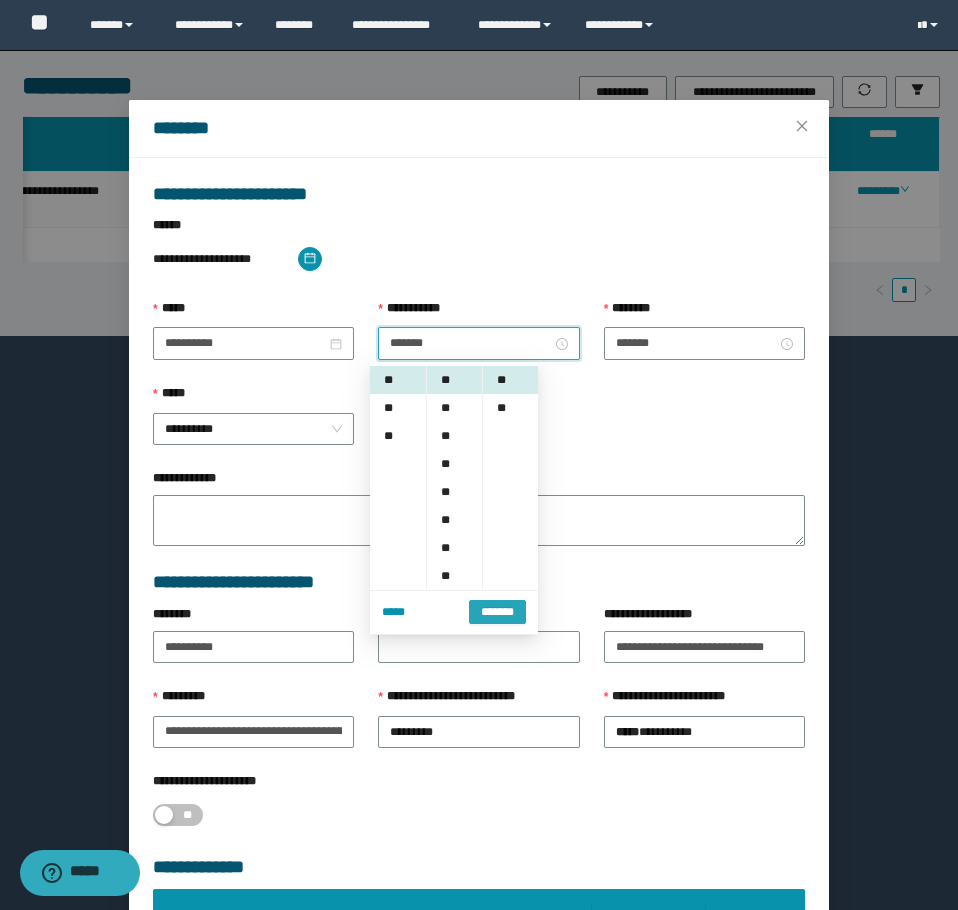 click on "*******" at bounding box center (497, 612) 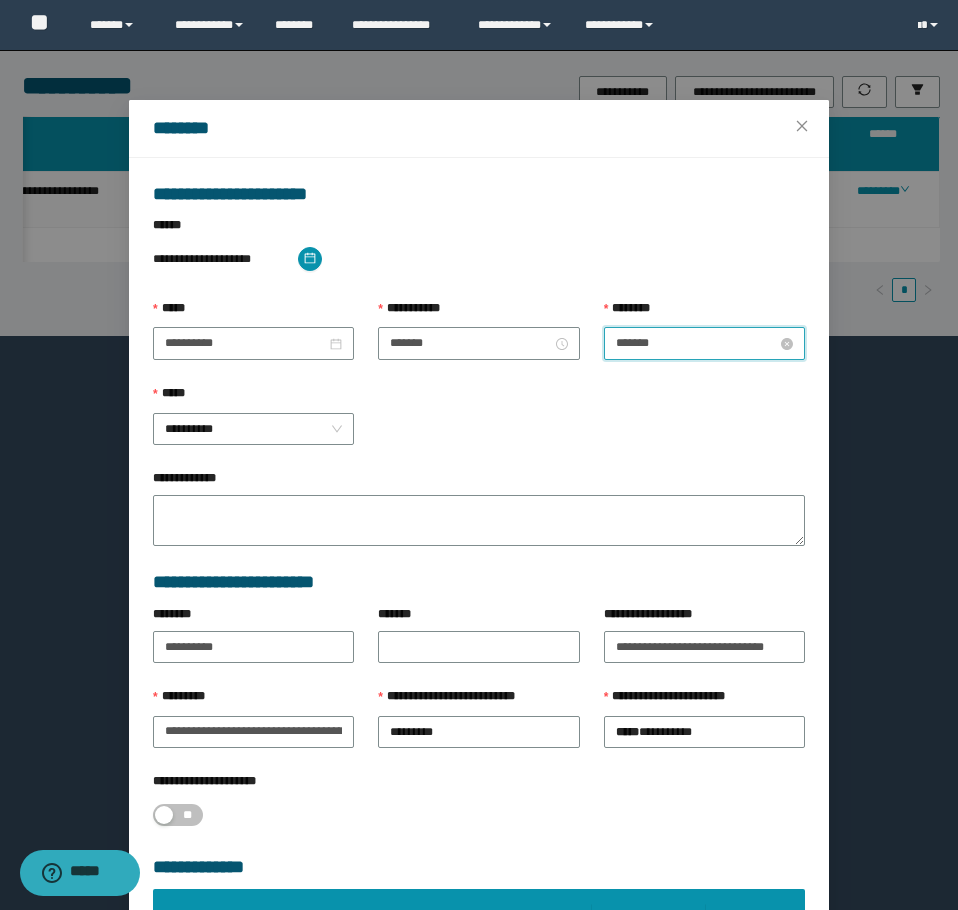 click on "*******" at bounding box center [696, 343] 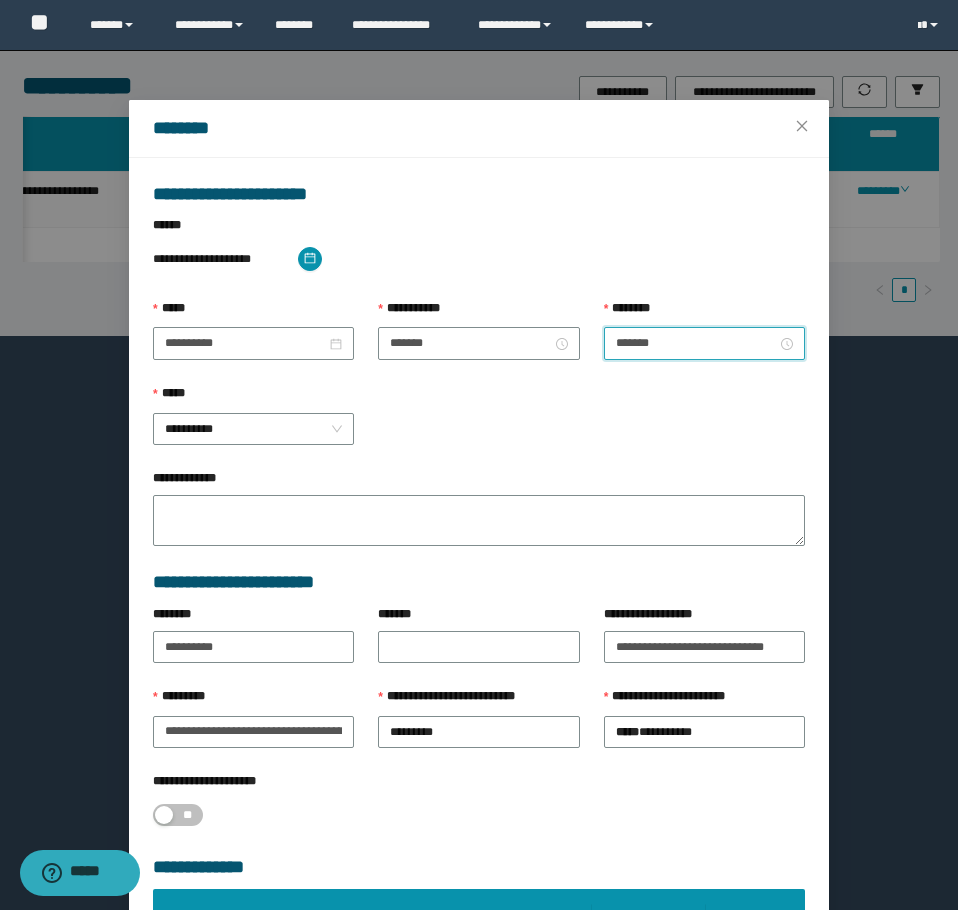 scroll, scrollTop: 252, scrollLeft: 0, axis: vertical 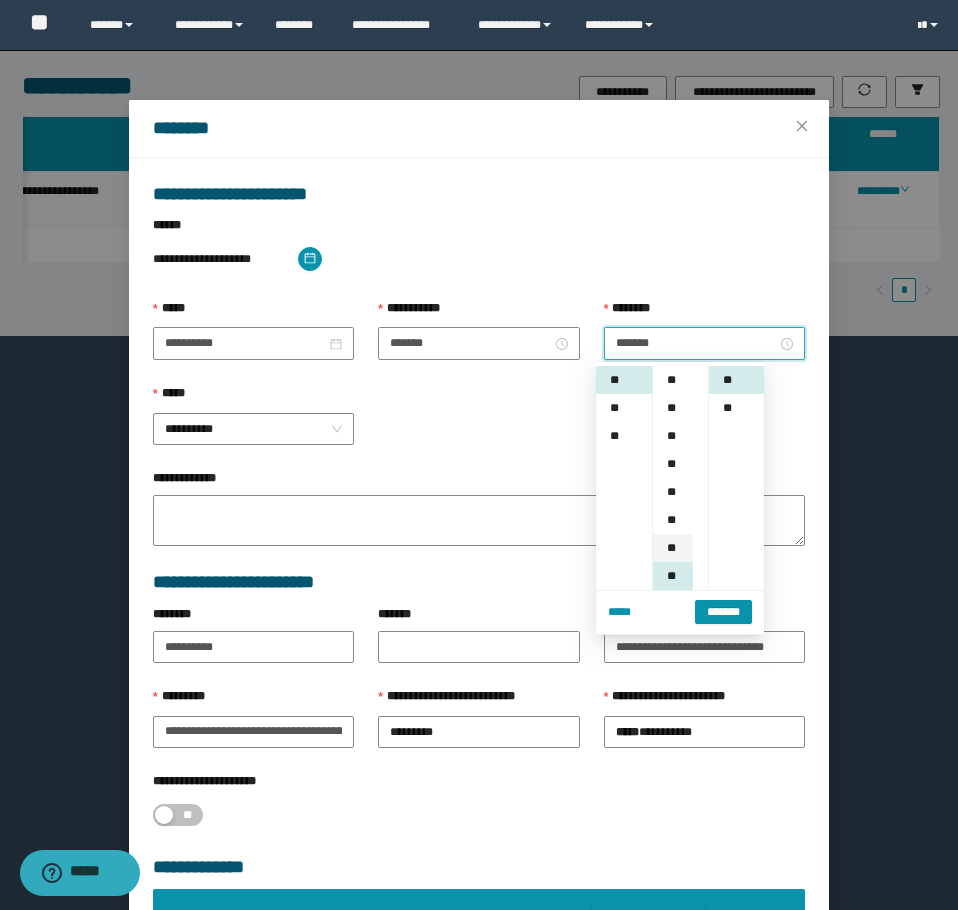 click on "**" at bounding box center (673, 548) 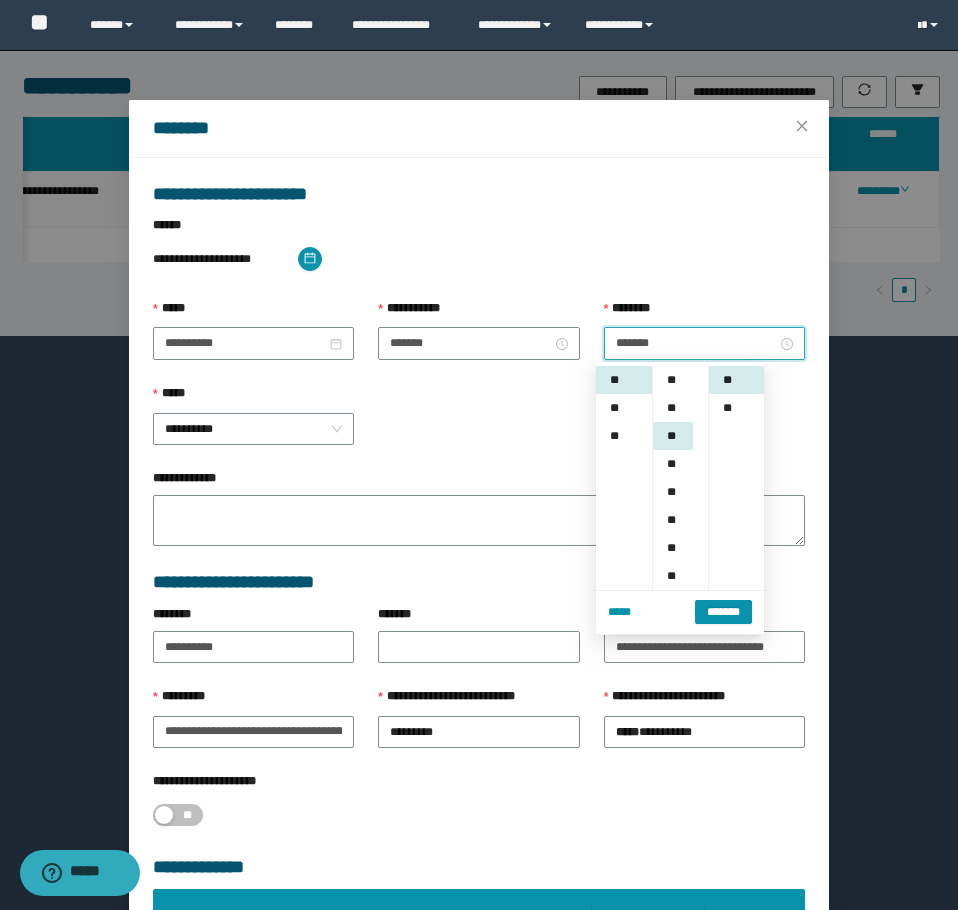 scroll, scrollTop: 168, scrollLeft: 0, axis: vertical 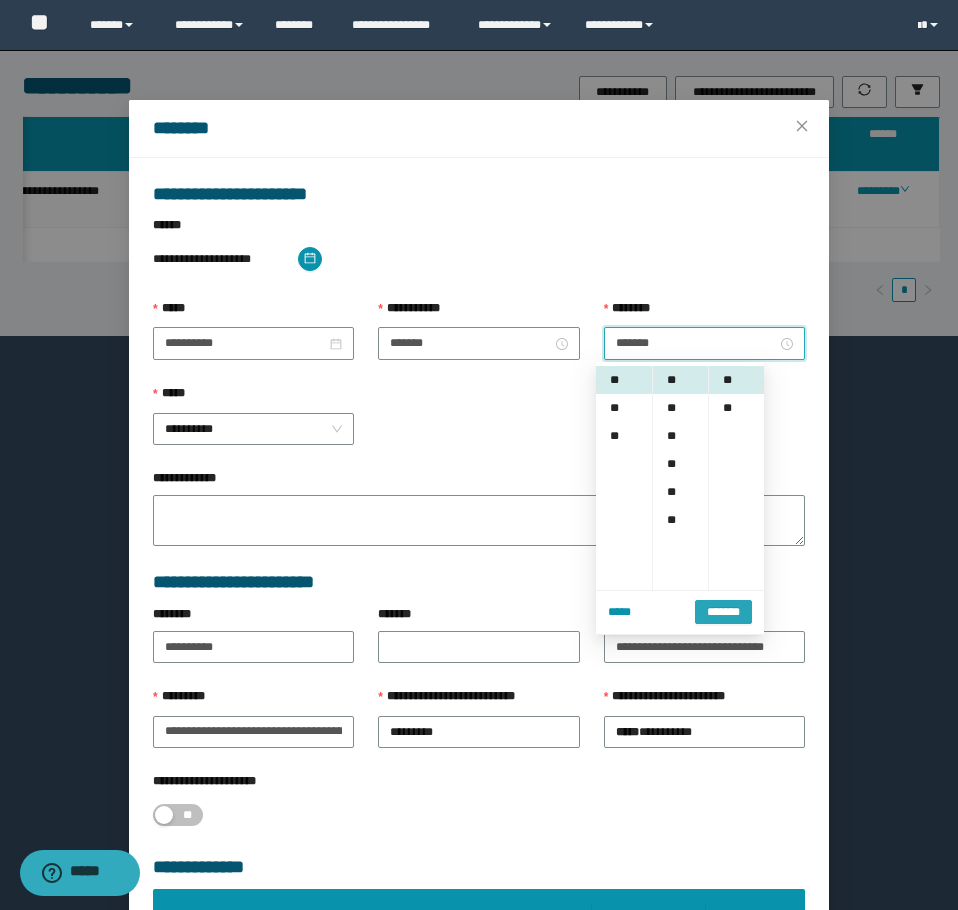click on "*******" at bounding box center (723, 612) 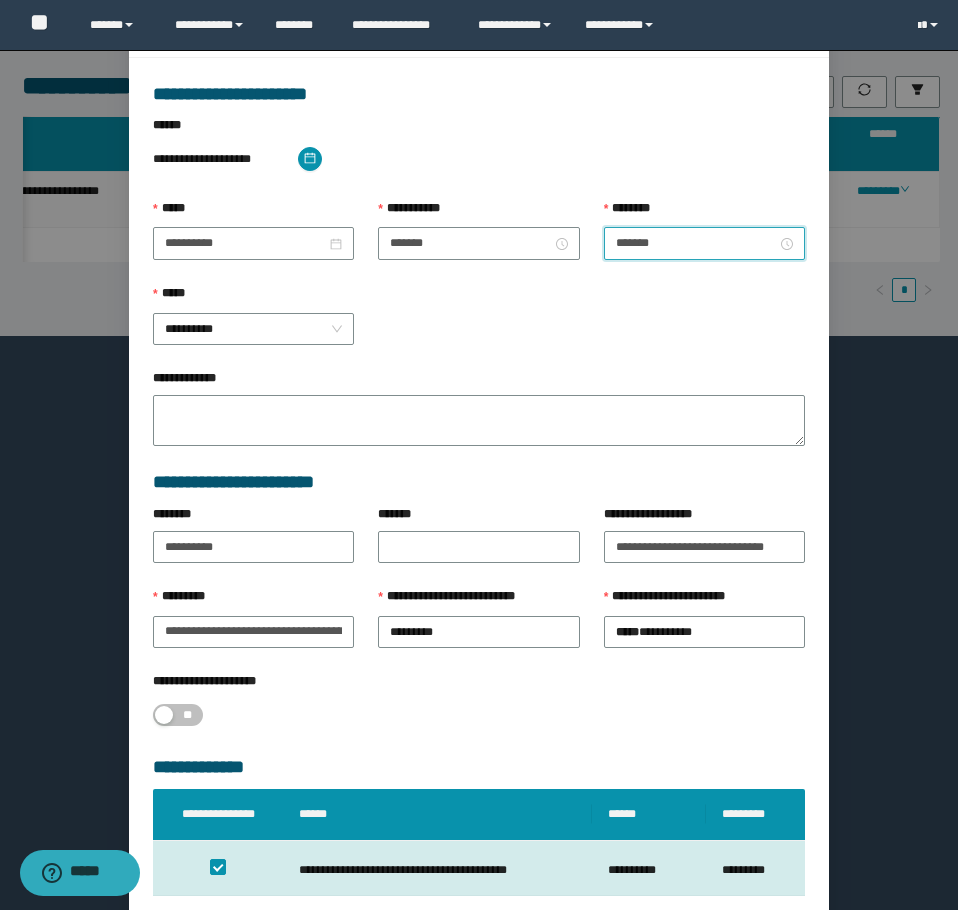 scroll, scrollTop: 207, scrollLeft: 0, axis: vertical 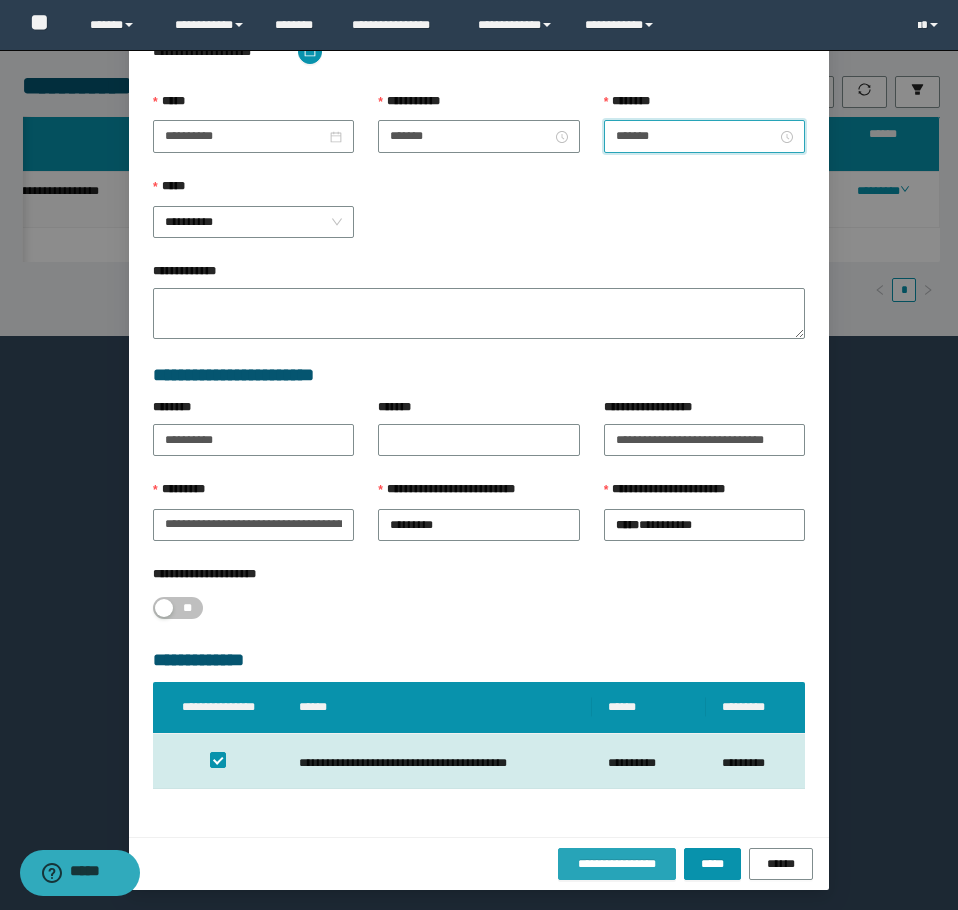 click on "**********" at bounding box center (617, 864) 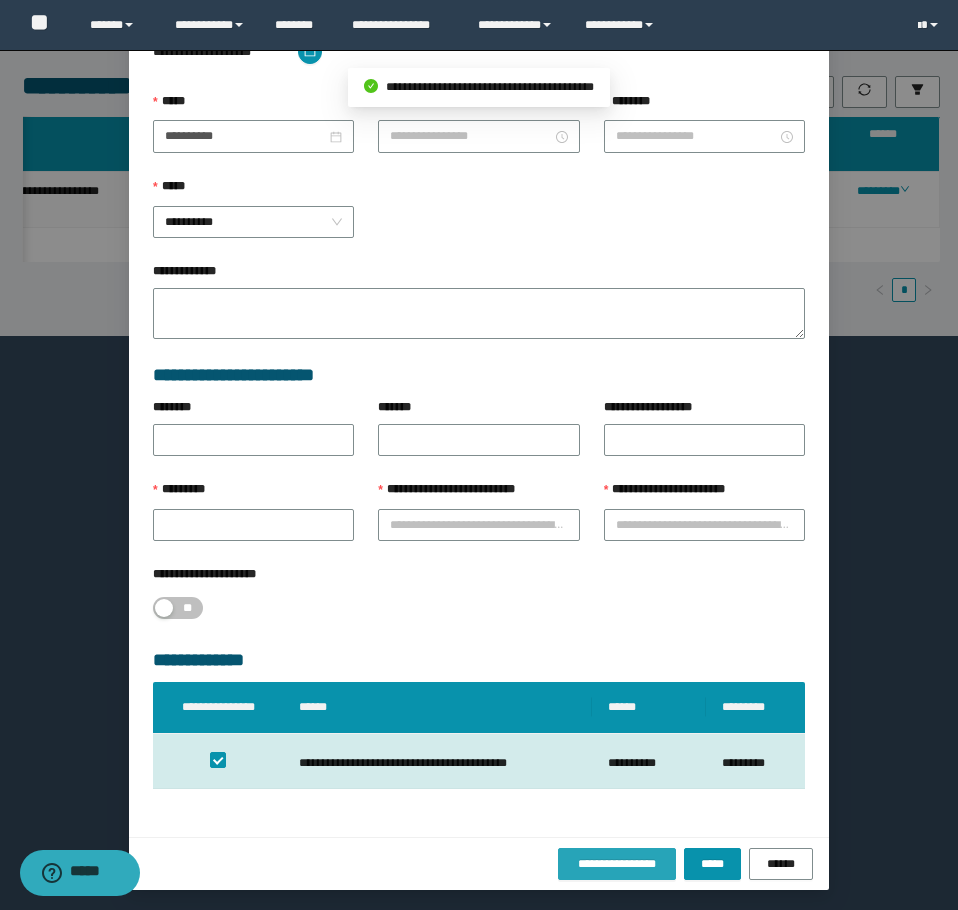 scroll, scrollTop: 107, scrollLeft: 0, axis: vertical 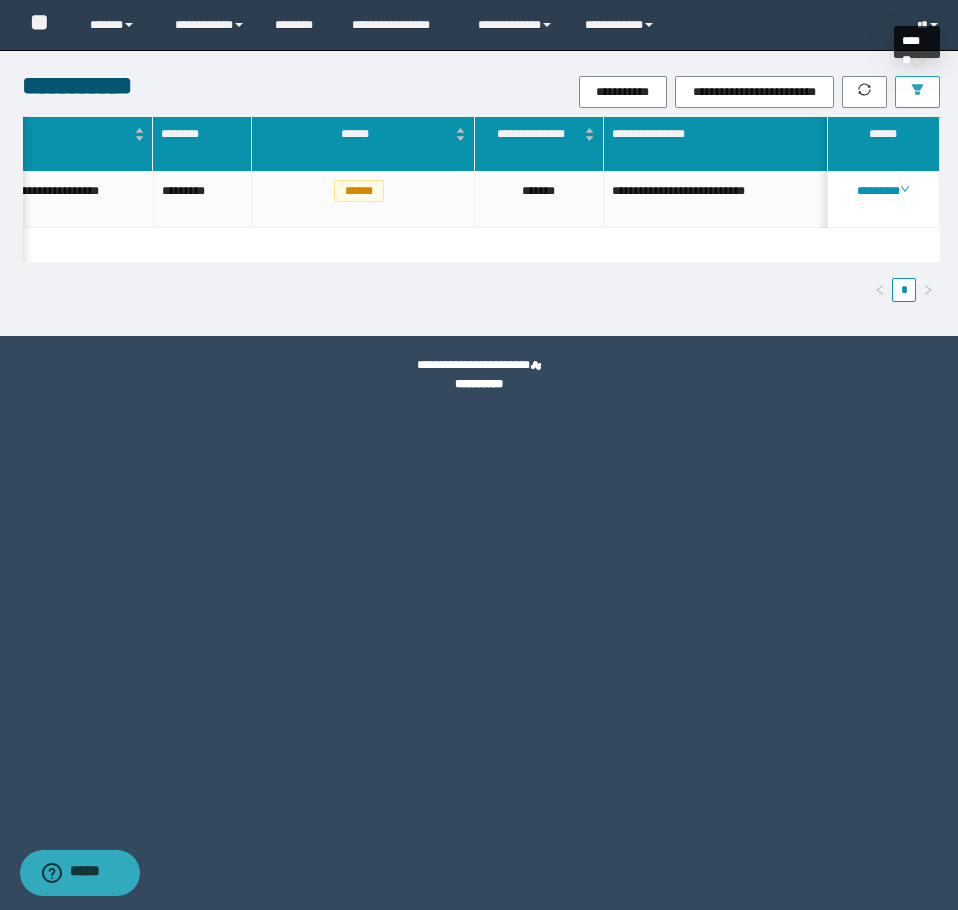 click 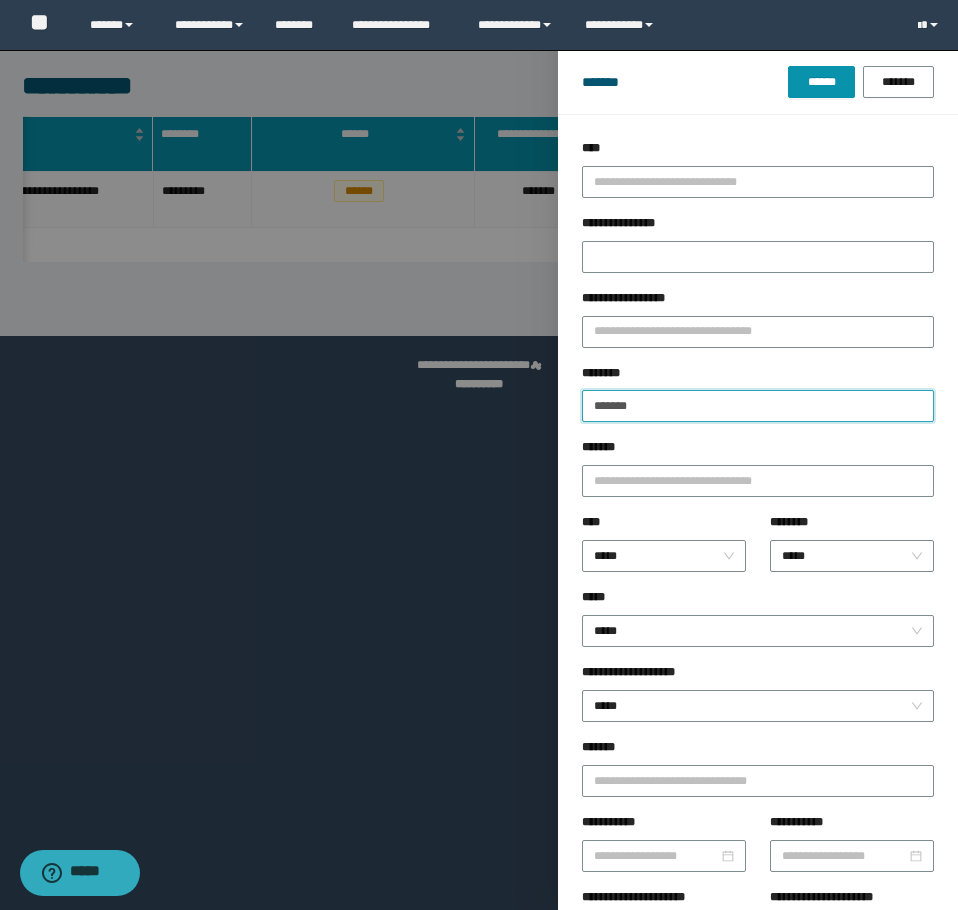drag, startPoint x: 646, startPoint y: 409, endPoint x: 303, endPoint y: 388, distance: 343.64224 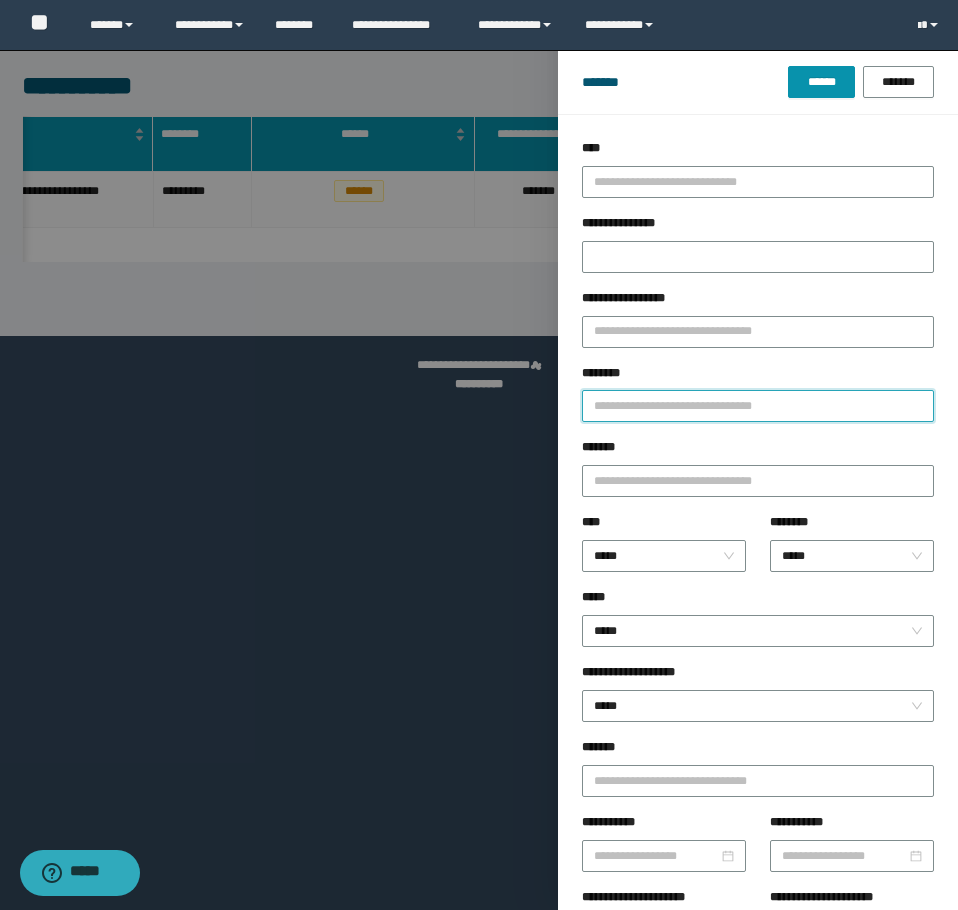 paste on "********" 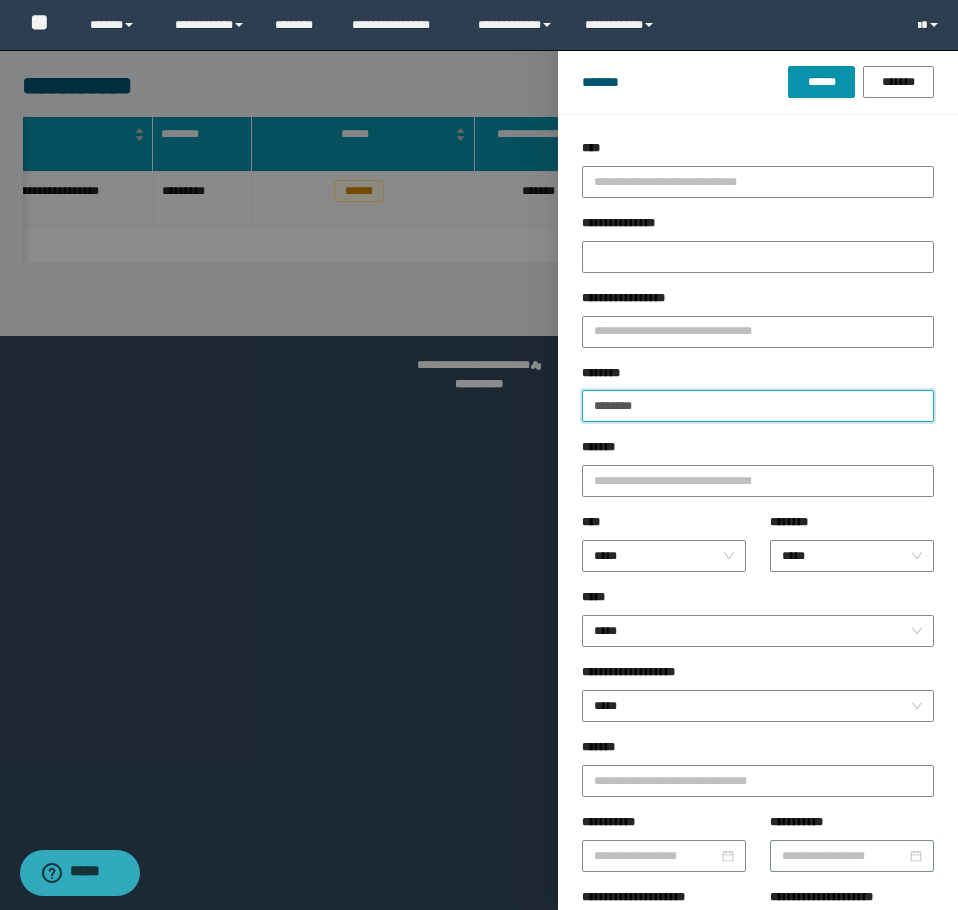 type on "********" 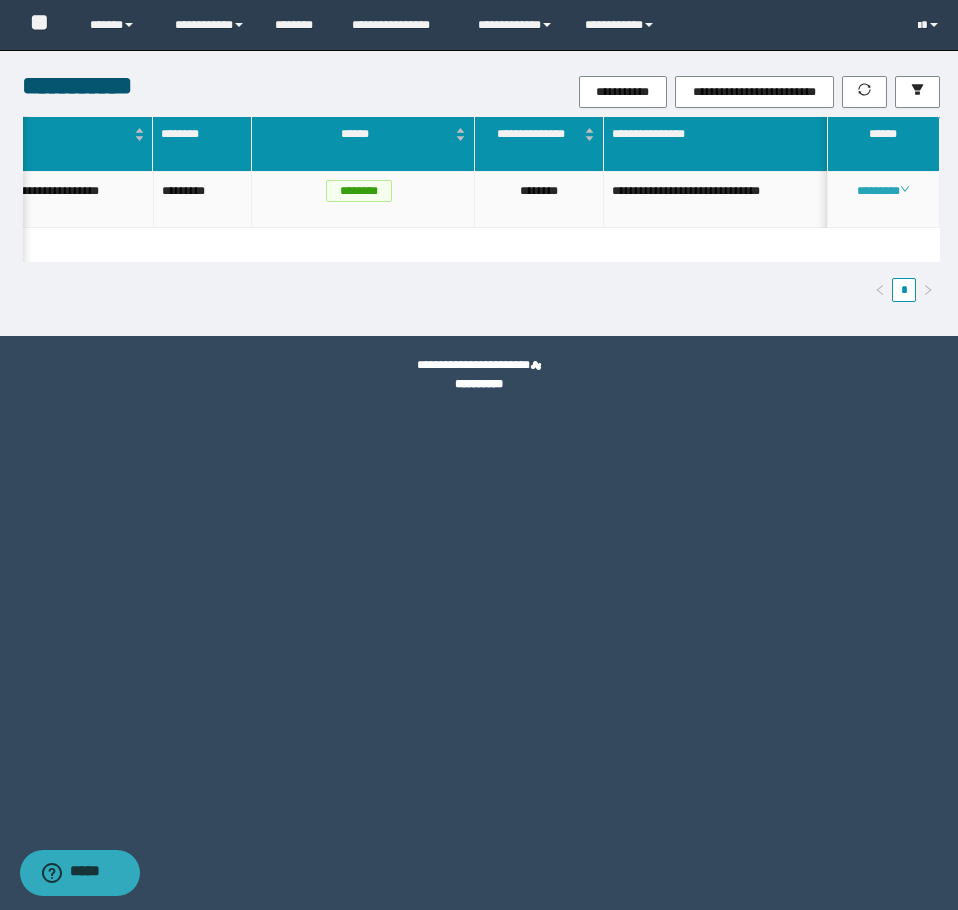 click 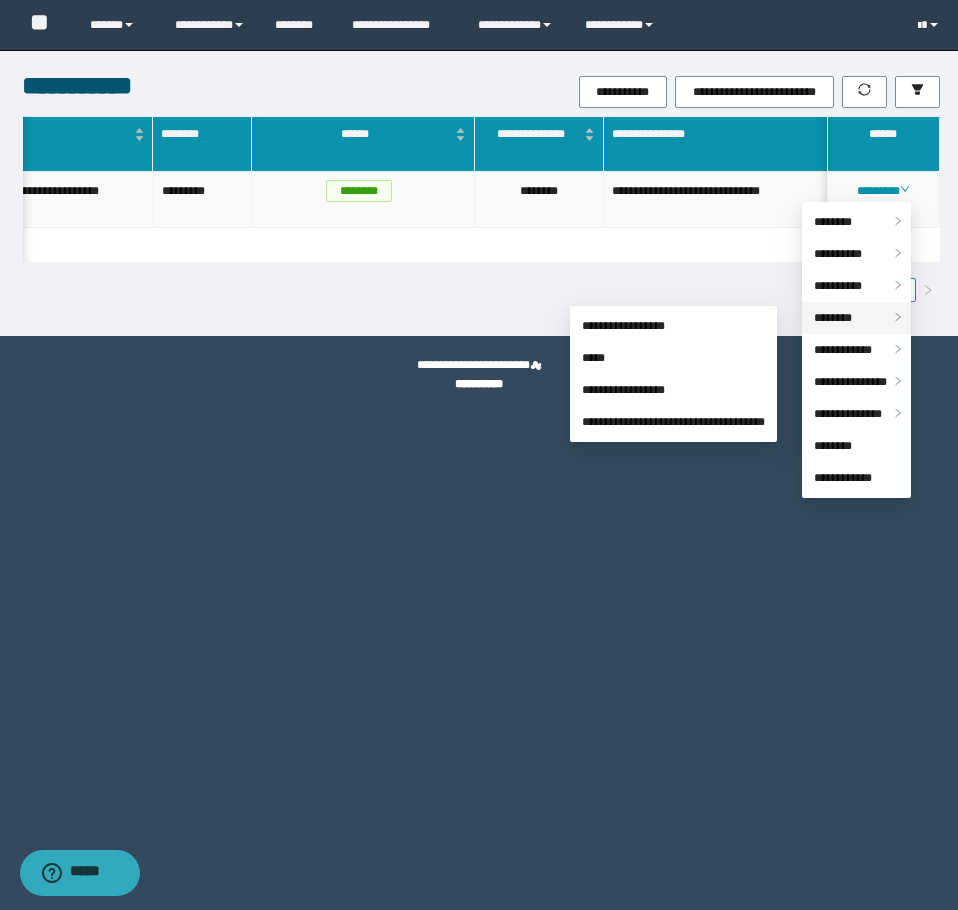 click on "********" at bounding box center [833, 318] 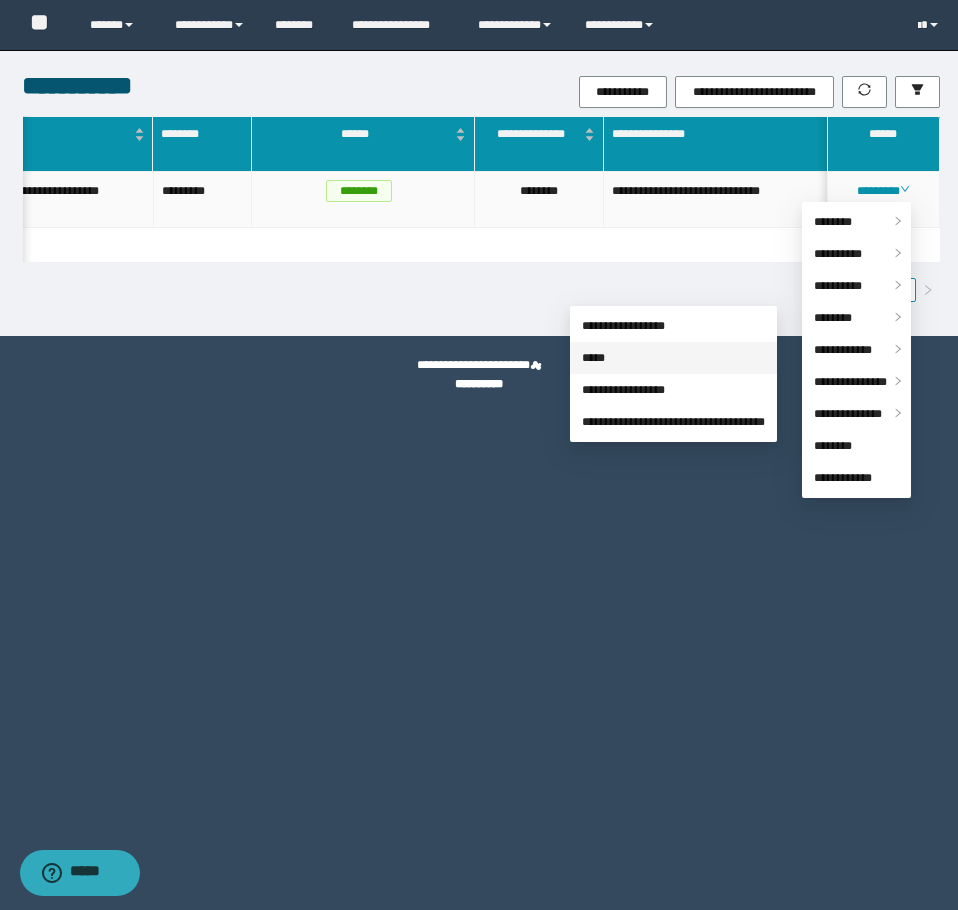 click on "*****" at bounding box center (593, 358) 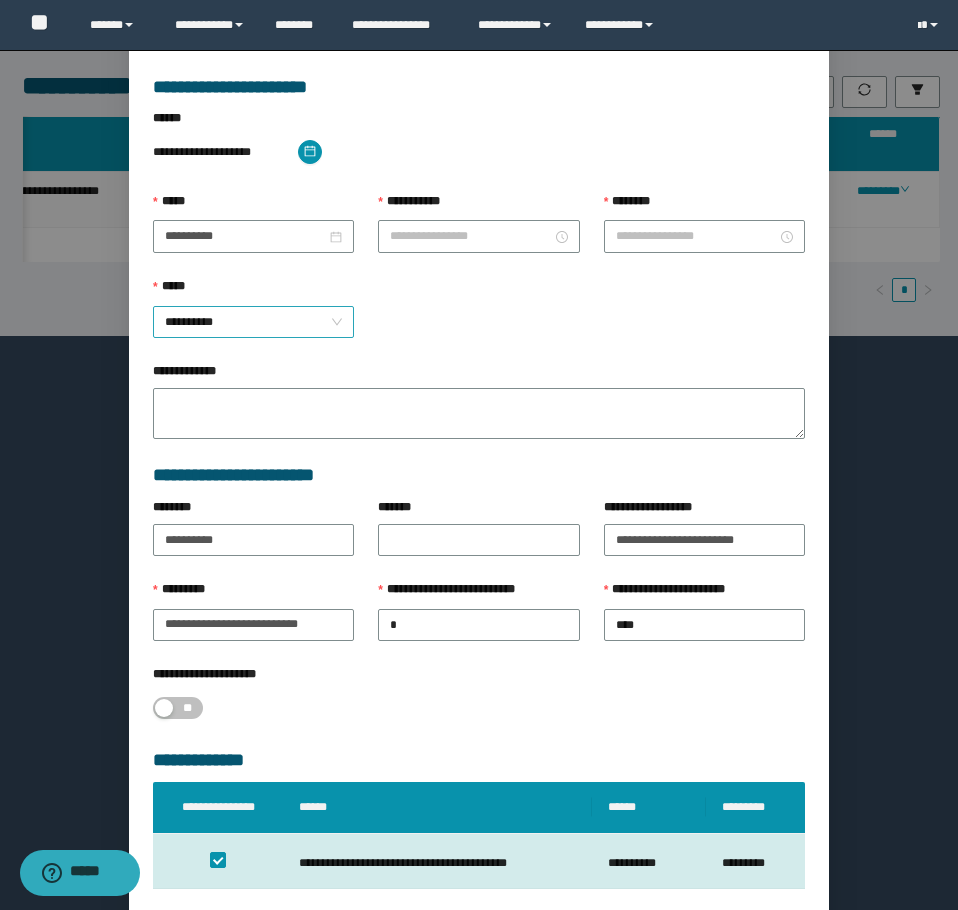 type on "********" 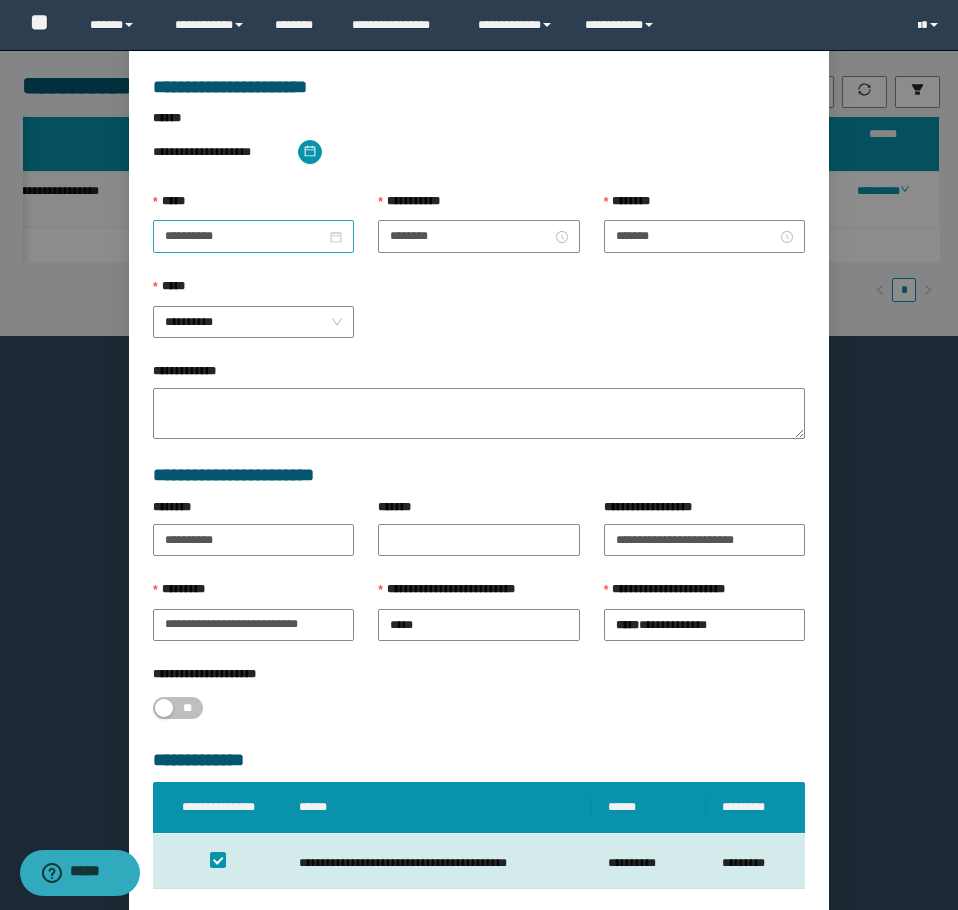click on "**********" at bounding box center [253, 236] 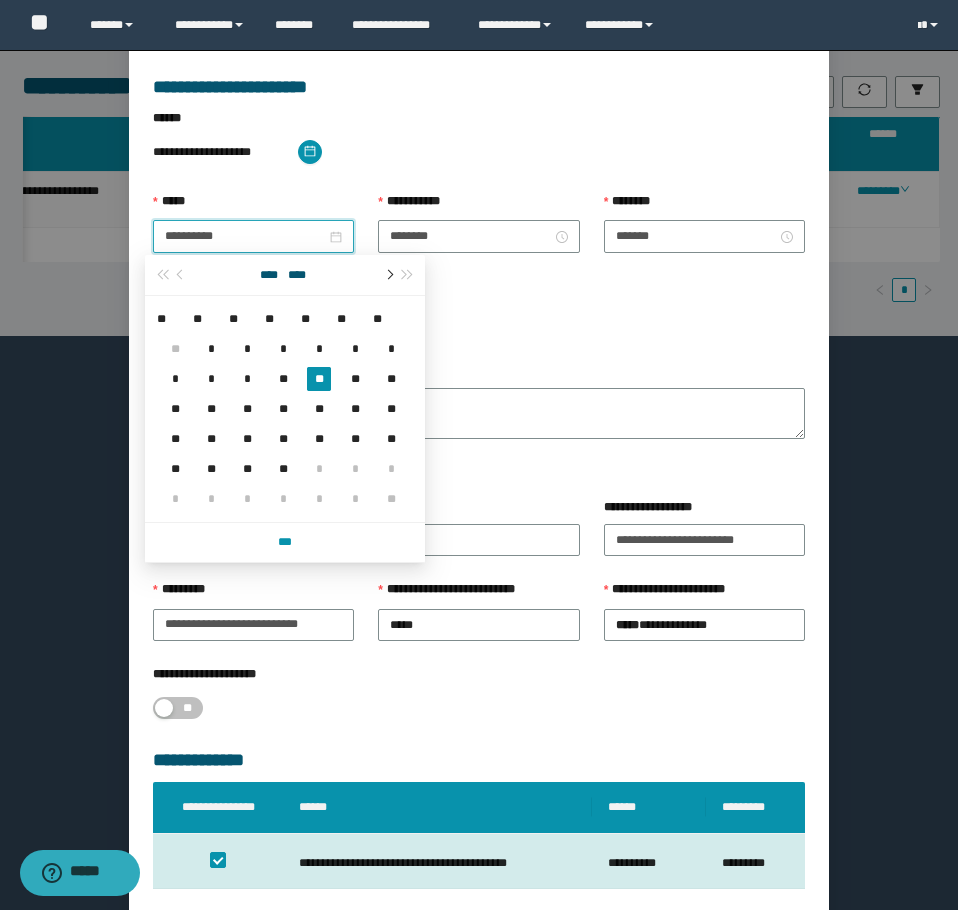 click at bounding box center [388, 275] 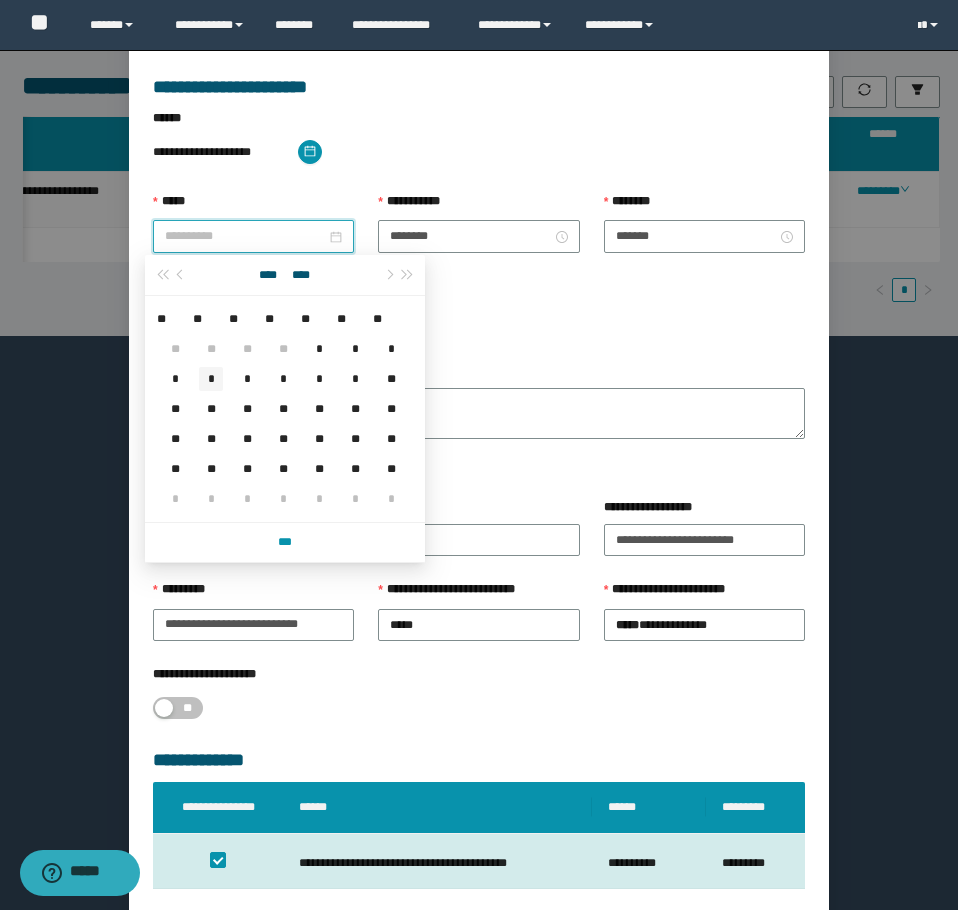 type on "**********" 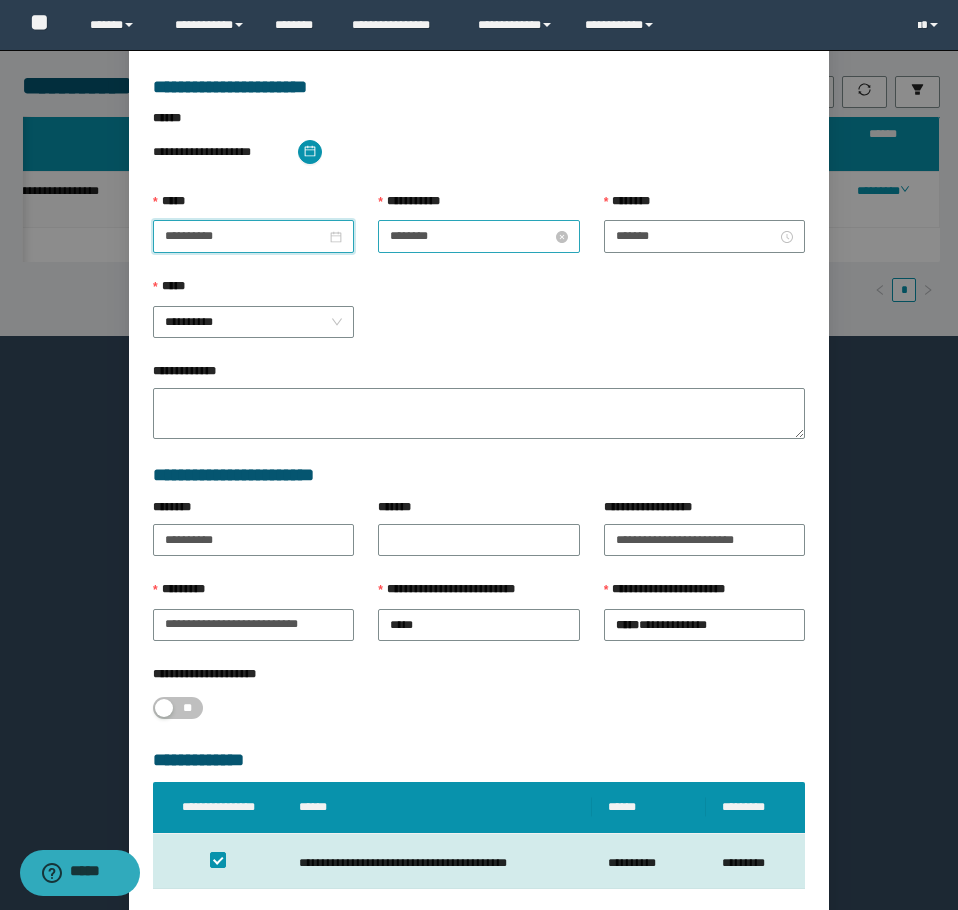 click on "********" at bounding box center (470, 236) 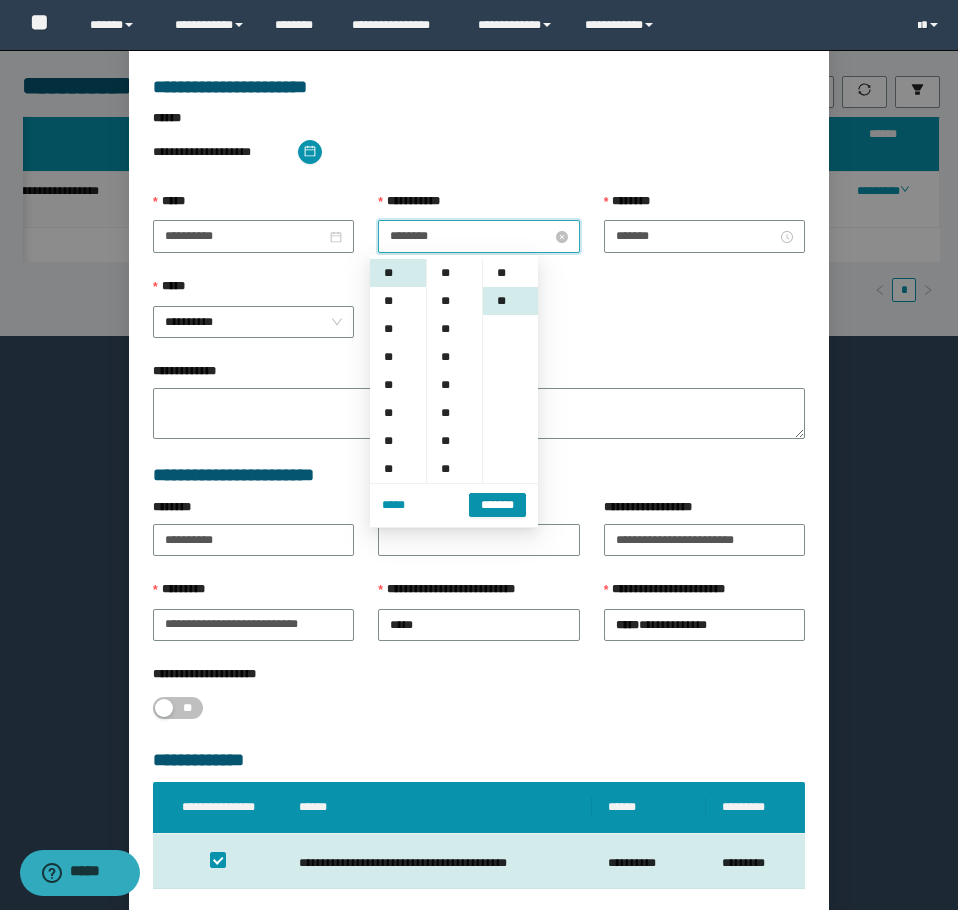 scroll, scrollTop: 252, scrollLeft: 0, axis: vertical 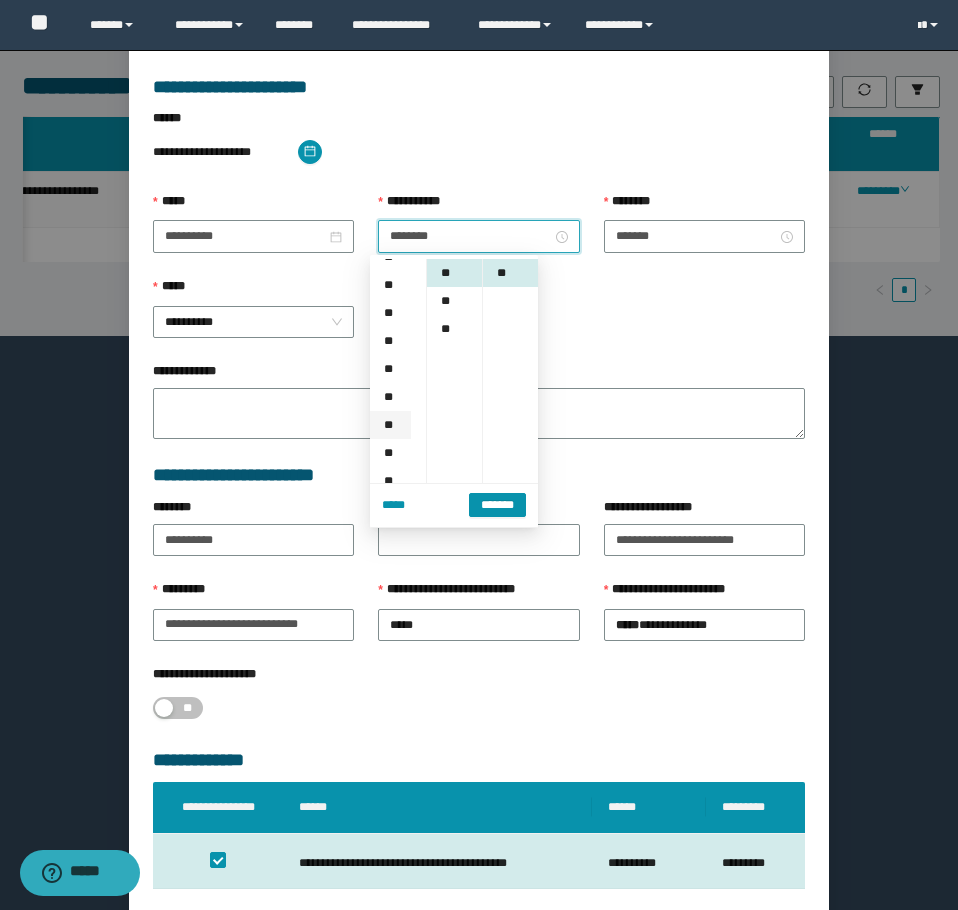 click on "**" at bounding box center [390, 425] 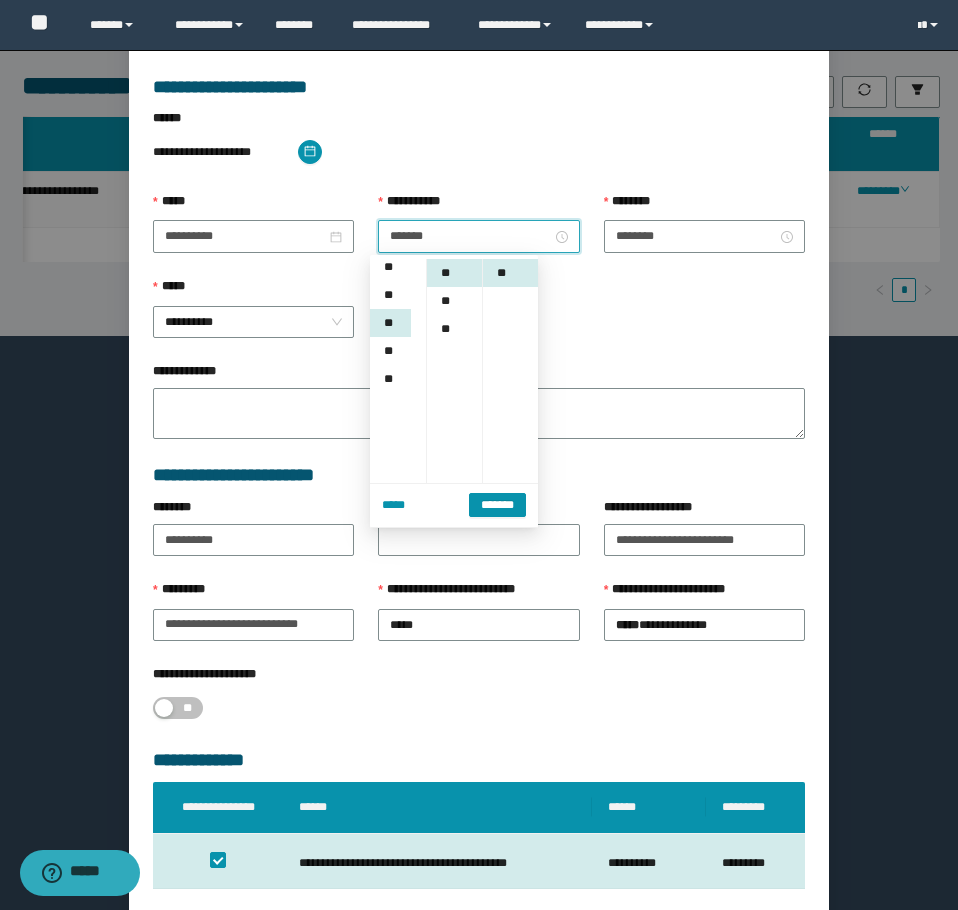 scroll, scrollTop: 252, scrollLeft: 0, axis: vertical 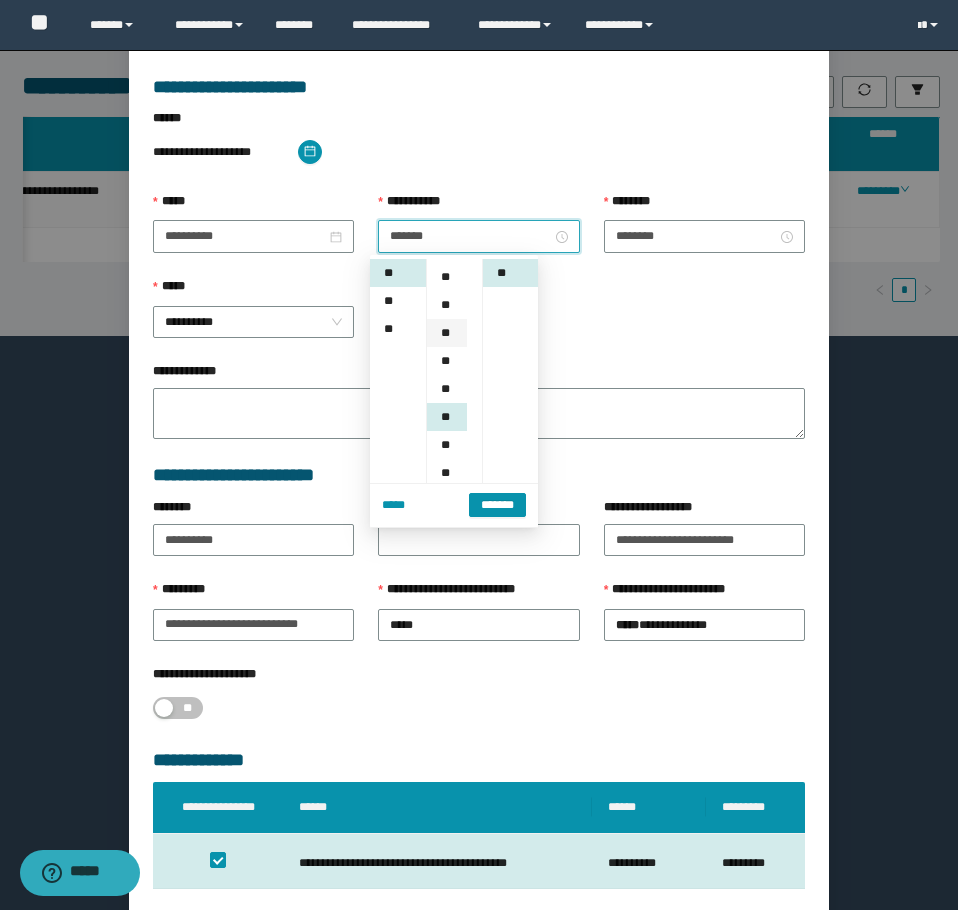 click on "**" at bounding box center (447, 333) 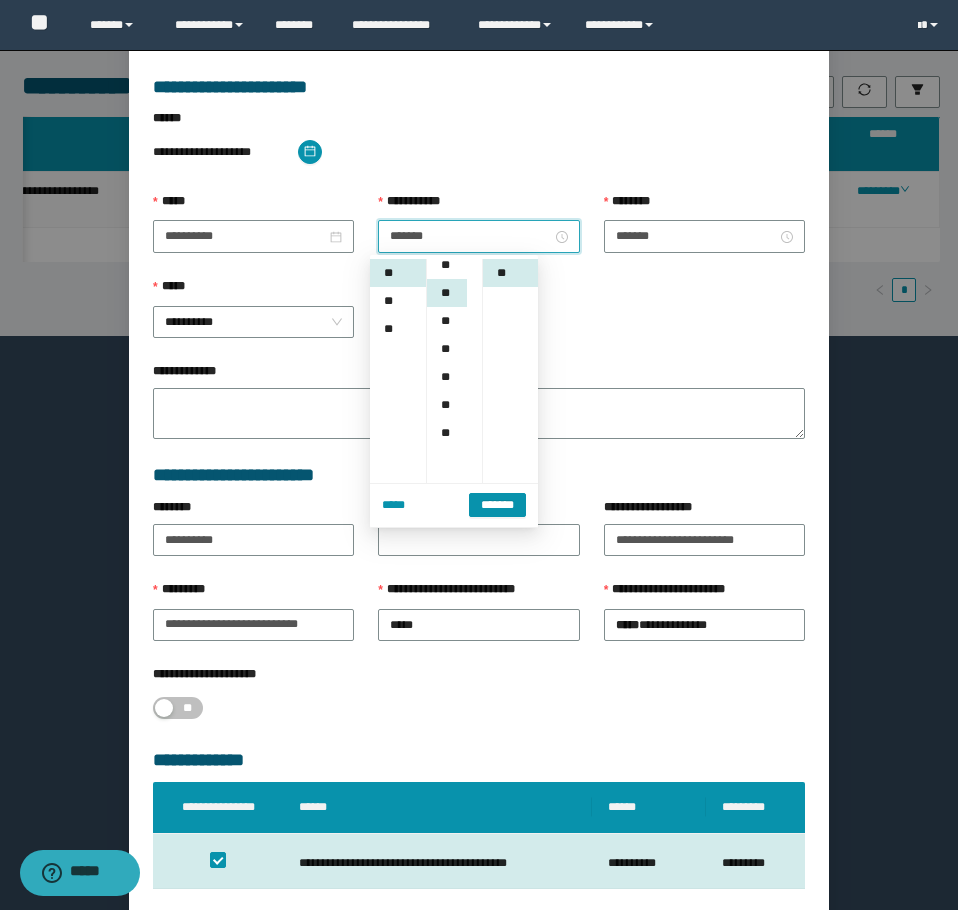 scroll, scrollTop: 168, scrollLeft: 0, axis: vertical 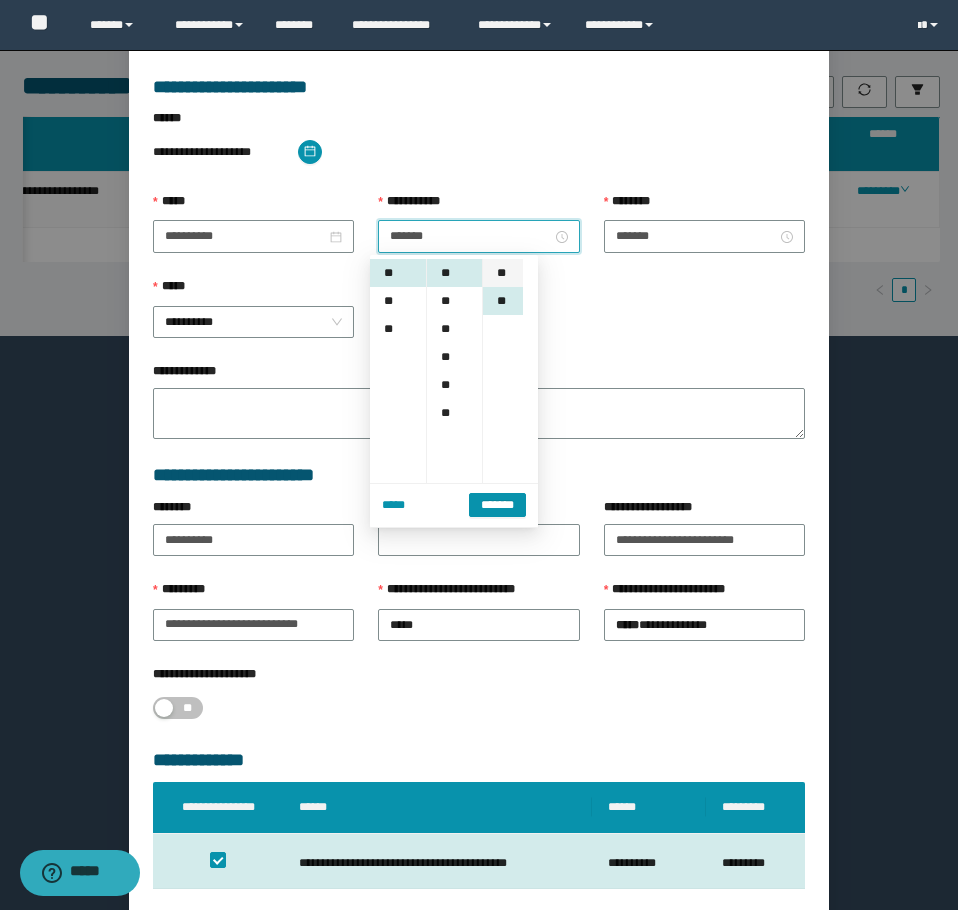 click on "**" at bounding box center [503, 273] 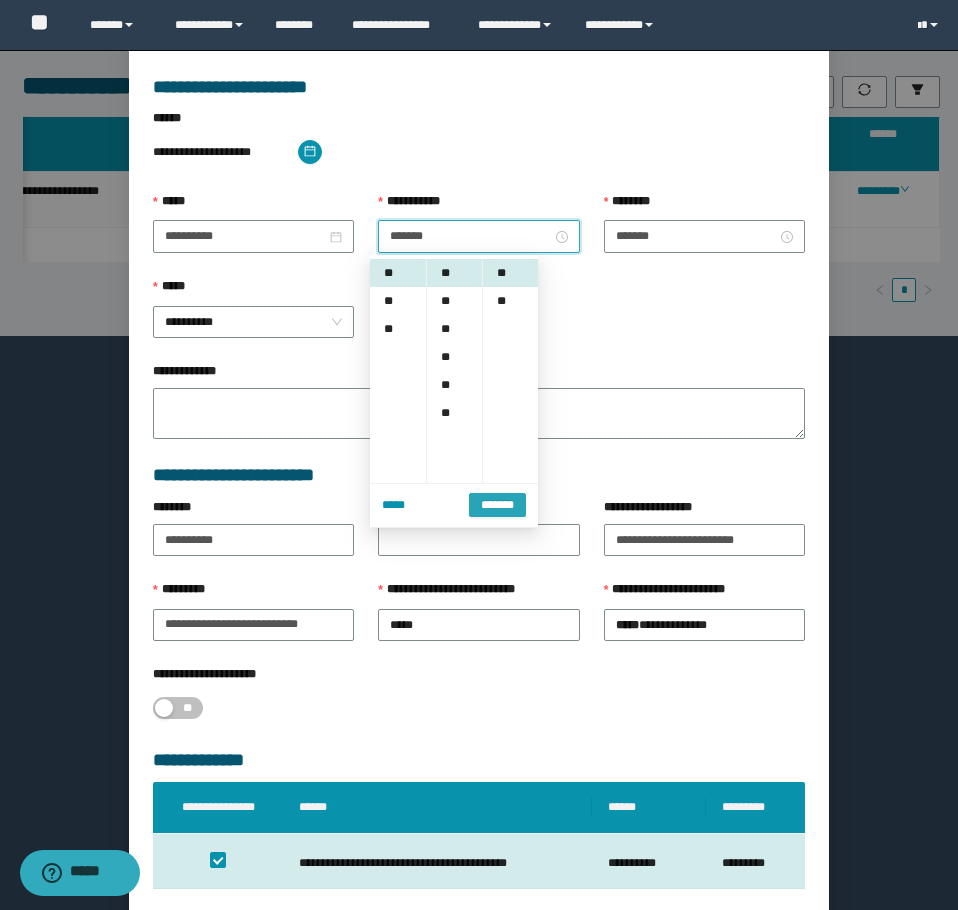 click on "*******" at bounding box center (497, 505) 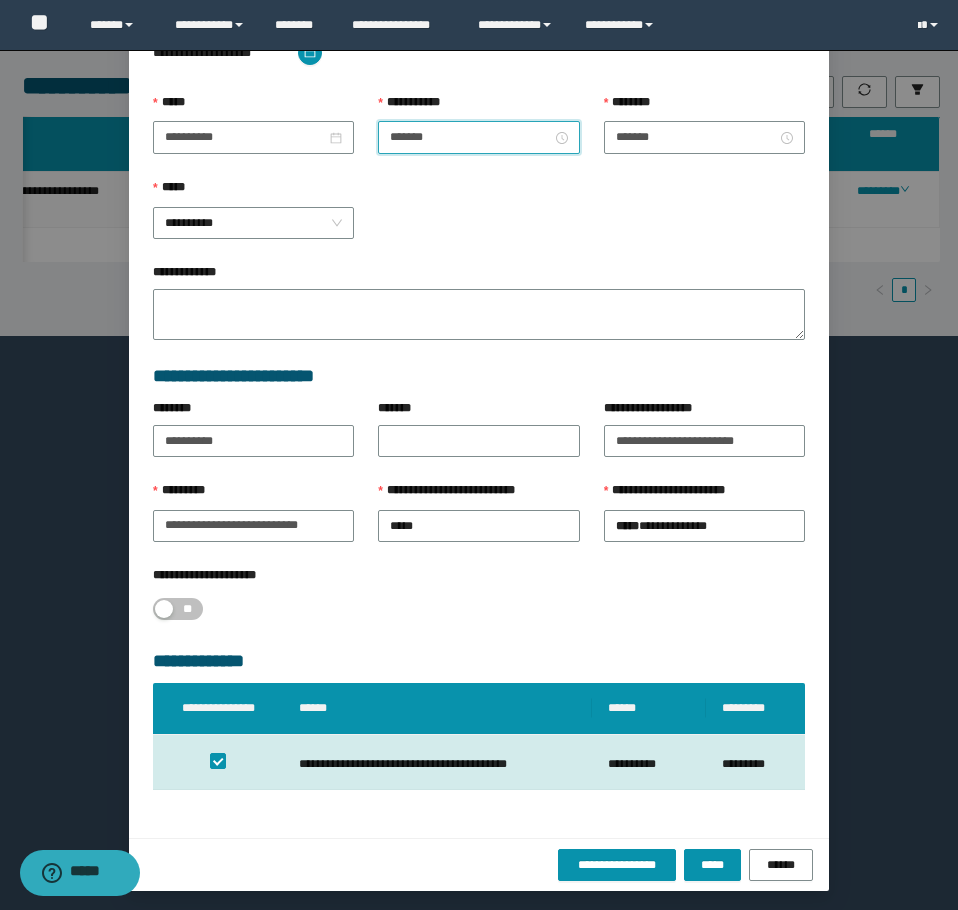 scroll, scrollTop: 207, scrollLeft: 0, axis: vertical 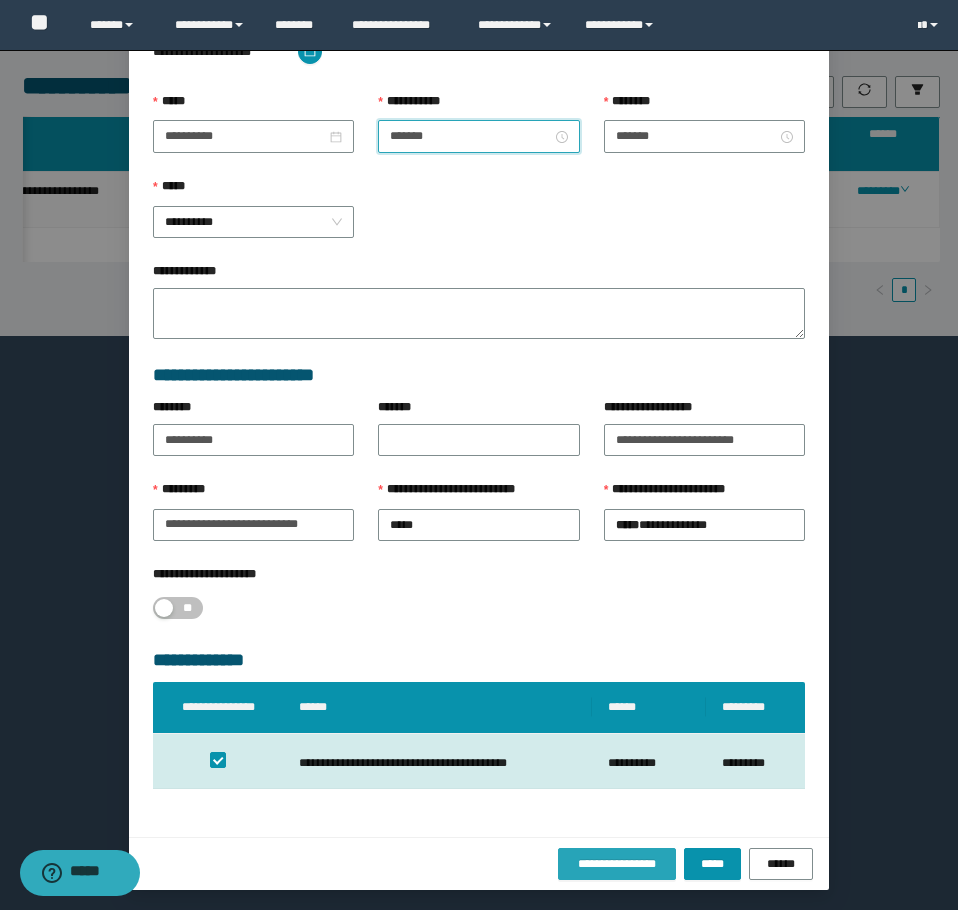 click on "**********" at bounding box center [617, 864] 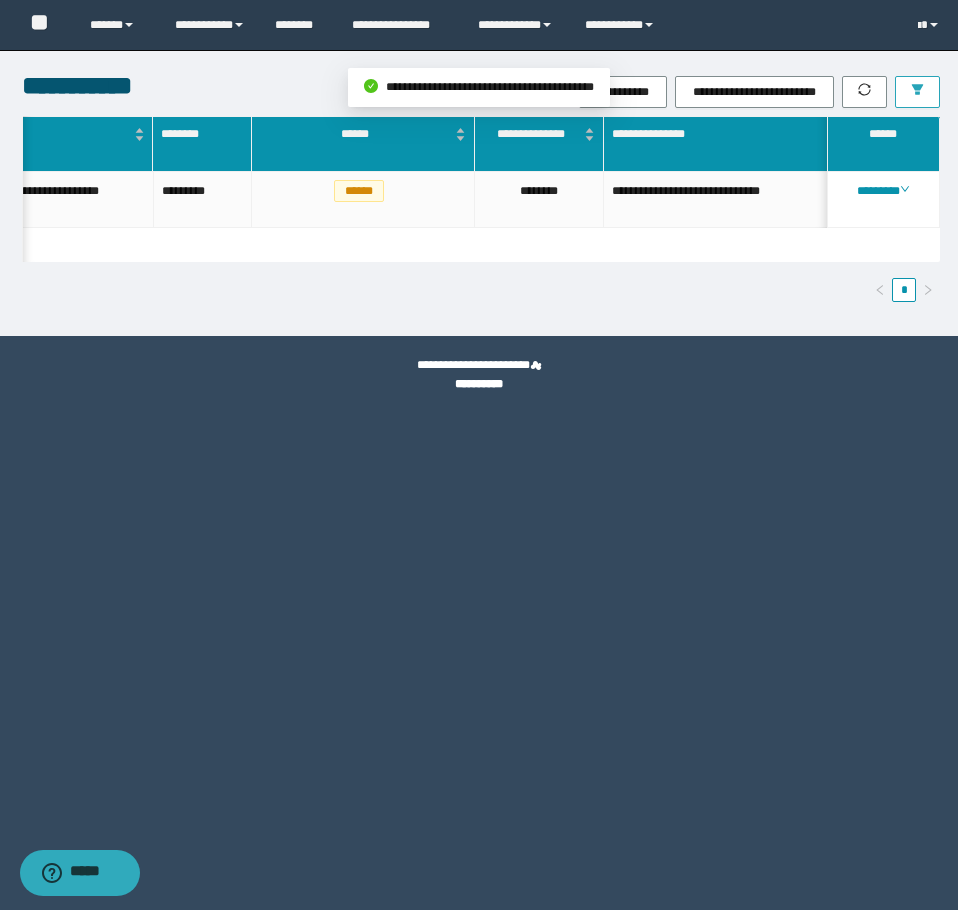 click at bounding box center (917, 92) 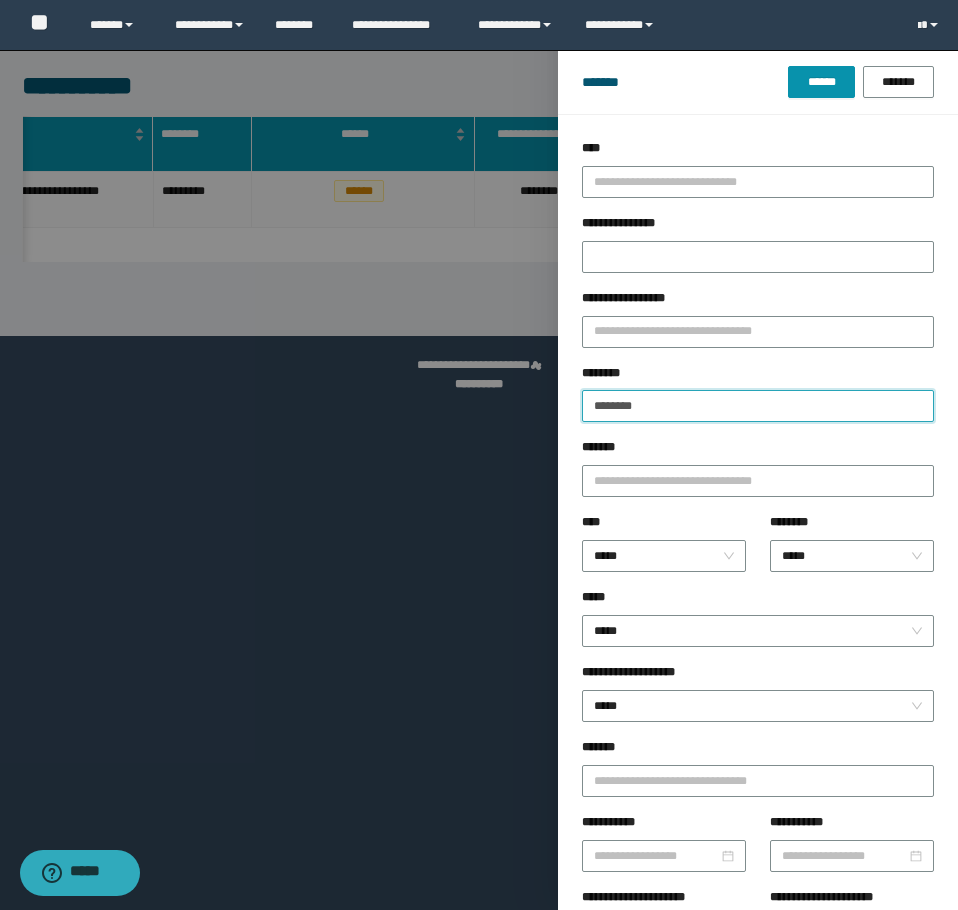drag, startPoint x: 675, startPoint y: 421, endPoint x: 241, endPoint y: 382, distance: 435.74878 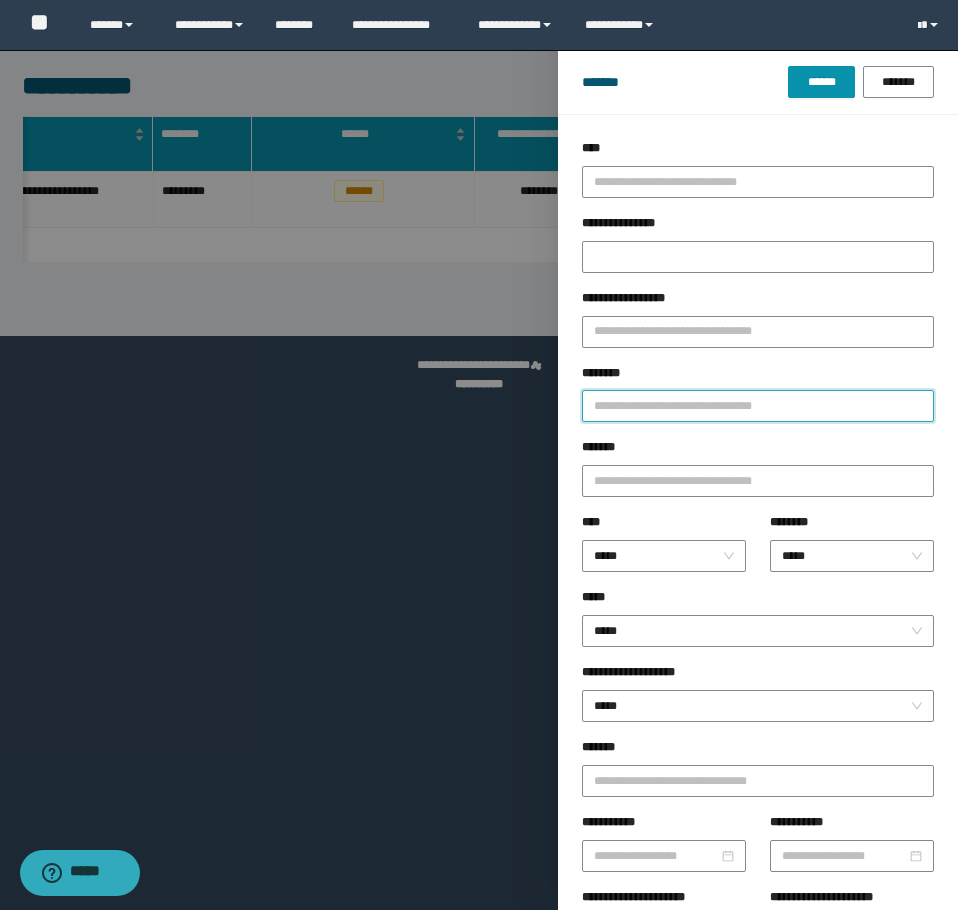 paste on "********" 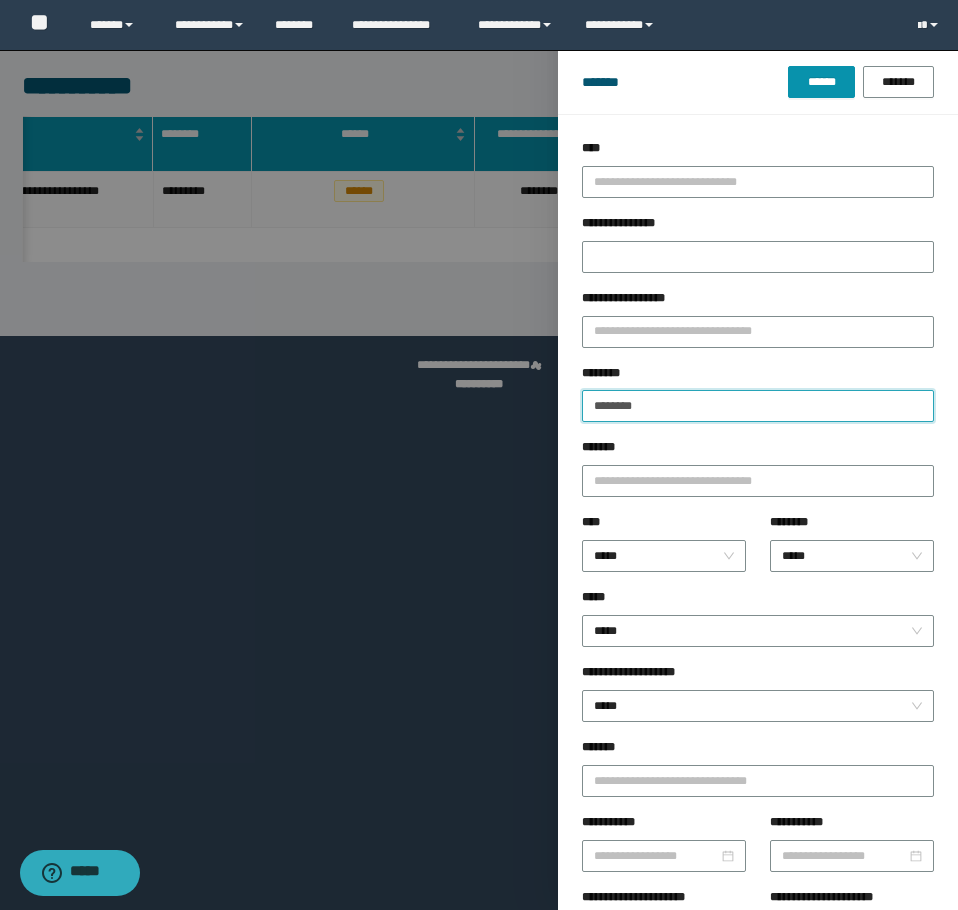 type on "********" 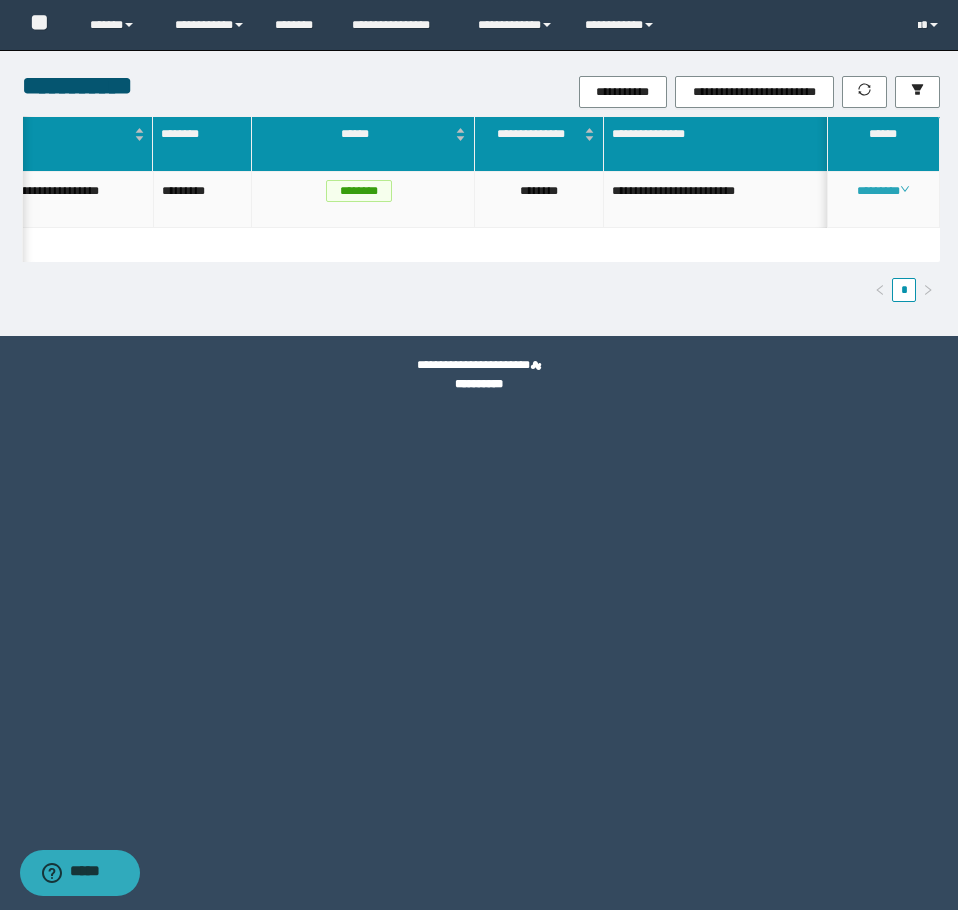 click on "********" at bounding box center [883, 191] 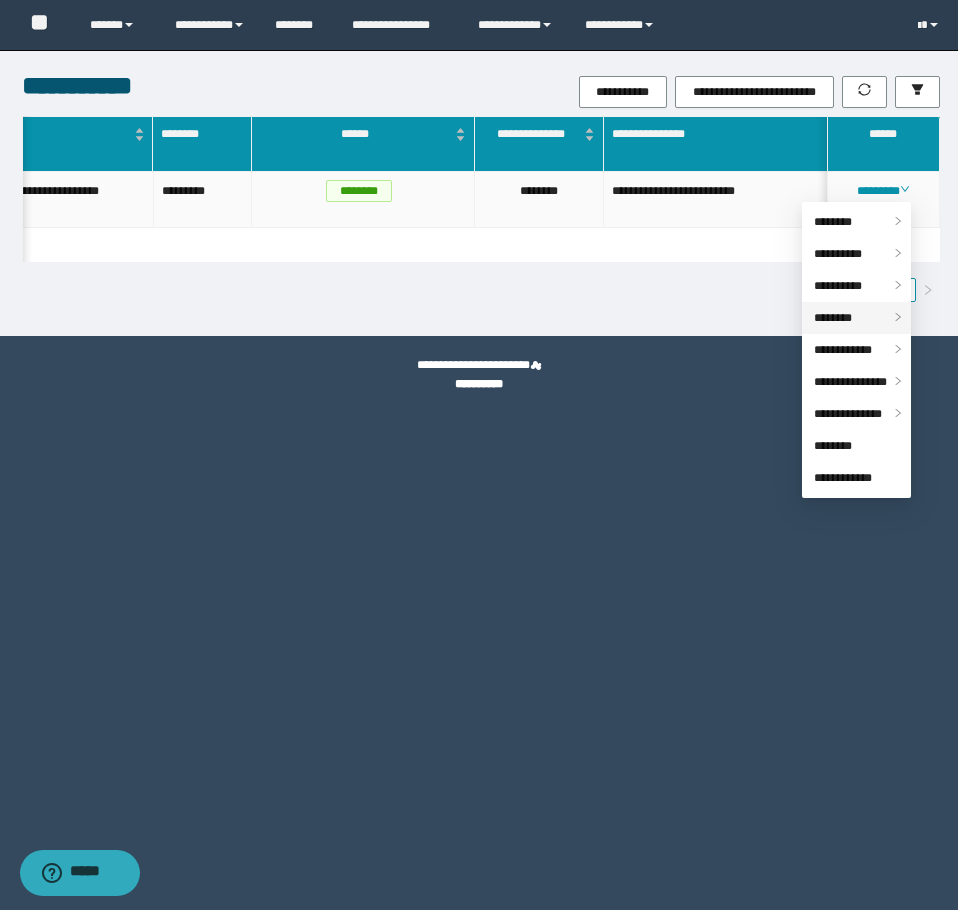 click on "********" at bounding box center (856, 318) 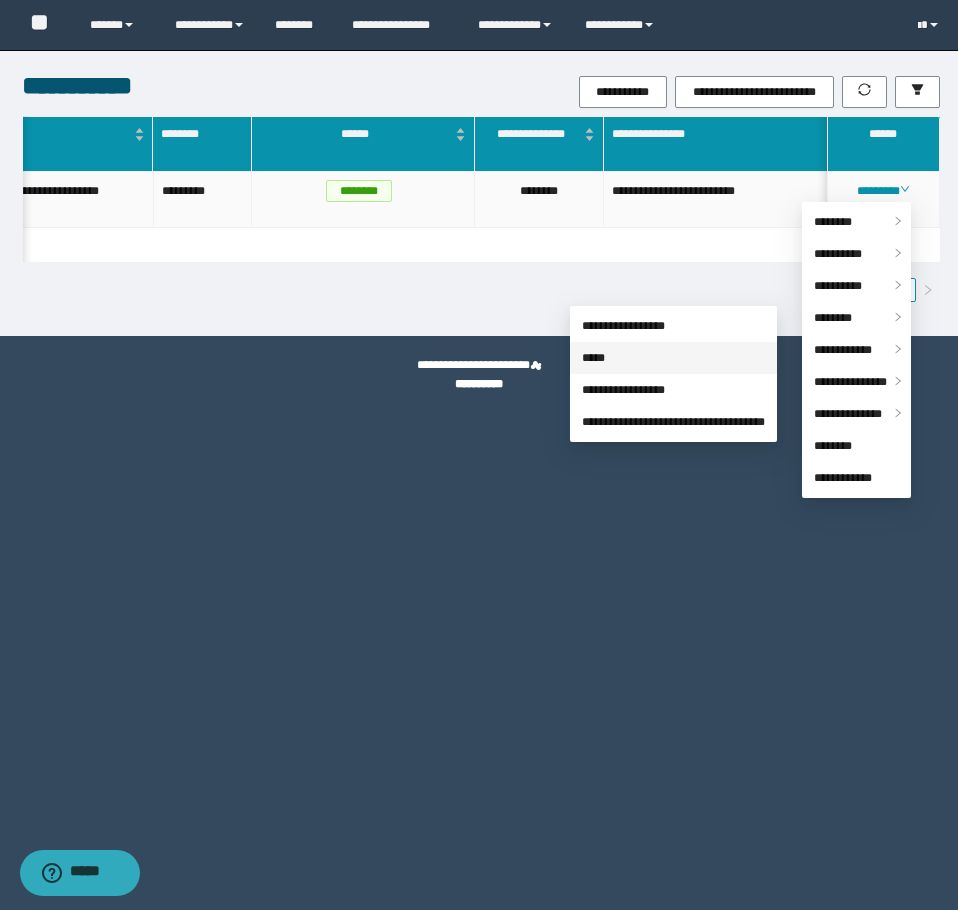 click on "*****" at bounding box center [593, 358] 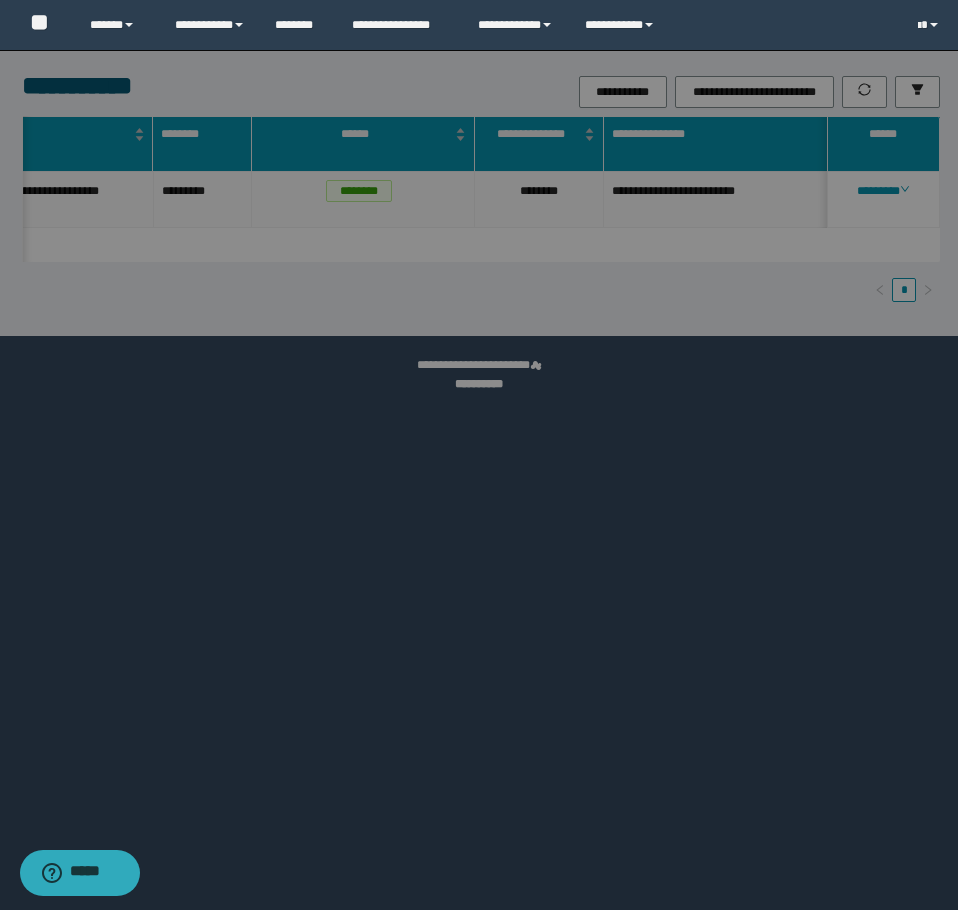 scroll, scrollTop: 107, scrollLeft: 0, axis: vertical 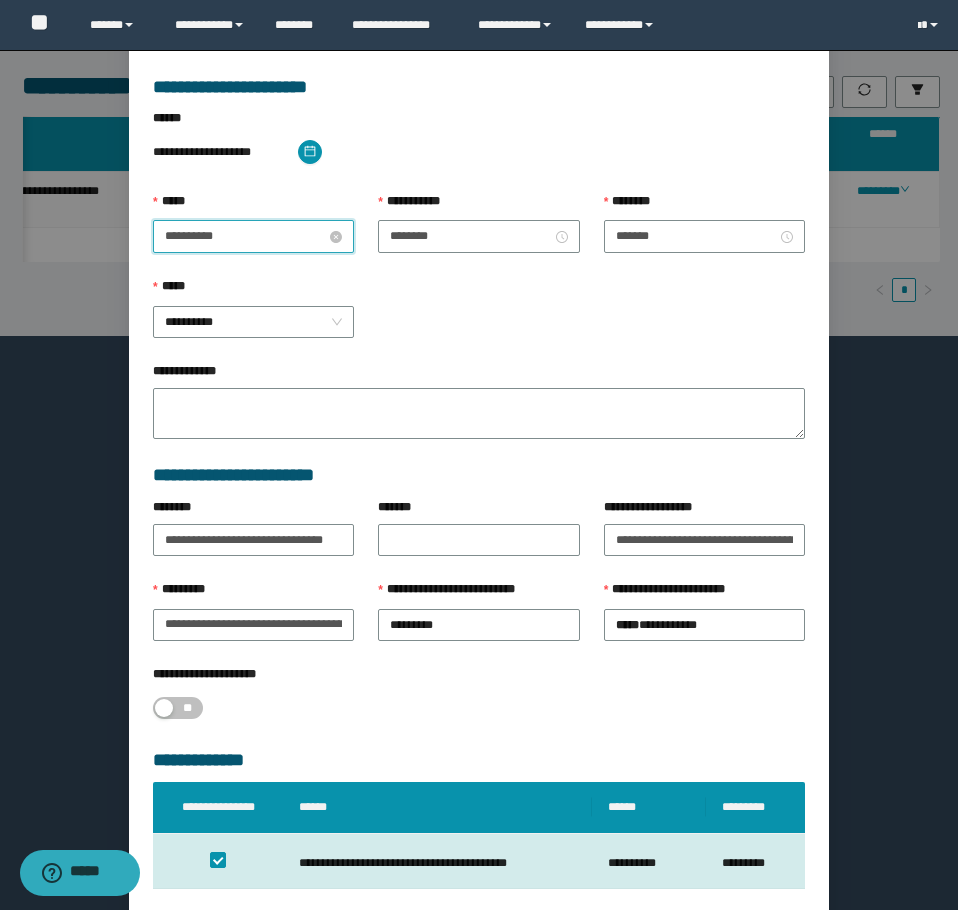 click on "**********" at bounding box center (245, 236) 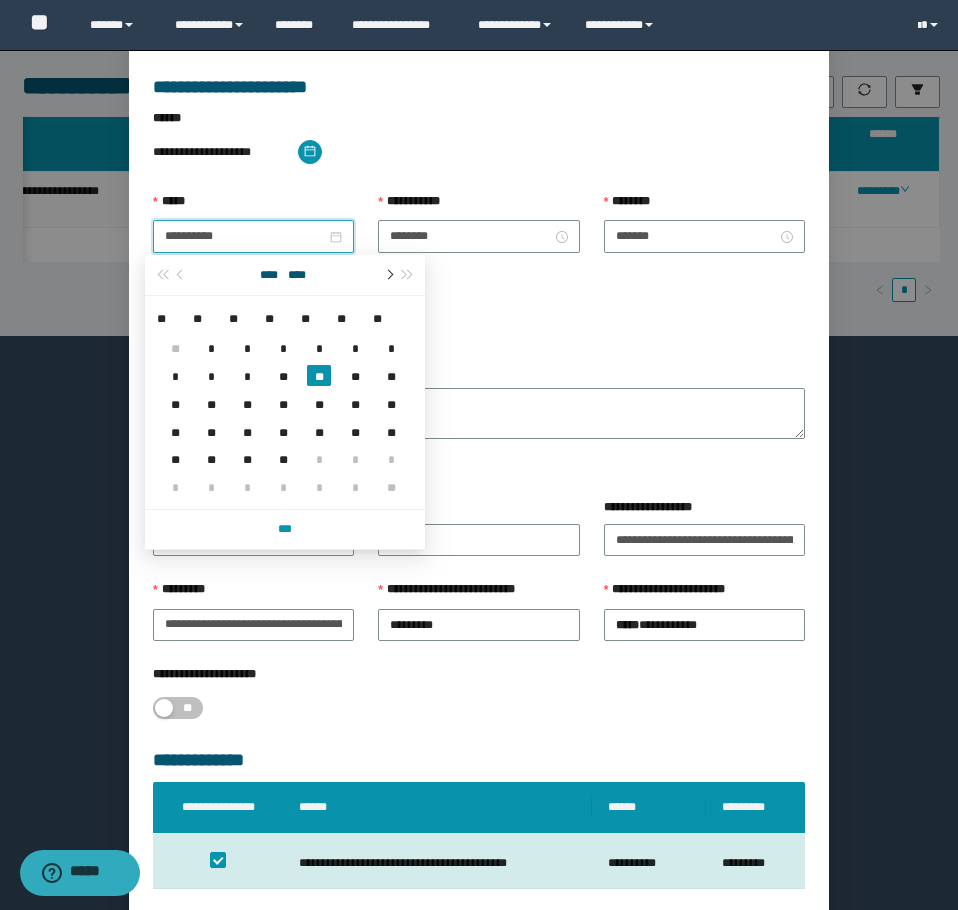 click at bounding box center [388, 275] 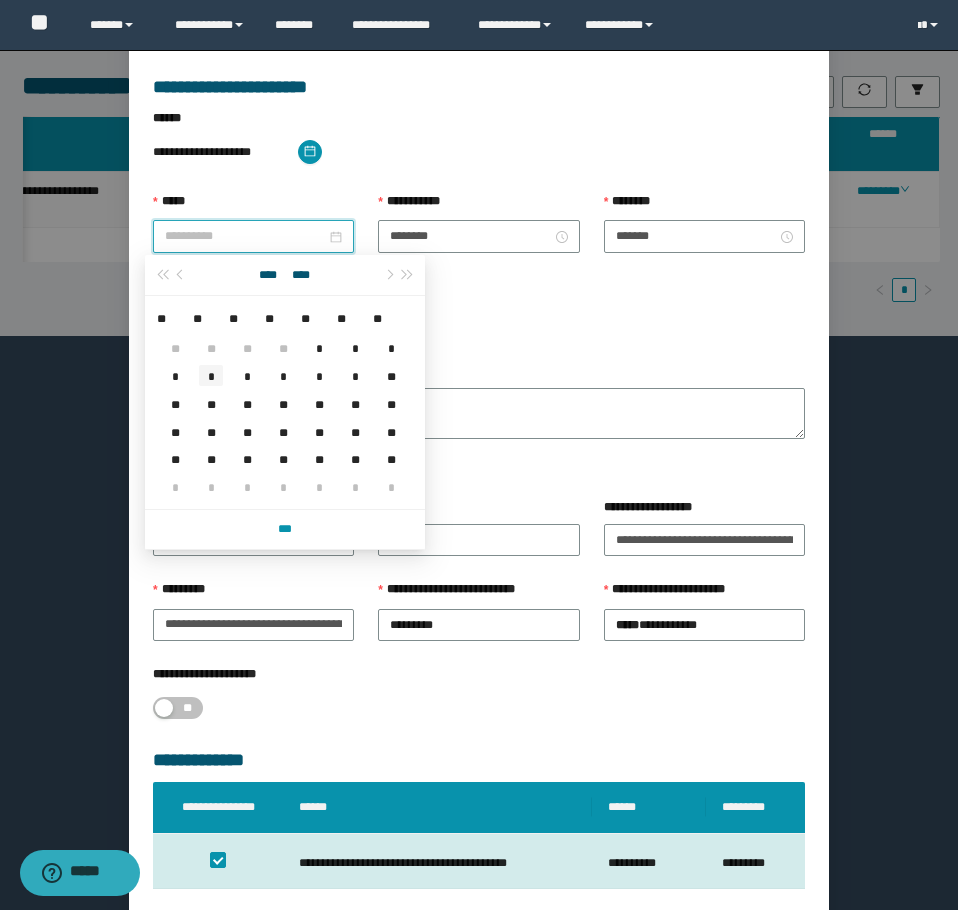 type on "**********" 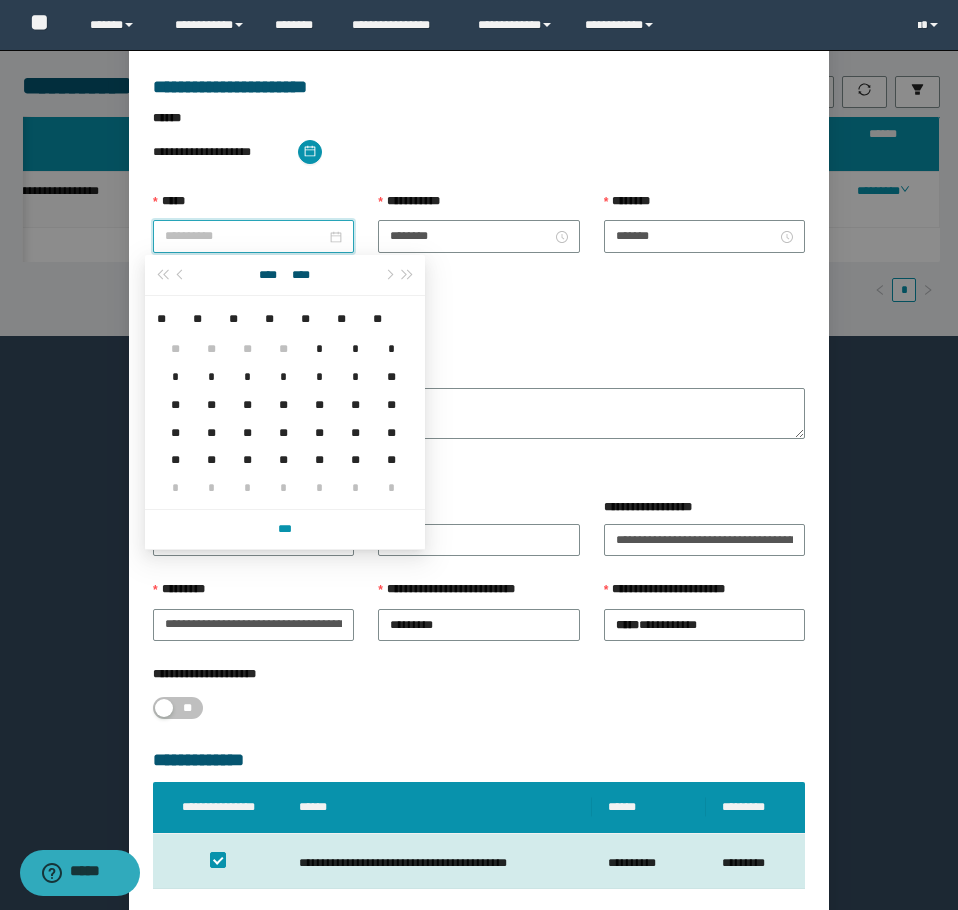 click on "*" at bounding box center [211, 375] 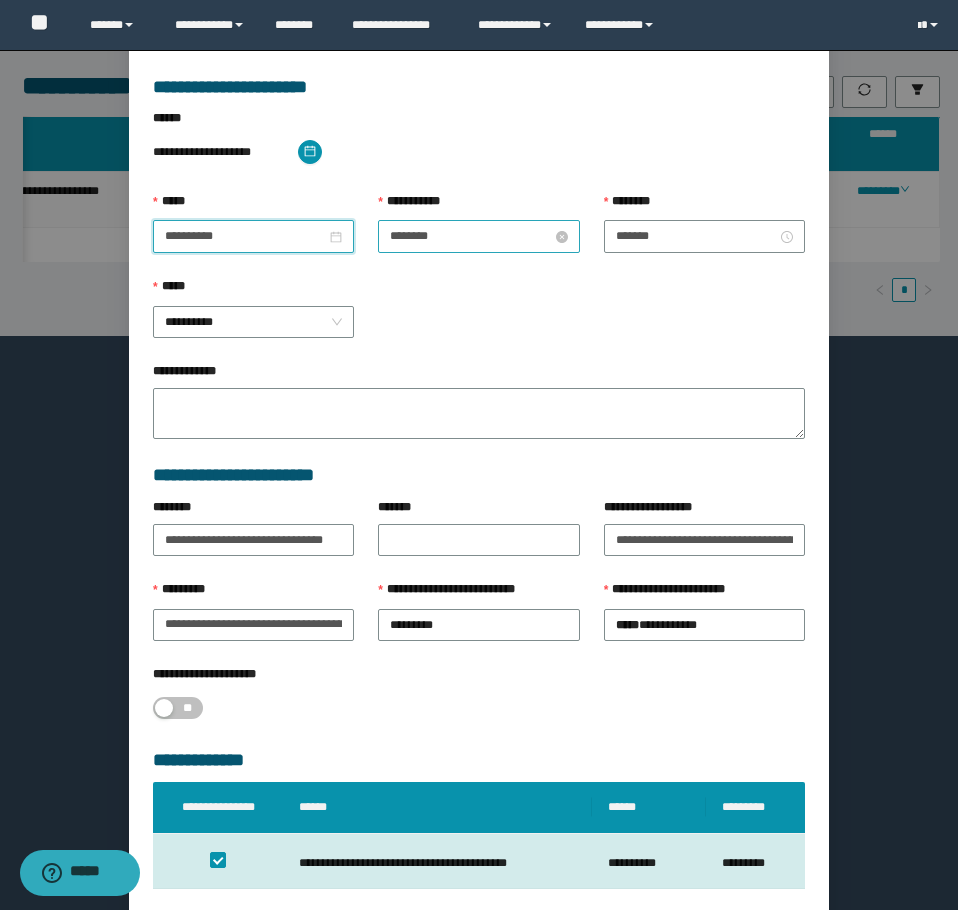 click on "********" at bounding box center (470, 236) 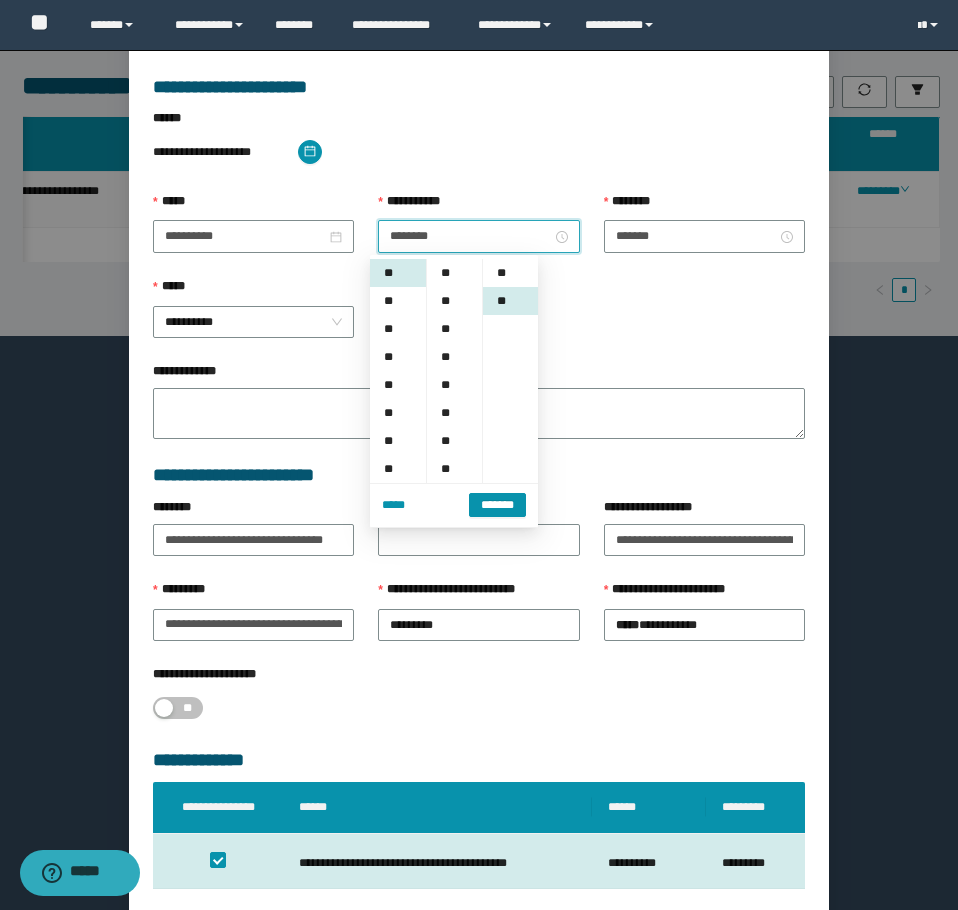scroll, scrollTop: 252, scrollLeft: 0, axis: vertical 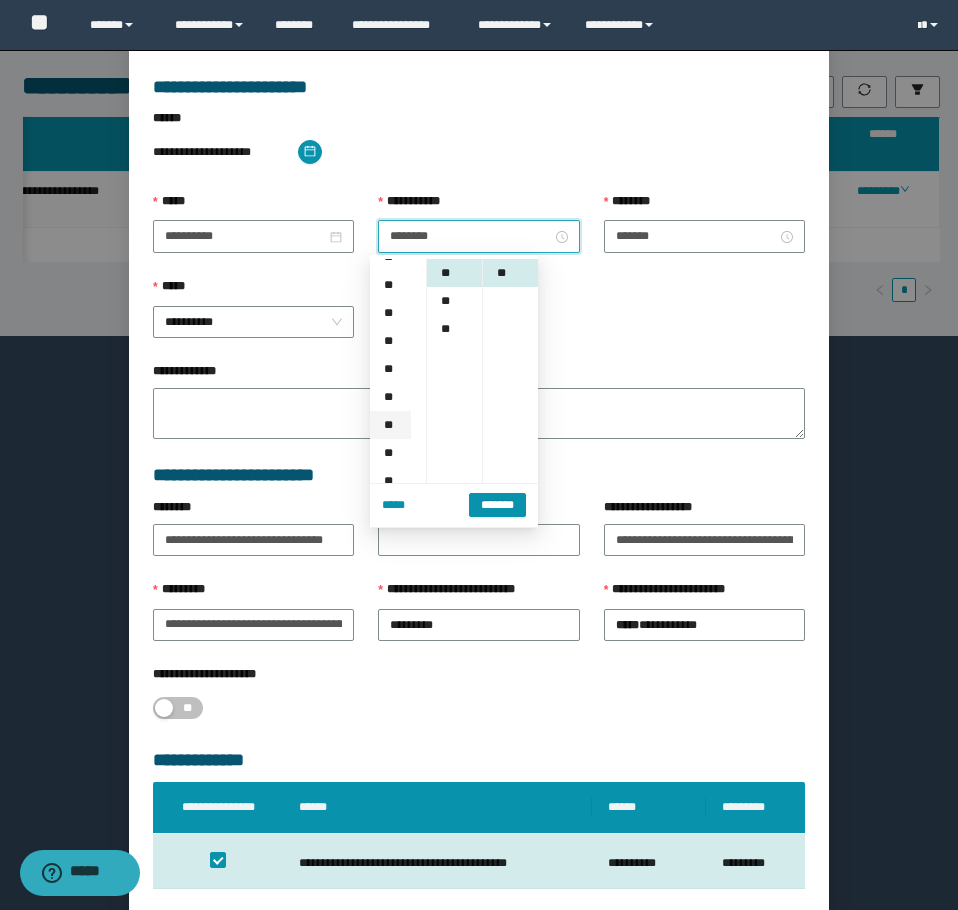 click on "**" at bounding box center [390, 425] 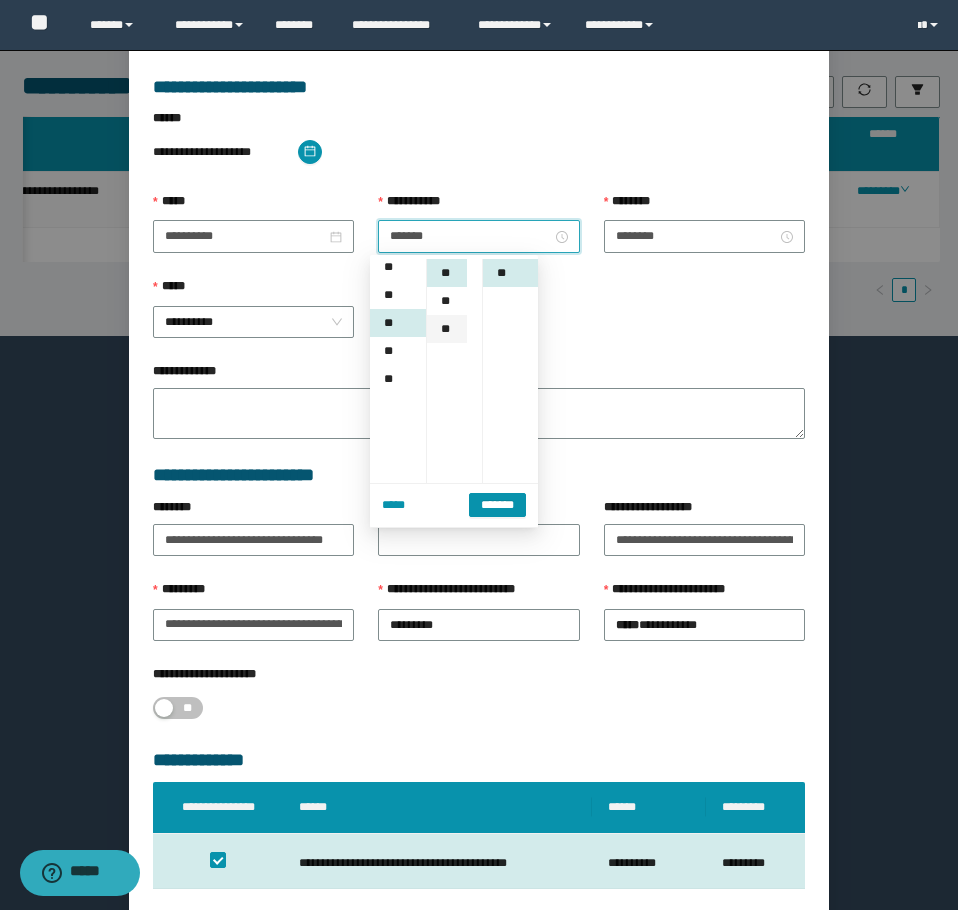 scroll, scrollTop: 252, scrollLeft: 0, axis: vertical 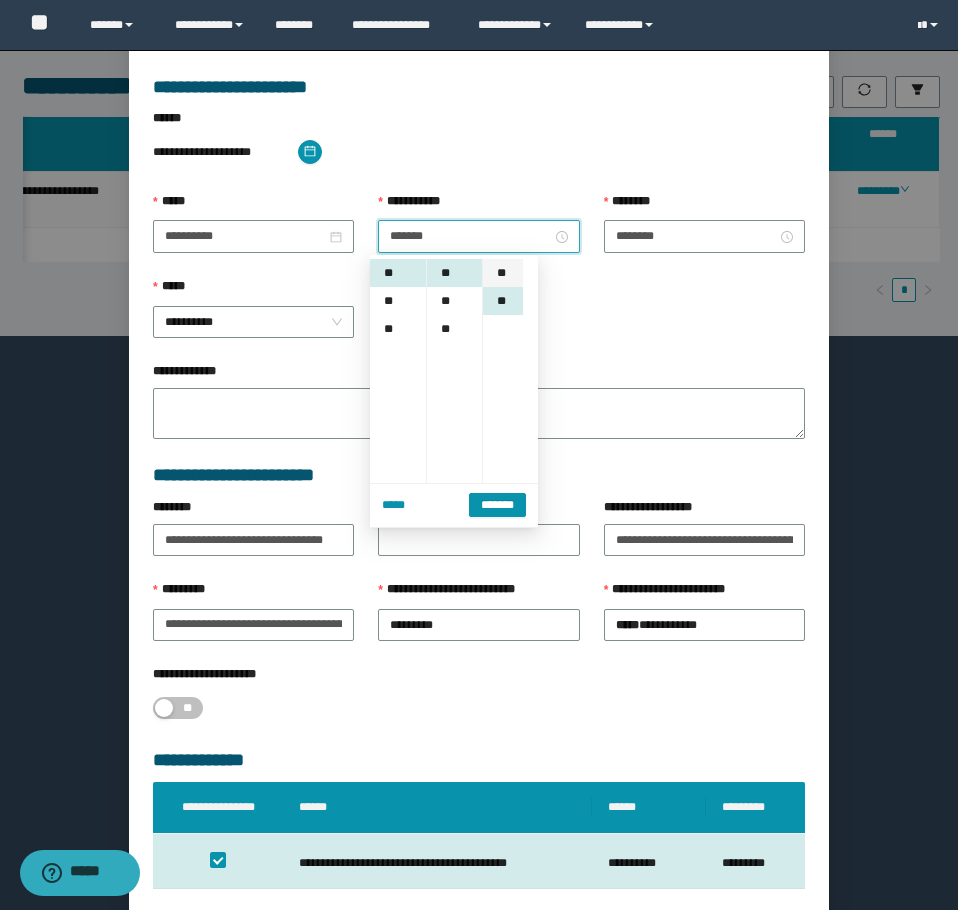 click on "**" at bounding box center (503, 273) 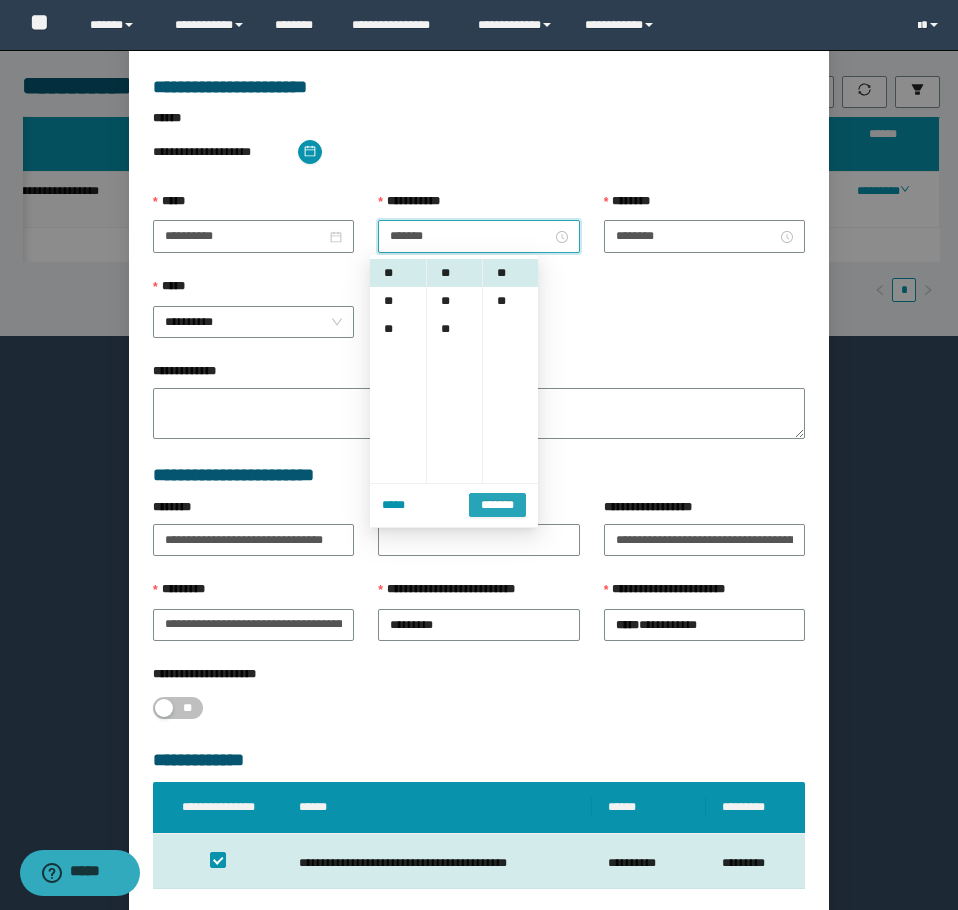 click on "*******" at bounding box center (497, 505) 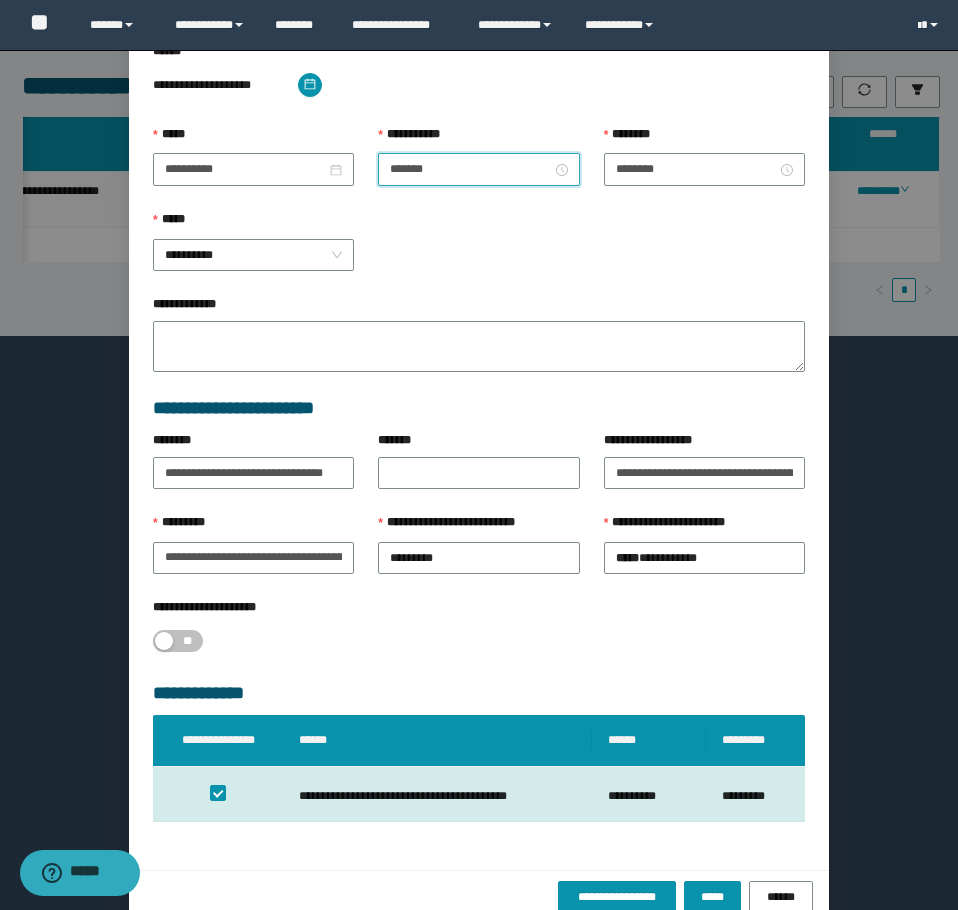 scroll, scrollTop: 207, scrollLeft: 0, axis: vertical 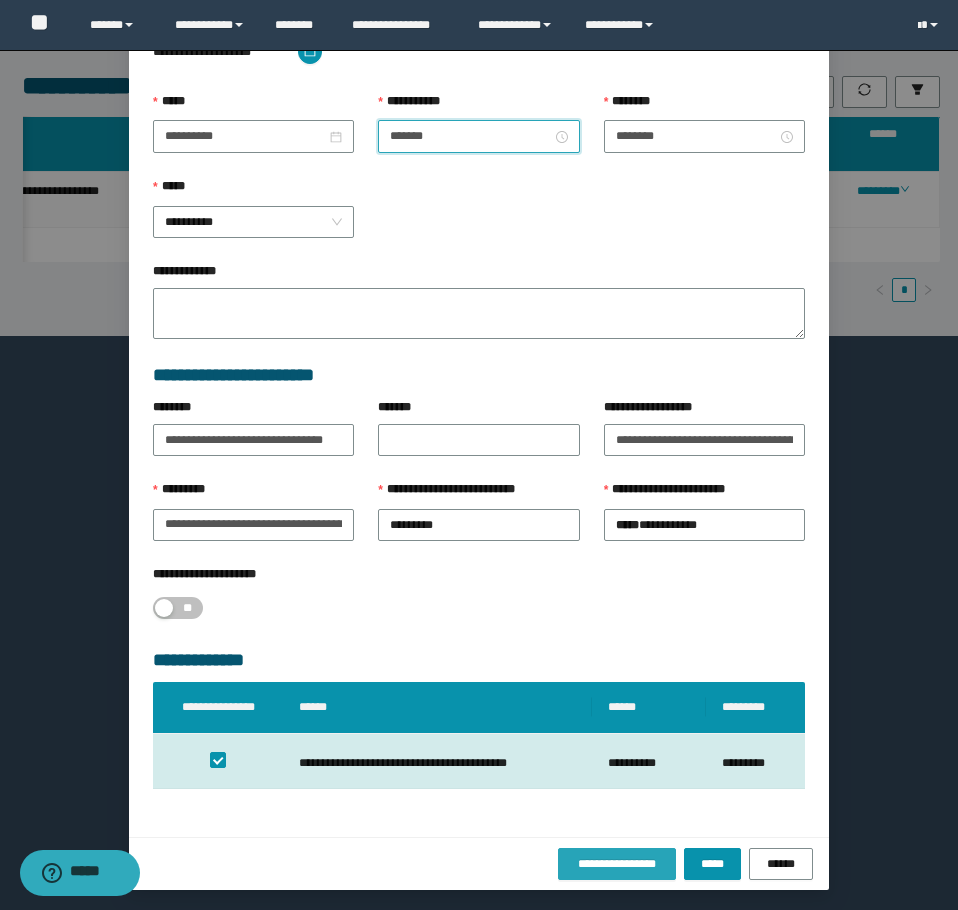 click on "**********" at bounding box center (617, 864) 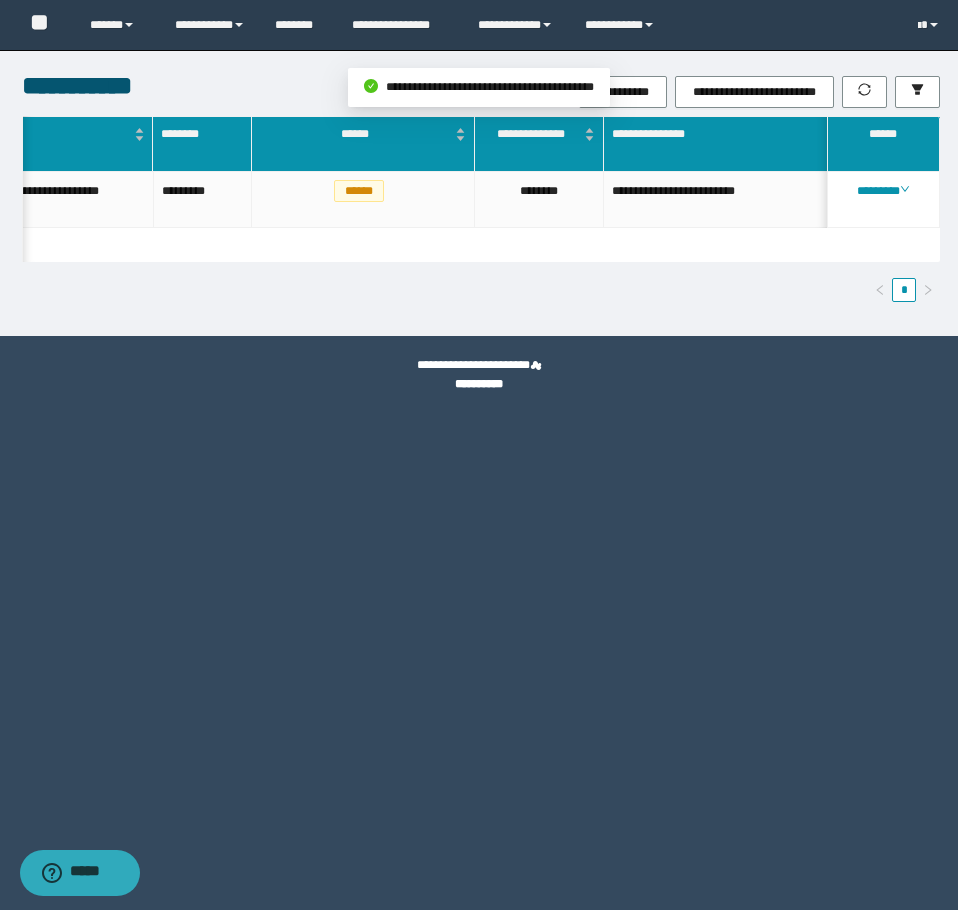 scroll, scrollTop: 0, scrollLeft: 0, axis: both 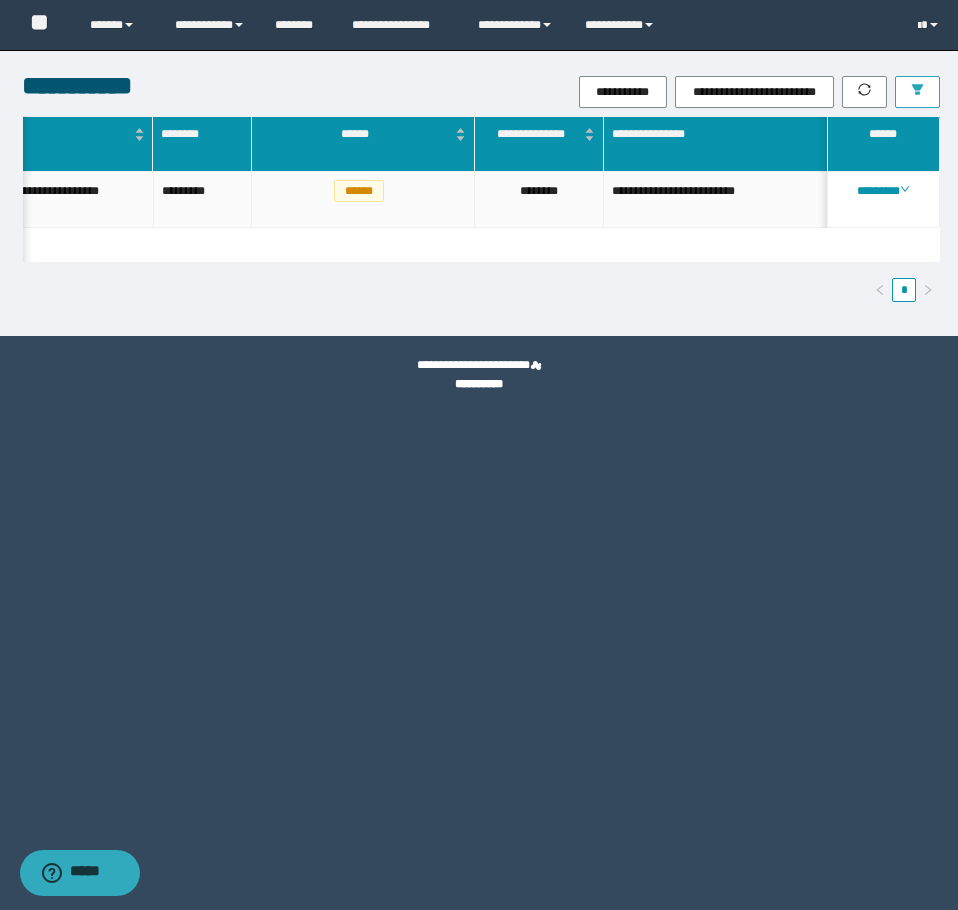 click 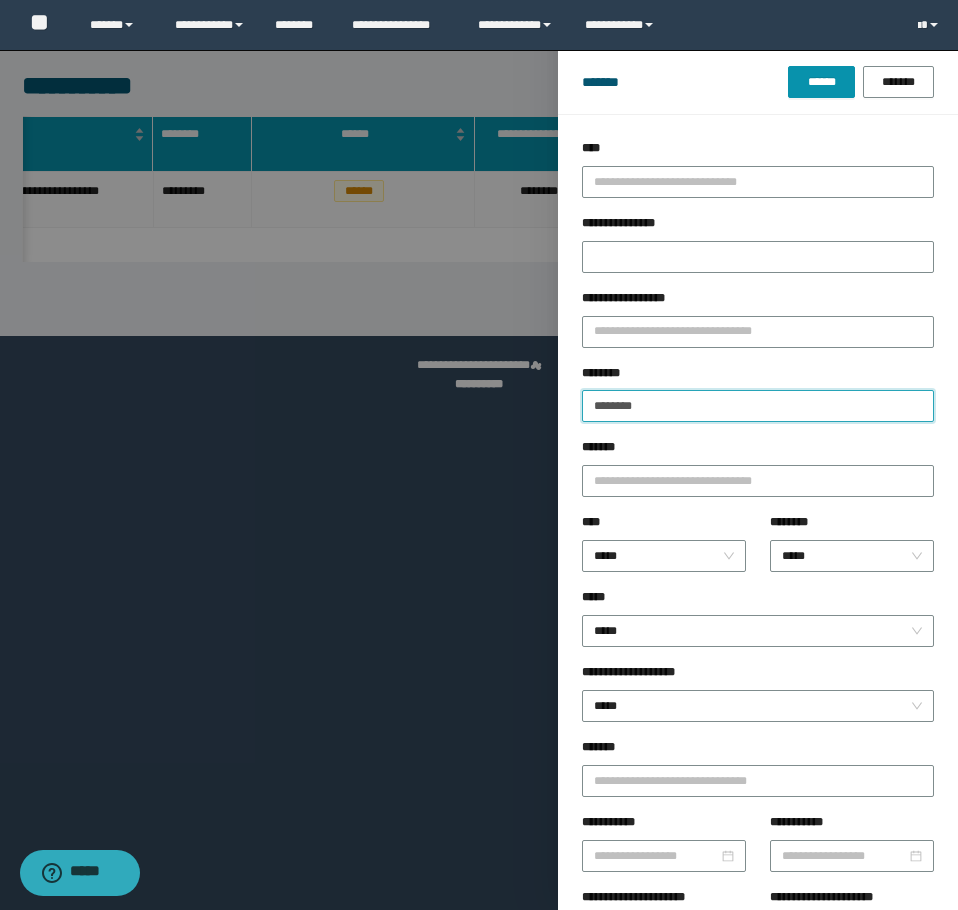 drag, startPoint x: 667, startPoint y: 397, endPoint x: 202, endPoint y: 388, distance: 465.0871 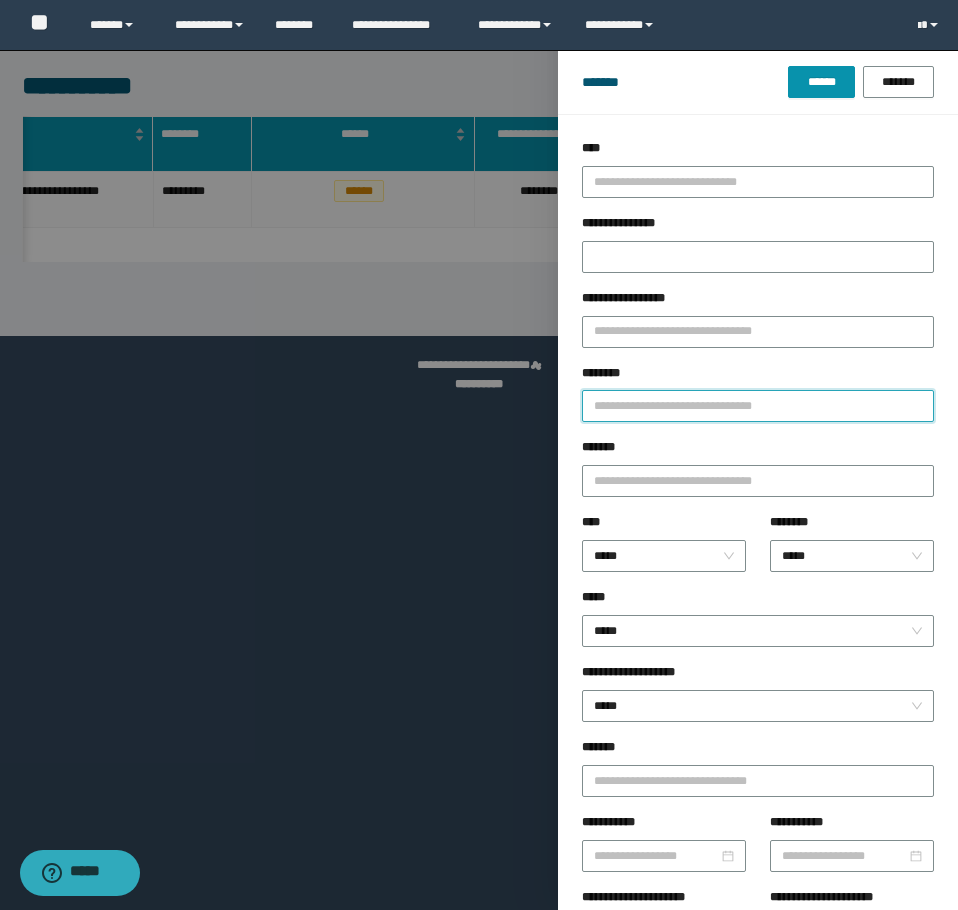 paste on "********" 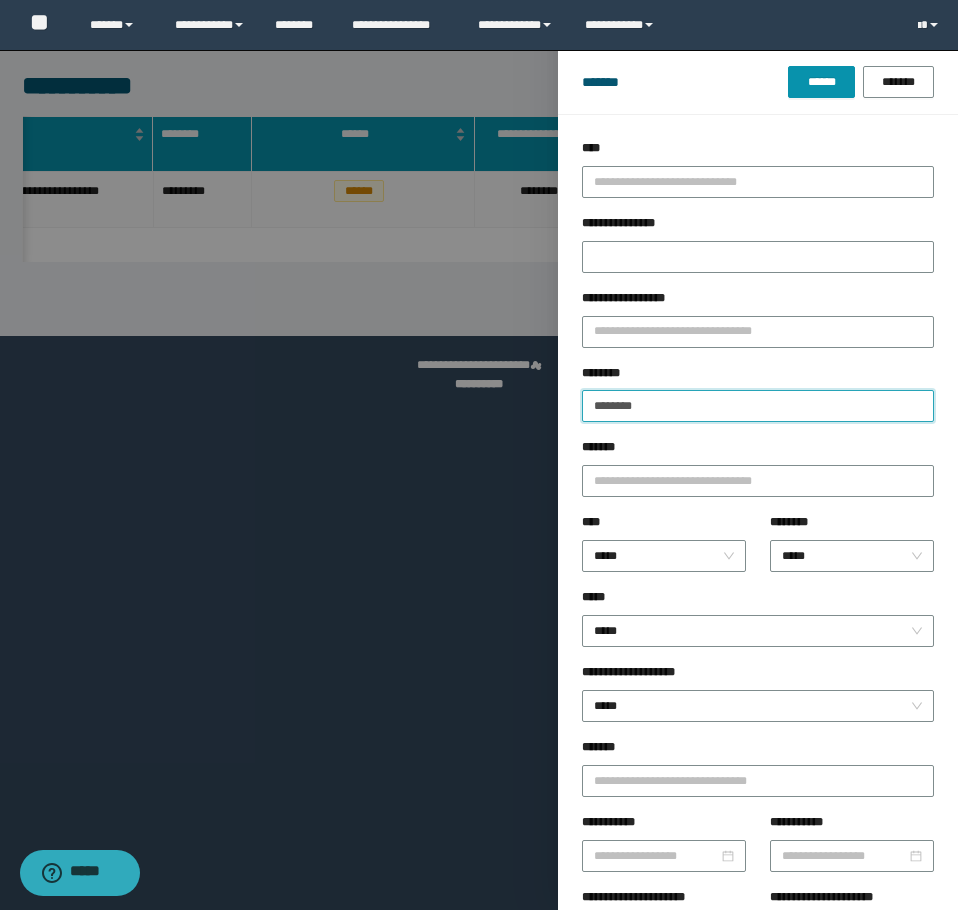 click on "******" at bounding box center [821, 82] 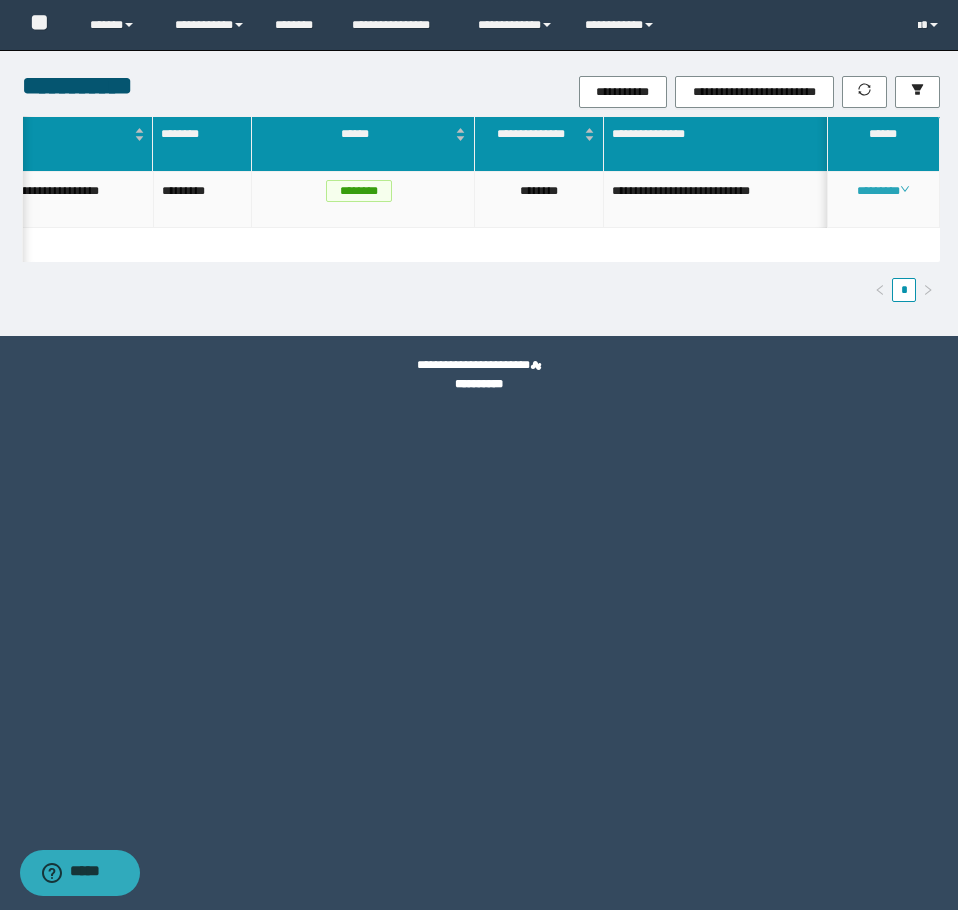 click on "********" at bounding box center (883, 191) 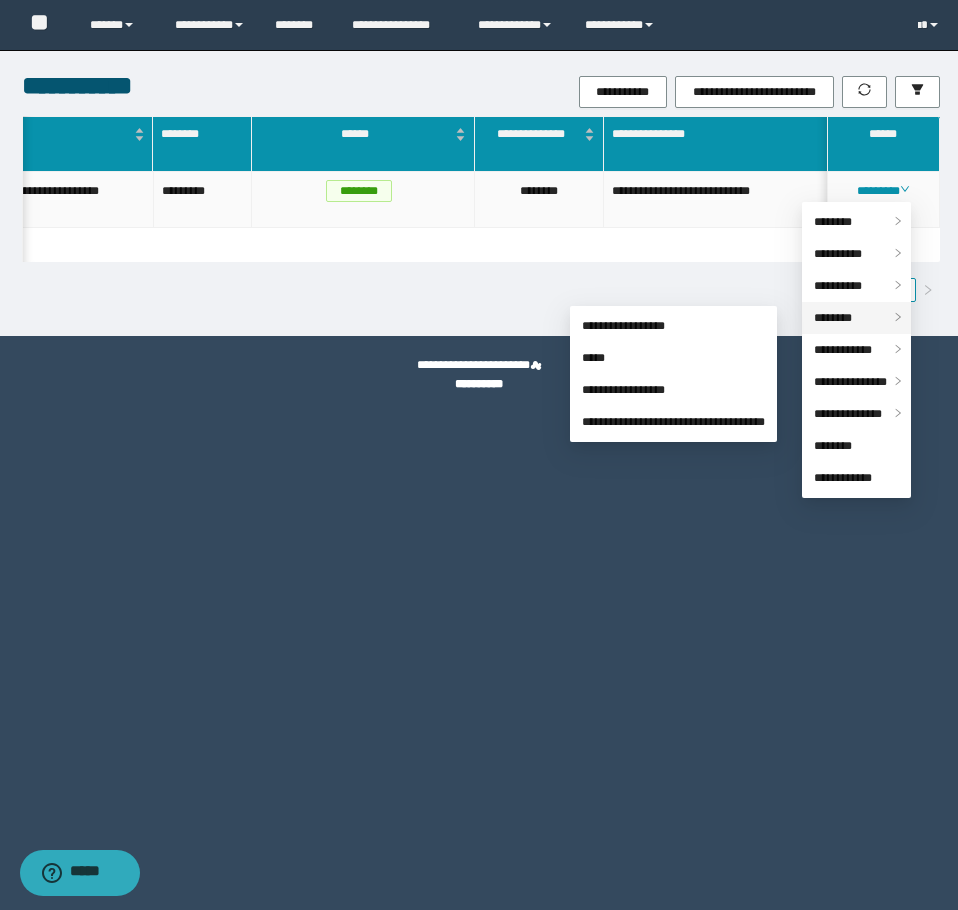 click on "********" at bounding box center [833, 318] 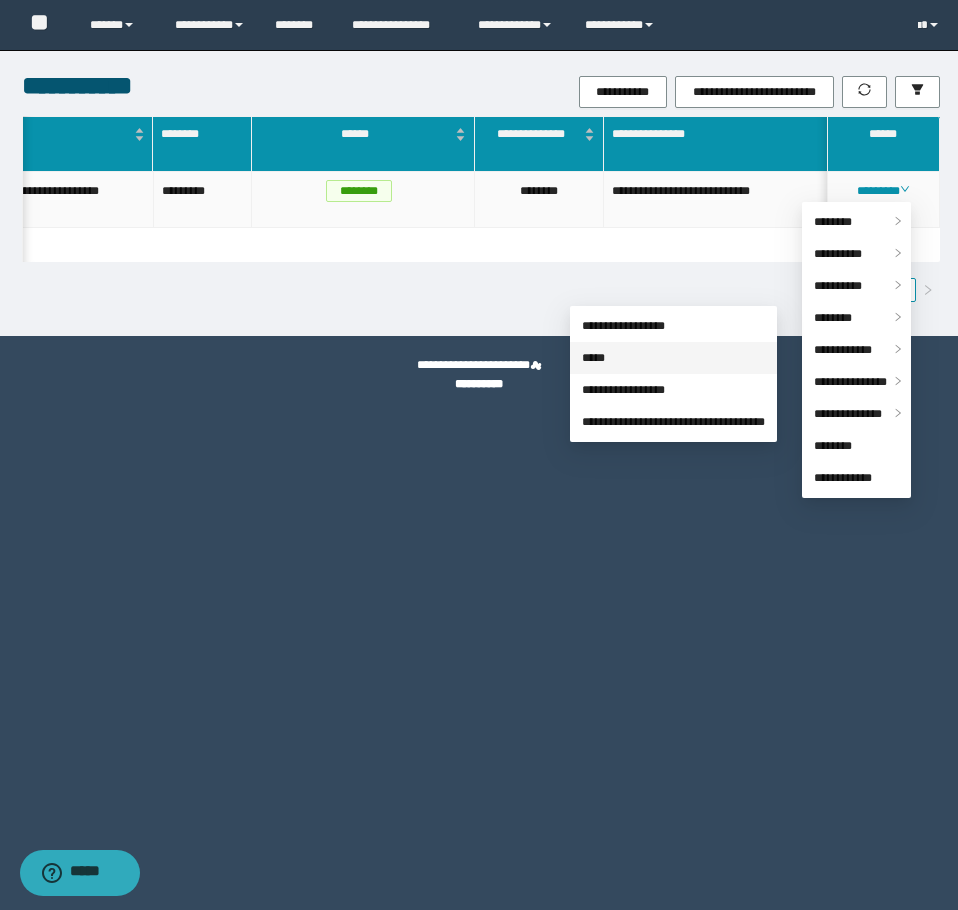 click on "*****" at bounding box center (593, 358) 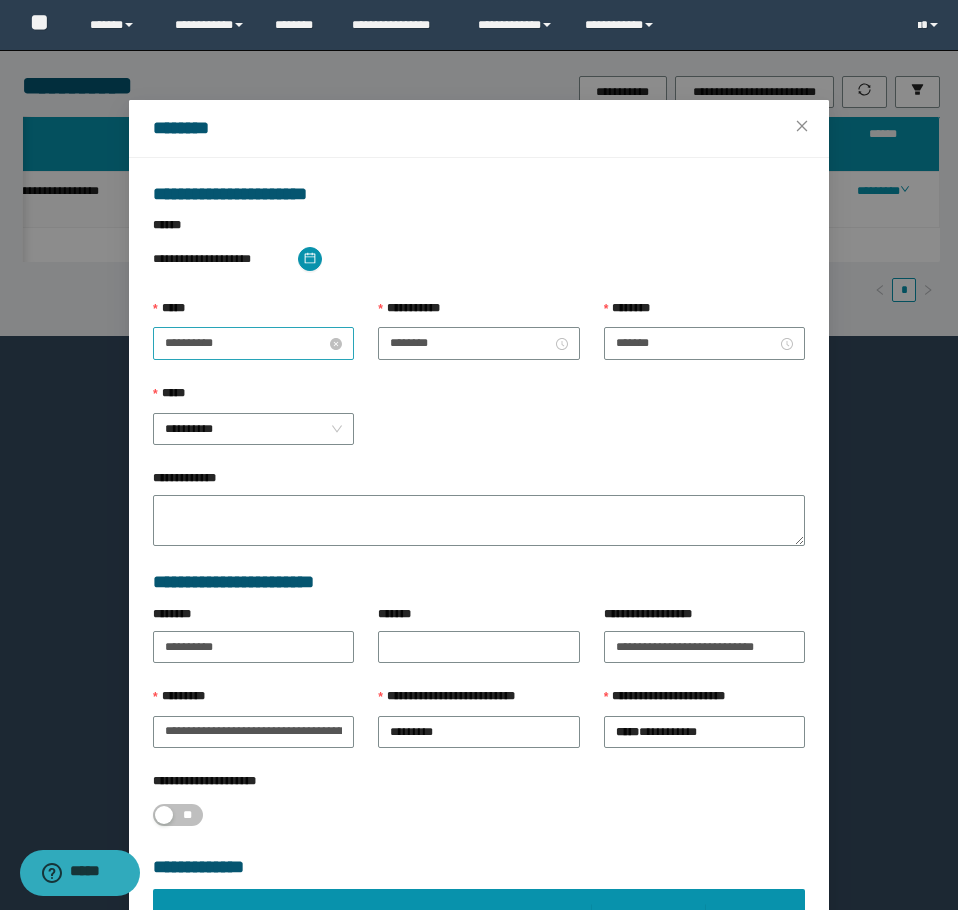 click on "**********" at bounding box center [245, 343] 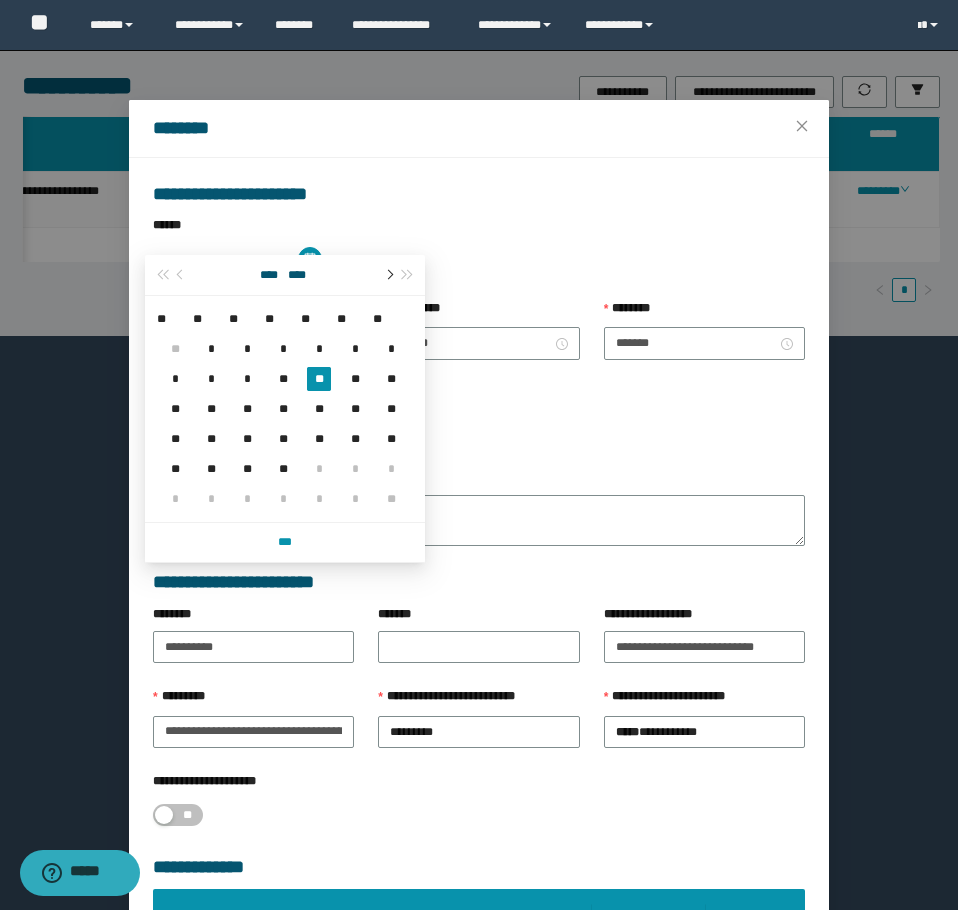 click at bounding box center [388, 275] 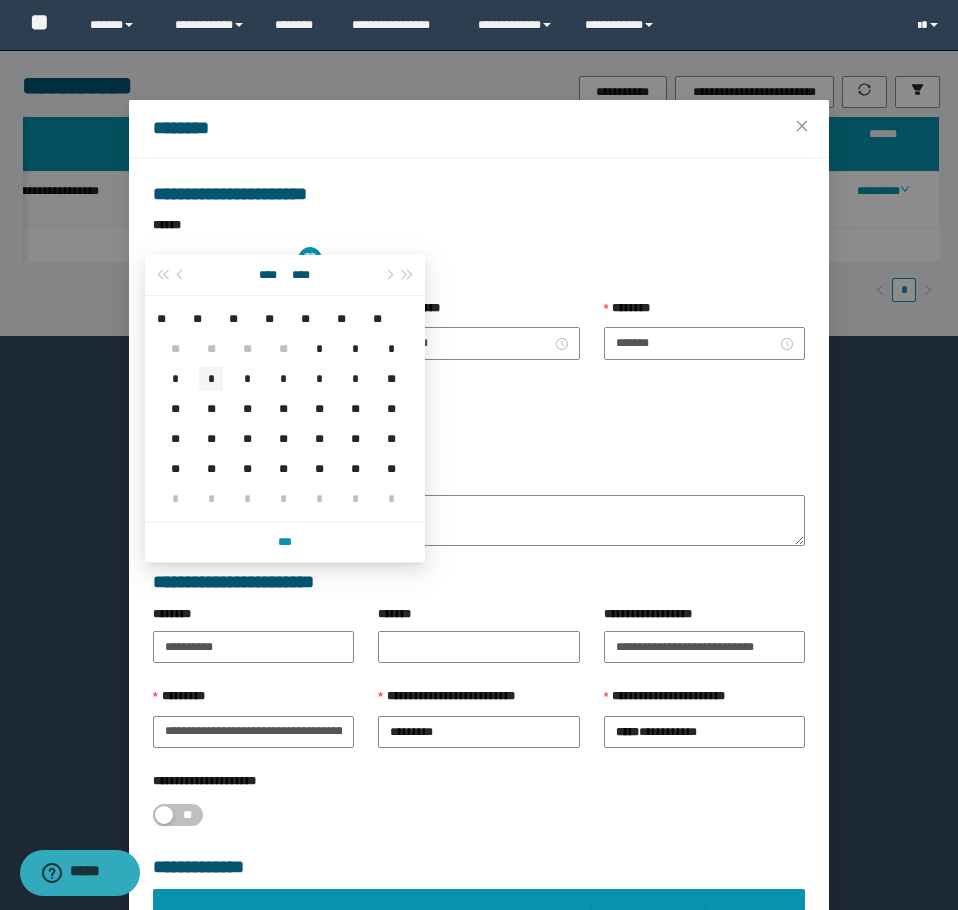 click on "*" at bounding box center (211, 379) 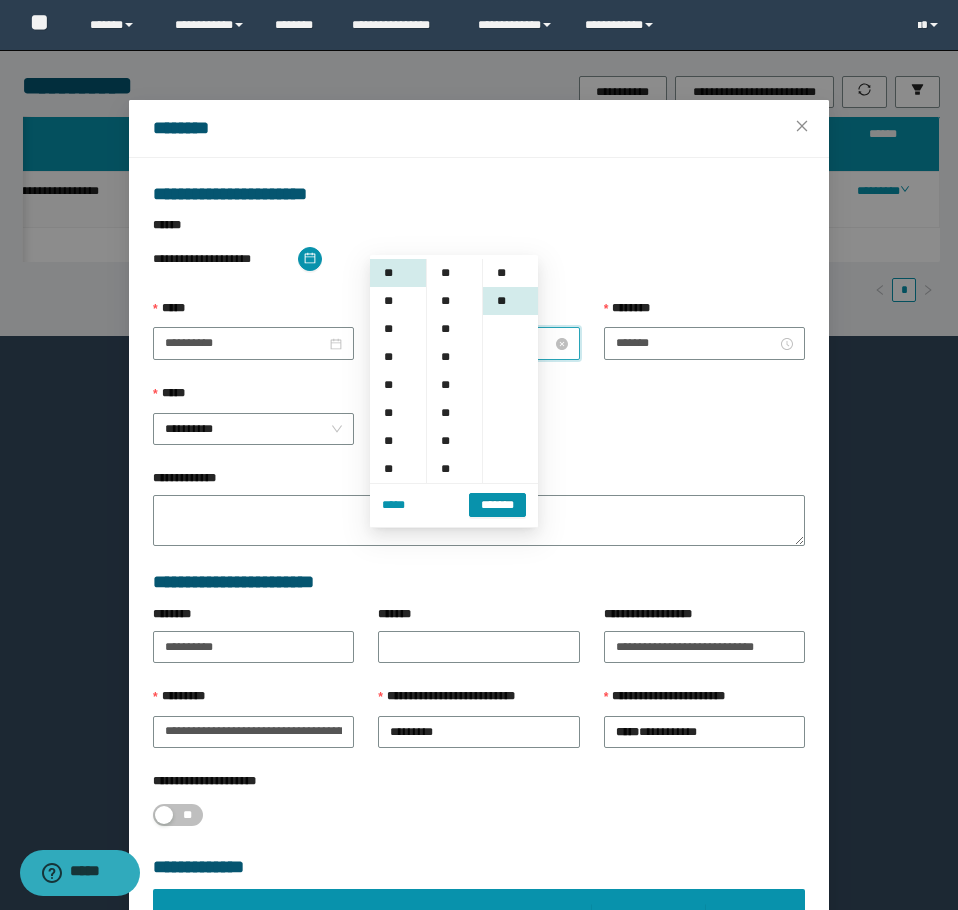 click on "********" at bounding box center [470, 343] 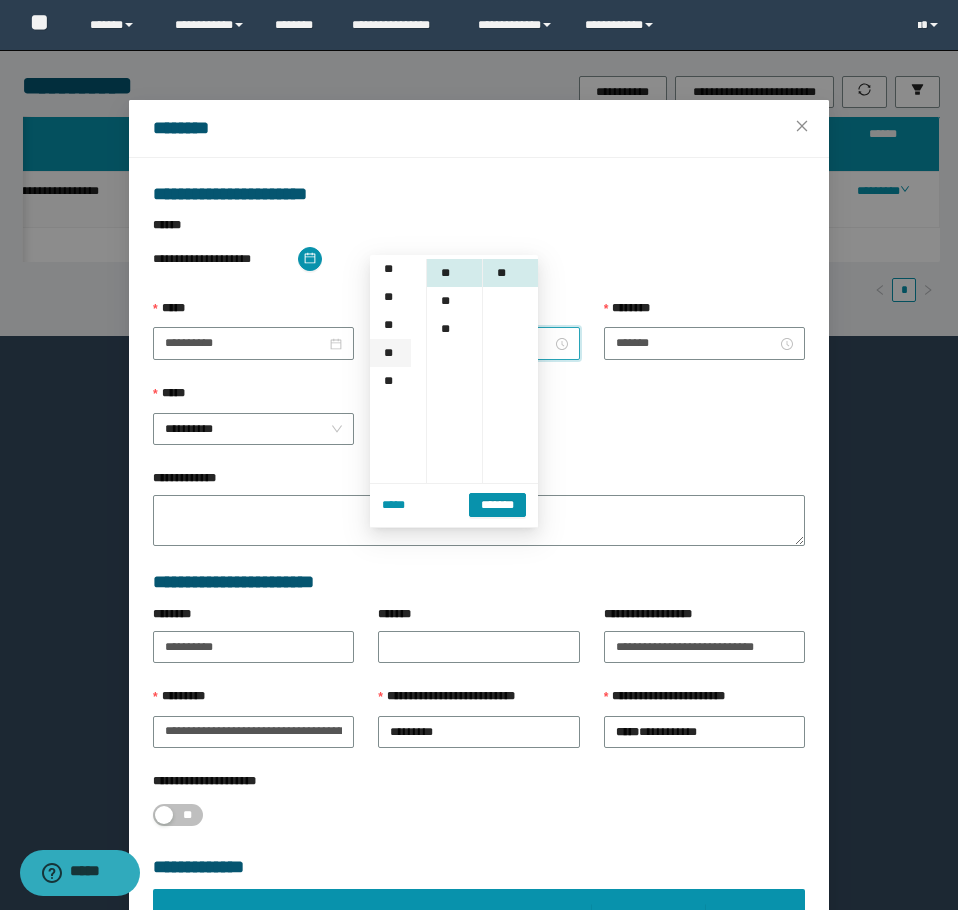 click on "**" at bounding box center [390, 353] 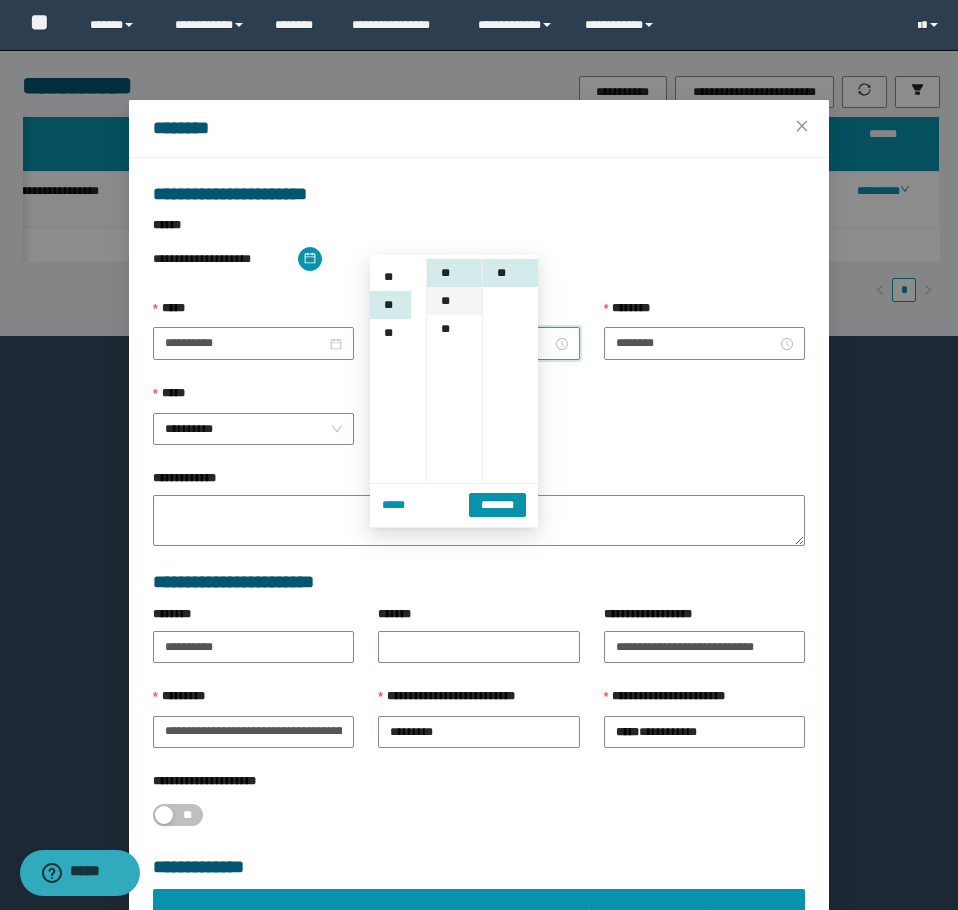 scroll, scrollTop: 280, scrollLeft: 0, axis: vertical 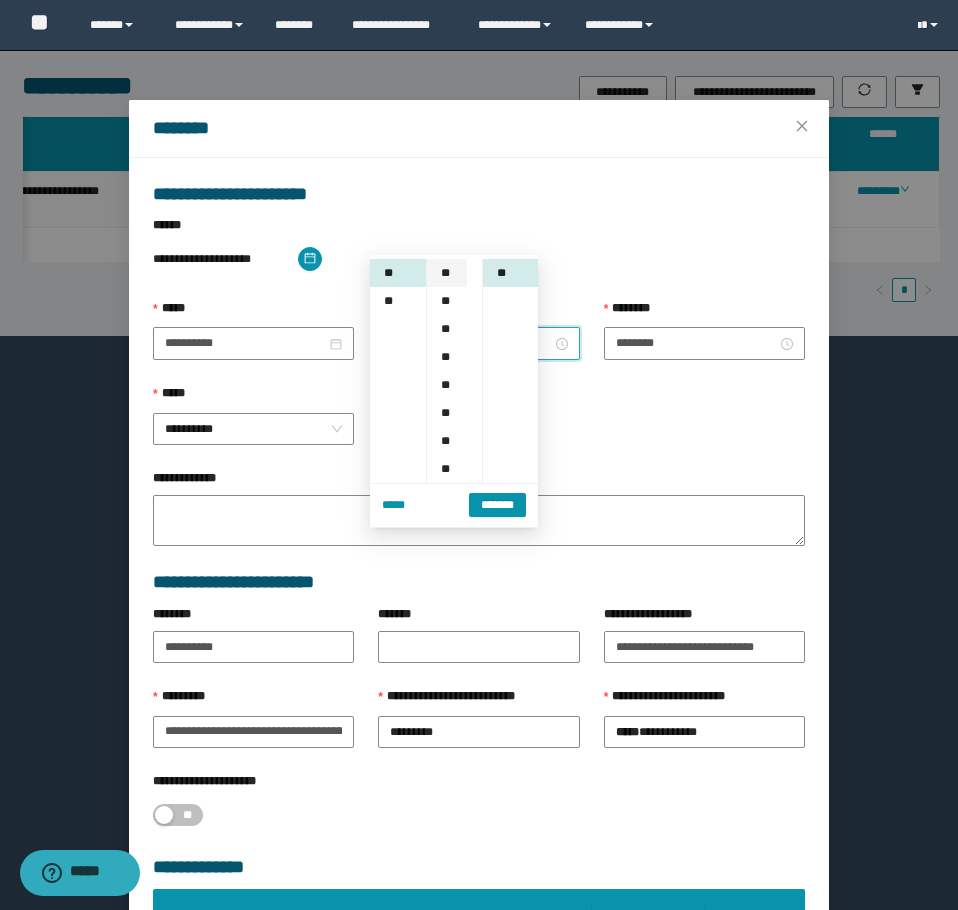 click on "**" at bounding box center [447, 273] 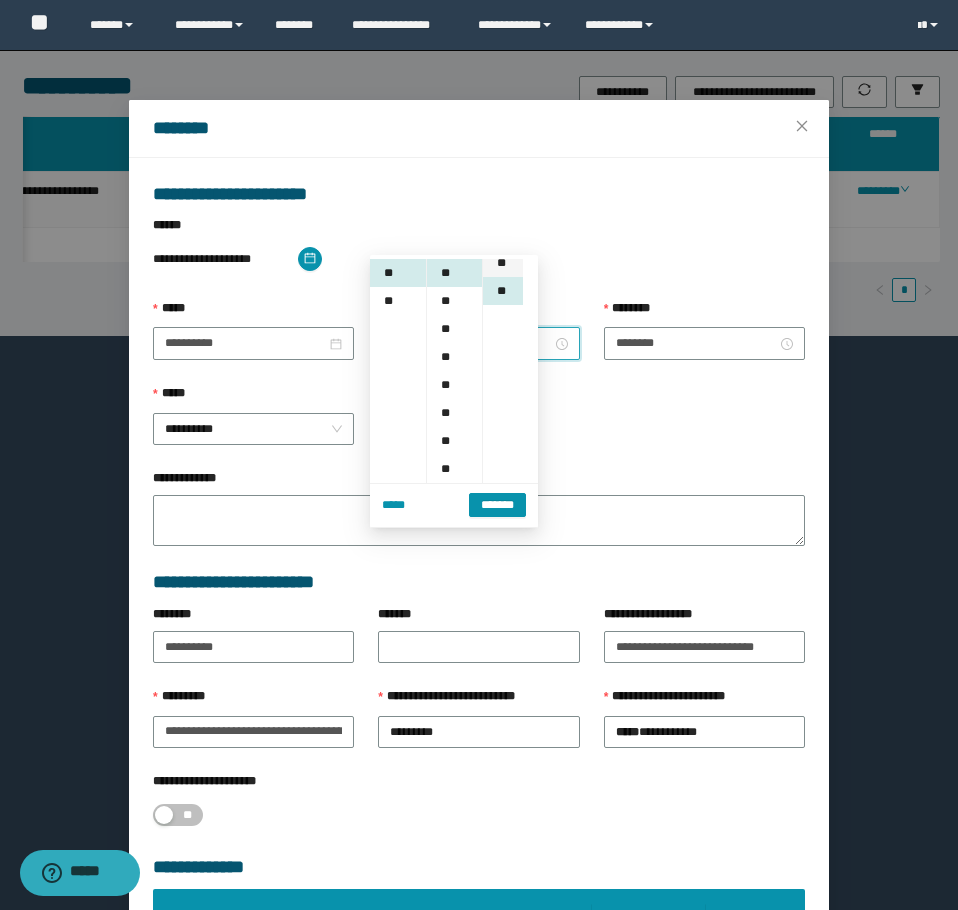 scroll, scrollTop: 0, scrollLeft: 0, axis: both 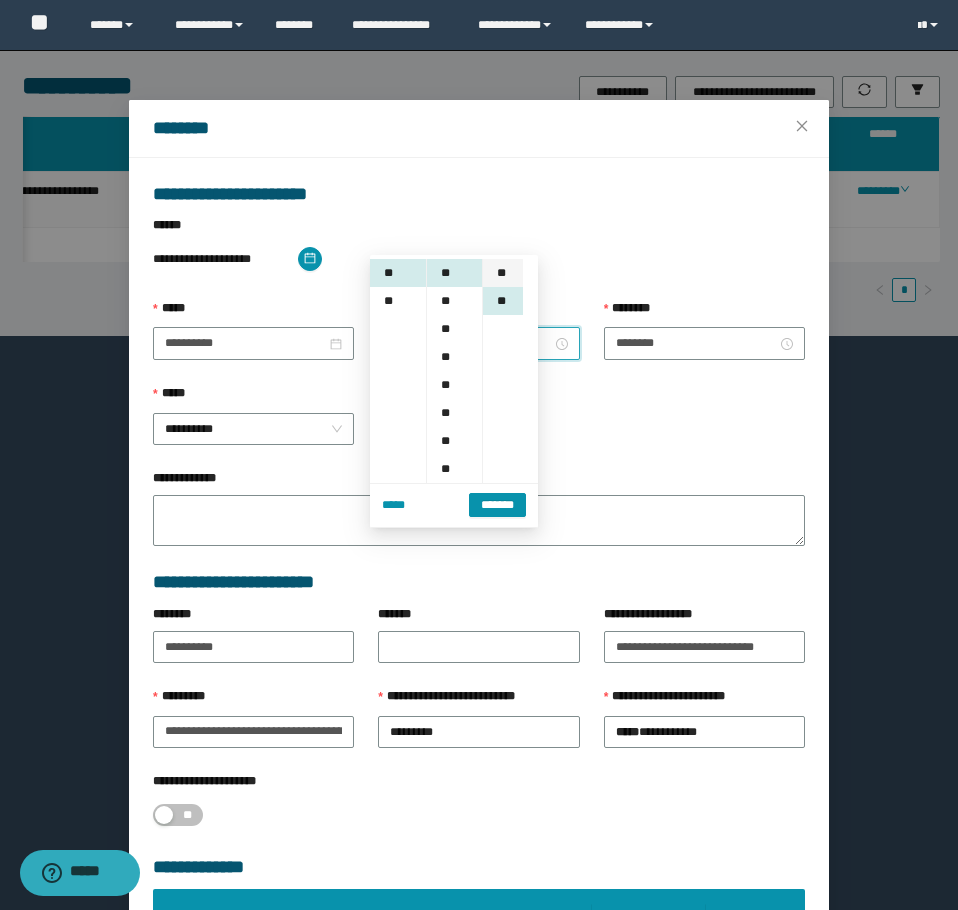 click on "**" at bounding box center (503, 273) 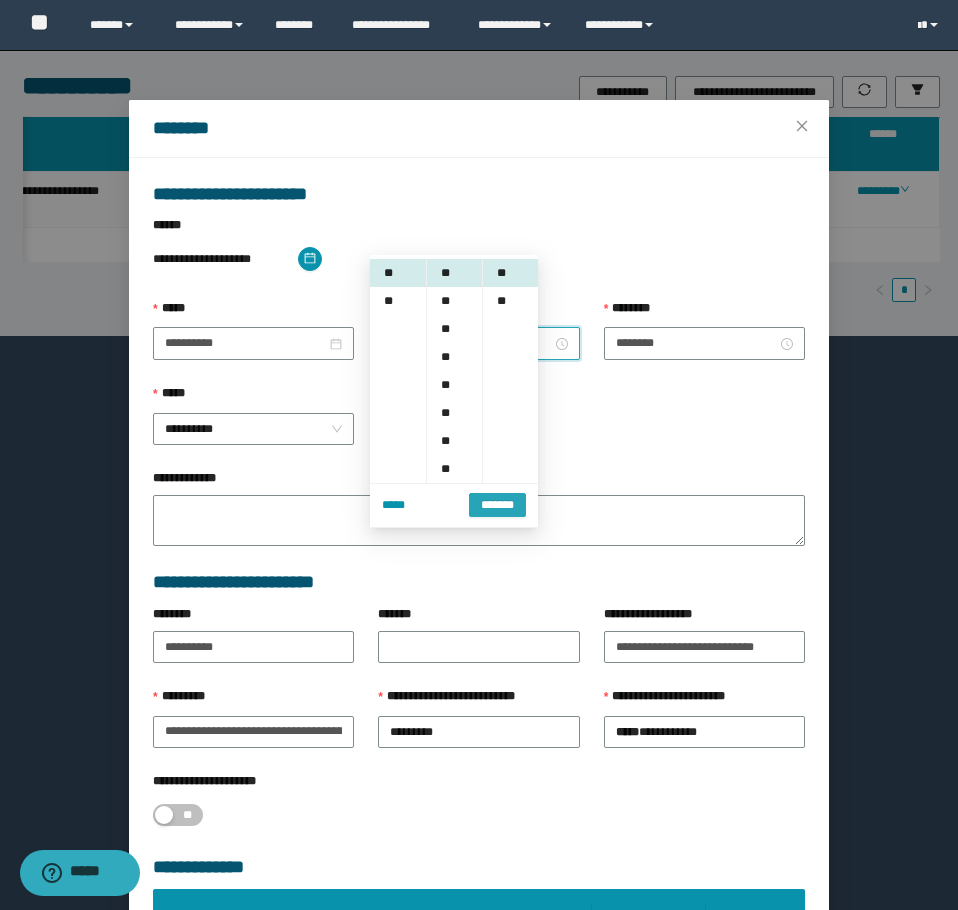 click on "*******" at bounding box center (497, 505) 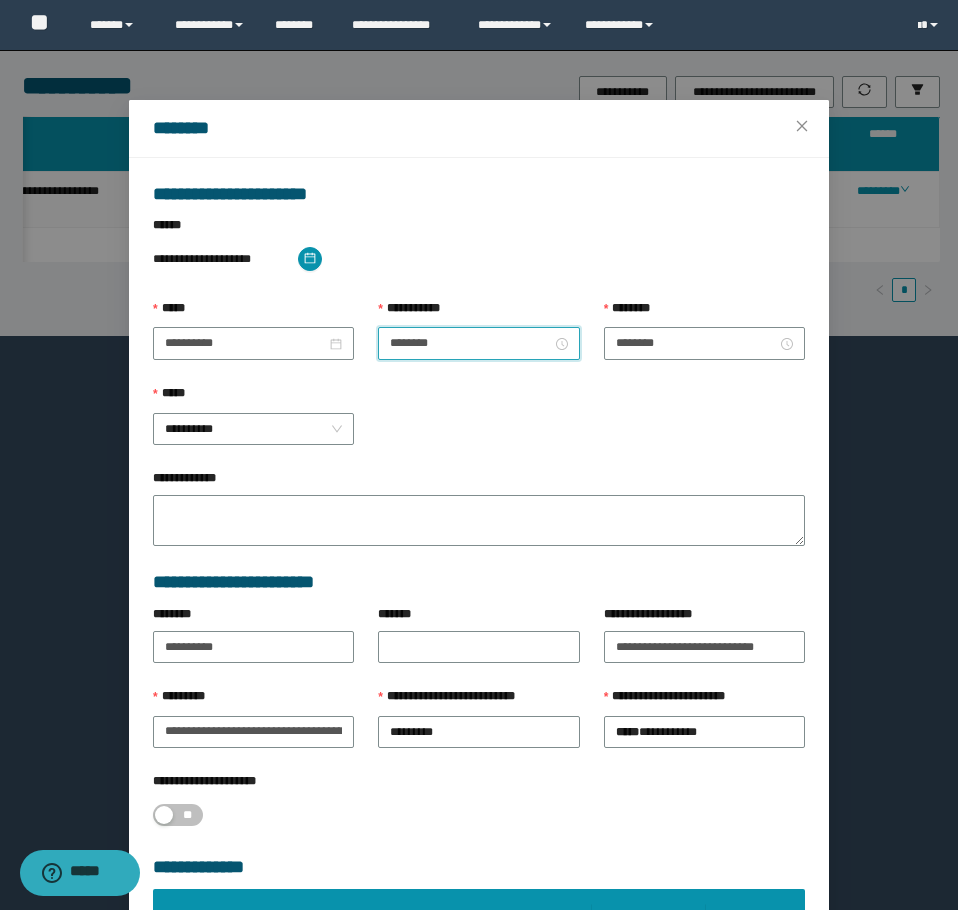 scroll, scrollTop: 207, scrollLeft: 0, axis: vertical 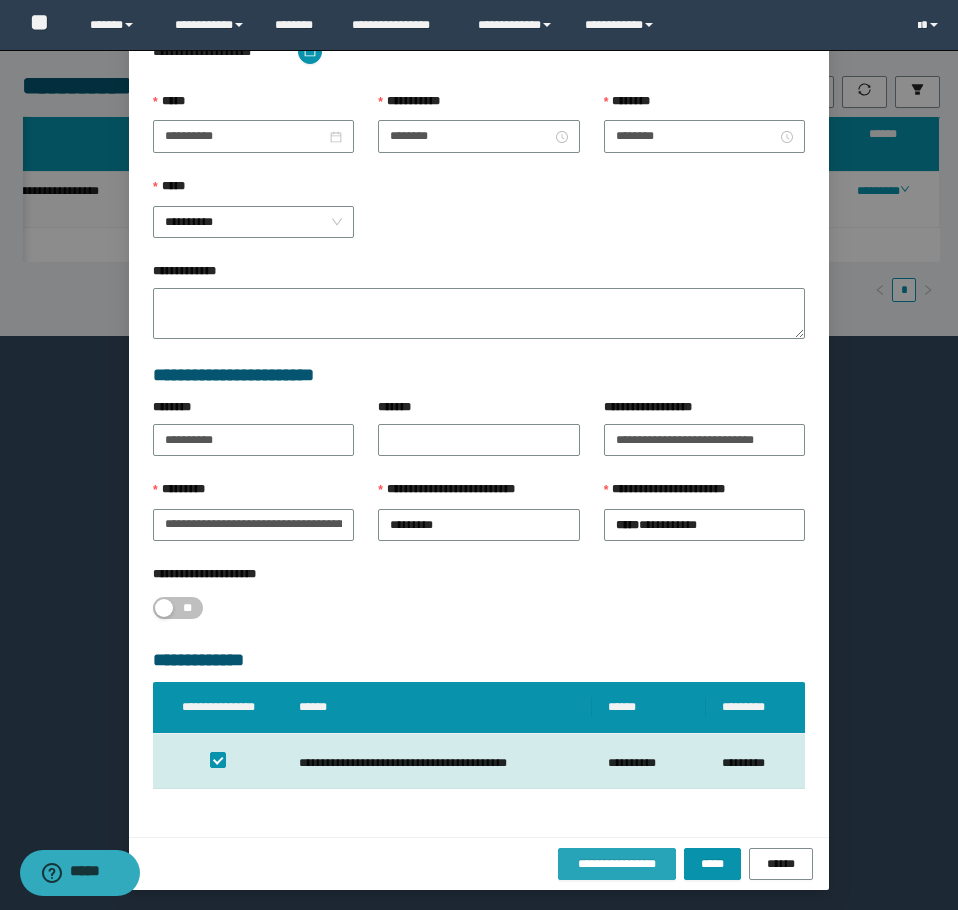 click on "**********" at bounding box center [617, 864] 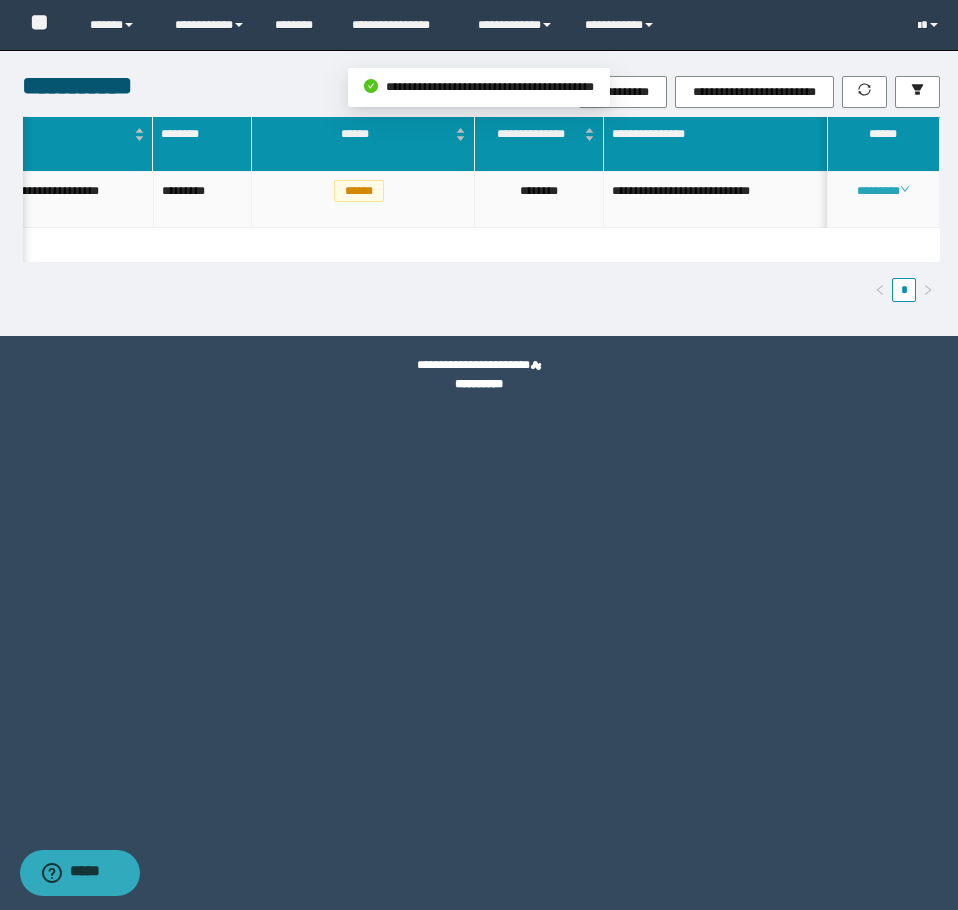 click 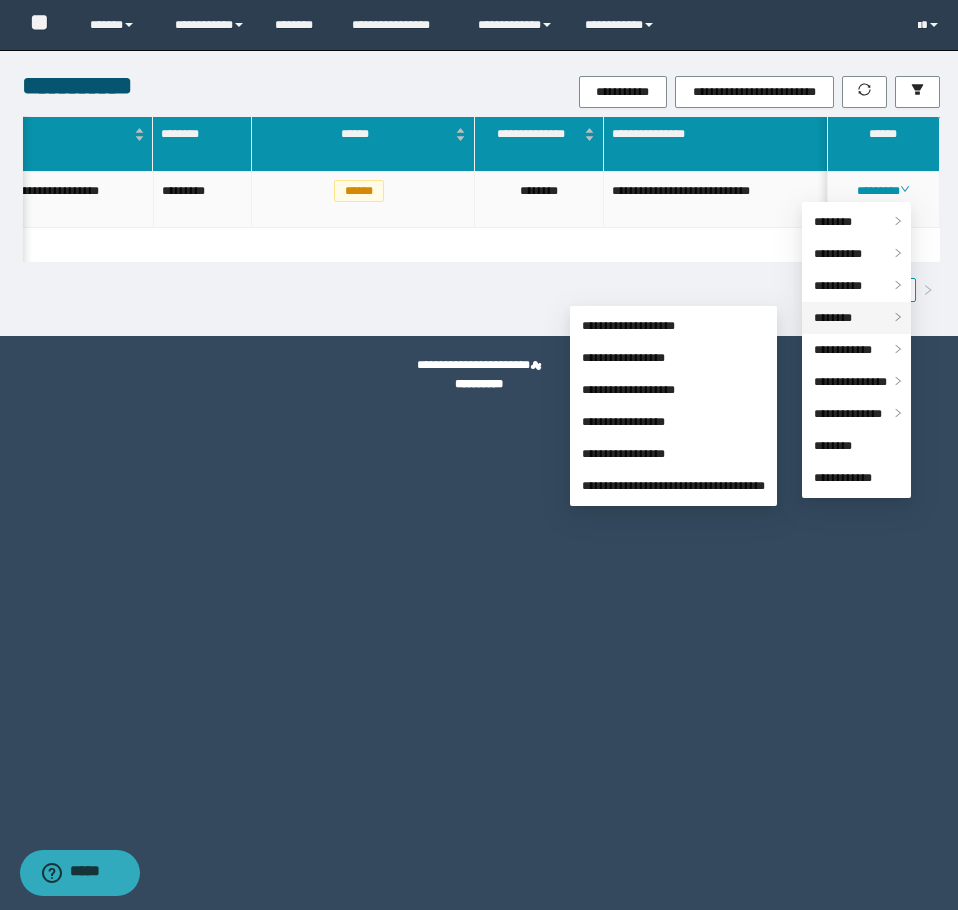 click on "********" at bounding box center [833, 318] 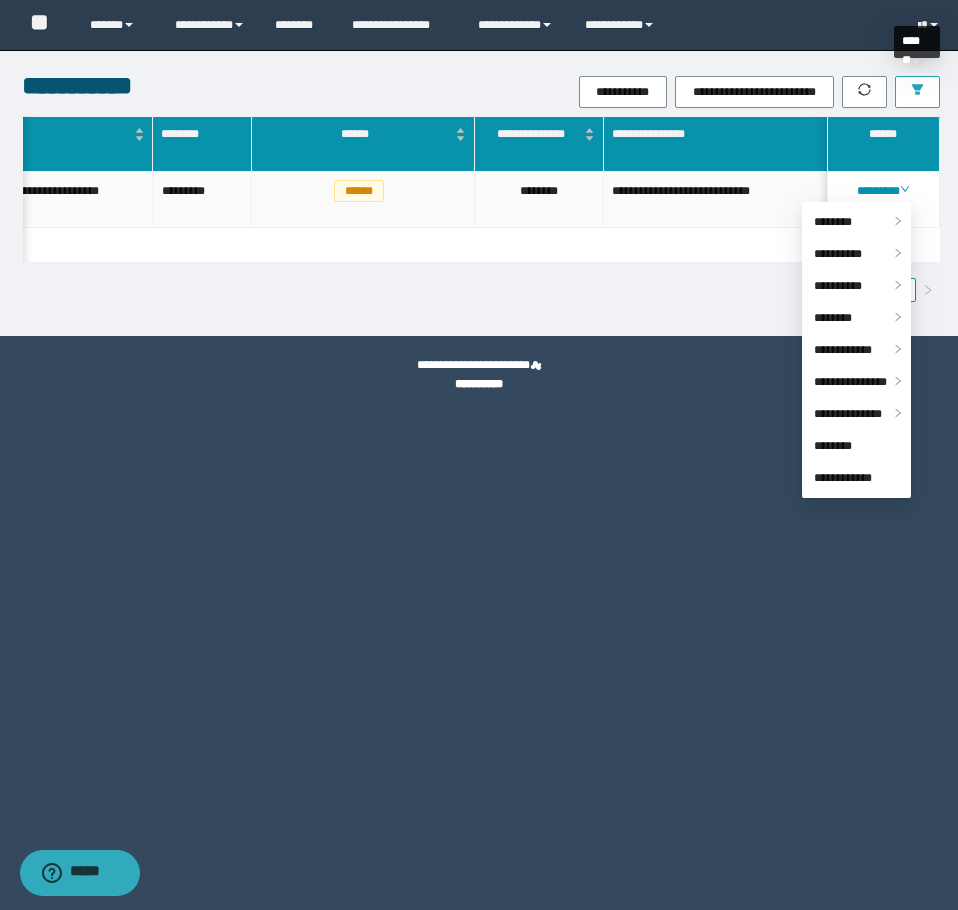 click 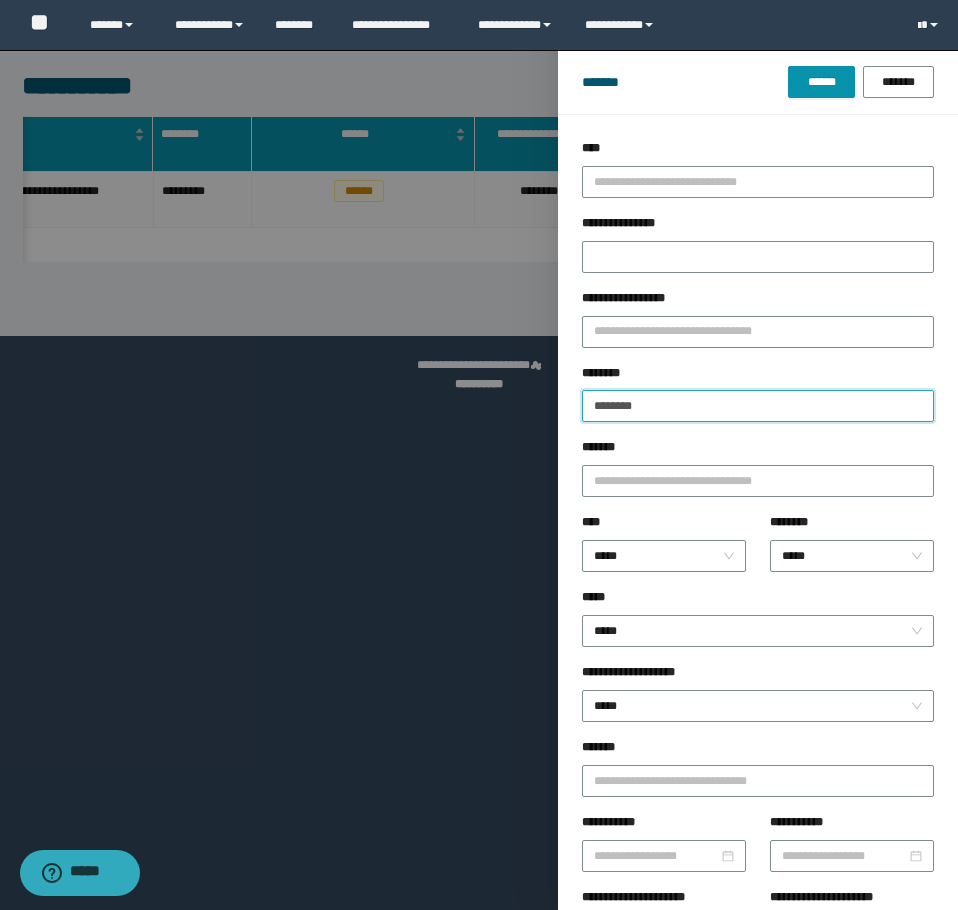 drag, startPoint x: 666, startPoint y: 412, endPoint x: 305, endPoint y: 368, distance: 363.67157 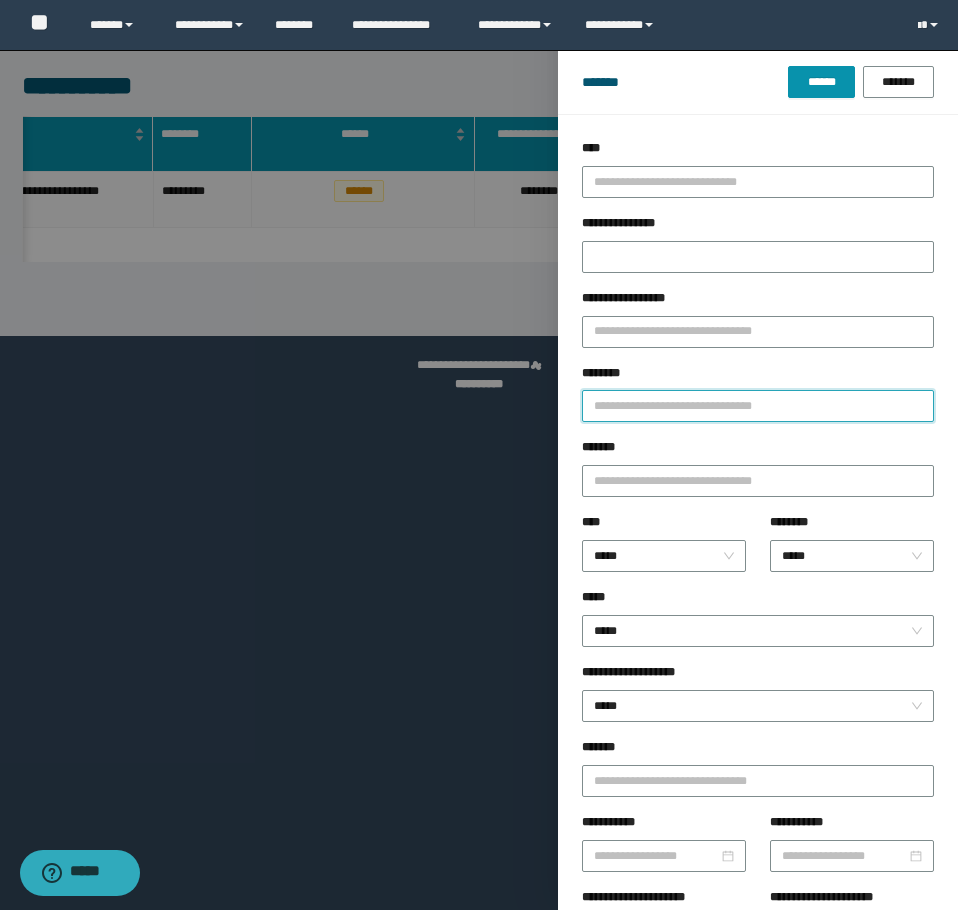 paste on "********" 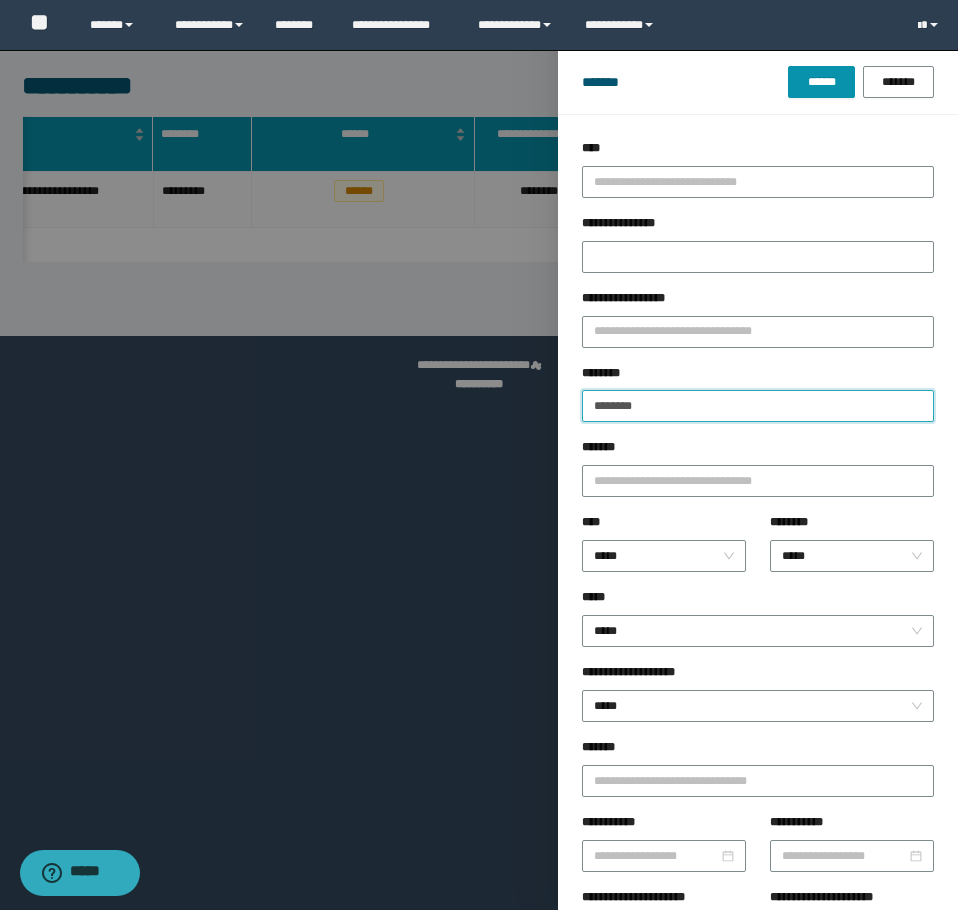 click on "******" at bounding box center (821, 82) 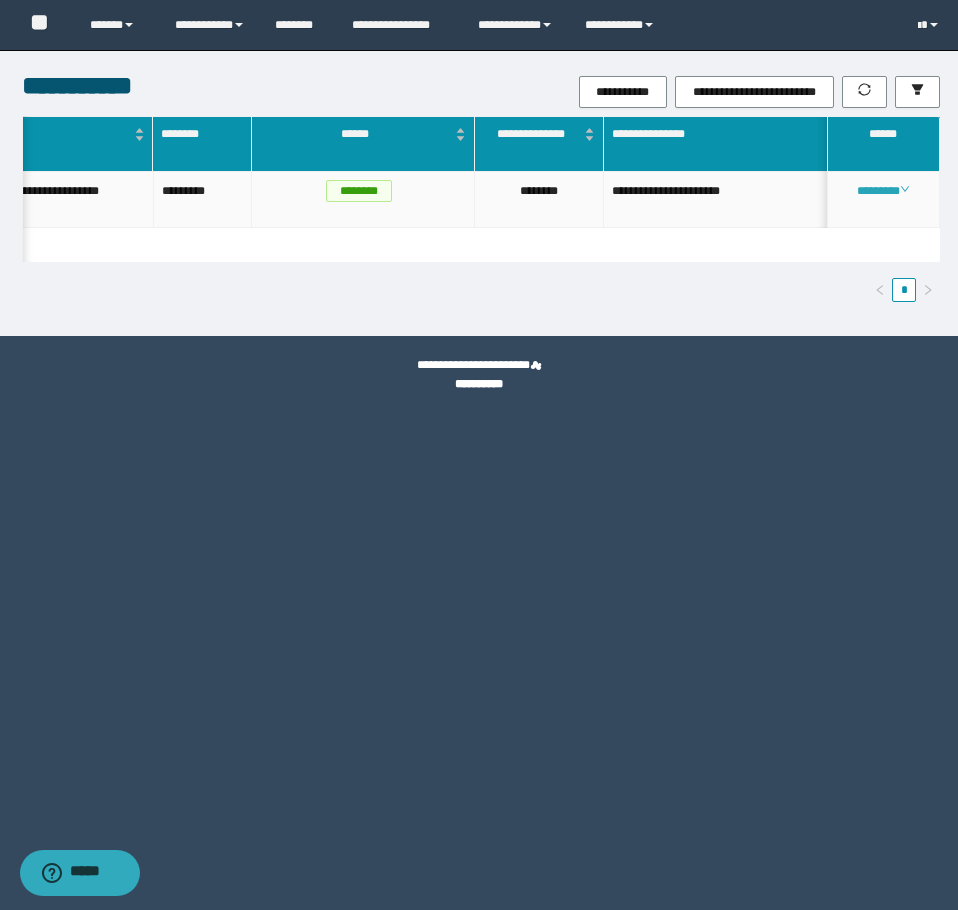 click on "********" at bounding box center (883, 191) 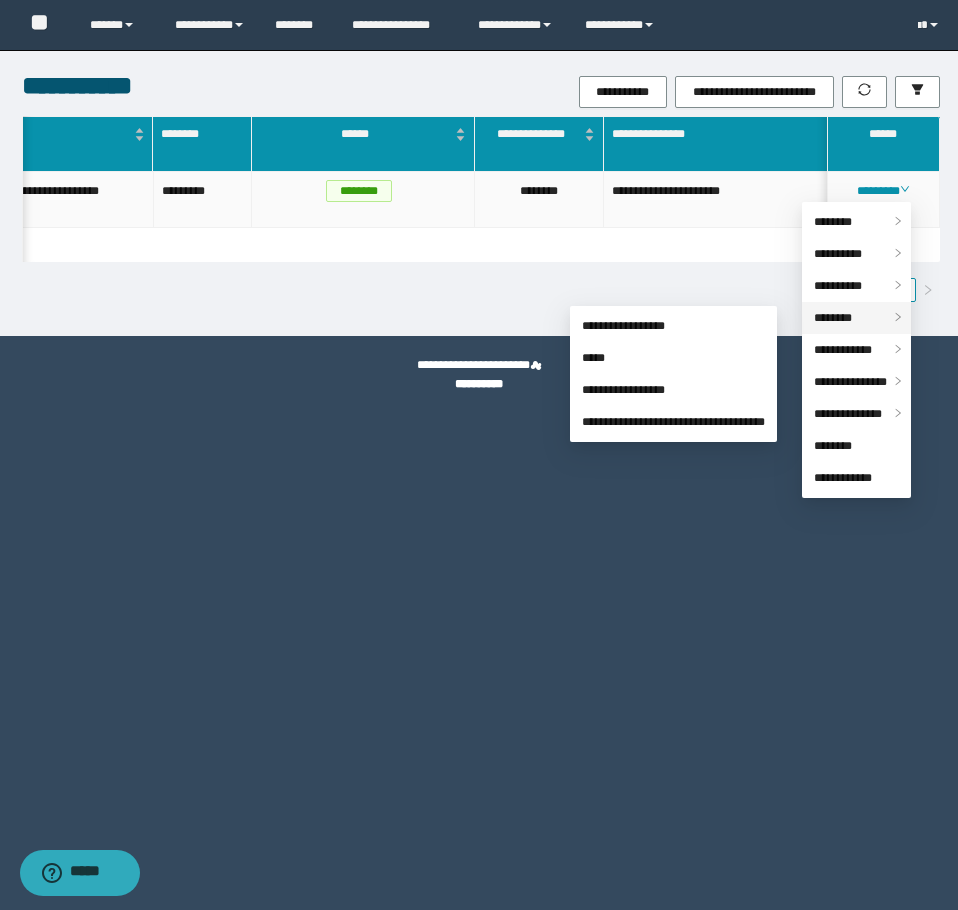click on "********" at bounding box center [856, 318] 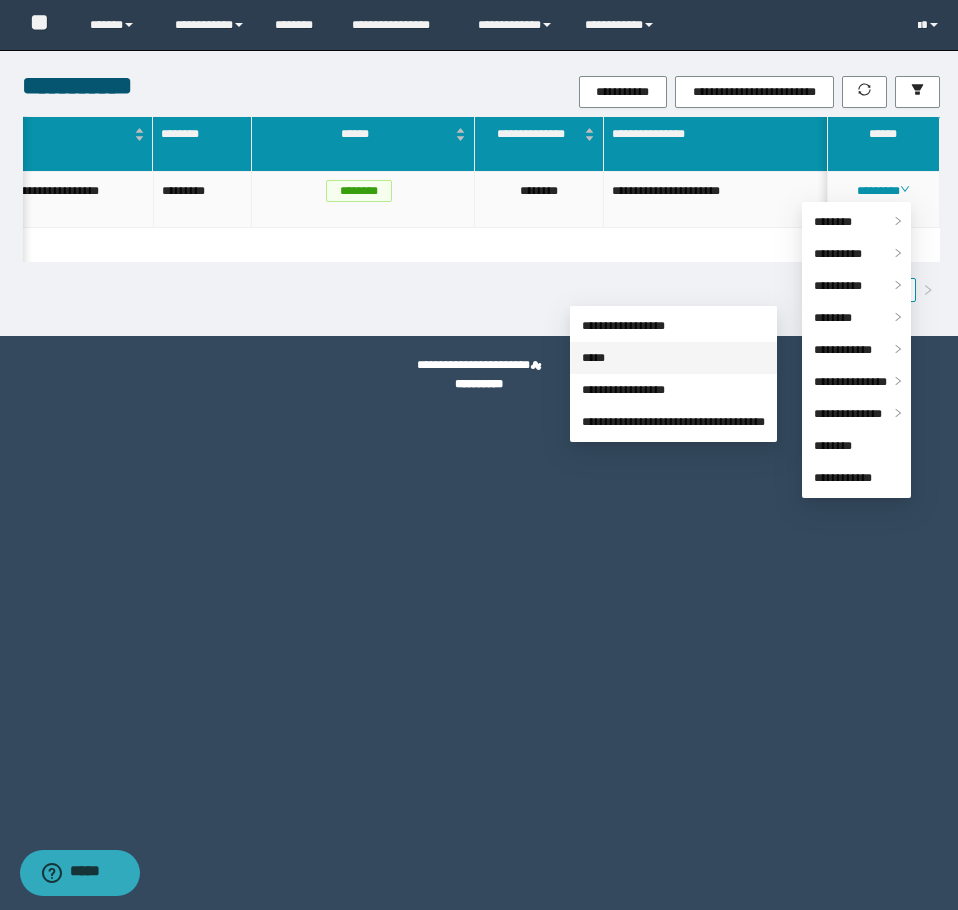 click on "*****" at bounding box center (593, 358) 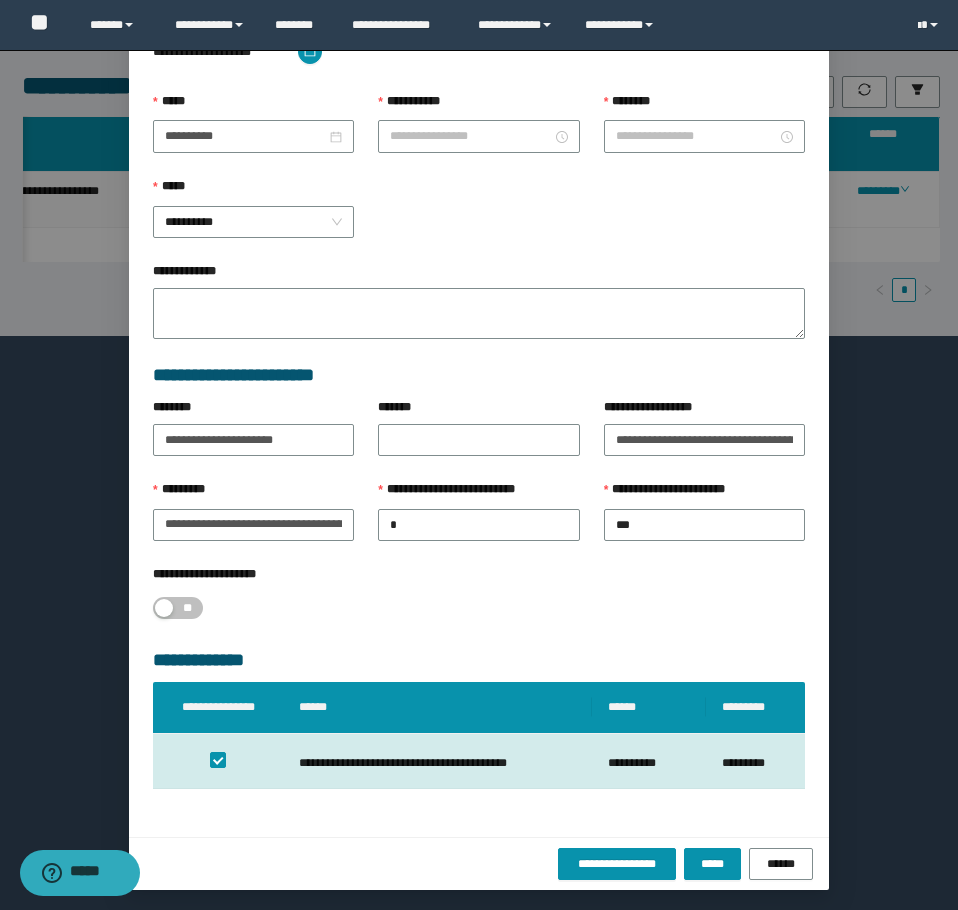 scroll, scrollTop: 107, scrollLeft: 0, axis: vertical 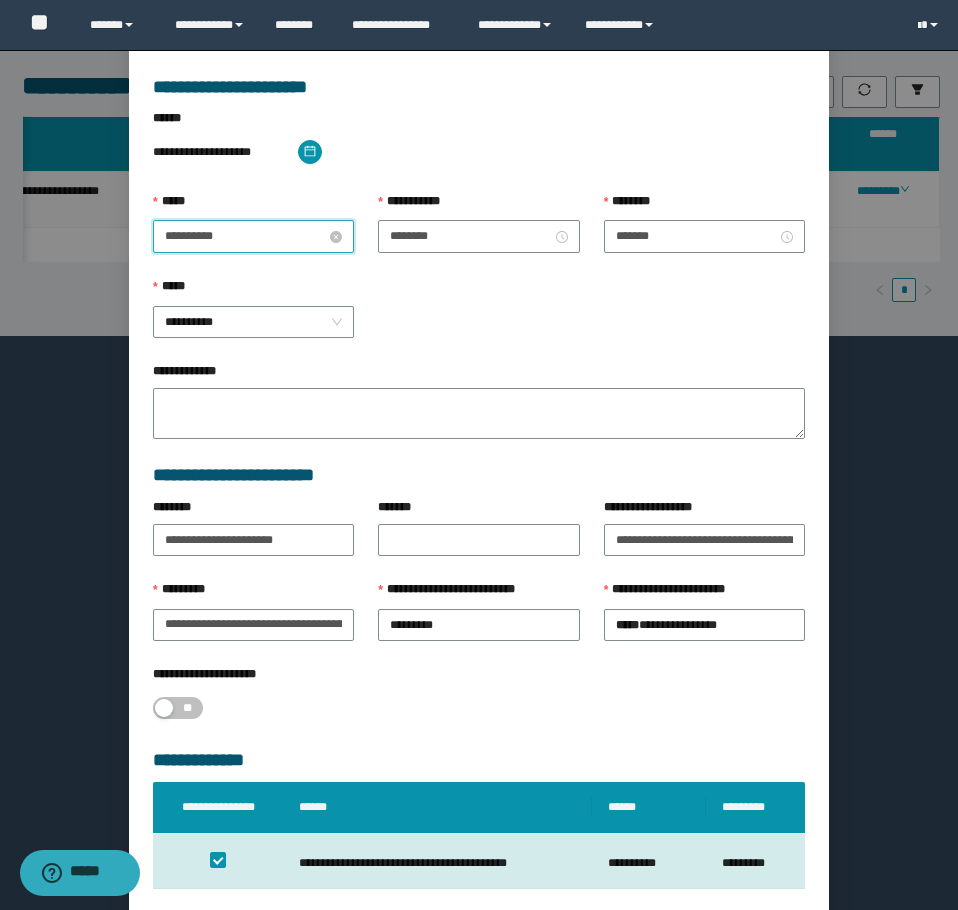 click on "**********" at bounding box center (245, 236) 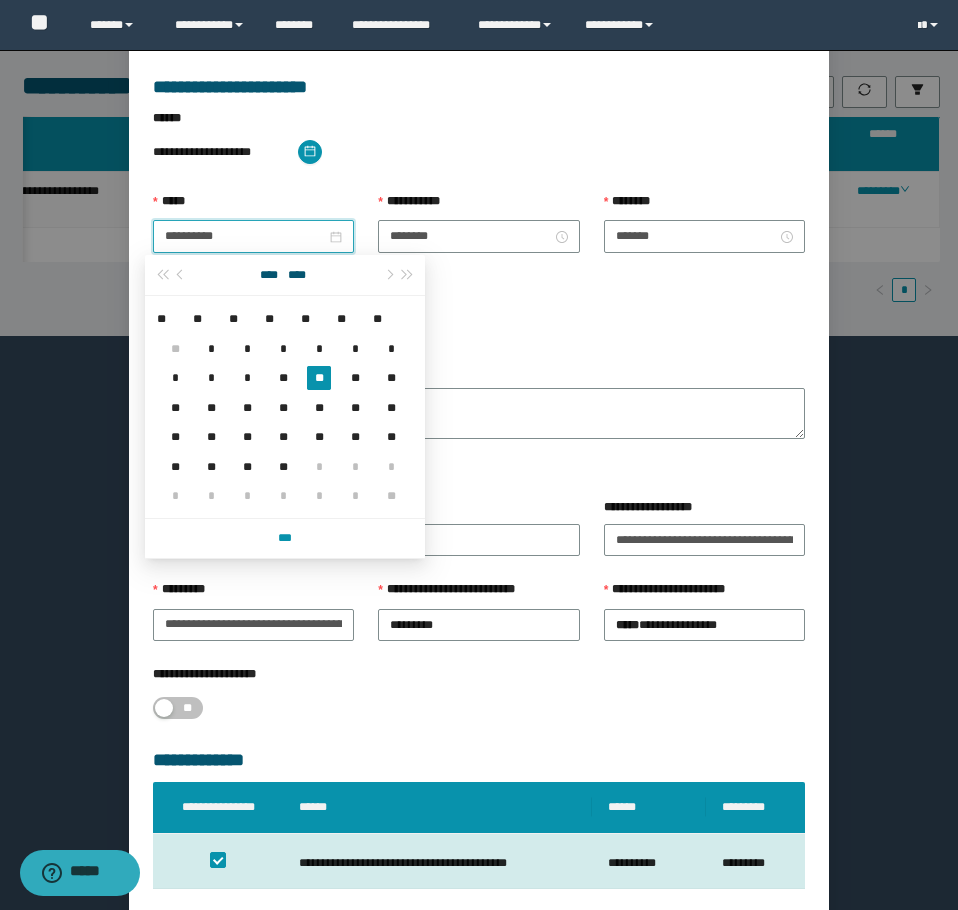 drag, startPoint x: 387, startPoint y: 280, endPoint x: 357, endPoint y: 307, distance: 40.36087 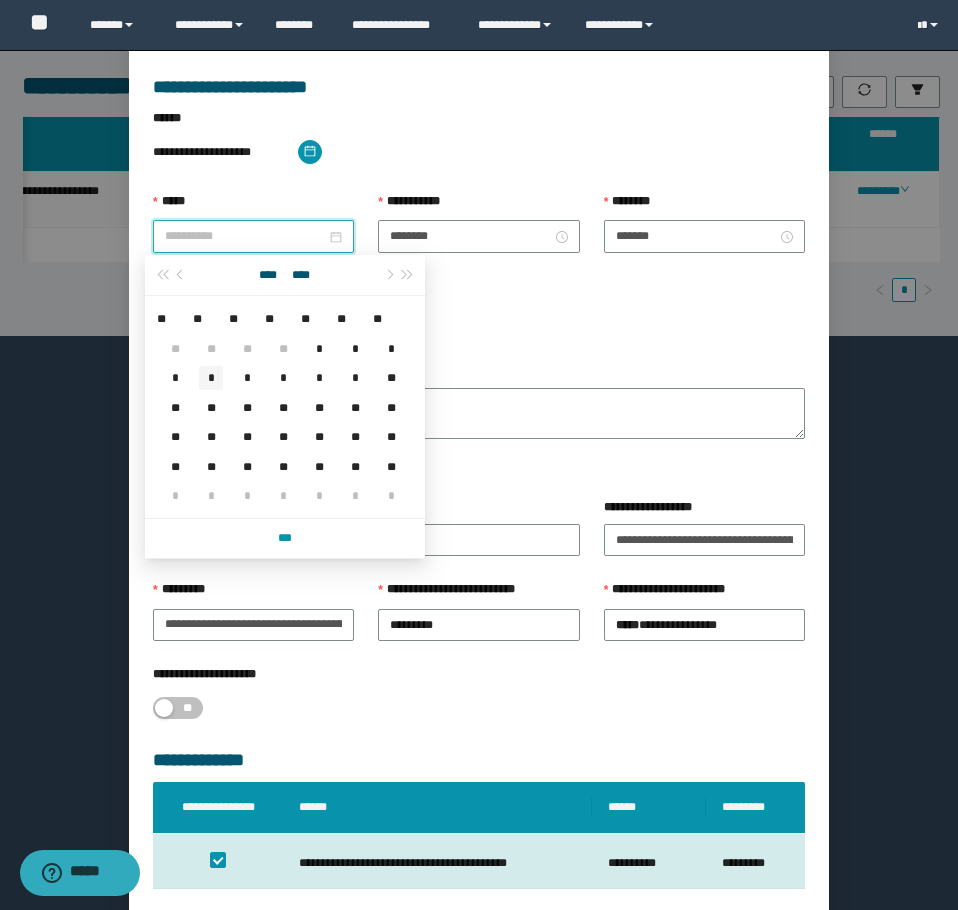 click on "*" at bounding box center (211, 377) 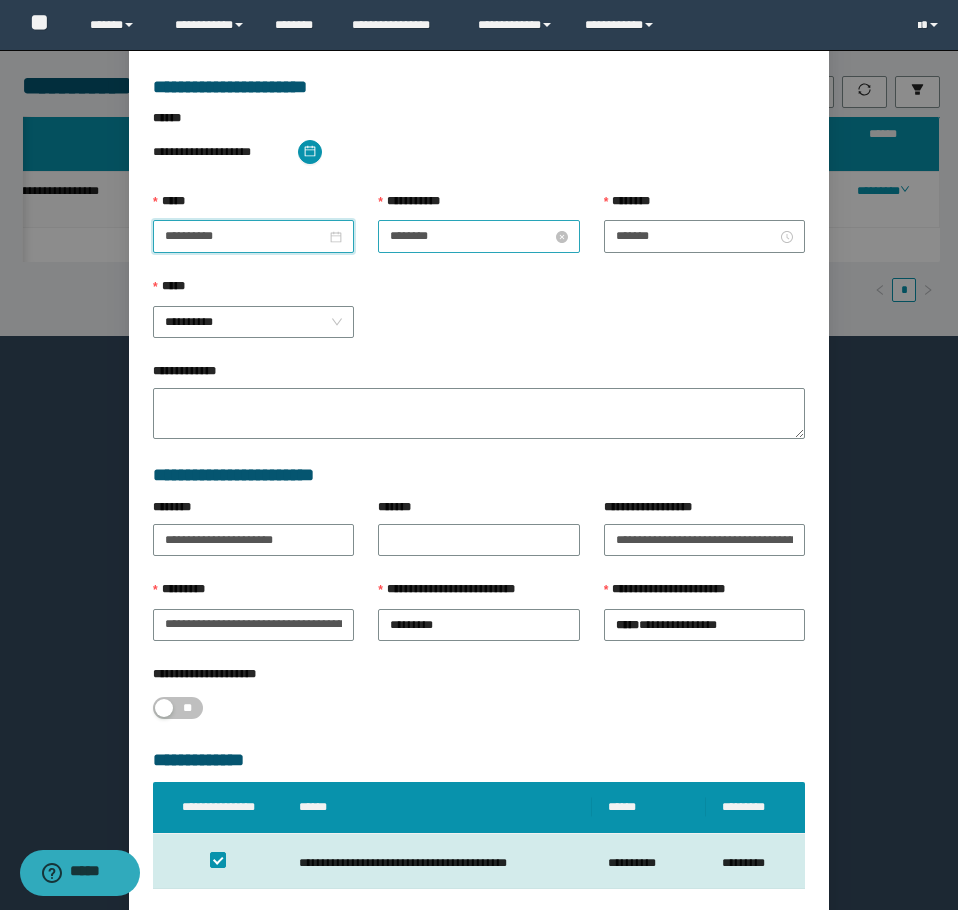 click on "********" at bounding box center (470, 236) 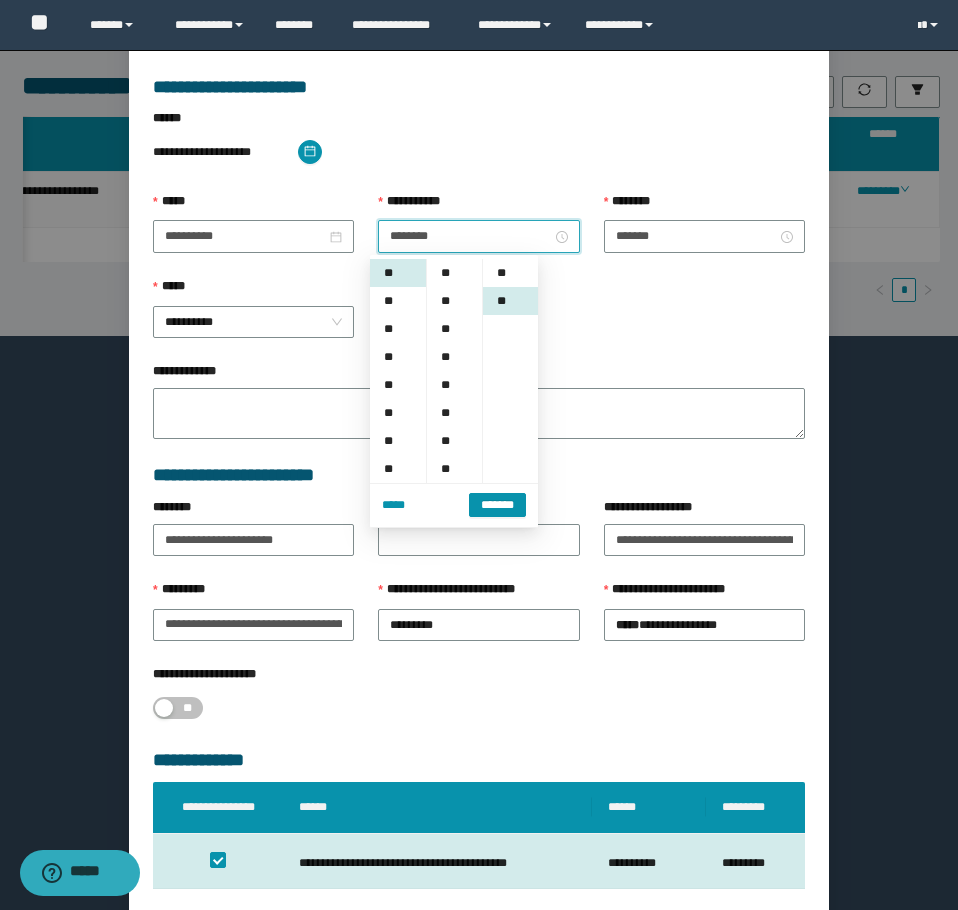 scroll, scrollTop: 252, scrollLeft: 0, axis: vertical 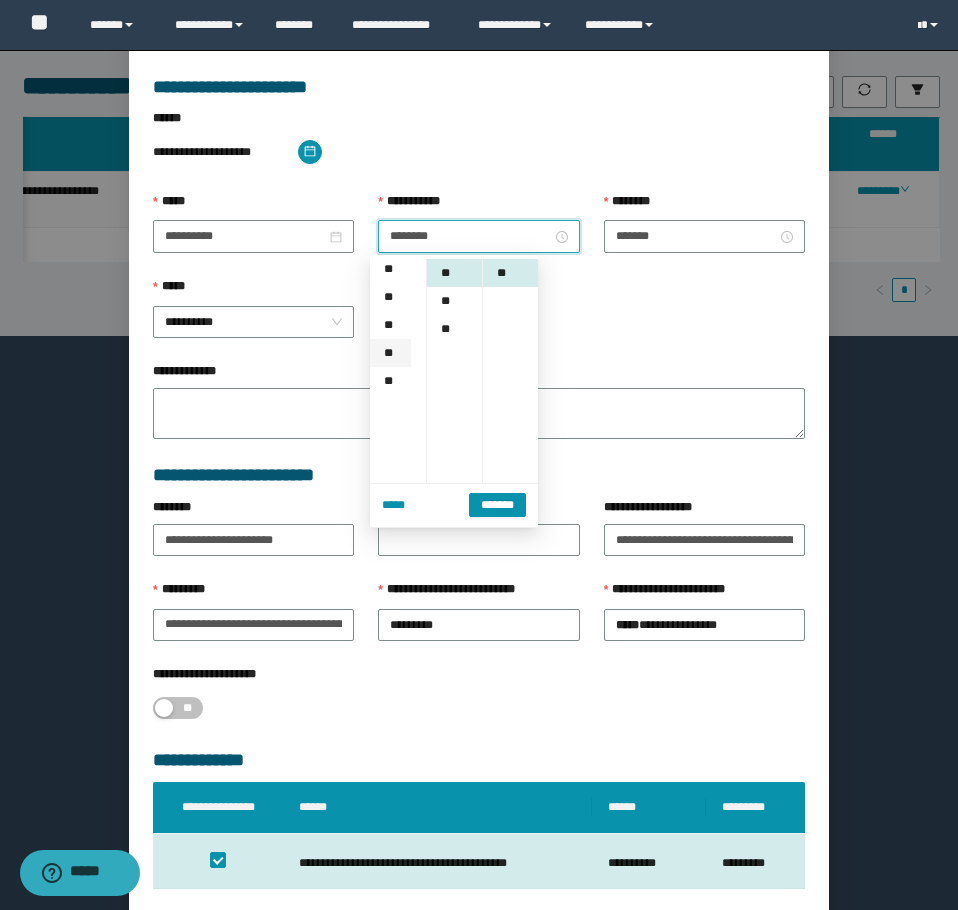 click on "**" at bounding box center (390, 353) 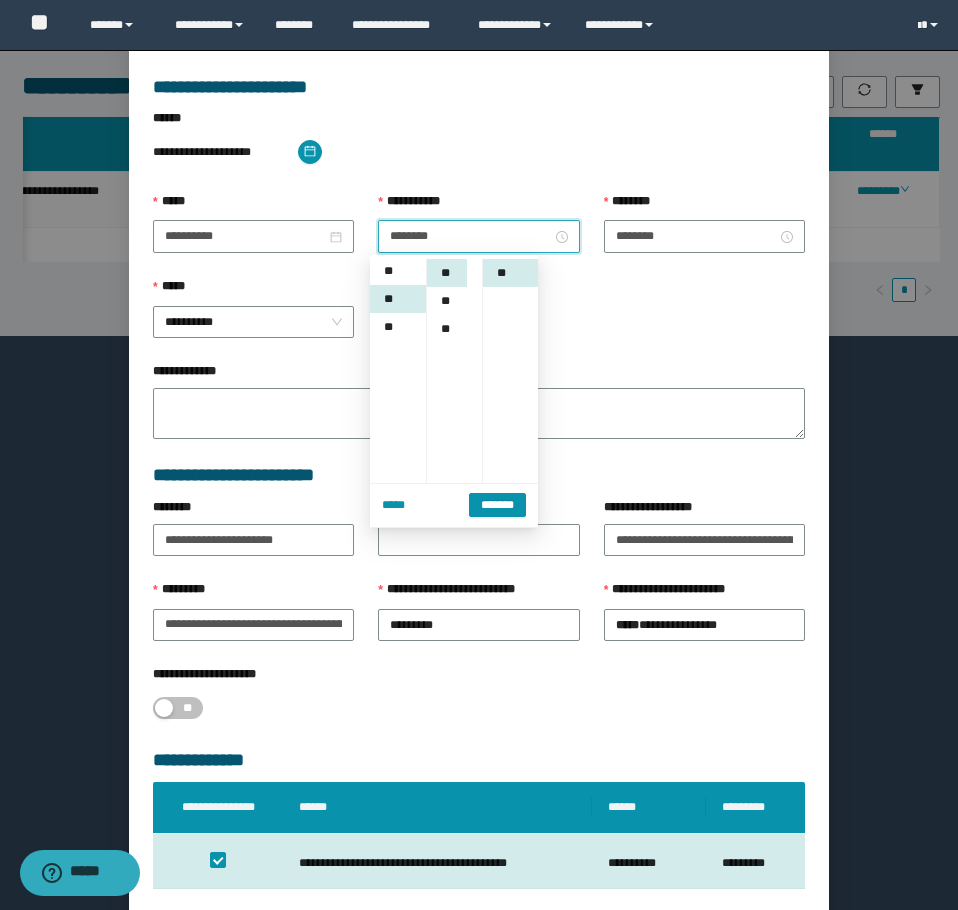 scroll, scrollTop: 280, scrollLeft: 0, axis: vertical 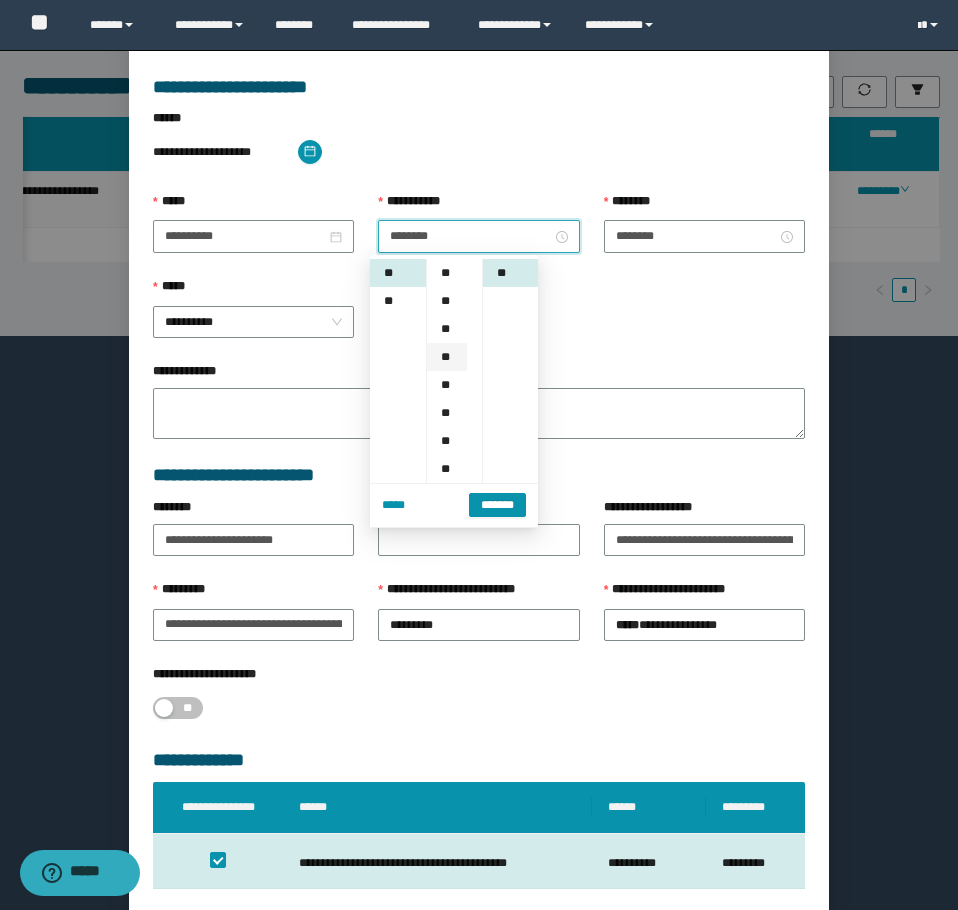 click on "**" at bounding box center [447, 357] 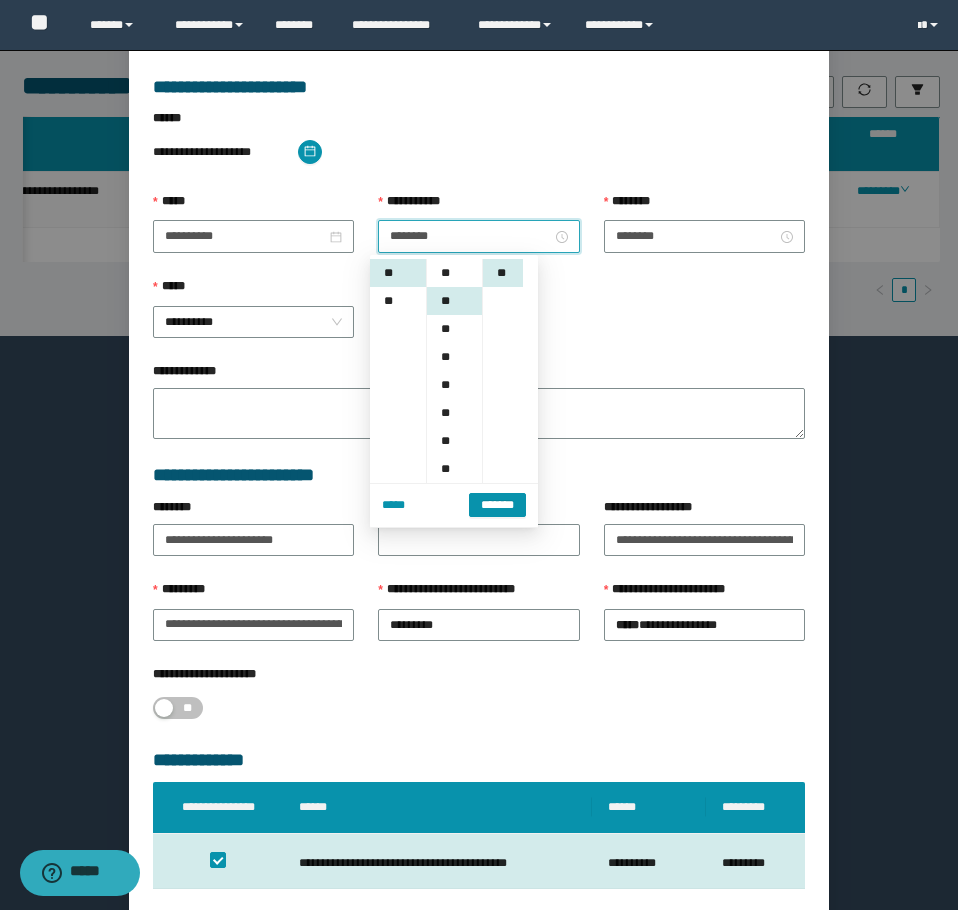 scroll, scrollTop: 84, scrollLeft: 0, axis: vertical 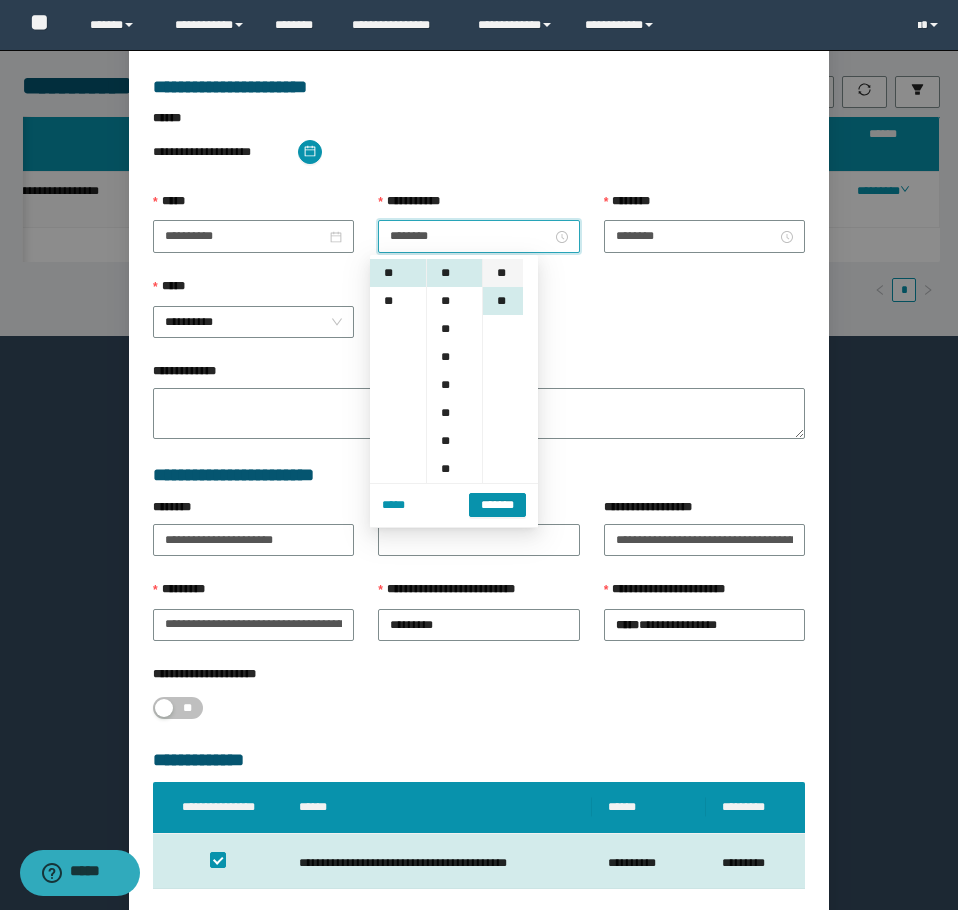 click on "**" at bounding box center (503, 273) 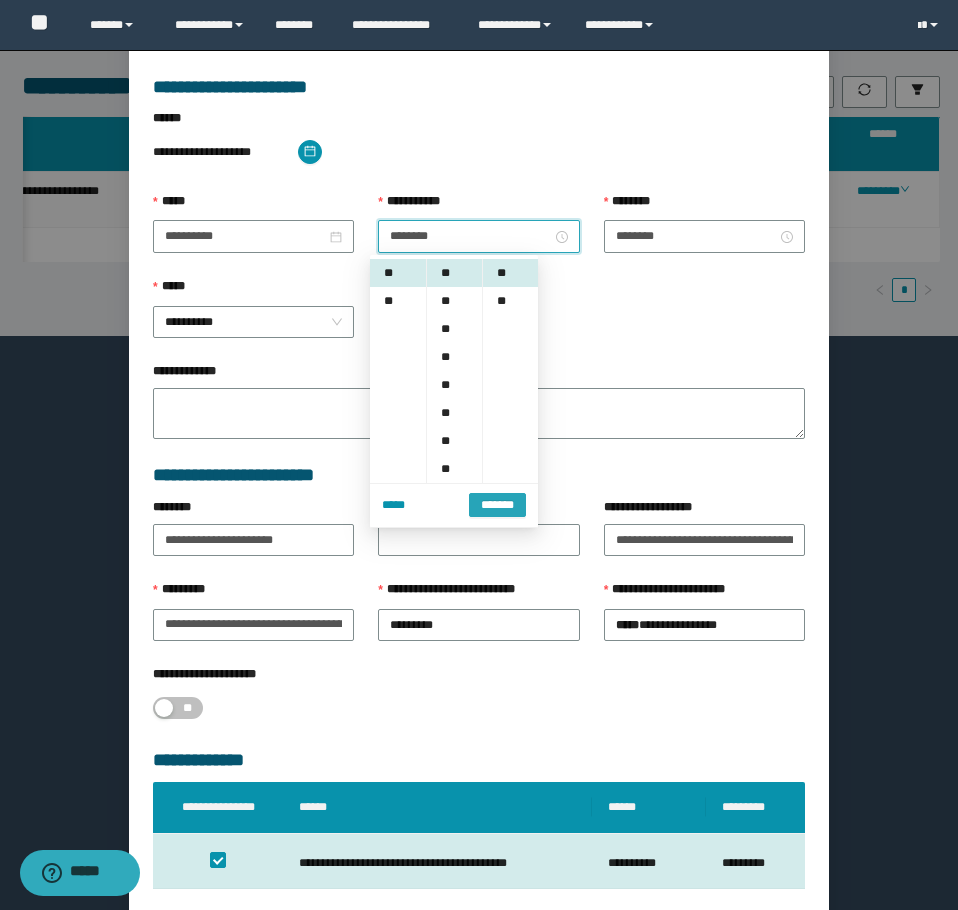 click on "*******" at bounding box center [497, 505] 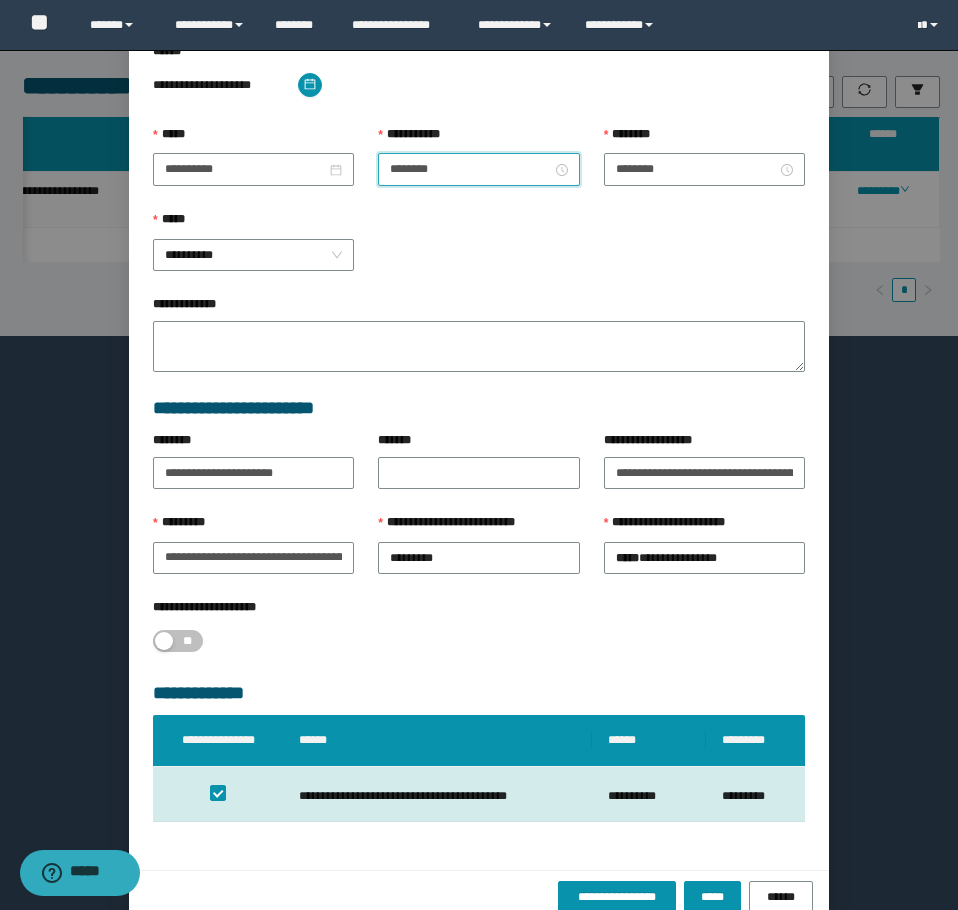 scroll, scrollTop: 207, scrollLeft: 0, axis: vertical 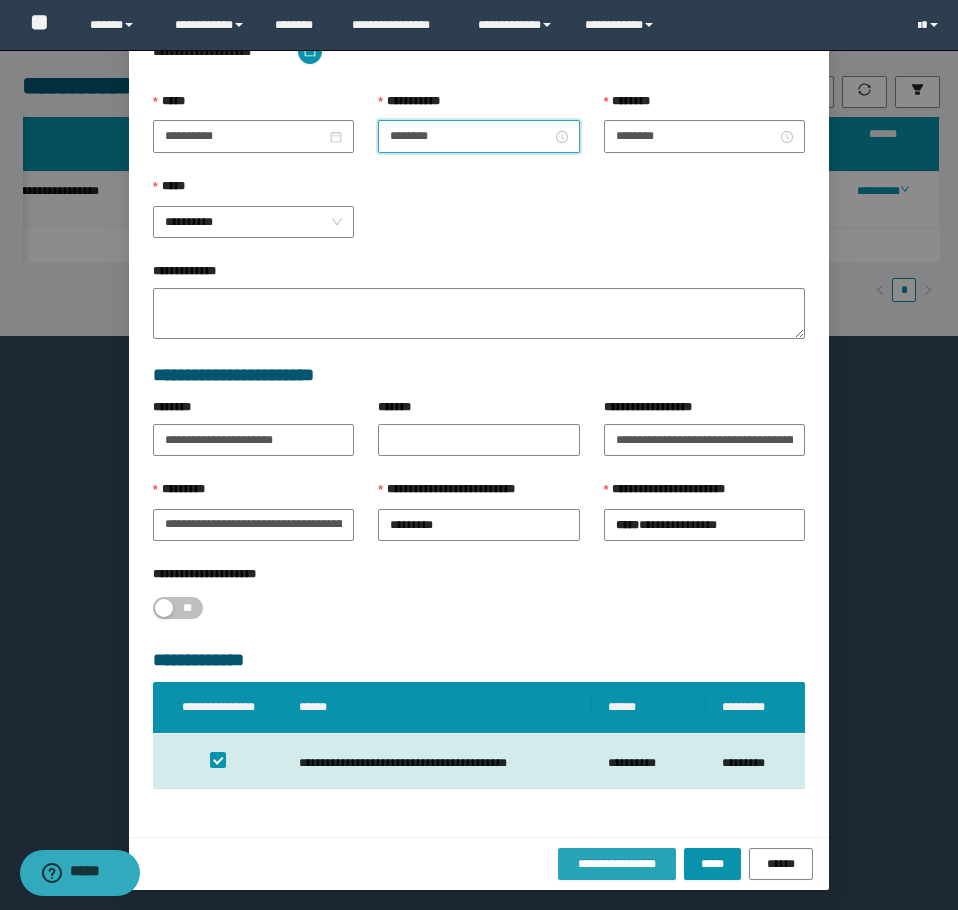 click on "**********" at bounding box center [617, 864] 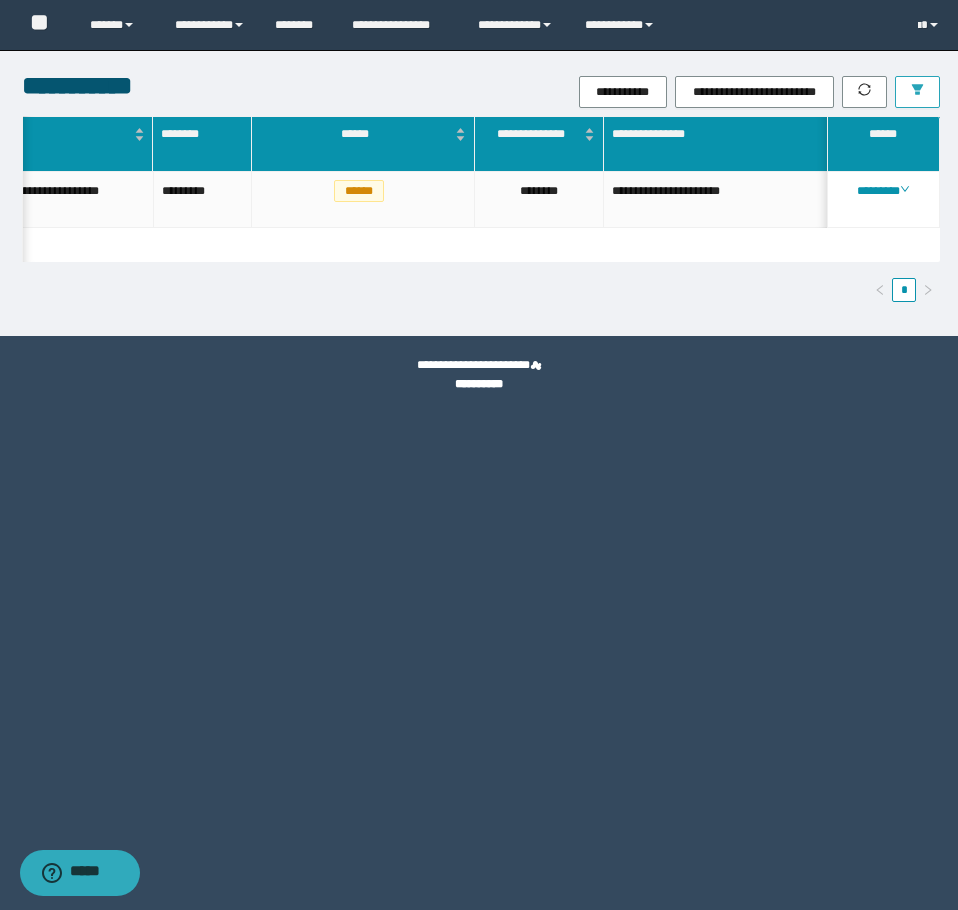 click 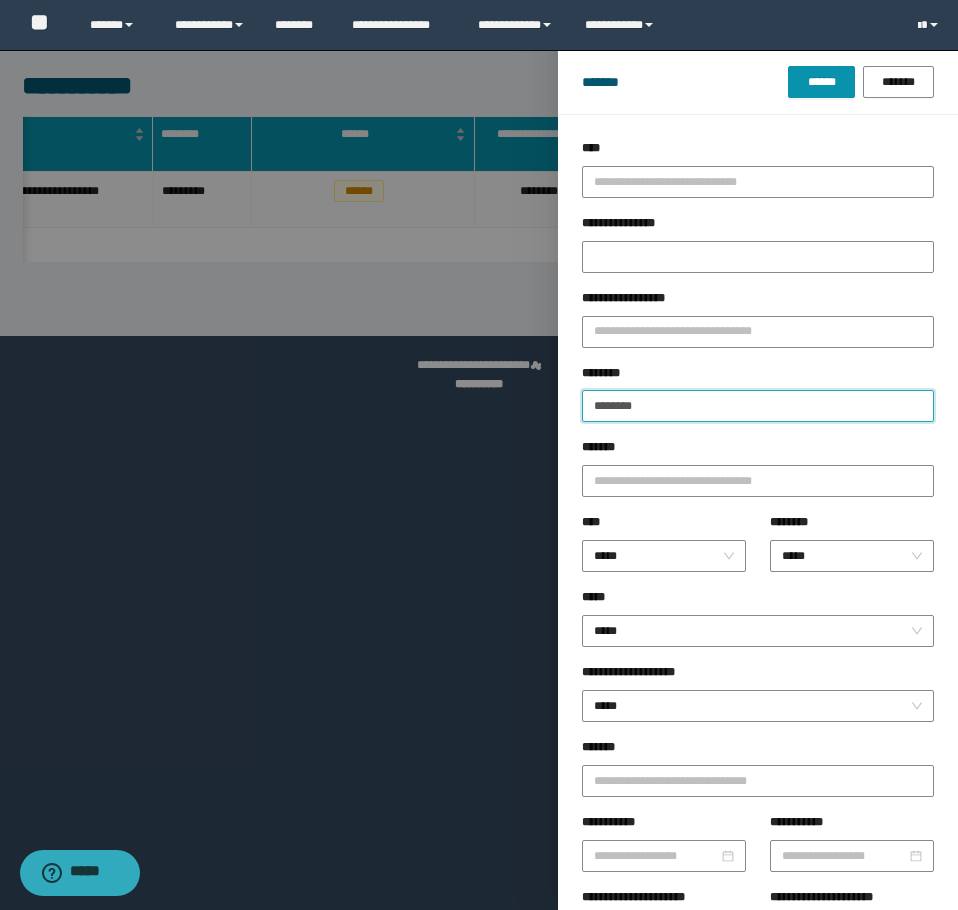 drag, startPoint x: 698, startPoint y: 405, endPoint x: 0, endPoint y: 228, distance: 720.09235 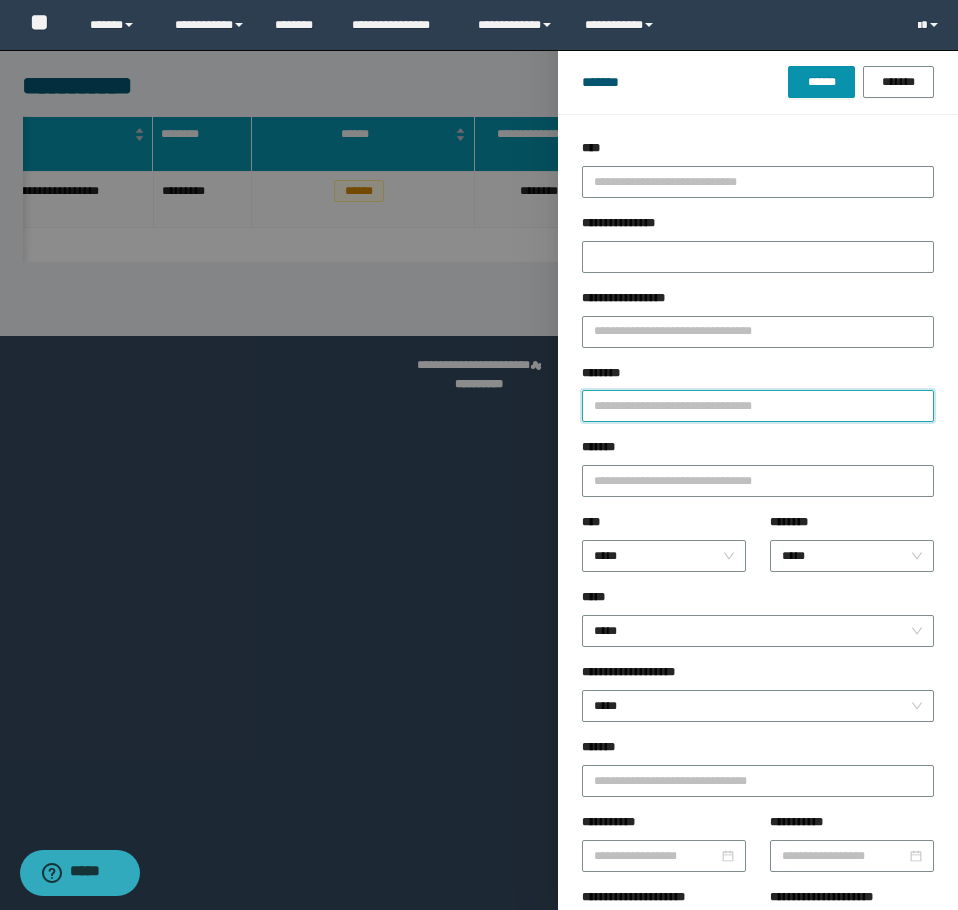 paste on "********" 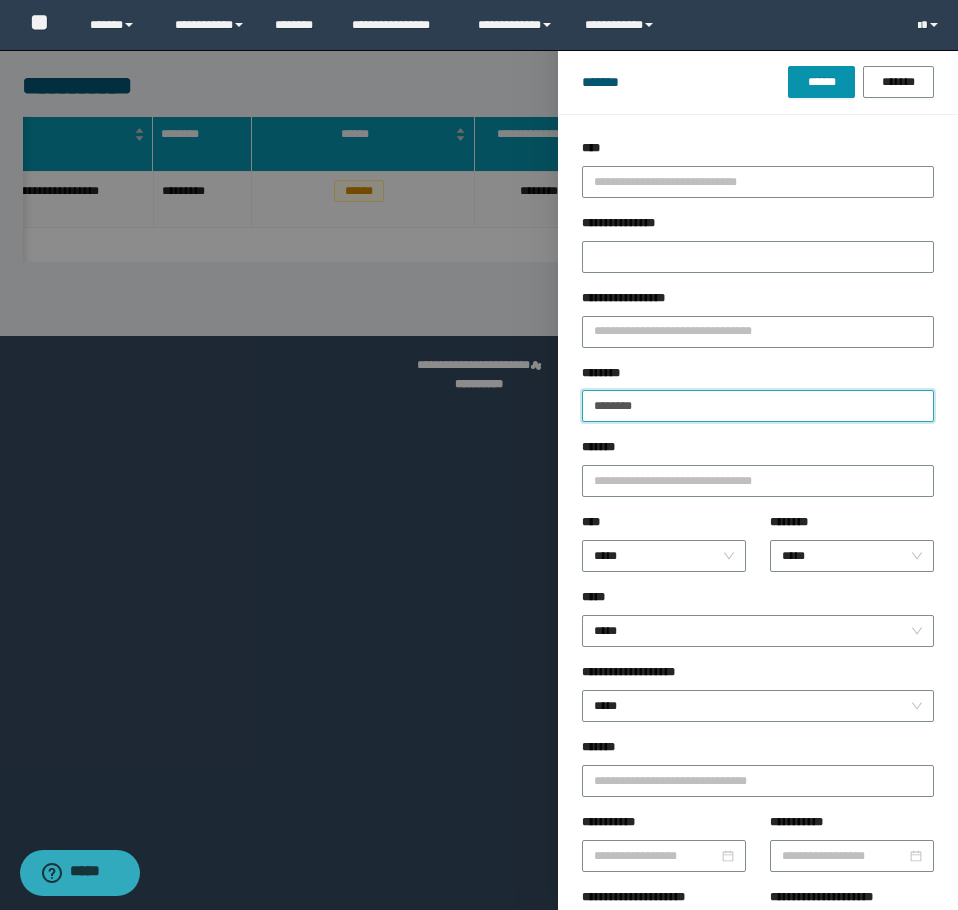 click on "******" at bounding box center (821, 82) 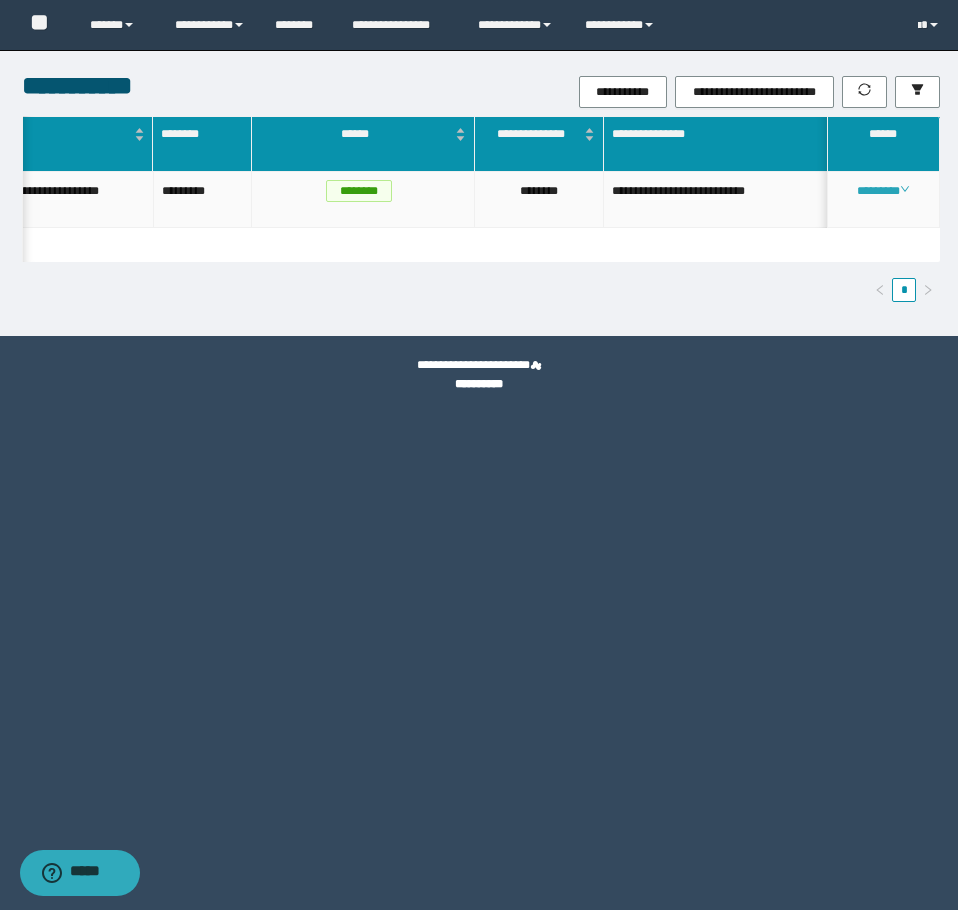 click on "********" at bounding box center [883, 191] 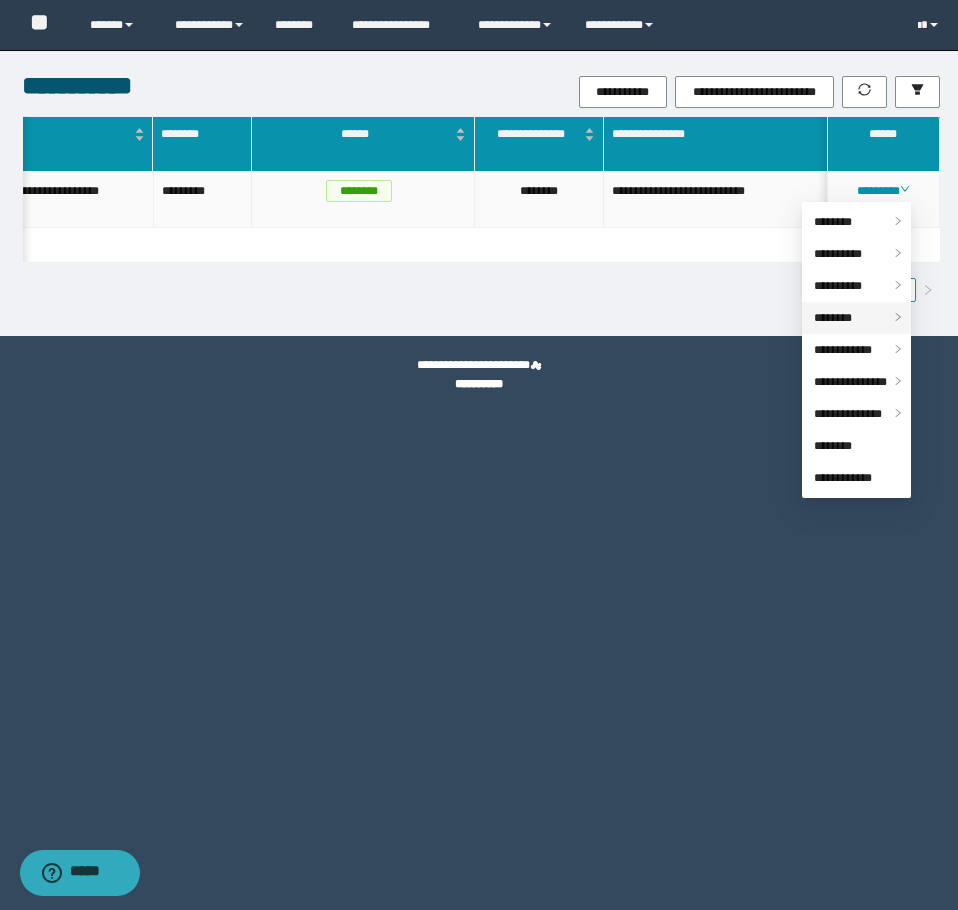 click on "********" at bounding box center (856, 318) 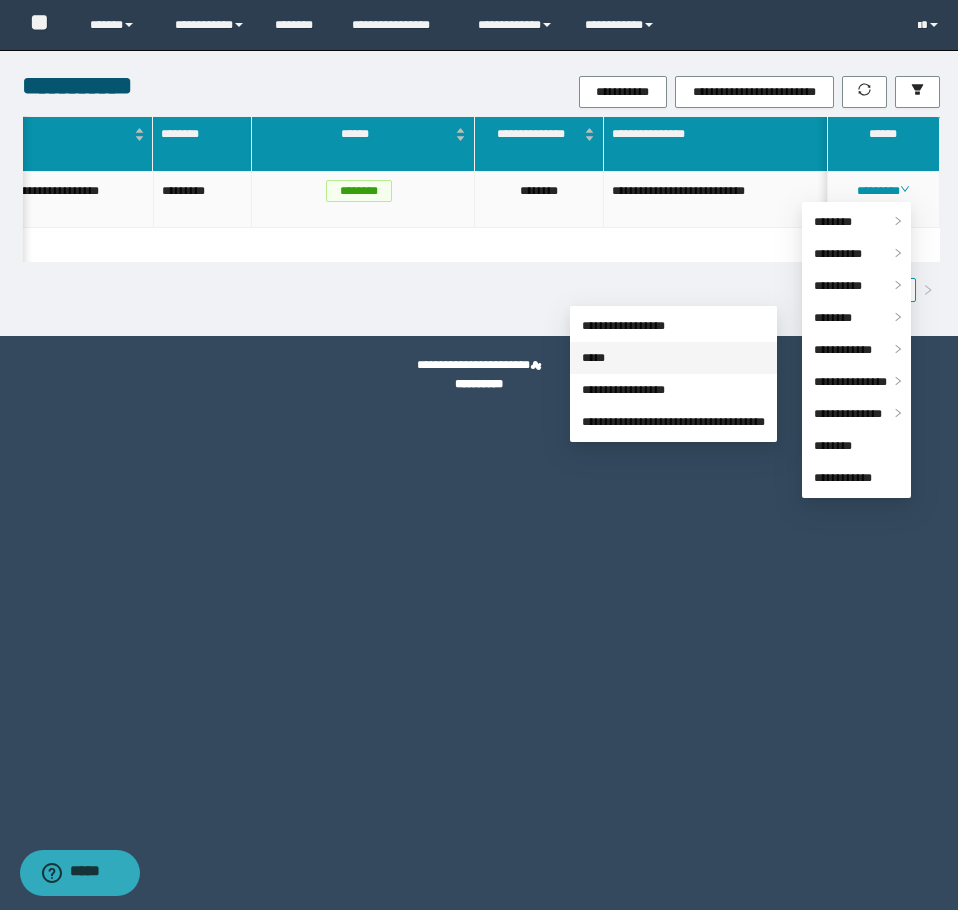 click on "*****" at bounding box center (593, 358) 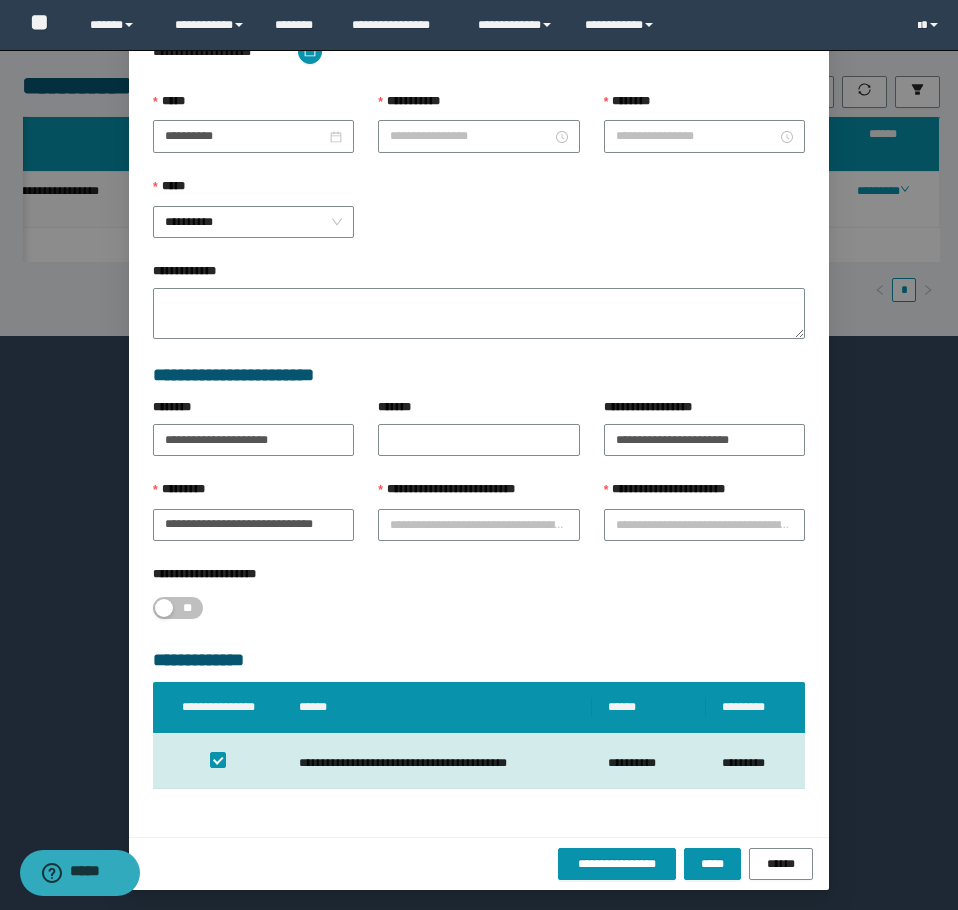 scroll, scrollTop: 107, scrollLeft: 0, axis: vertical 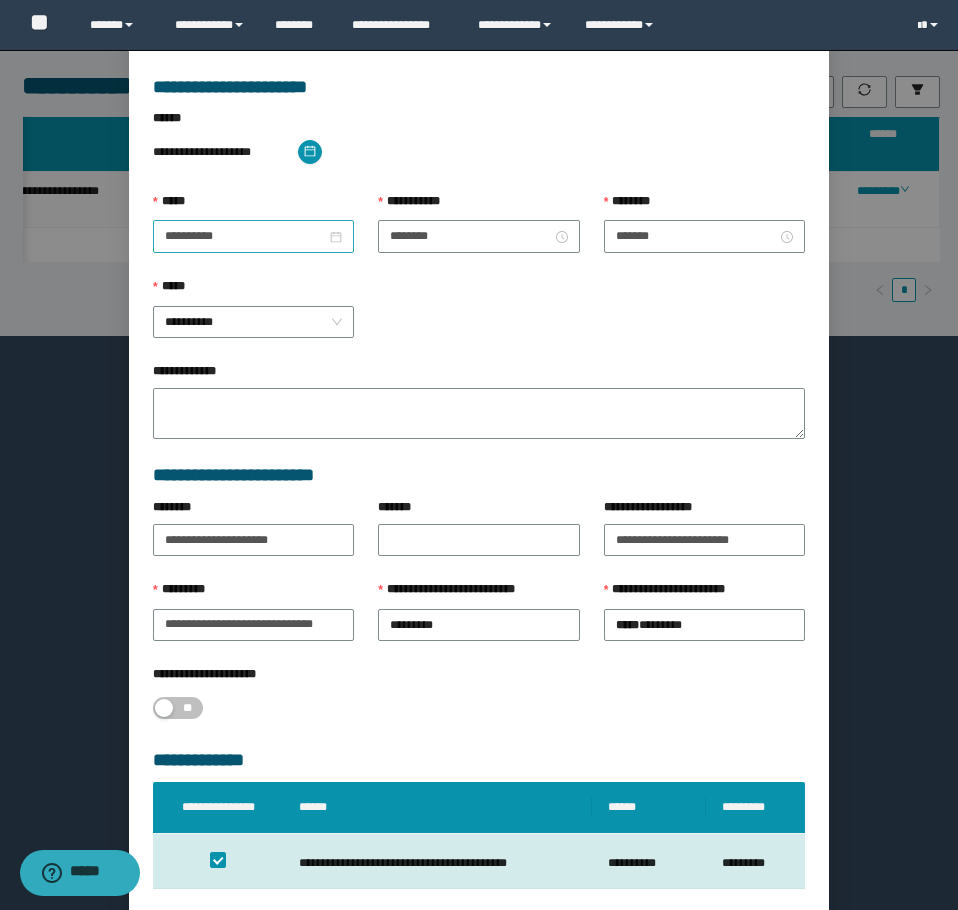 click on "**********" at bounding box center [253, 236] 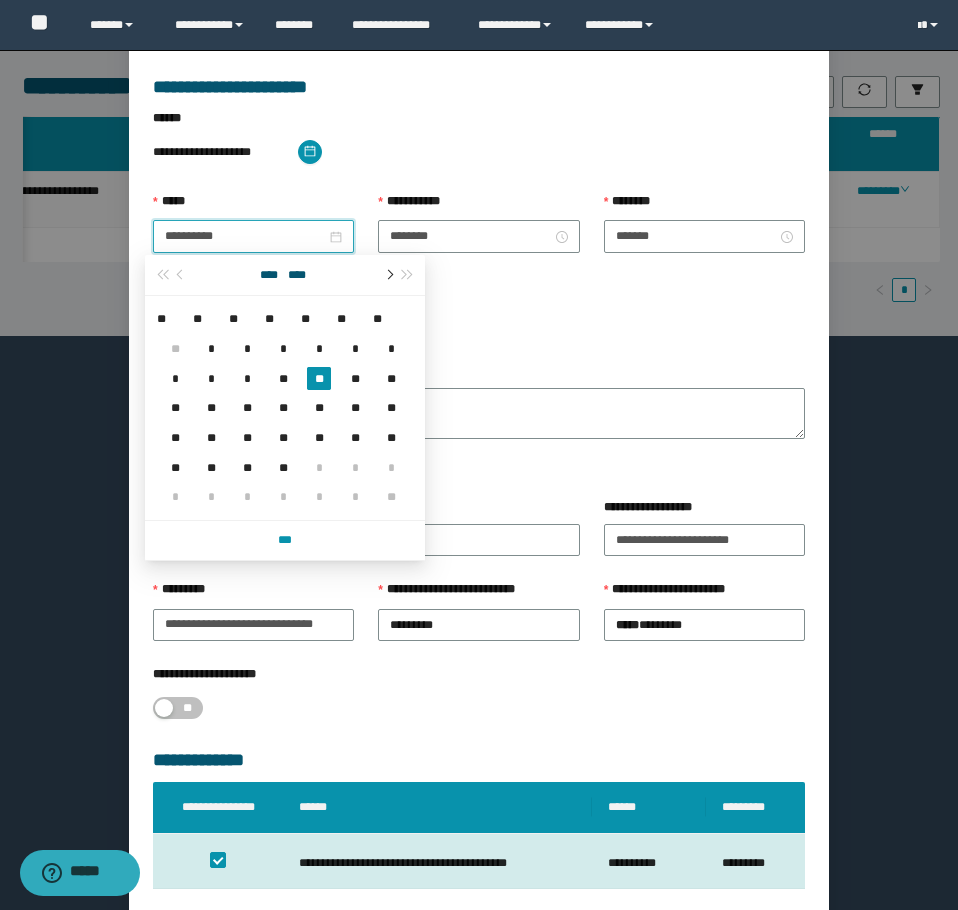 click at bounding box center (388, 275) 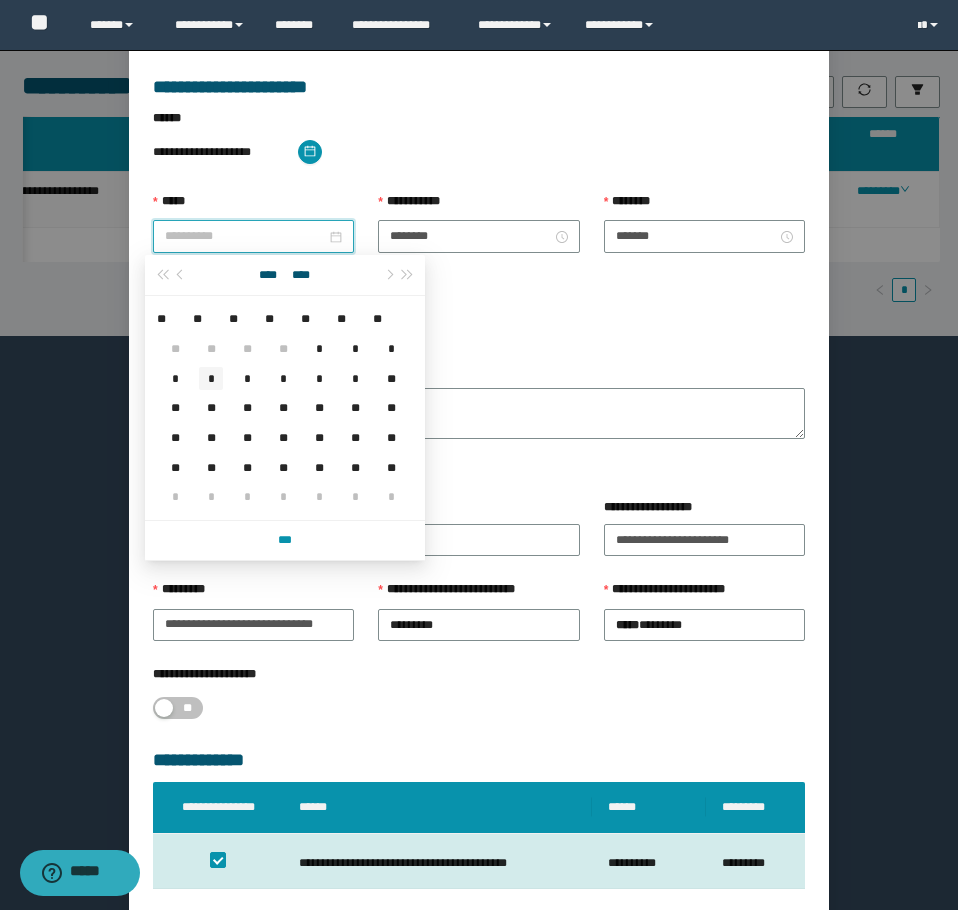click on "*" at bounding box center [211, 379] 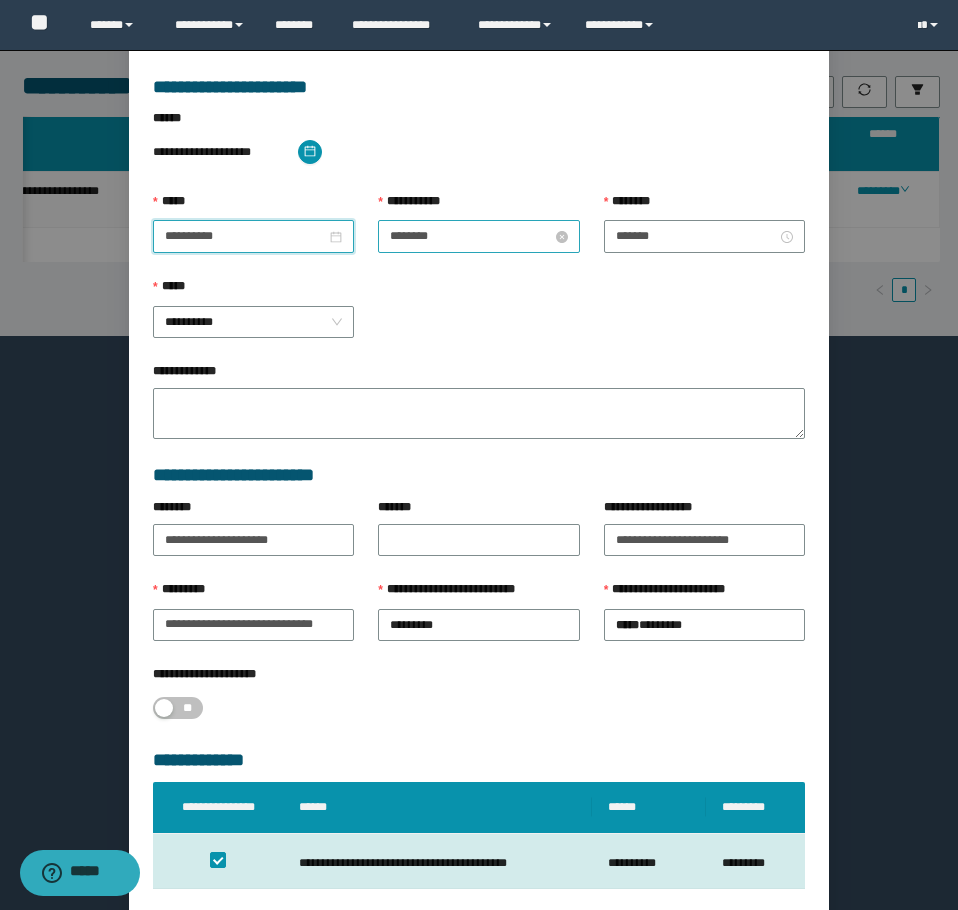 click on "********" at bounding box center [470, 236] 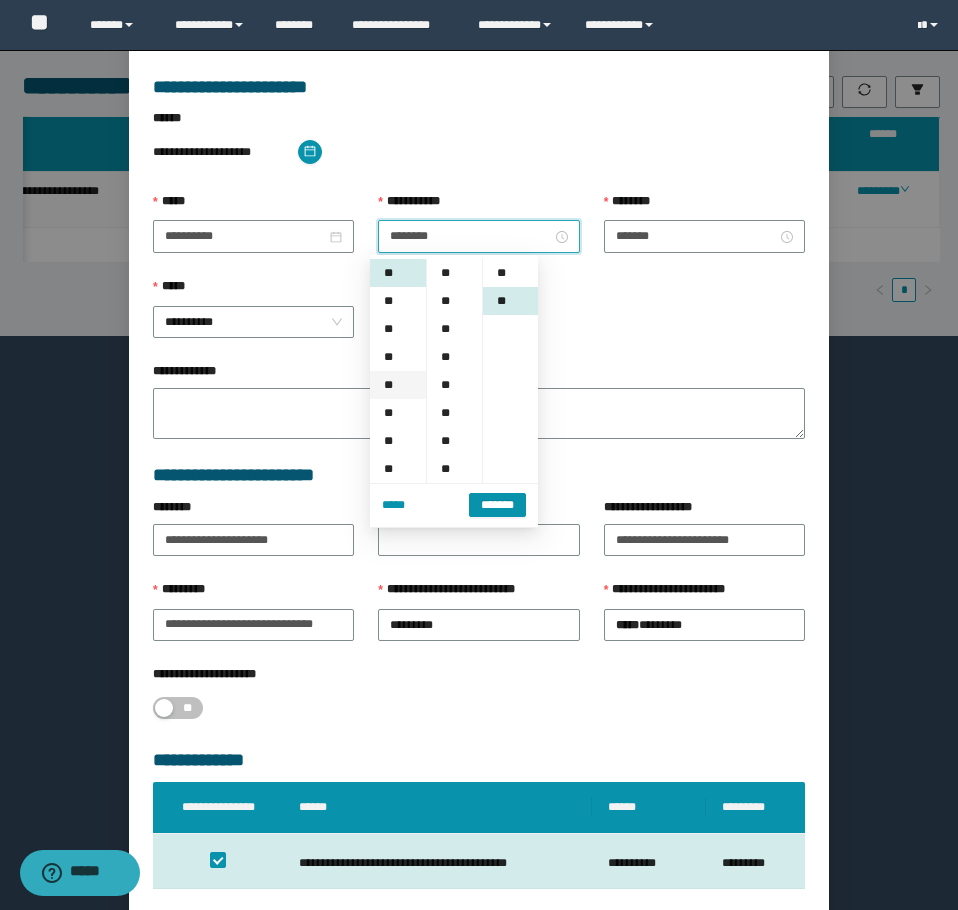 scroll, scrollTop: 252, scrollLeft: 0, axis: vertical 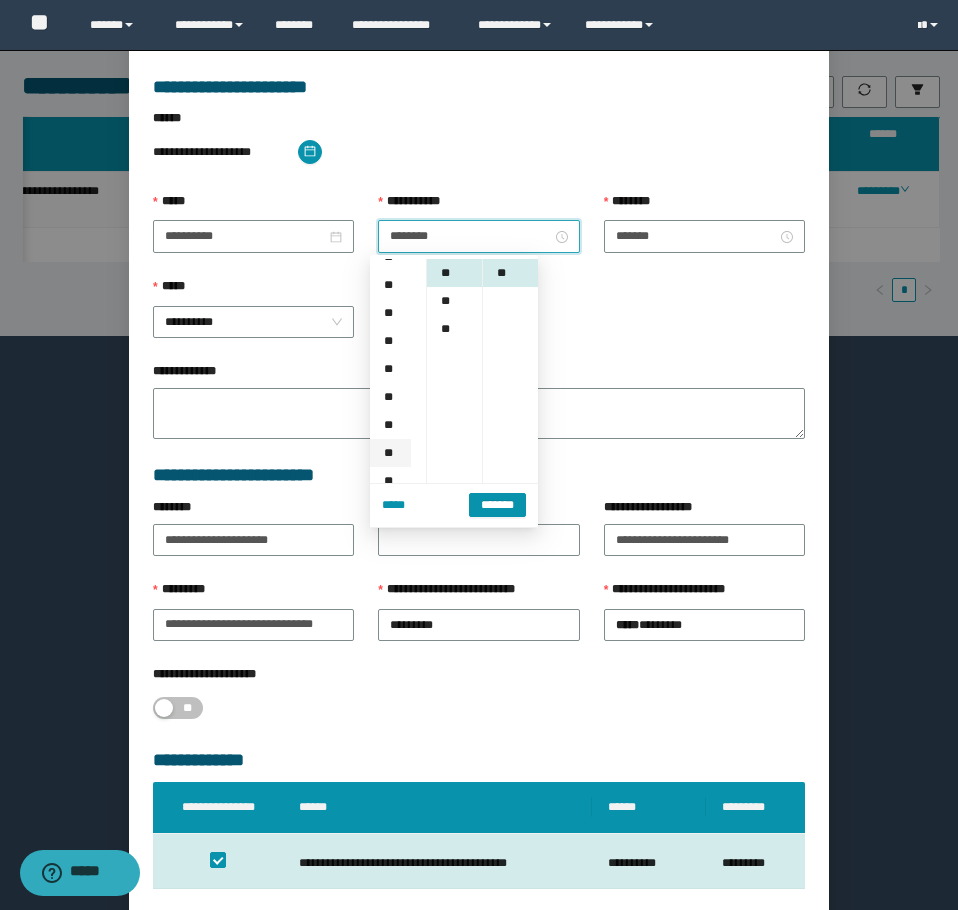 click on "**" at bounding box center [390, 453] 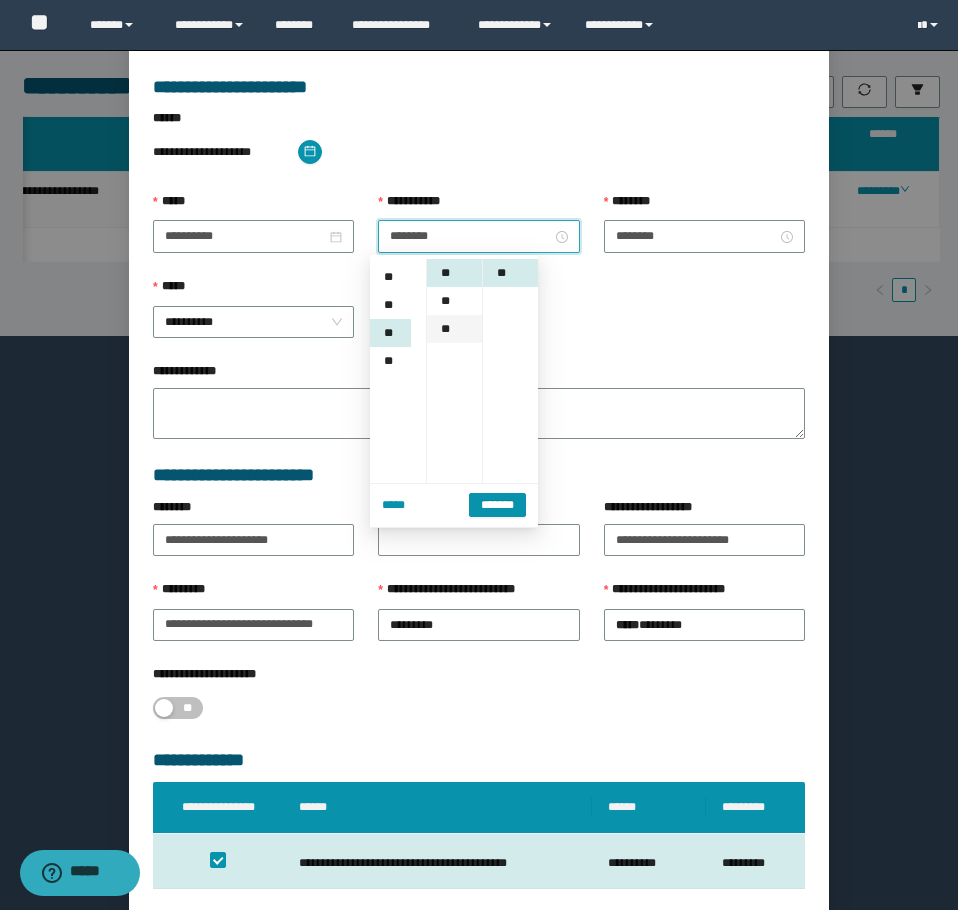 scroll, scrollTop: 280, scrollLeft: 0, axis: vertical 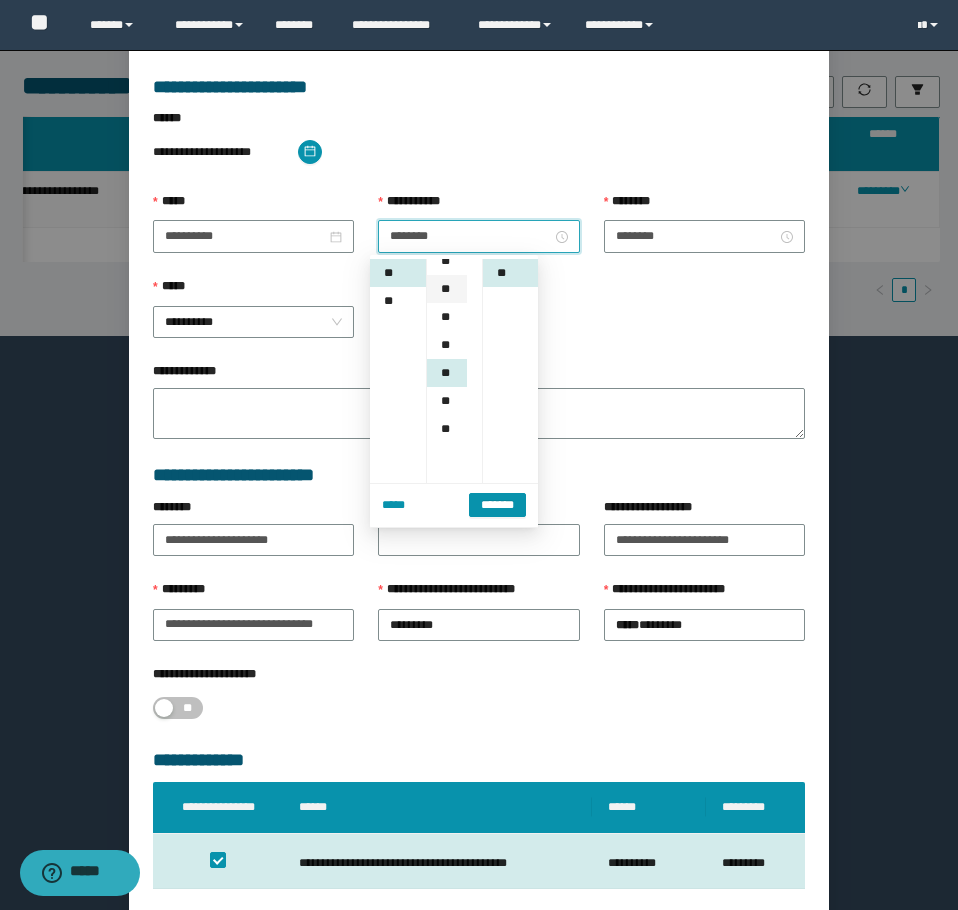 click on "**" at bounding box center (447, 289) 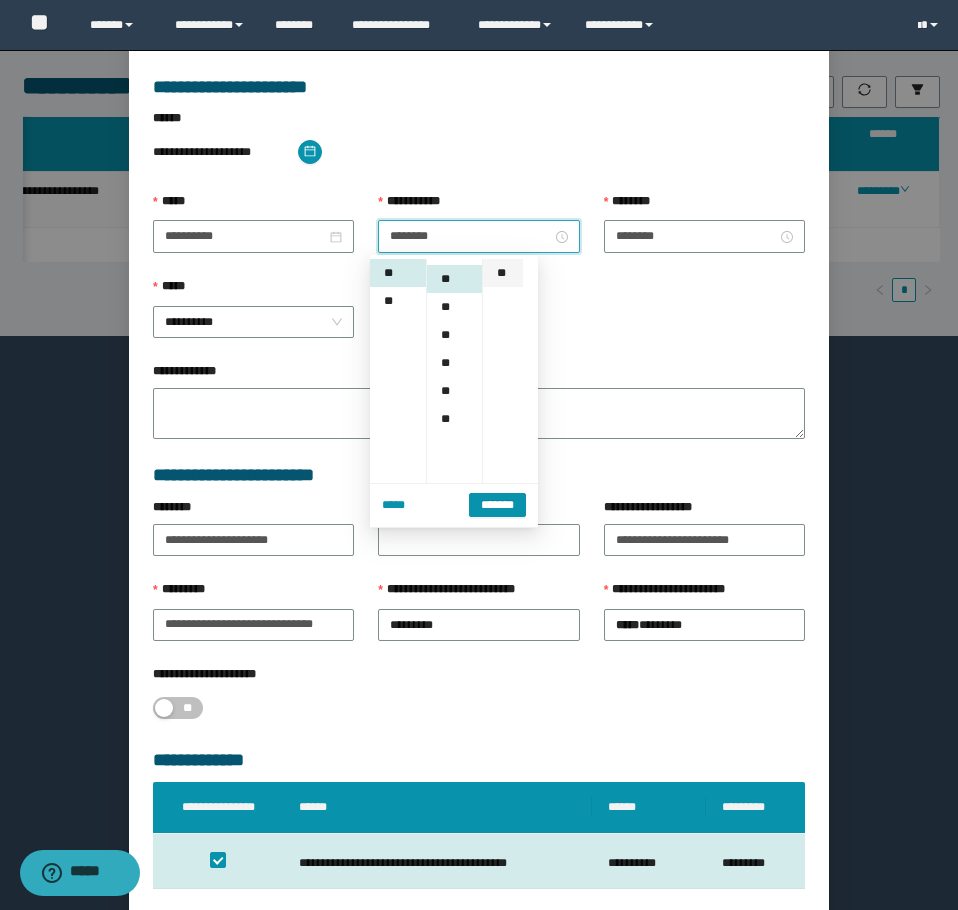 scroll, scrollTop: 168, scrollLeft: 0, axis: vertical 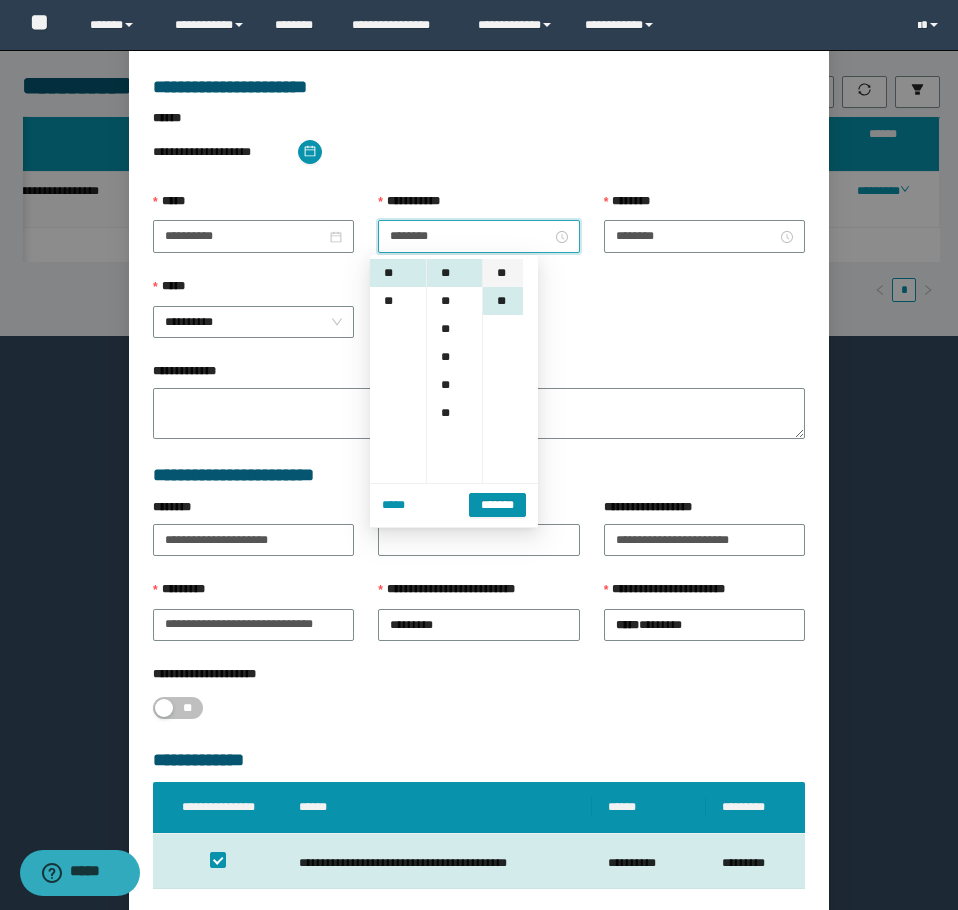 click on "**" at bounding box center [503, 273] 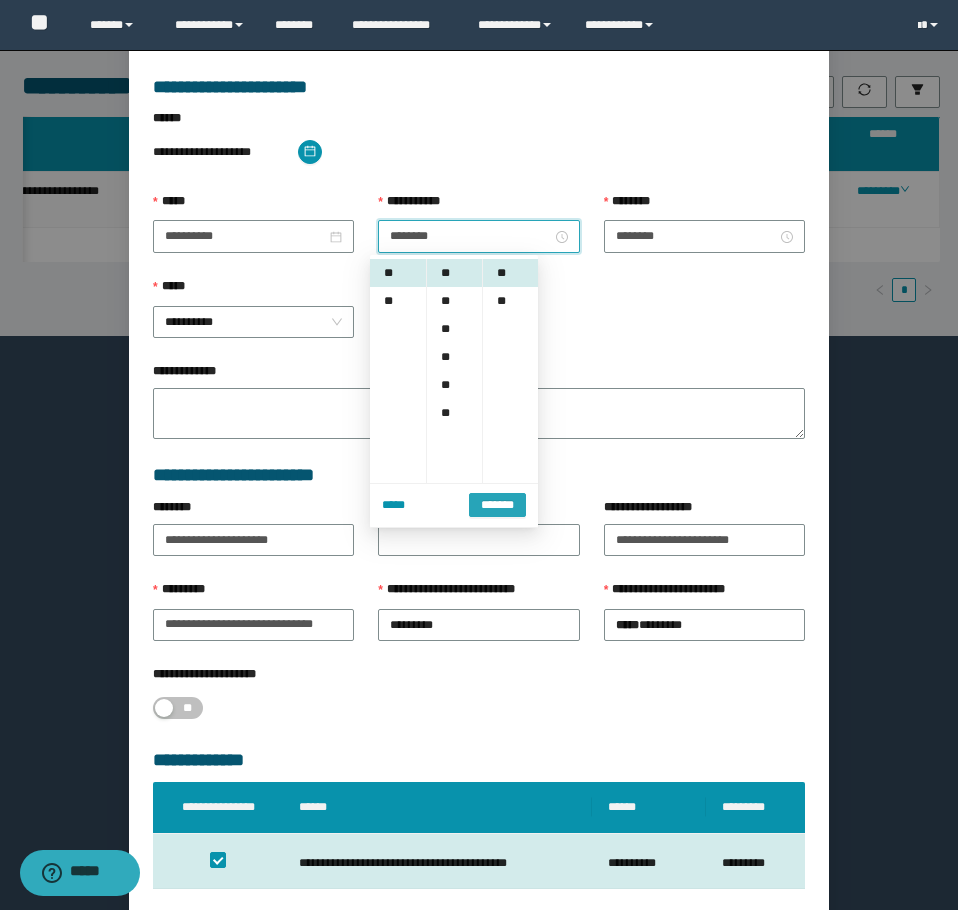 click on "*******" at bounding box center [497, 505] 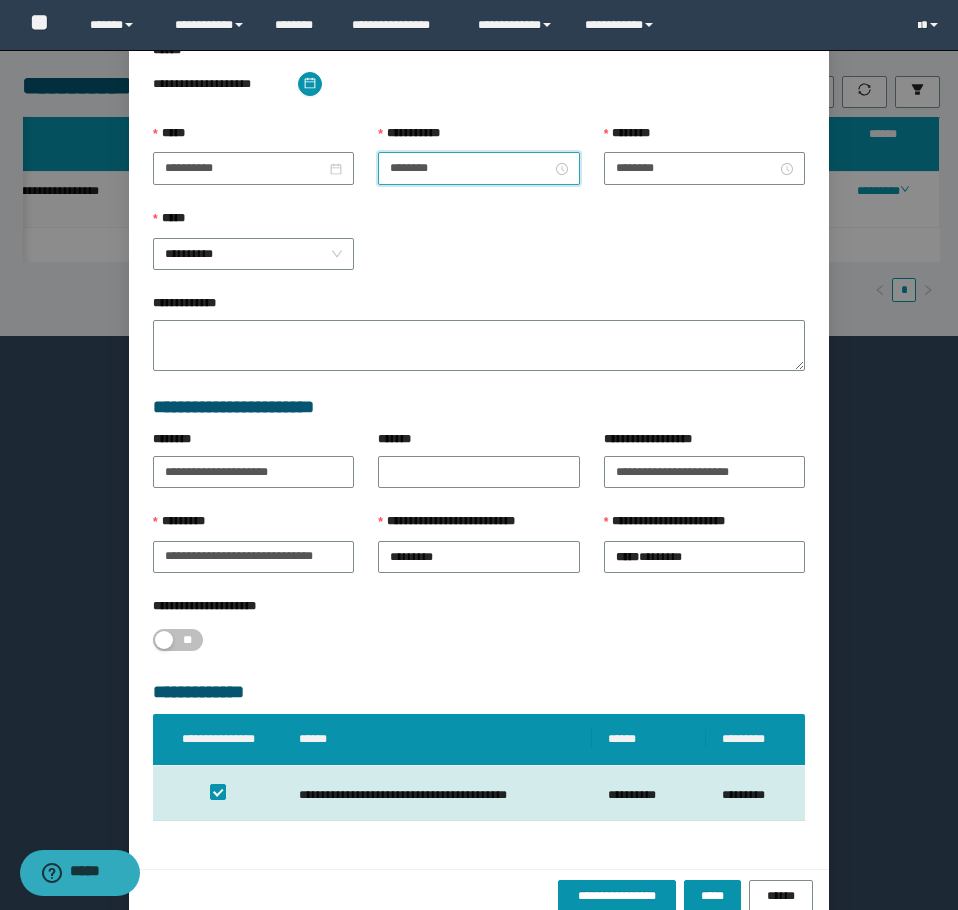 scroll, scrollTop: 207, scrollLeft: 0, axis: vertical 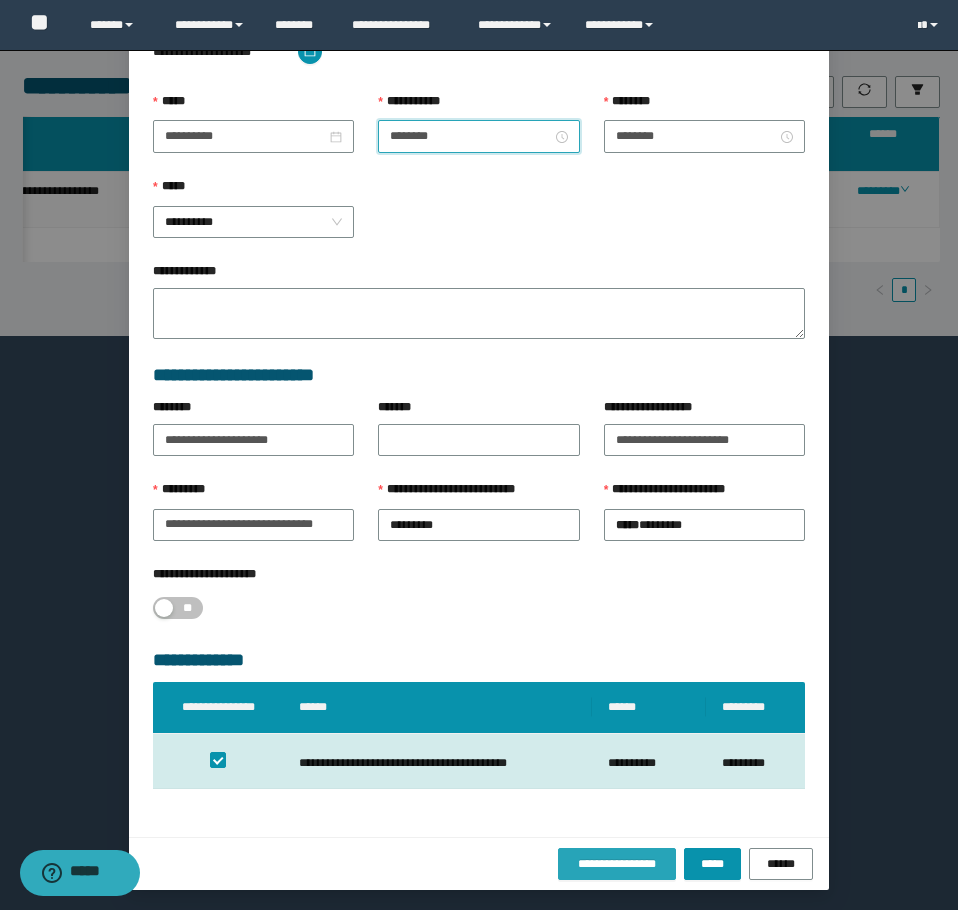 click on "**********" at bounding box center (617, 864) 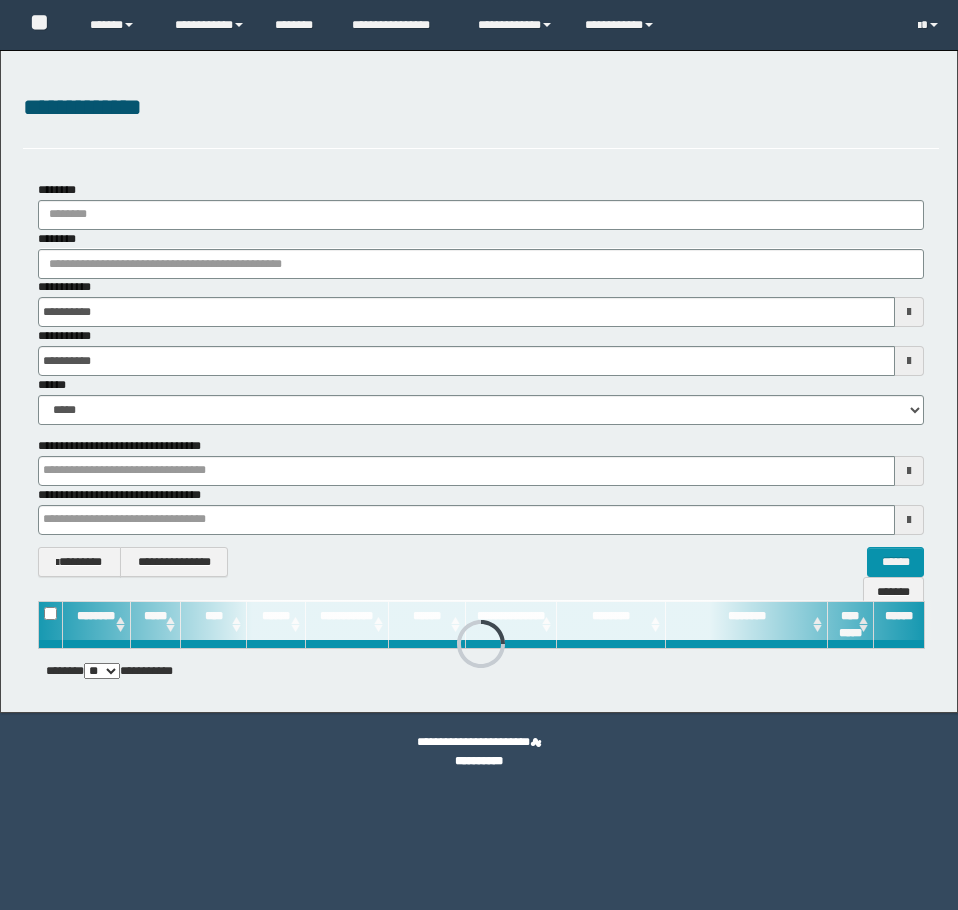 scroll, scrollTop: 0, scrollLeft: 0, axis: both 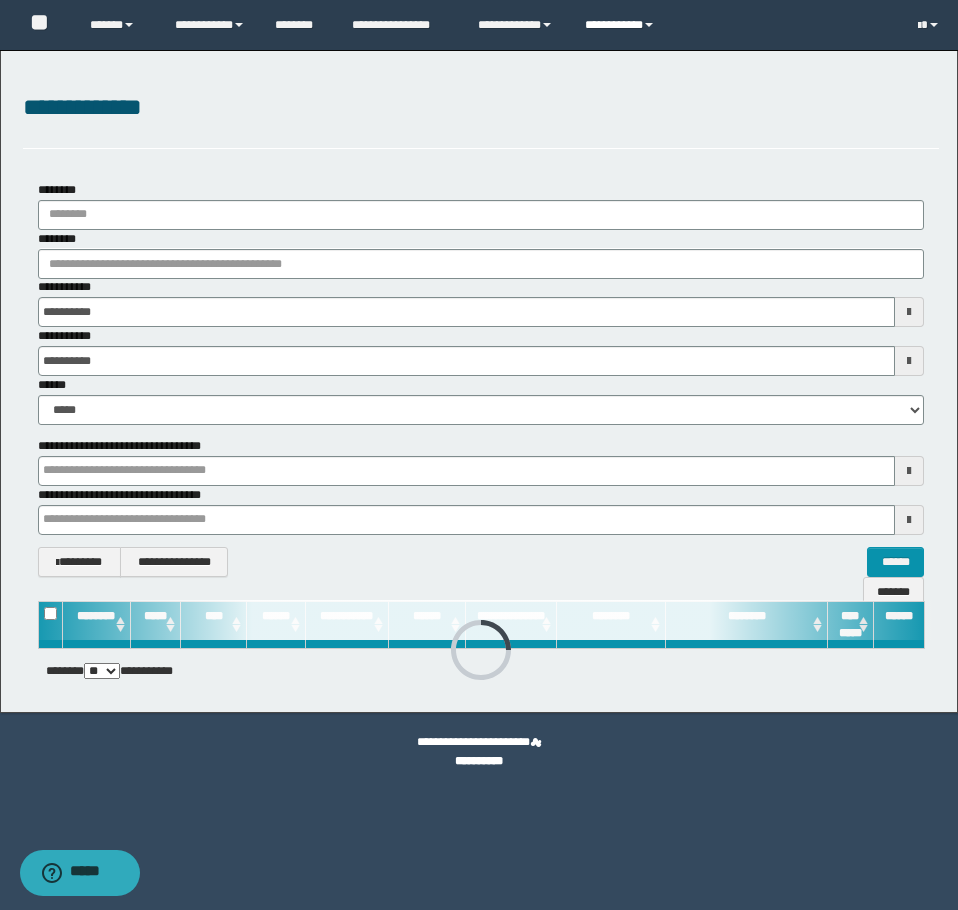 click on "**********" at bounding box center (622, 25) 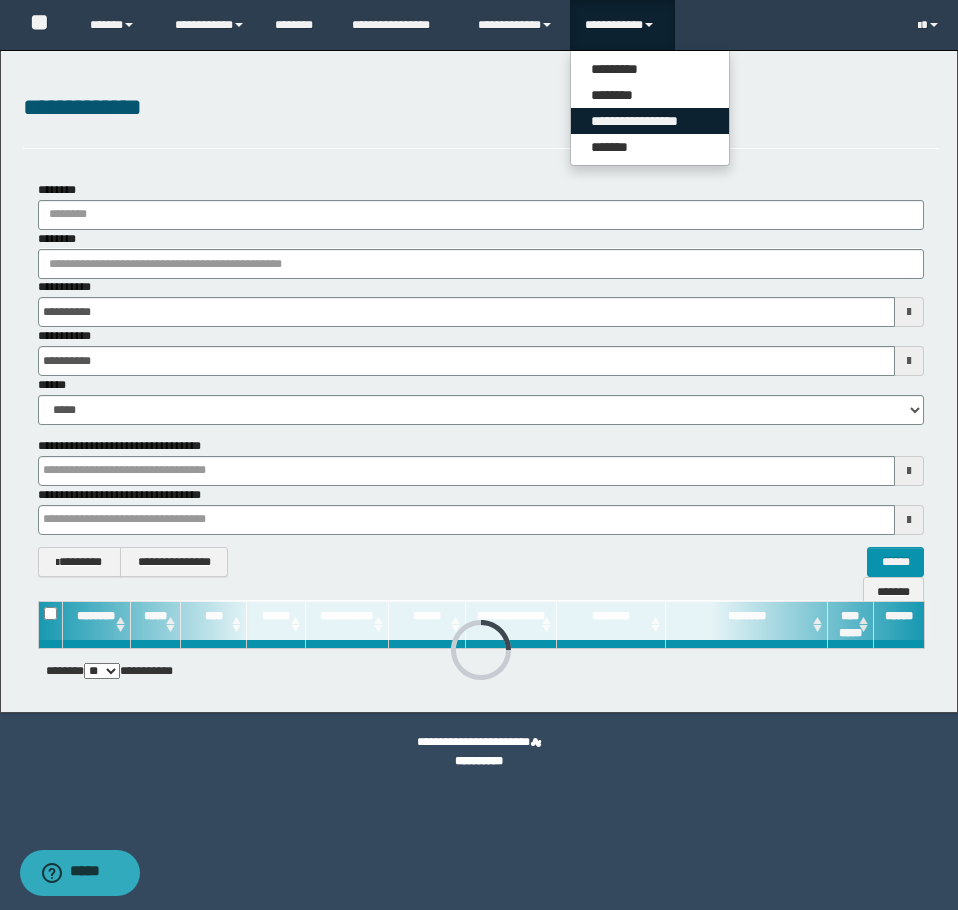click on "**********" at bounding box center (650, 121) 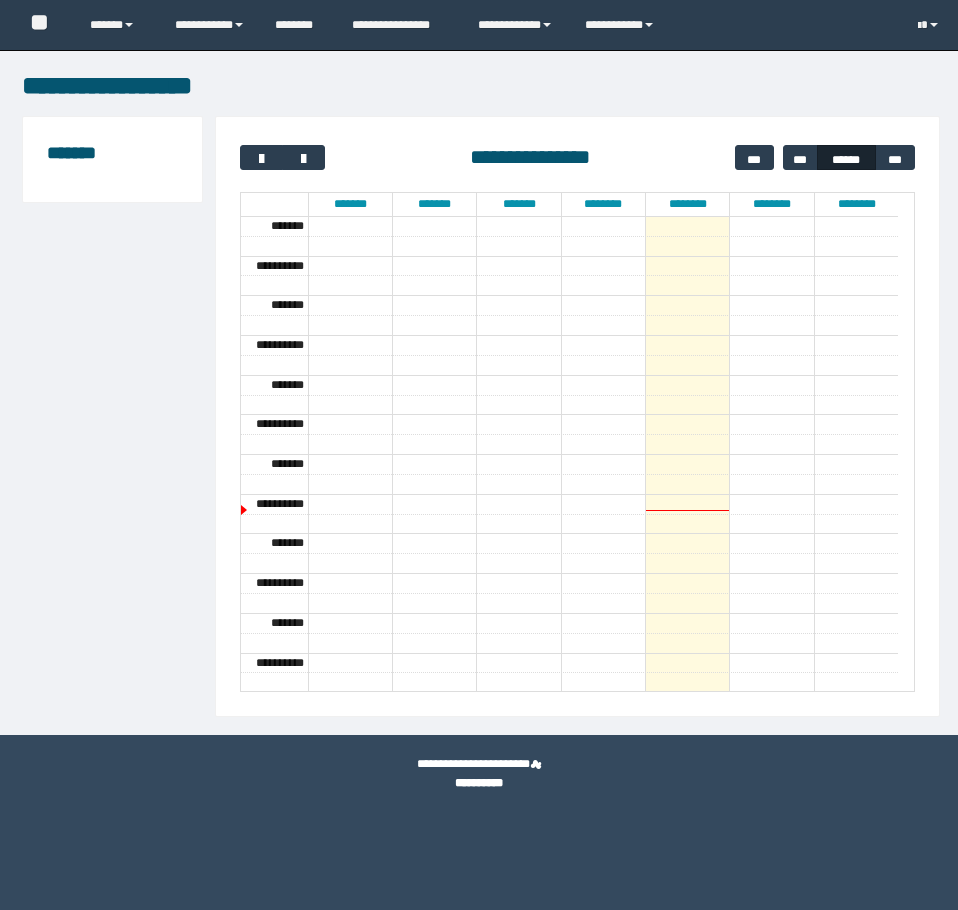 scroll, scrollTop: 0, scrollLeft: 0, axis: both 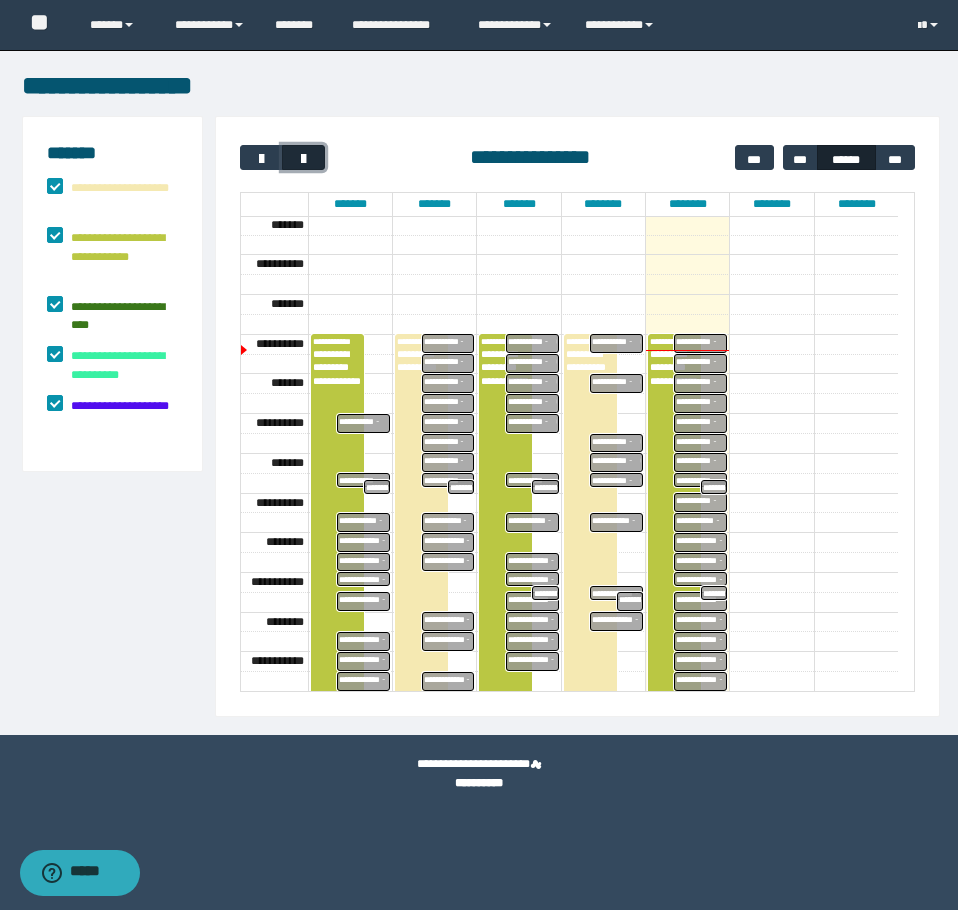 click at bounding box center [304, 159] 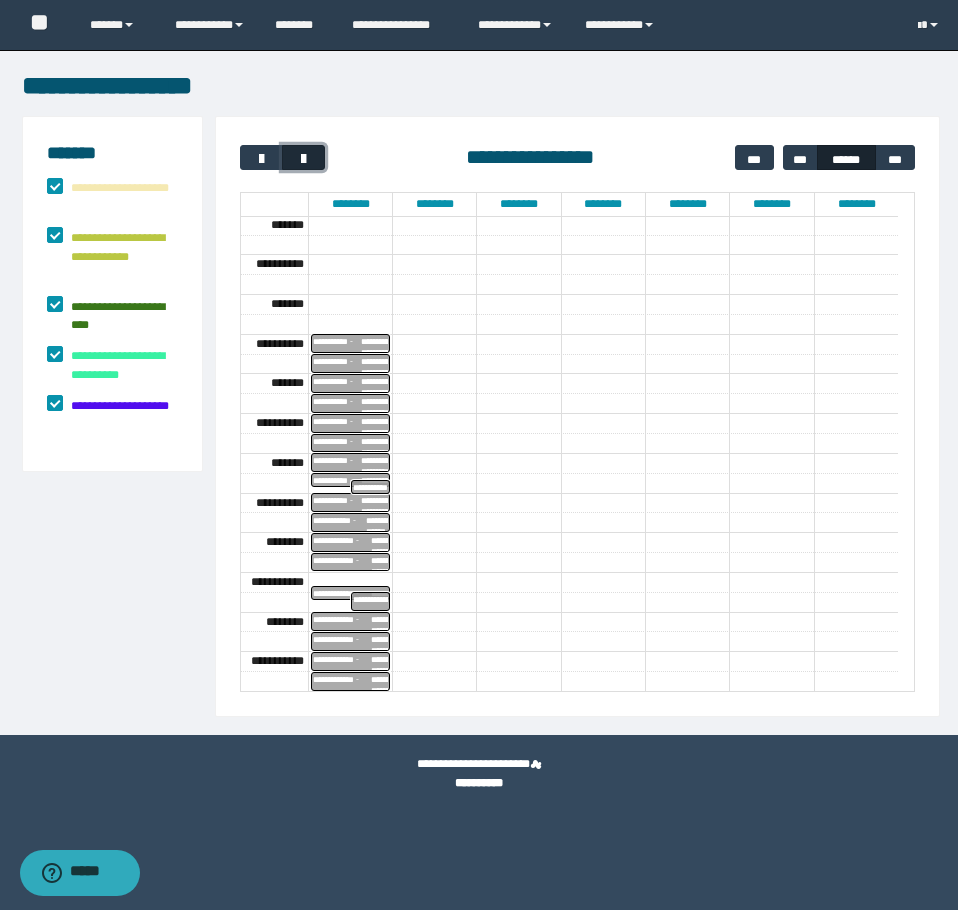 click at bounding box center (304, 159) 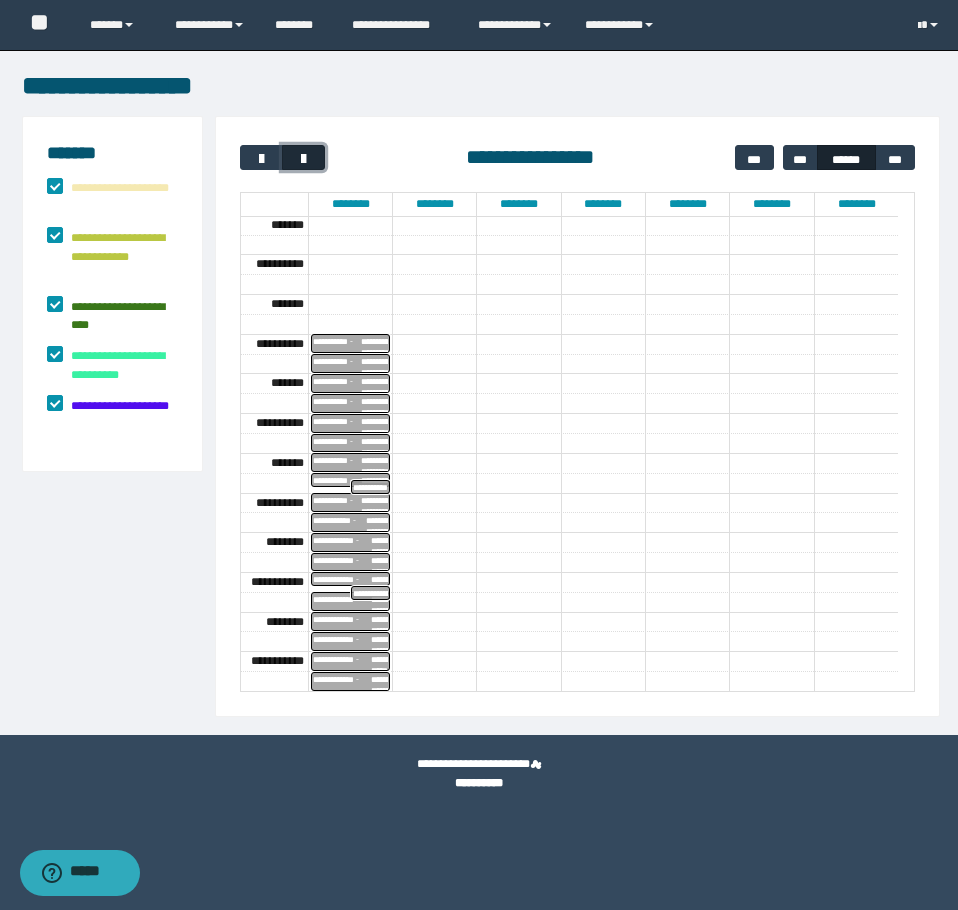 click at bounding box center [304, 159] 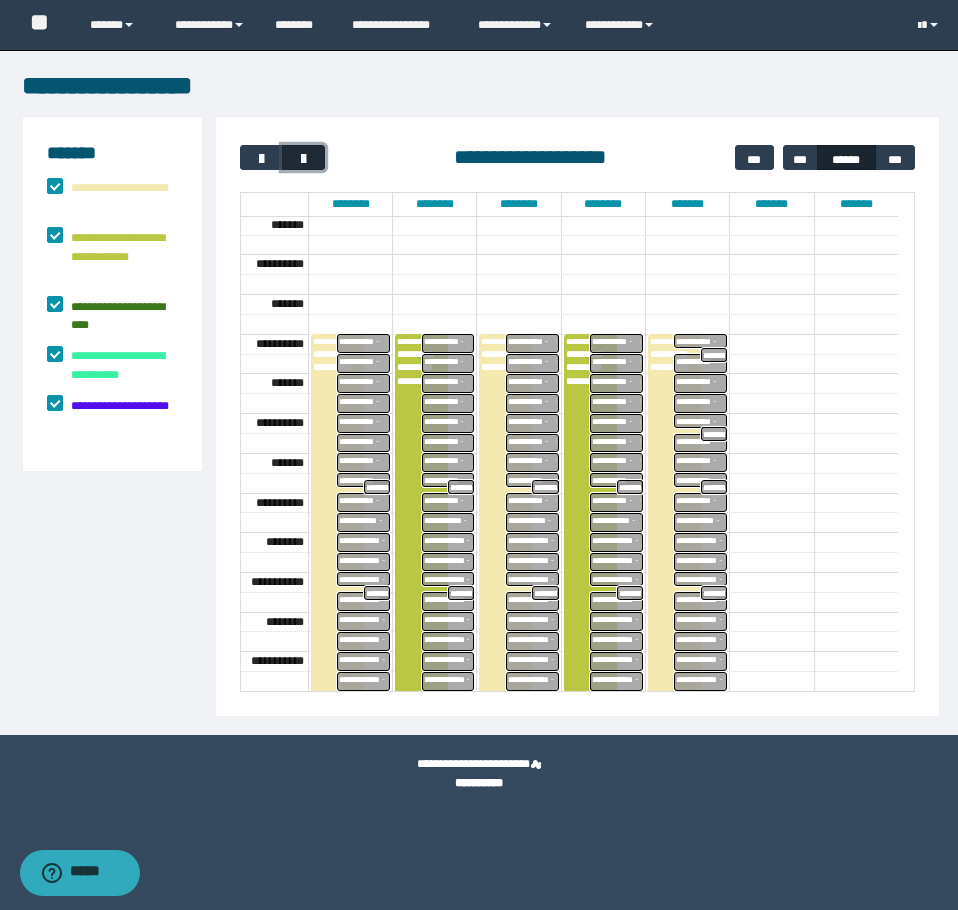 click at bounding box center [304, 159] 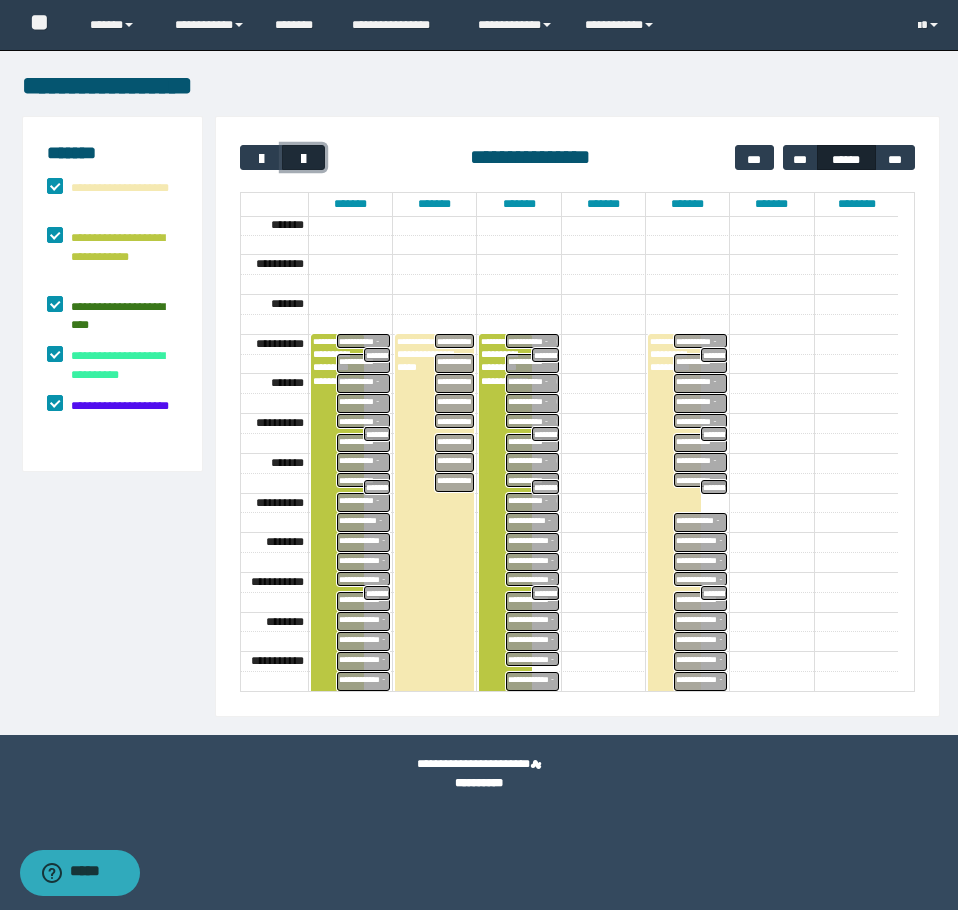 click at bounding box center [304, 159] 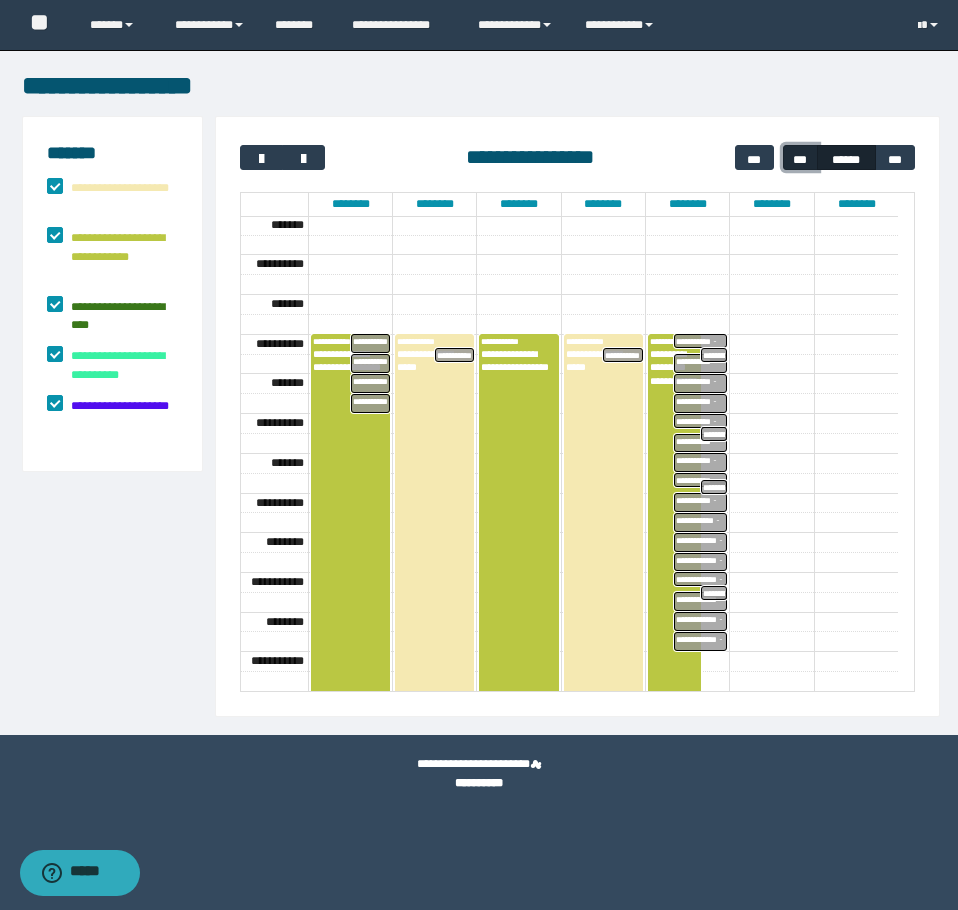 click on "***" at bounding box center [800, 157] 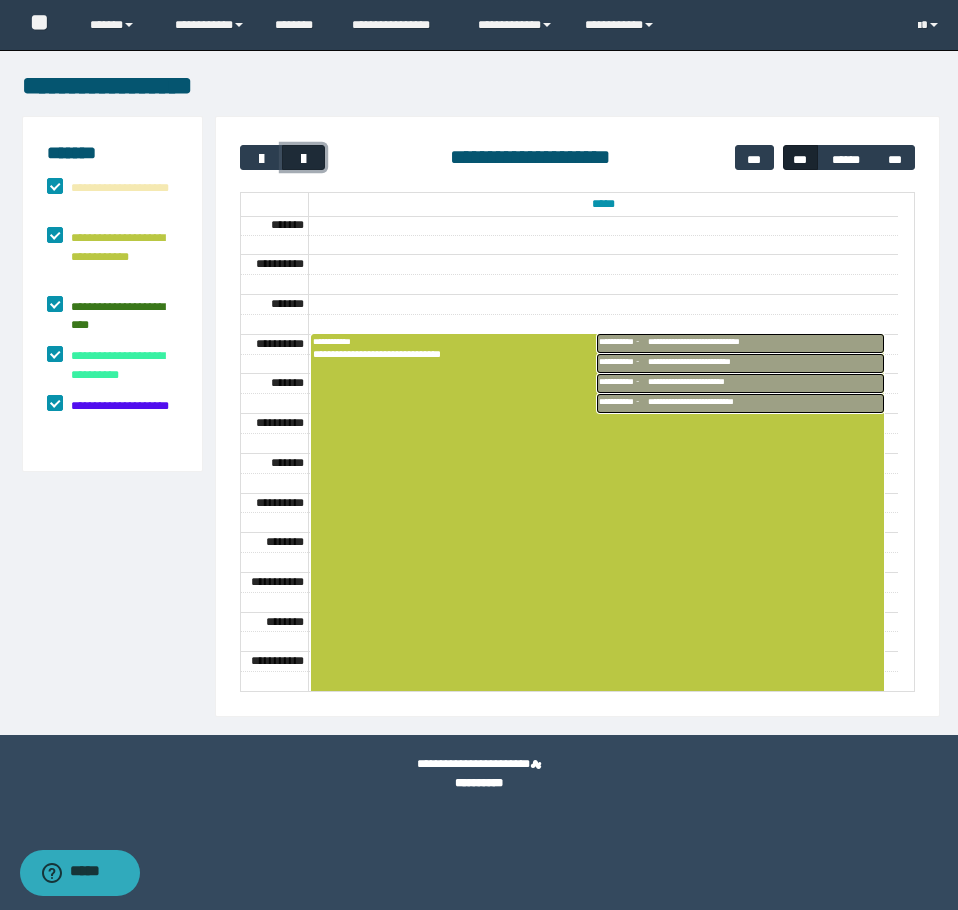 click at bounding box center (304, 159) 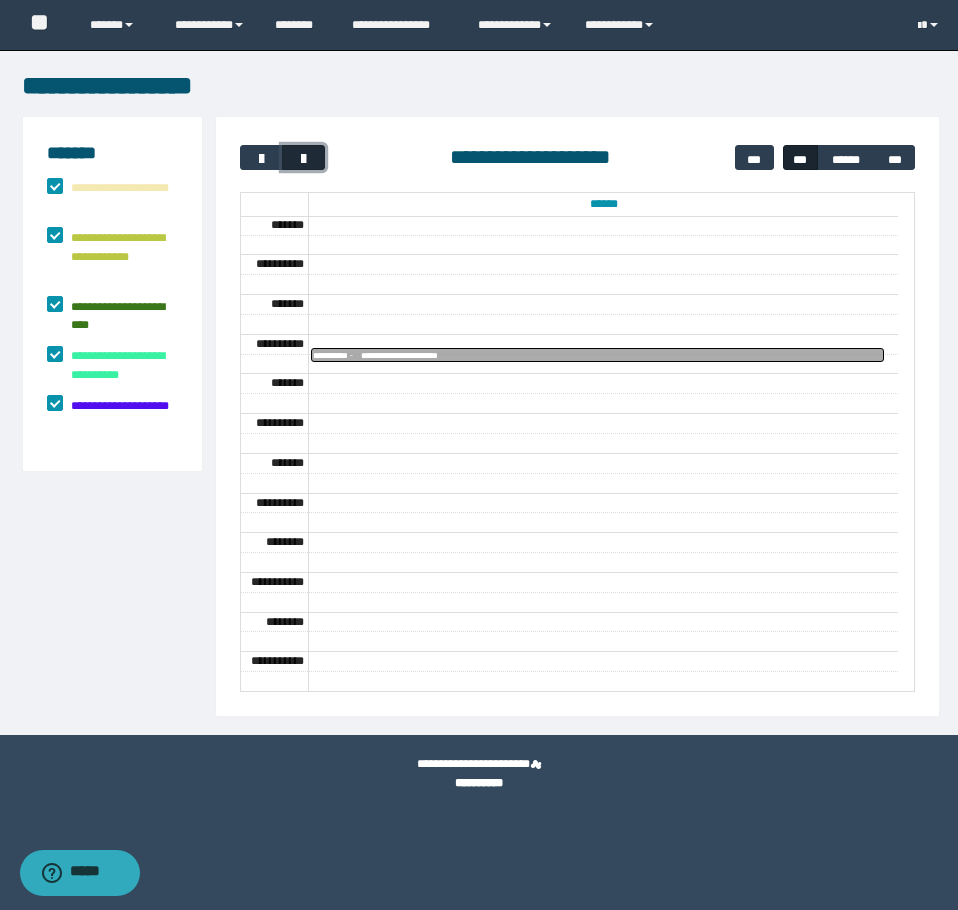 click at bounding box center (304, 159) 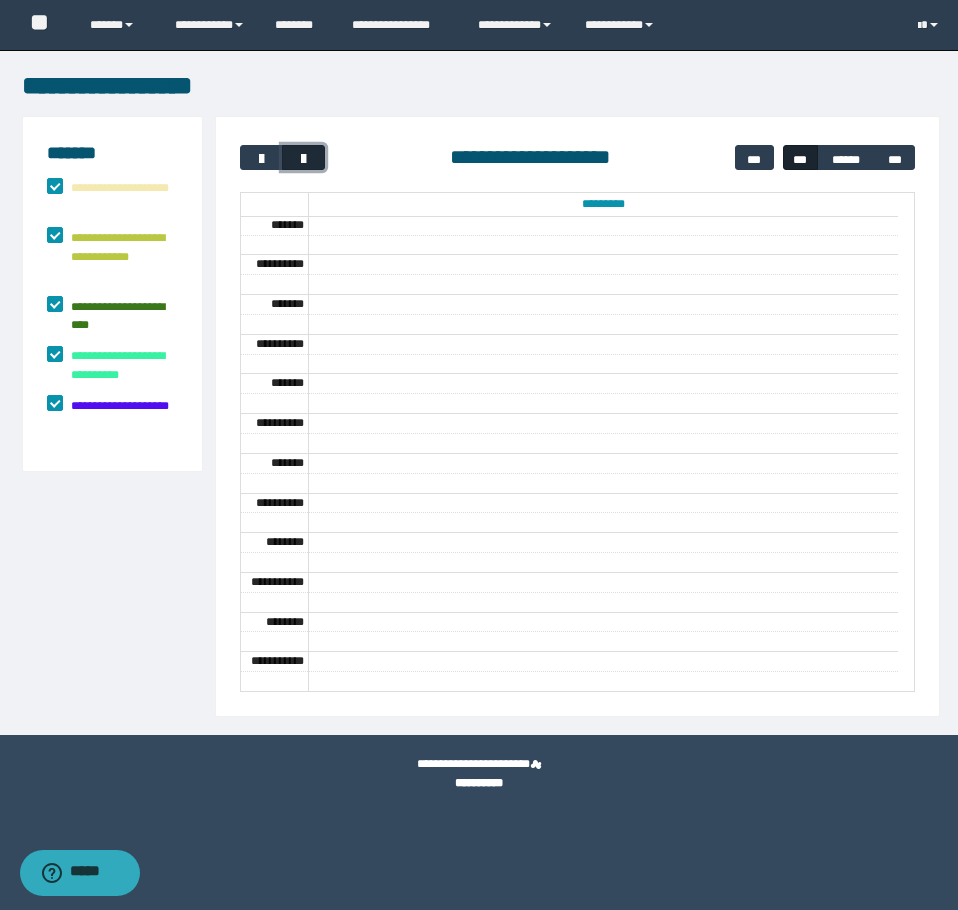 click at bounding box center [304, 159] 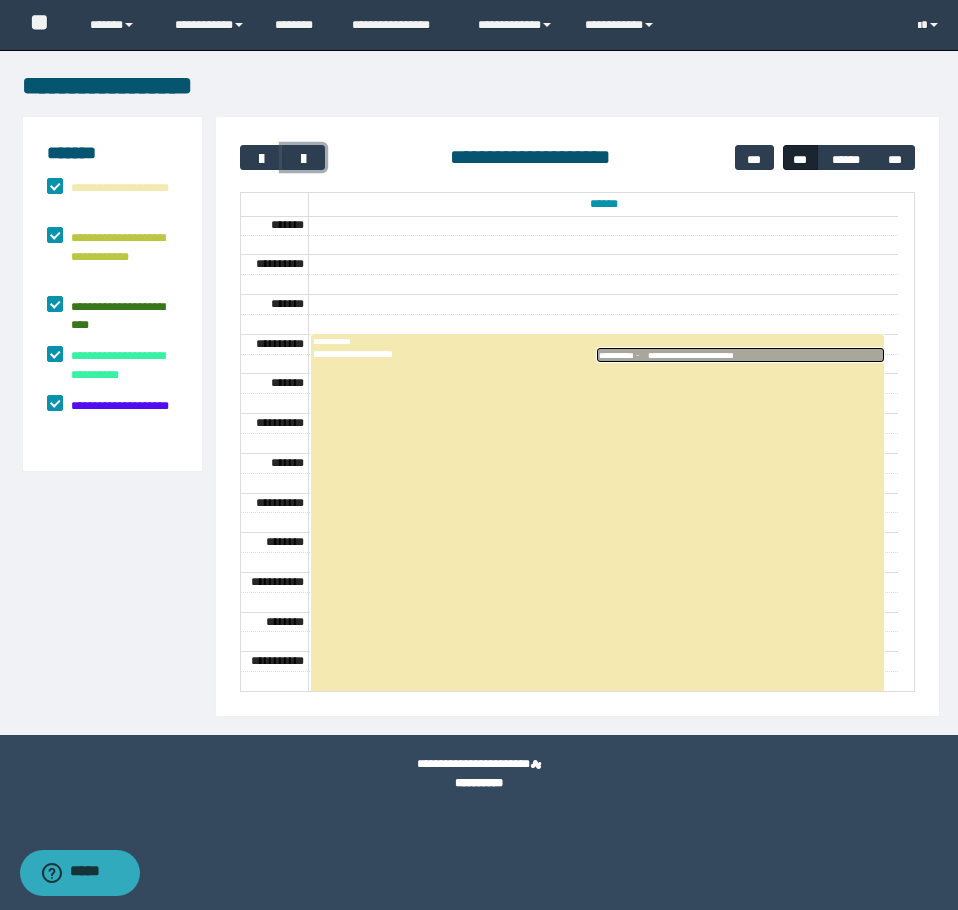 type 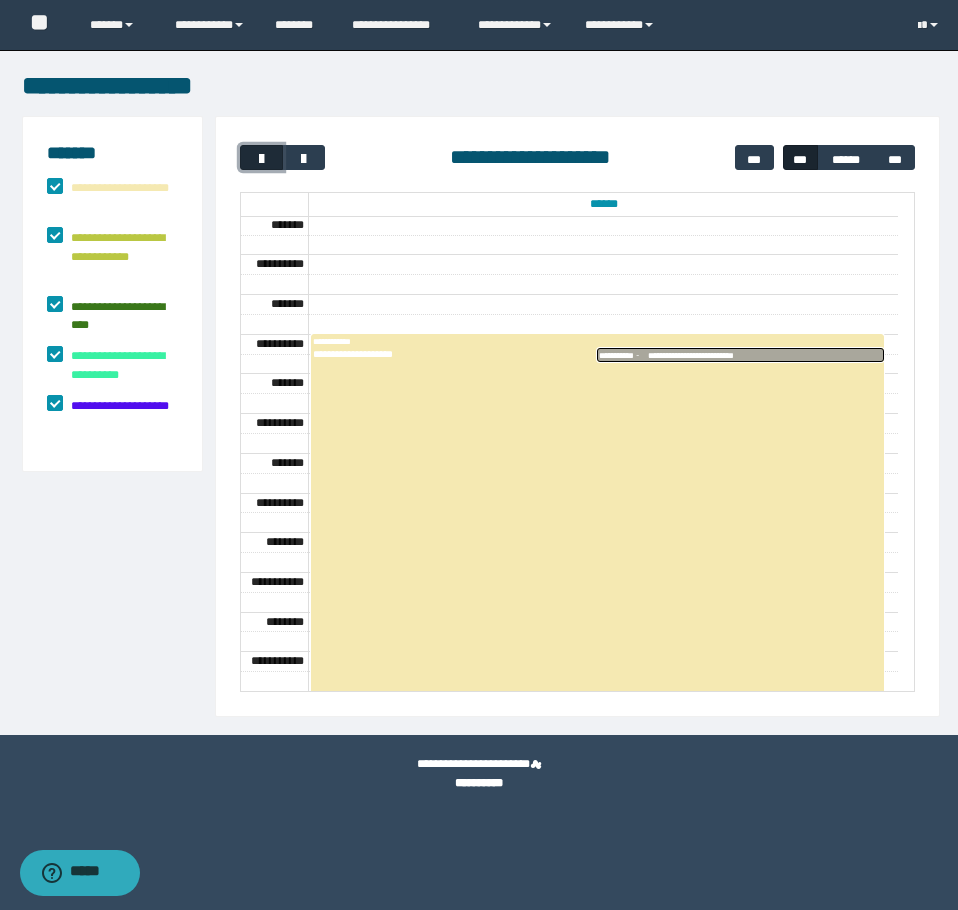 click at bounding box center [262, 159] 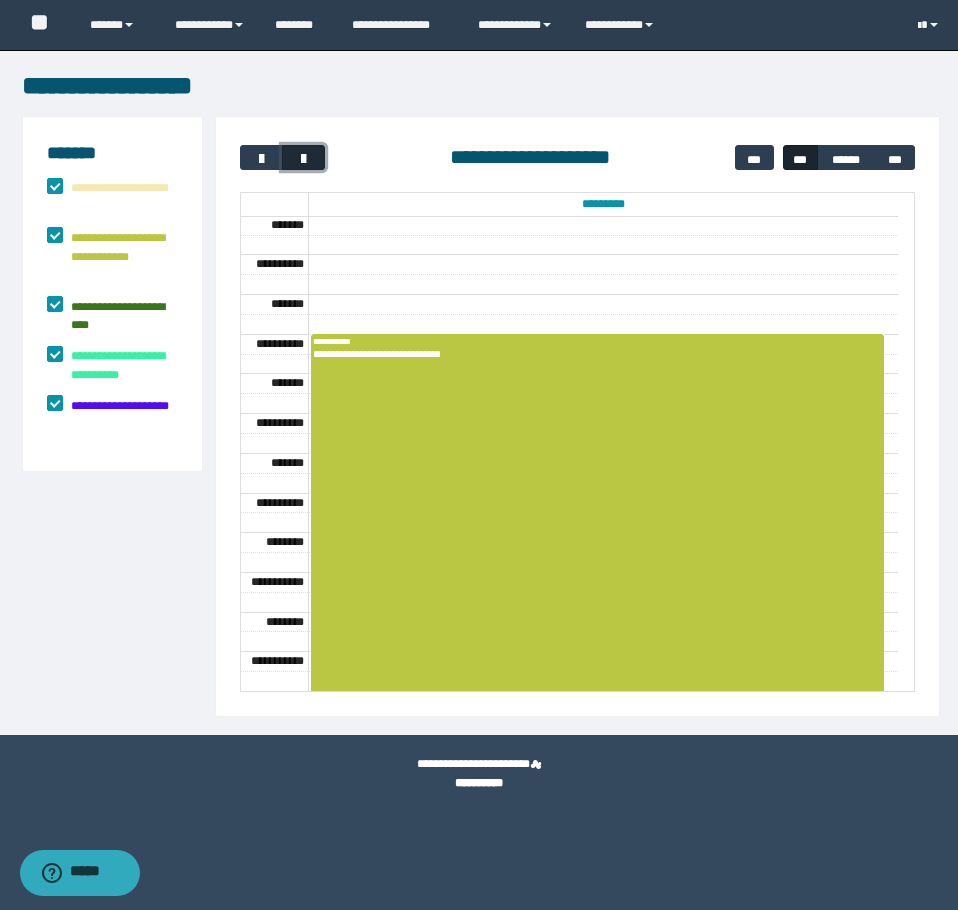 click at bounding box center [304, 159] 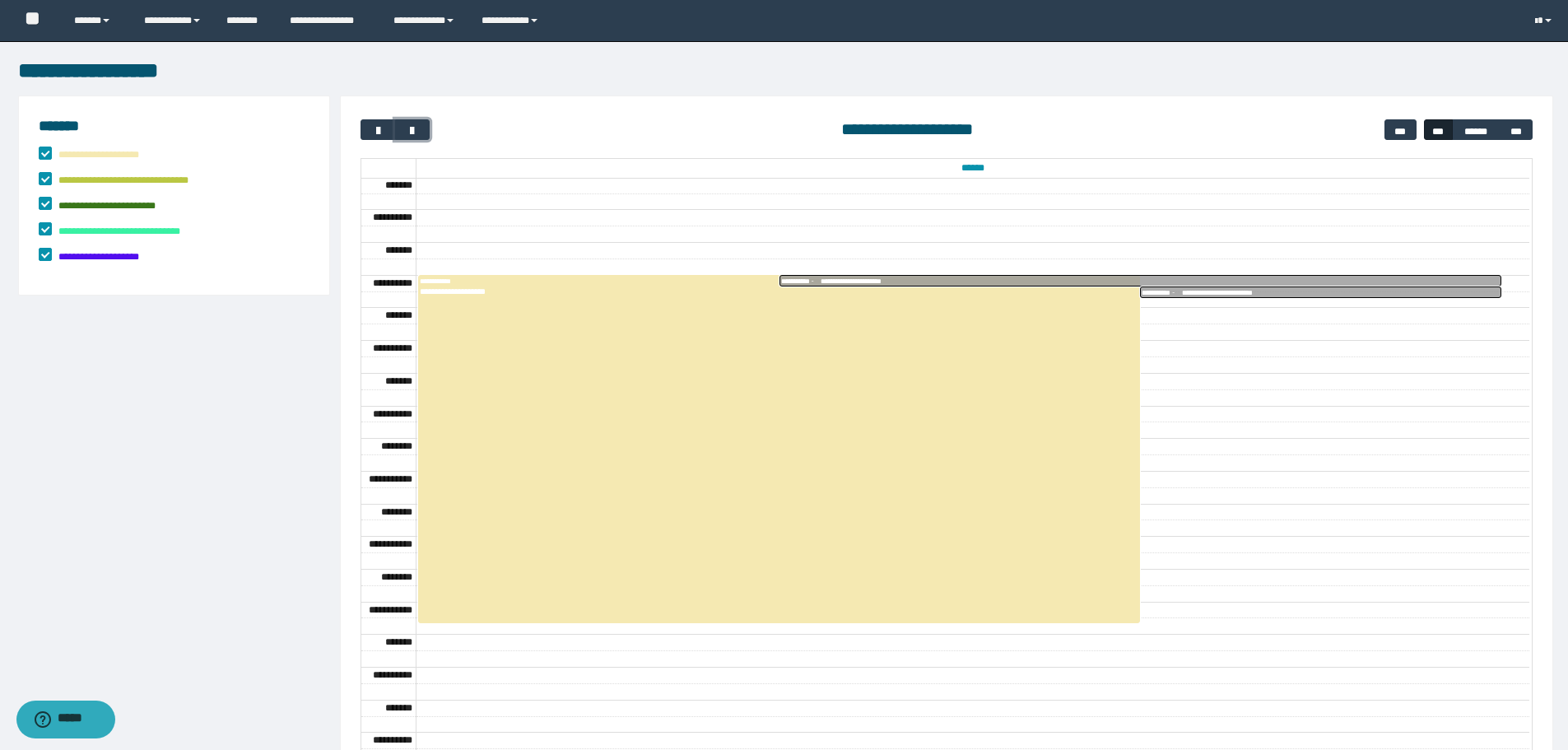 click on "**********" at bounding box center (1160, 281) 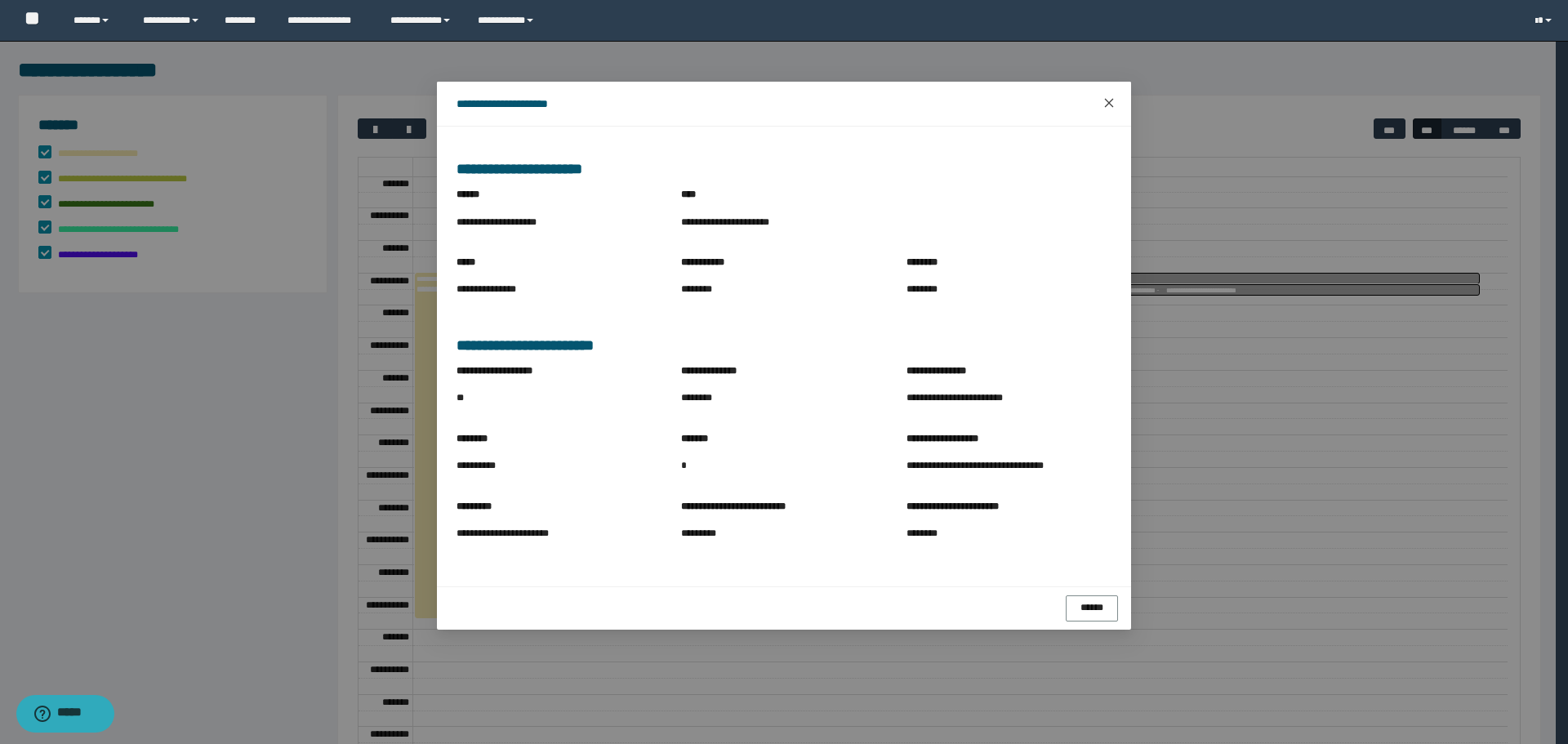click 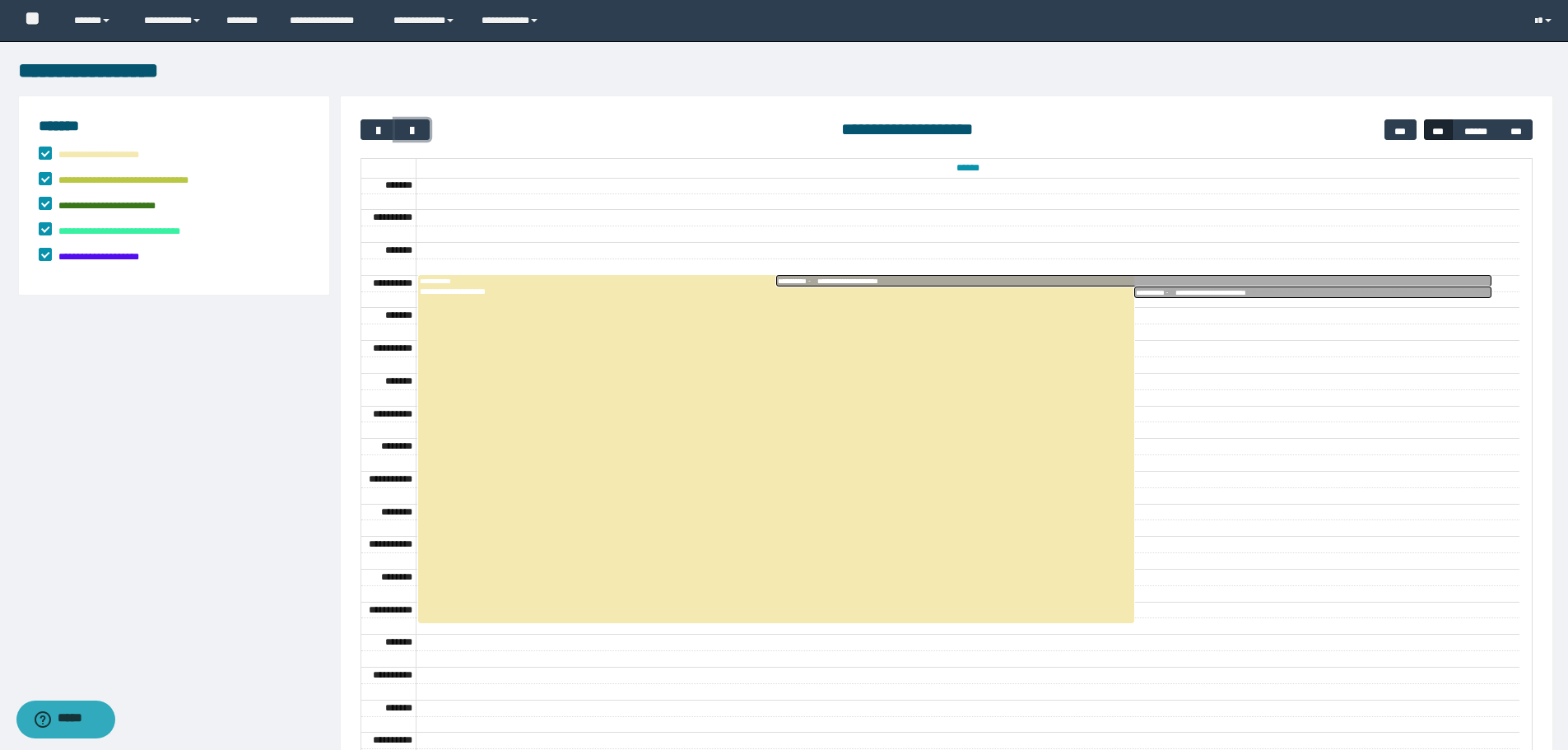 click on "**********" at bounding box center [1156, 292] 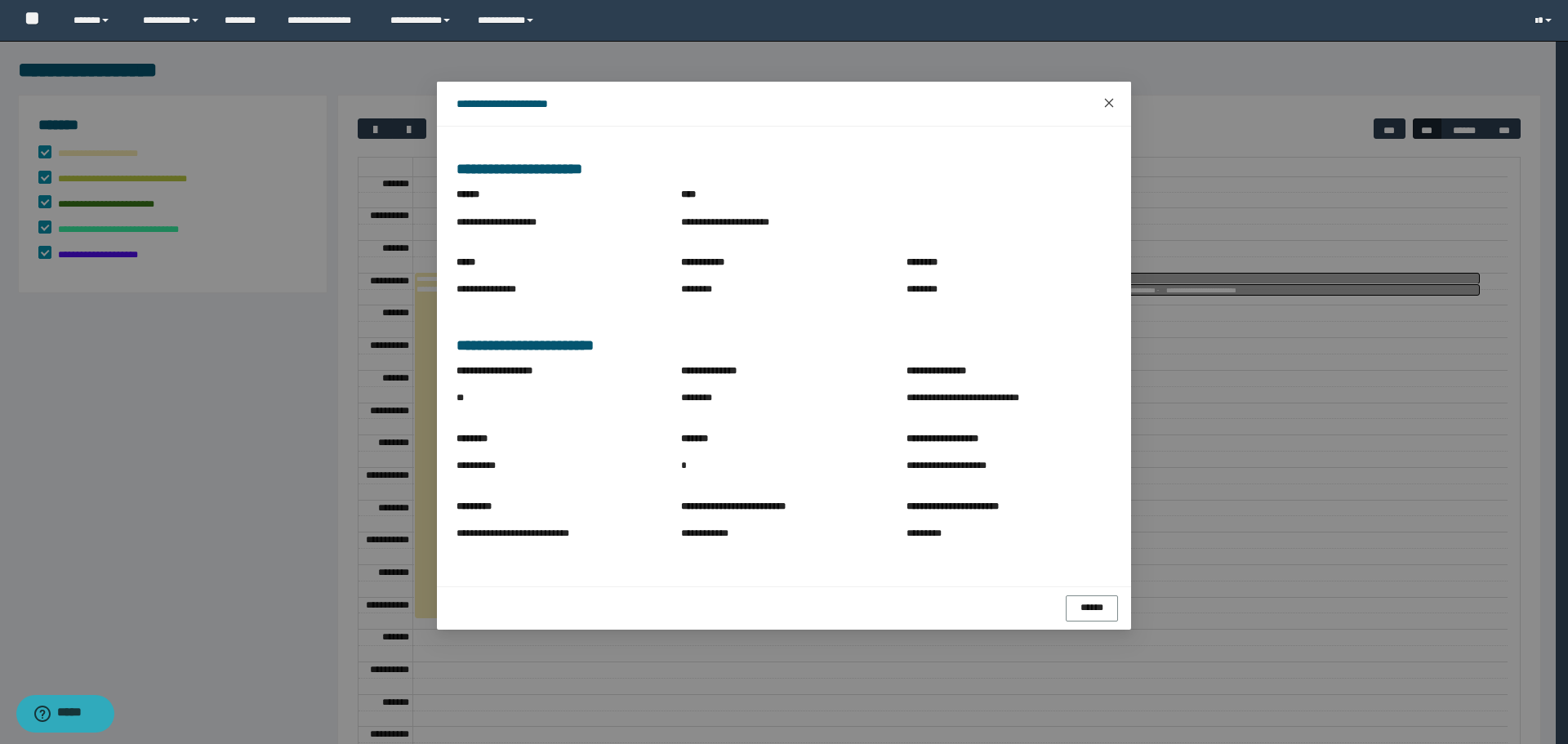 click at bounding box center [1109, 104] 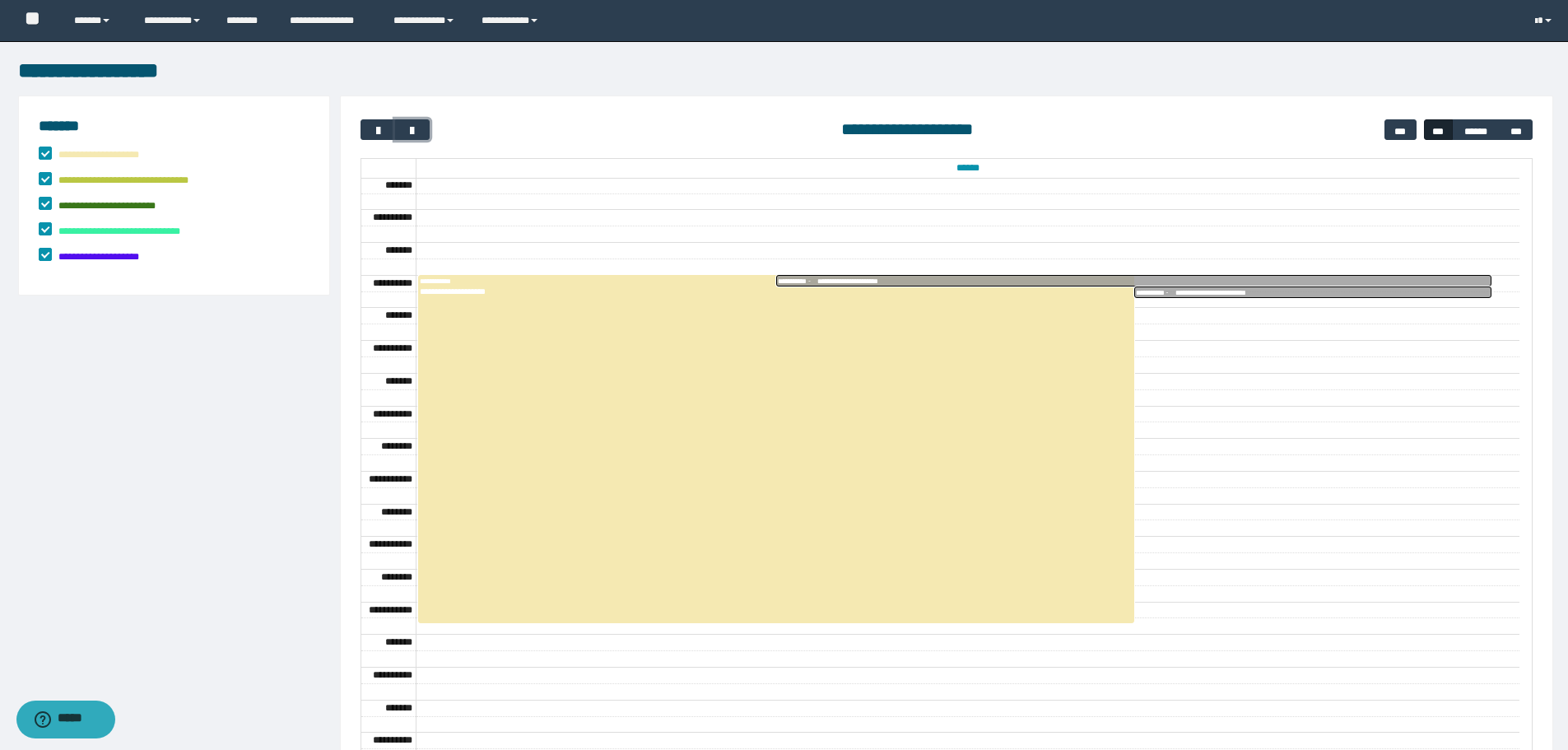 click on "**********" at bounding box center [1153, 281] 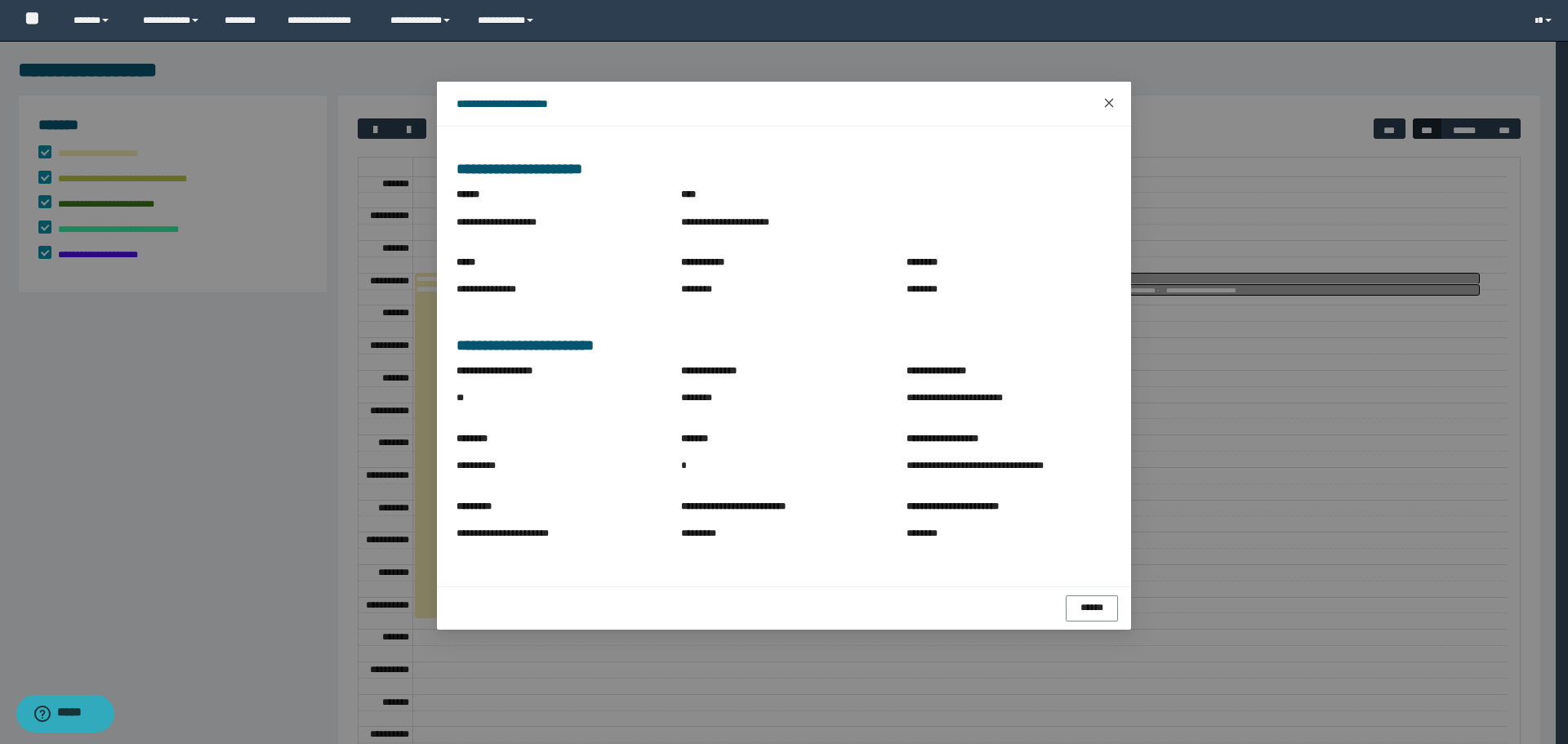 click at bounding box center (1109, 104) 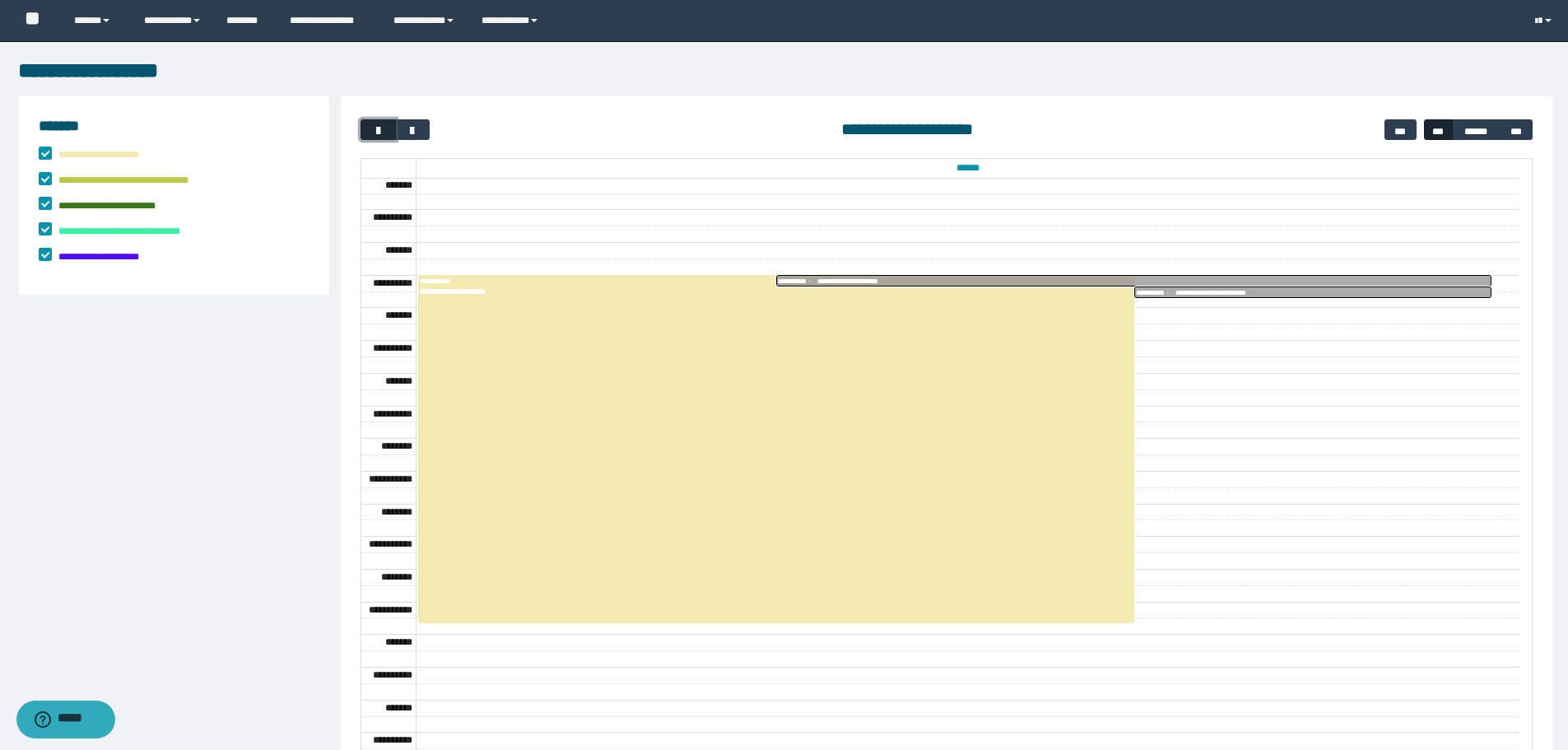 click at bounding box center (378, 131) 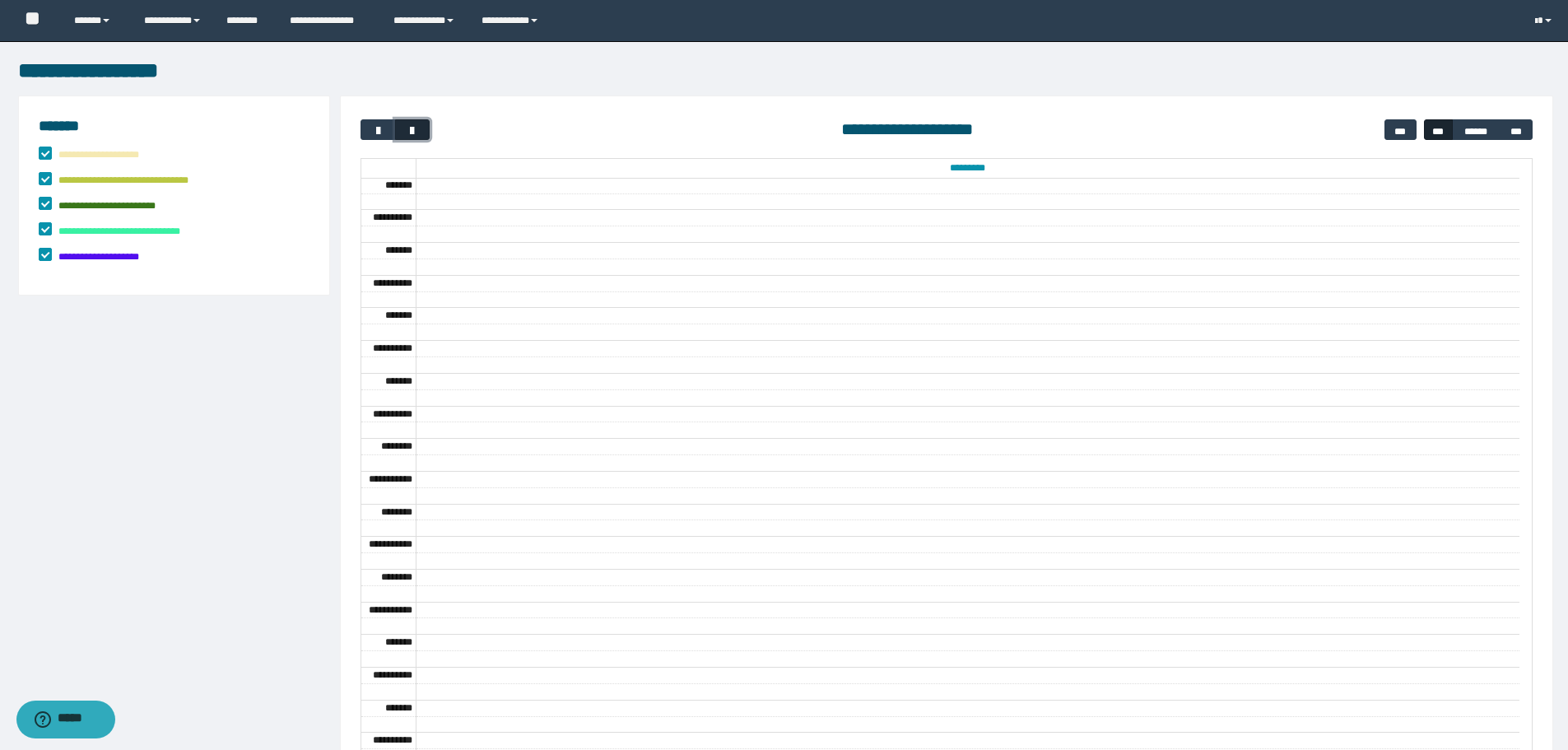 click at bounding box center (412, 129) 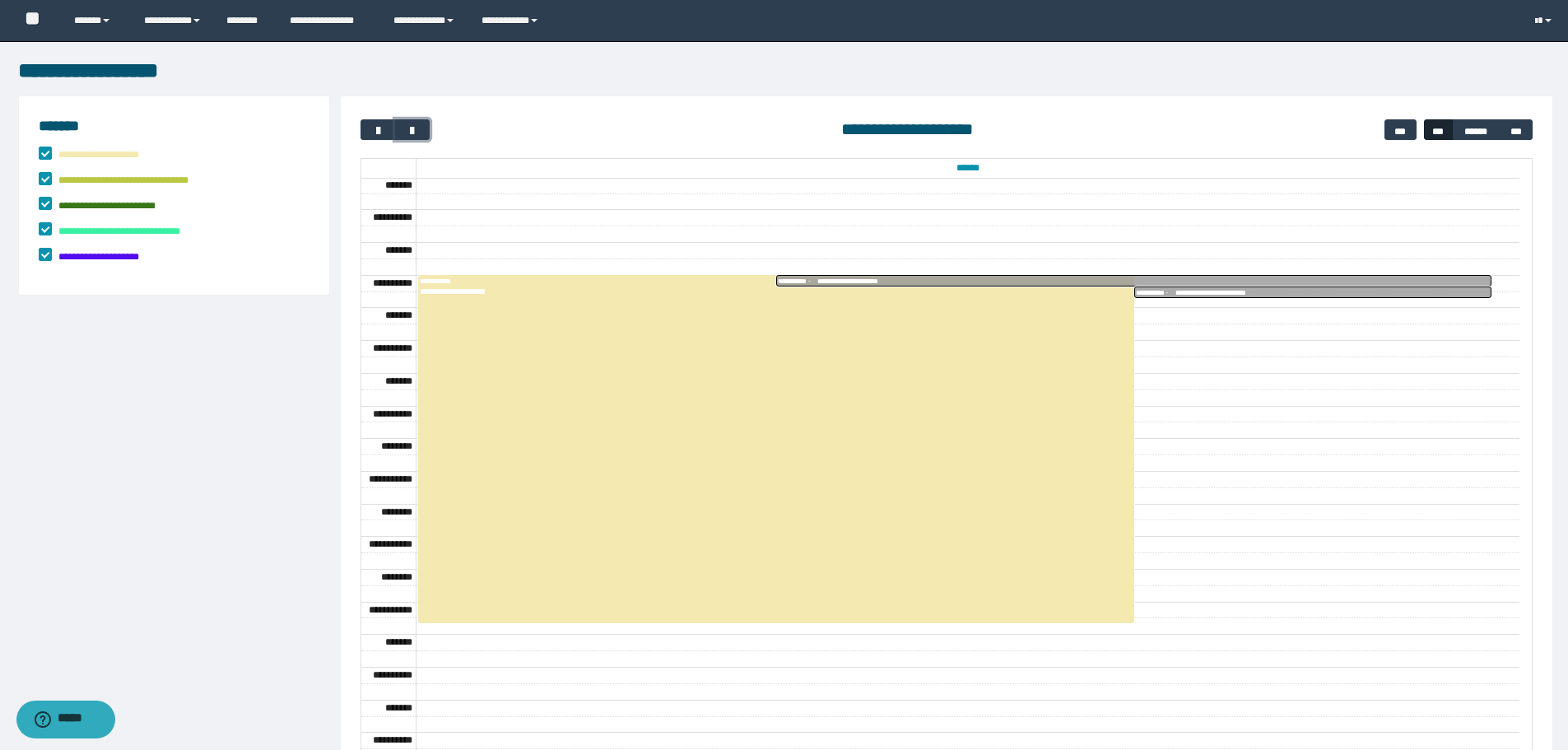 click on "**********" at bounding box center [1133, 281] 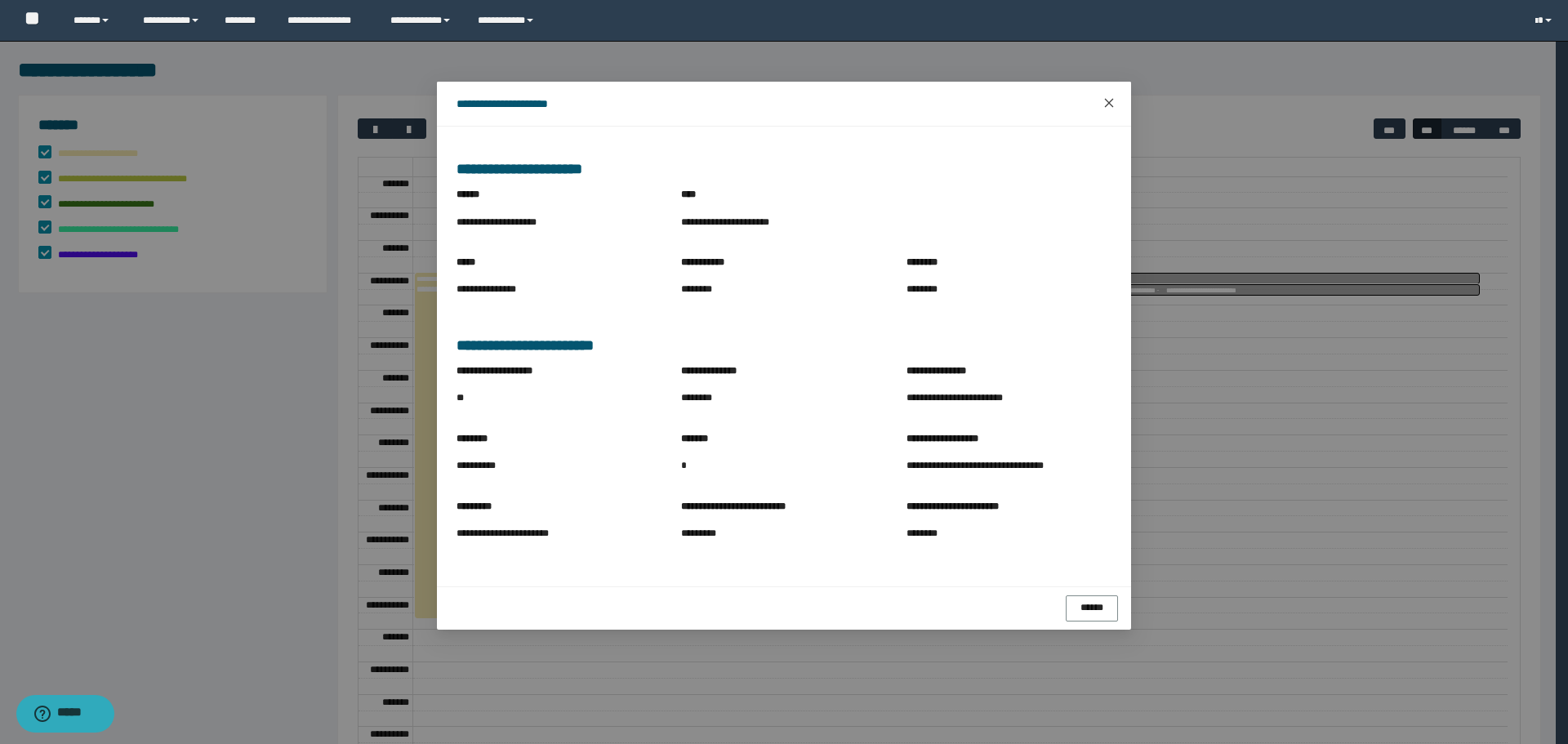 click 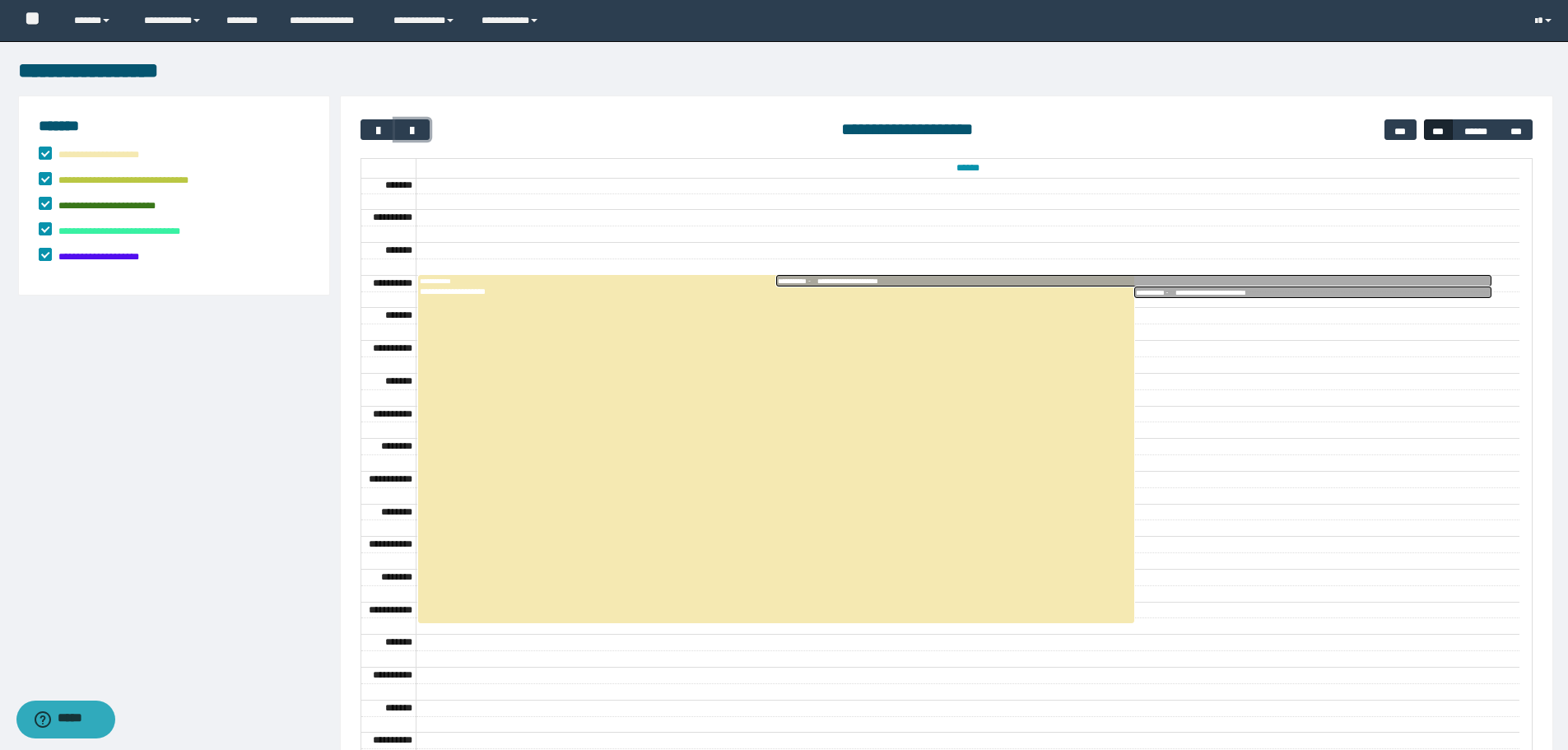 click on "**********" at bounding box center (1333, 292) 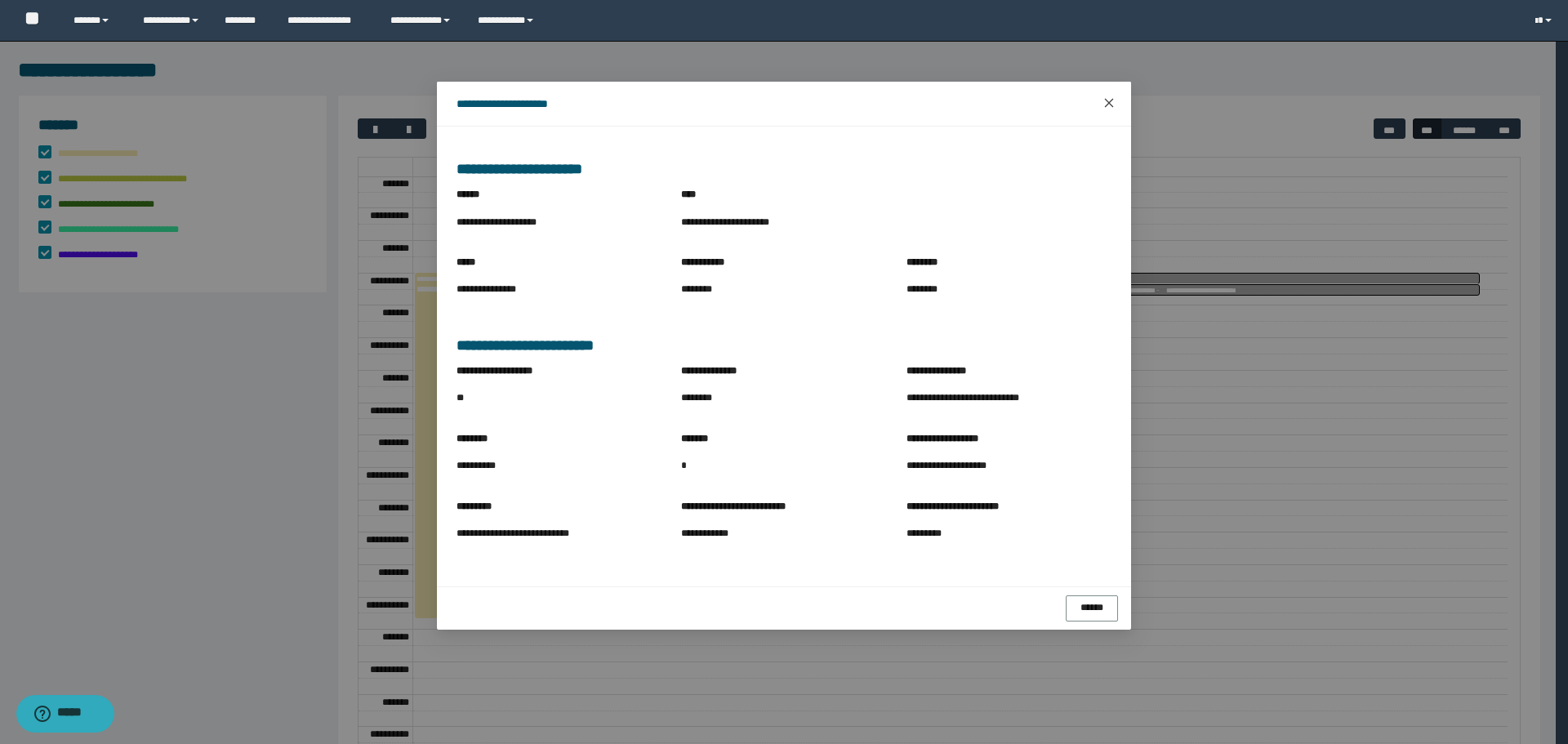click 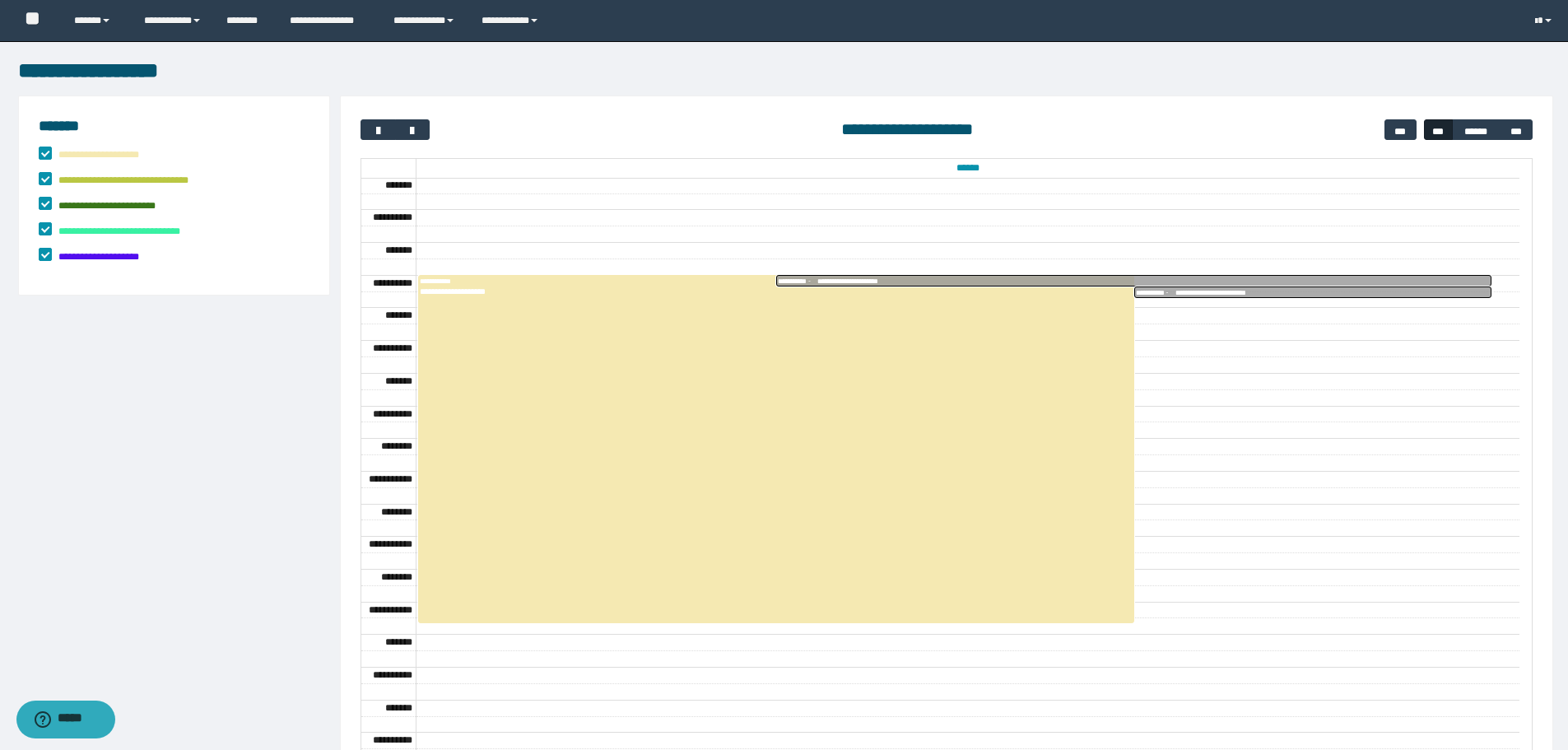 click on "**********" at bounding box center [785, 76] 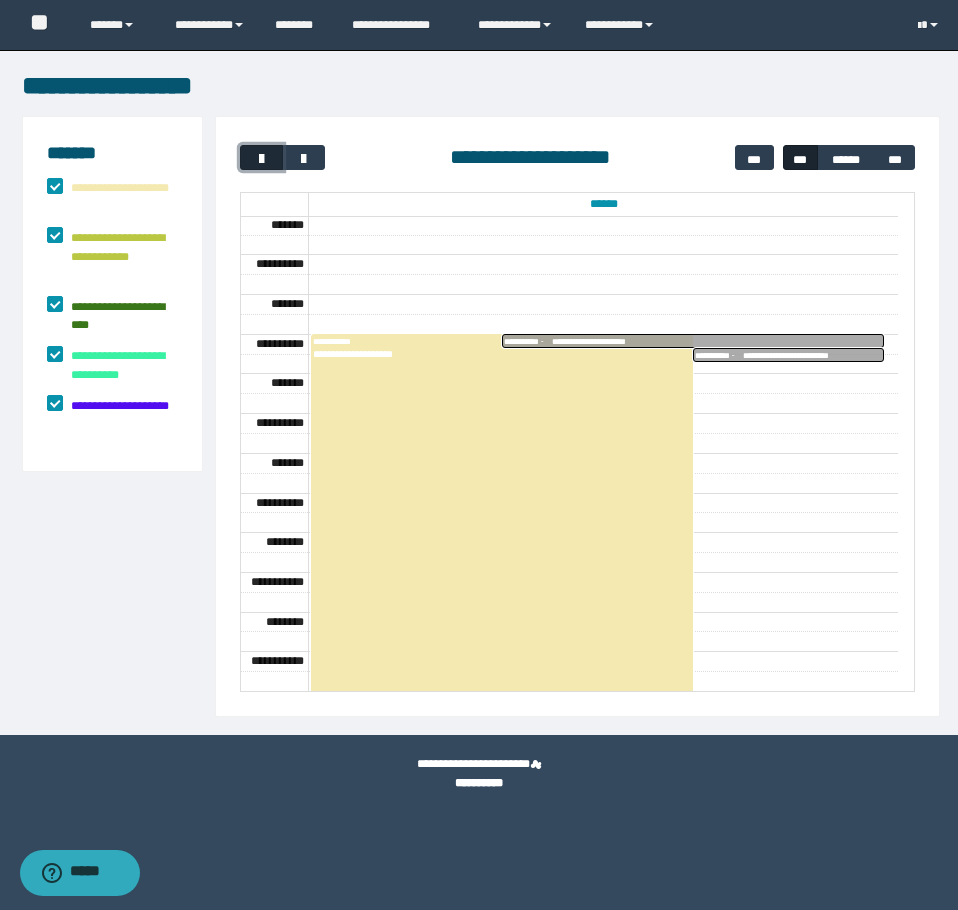 click at bounding box center (262, 159) 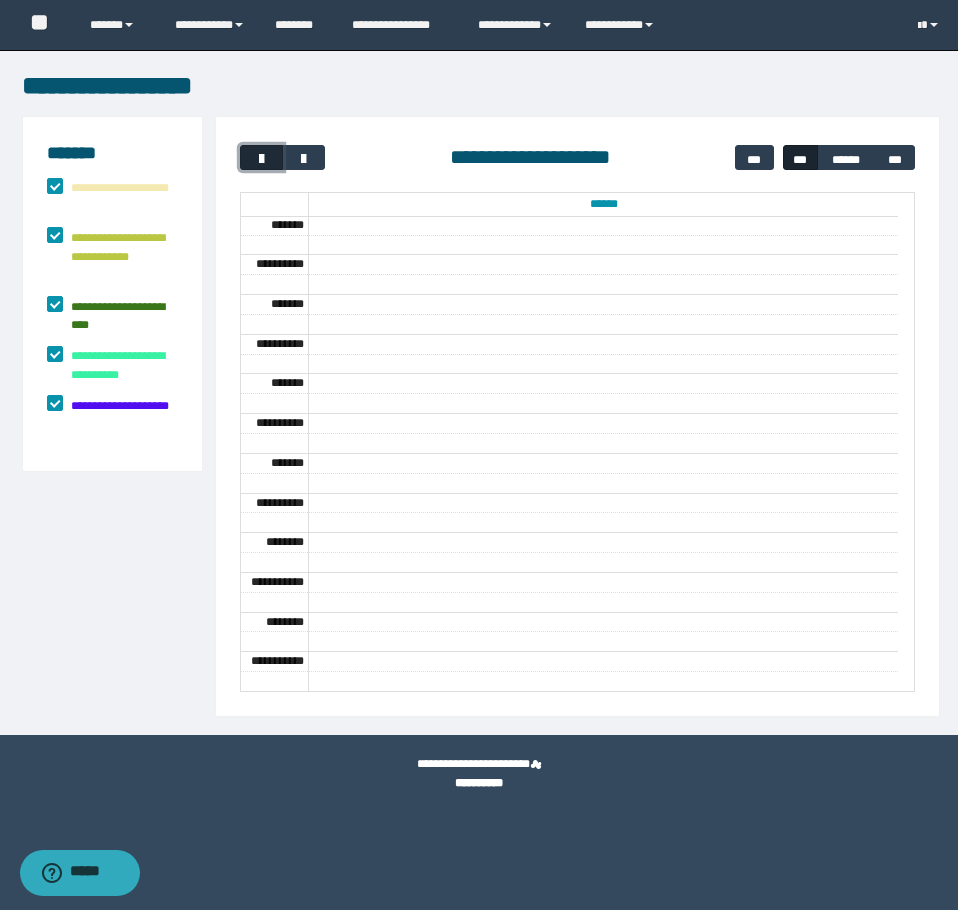 click at bounding box center [262, 159] 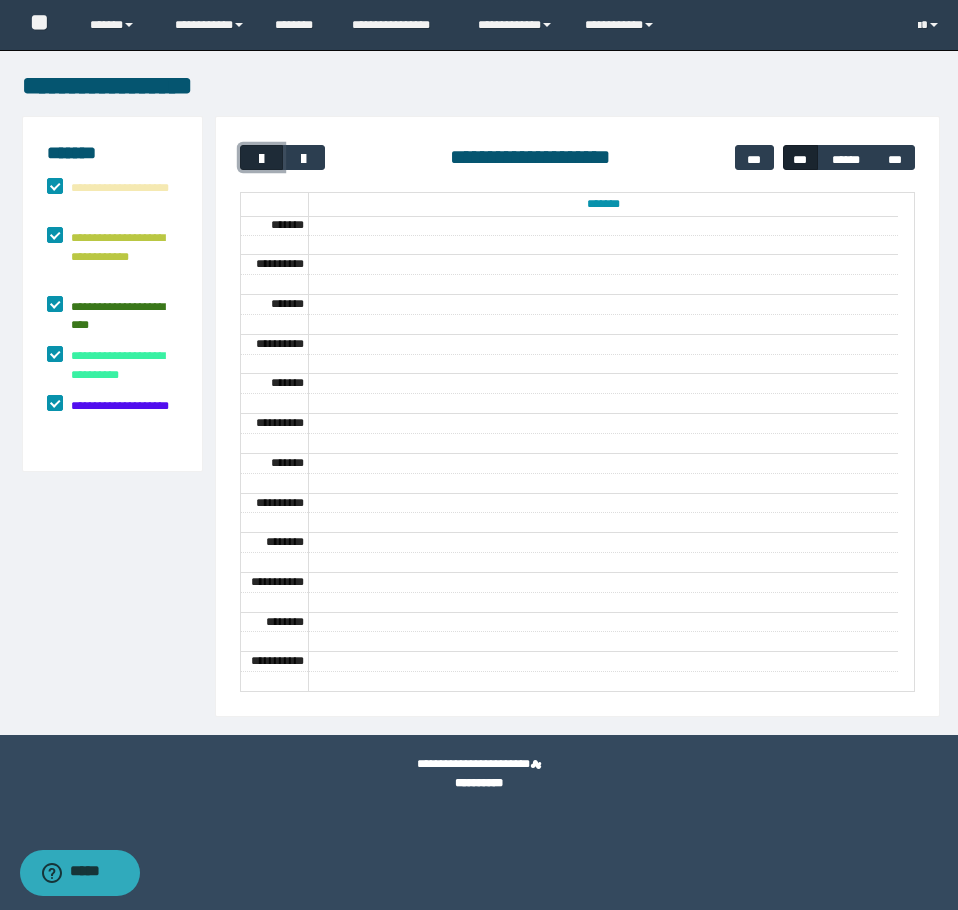 click at bounding box center [262, 159] 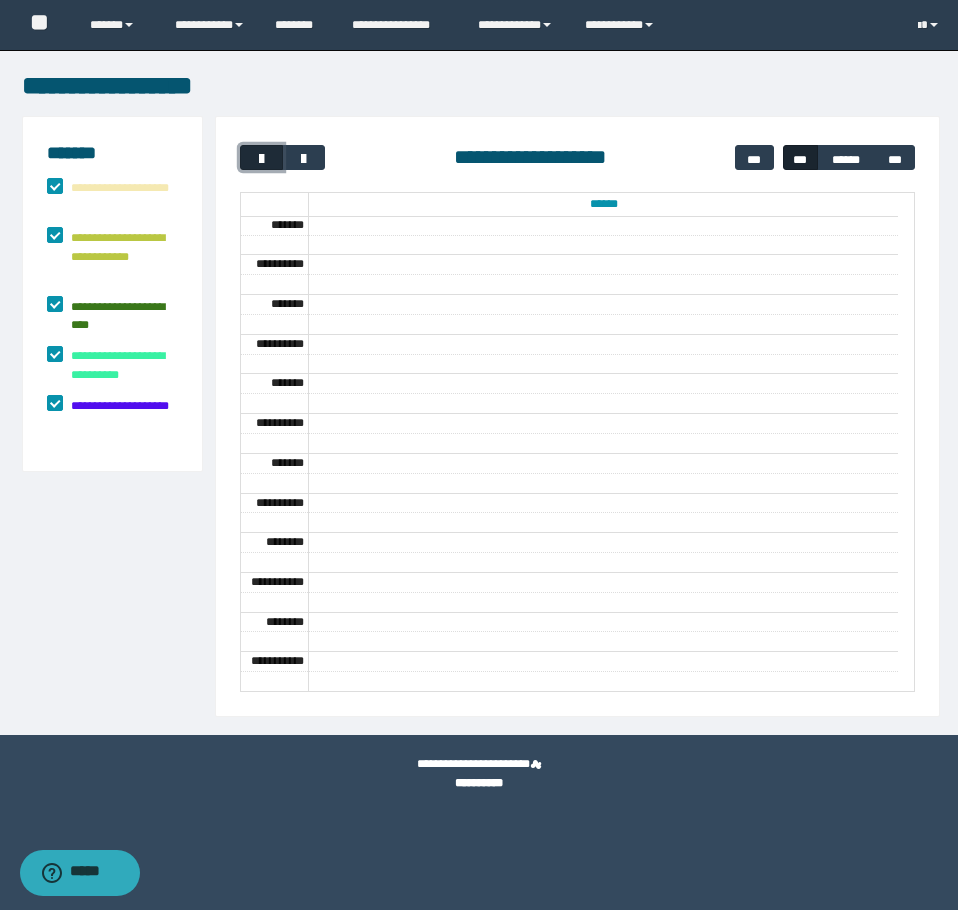 click at bounding box center (262, 159) 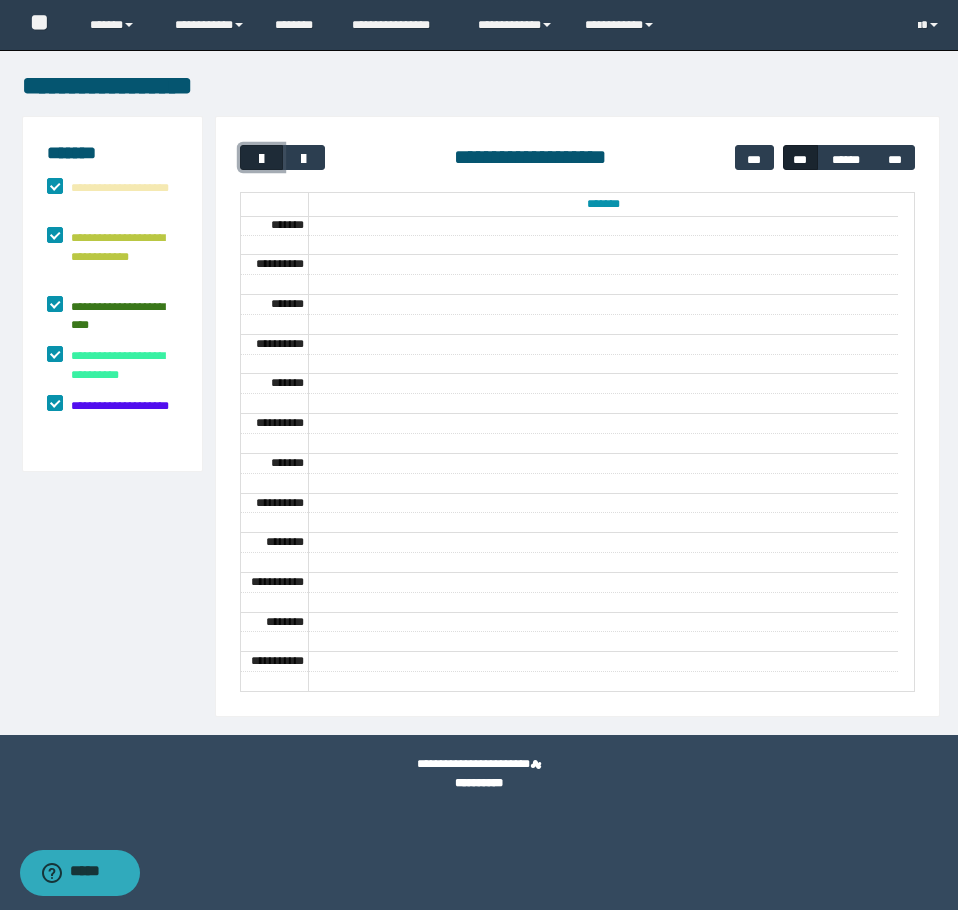 click at bounding box center (262, 159) 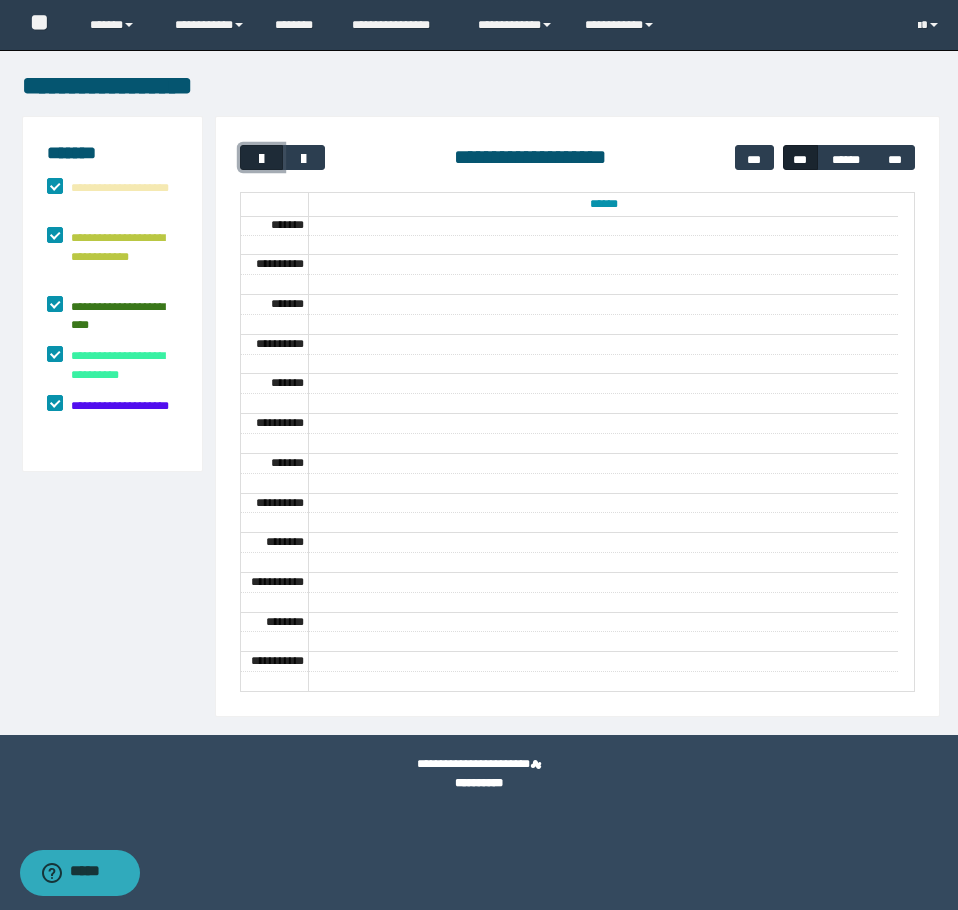 click at bounding box center (262, 159) 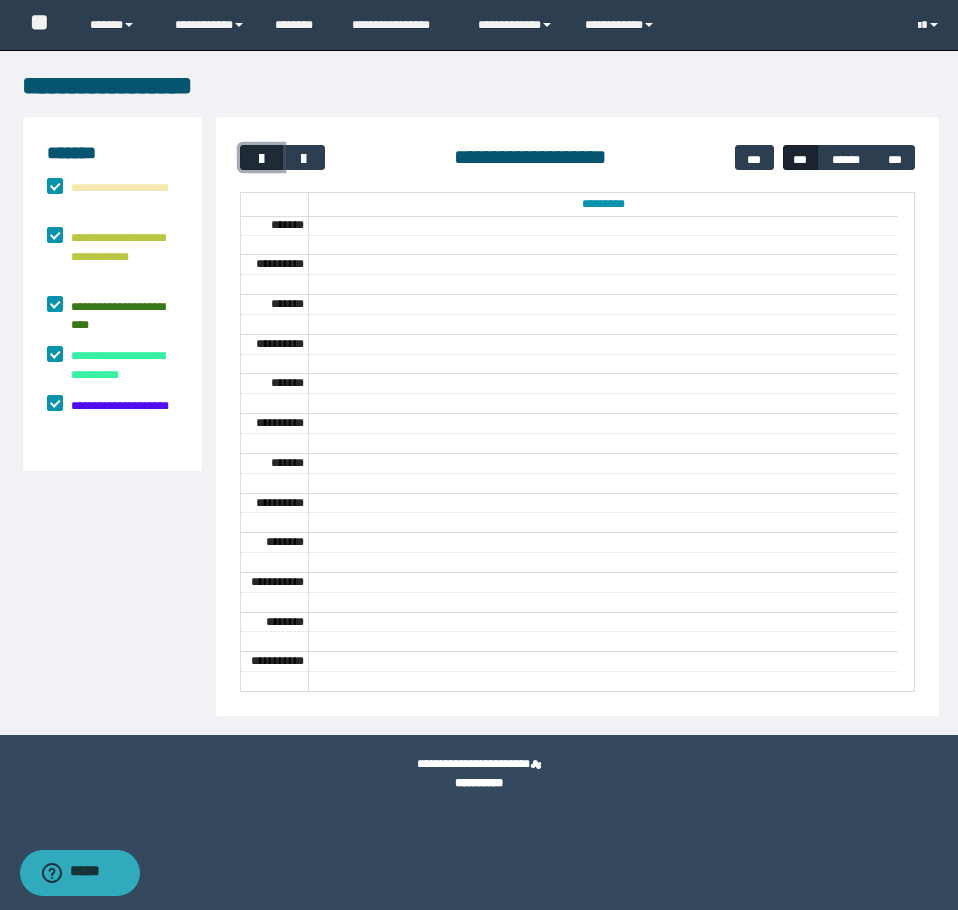 click at bounding box center [262, 159] 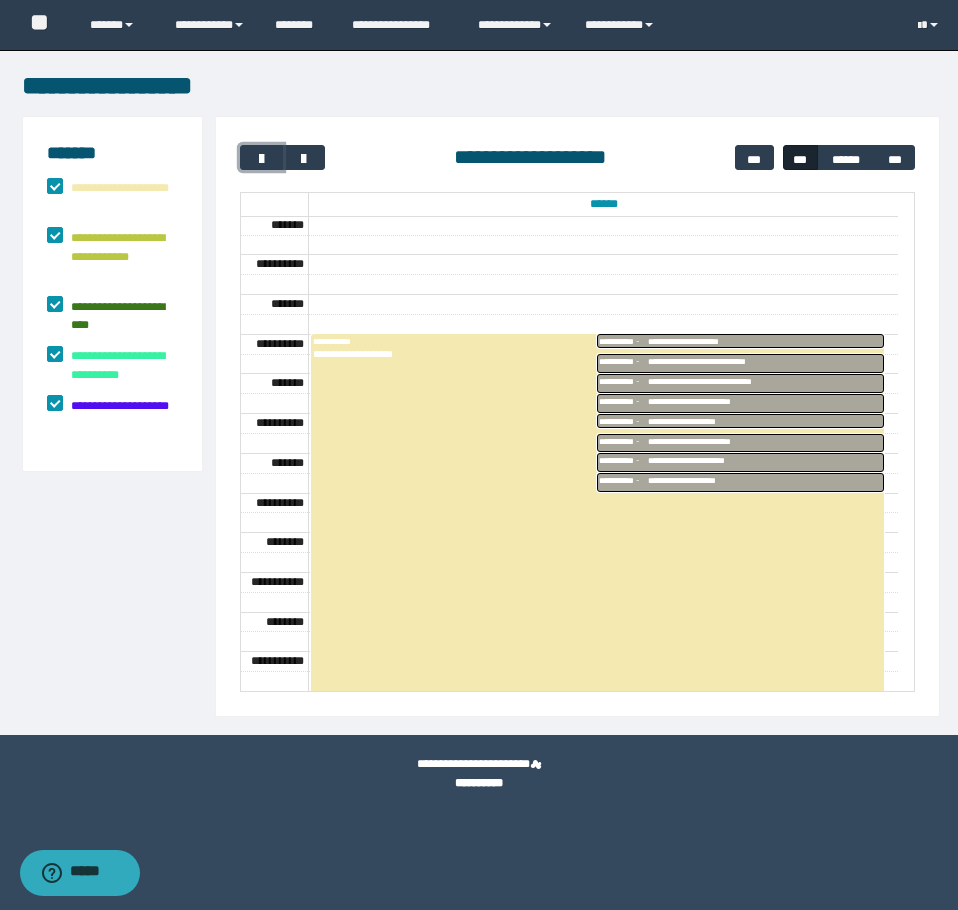 type 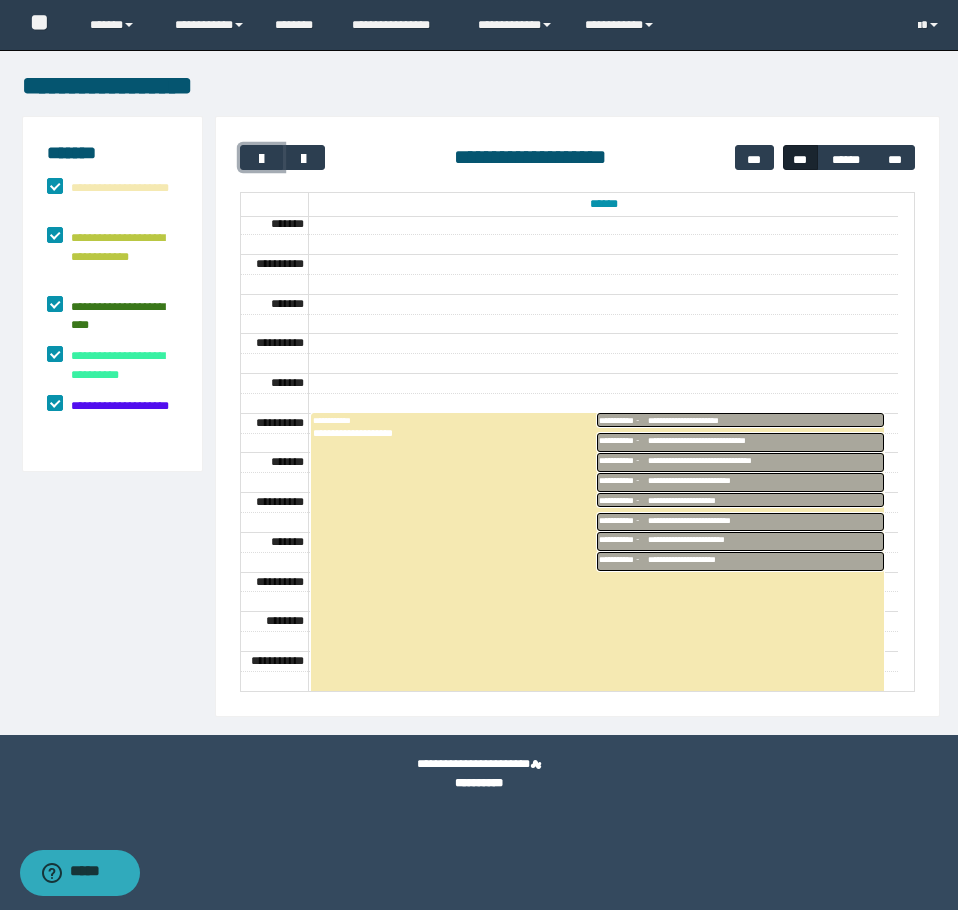 scroll, scrollTop: 0, scrollLeft: 0, axis: both 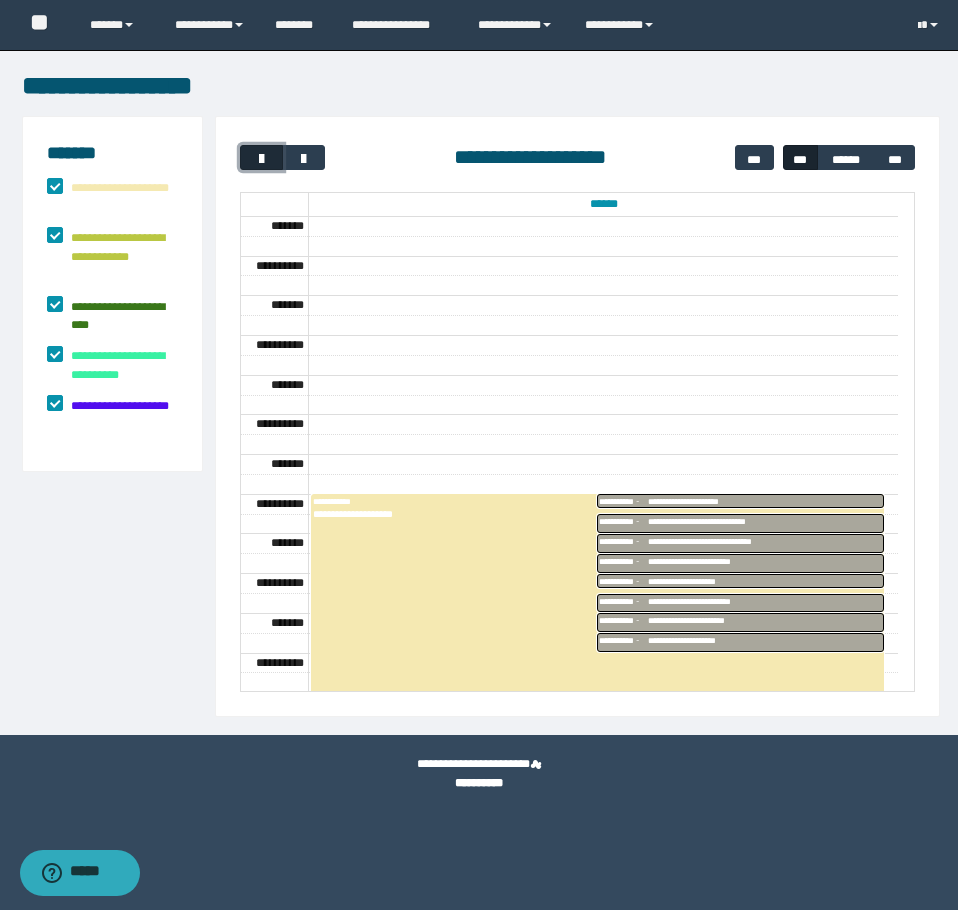 click at bounding box center (261, 157) 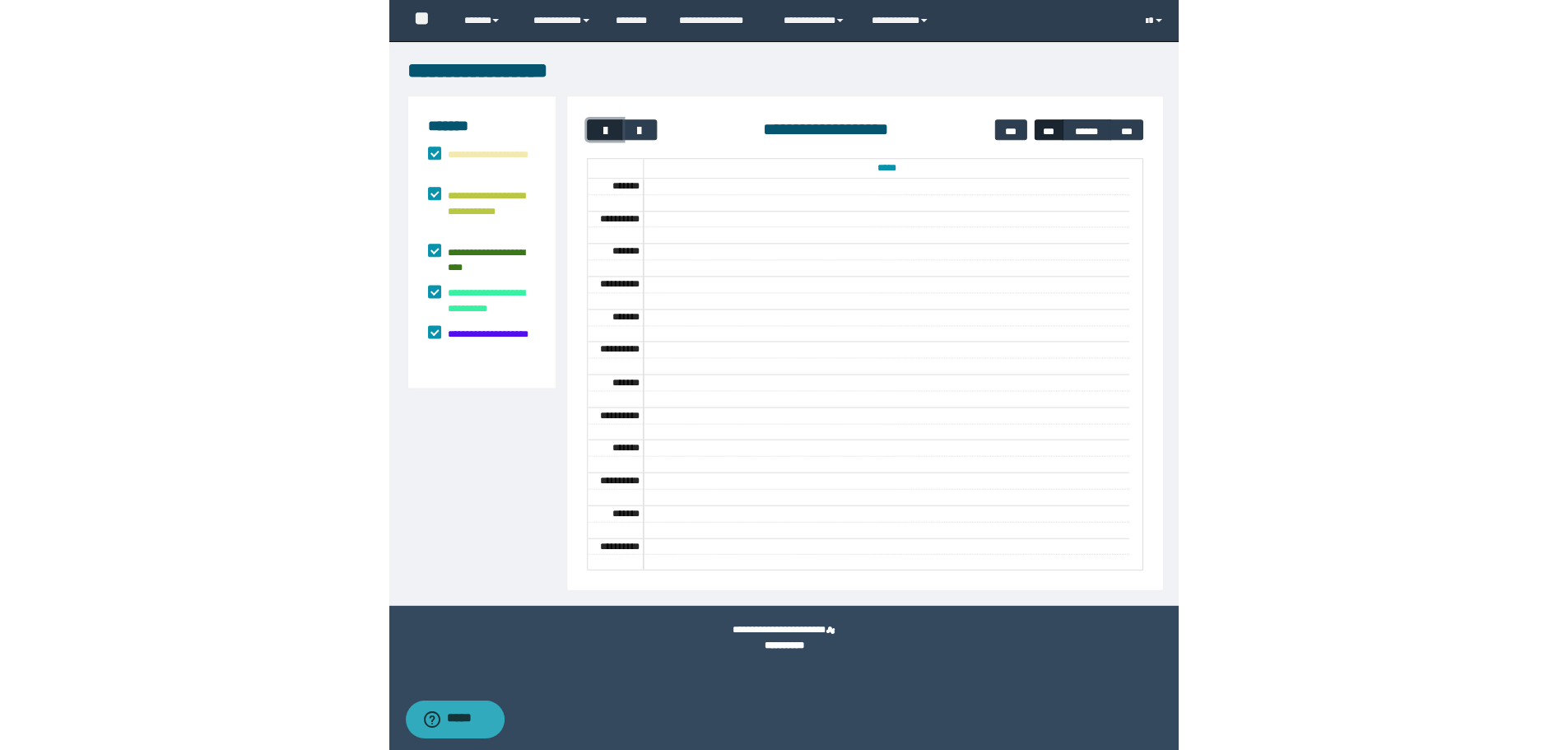 scroll, scrollTop: 132, scrollLeft: 0, axis: vertical 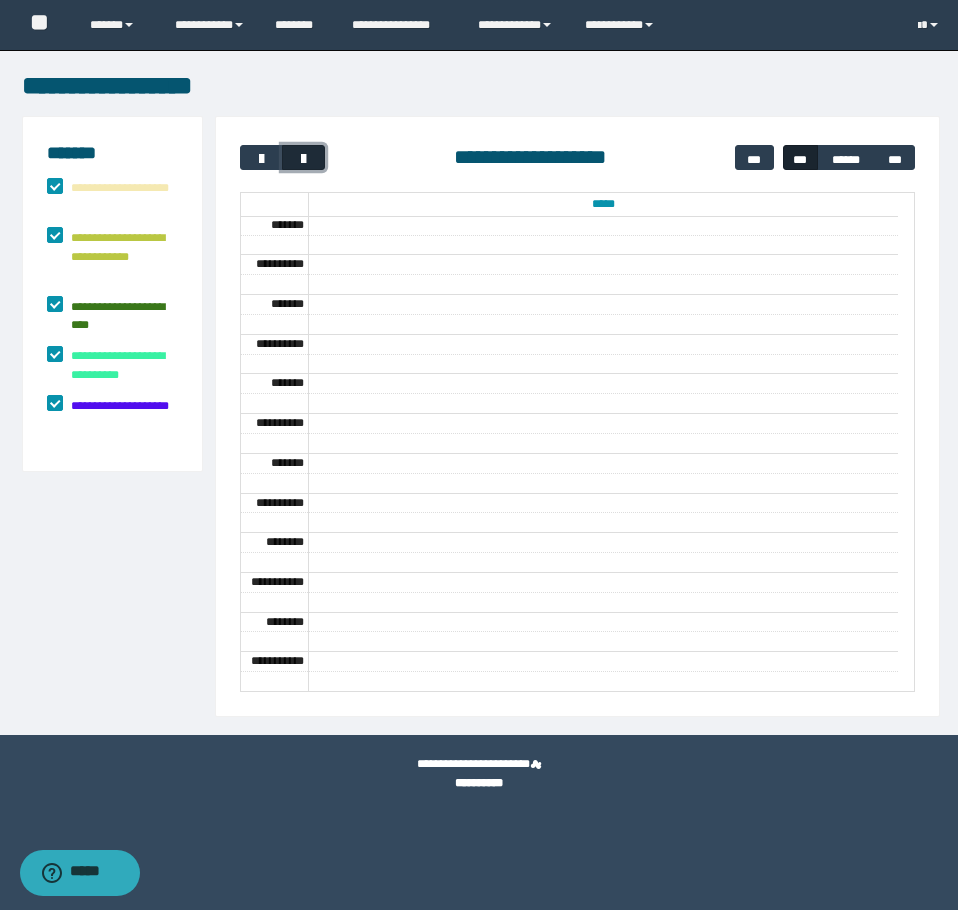 click at bounding box center (304, 159) 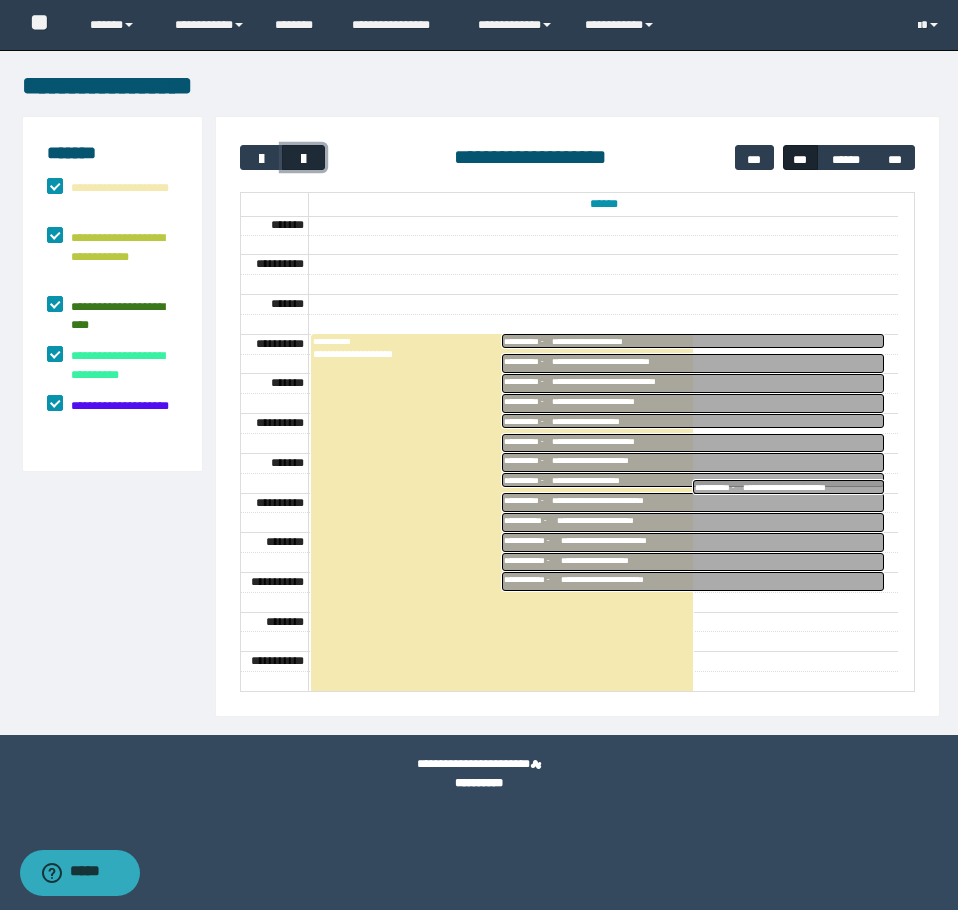 click at bounding box center [303, 157] 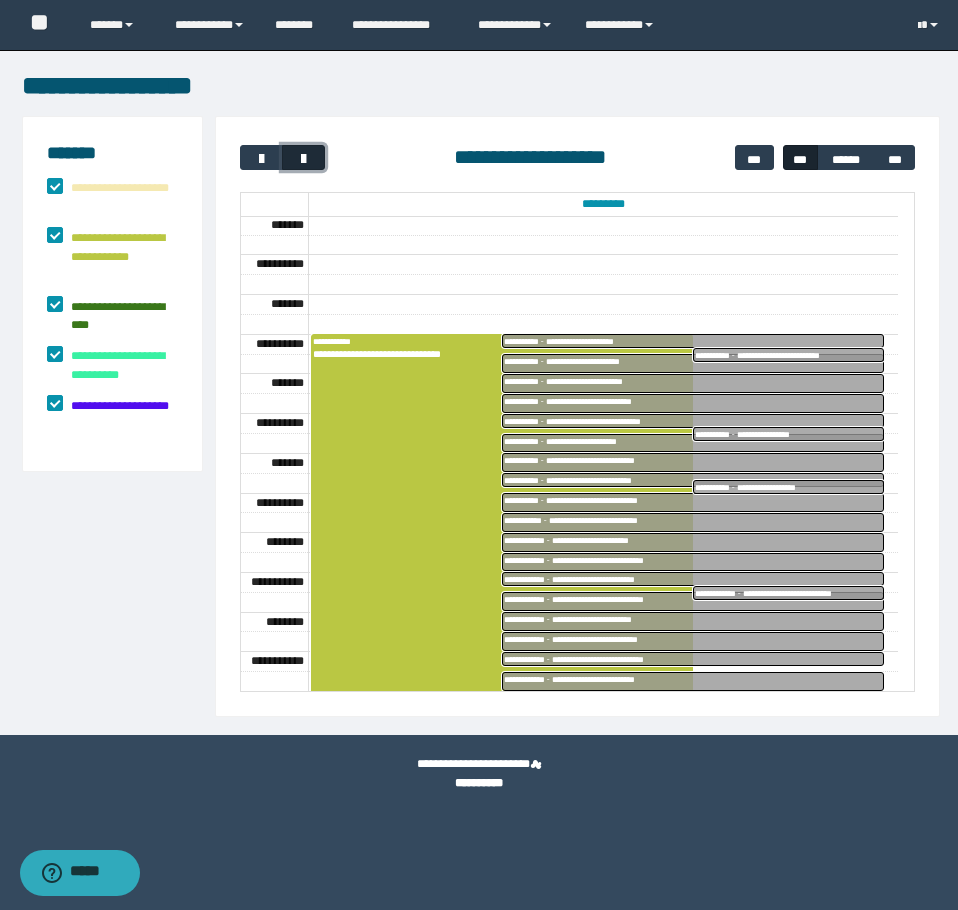 click at bounding box center (303, 157) 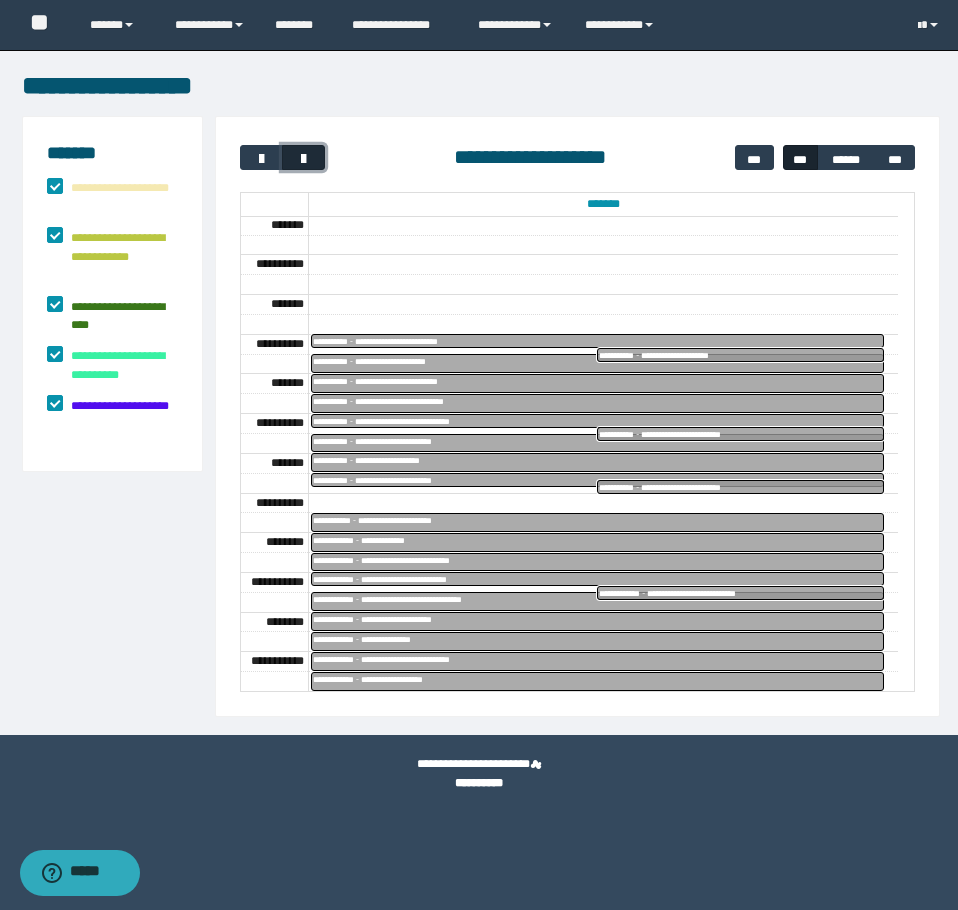 click at bounding box center (303, 157) 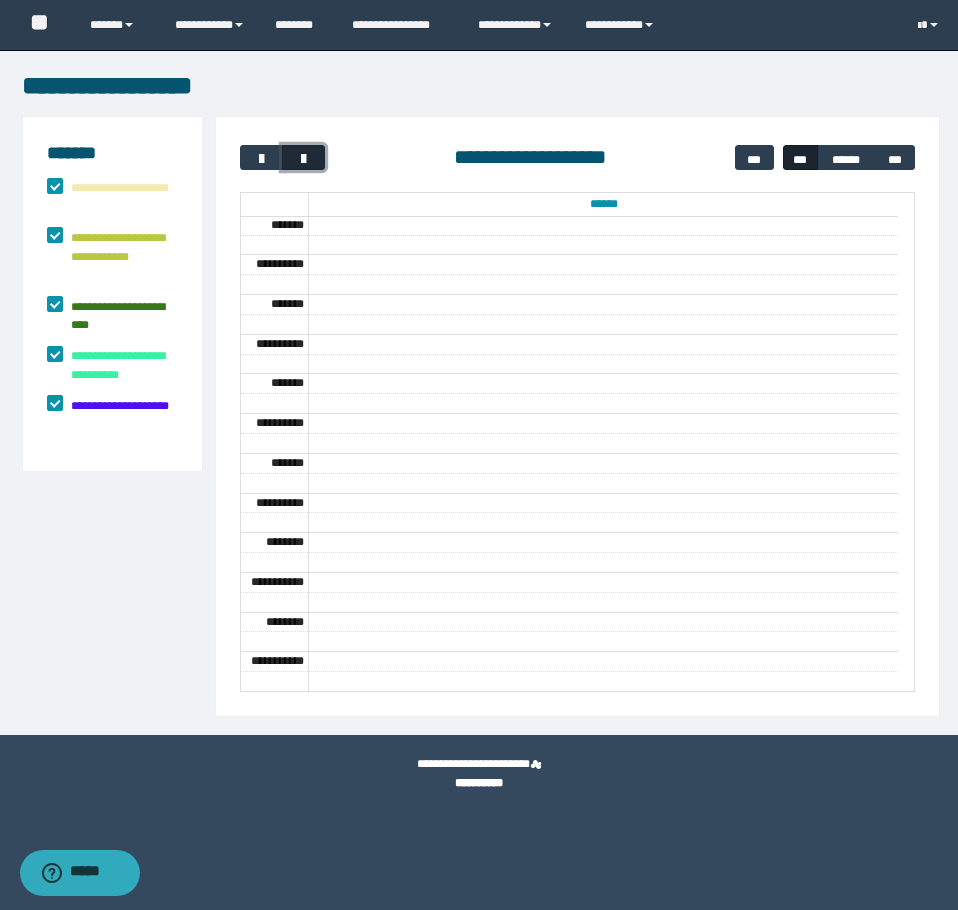 click at bounding box center [303, 157] 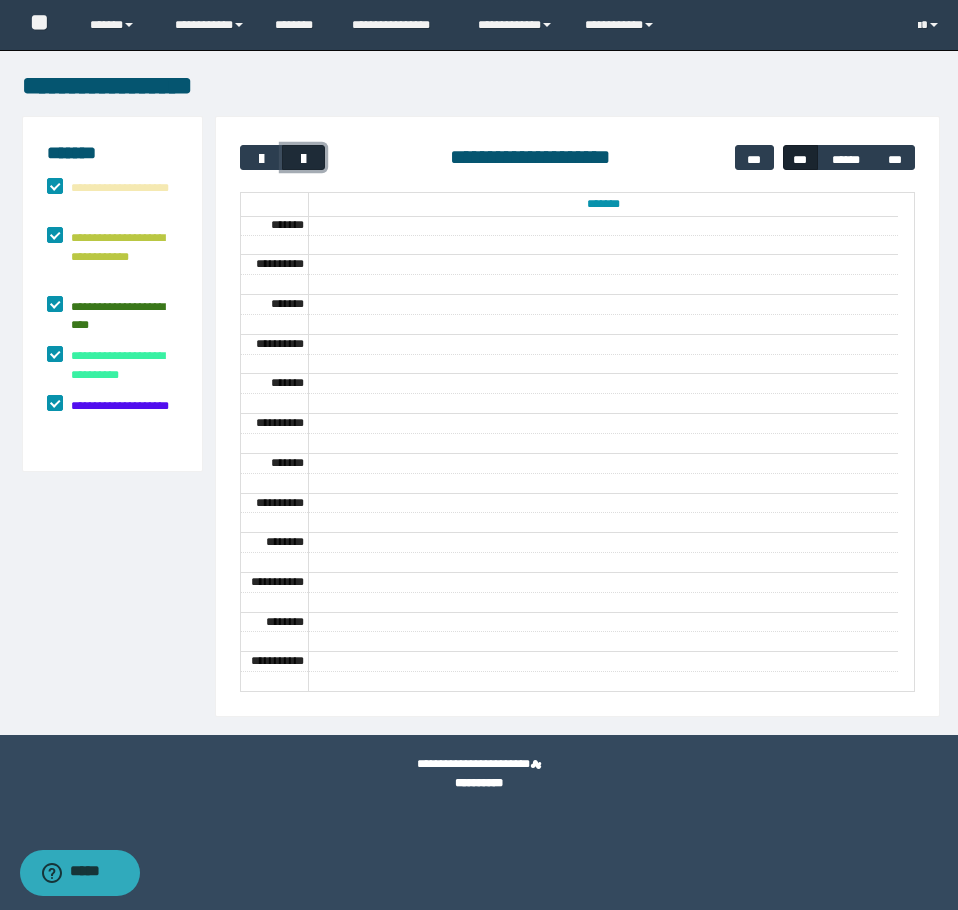 click at bounding box center [303, 157] 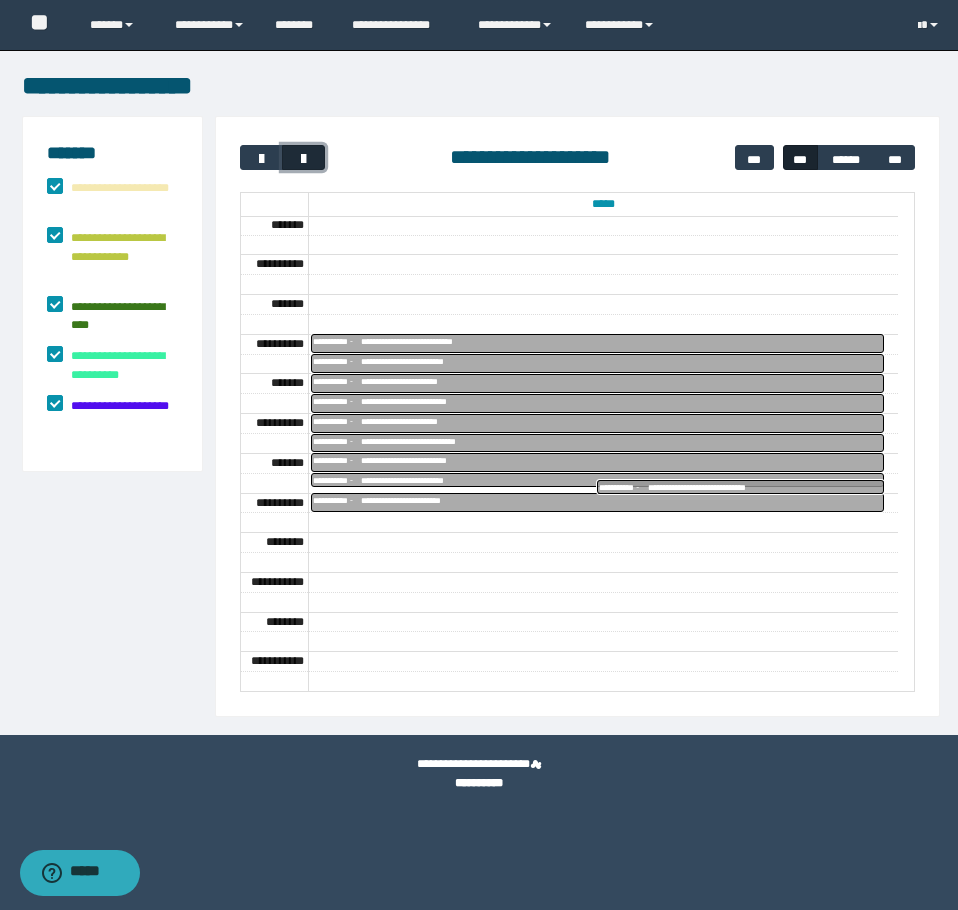 click at bounding box center (303, 157) 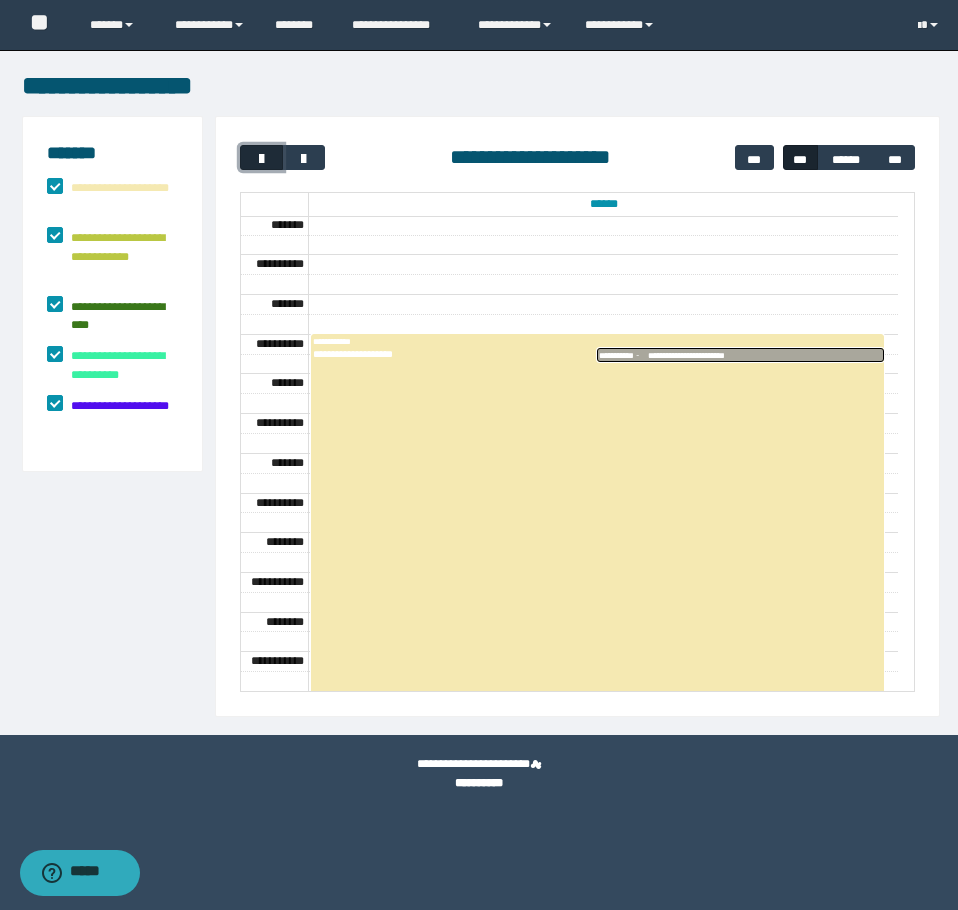 click at bounding box center (262, 159) 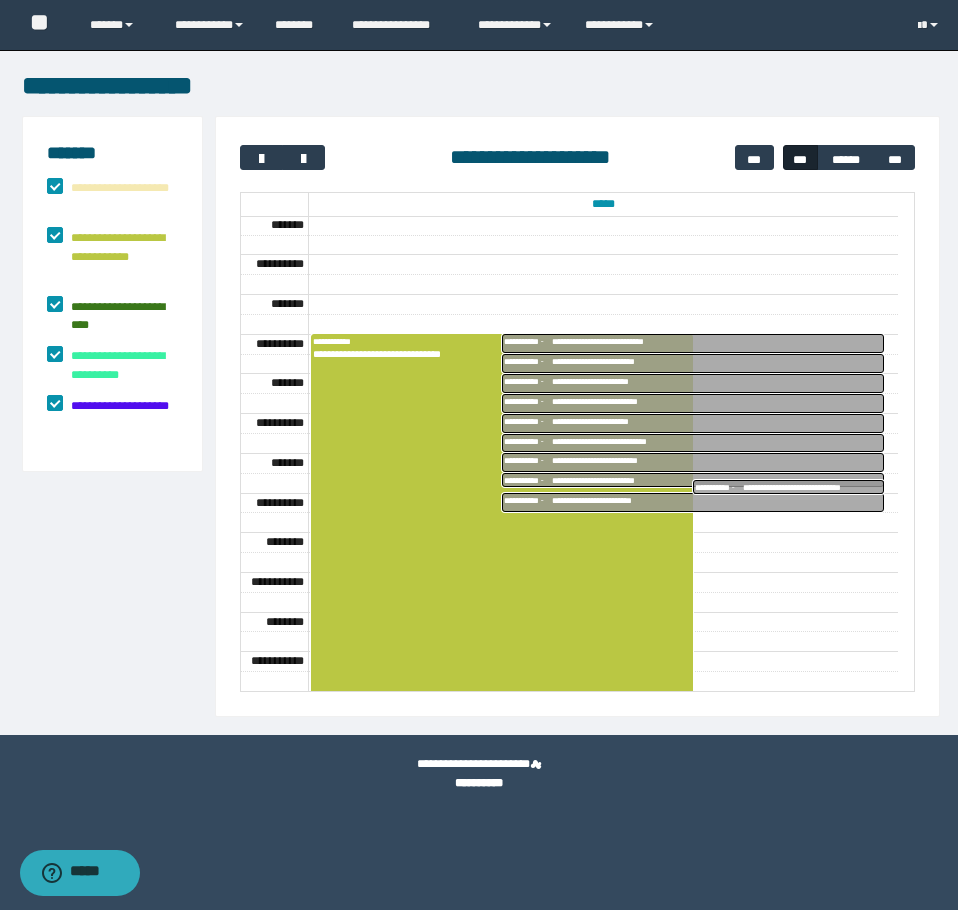 click on "**********" at bounding box center (577, 157) 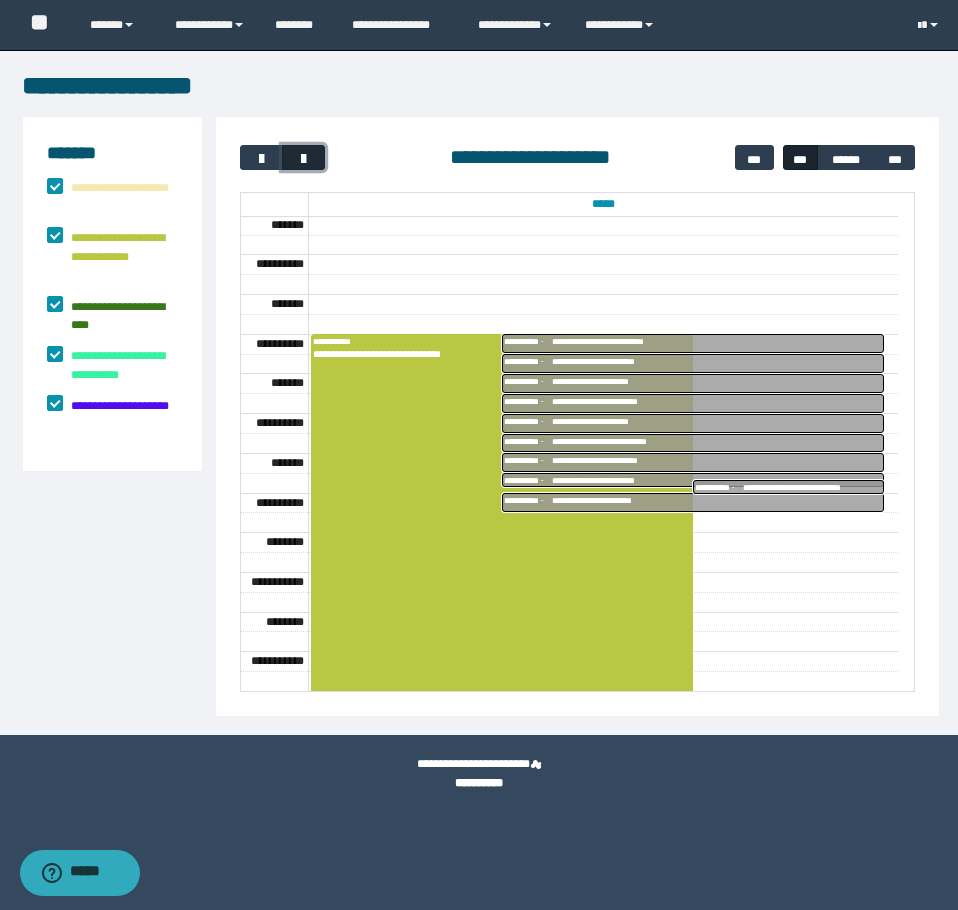 click at bounding box center (303, 157) 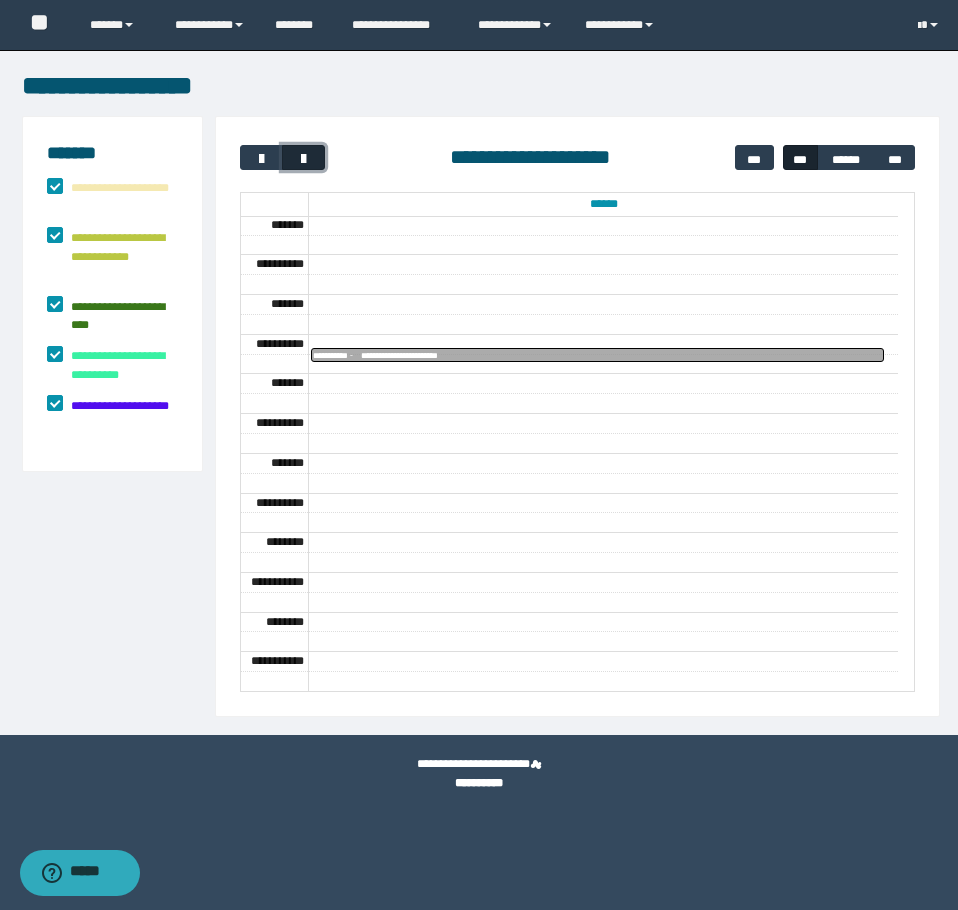 click at bounding box center (303, 157) 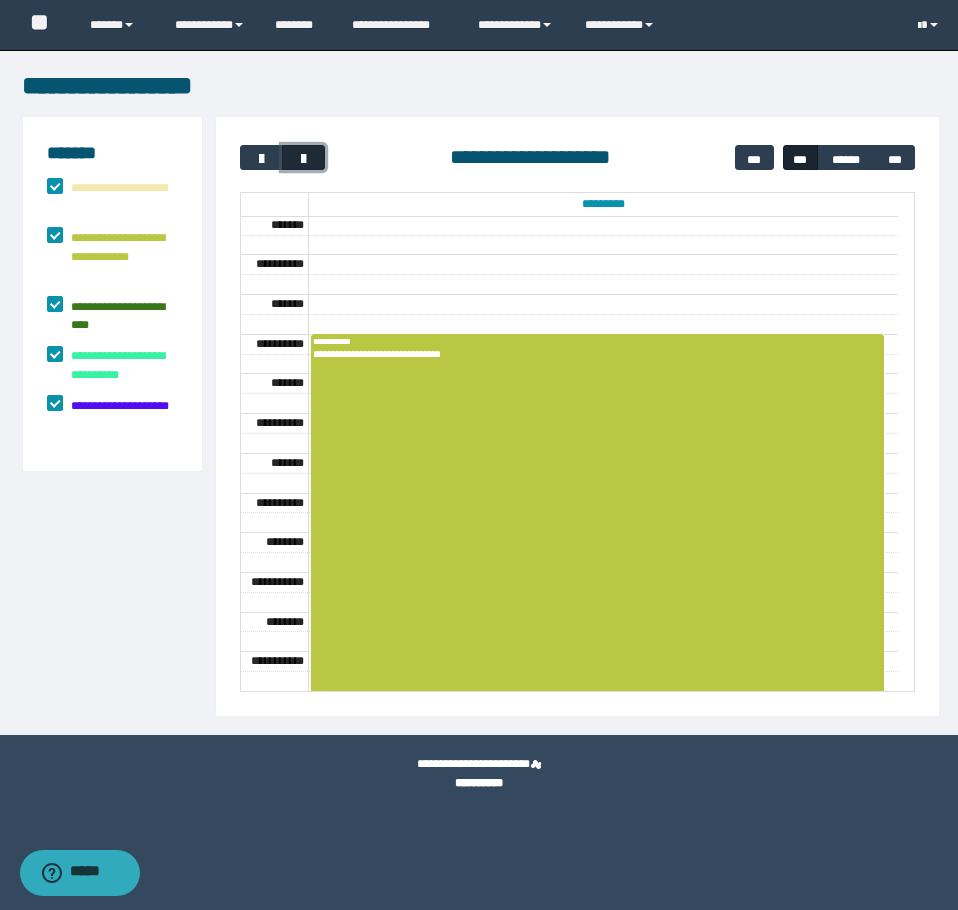 click at bounding box center [303, 157] 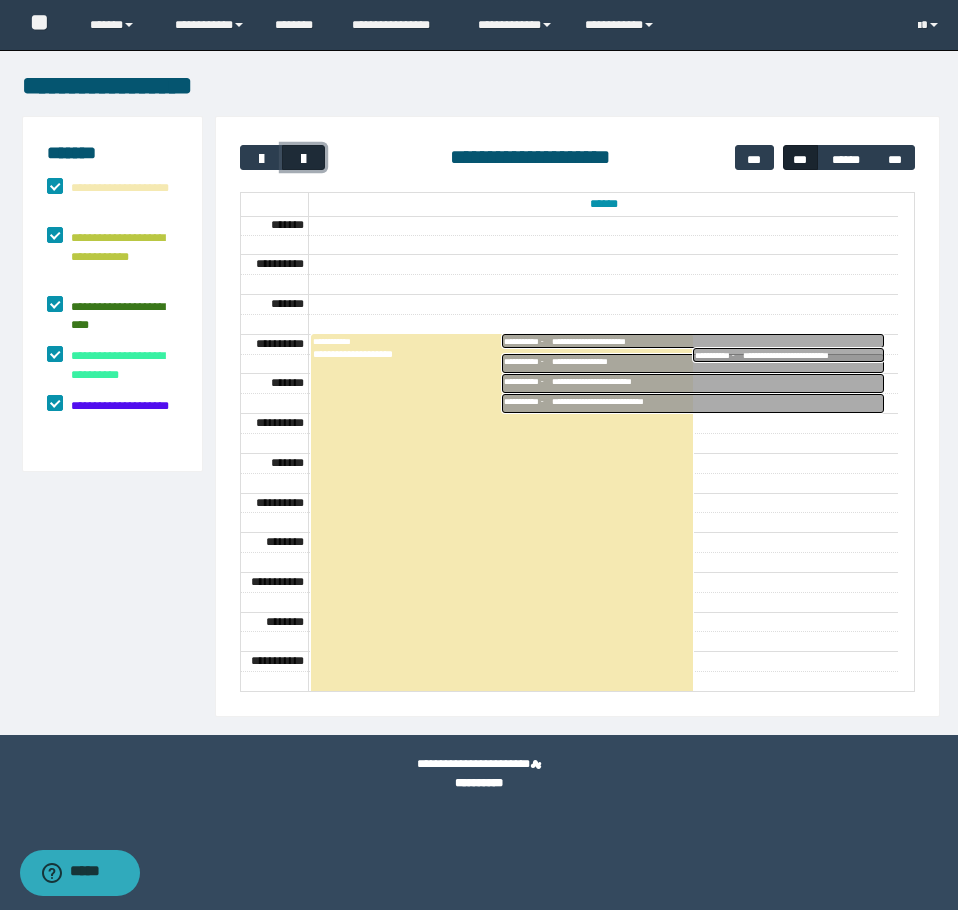 click at bounding box center (303, 157) 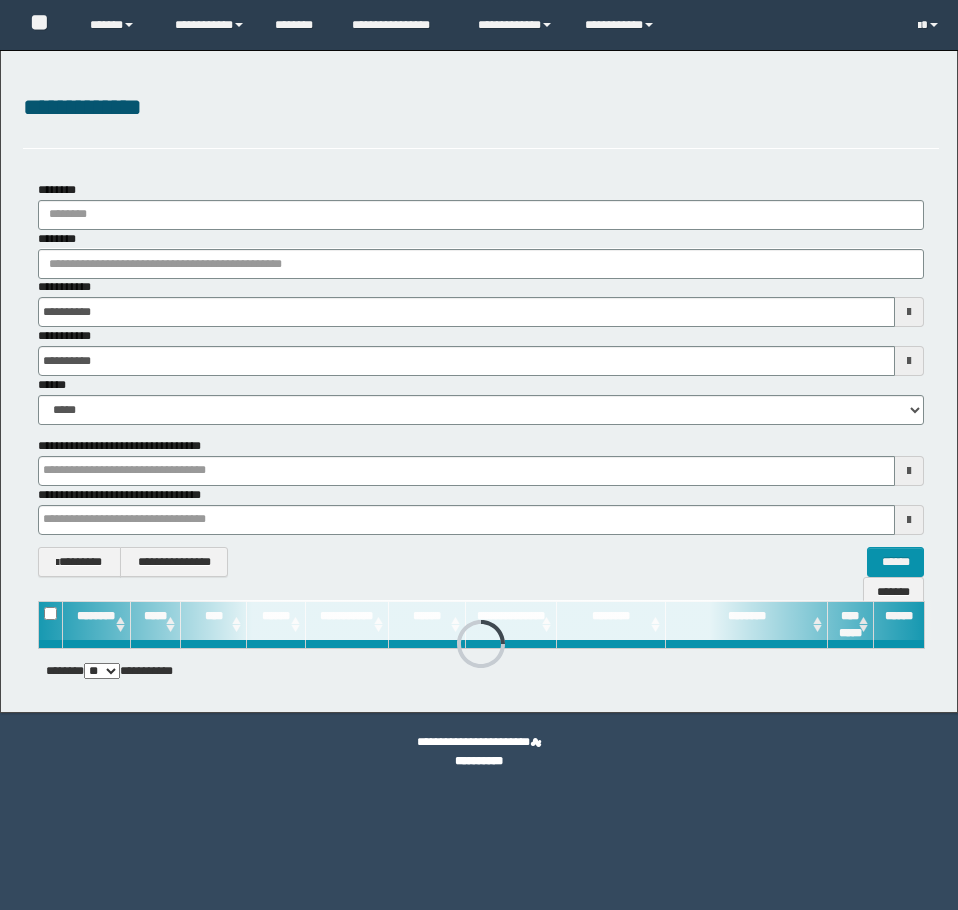 scroll, scrollTop: 0, scrollLeft: 0, axis: both 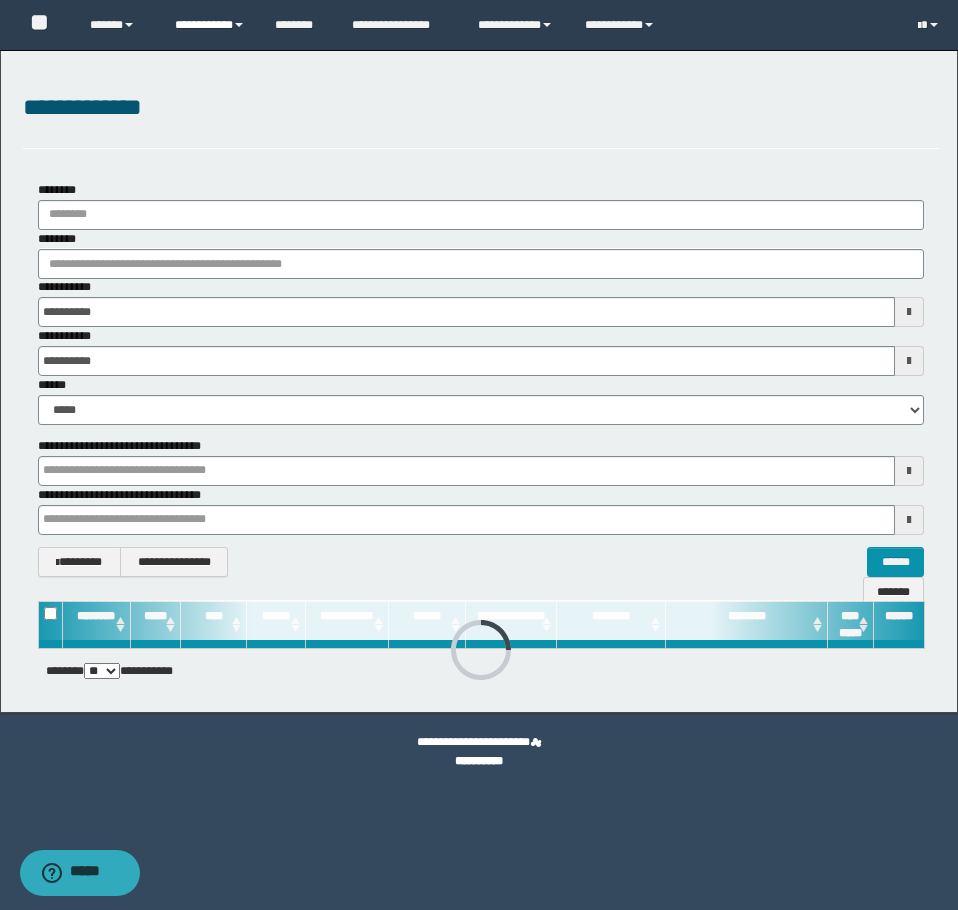 click on "**********" at bounding box center [210, 25] 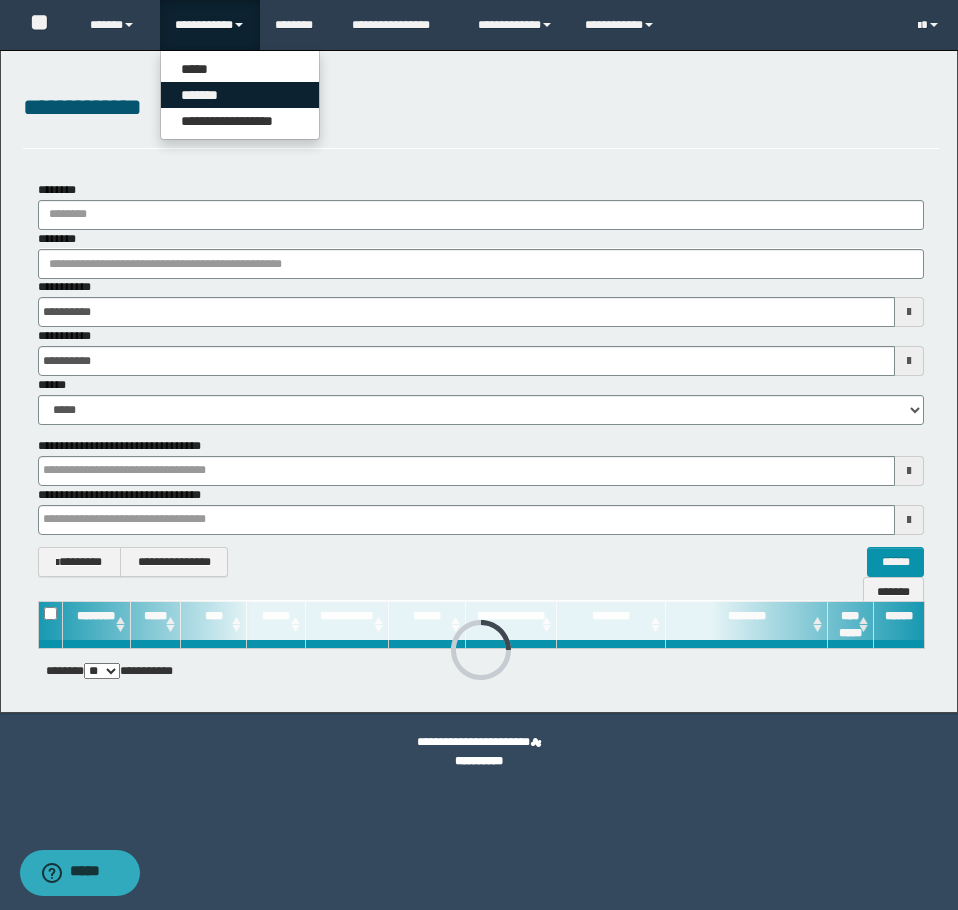 click on "*******" at bounding box center (240, 95) 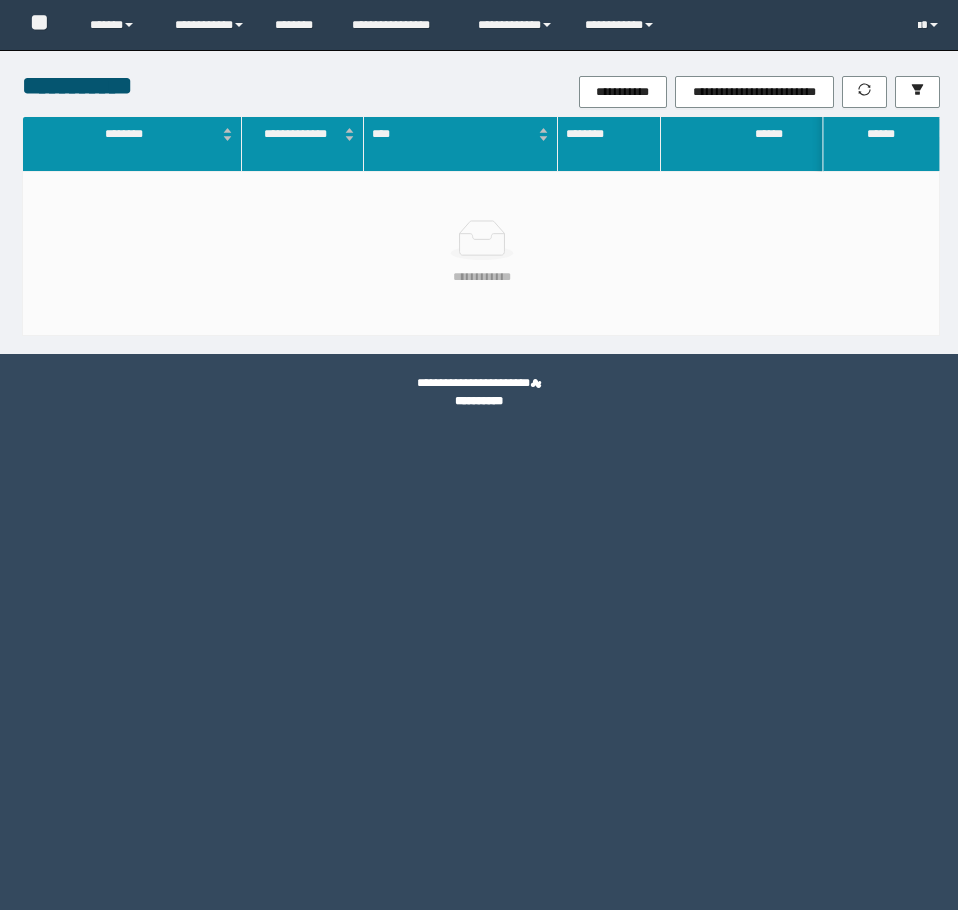 scroll, scrollTop: 0, scrollLeft: 0, axis: both 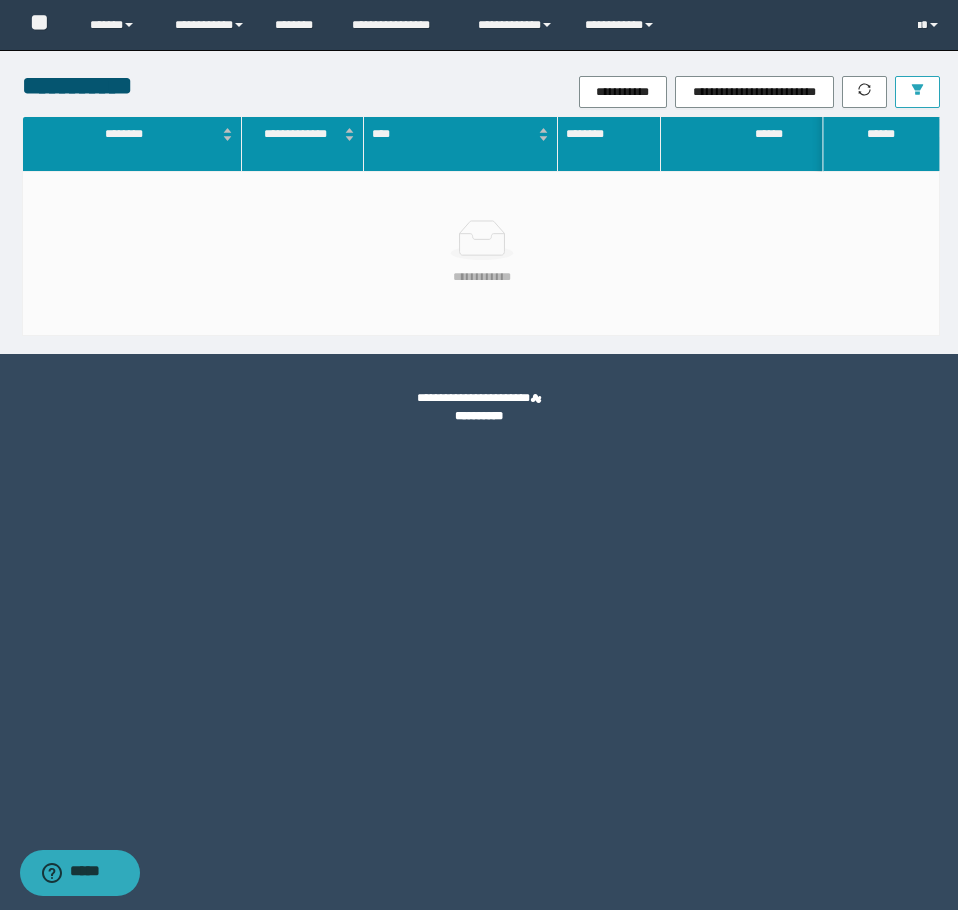 click at bounding box center [917, 92] 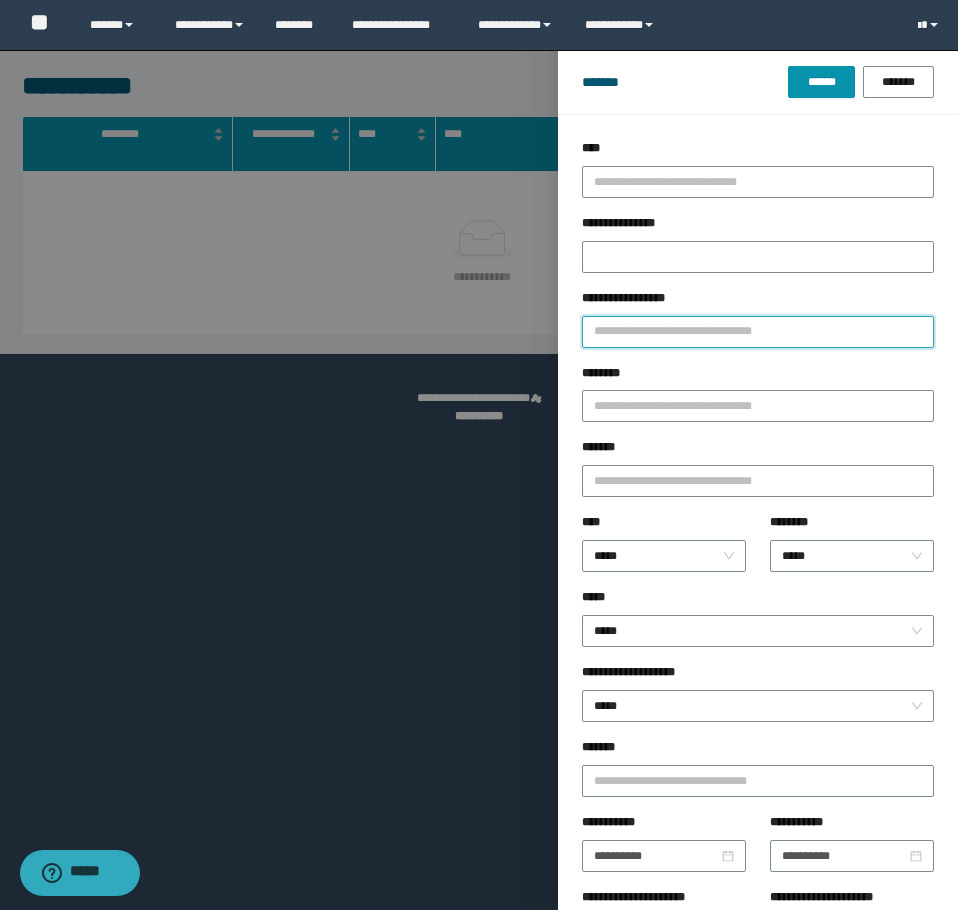 click on "**********" at bounding box center (758, 332) 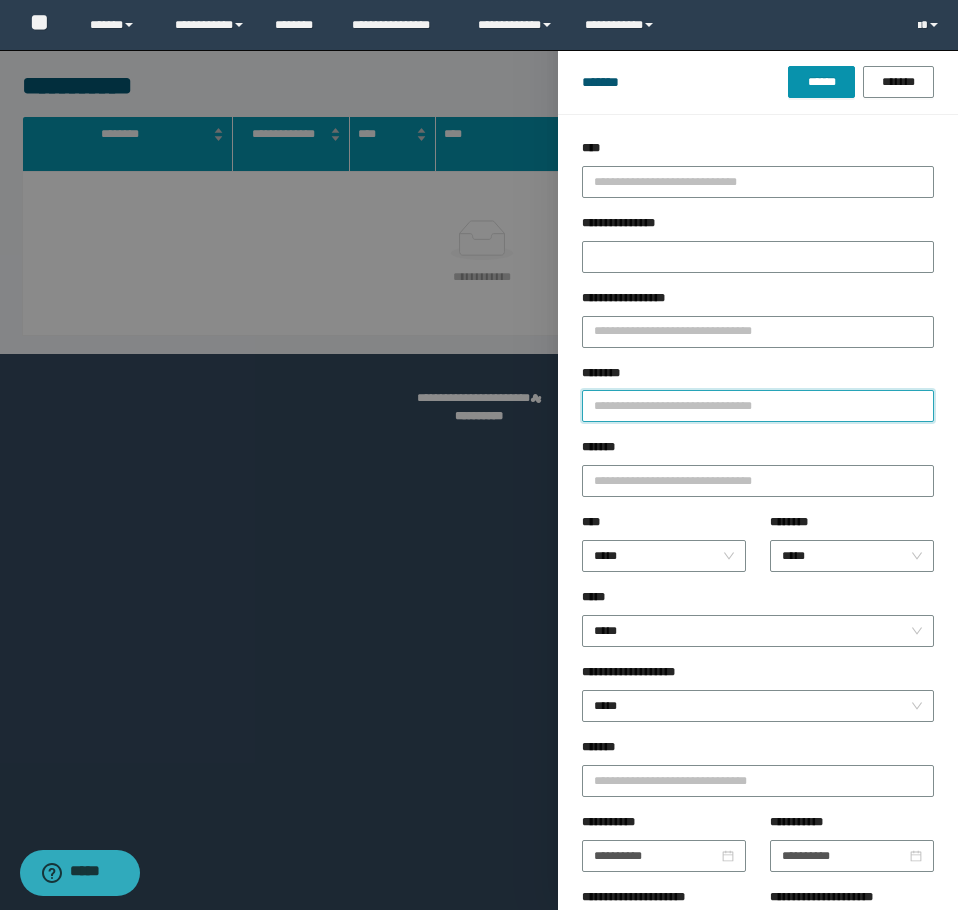 click on "********" at bounding box center (758, 406) 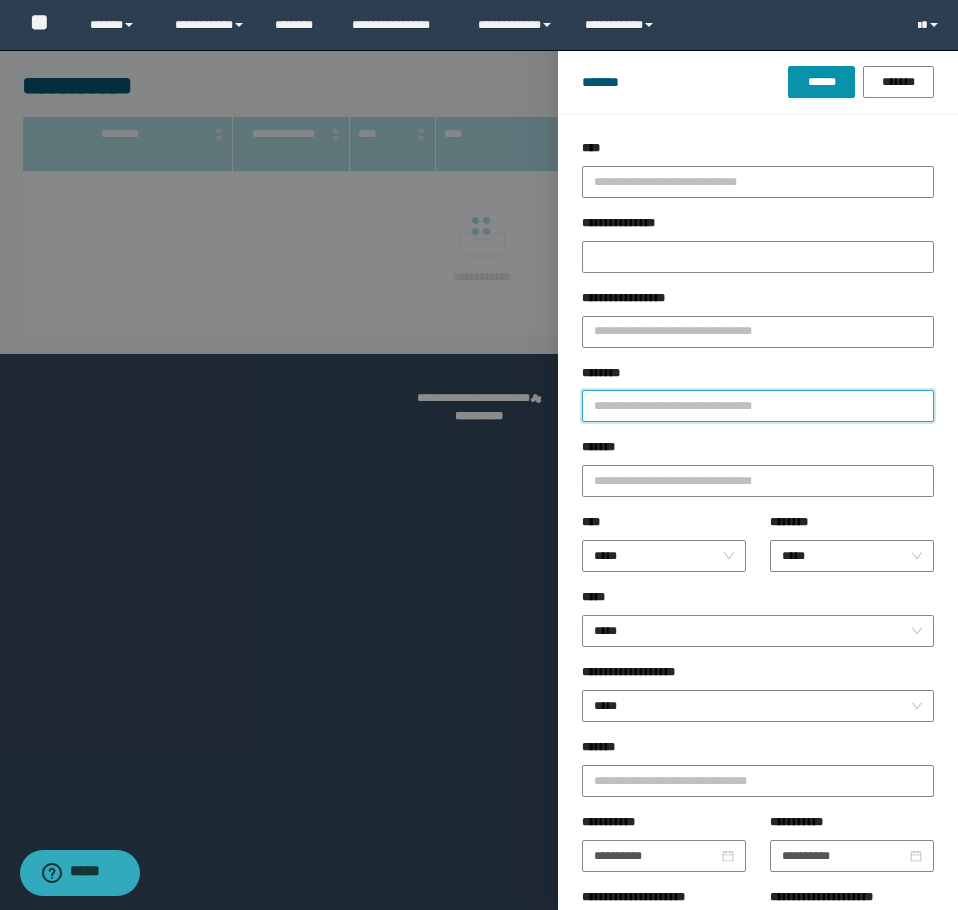 paste on "********" 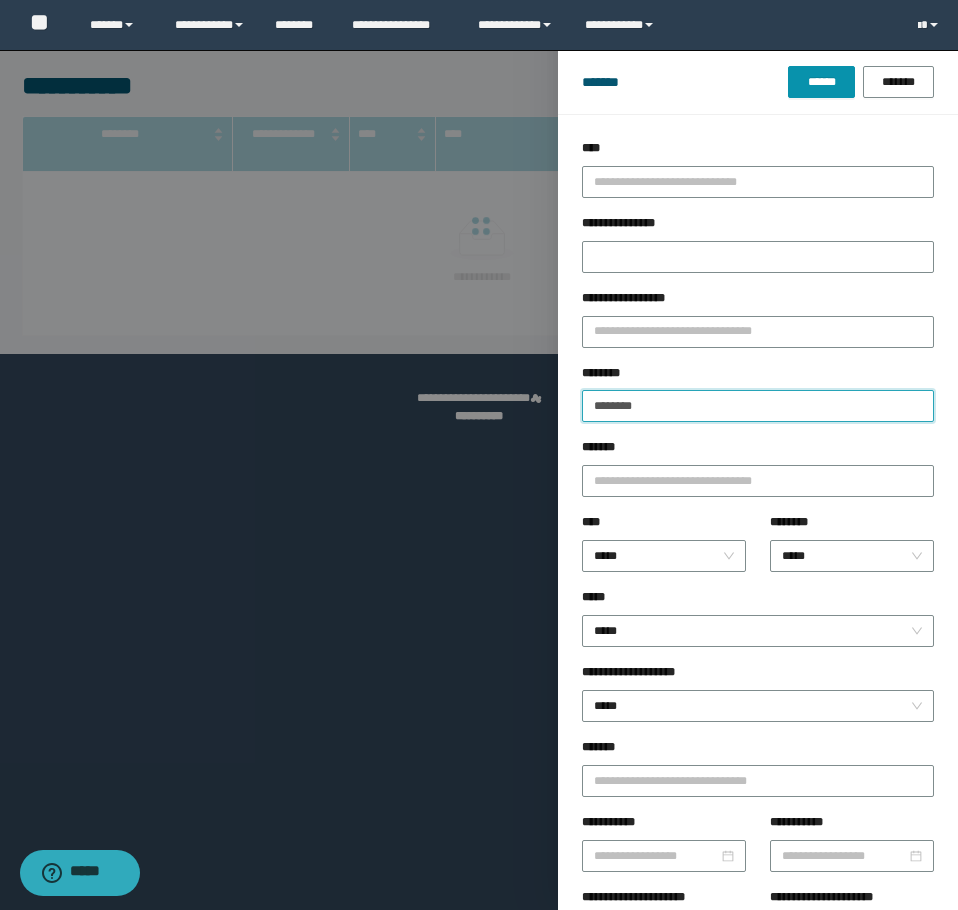 type on "********" 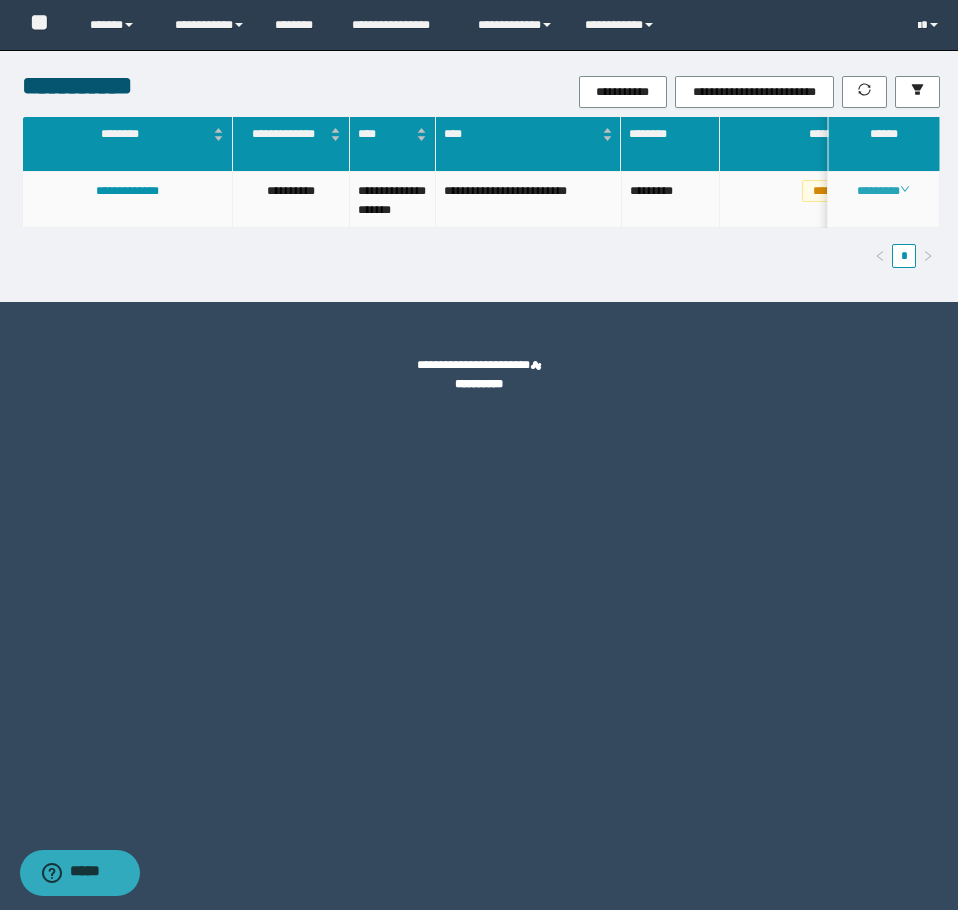 click on "********" at bounding box center [883, 191] 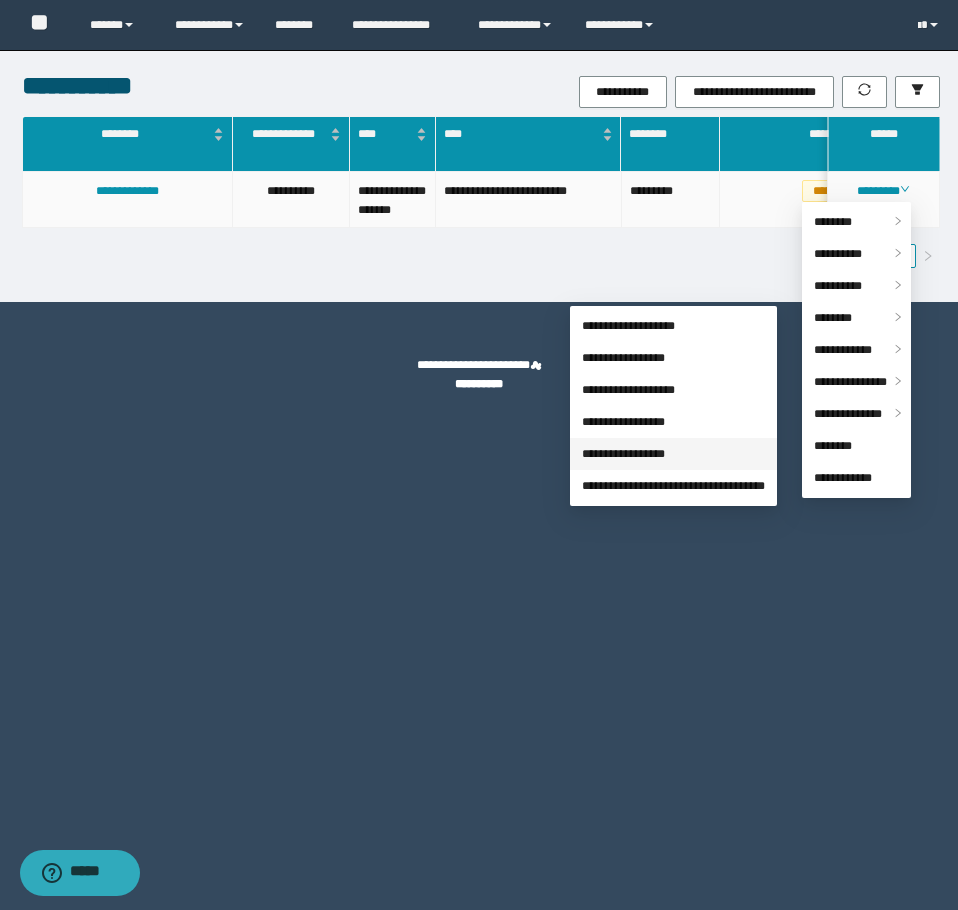 click on "**********" at bounding box center [623, 454] 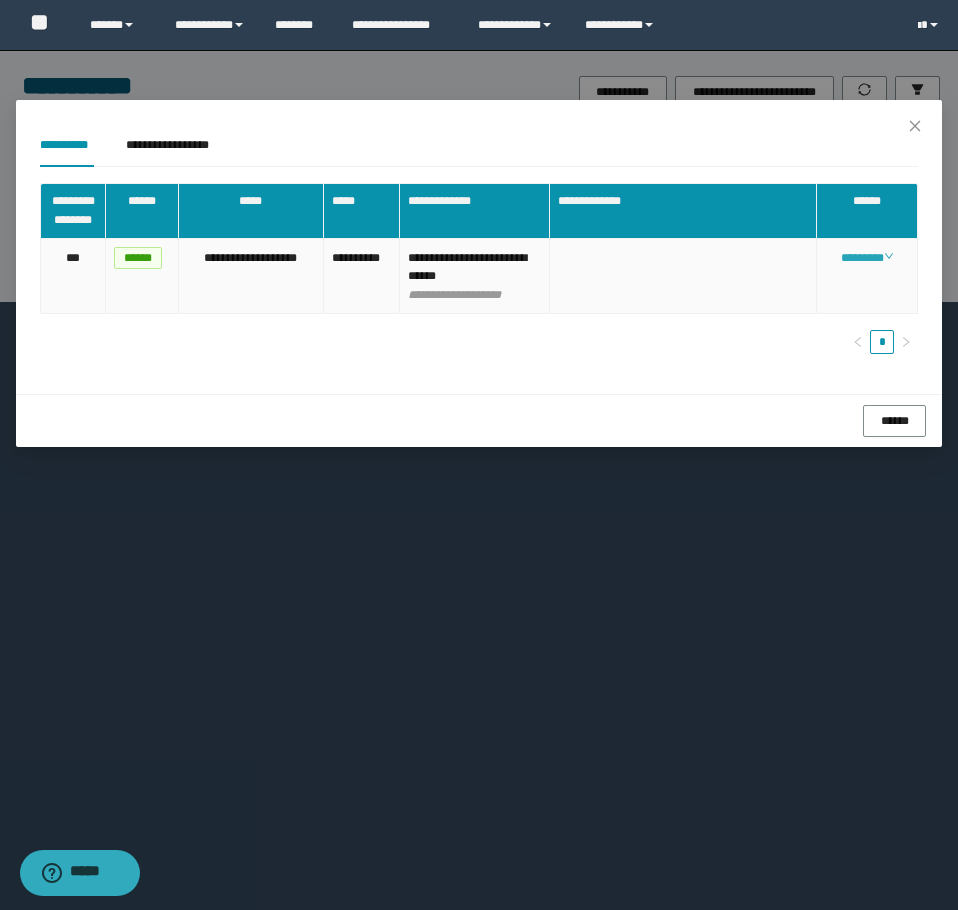 click 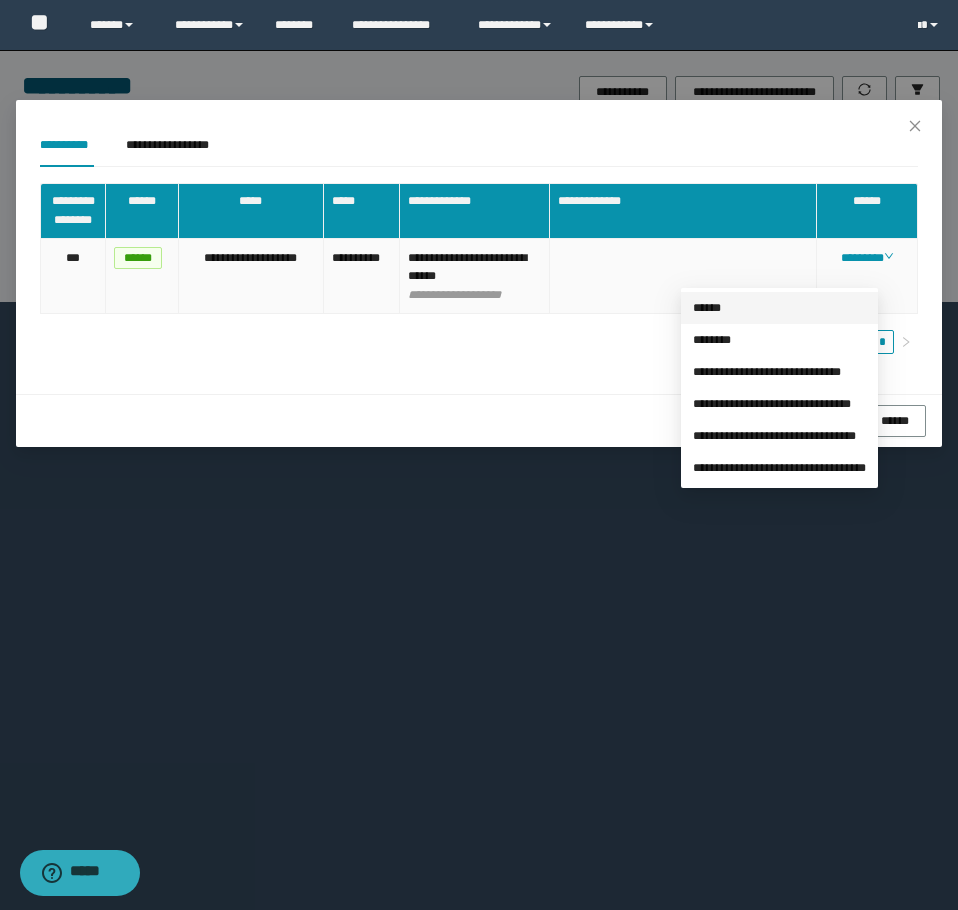 click on "******" at bounding box center (707, 308) 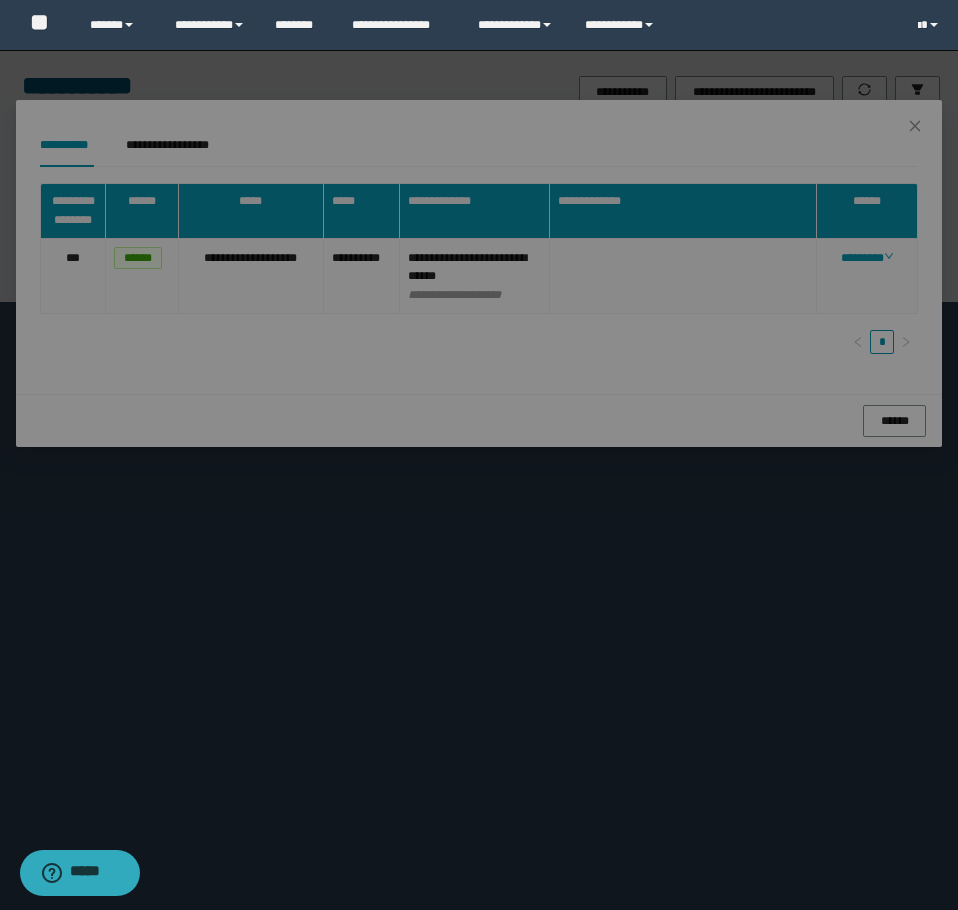 type on "**********" 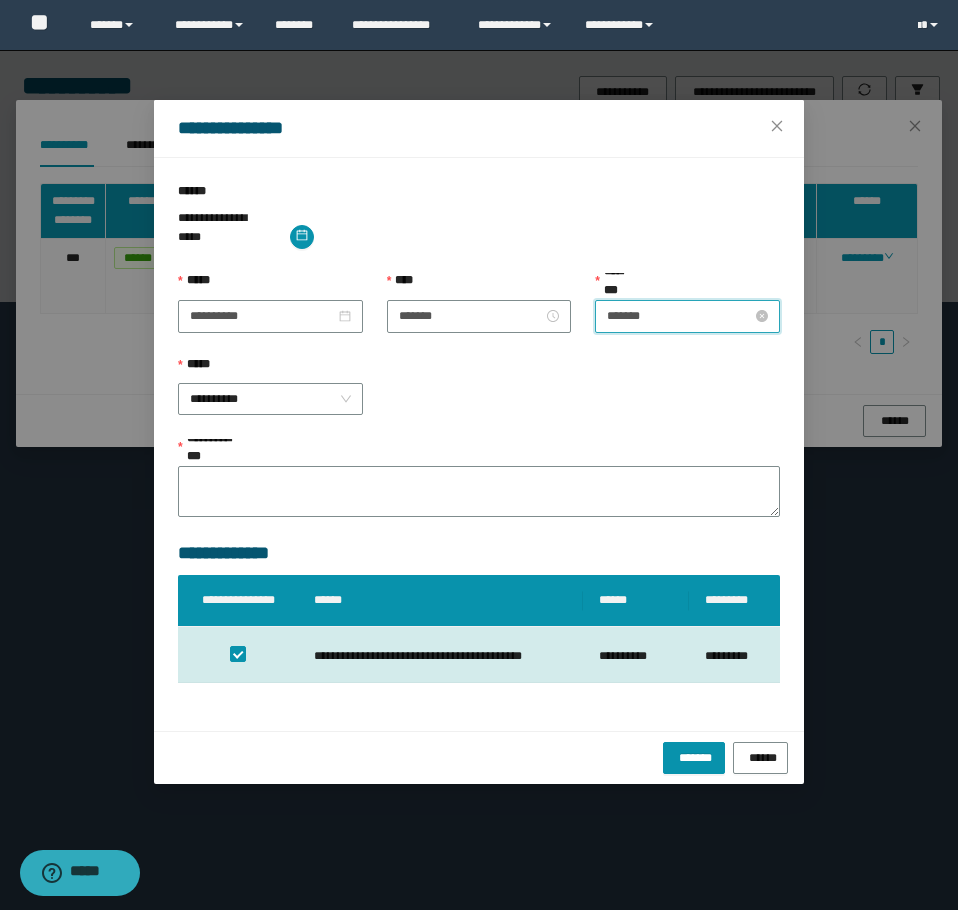 click on "*******" at bounding box center (679, 316) 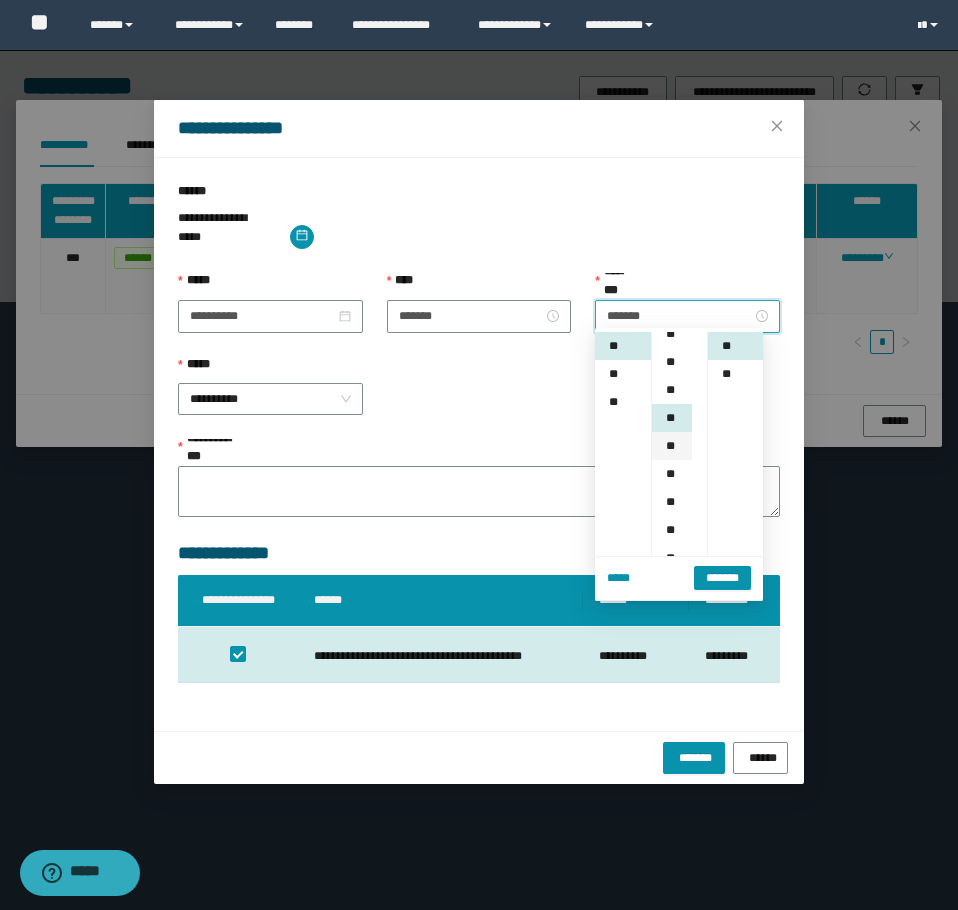 scroll, scrollTop: 0, scrollLeft: 0, axis: both 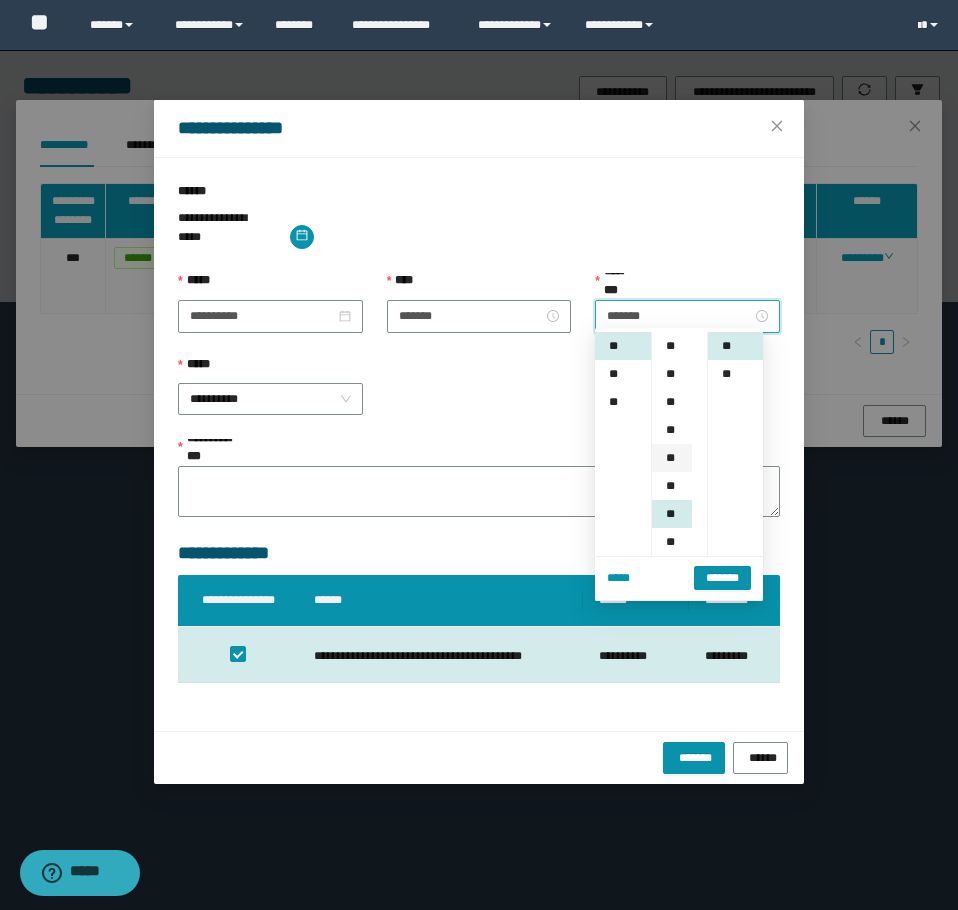 click on "**" at bounding box center [672, 458] 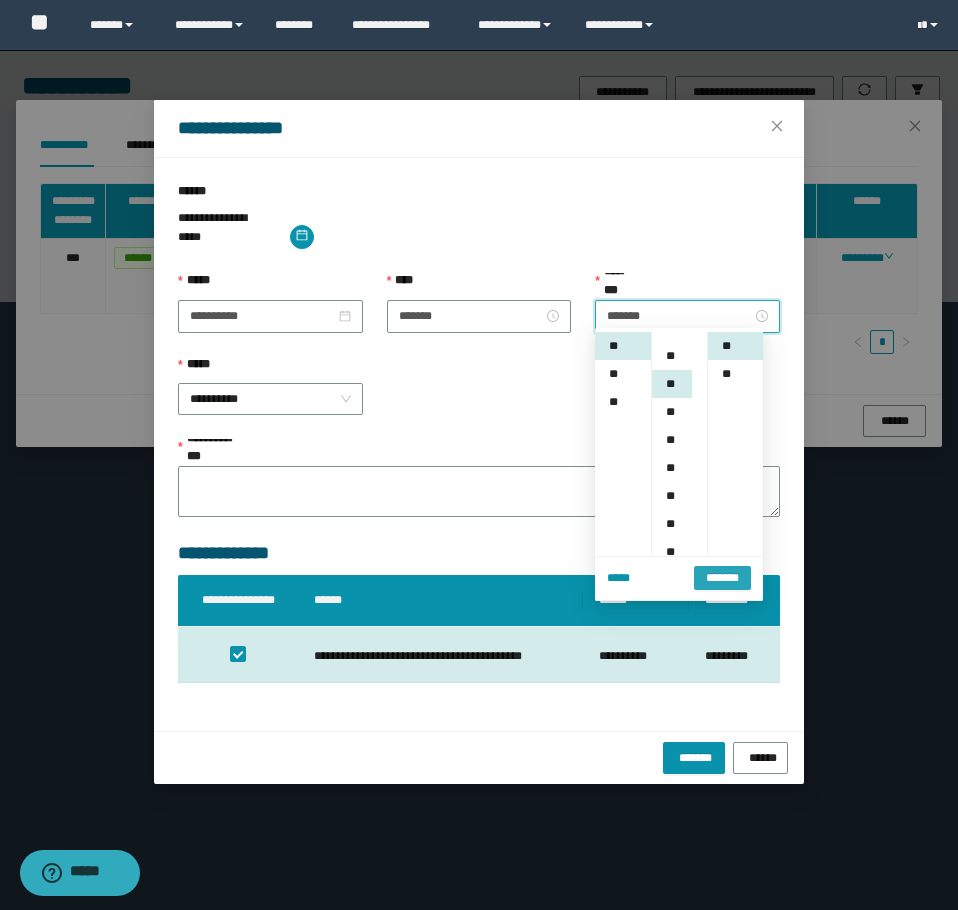 scroll, scrollTop: 112, scrollLeft: 0, axis: vertical 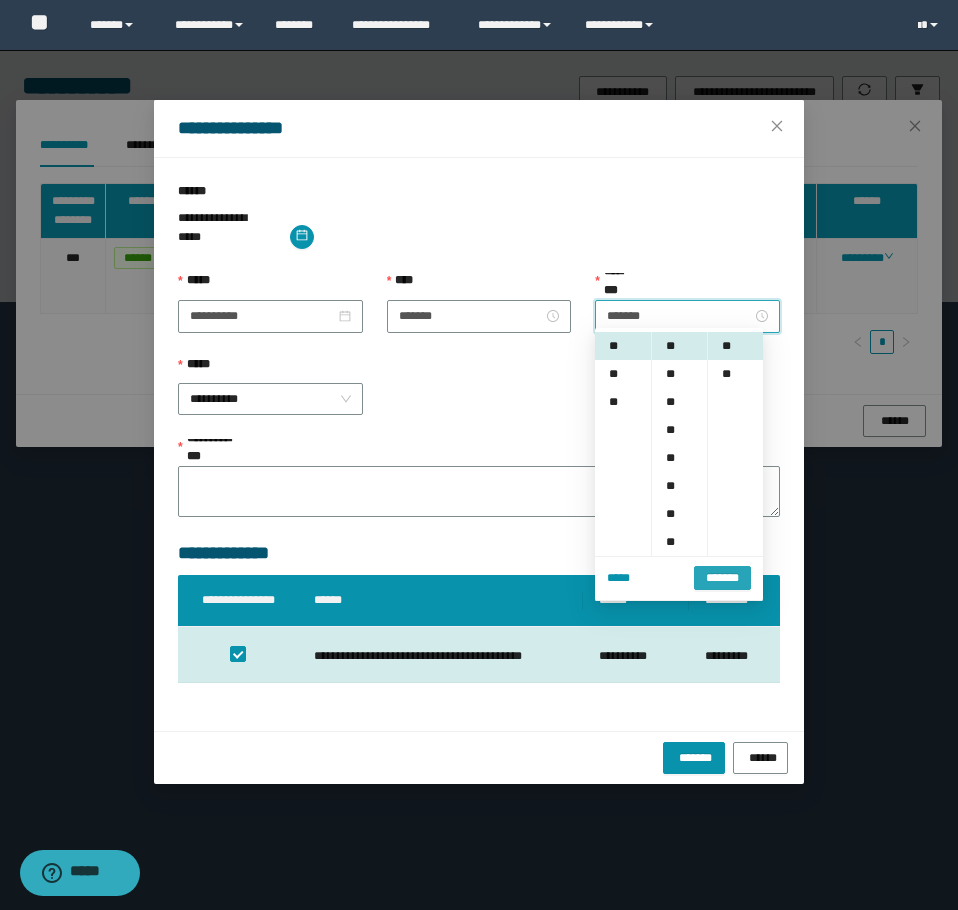 click on "*******" at bounding box center [722, 577] 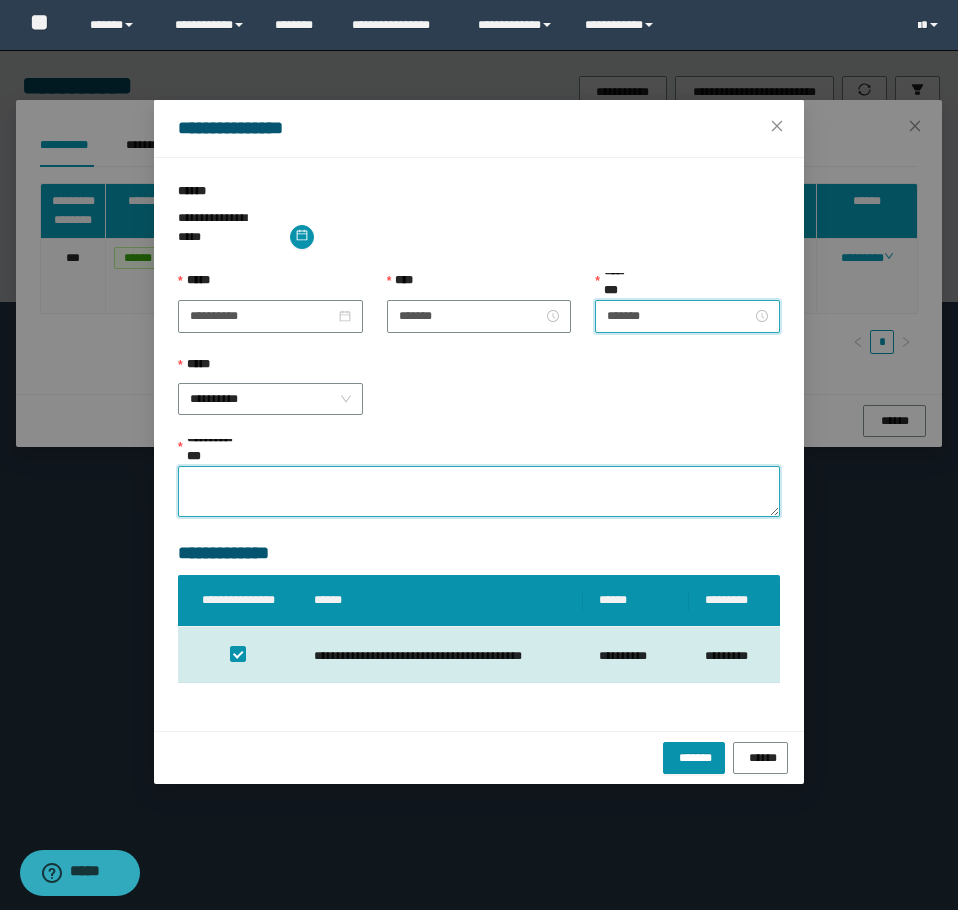 click on "**********" at bounding box center (479, 491) 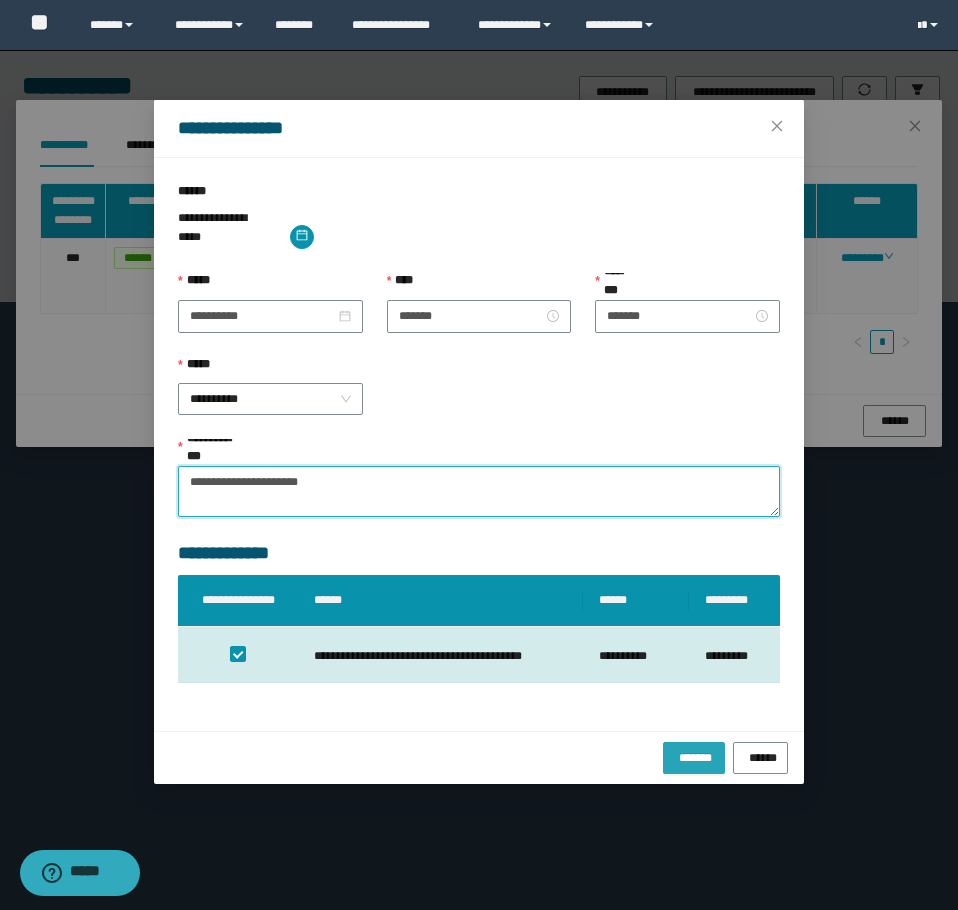 type on "**********" 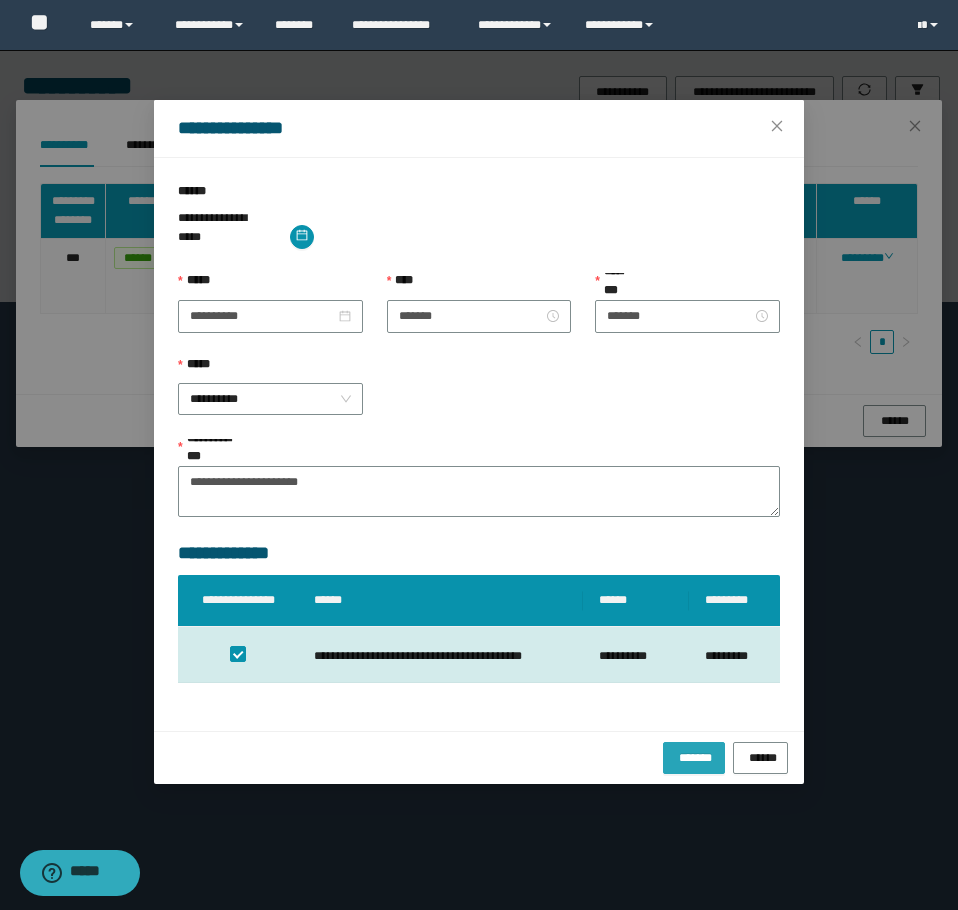 click on "*******" at bounding box center [694, 755] 